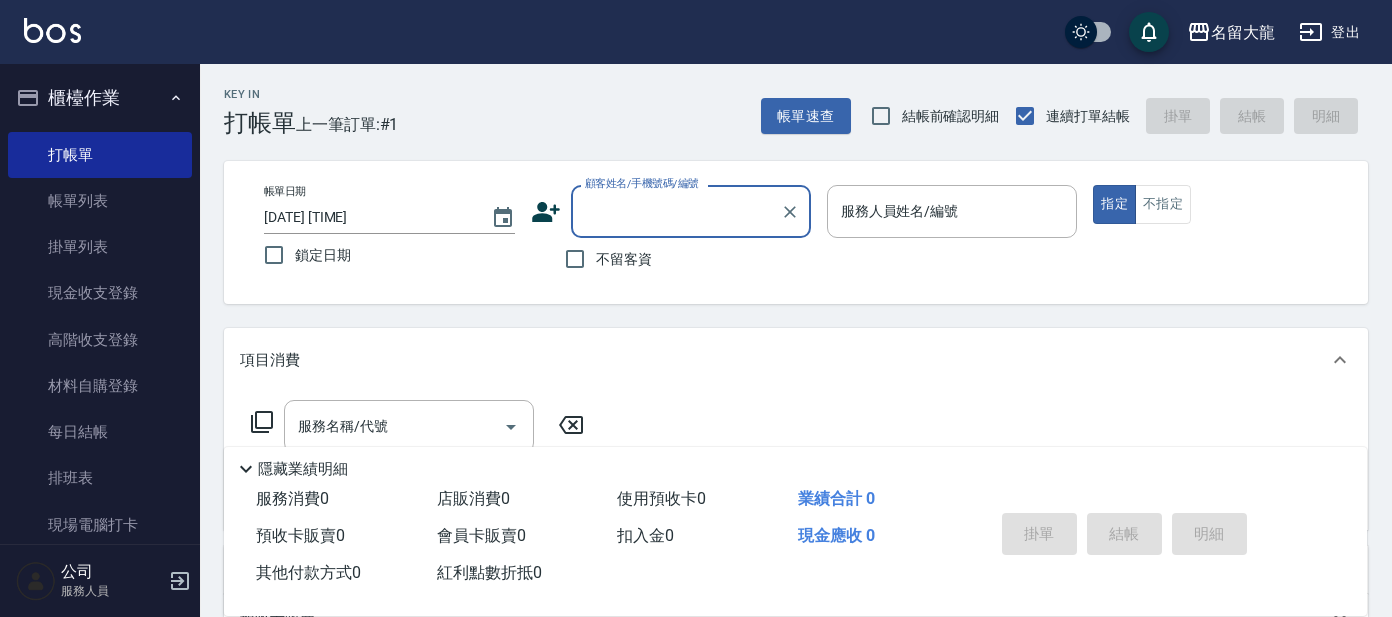scroll, scrollTop: 0, scrollLeft: 0, axis: both 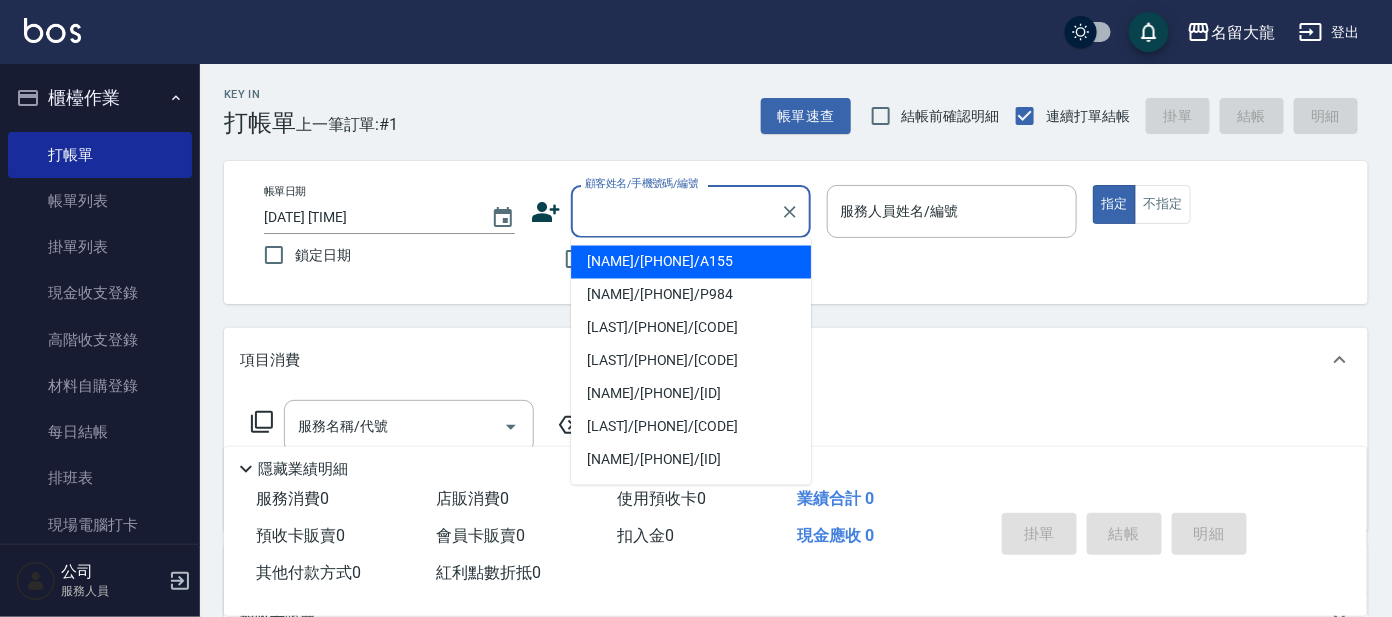 click on "顧客姓名/手機號碼/編號" at bounding box center [676, 211] 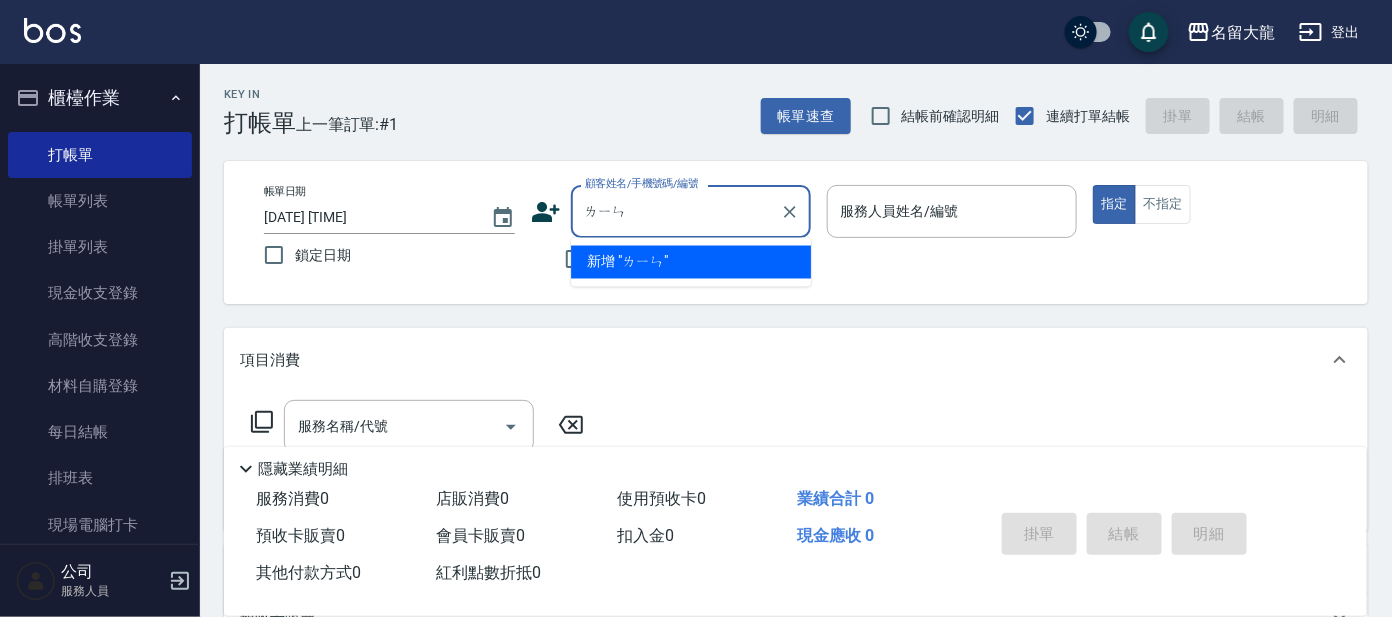 type on "鄰" 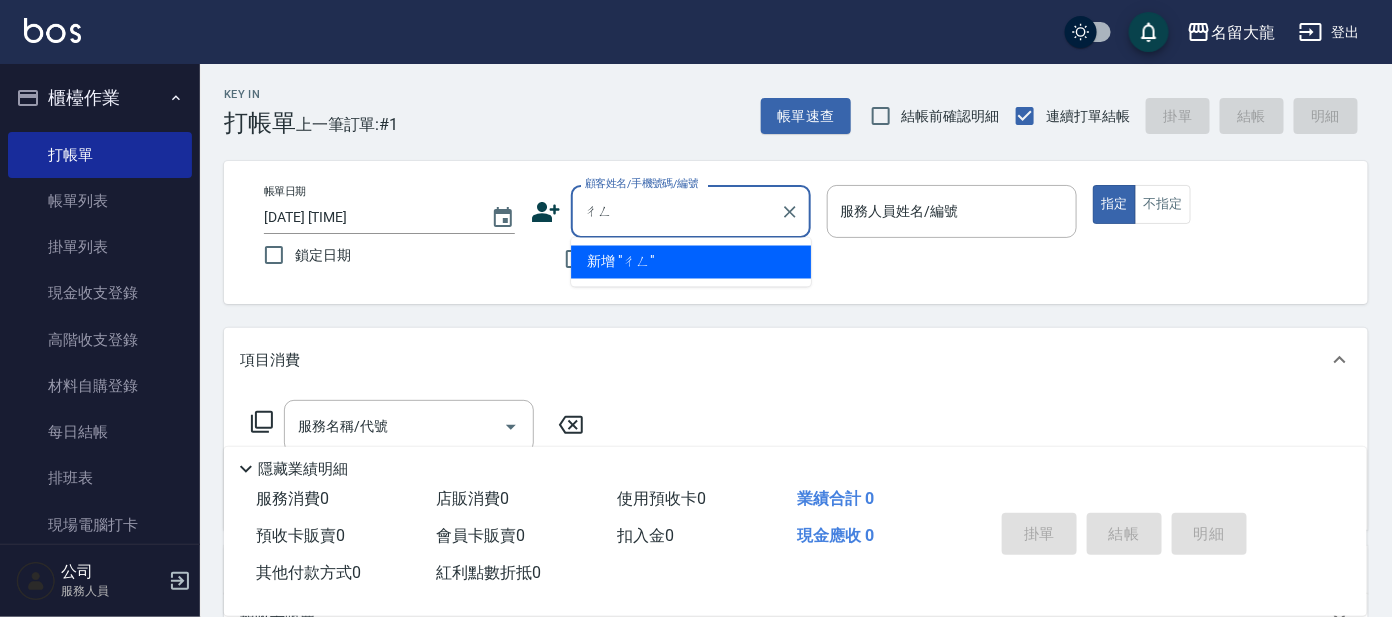 type on "秤" 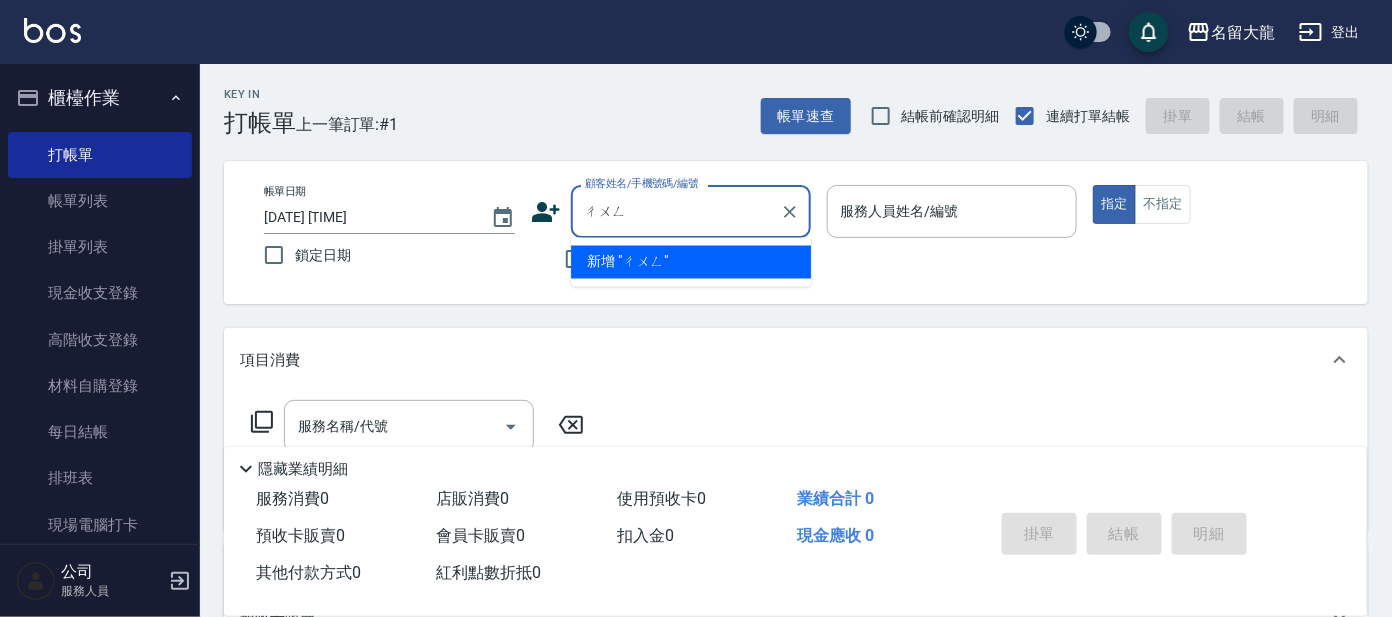 type on "重" 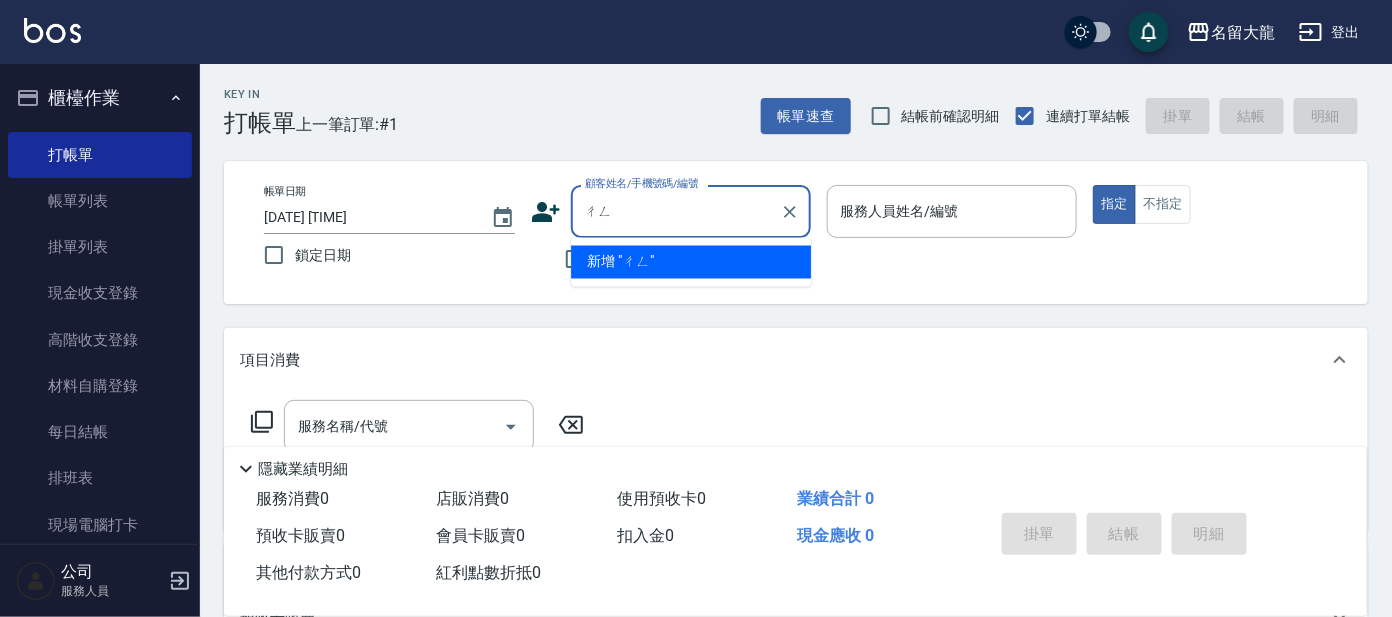 type on "逞" 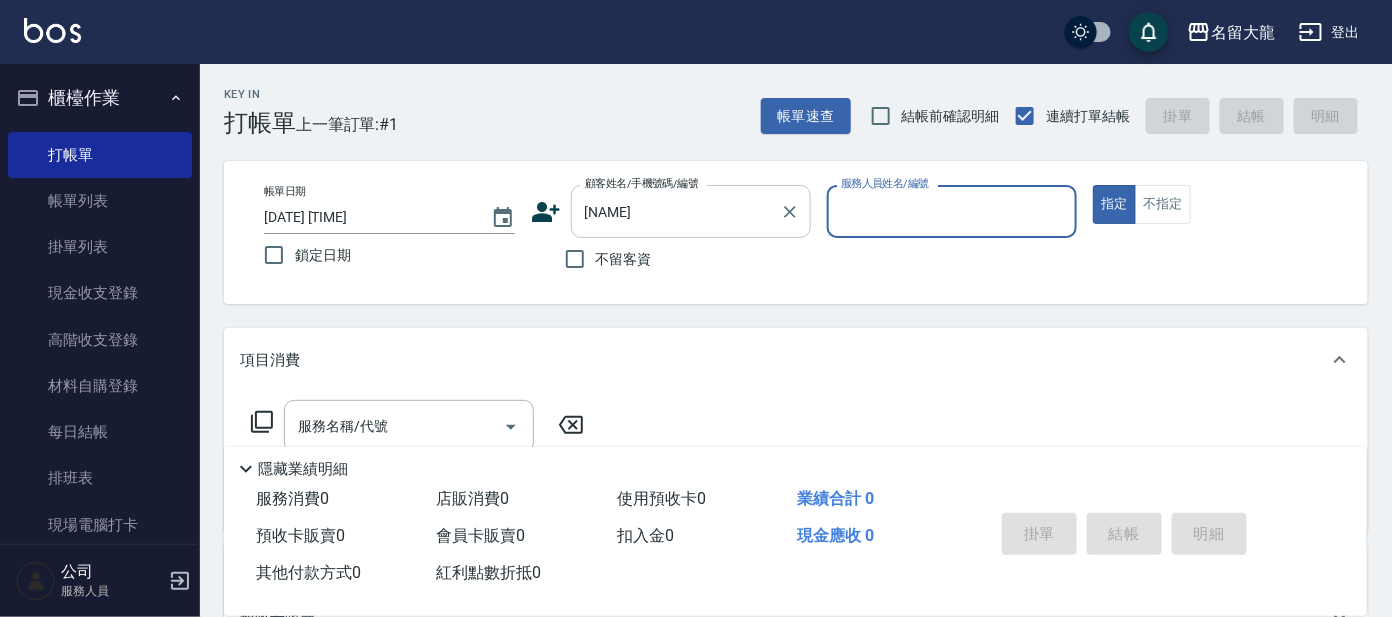 drag, startPoint x: 658, startPoint y: 211, endPoint x: 672, endPoint y: 211, distance: 14 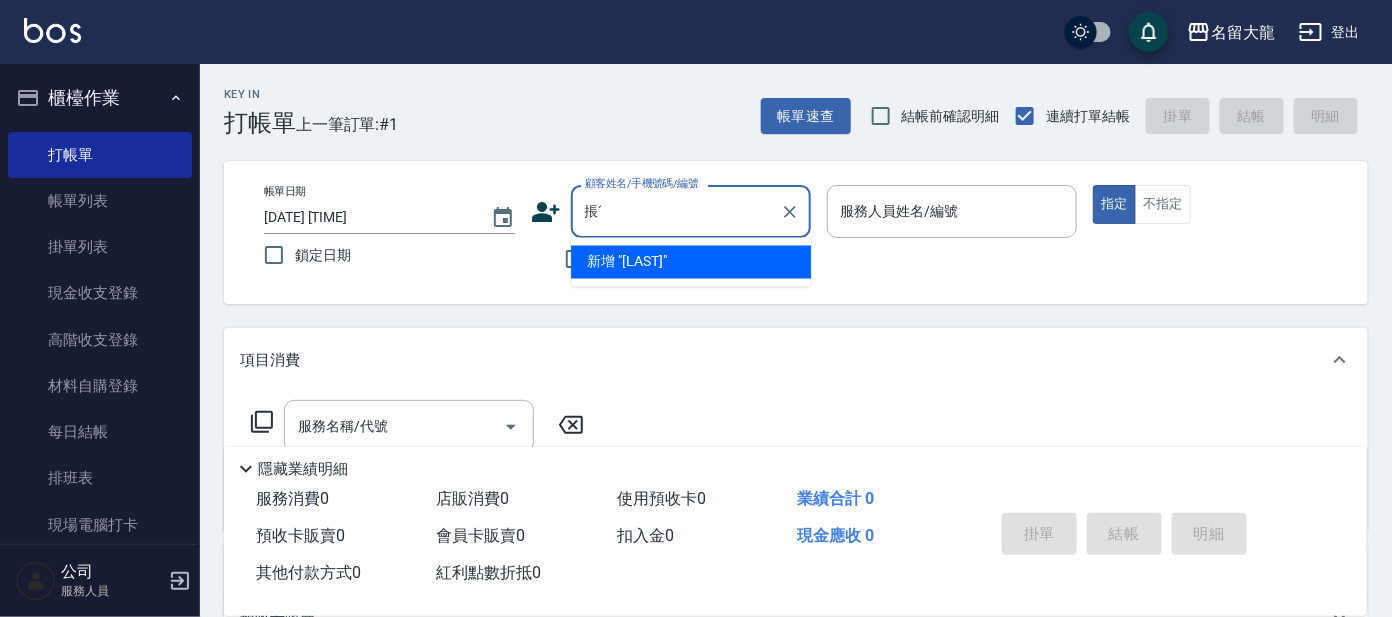 type on "掁" 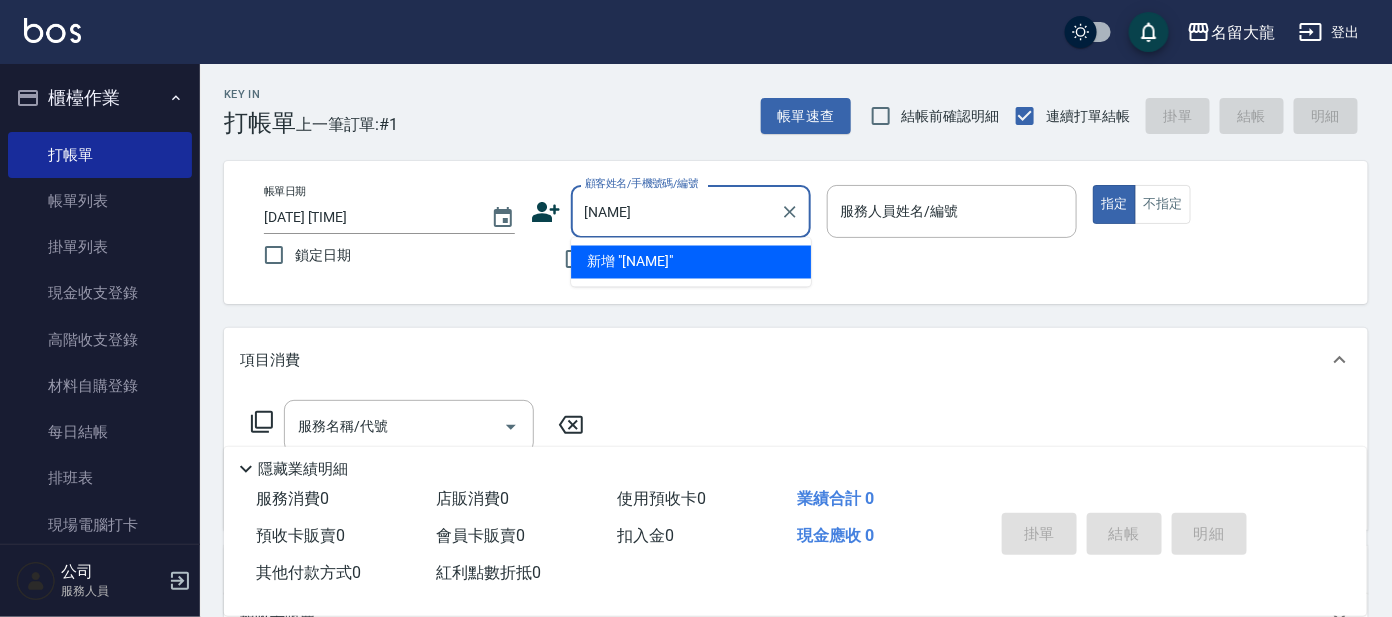 click on "[NAME]" at bounding box center [676, 211] 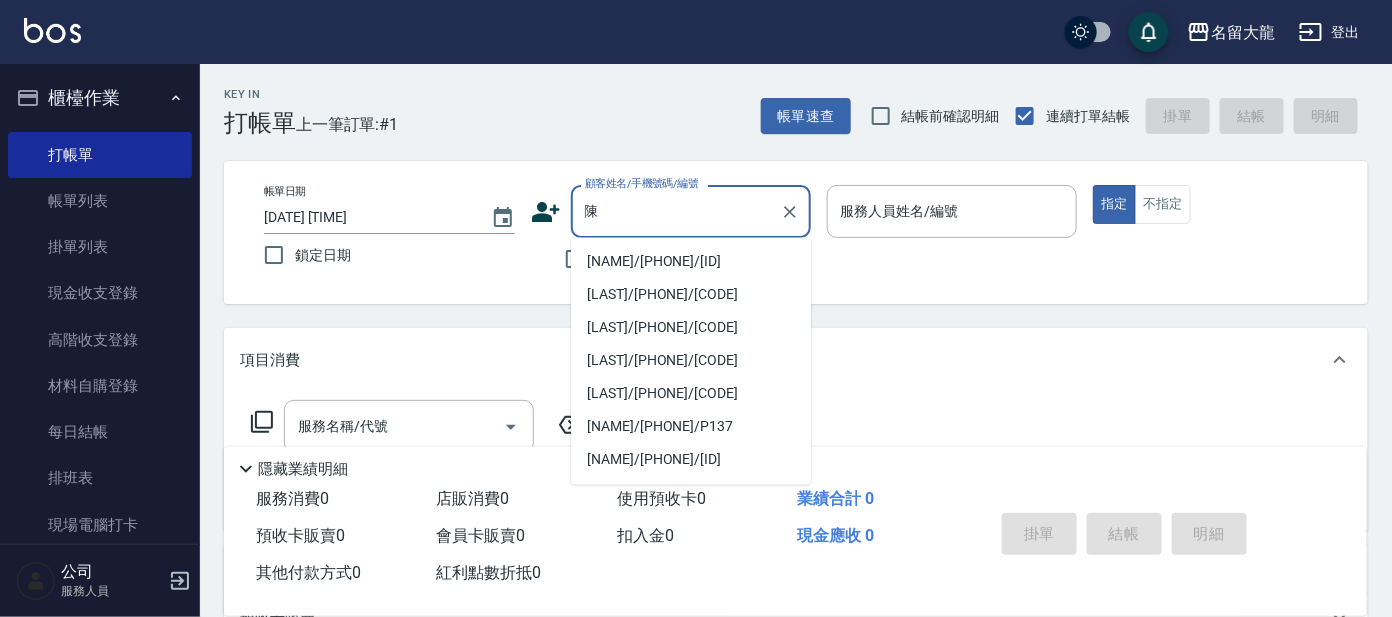 click on "陳" at bounding box center (676, 211) 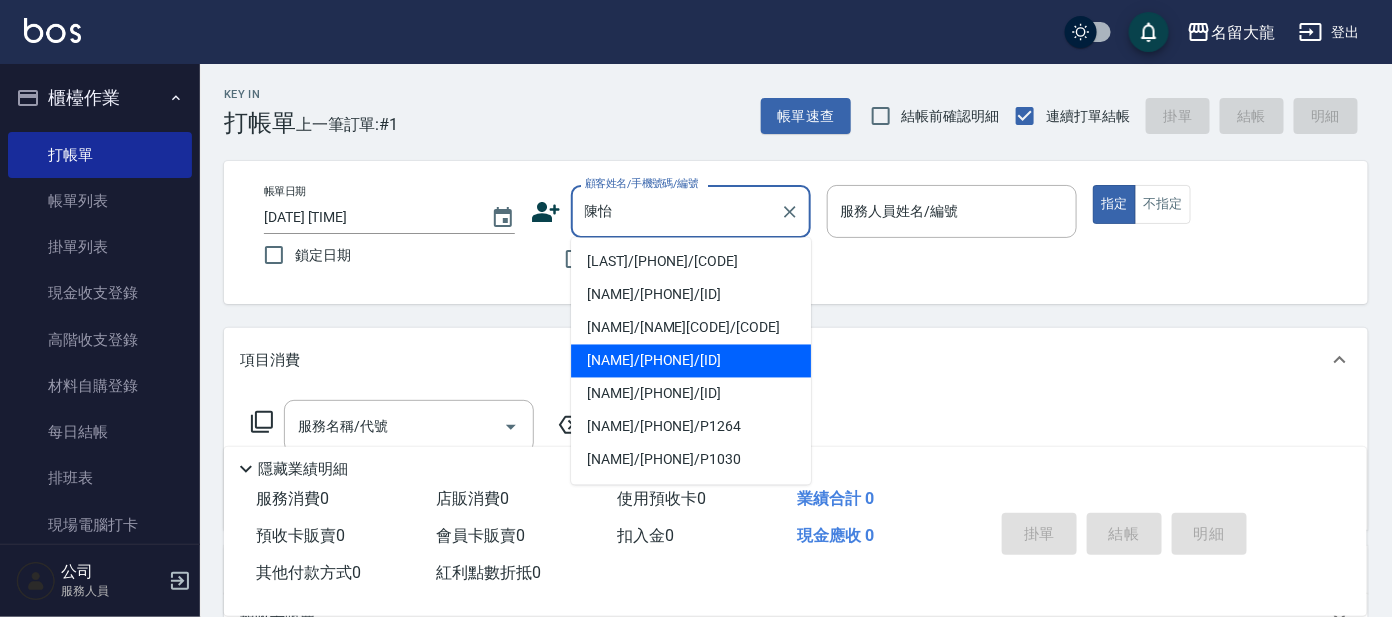 click on "[NAME]/[PHONE]/[ID]" at bounding box center (691, 361) 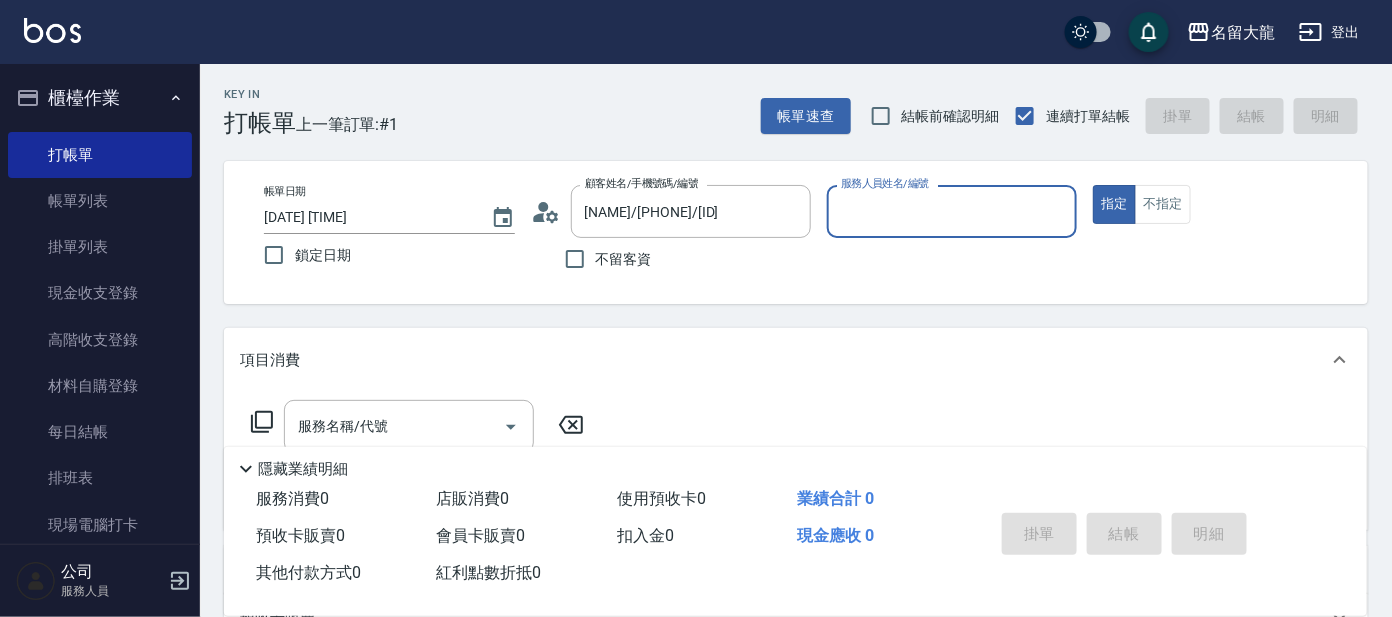 click on "服務人員姓名/編號" at bounding box center [952, 211] 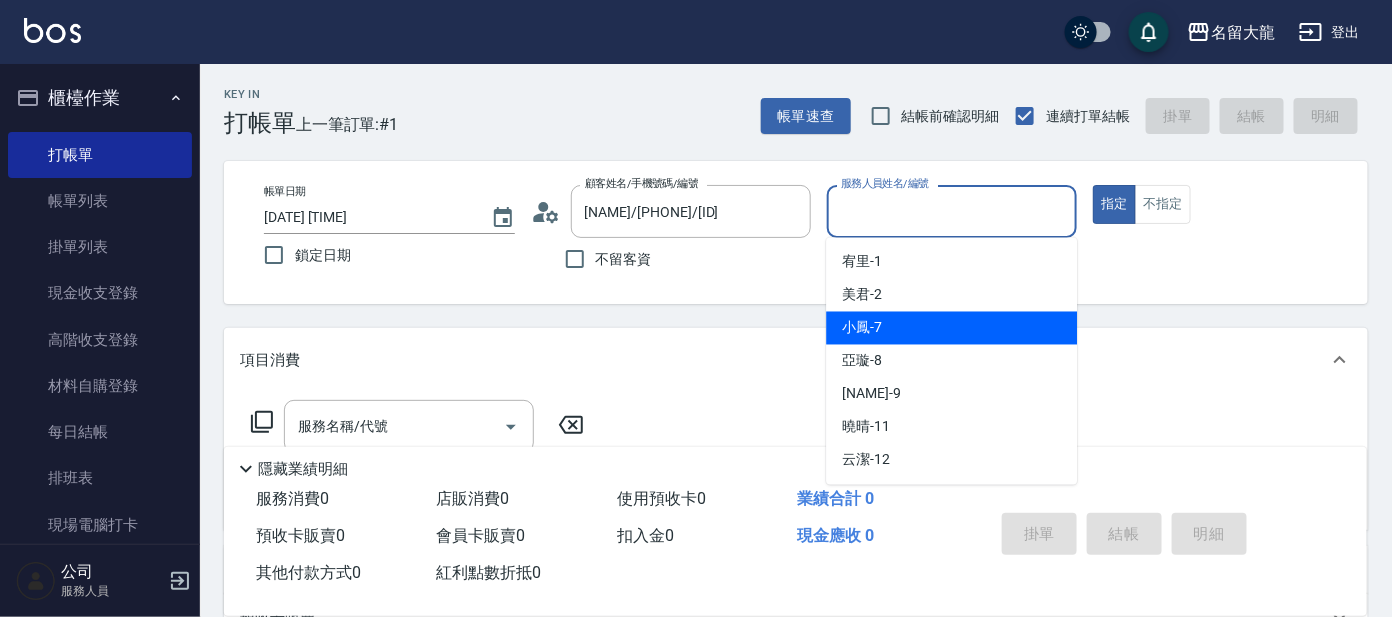click on "小鳳 -7" at bounding box center [951, 328] 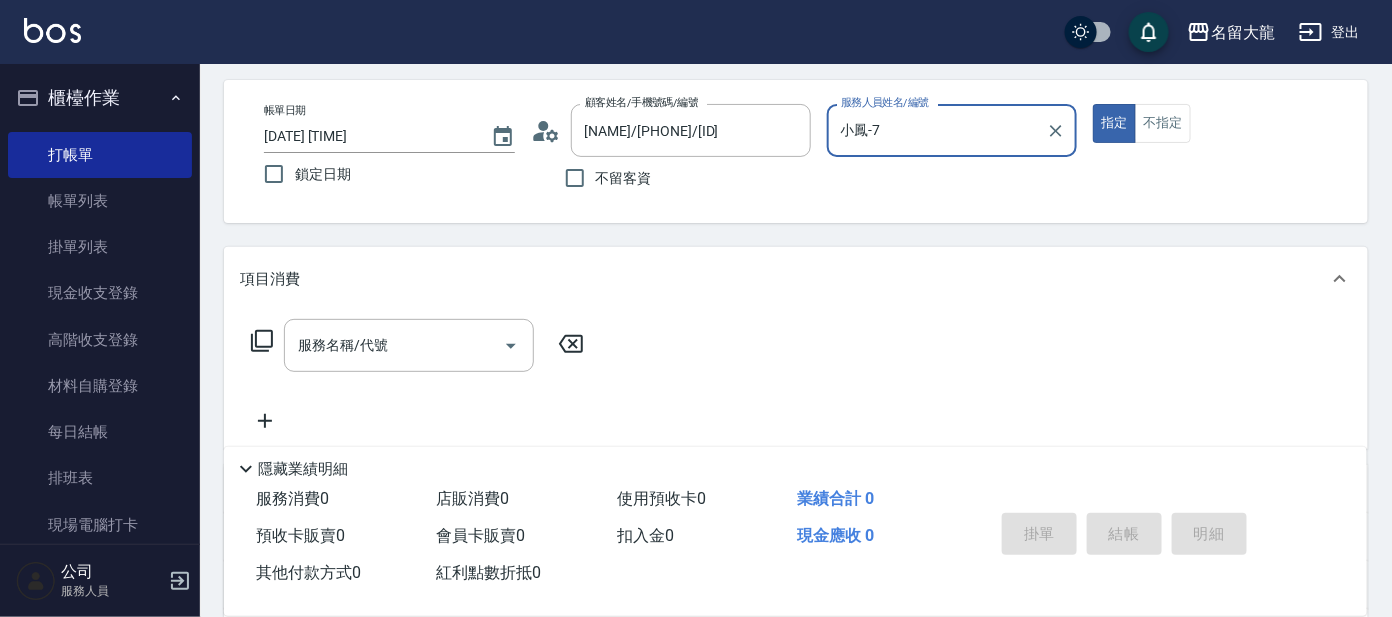 scroll, scrollTop: 124, scrollLeft: 0, axis: vertical 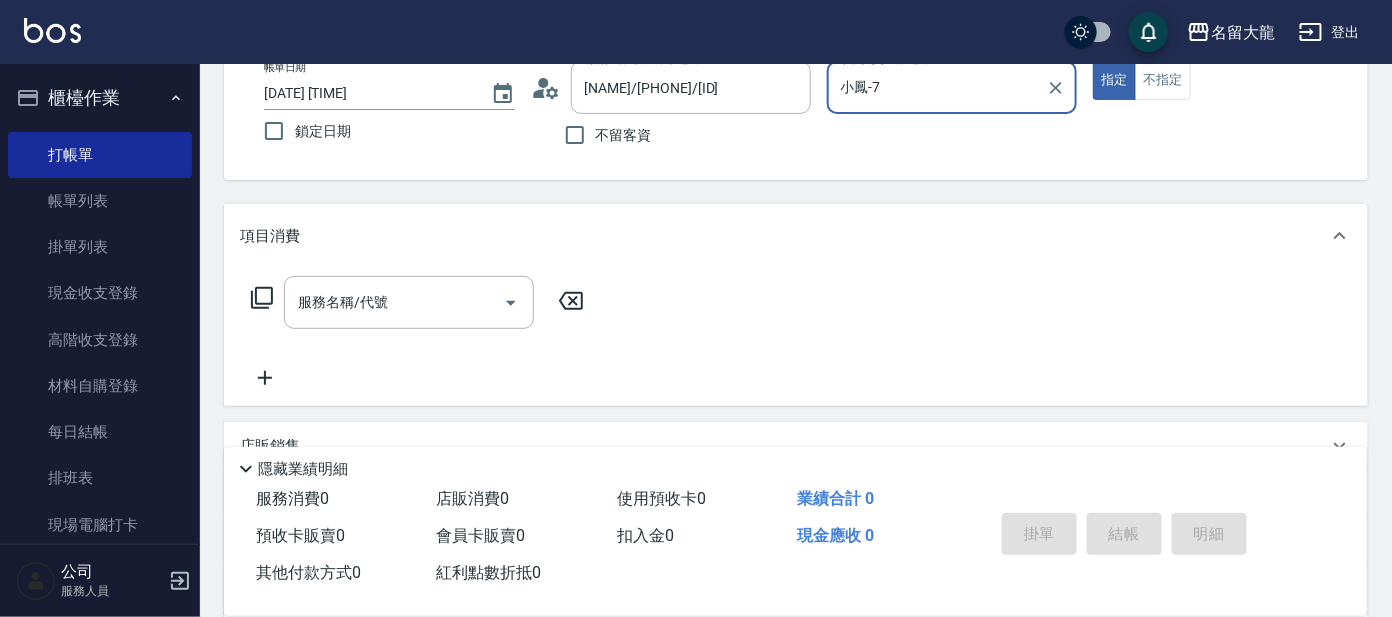 click 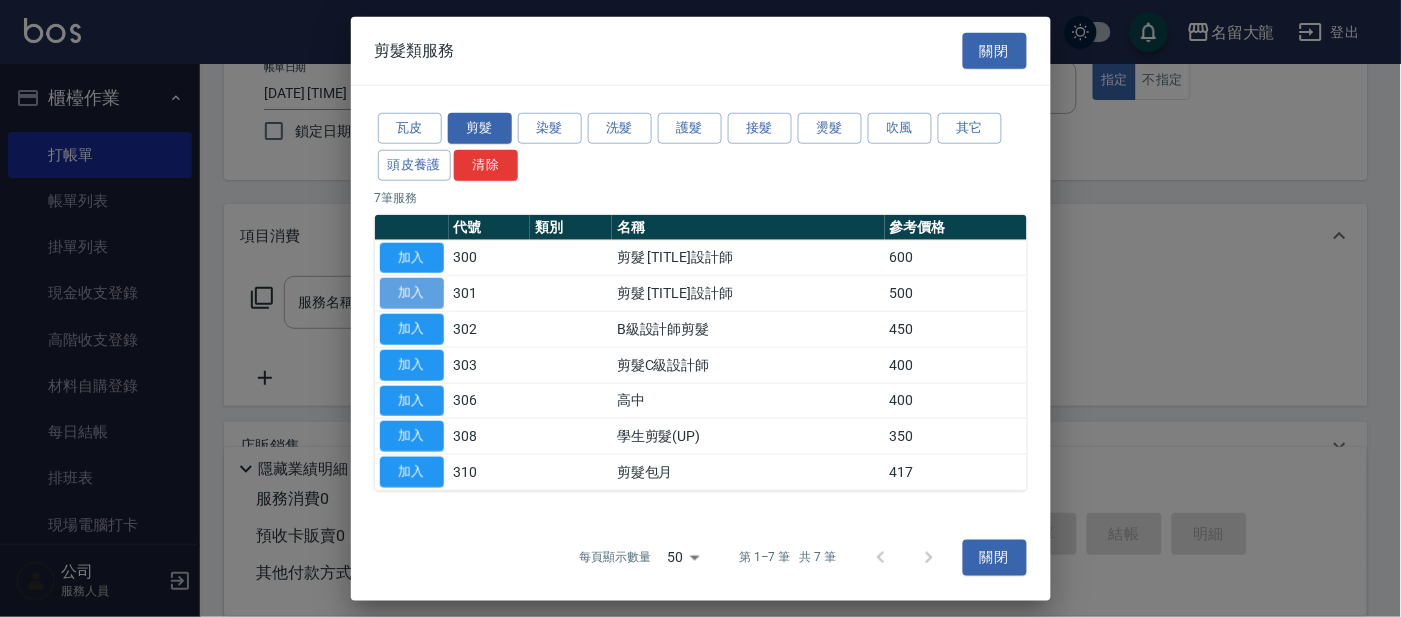 click on "加入" at bounding box center [412, 293] 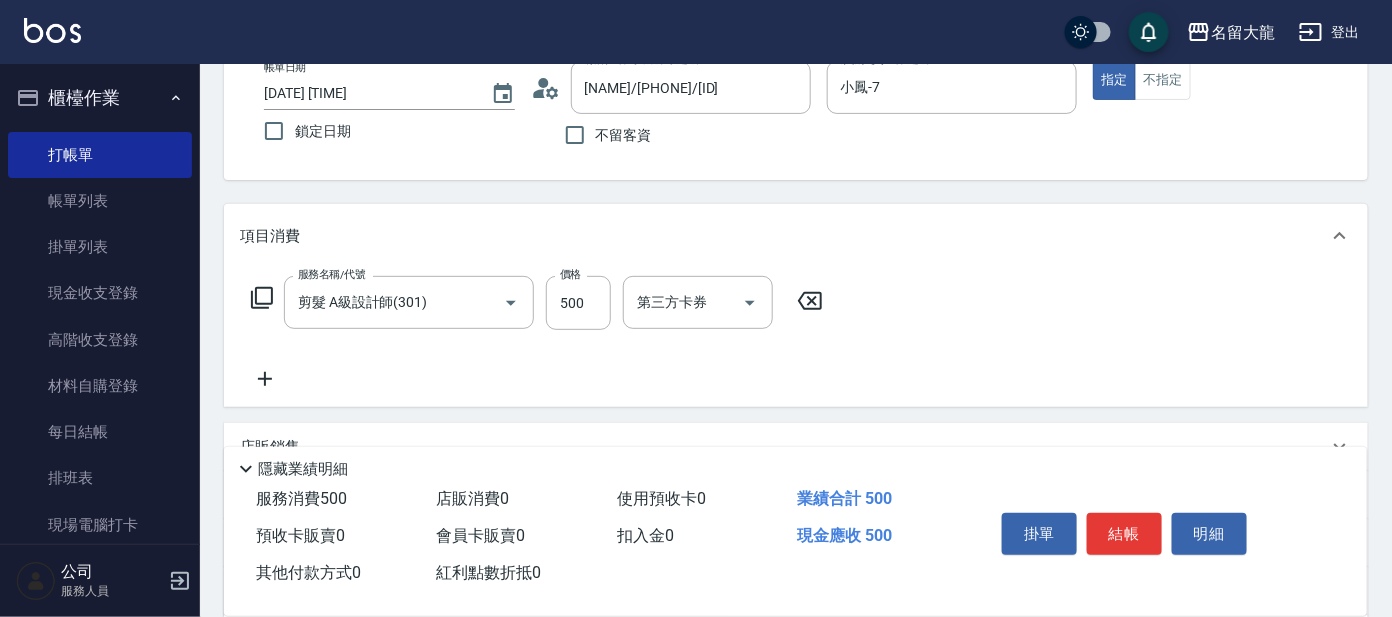 click 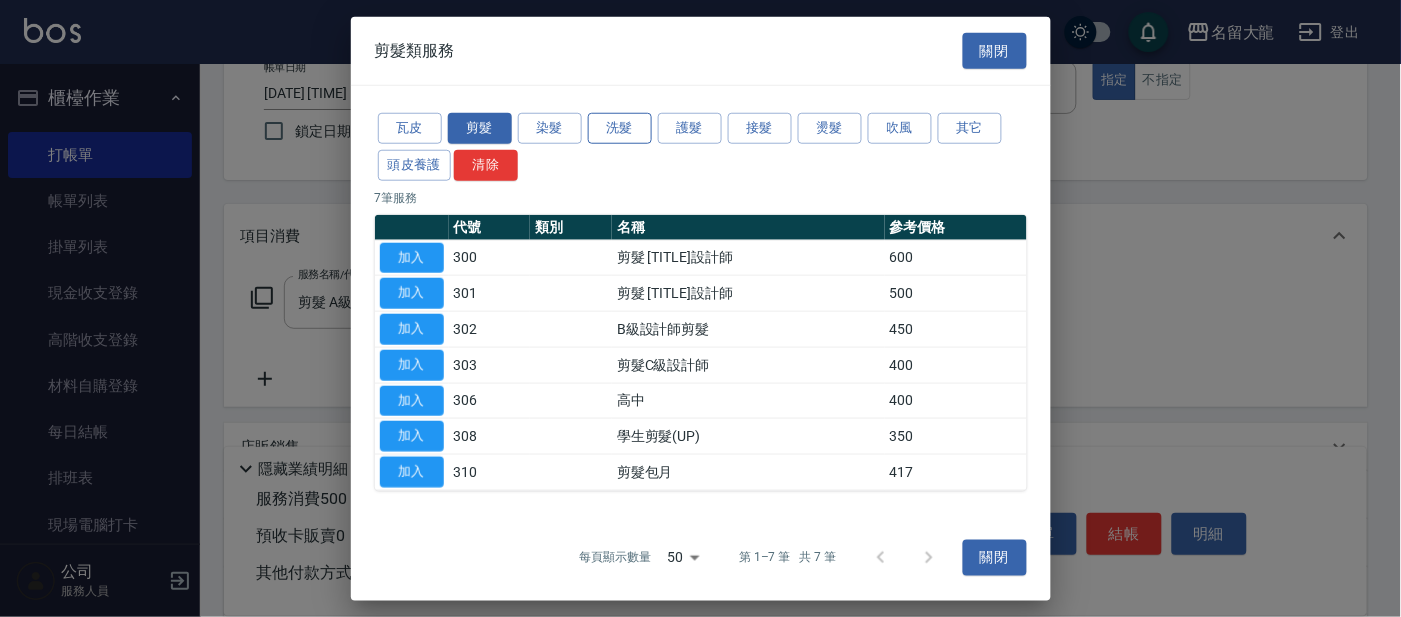 click on "洗髮" at bounding box center (620, 128) 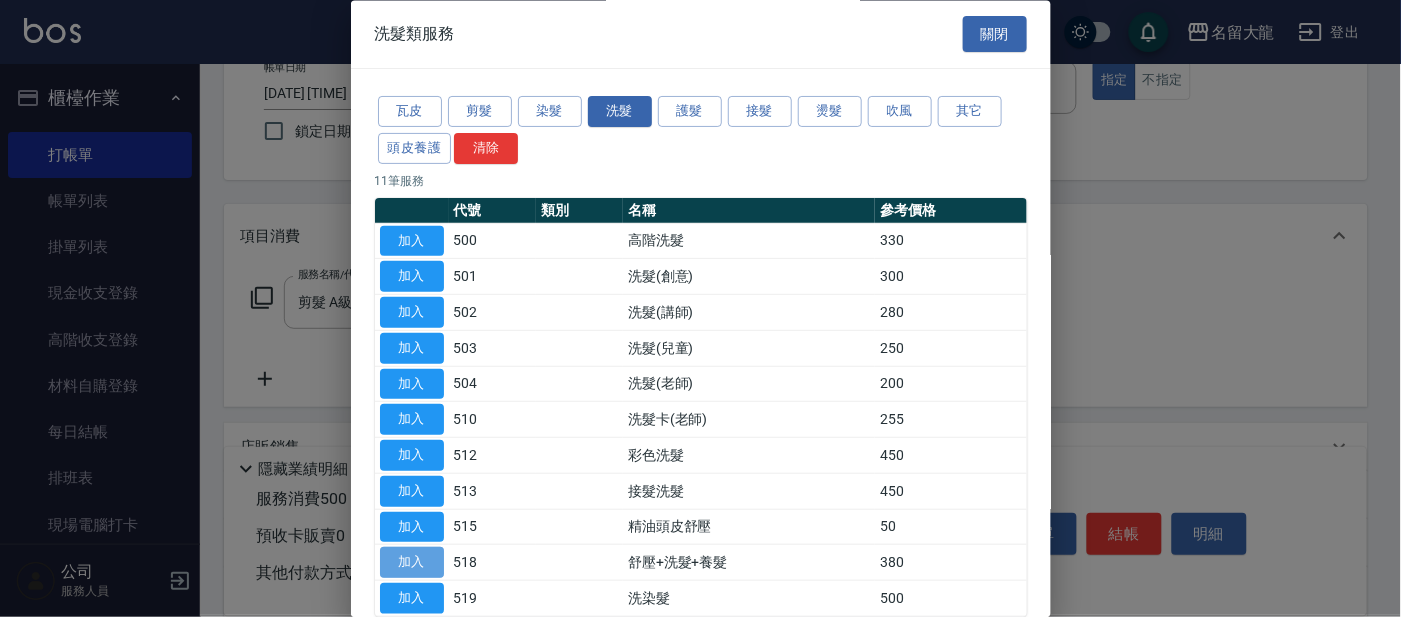 click on "加入" at bounding box center [412, 563] 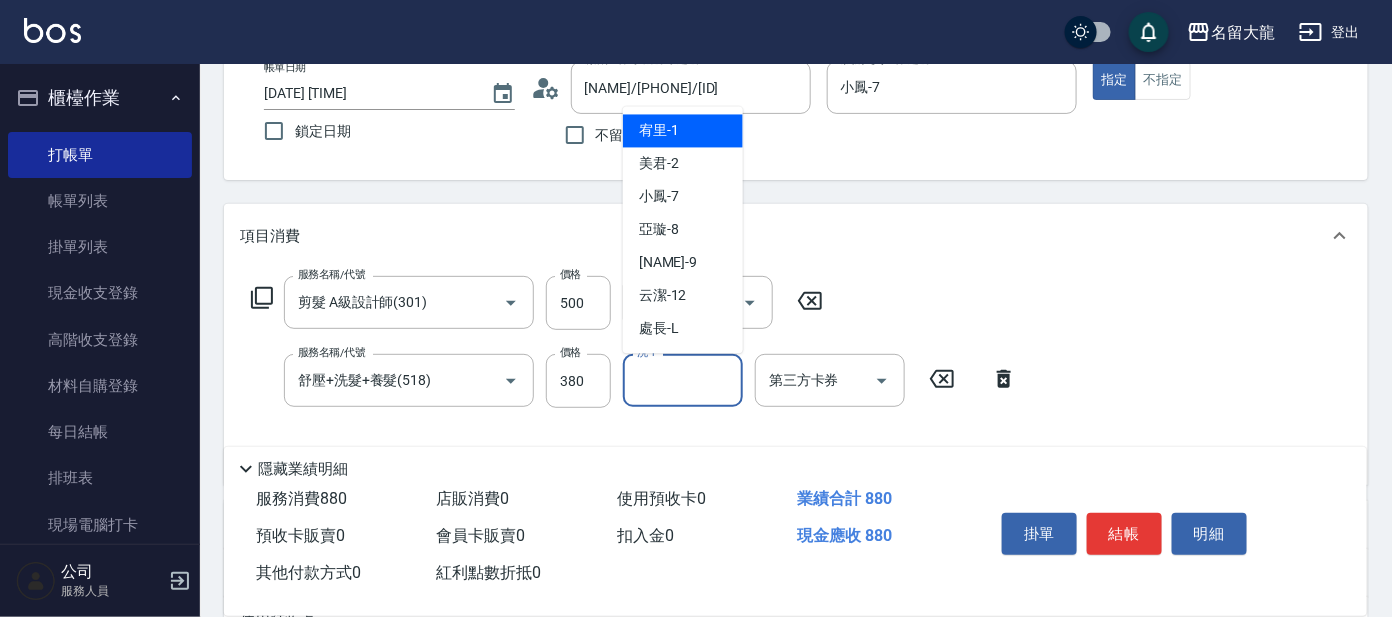 click on "洗-1" at bounding box center (683, 380) 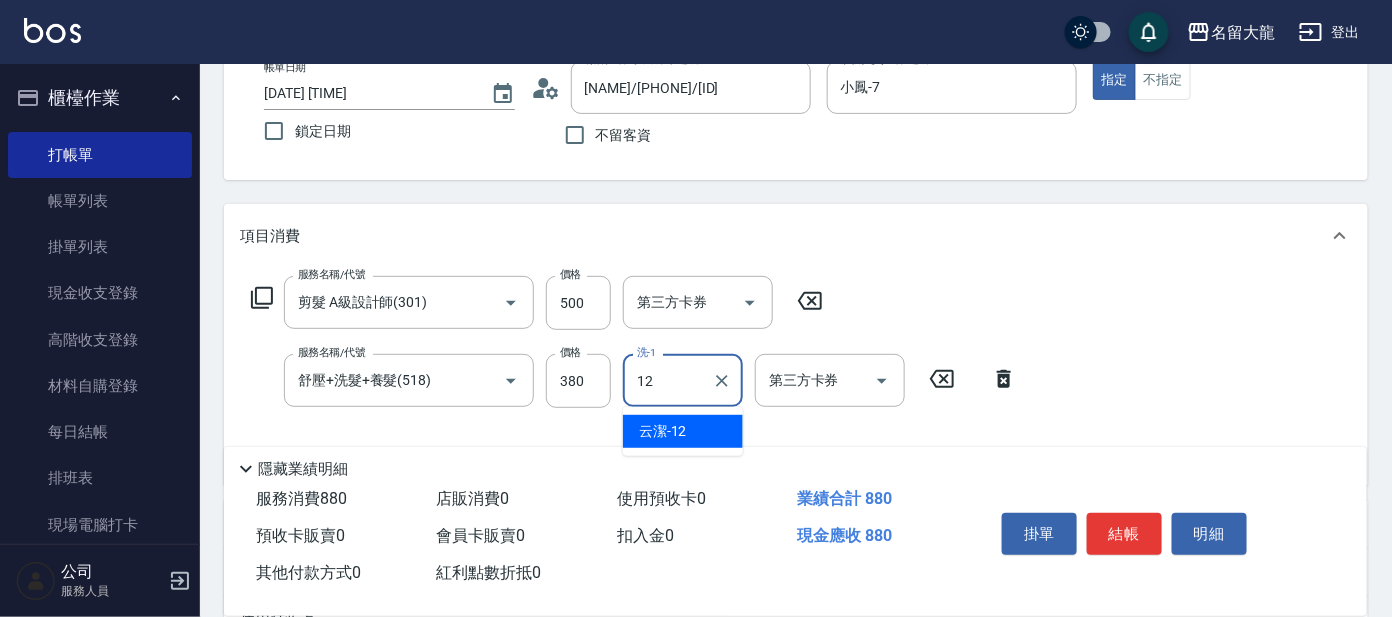 click on "云潔 -12" at bounding box center [663, 431] 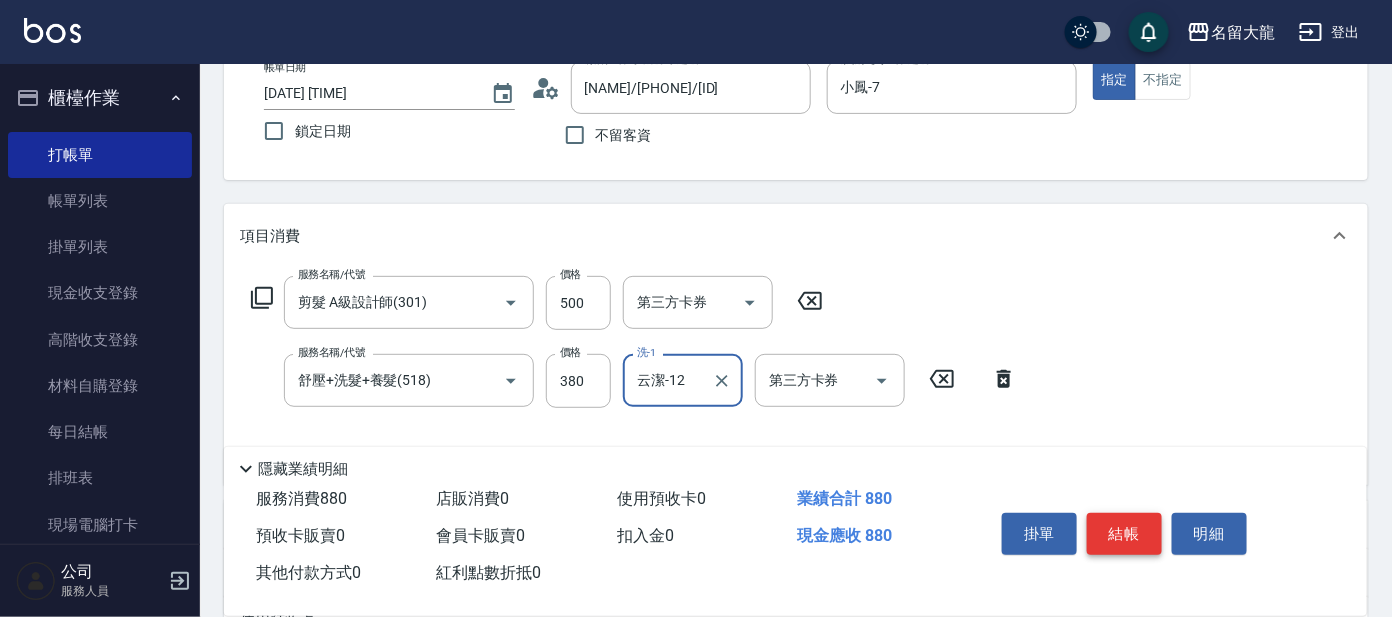 type on "云潔-12" 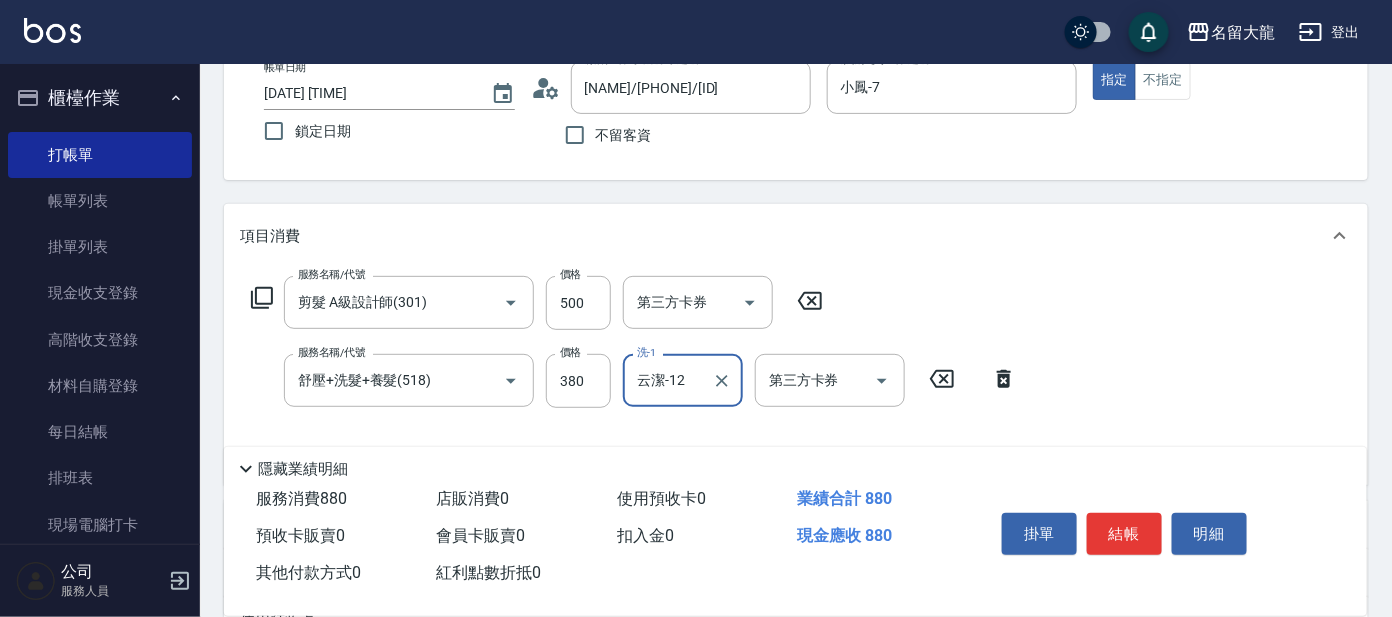 click on "結帳" at bounding box center [1124, 534] 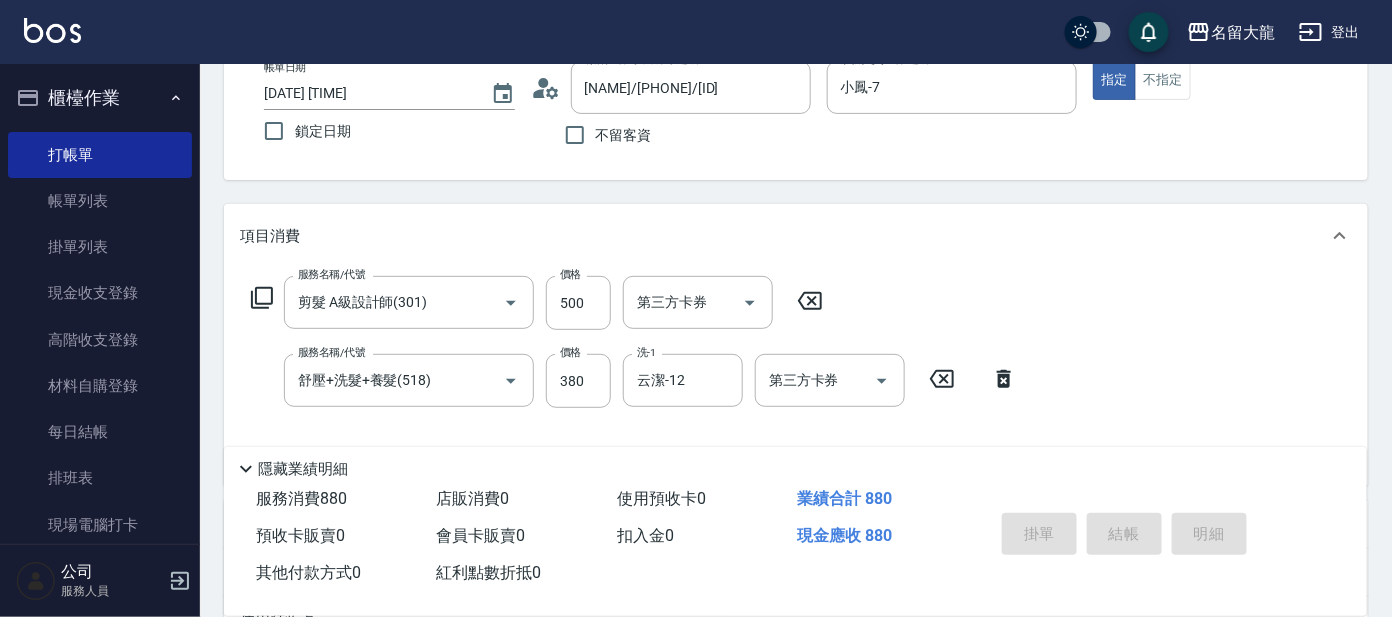 type on "[DATE] [TIME]" 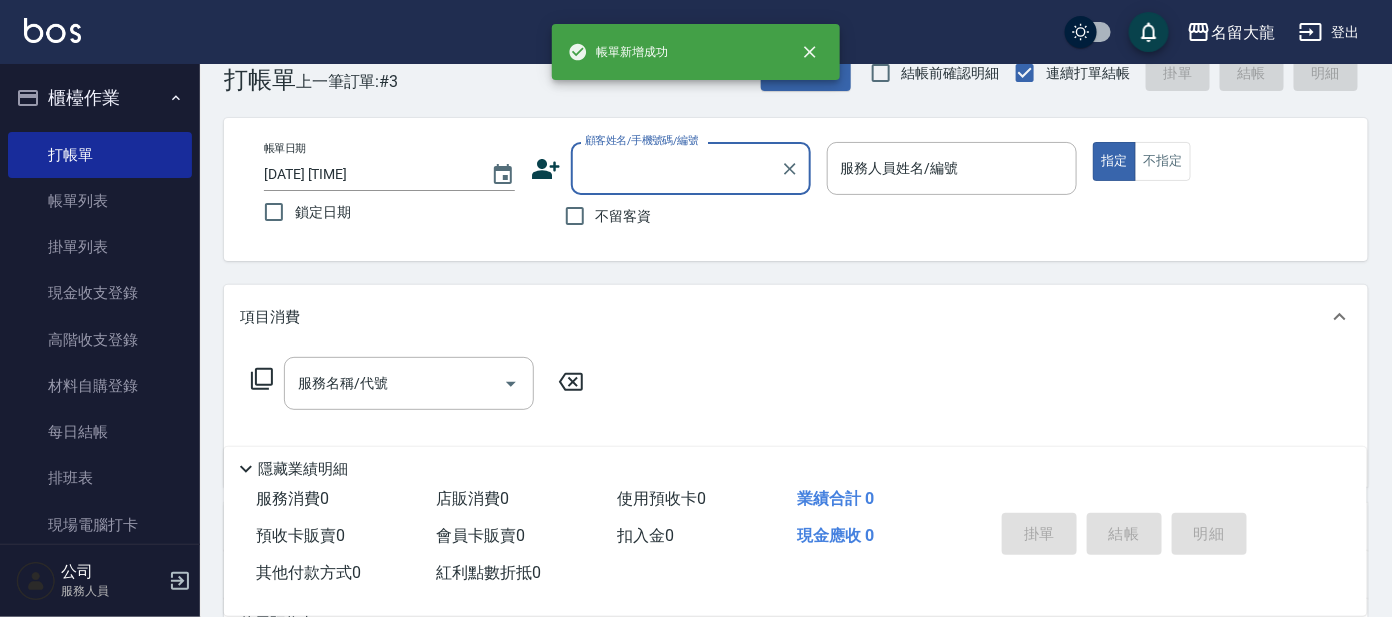 scroll, scrollTop: 0, scrollLeft: 0, axis: both 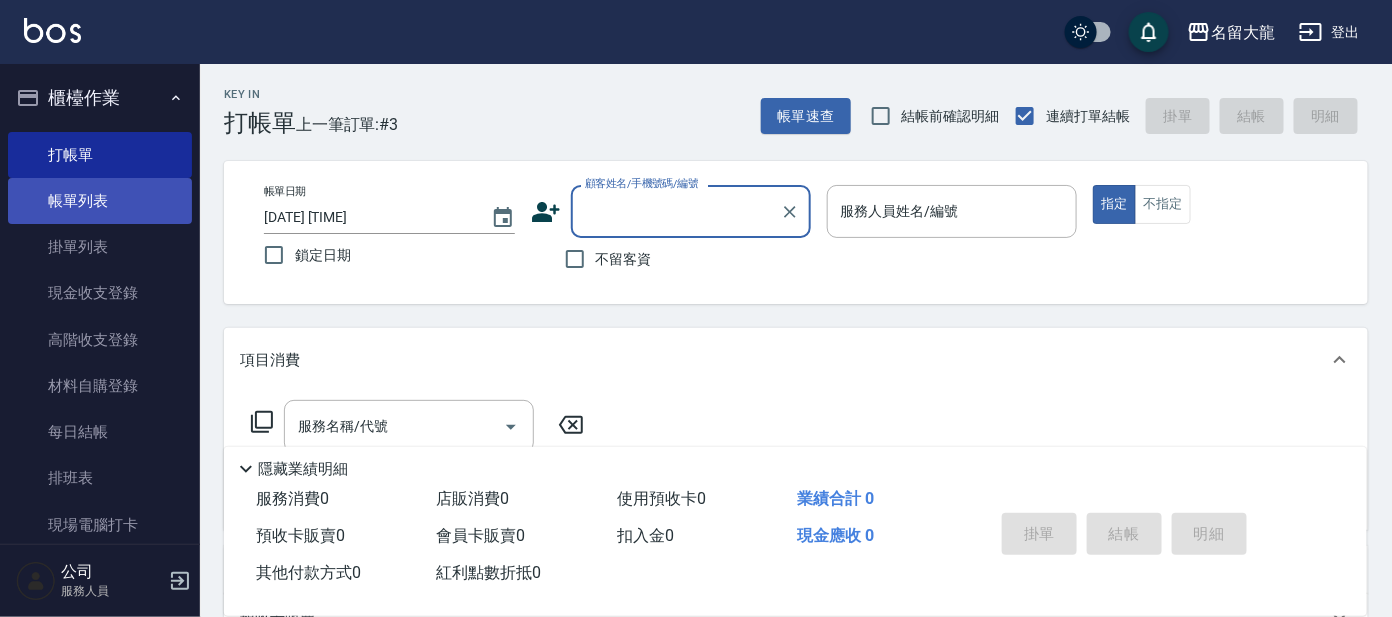 click on "帳單列表" at bounding box center [100, 201] 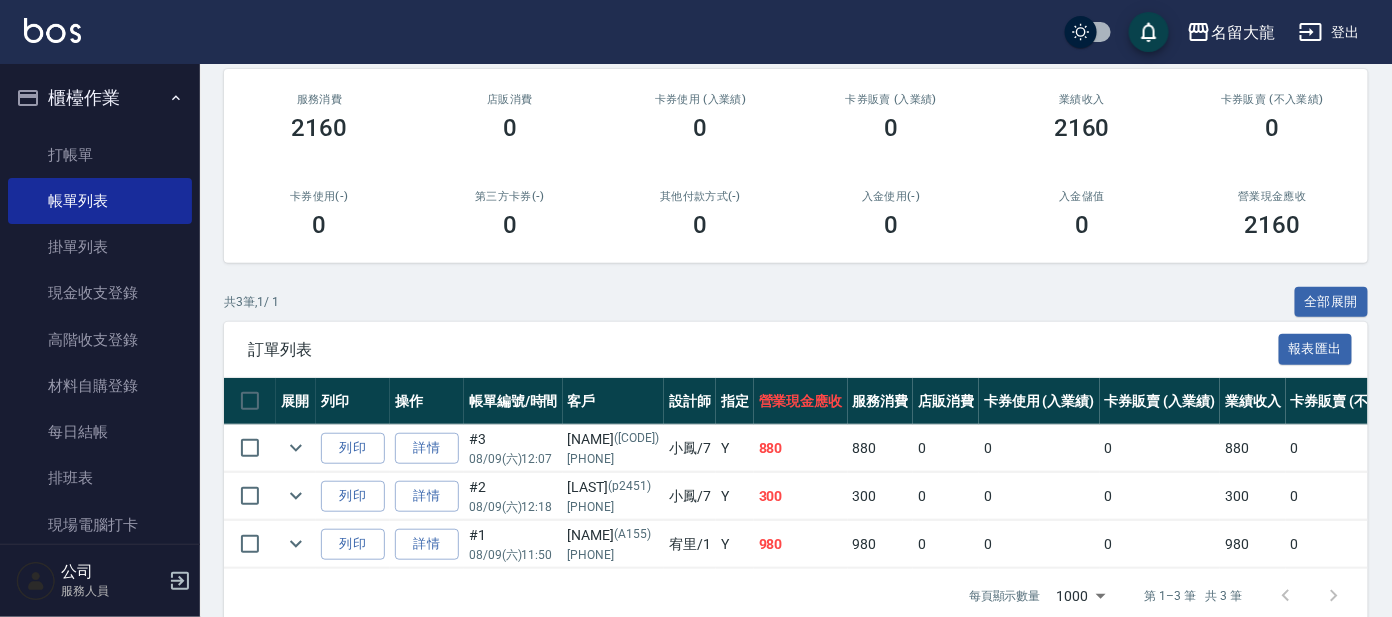 scroll, scrollTop: 249, scrollLeft: 0, axis: vertical 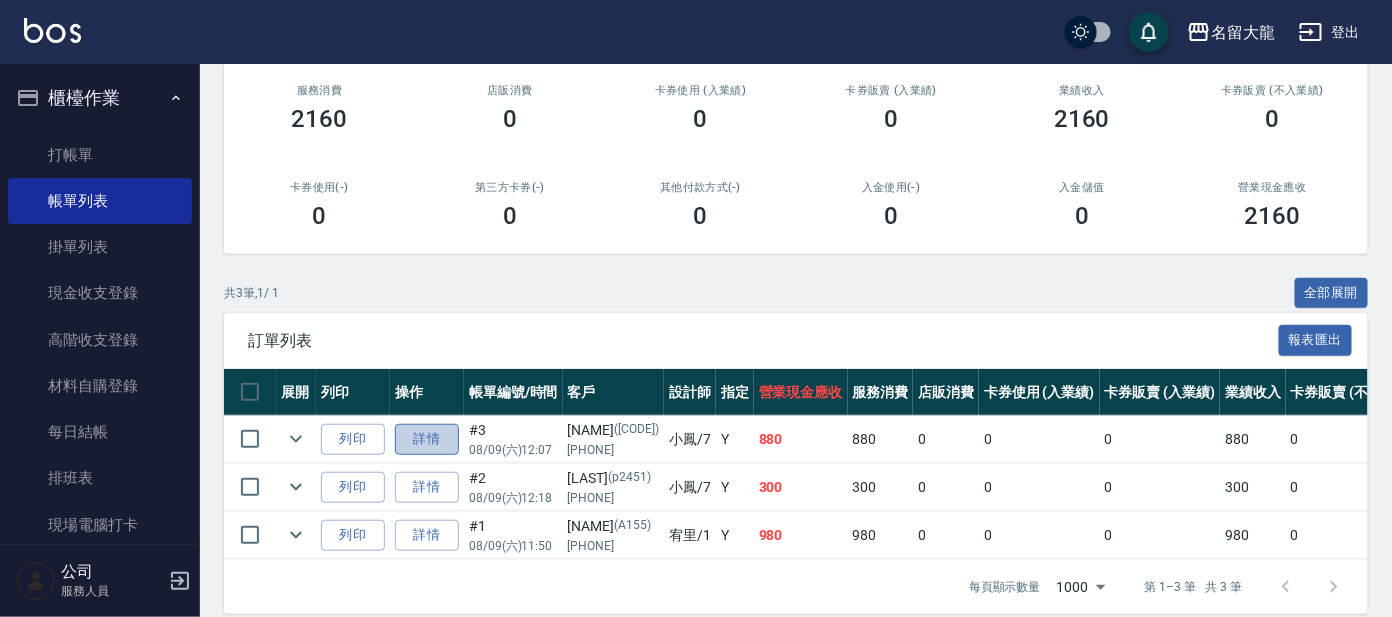 click on "詳情" at bounding box center [427, 439] 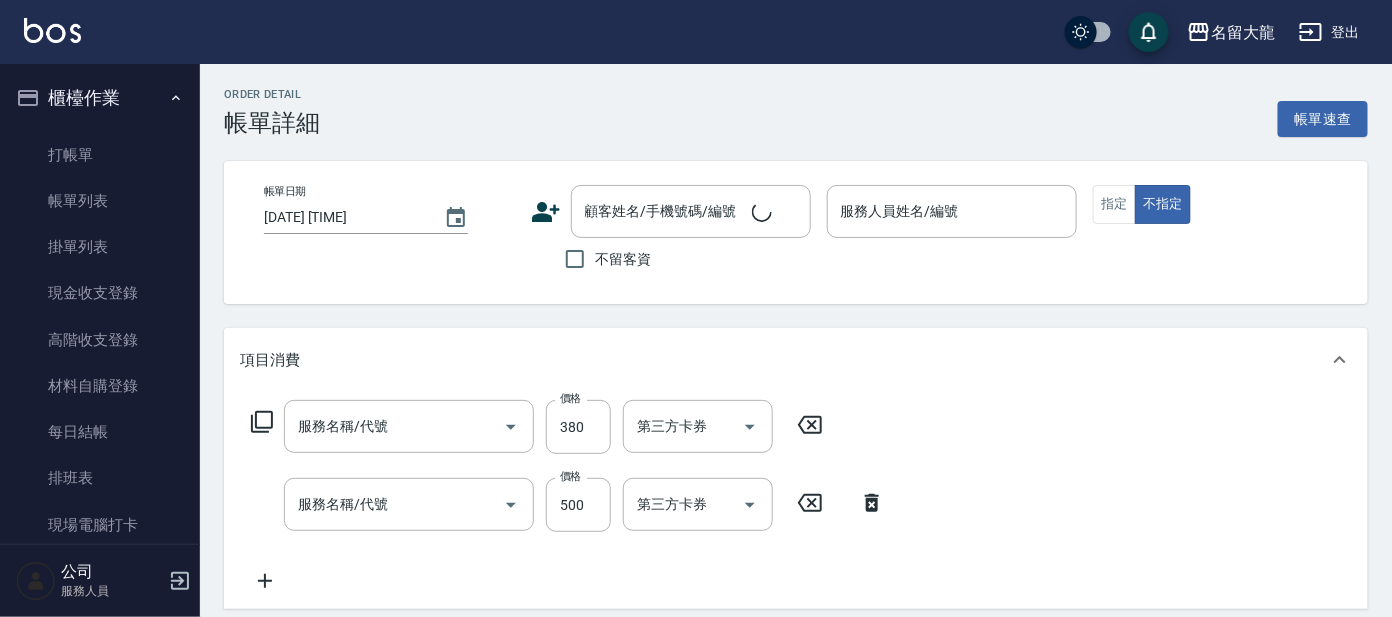 scroll, scrollTop: 124, scrollLeft: 0, axis: vertical 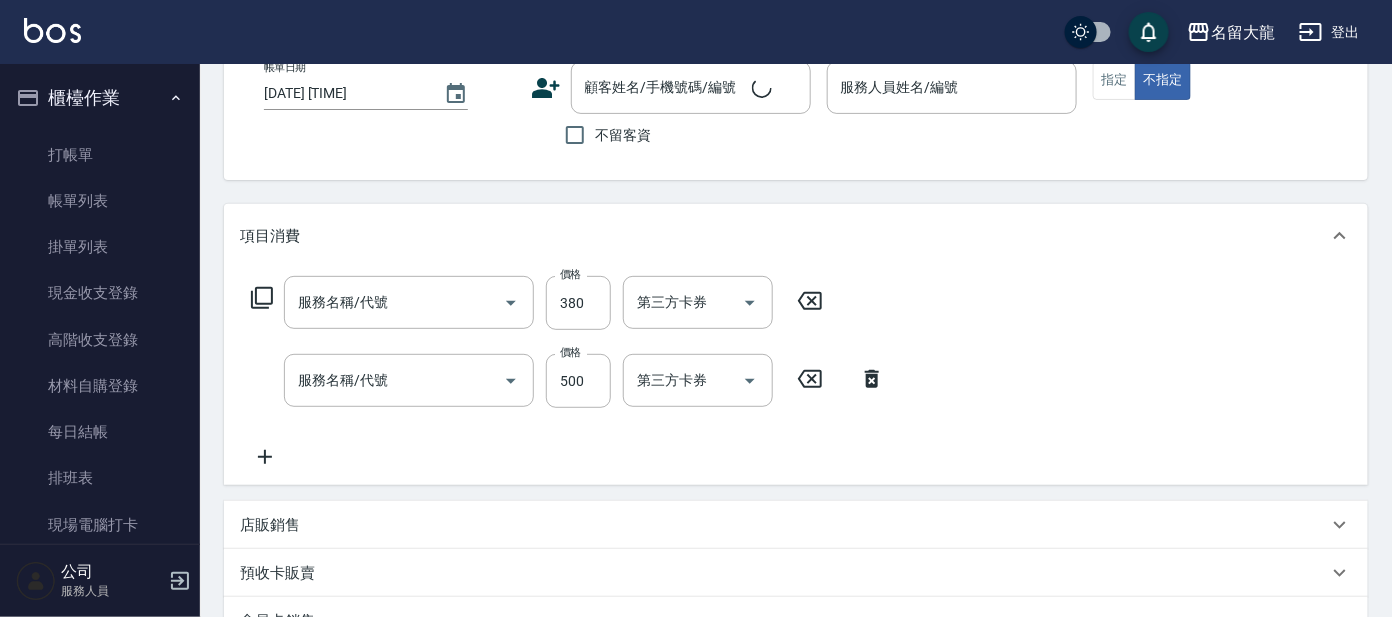 type on "[DATE] [TIME]" 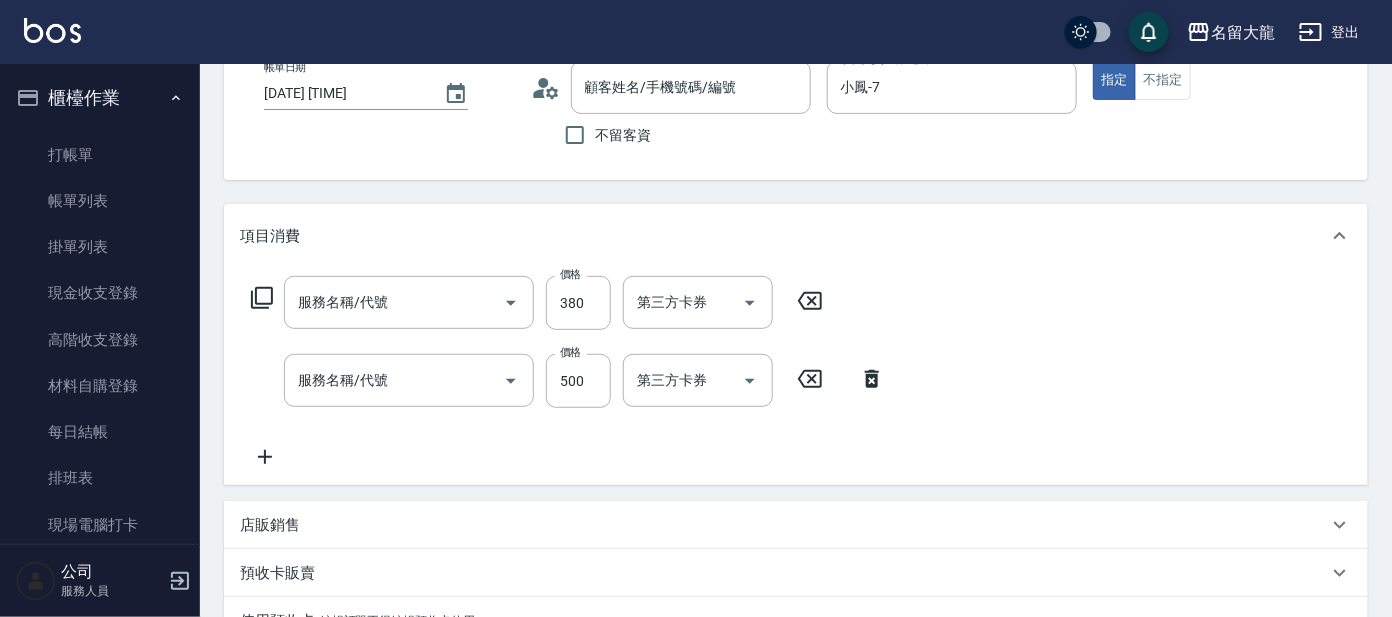 type on "舒壓+洗髮+養髮(518)" 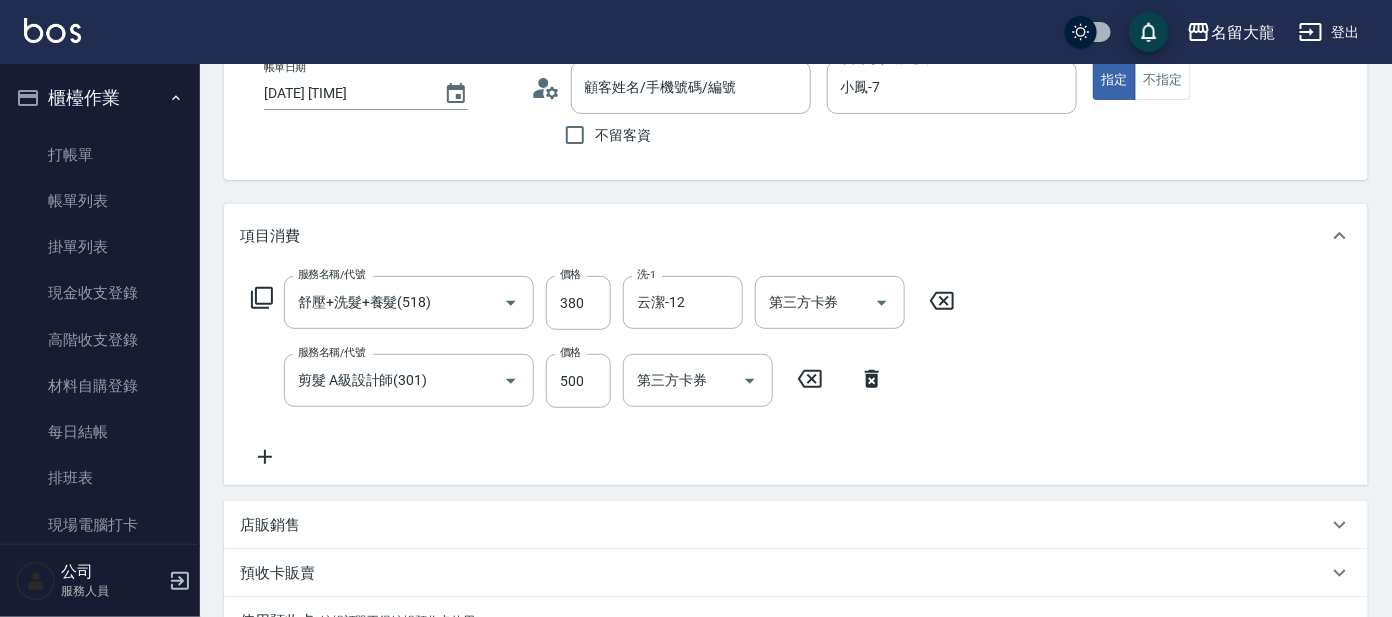 type on "[NAME]/[PHONE]/[ID]" 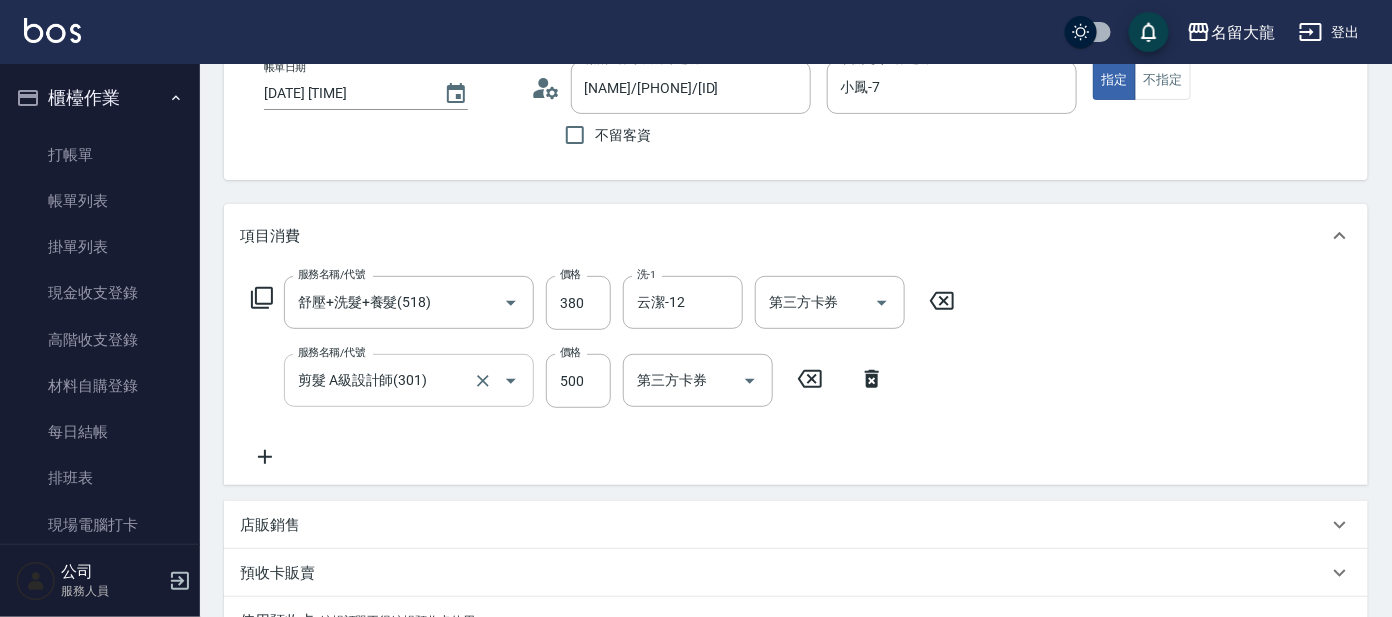 click on "剪髮 A級設計師(301)" at bounding box center (381, 380) 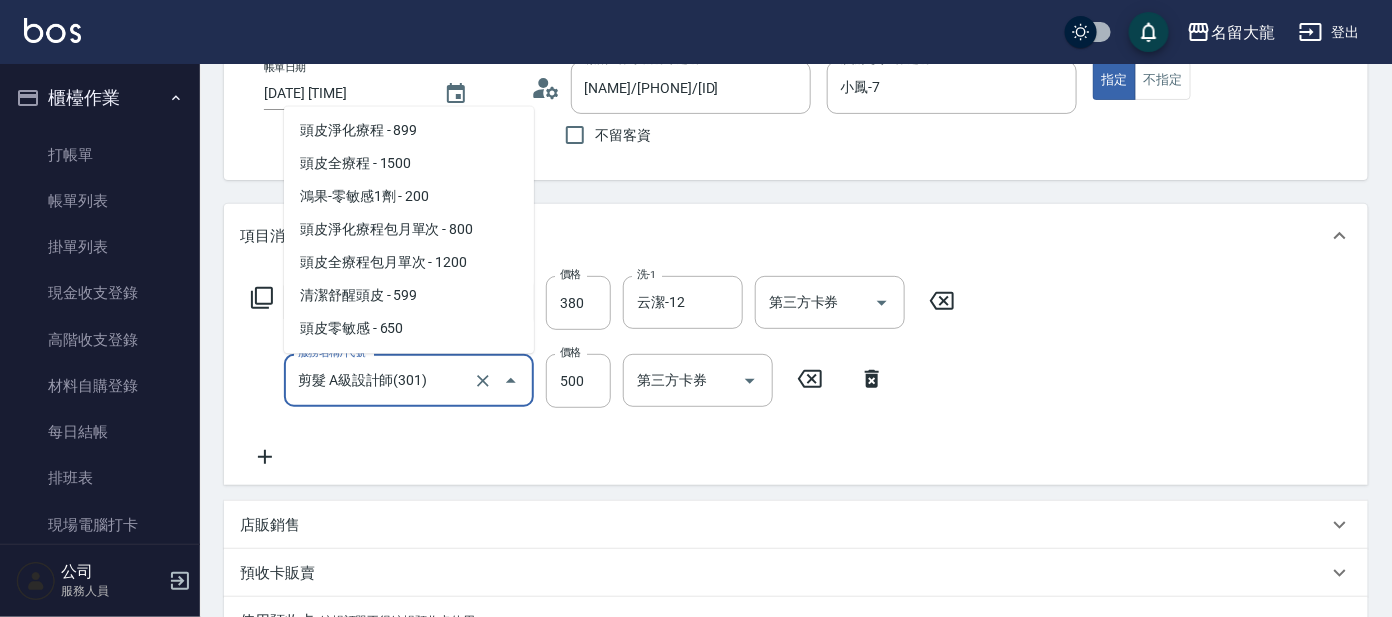 scroll, scrollTop: 749, scrollLeft: 0, axis: vertical 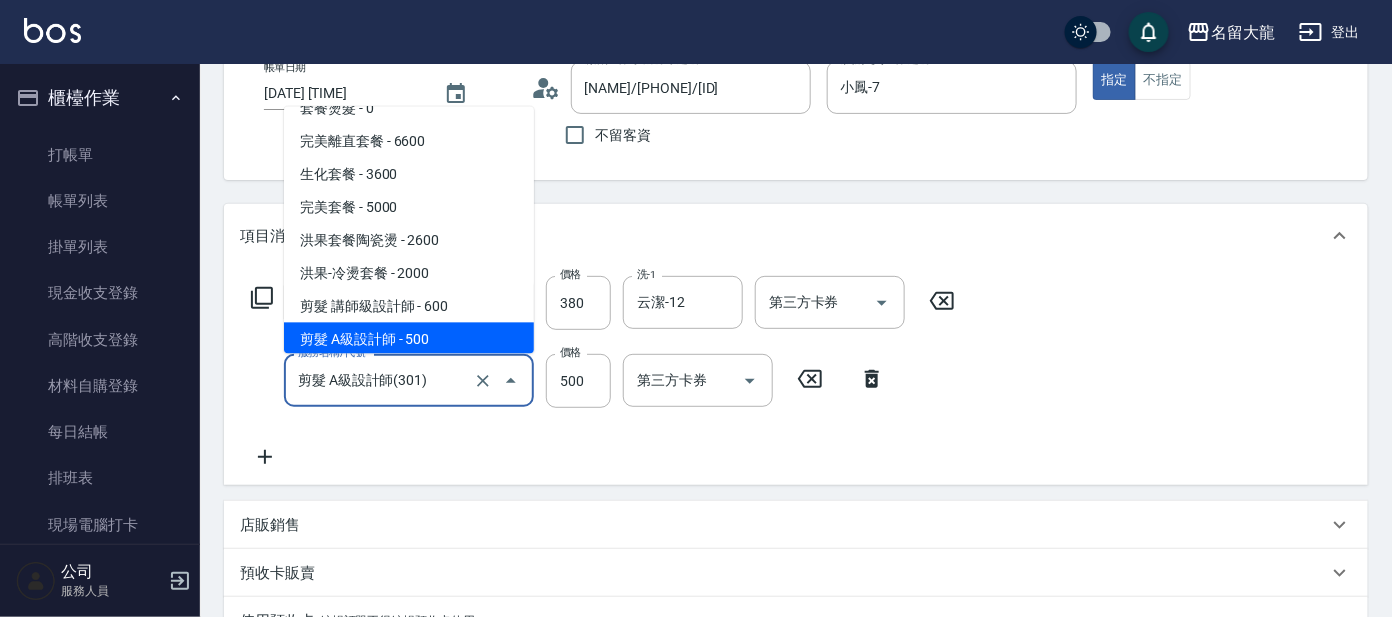 click 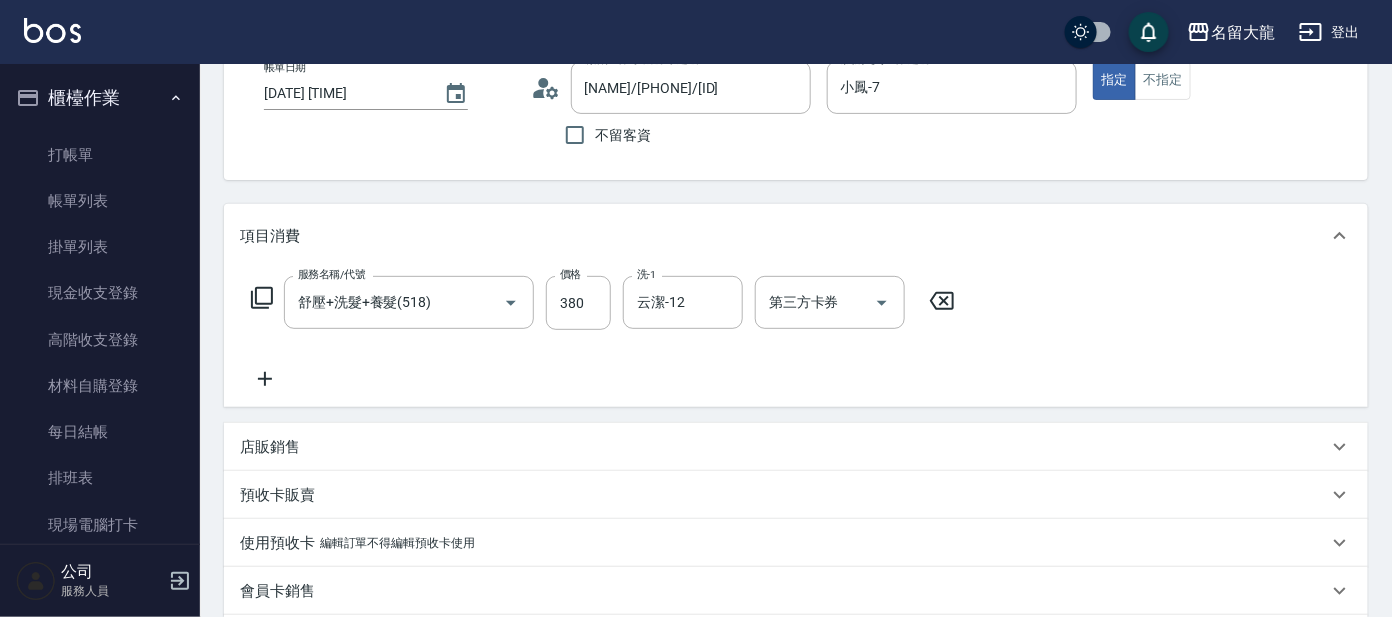 click 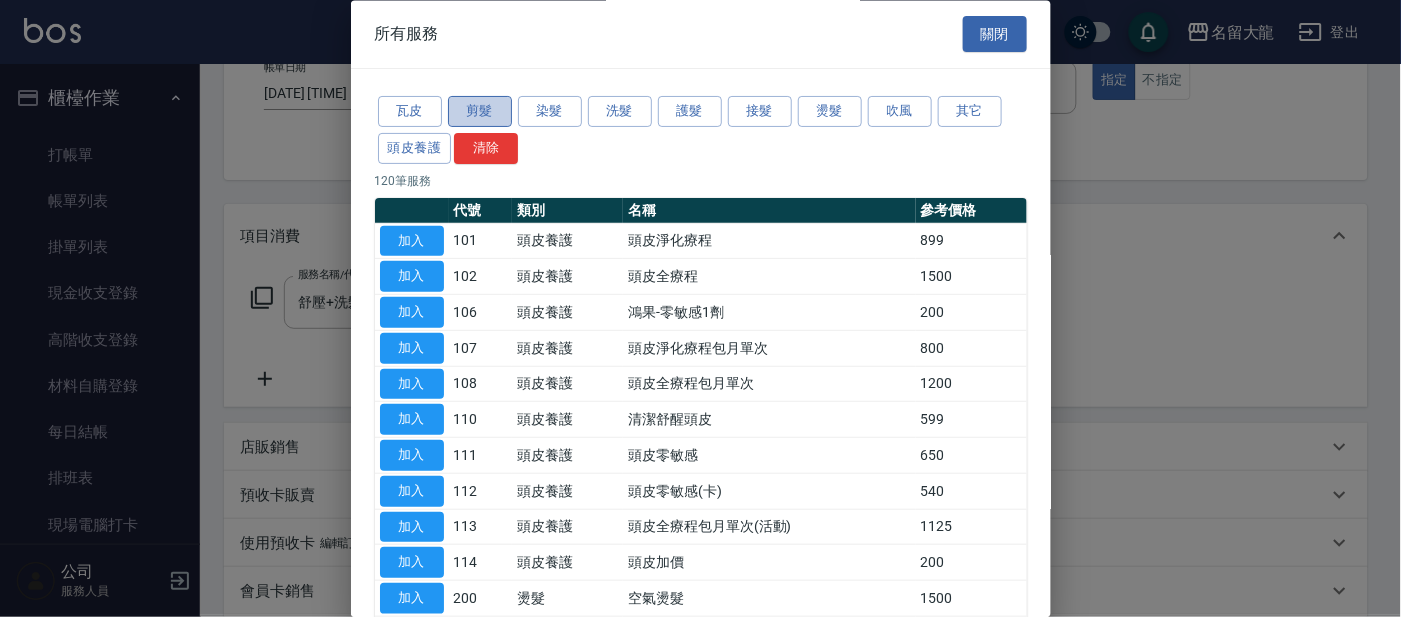 click on "剪髮" at bounding box center (480, 112) 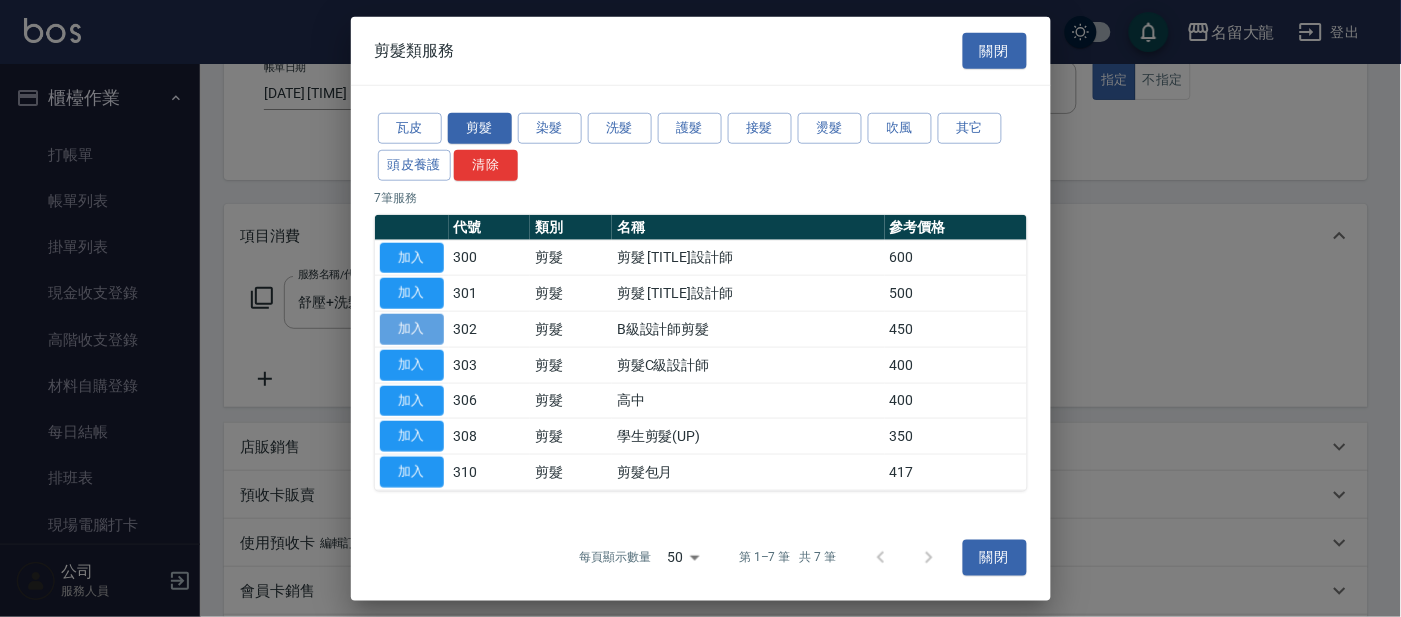click on "加入" at bounding box center (412, 329) 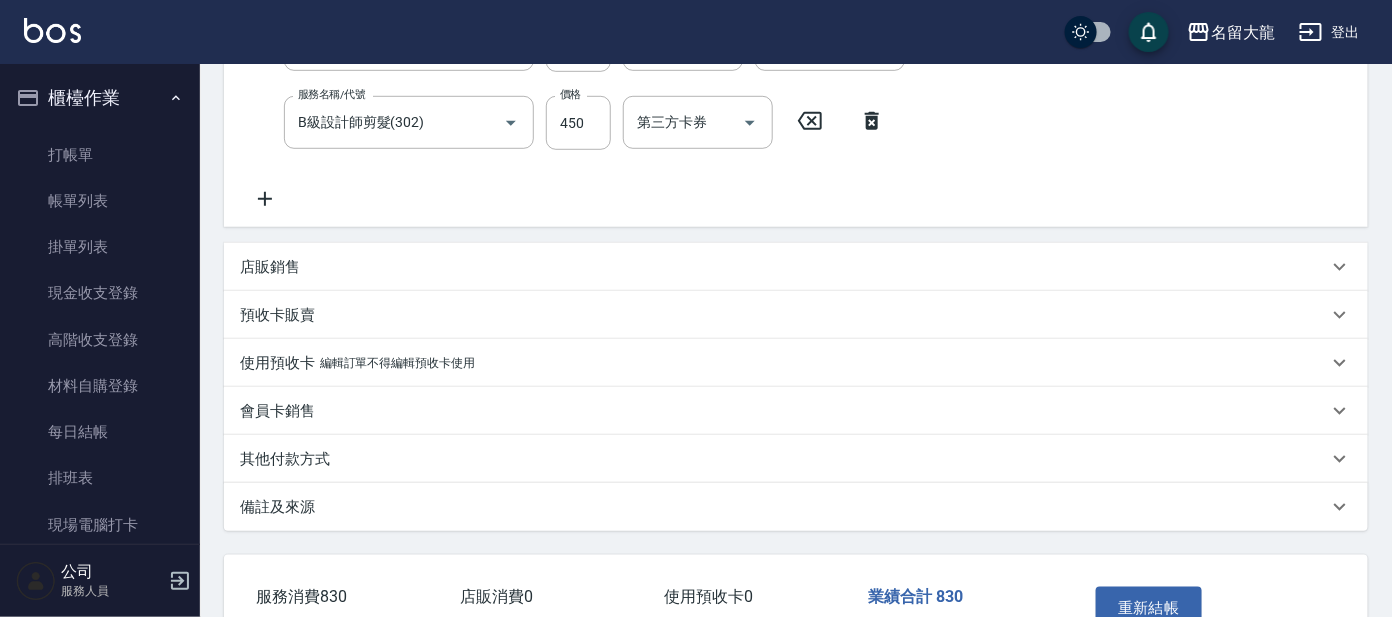 scroll, scrollTop: 499, scrollLeft: 0, axis: vertical 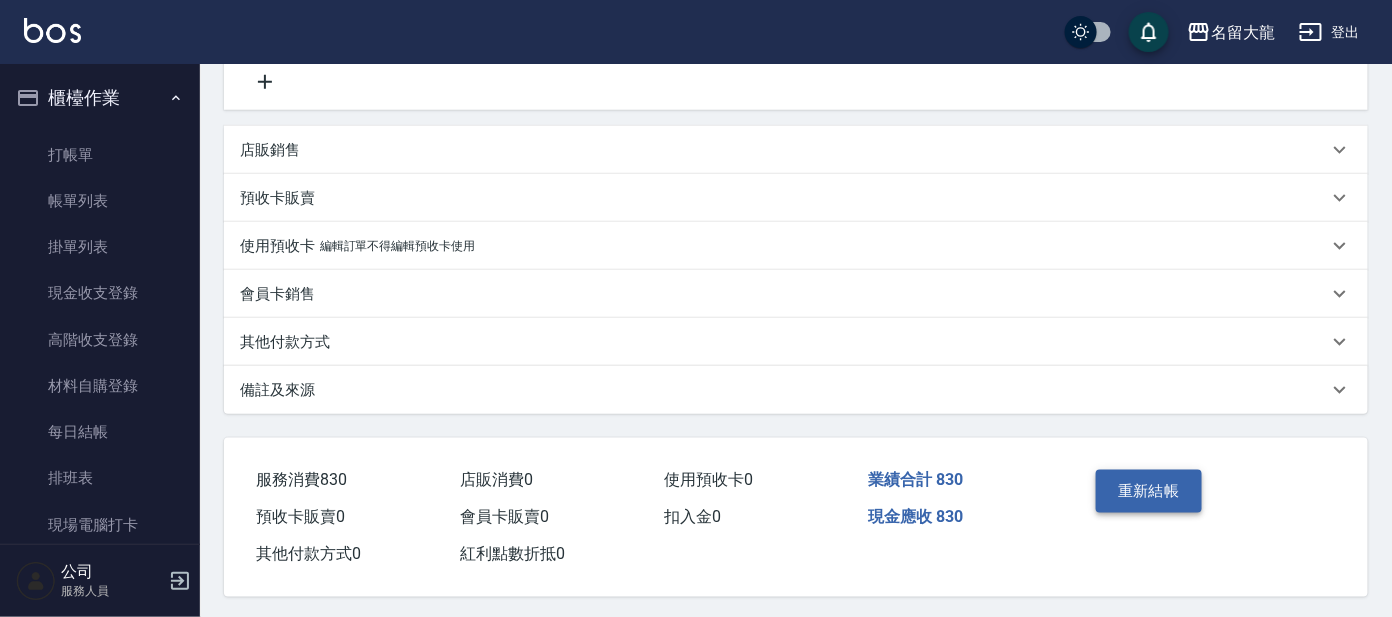 click on "重新結帳" at bounding box center [1149, 491] 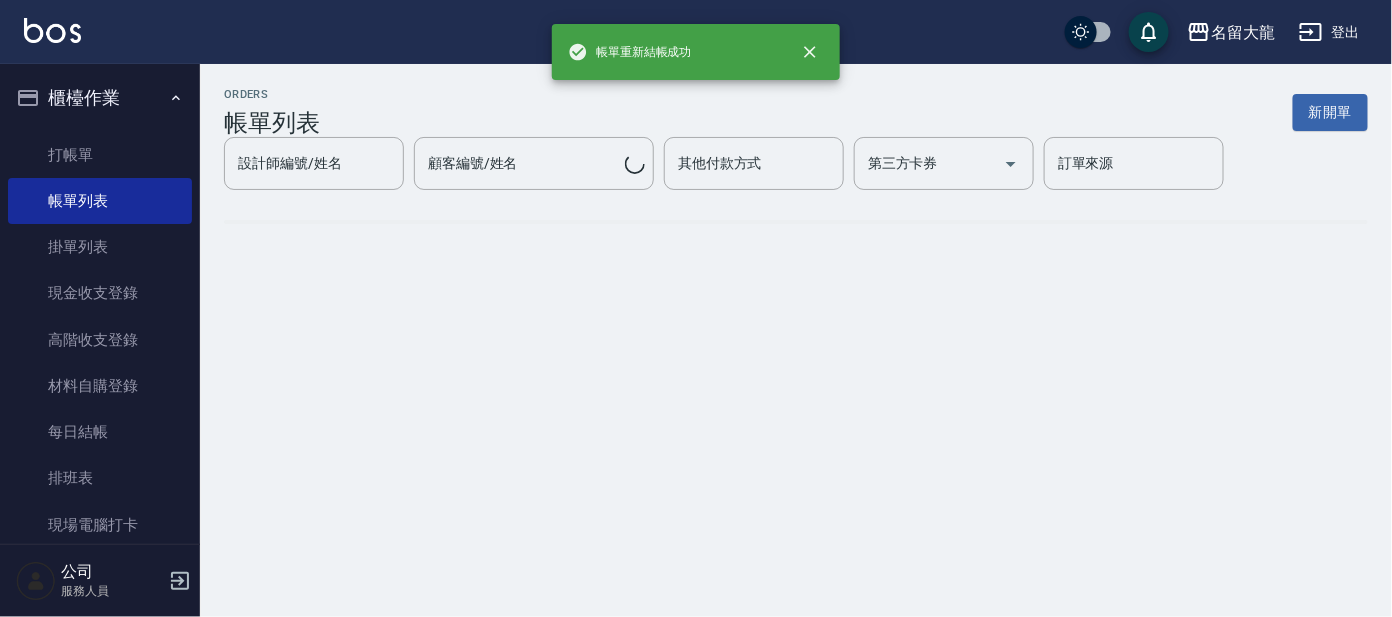 scroll, scrollTop: 0, scrollLeft: 0, axis: both 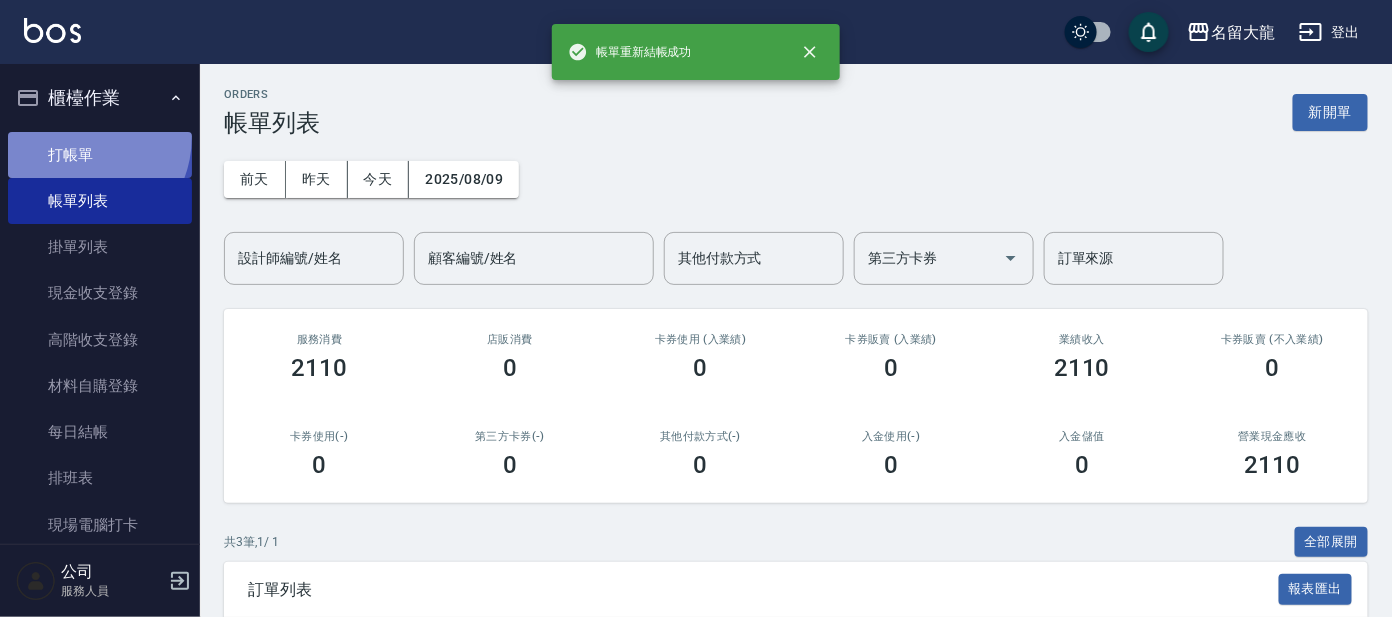 click on "打帳單" at bounding box center (100, 155) 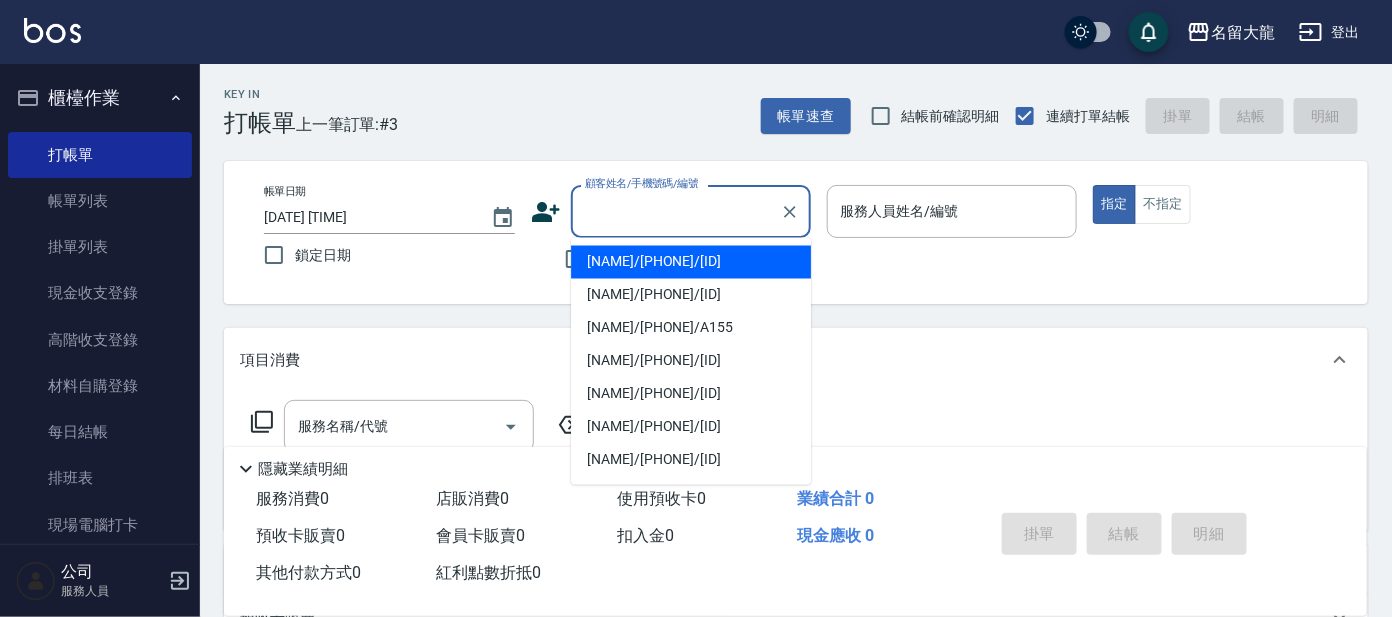 drag, startPoint x: 648, startPoint y: 216, endPoint x: 683, endPoint y: 147, distance: 77.36925 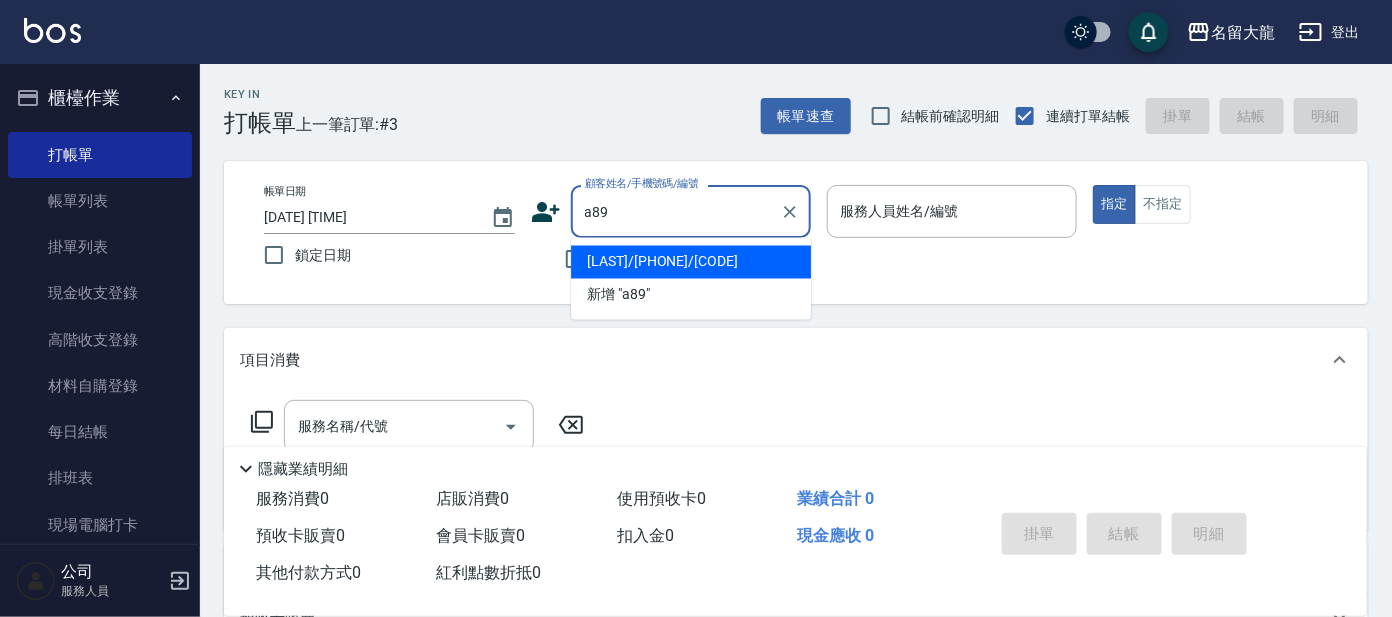 click on "[LAST]/[PHONE]/[CODE]" at bounding box center [691, 262] 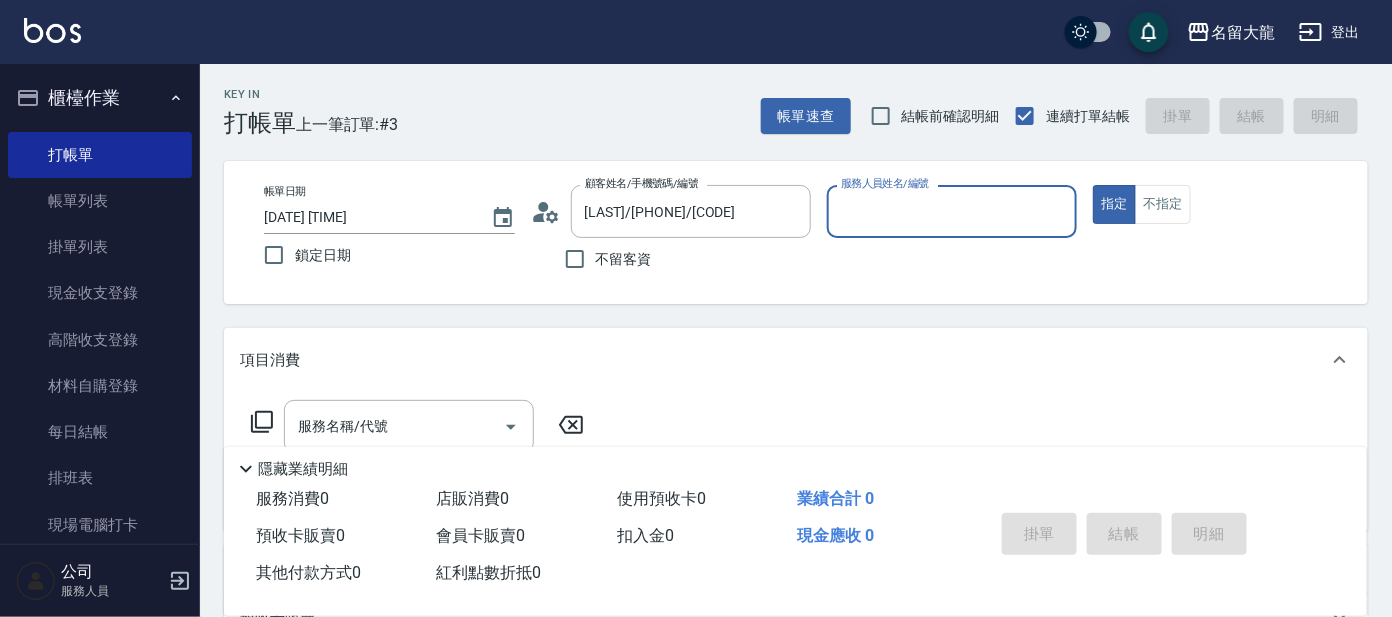 type on "宥里-1" 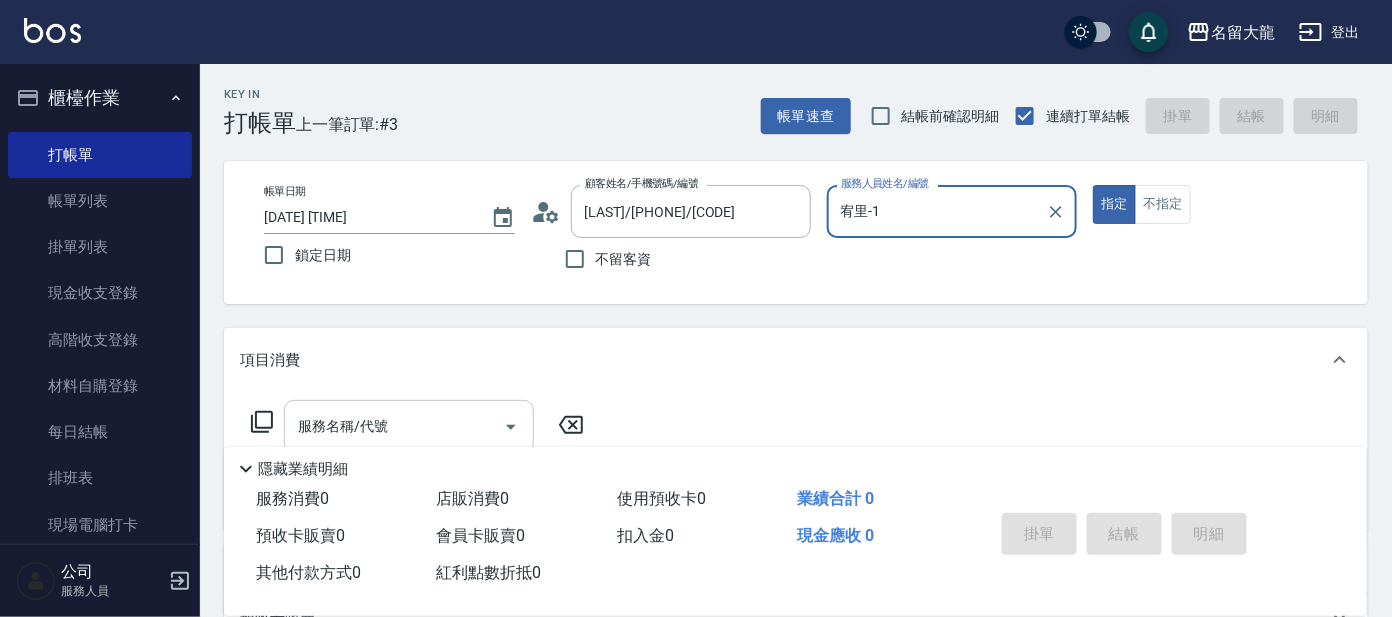 click on "服務名稱/代號" at bounding box center [394, 426] 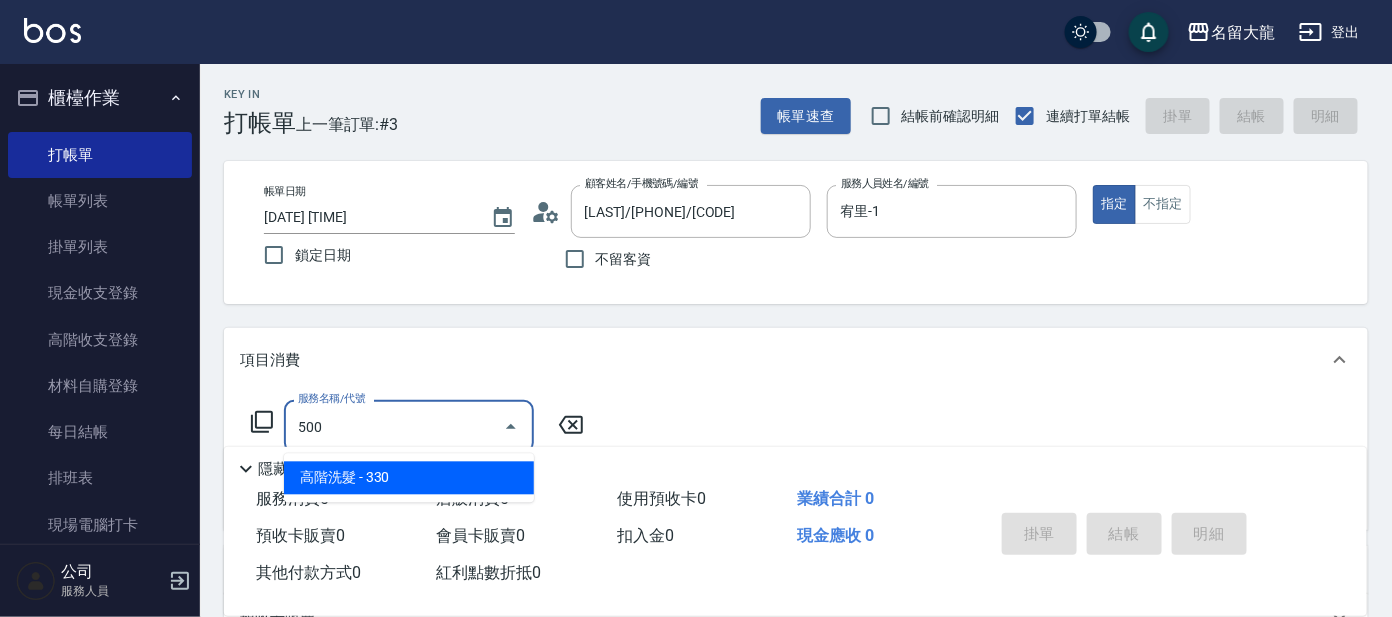click on "高階洗髮 - 330" at bounding box center [409, 478] 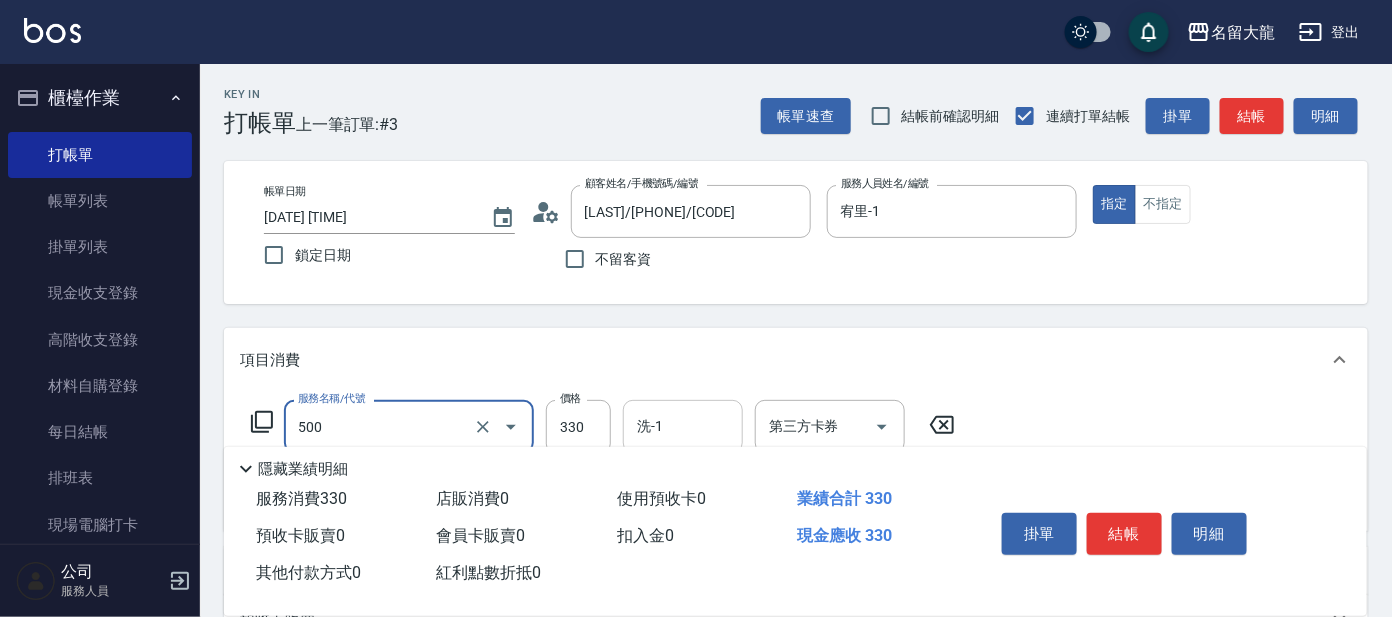 type on "高階洗髮(500)" 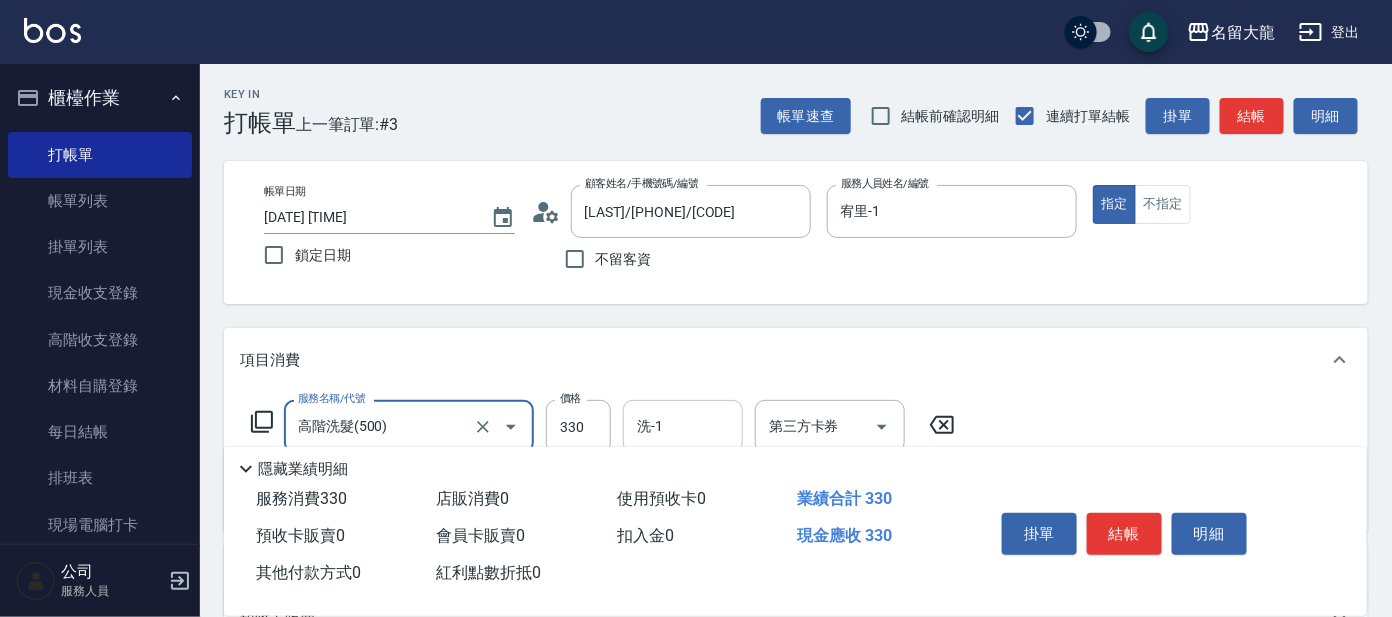 click on "洗-1" at bounding box center (683, 426) 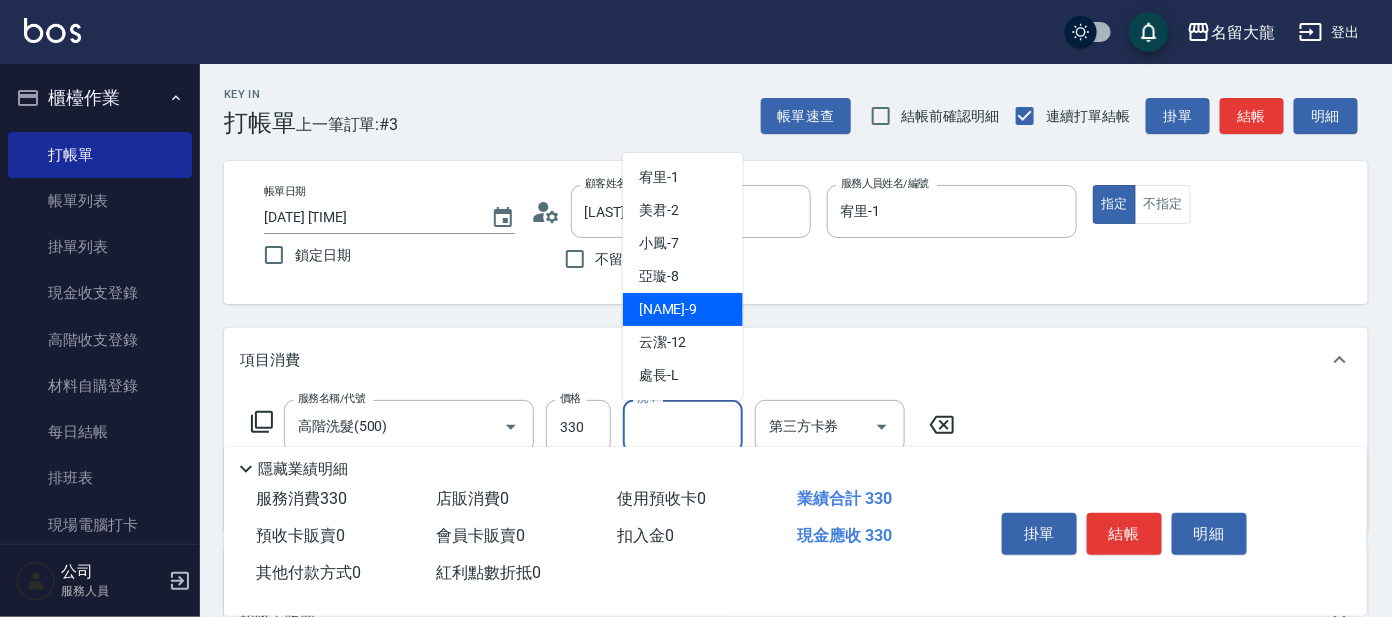 scroll, scrollTop: 99, scrollLeft: 0, axis: vertical 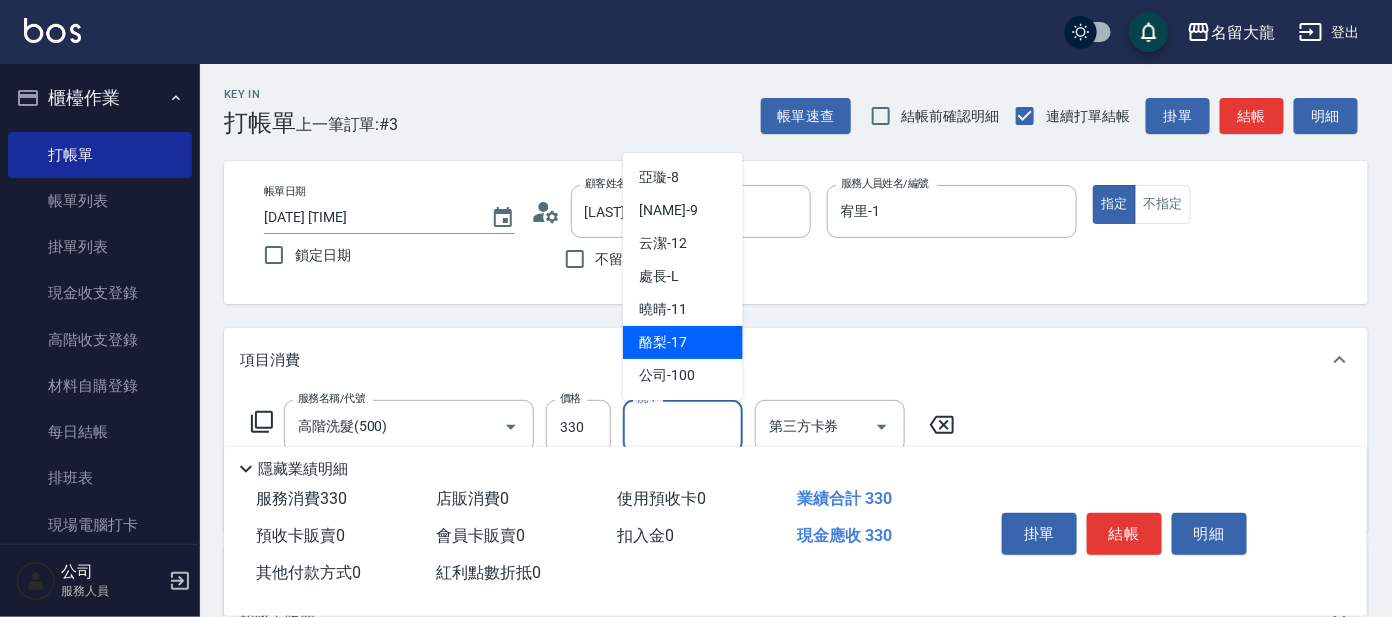 click on "酪梨 -17" at bounding box center [683, 342] 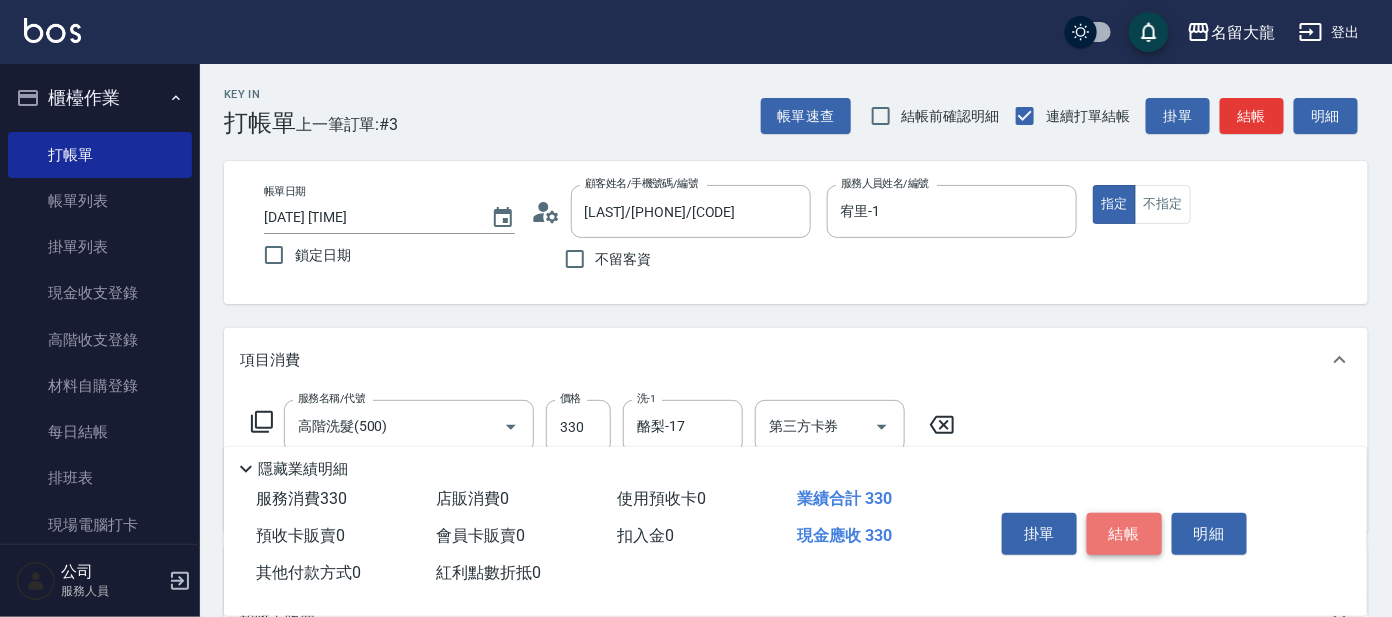 drag, startPoint x: 1129, startPoint y: 527, endPoint x: 1062, endPoint y: 546, distance: 69.641945 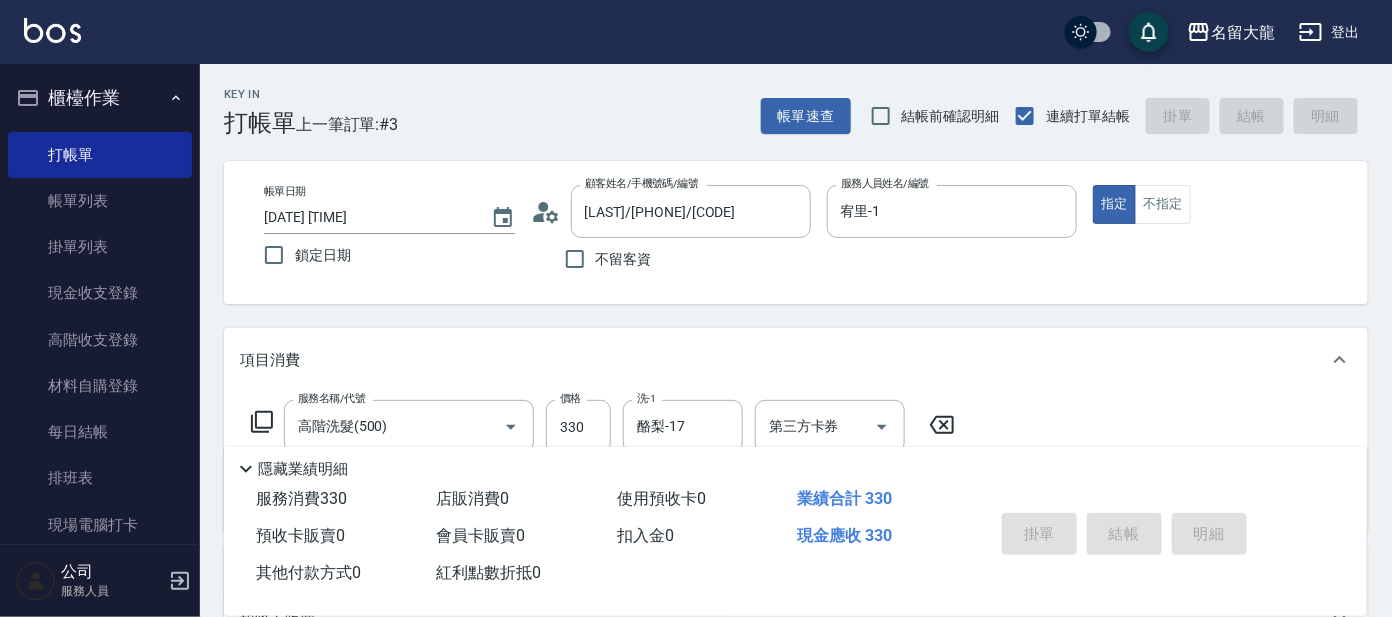 type on "[DATE] [TIME]" 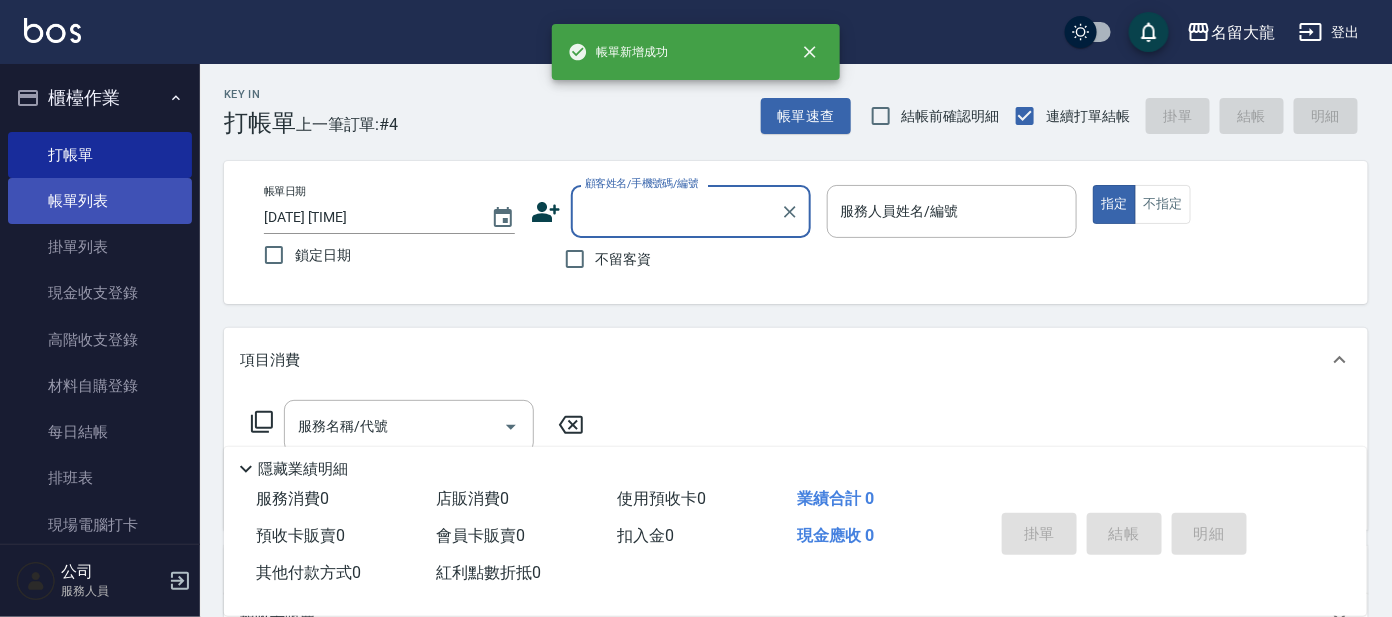 click on "帳單列表" at bounding box center [100, 201] 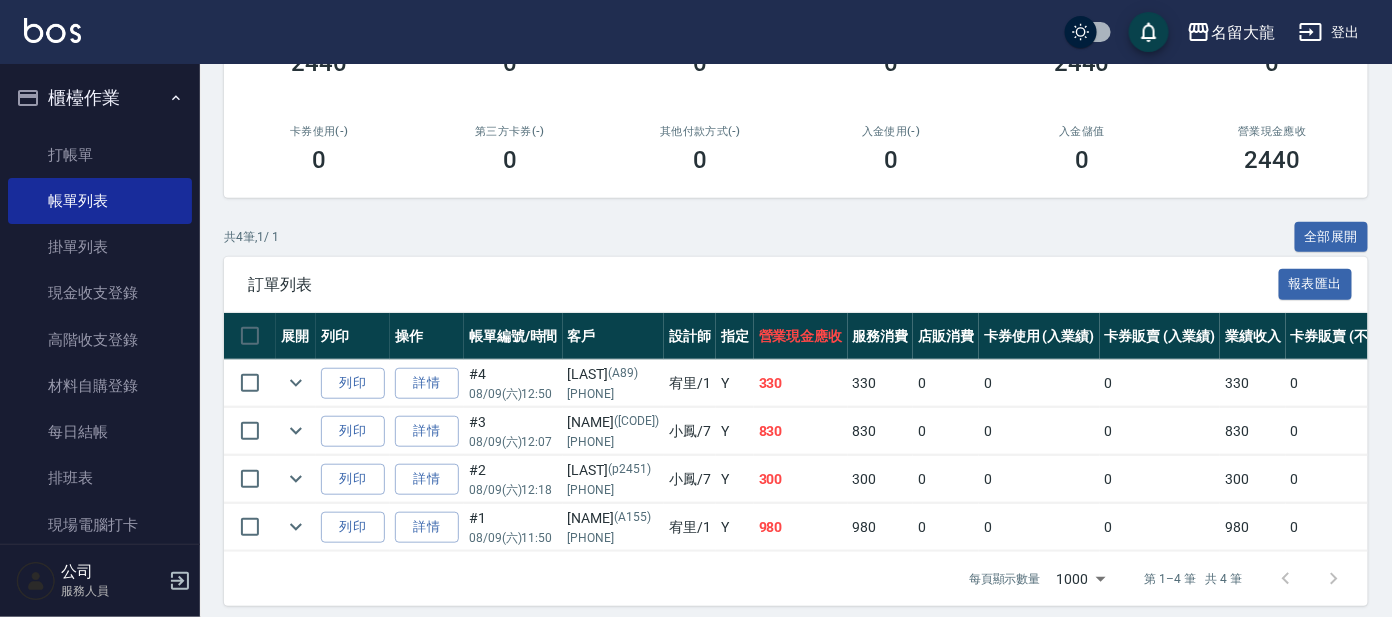 scroll, scrollTop: 335, scrollLeft: 0, axis: vertical 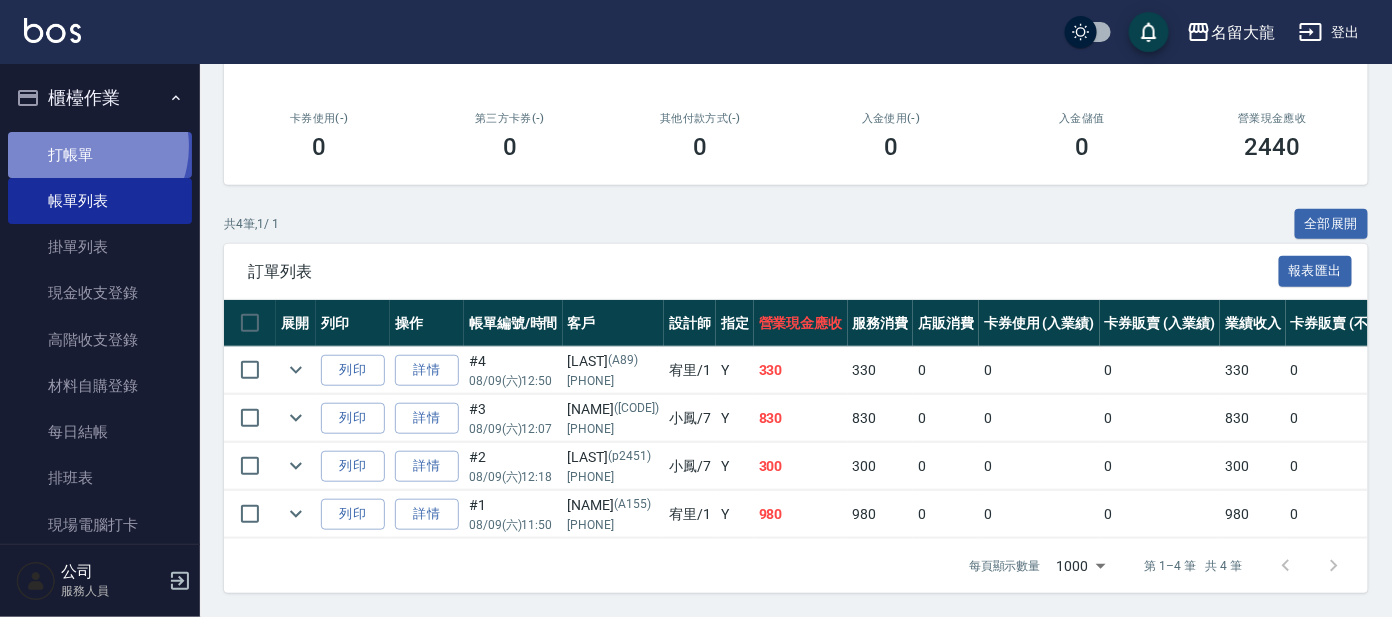 click on "打帳單" at bounding box center (100, 155) 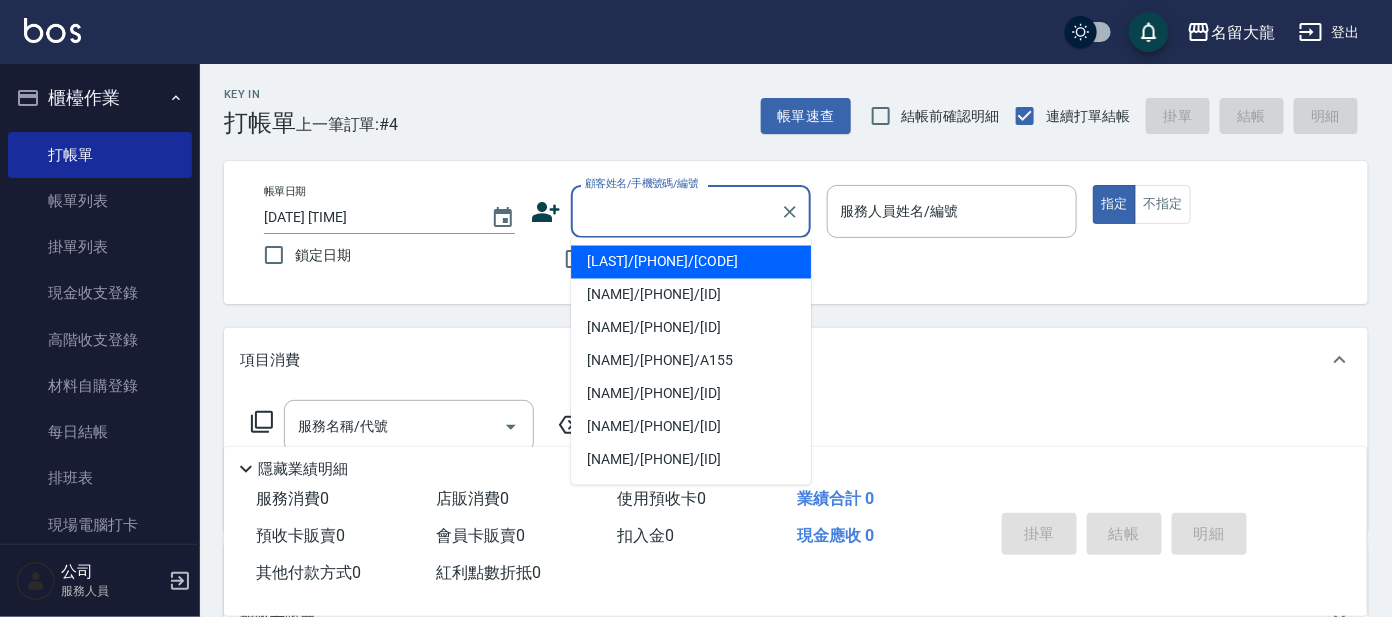 click on "顧客姓名/手機號碼/編號" at bounding box center (676, 211) 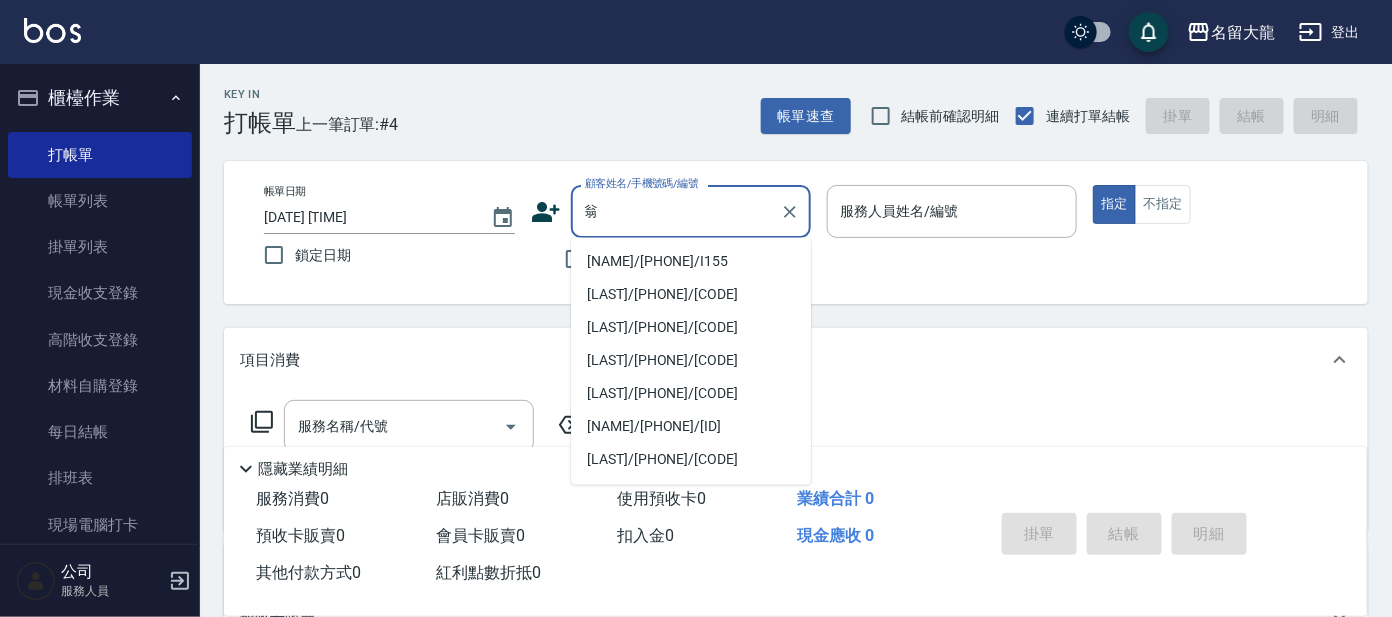click on "[NAME]/[PHONE]/I155" at bounding box center (691, 262) 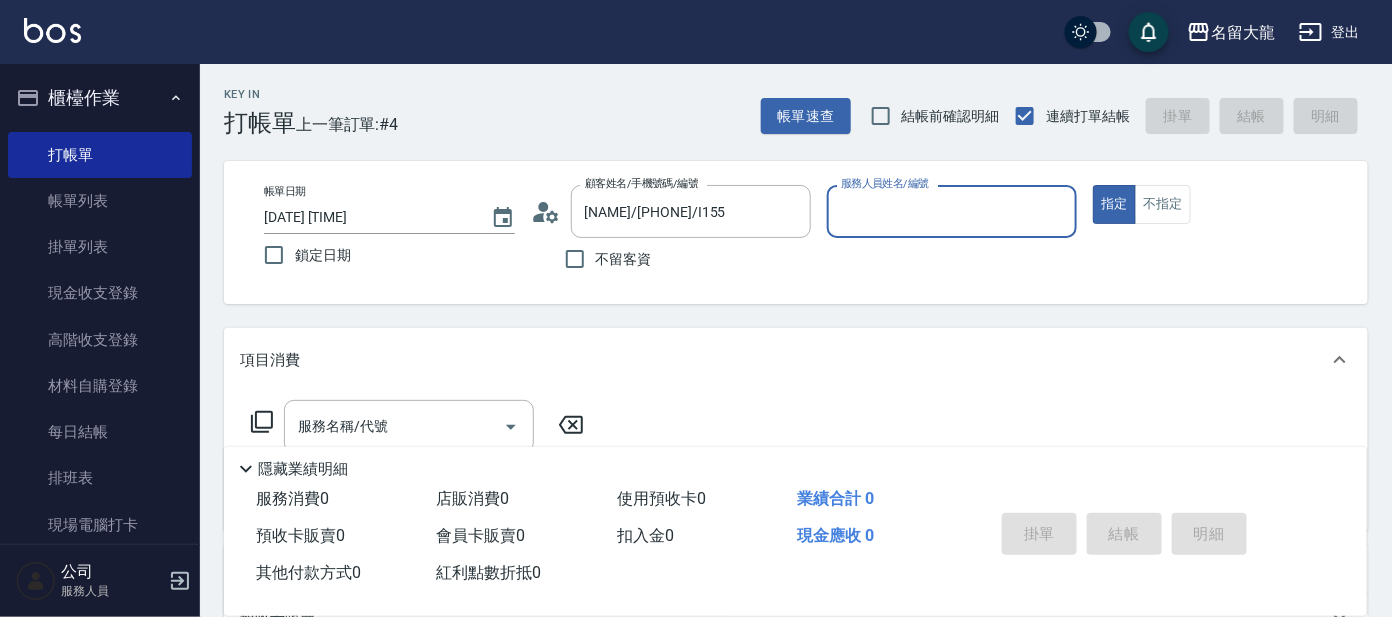 type on "Ada-9" 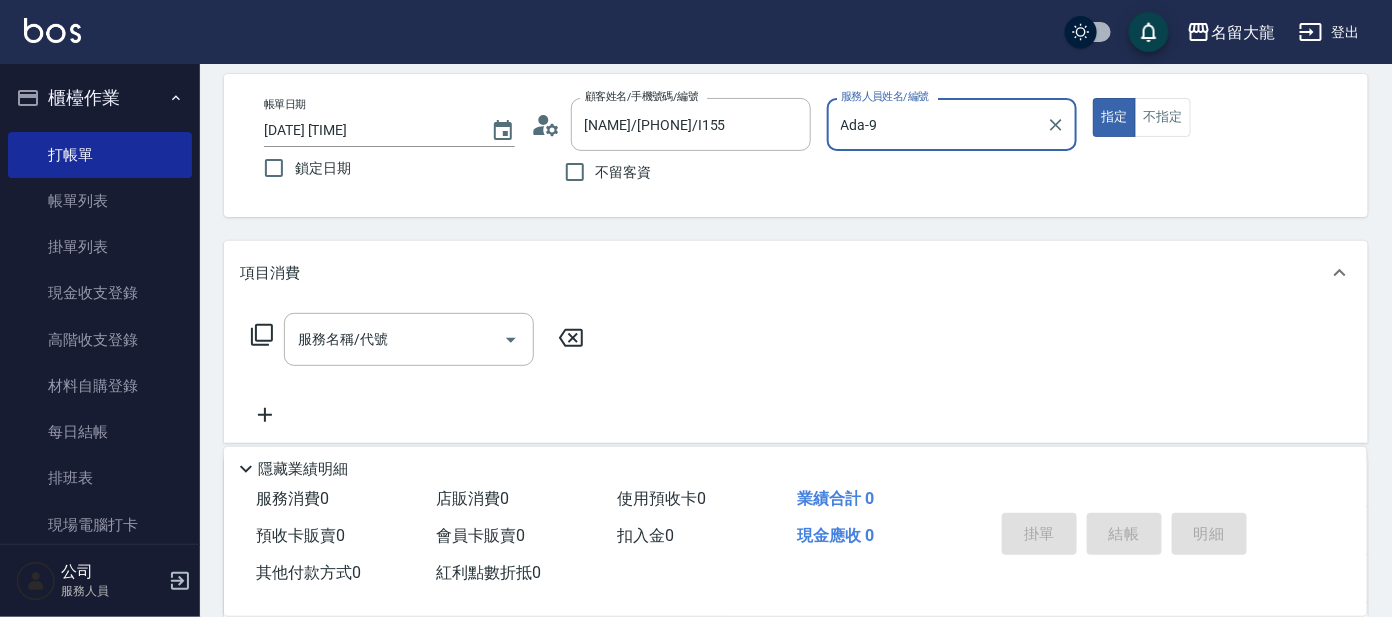 scroll, scrollTop: 124, scrollLeft: 0, axis: vertical 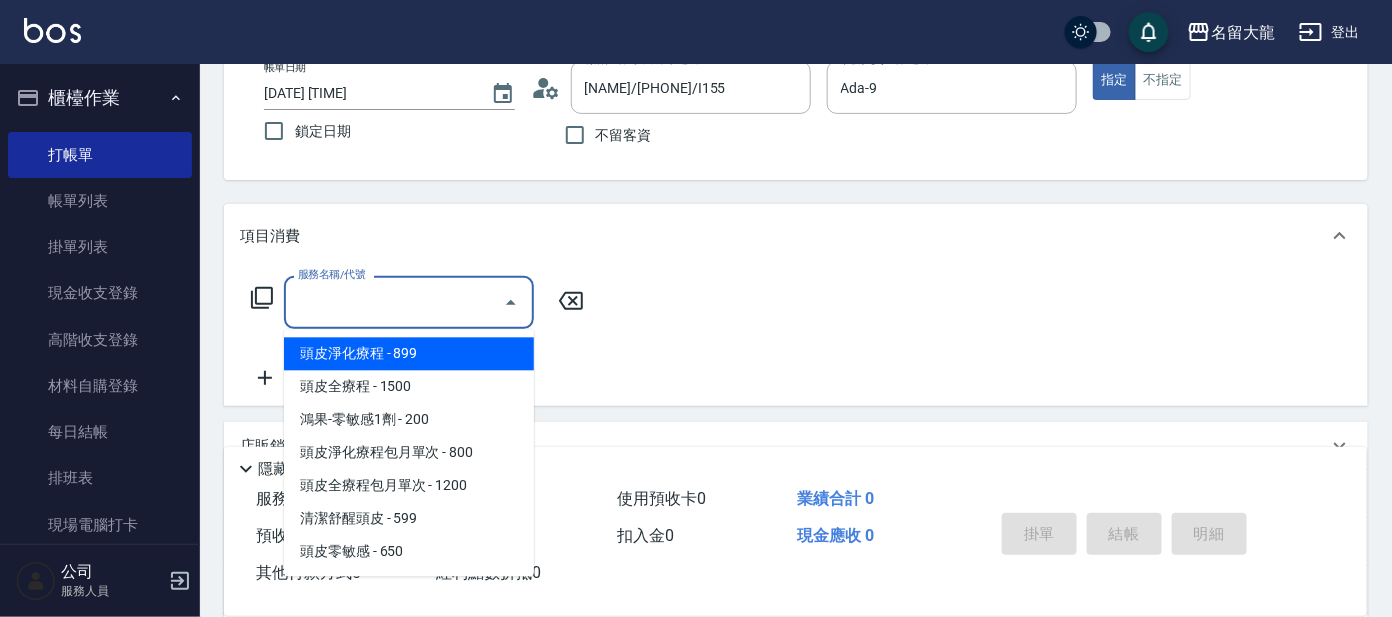 click on "服務名稱/代號" at bounding box center (394, 302) 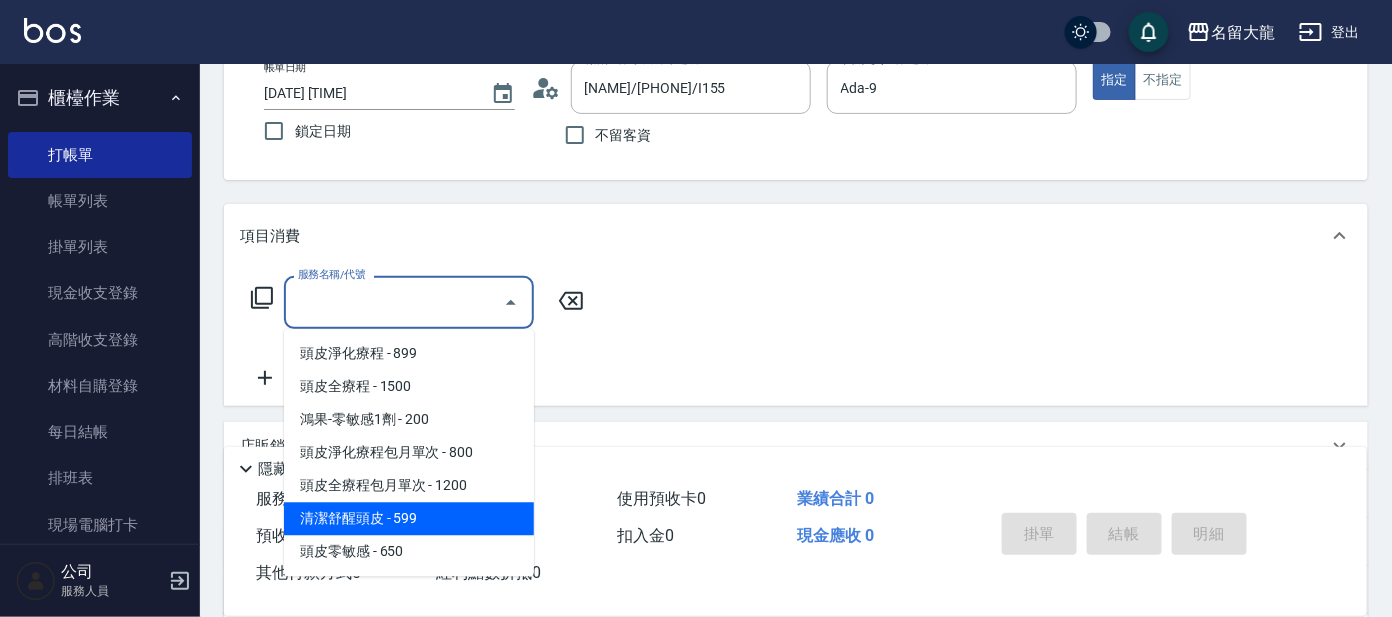 click on "清潔舒醒頭皮 - 599" at bounding box center [409, 519] 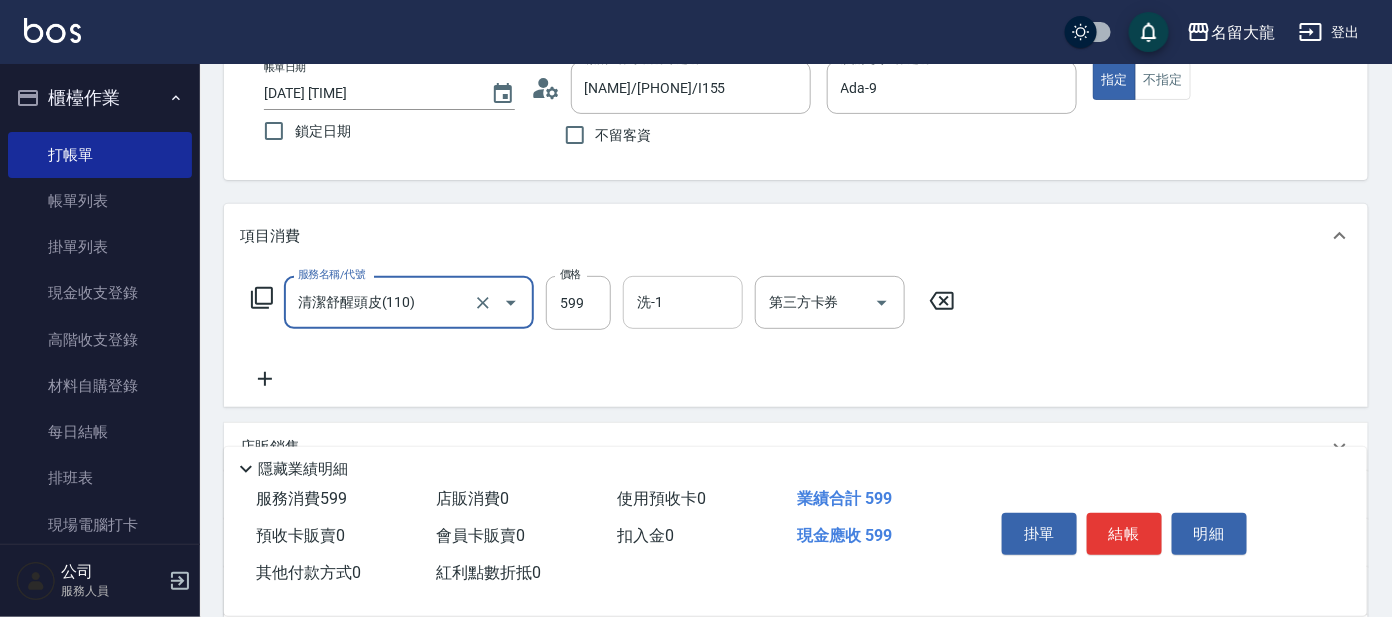 click on "洗-1" at bounding box center [683, 302] 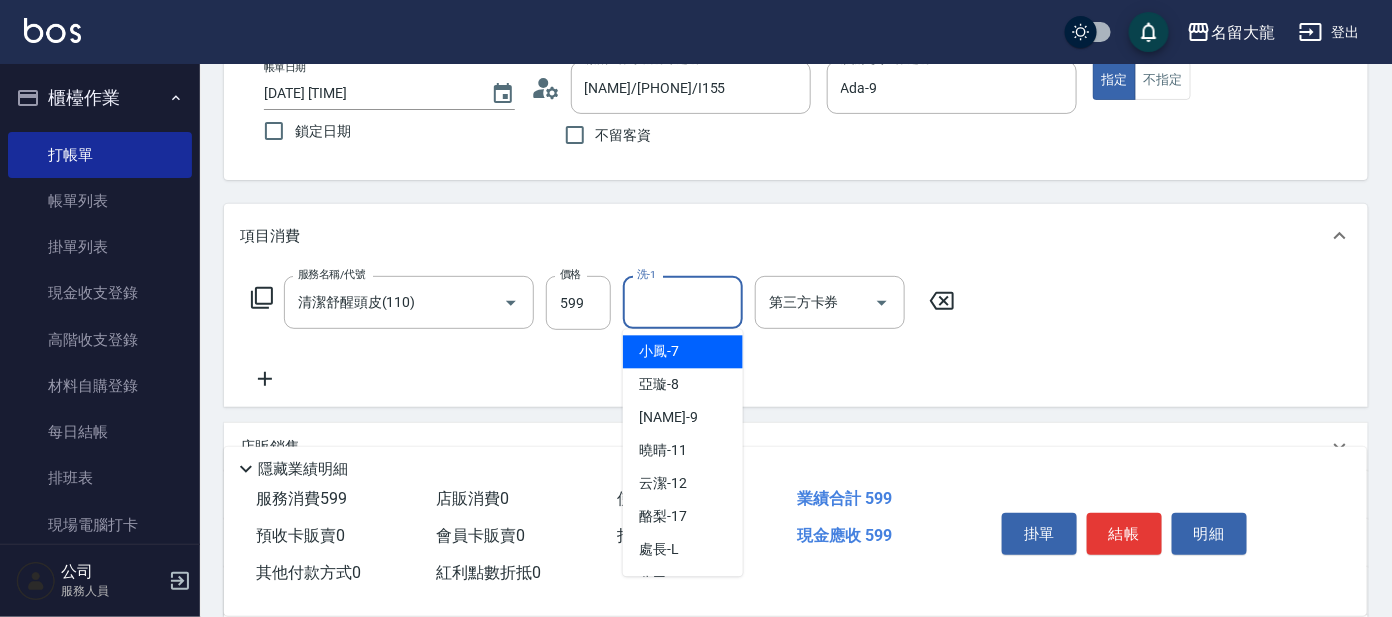 scroll, scrollTop: 99, scrollLeft: 0, axis: vertical 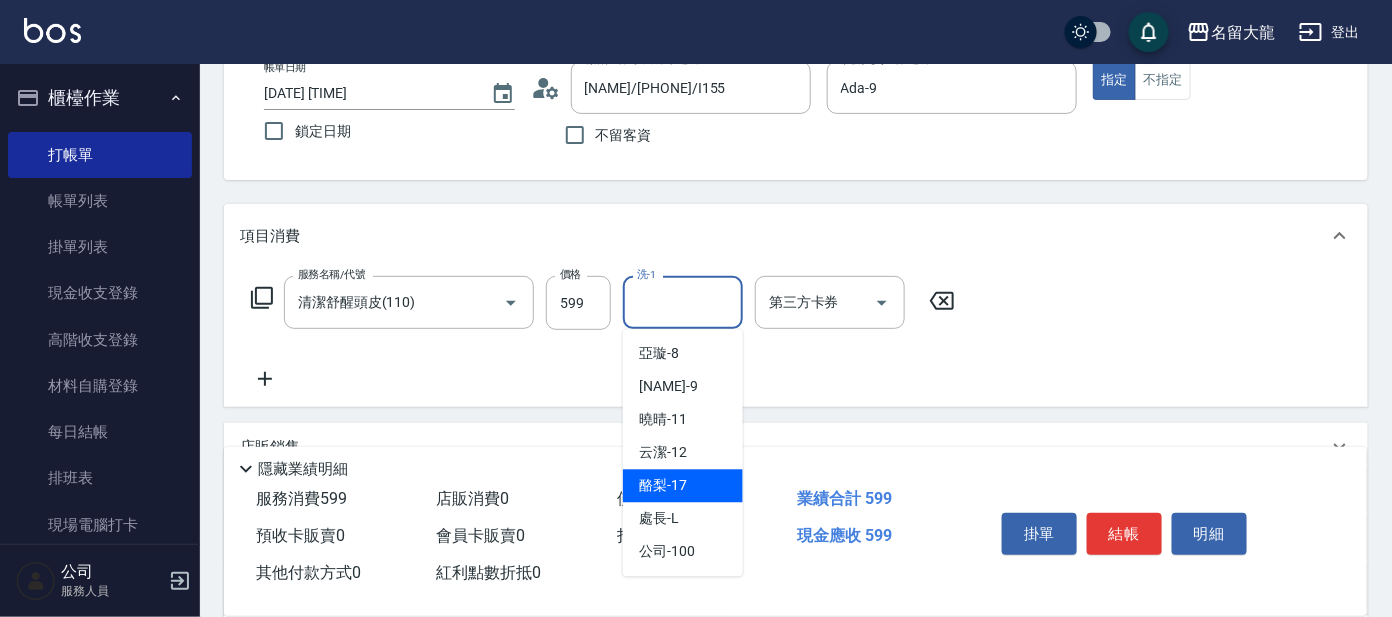 click on "酪梨 -17" at bounding box center (663, 486) 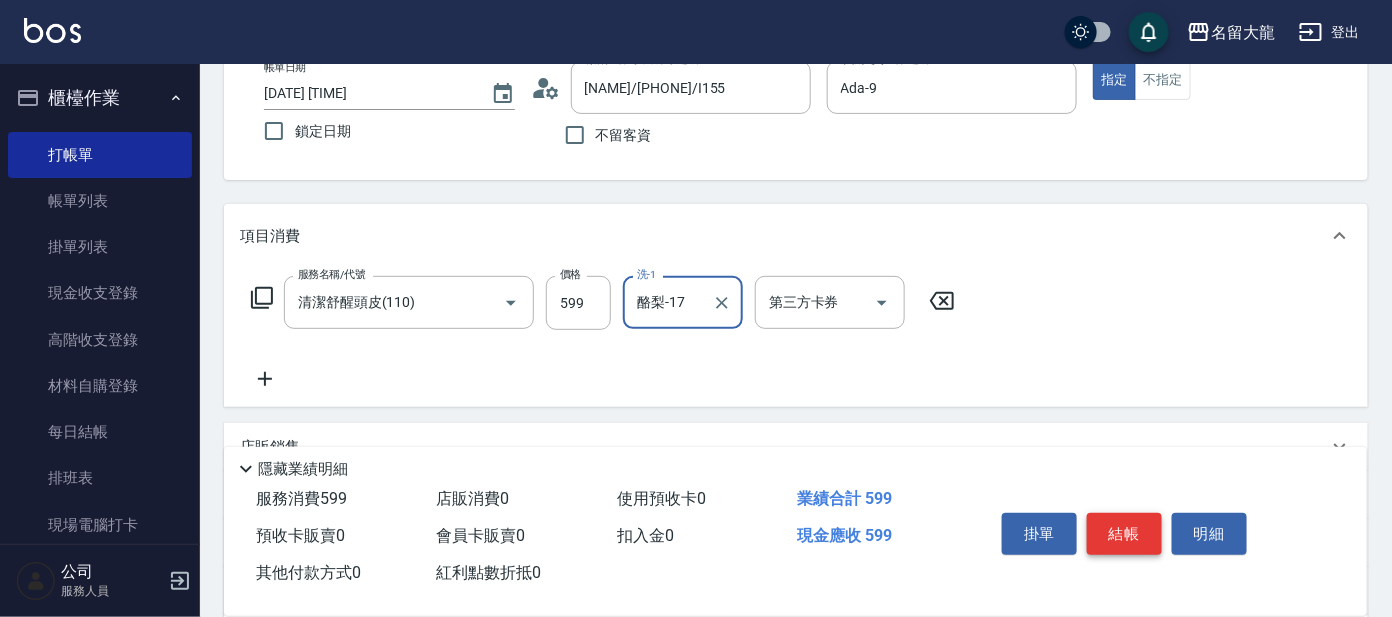 click on "結帳" at bounding box center (1124, 534) 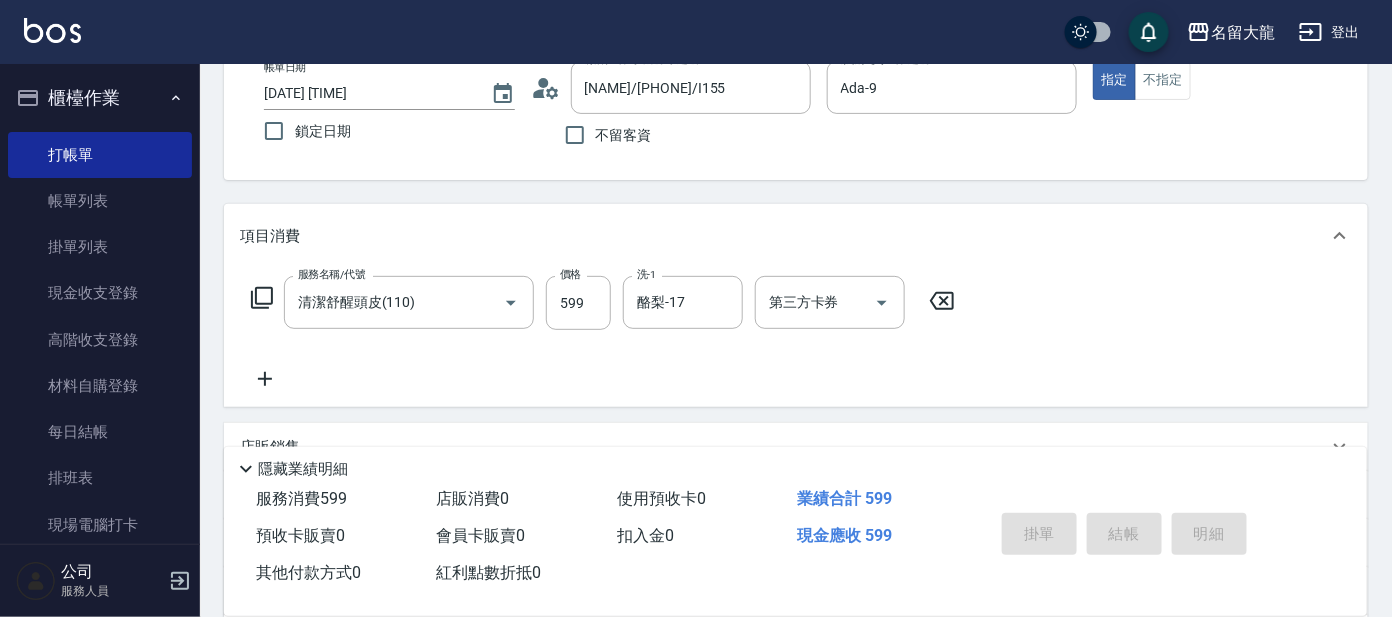 type on "2025/08/09 12:55" 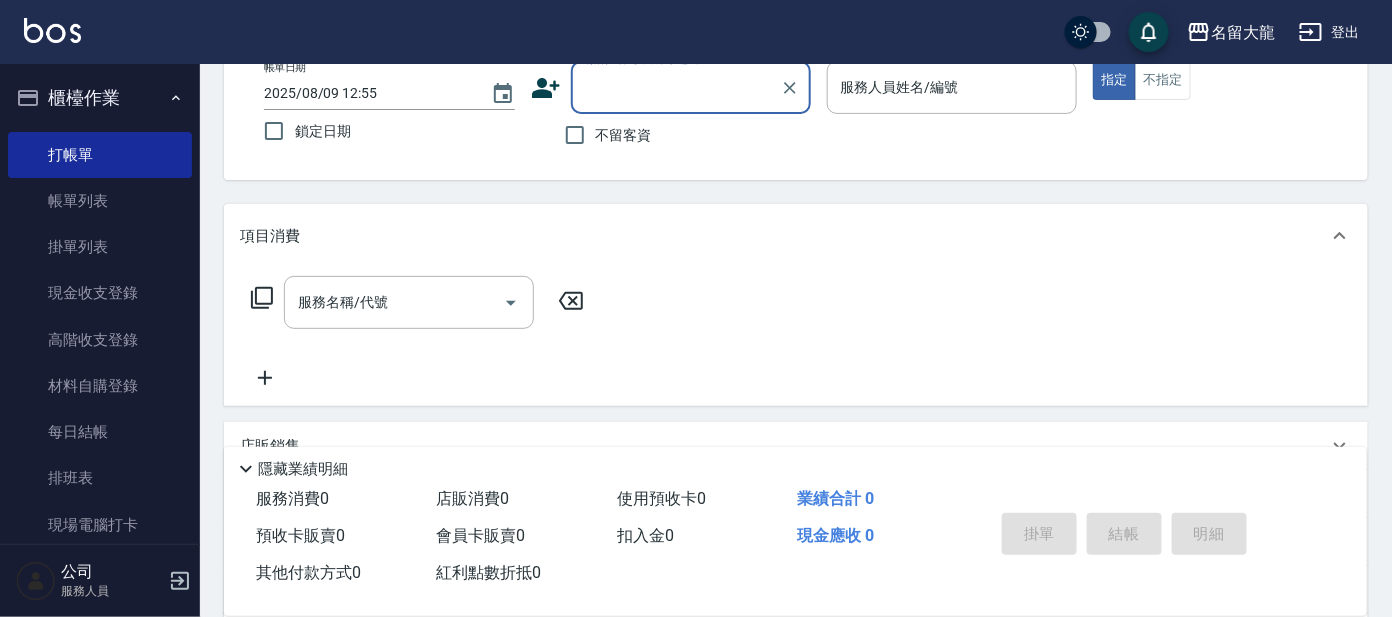 drag, startPoint x: 1180, startPoint y: 423, endPoint x: 1183, endPoint y: 405, distance: 18.248287 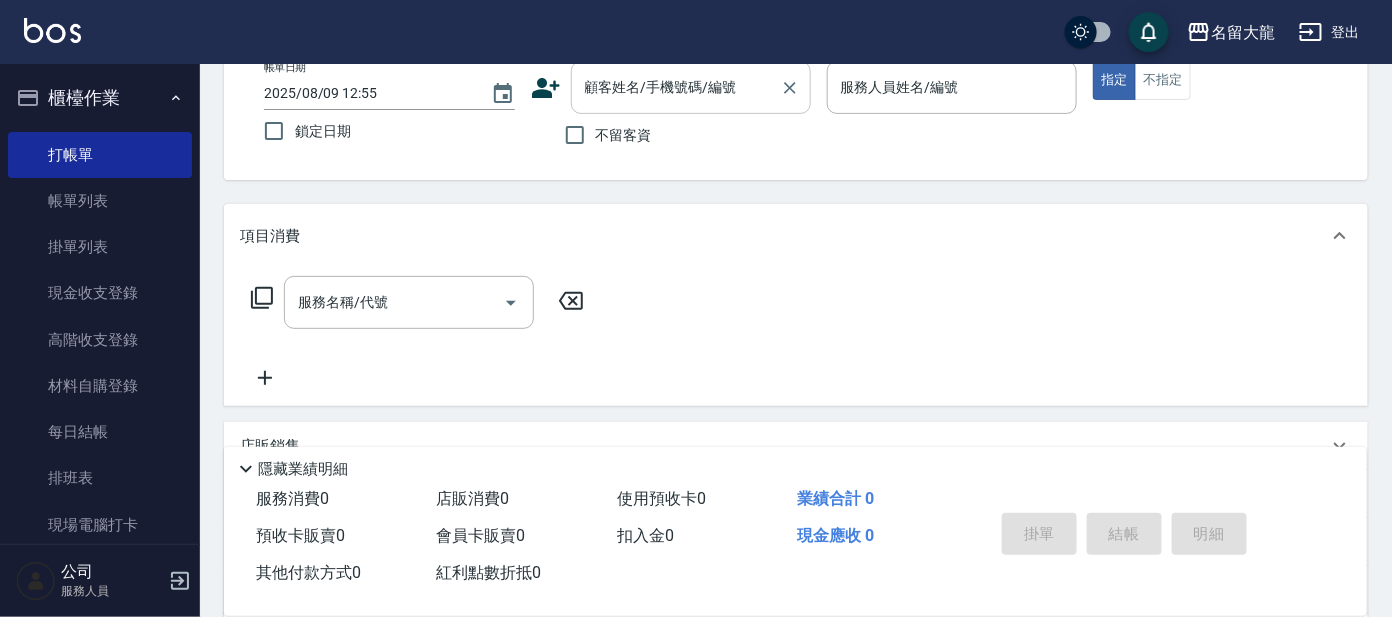 click on "顧客姓名/手機號碼/編號" at bounding box center [676, 87] 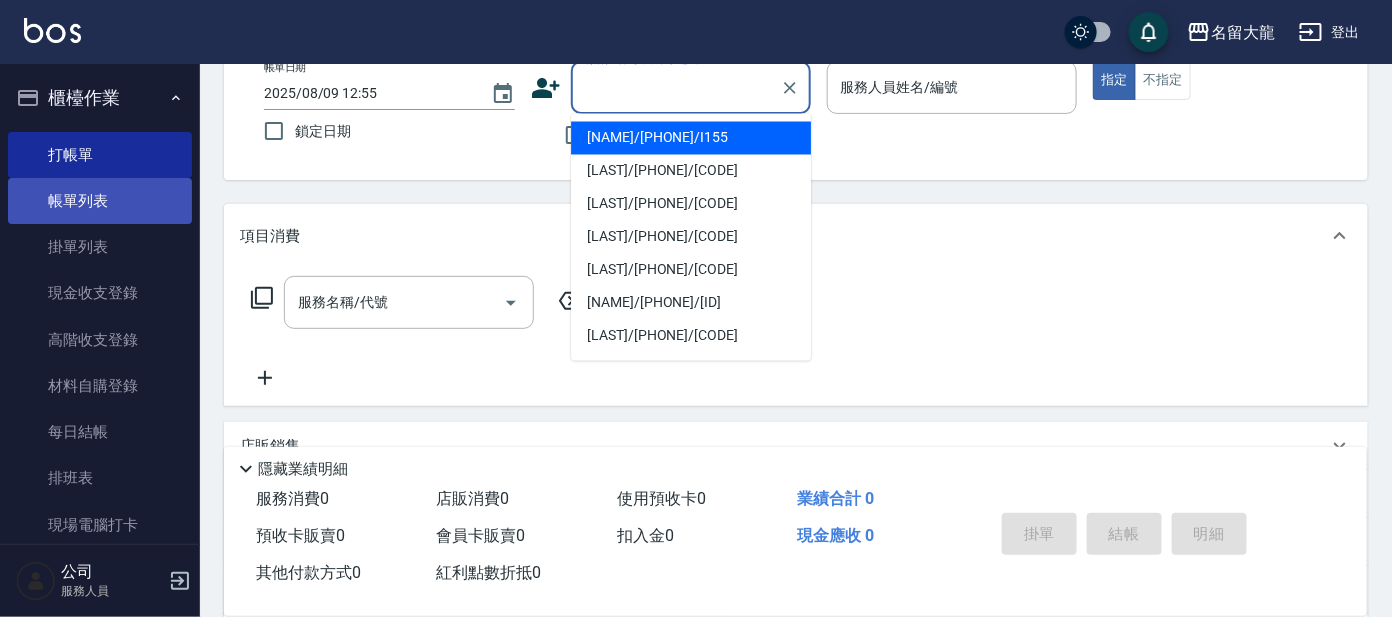 click on "帳單列表" at bounding box center (100, 201) 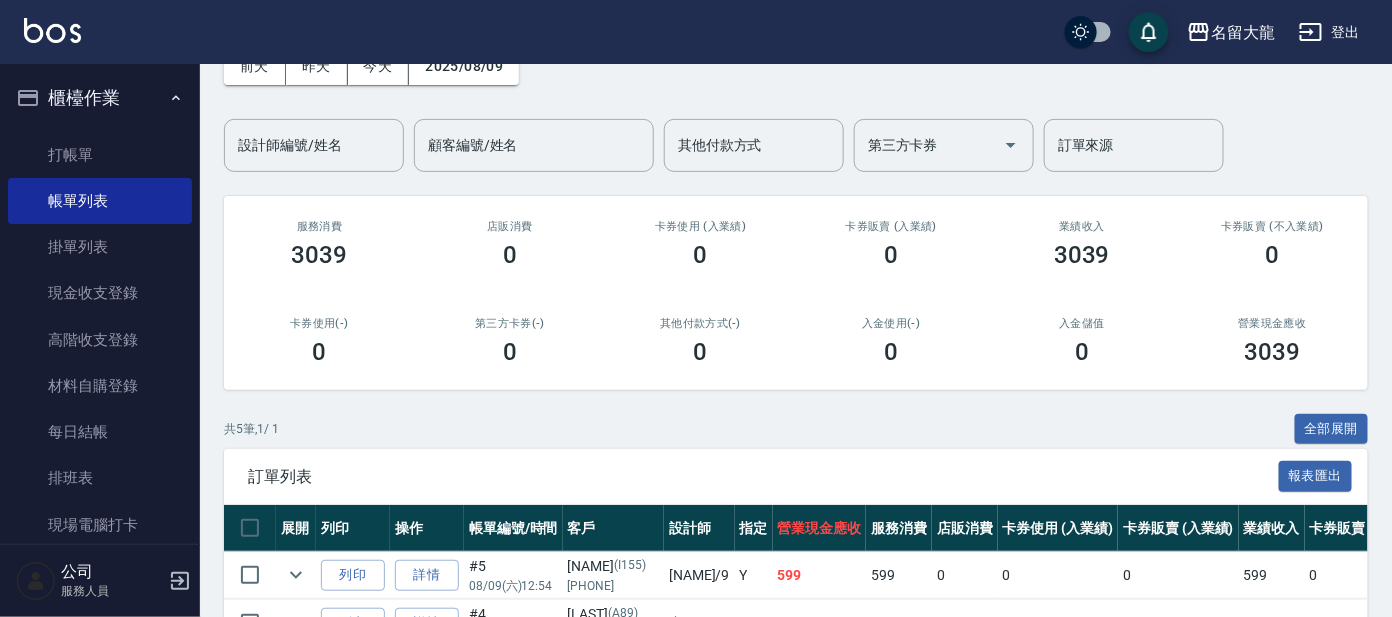 scroll, scrollTop: 249, scrollLeft: 0, axis: vertical 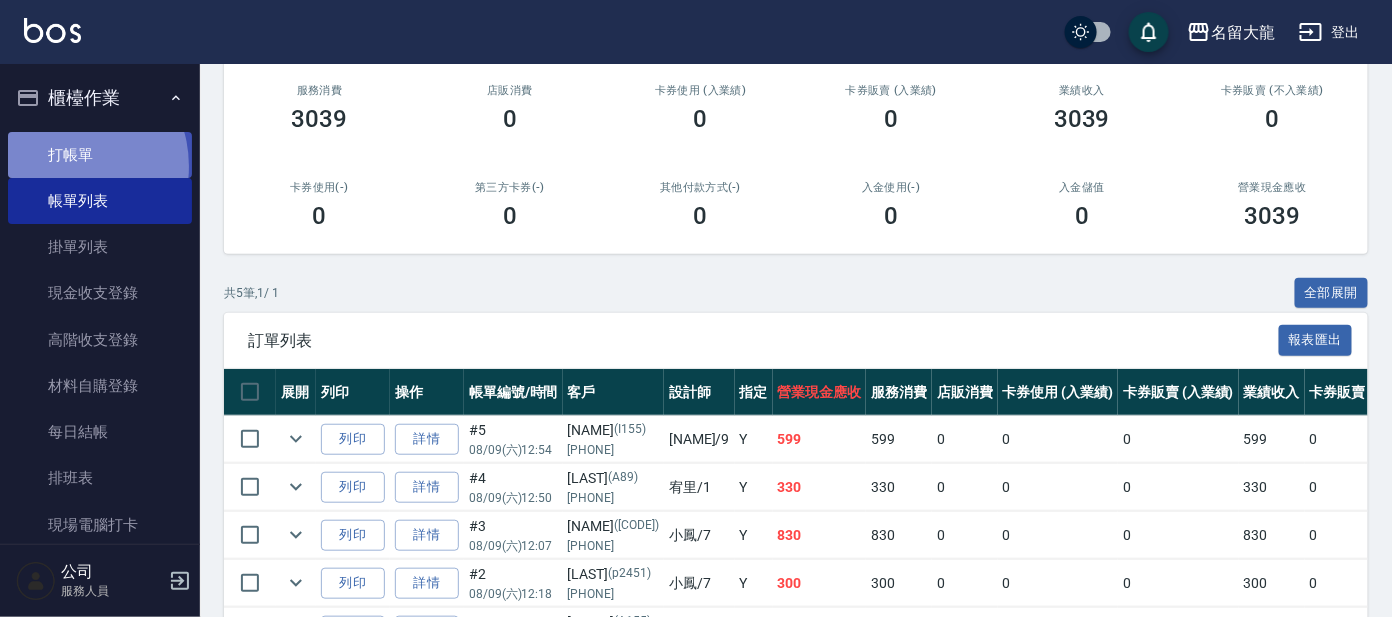 click on "打帳單" at bounding box center (100, 155) 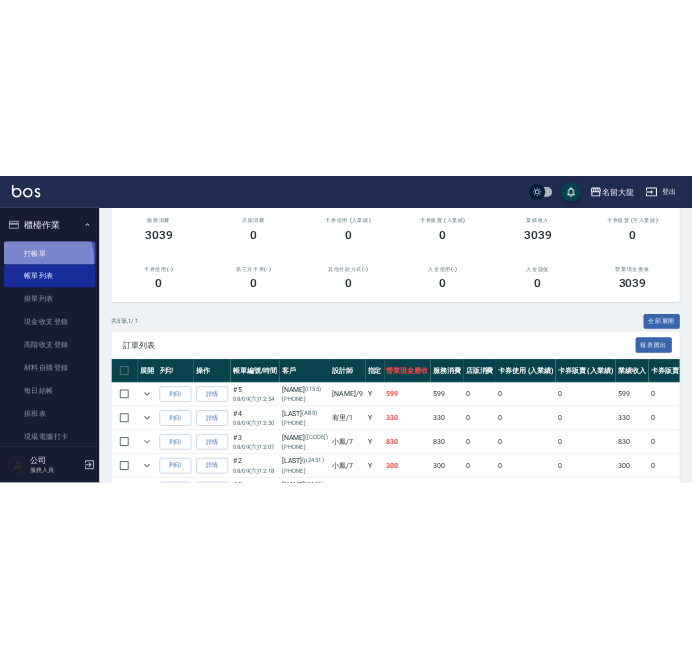 scroll, scrollTop: 0, scrollLeft: 0, axis: both 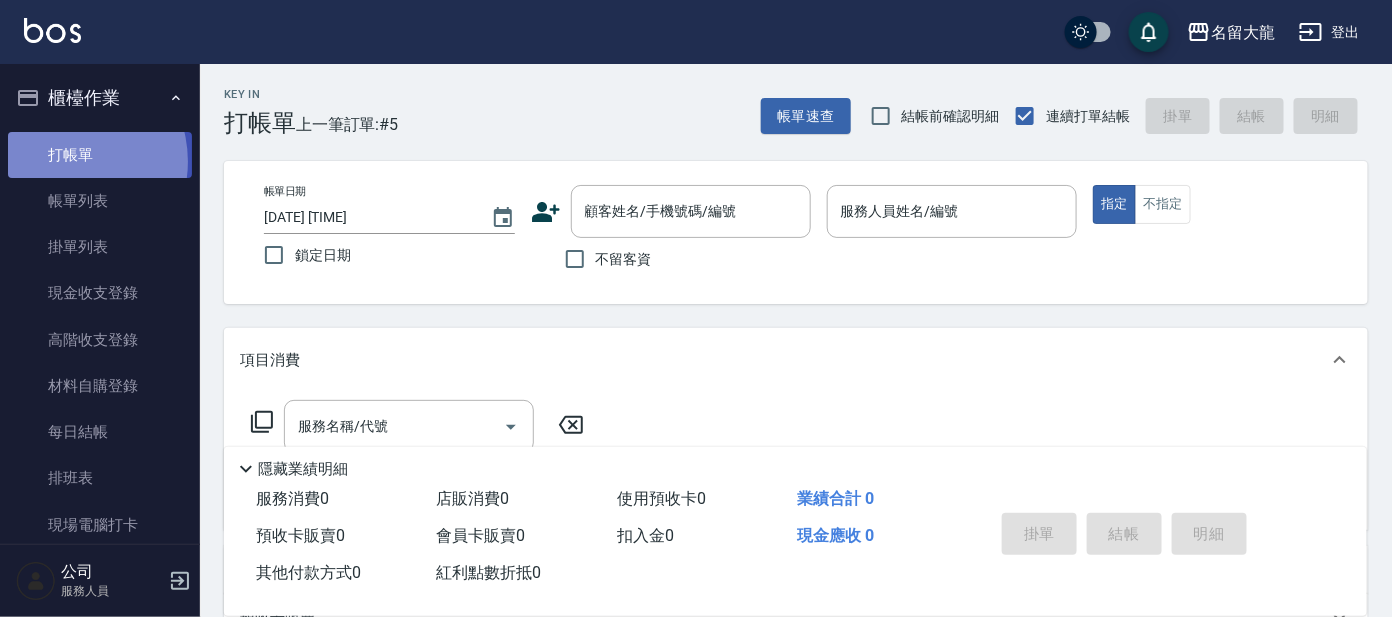 click on "打帳單" at bounding box center [100, 155] 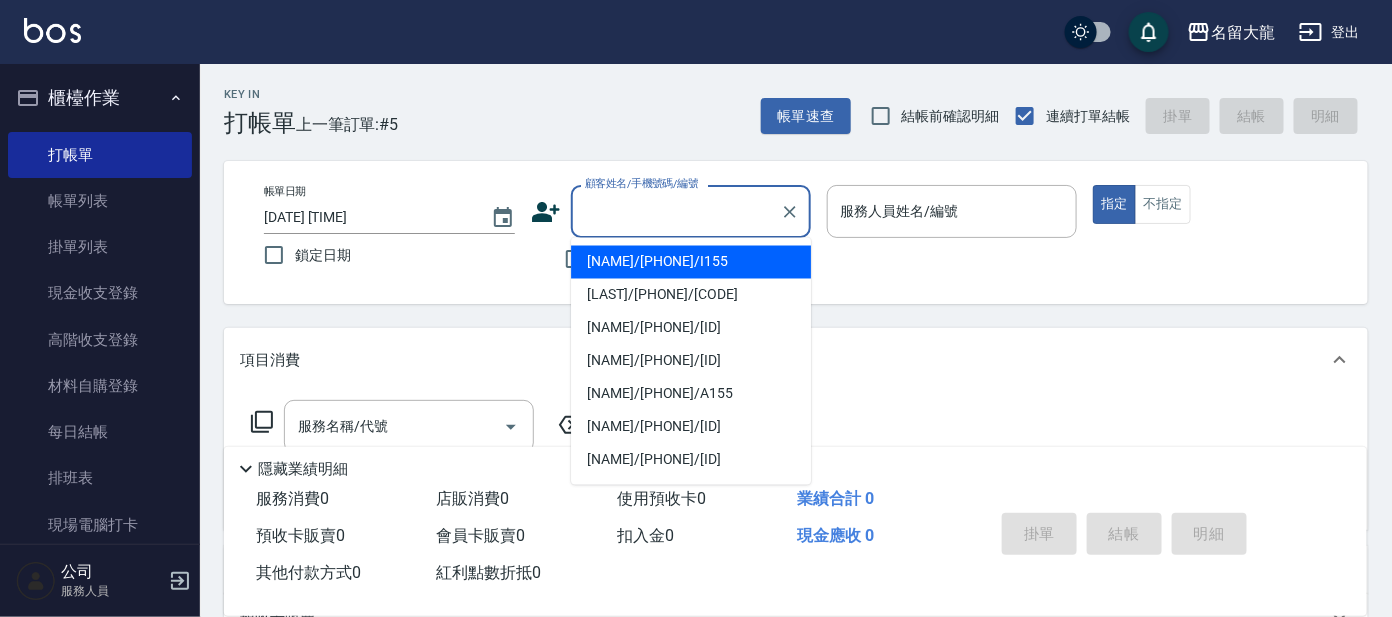 click on "顧客姓名/手機號碼/編號" at bounding box center (676, 211) 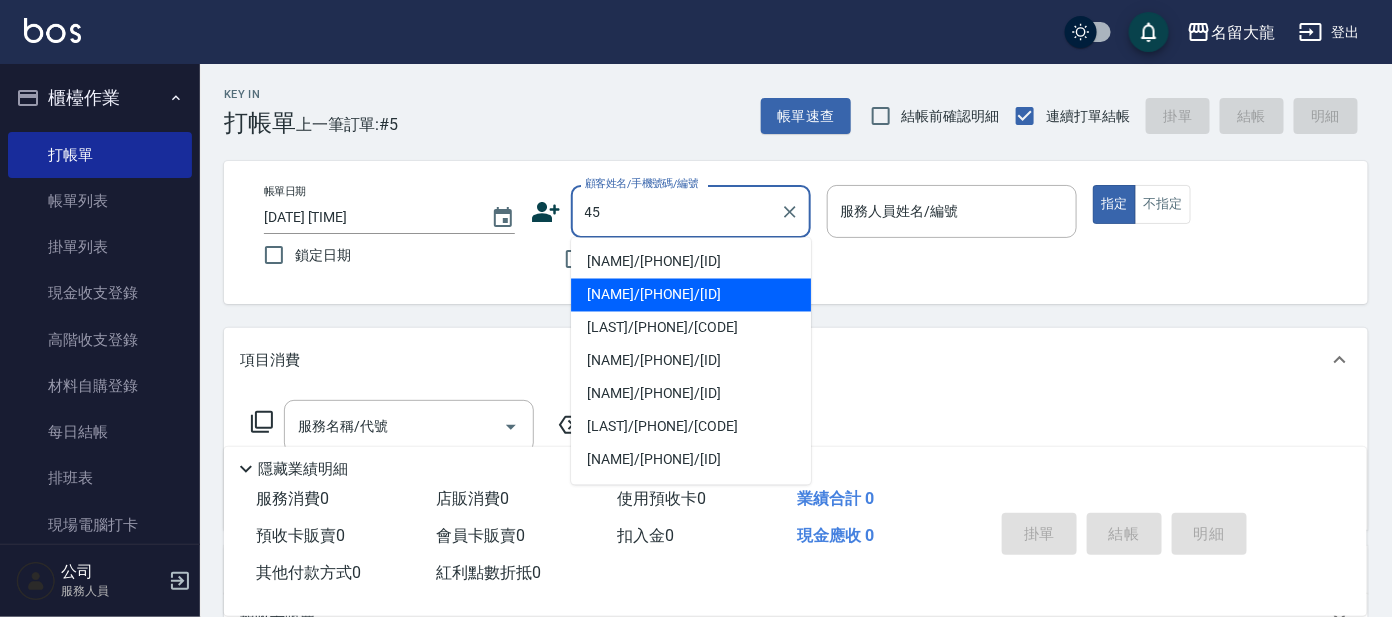 click on "45 顧客姓名/手機號碼/編號" at bounding box center [691, 211] 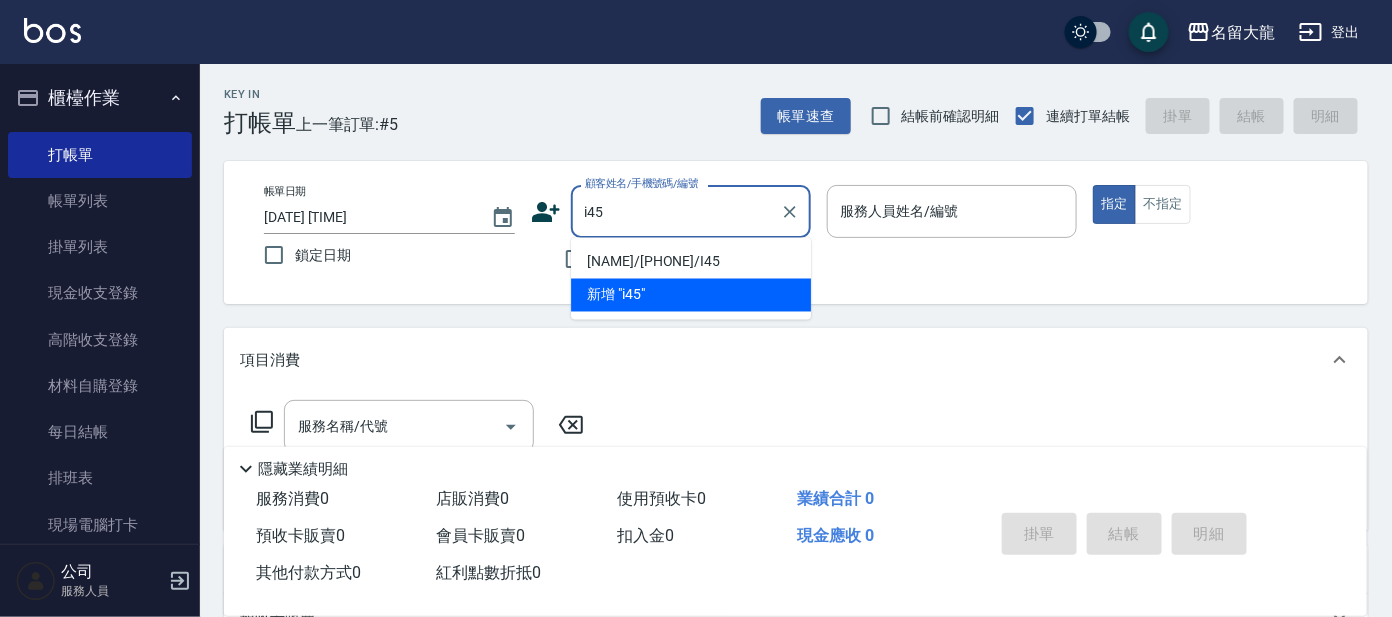 click on "[NAME]/[PHONE]/I45" at bounding box center (691, 262) 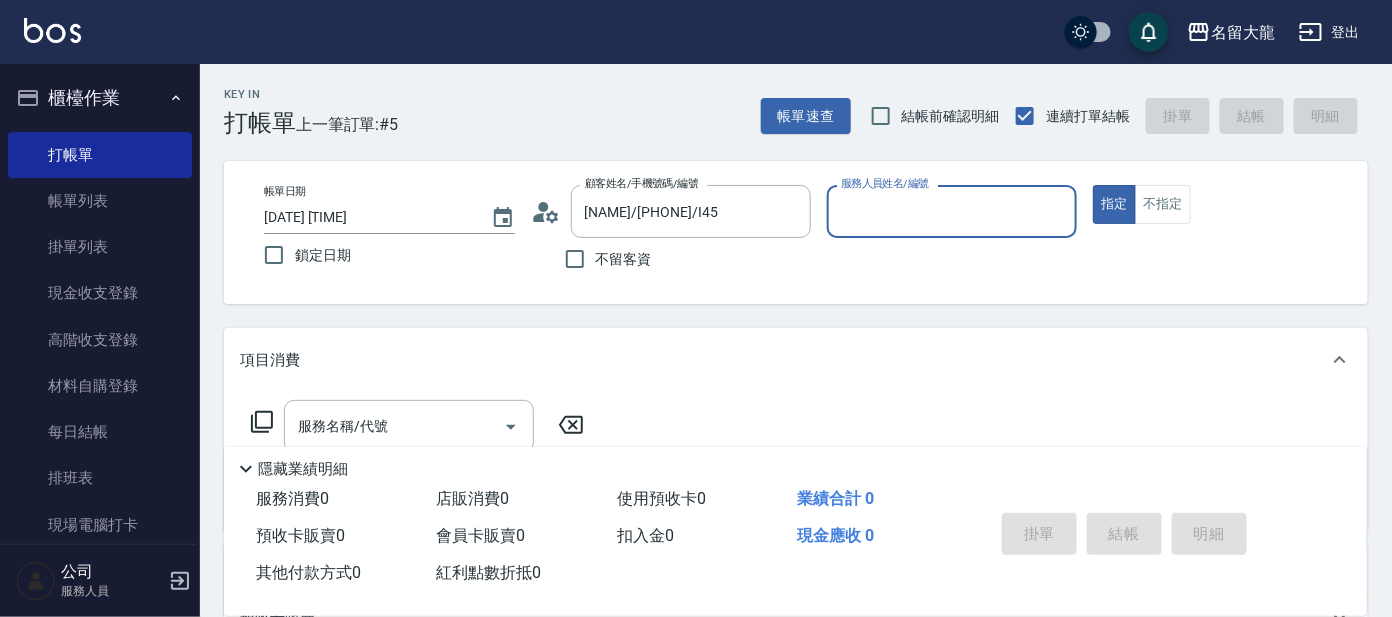 type on "Ada-9" 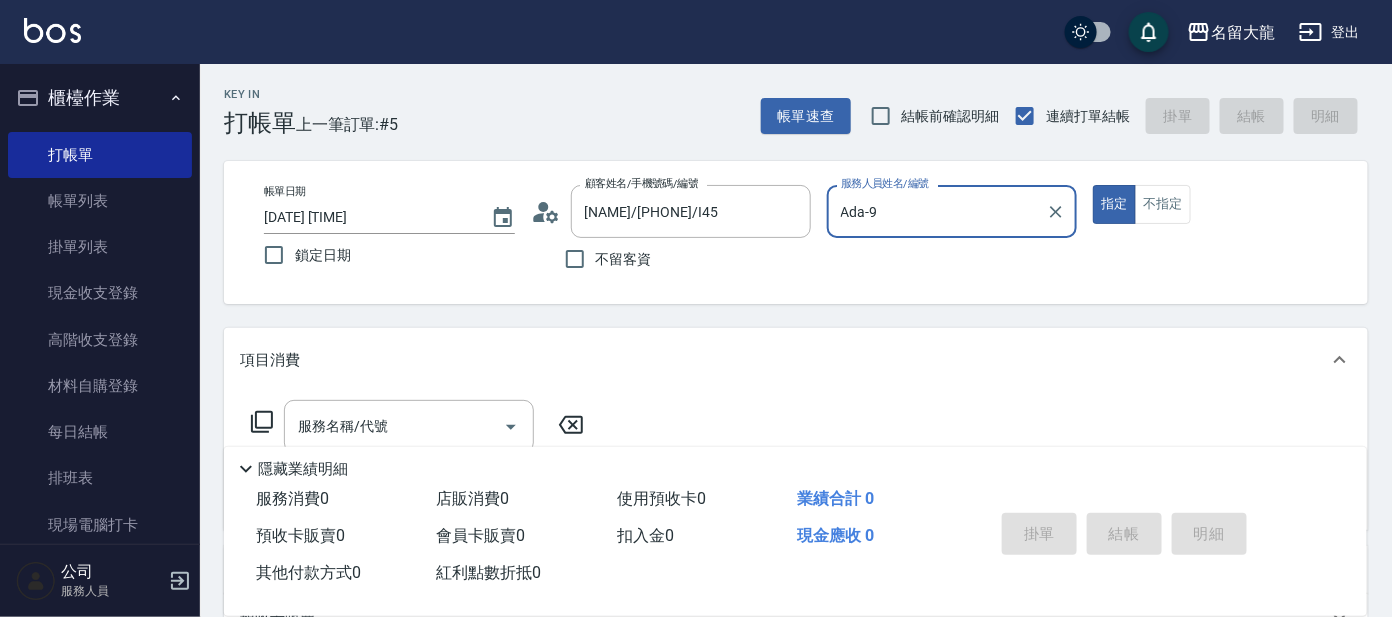 click 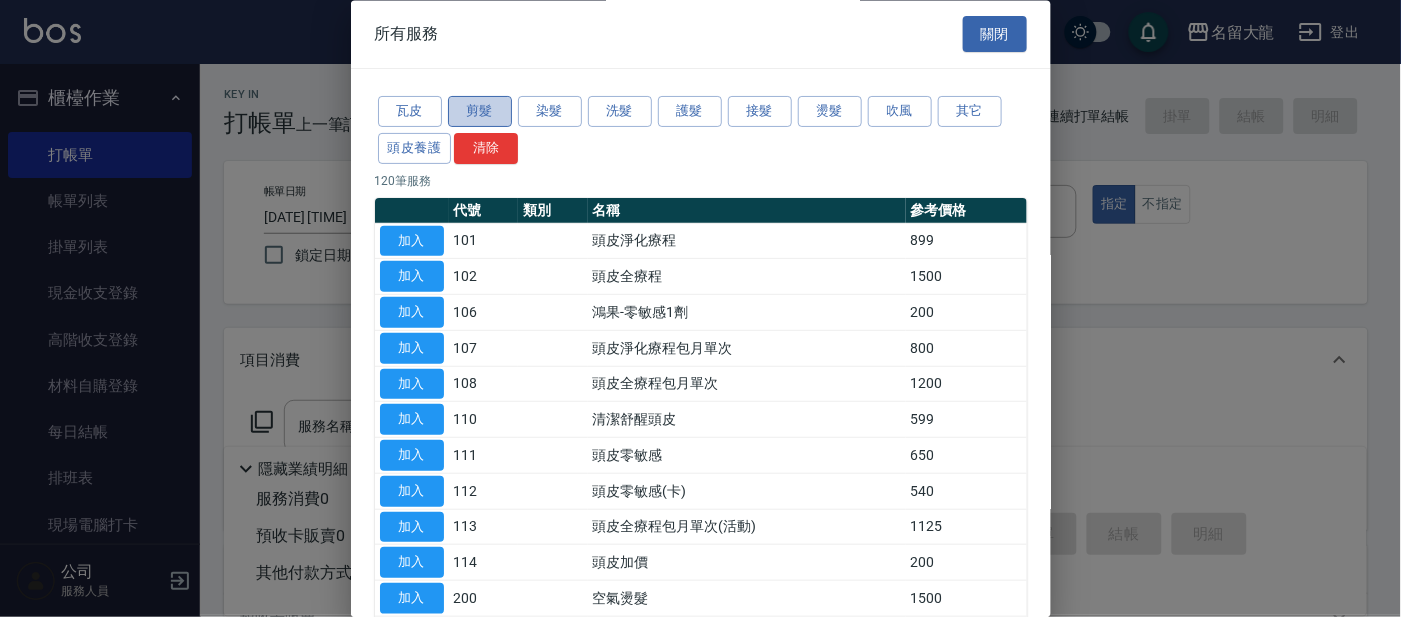 click on "剪髮" at bounding box center [480, 112] 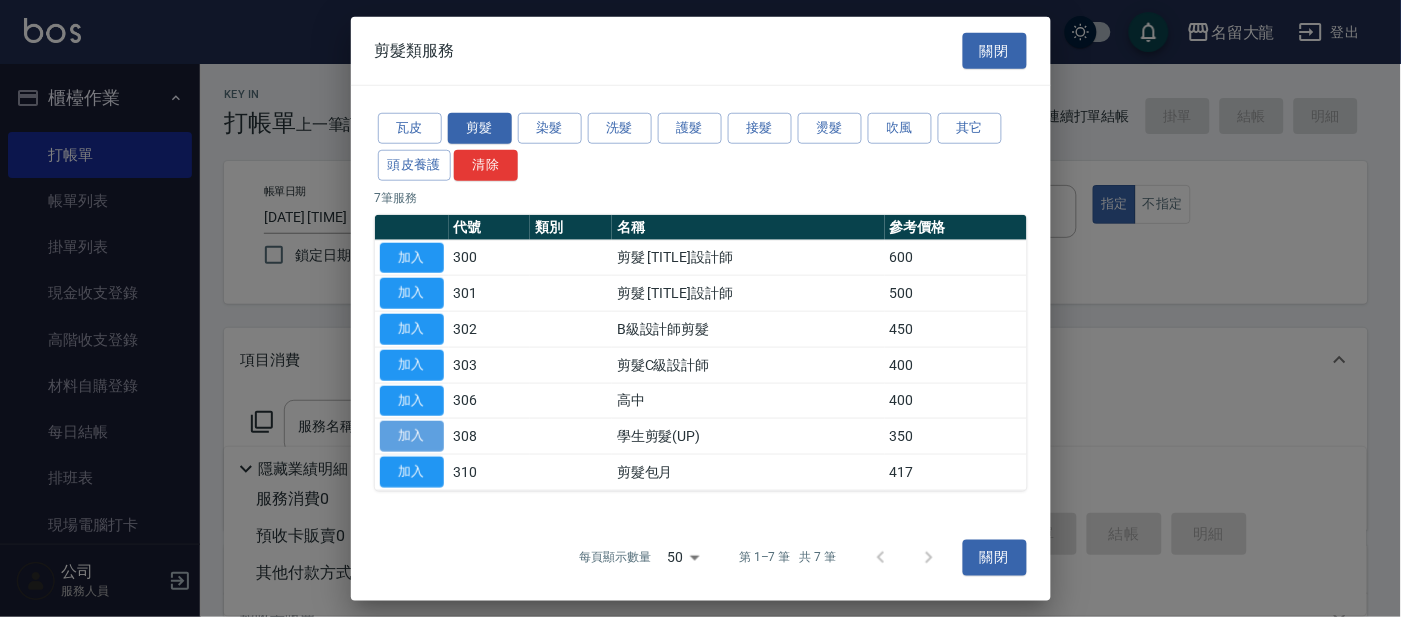 click on "加入" at bounding box center [412, 436] 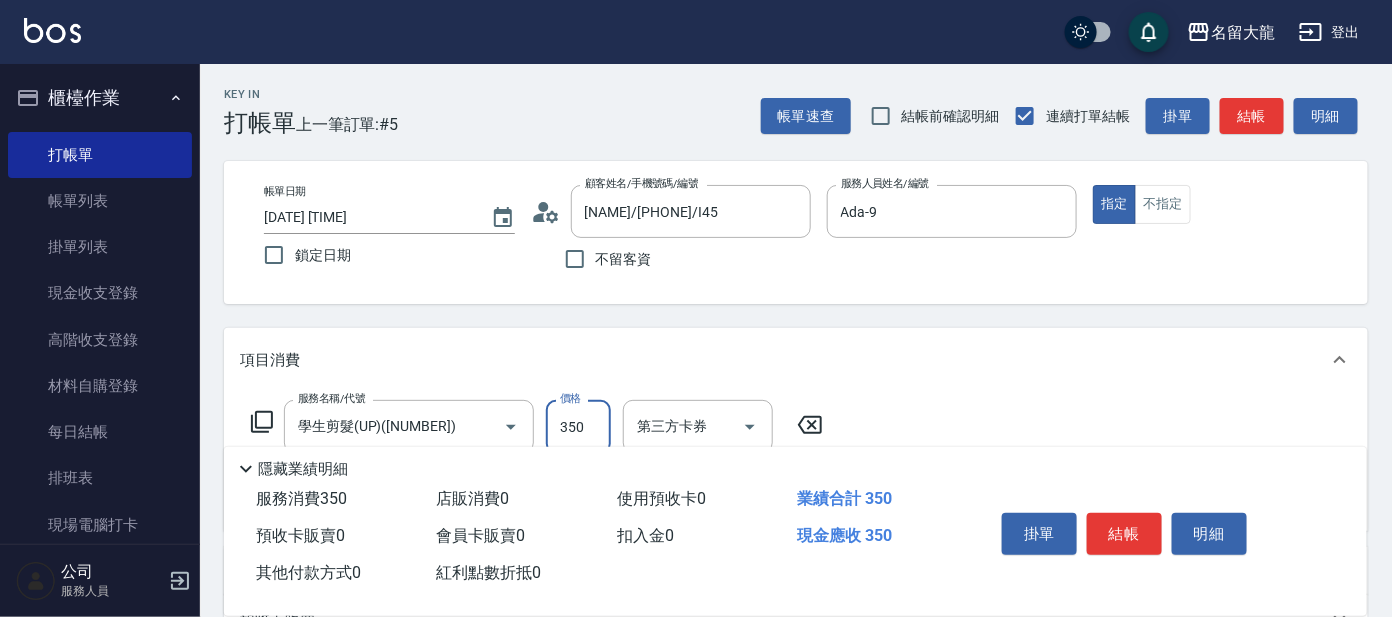 click on "350" at bounding box center (578, 427) 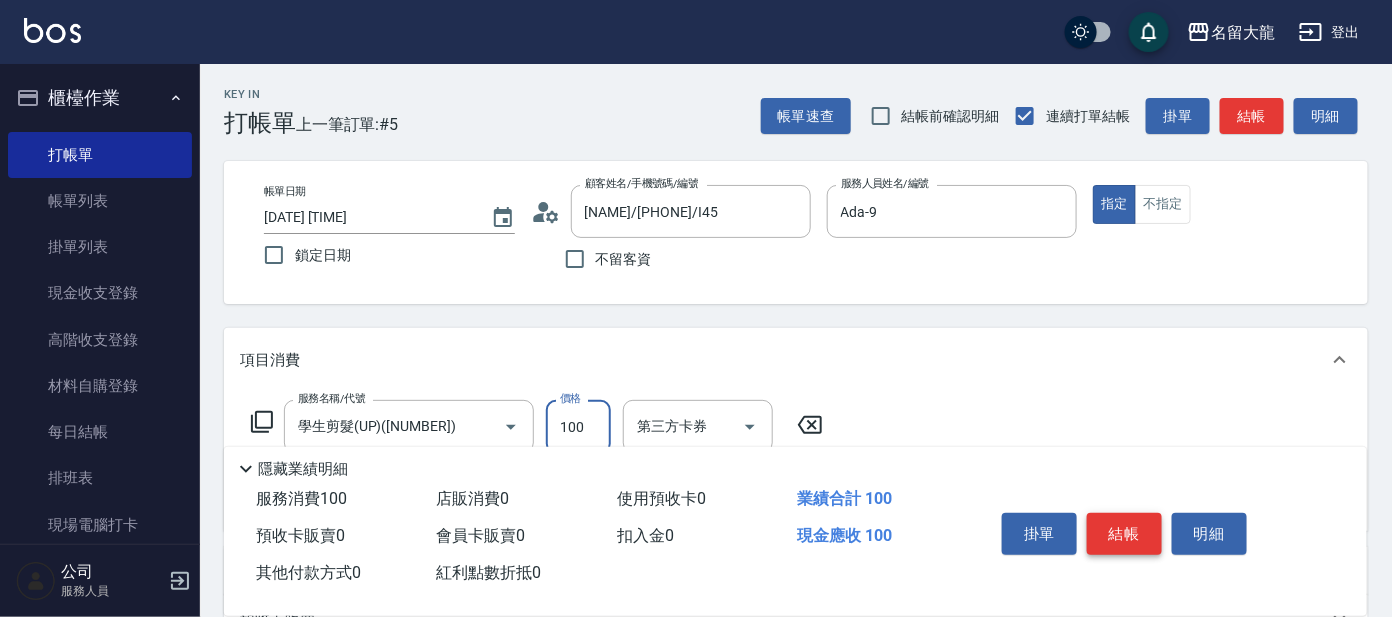type on "100" 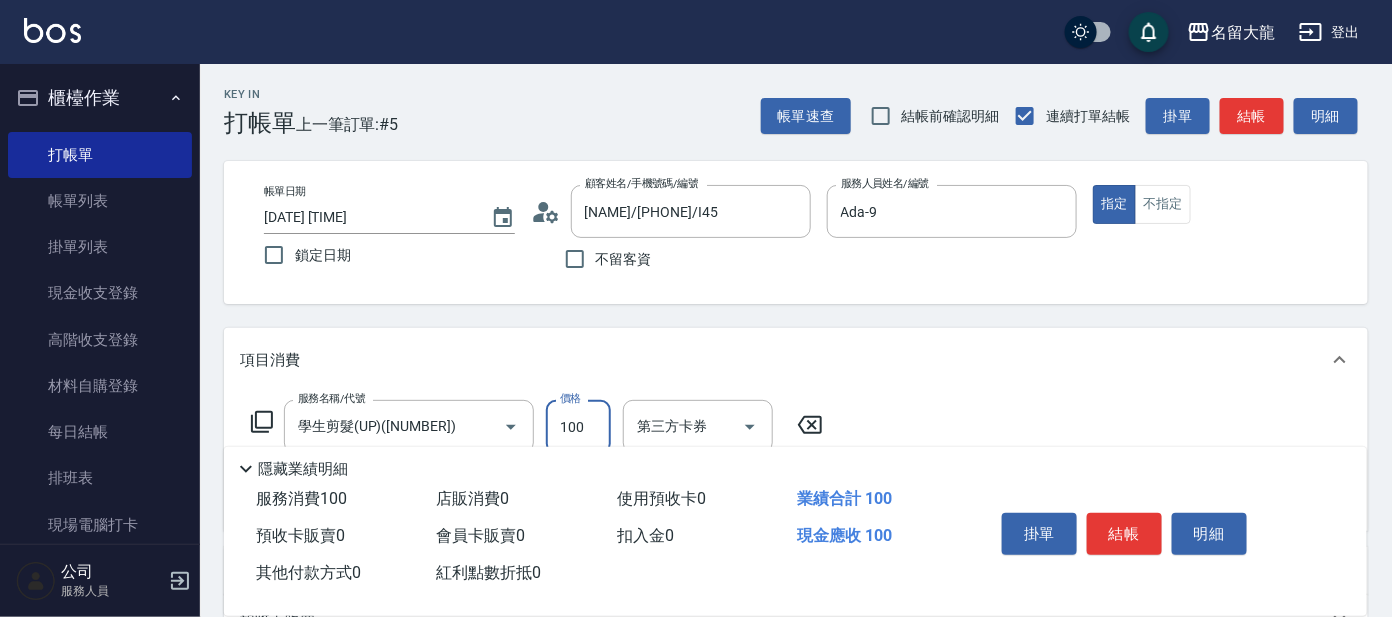 click on "結帳" at bounding box center (1124, 534) 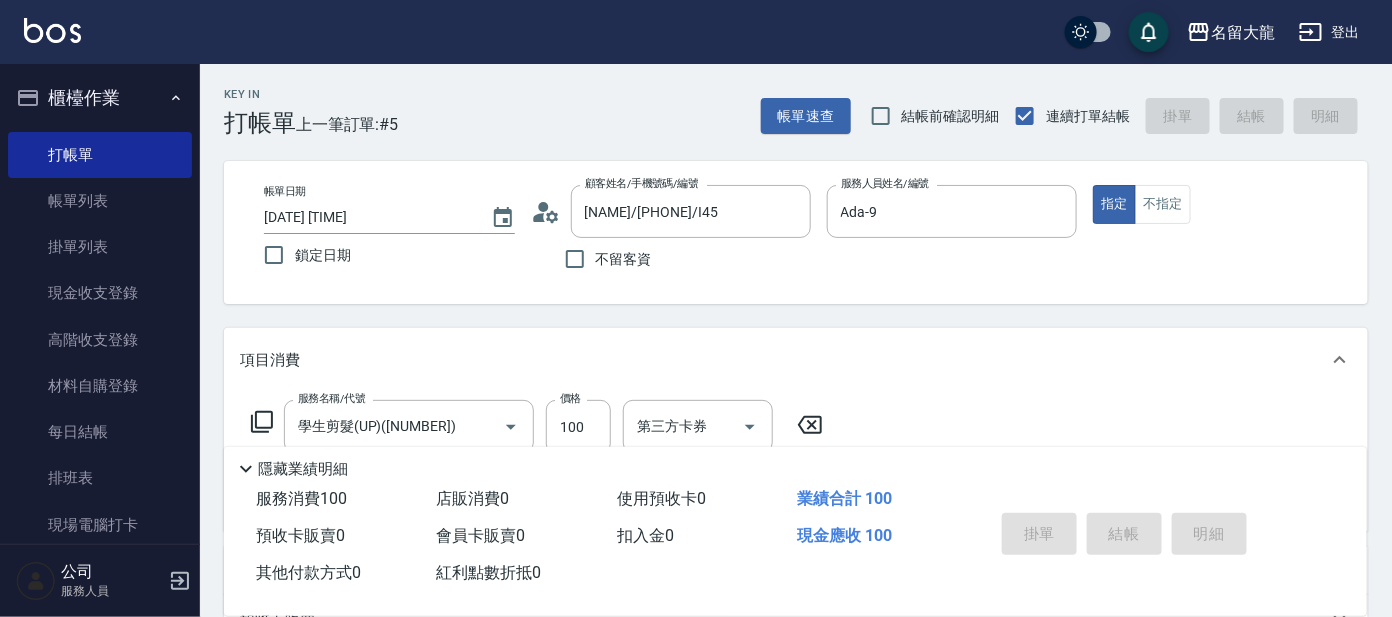 type on "[DATE] [TIME]" 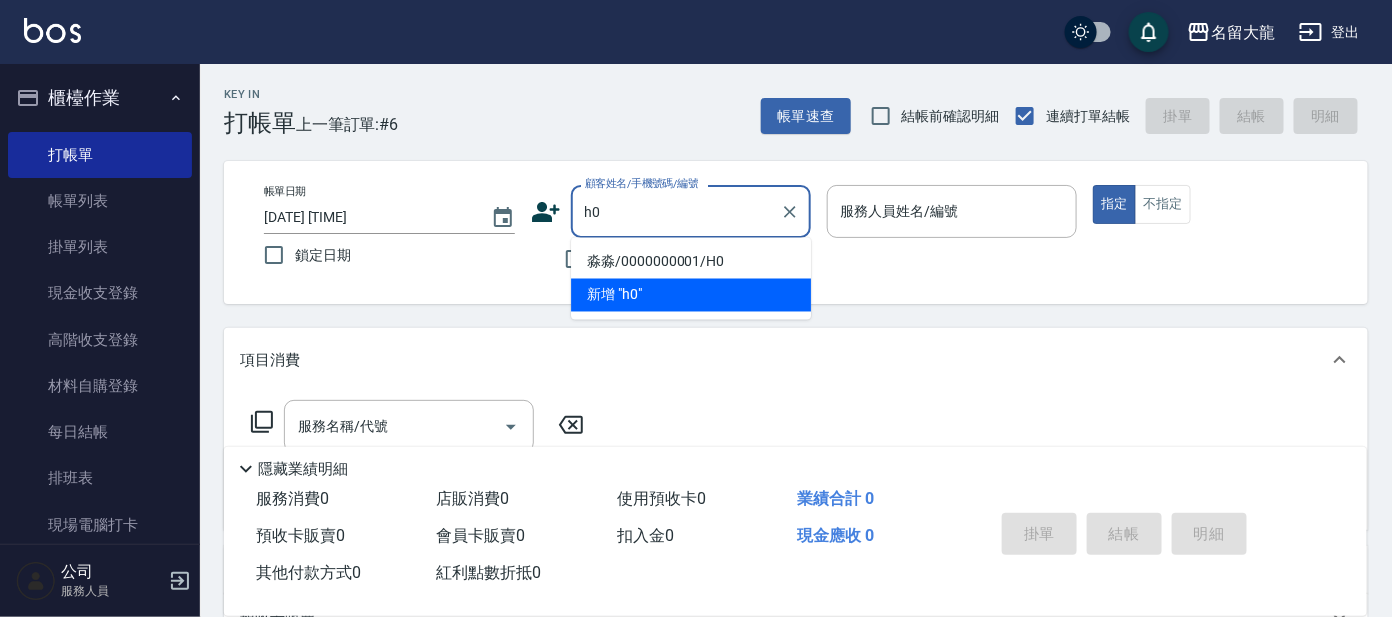 type on "淼淼/0000000001/H0" 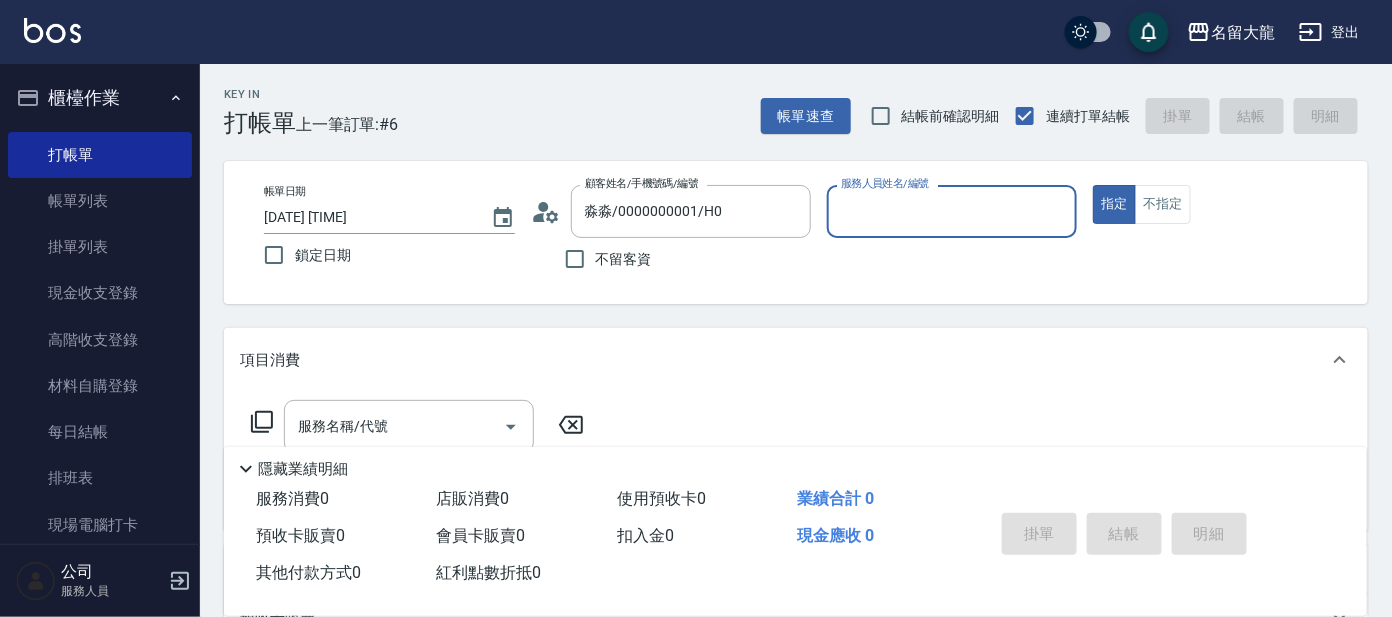 type on "亞璇-8" 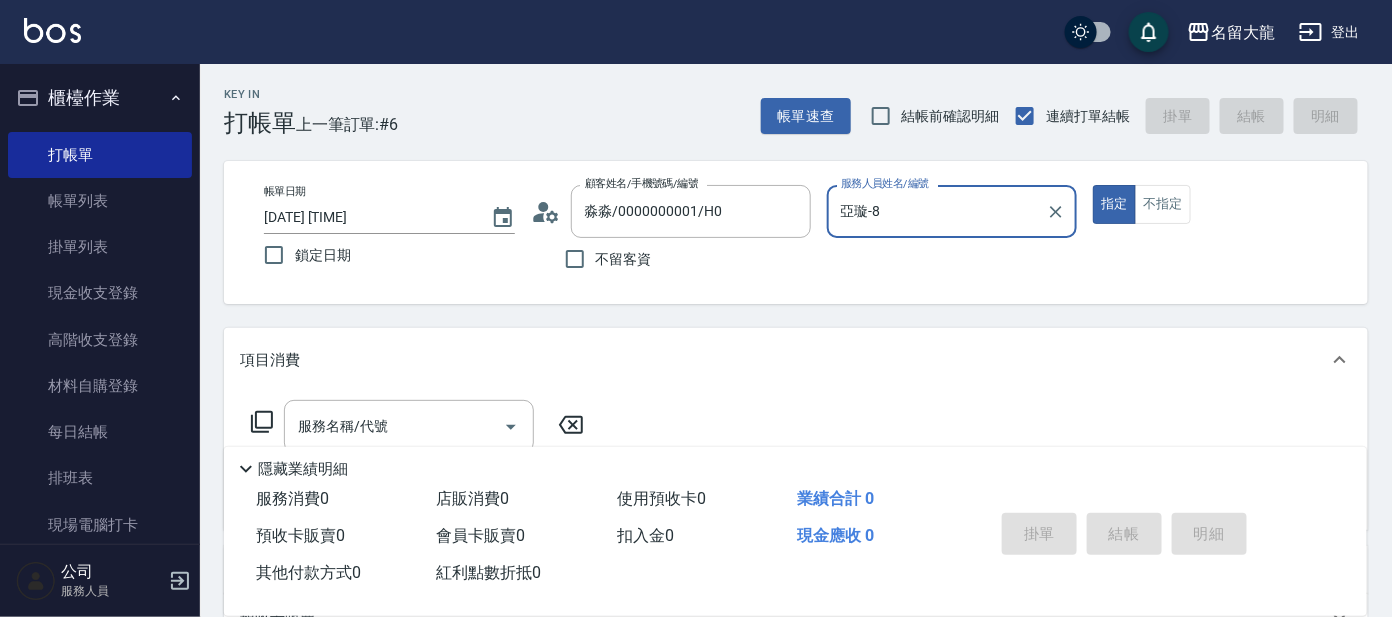 click on "指定" at bounding box center (1114, 204) 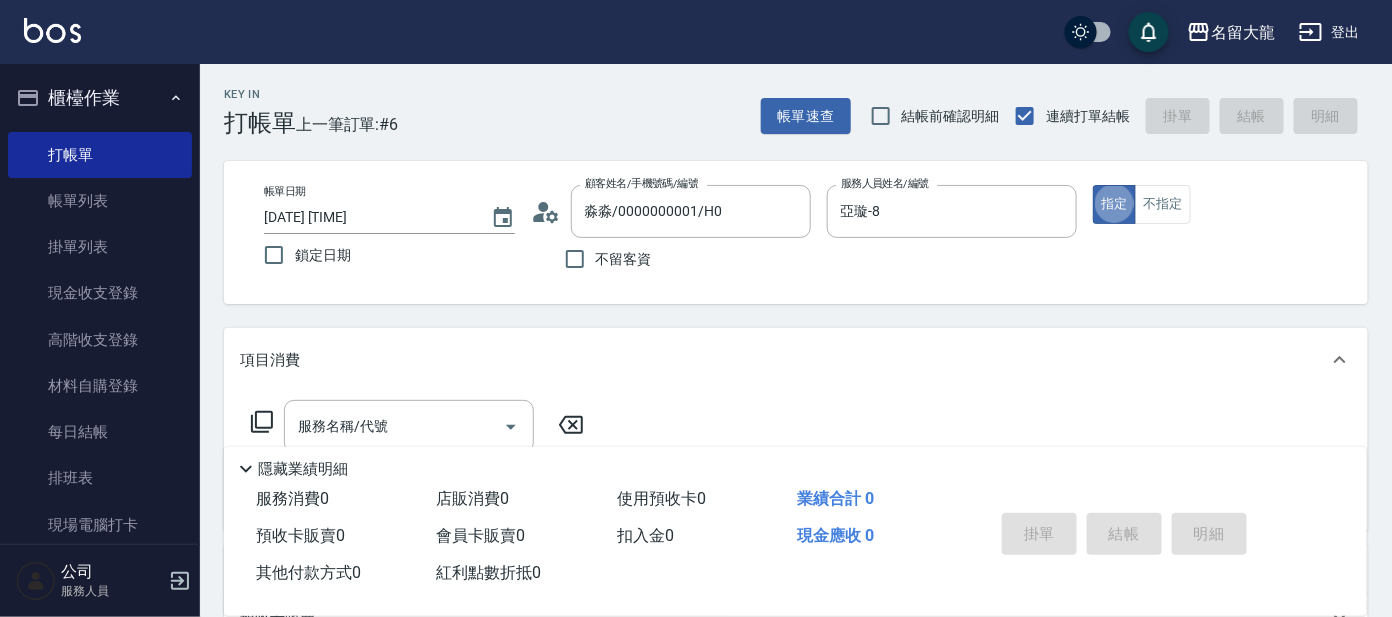 type on "true" 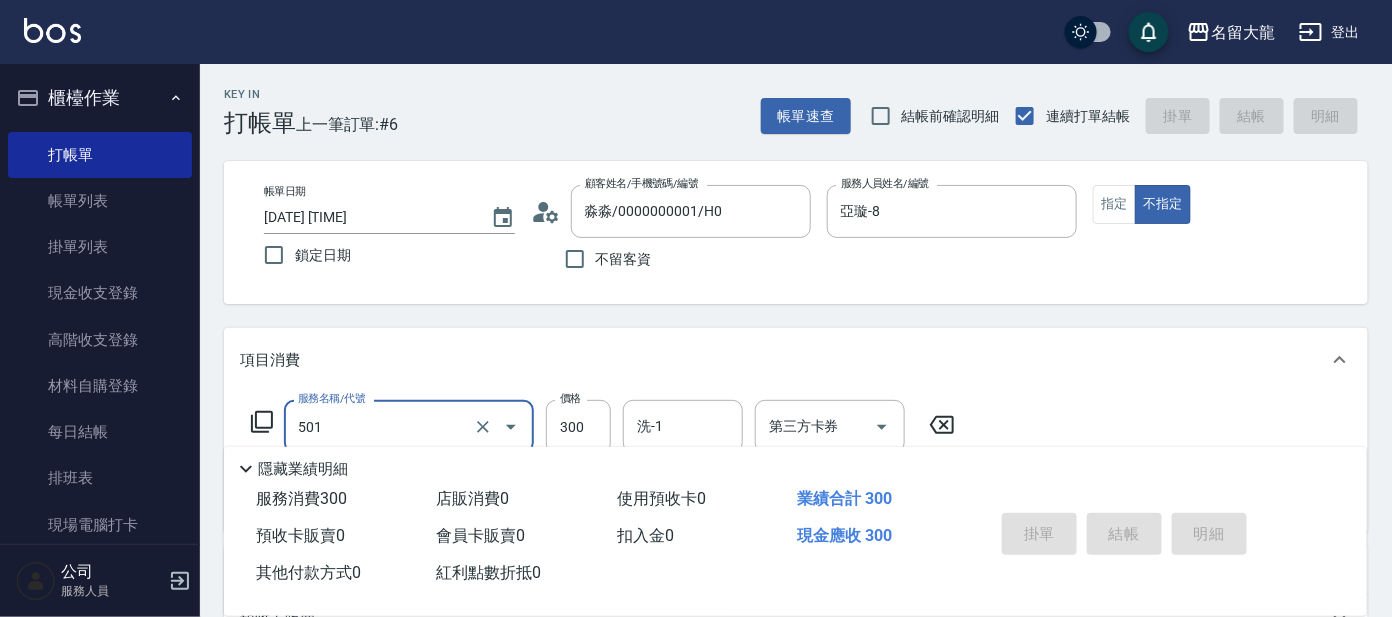 type on "501" 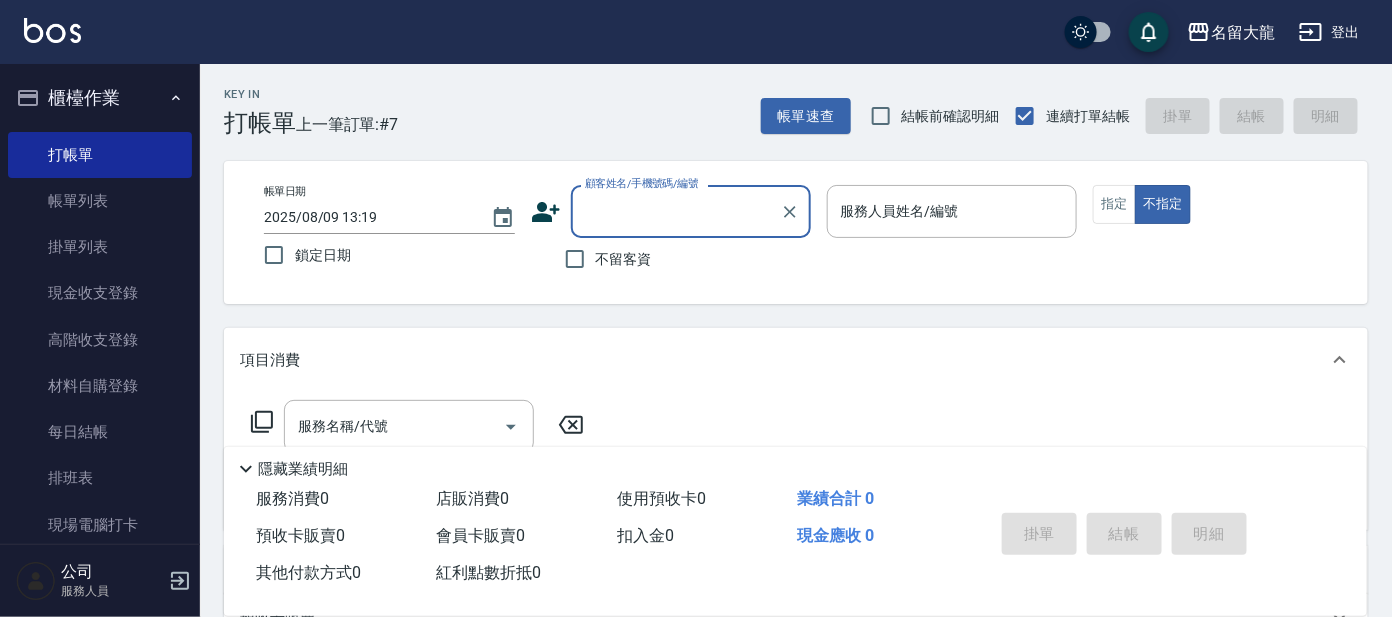 click on "掛單 結帳 明細" at bounding box center (1124, 536) 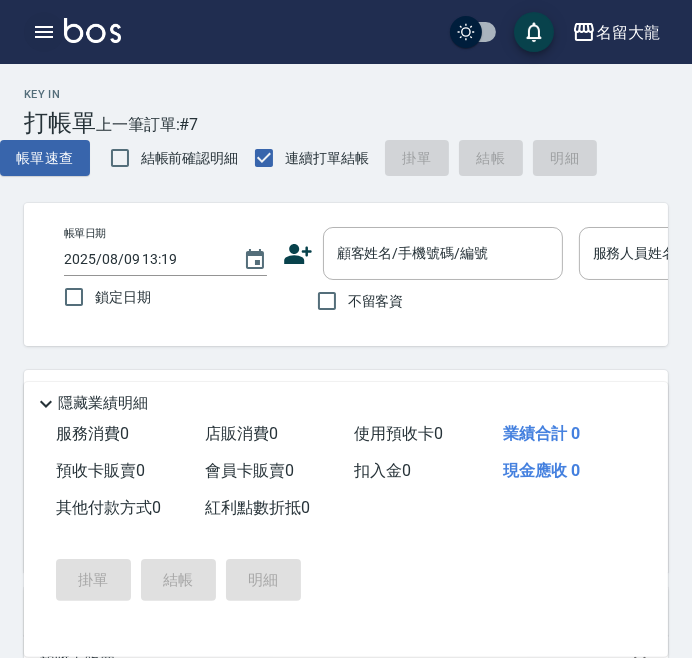 click at bounding box center (44, 32) 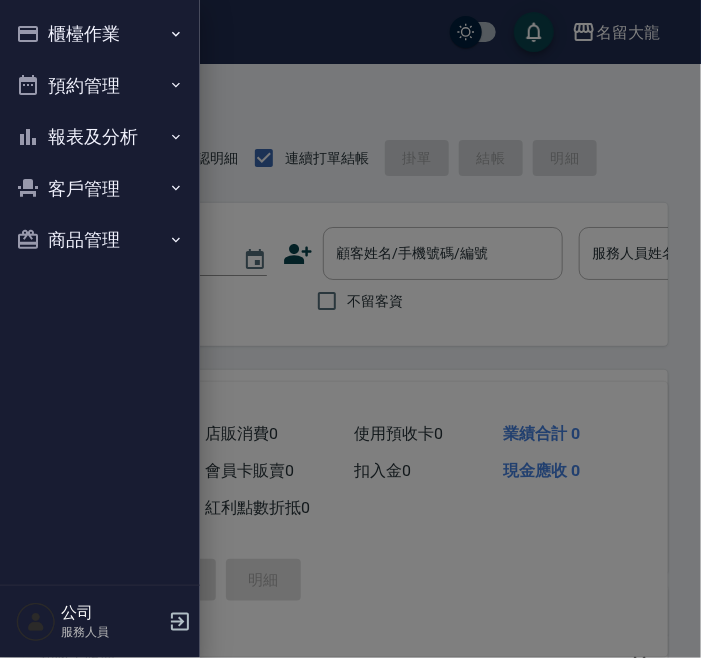 click on "報表及分析" at bounding box center [100, 137] 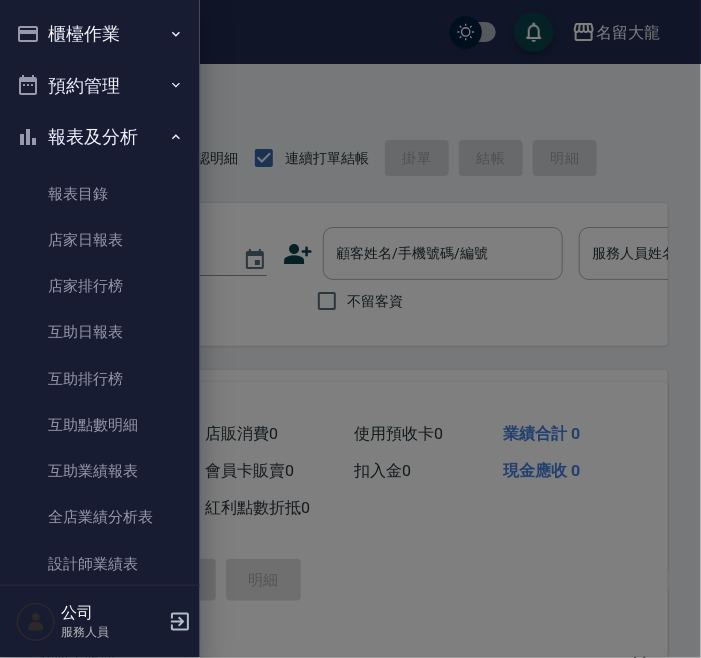 drag, startPoint x: 130, startPoint y: 229, endPoint x: 211, endPoint y: 205, distance: 84.48077 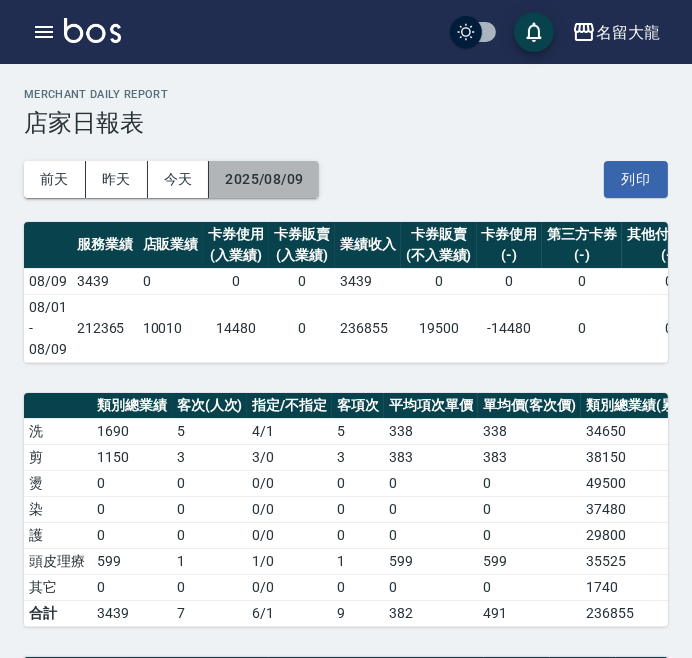 click on "2025/08/09" at bounding box center (264, 179) 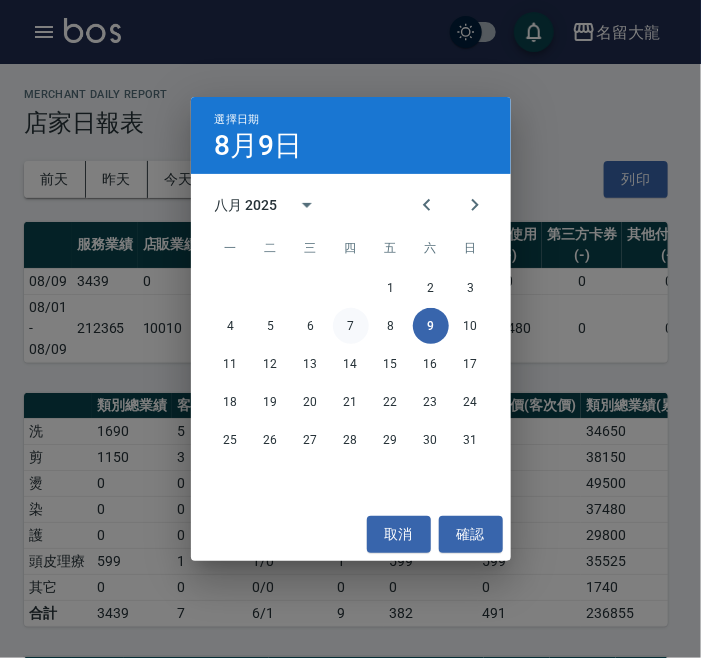 click on "7" at bounding box center [351, 326] 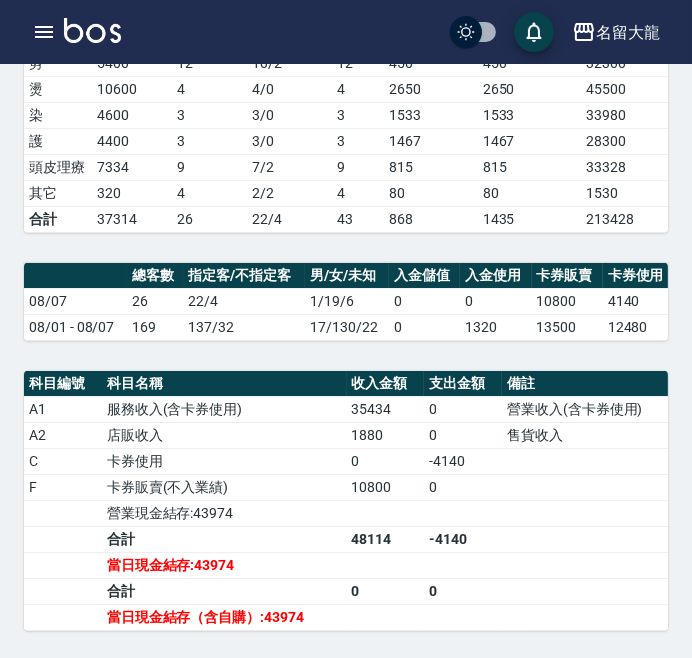 scroll, scrollTop: 404, scrollLeft: 0, axis: vertical 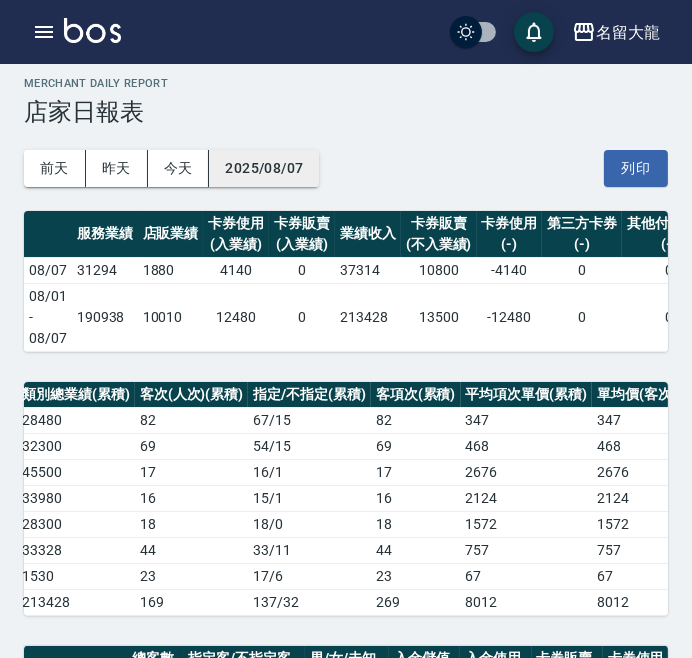 click on "2025/08/07" at bounding box center (264, 168) 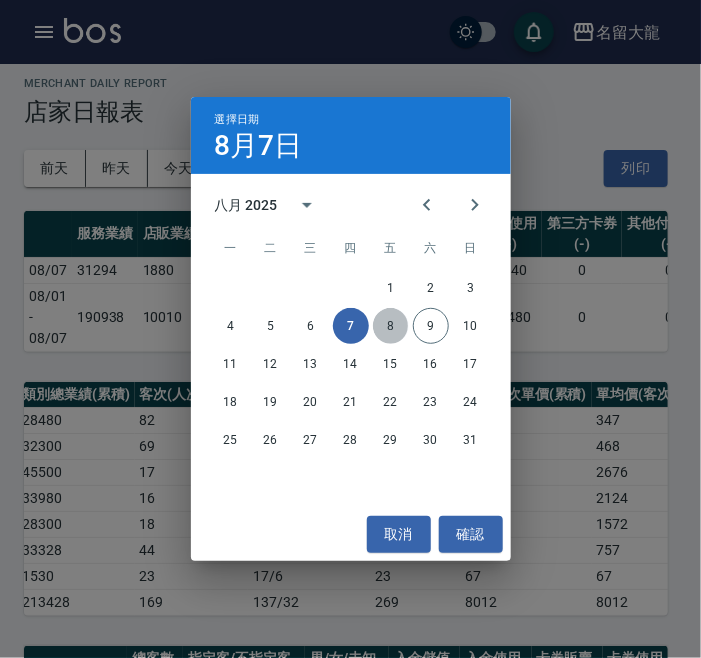 click on "8" at bounding box center (391, 326) 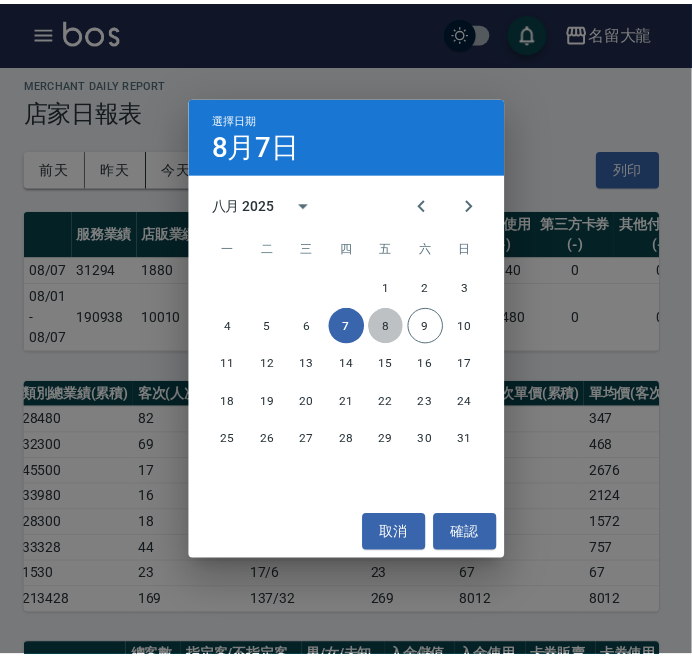 scroll, scrollTop: 0, scrollLeft: 0, axis: both 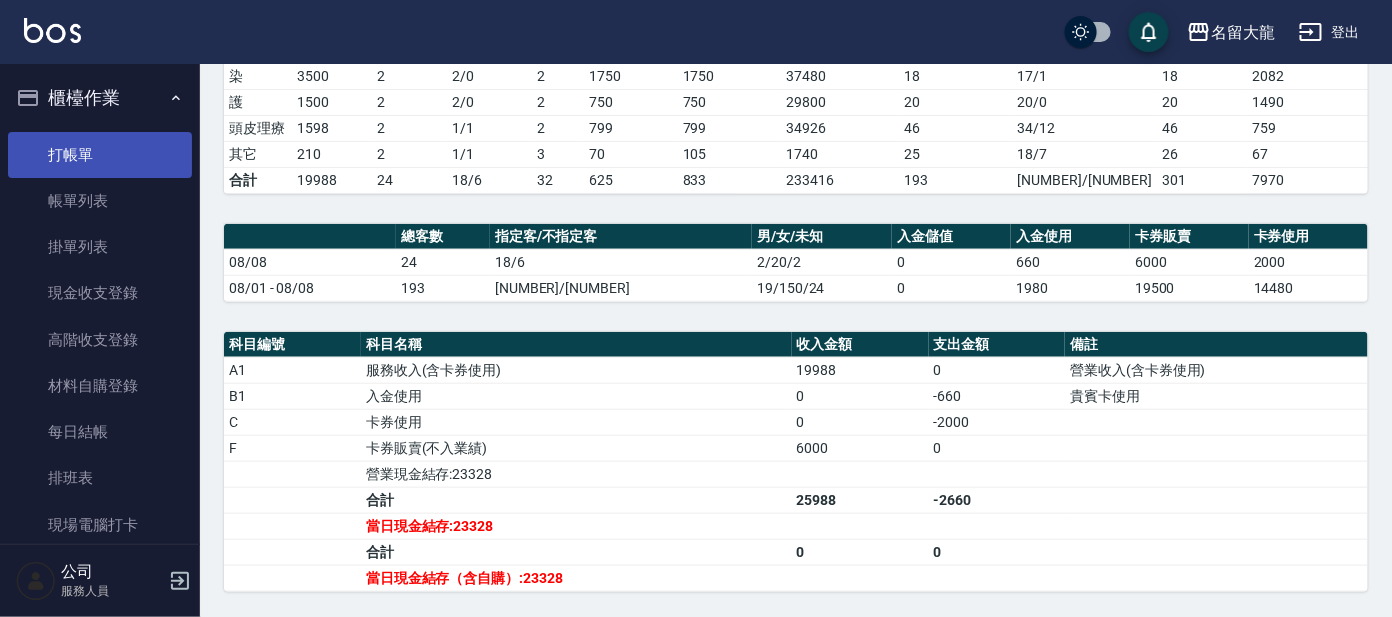 click on "打帳單" at bounding box center (100, 155) 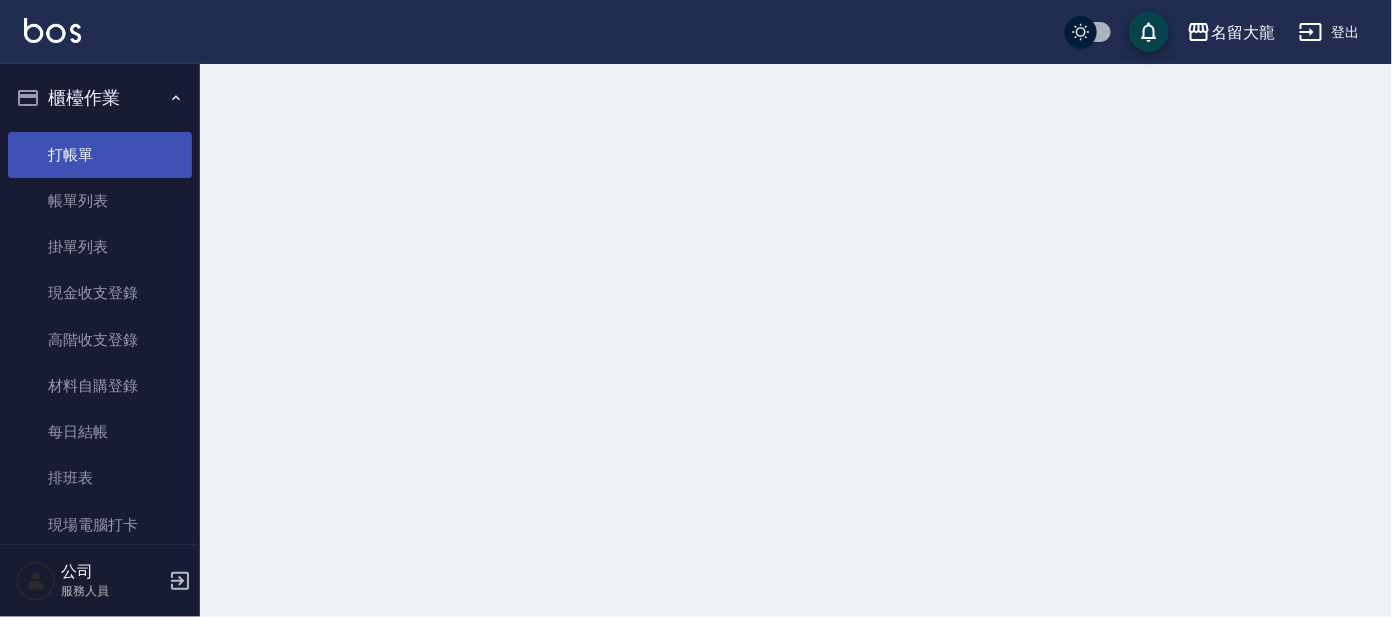scroll, scrollTop: 0, scrollLeft: 0, axis: both 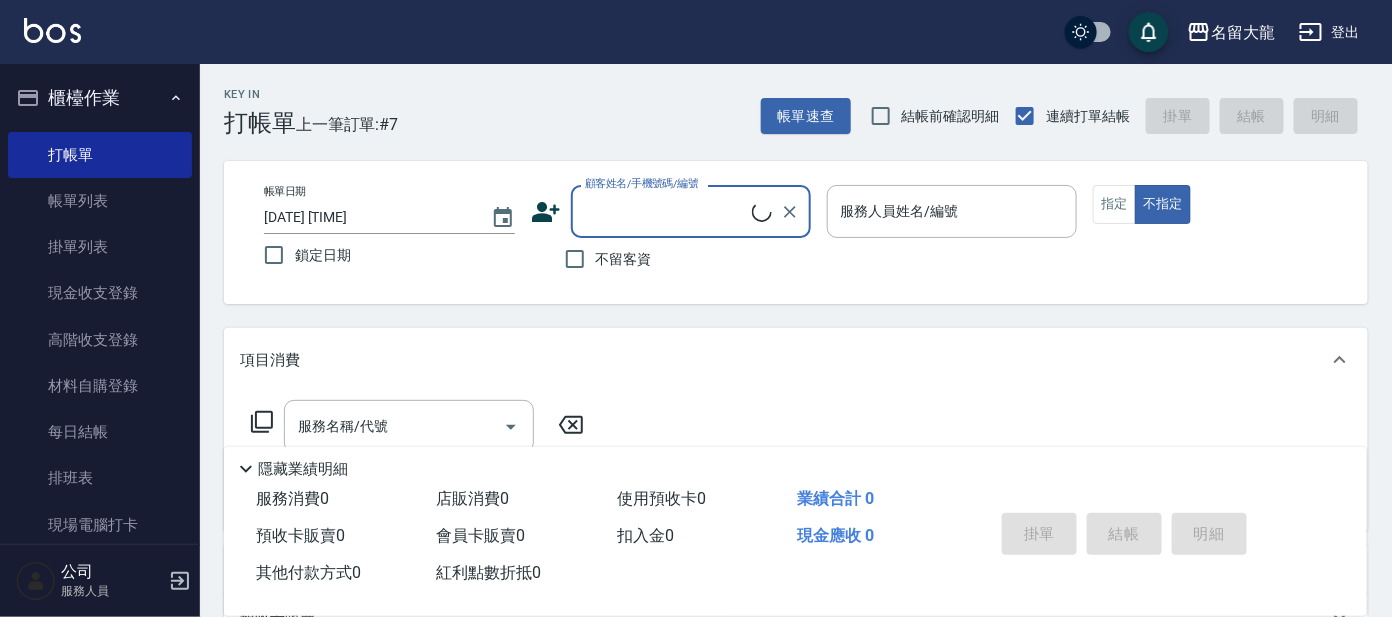click on "櫃檯作業" at bounding box center (100, 98) 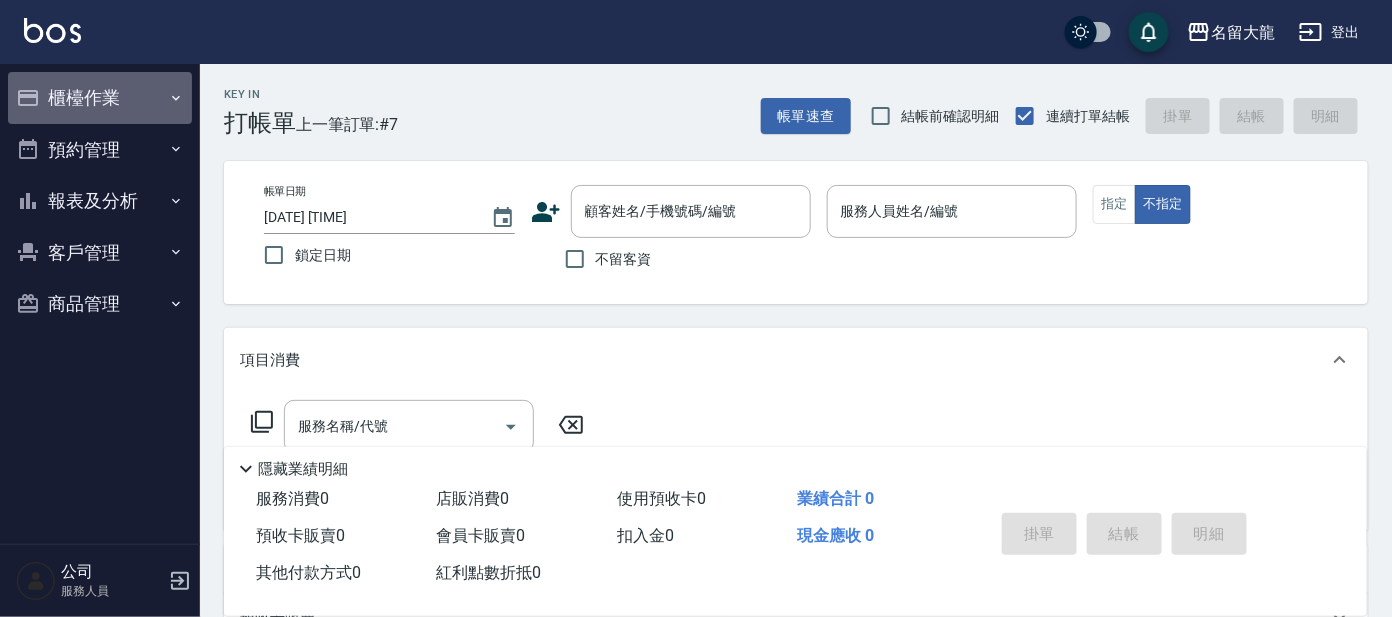 click on "櫃檯作業" at bounding box center (100, 98) 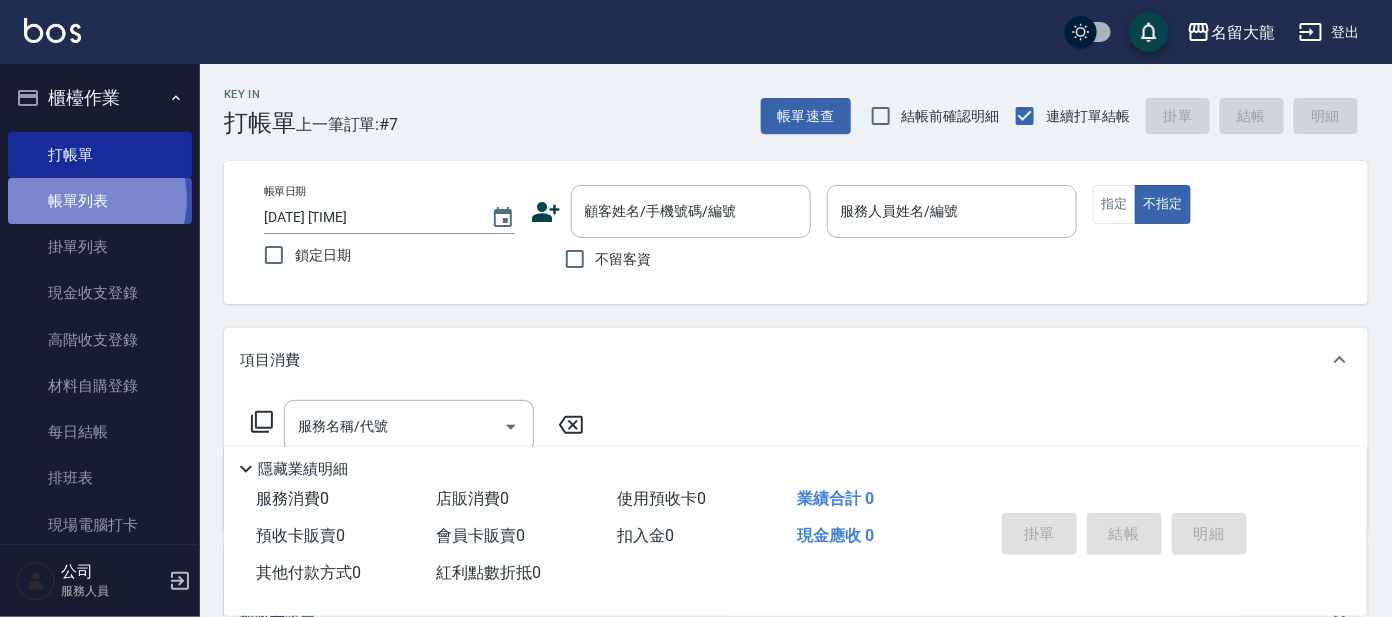 click on "帳單列表" at bounding box center [100, 201] 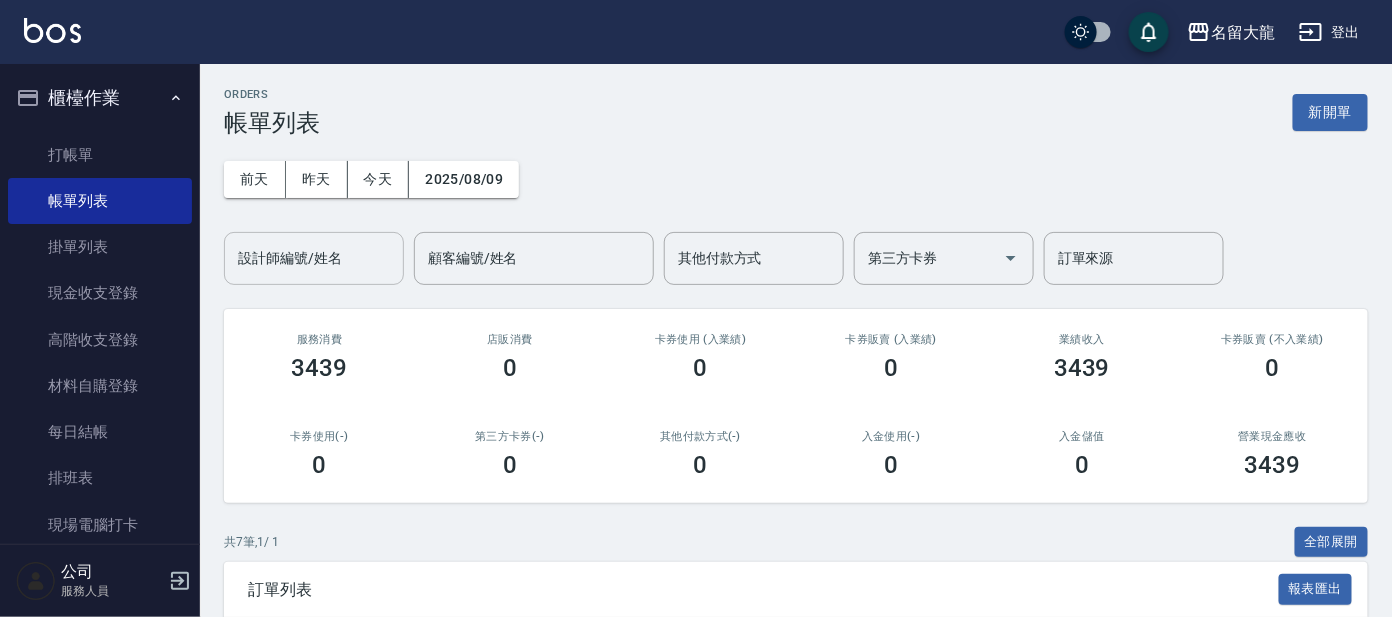 click on "設計師編號/姓名" at bounding box center (314, 258) 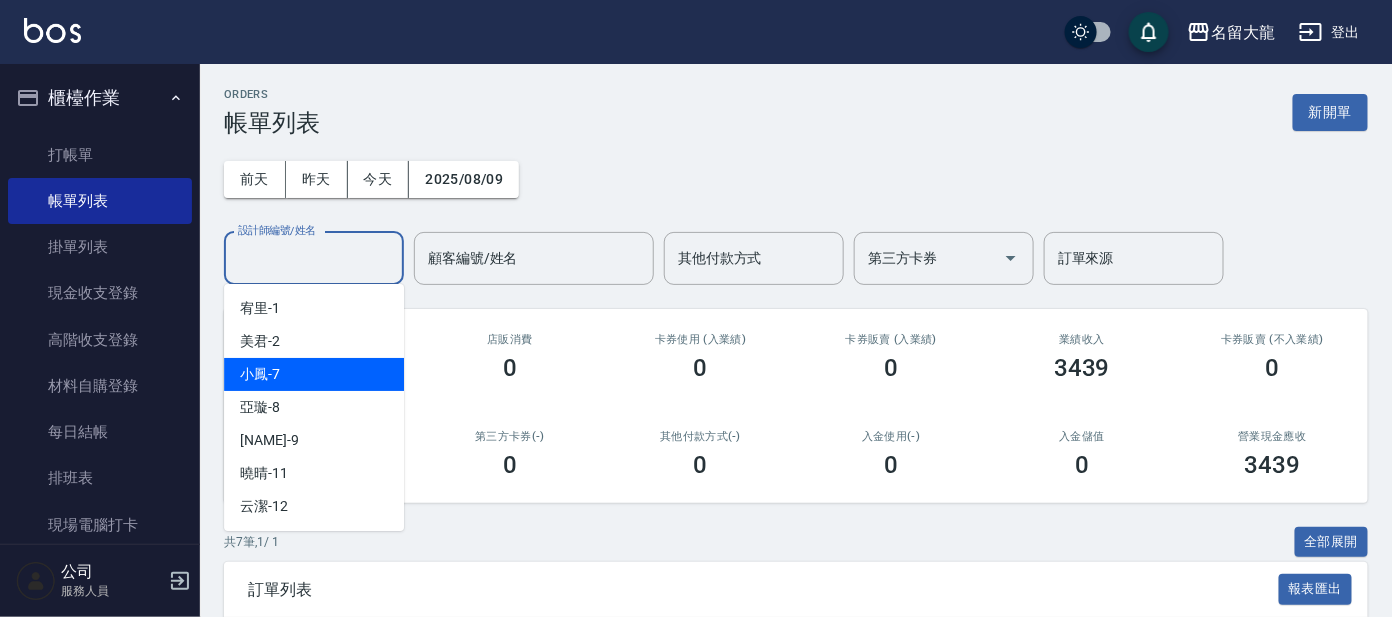 click on "小鳳 -7" at bounding box center [260, 374] 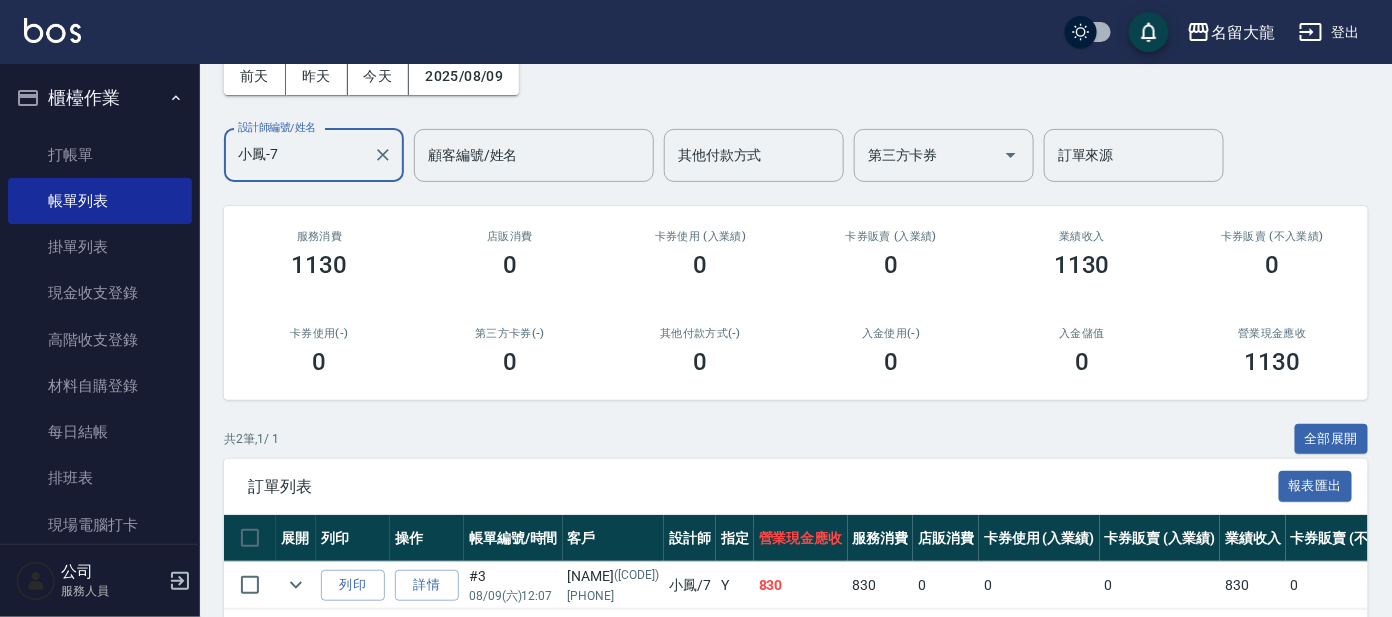 scroll, scrollTop: 239, scrollLeft: 0, axis: vertical 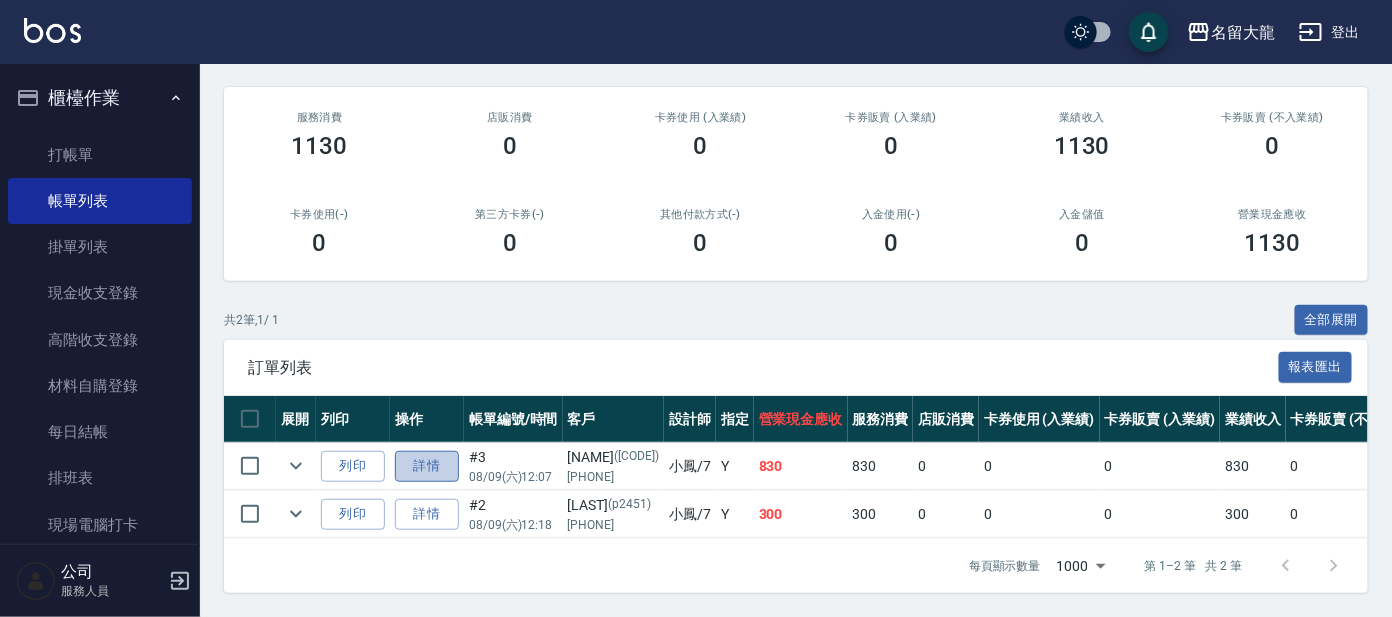 click on "詳情" at bounding box center (427, 466) 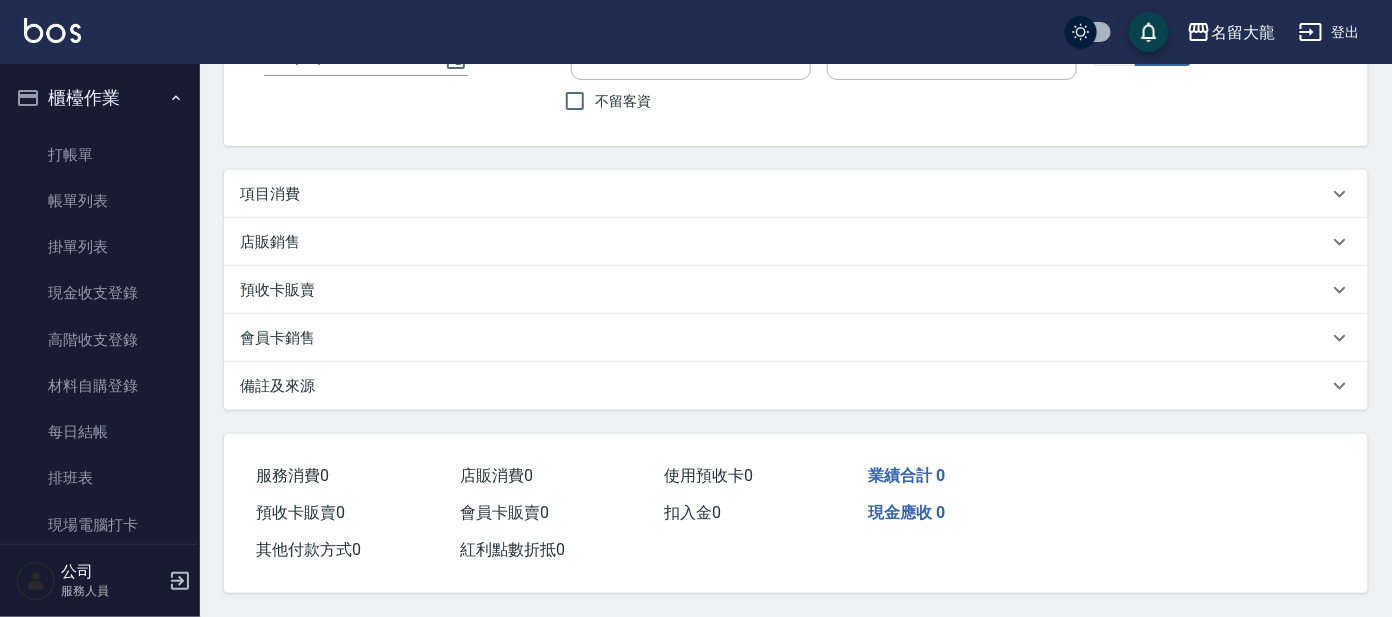 scroll, scrollTop: 0, scrollLeft: 0, axis: both 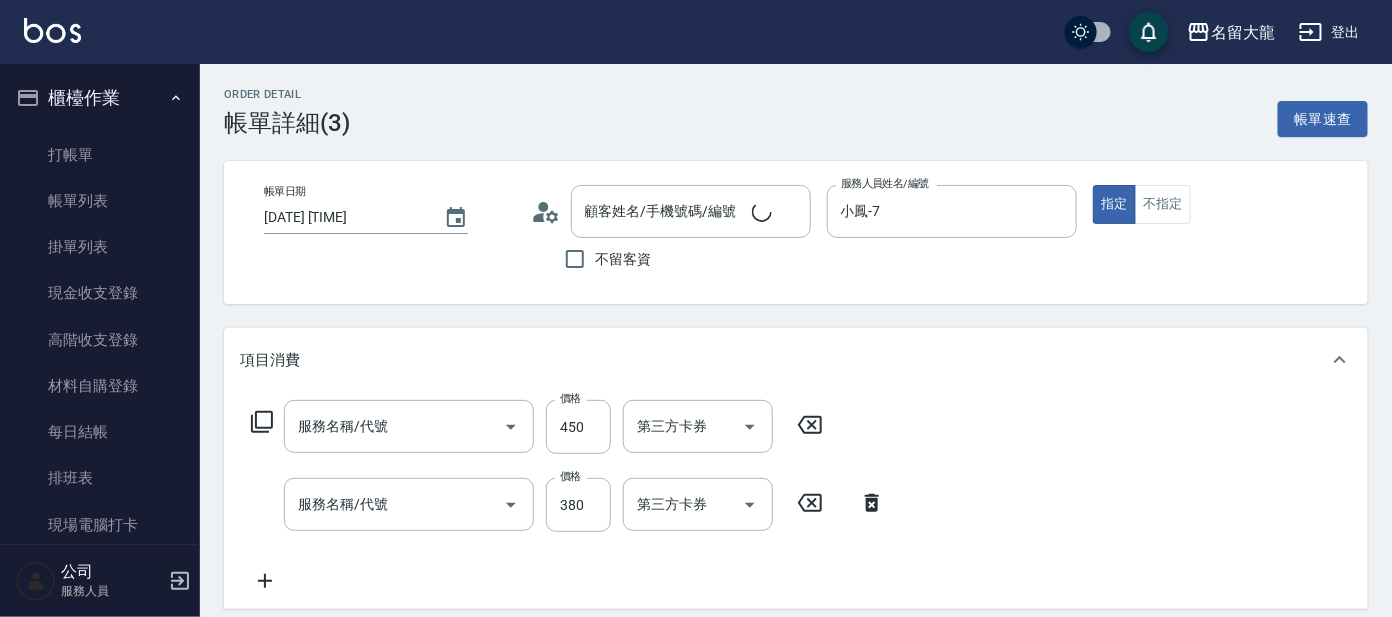 type on "[DATE] [TIME]" 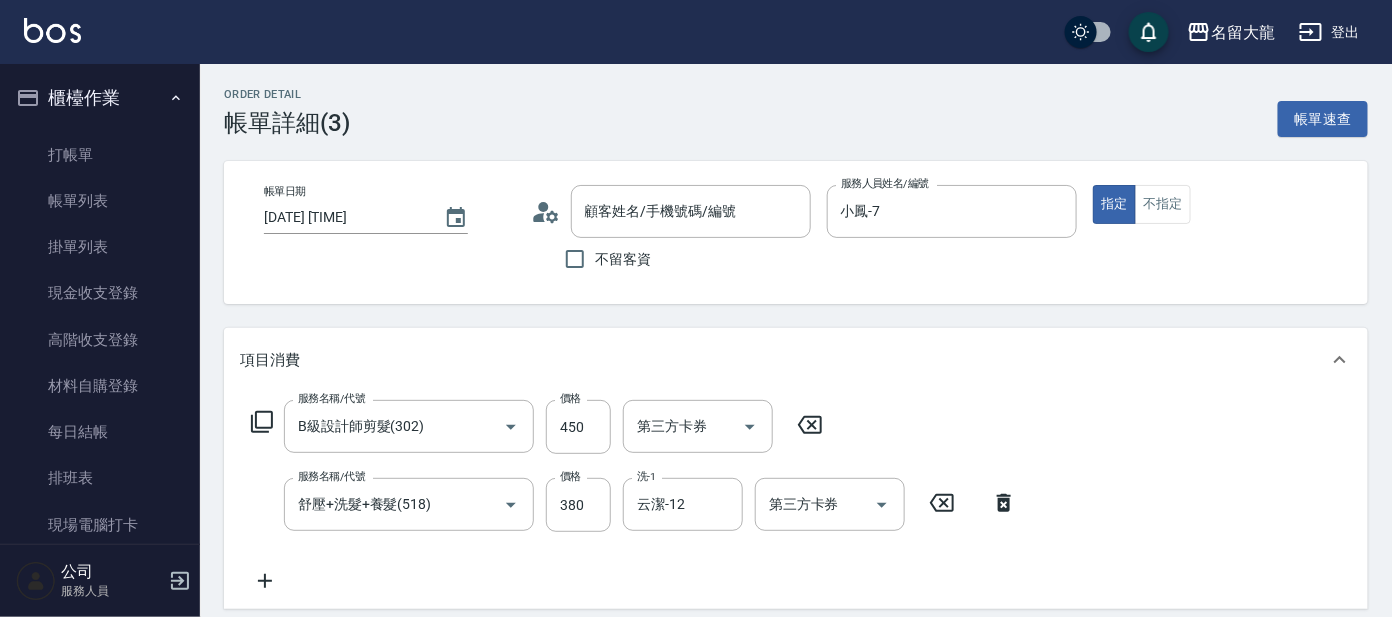 type on "B級設計師剪髮(302)" 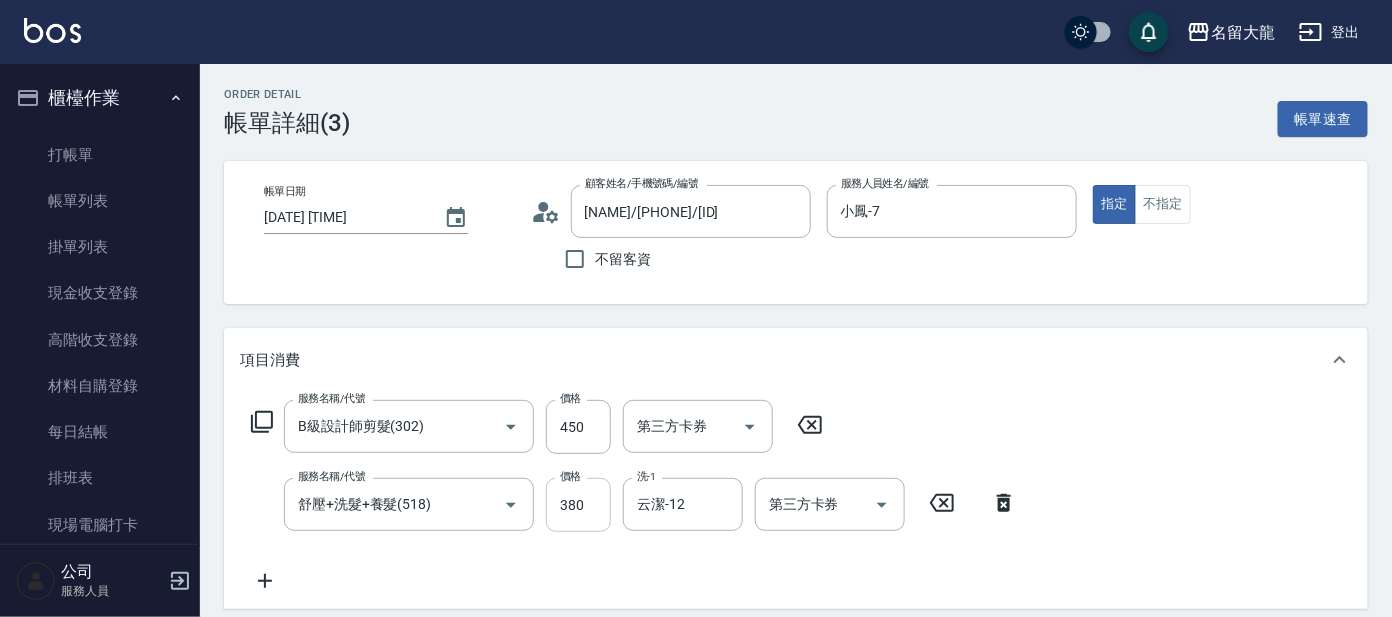 type on "[NAME]/[PHONE]/[ID]" 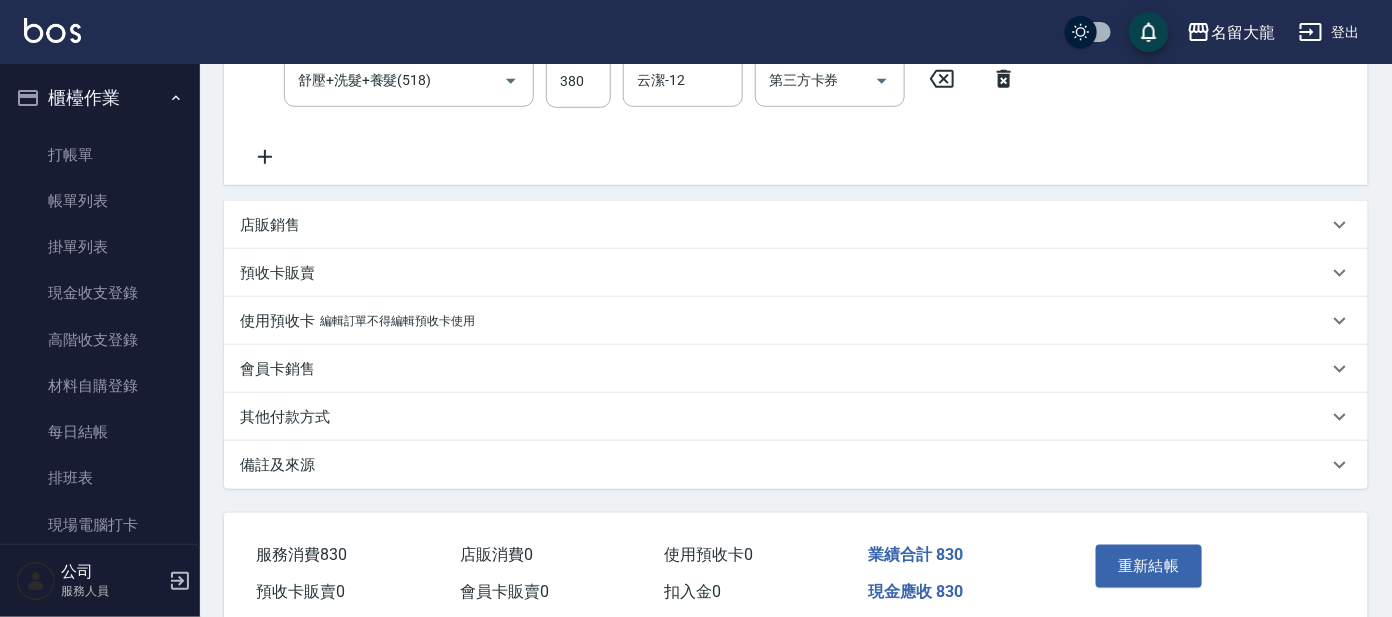 scroll, scrollTop: 507, scrollLeft: 0, axis: vertical 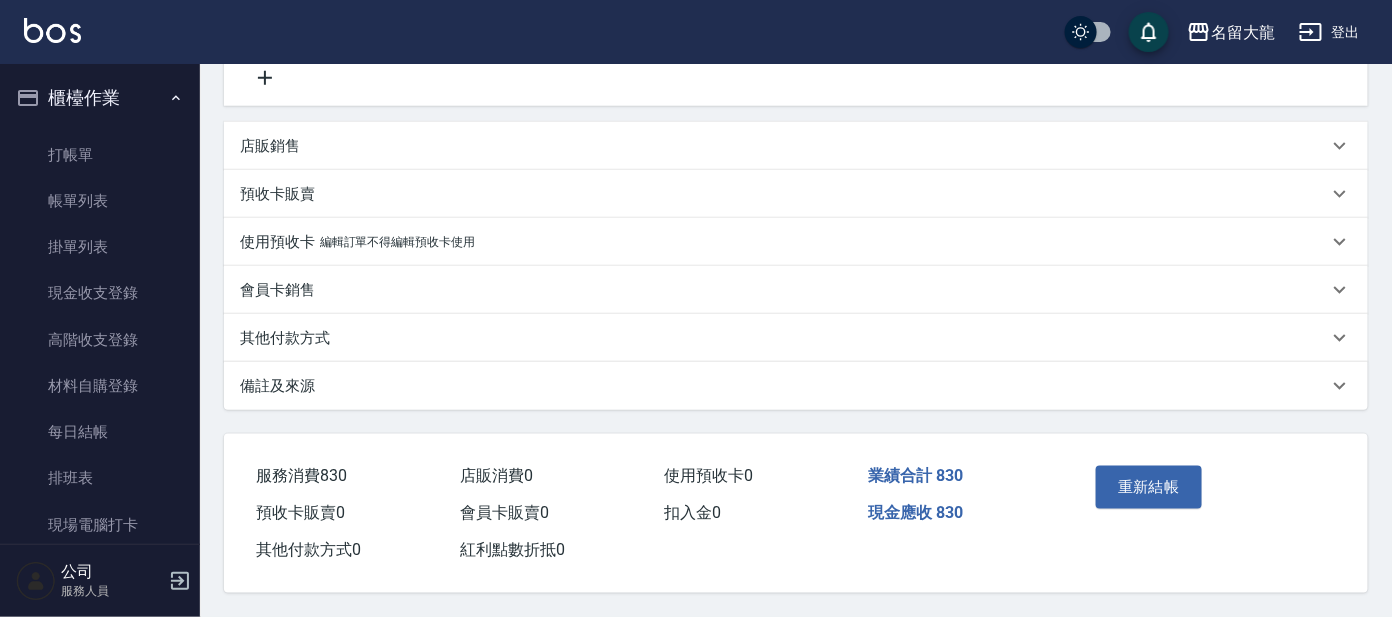 click on "店販銷售" at bounding box center [270, 146] 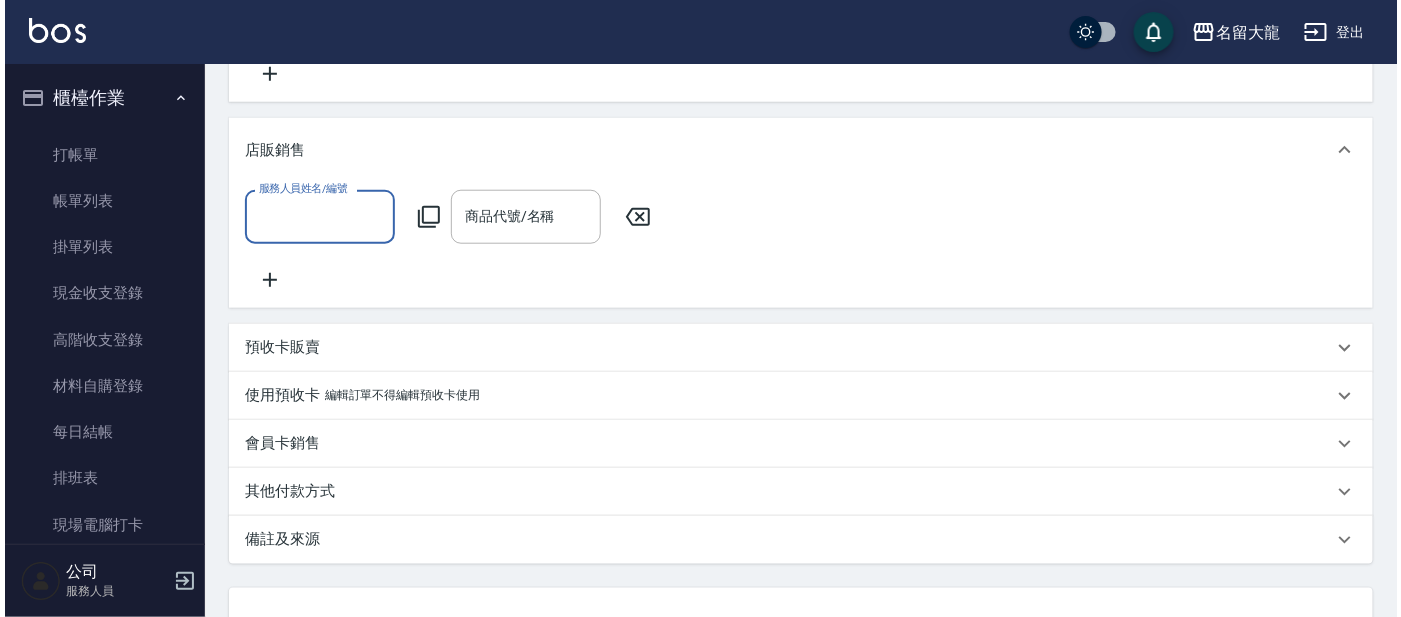 scroll, scrollTop: 0, scrollLeft: 0, axis: both 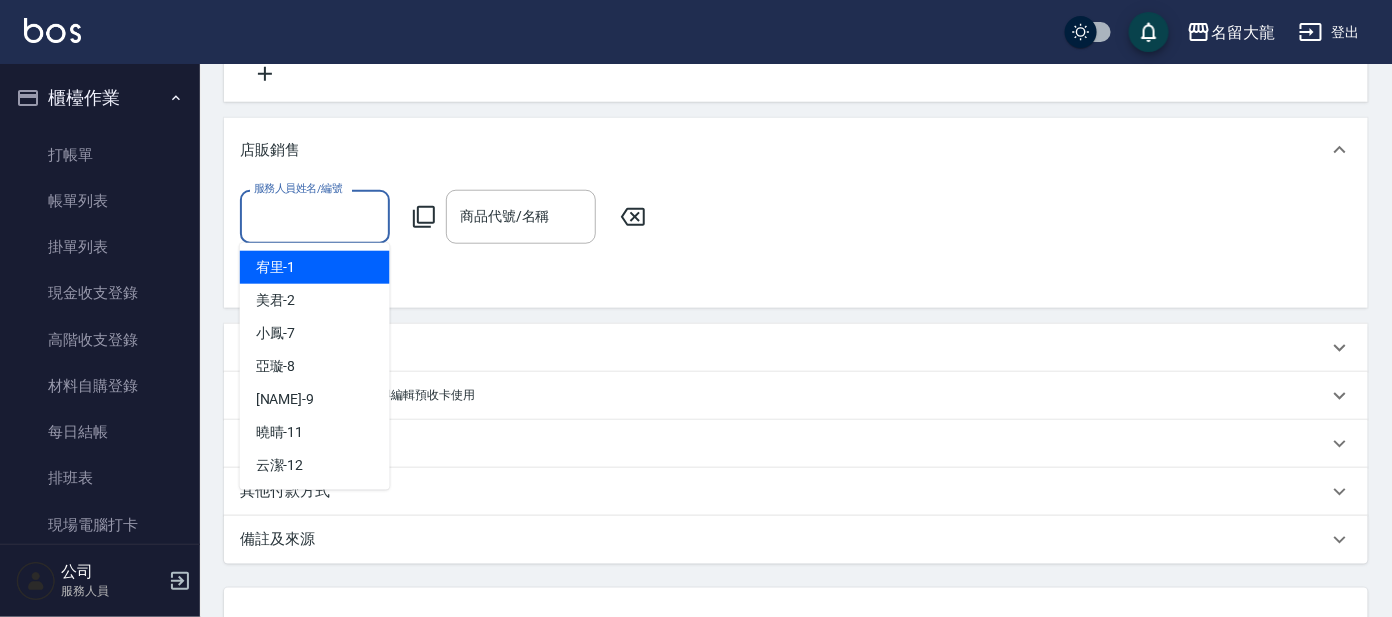 click on "服務人員姓名/編號" at bounding box center [315, 216] 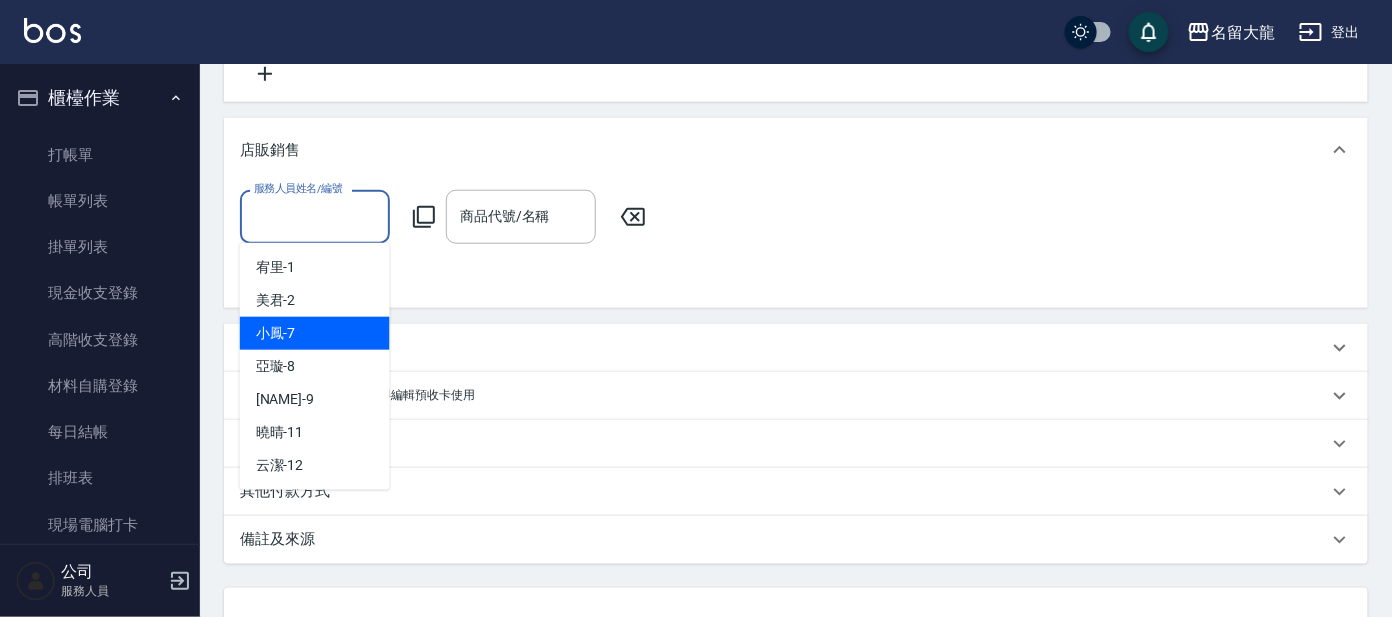 drag, startPoint x: 282, startPoint y: 329, endPoint x: 292, endPoint y: 316, distance: 16.40122 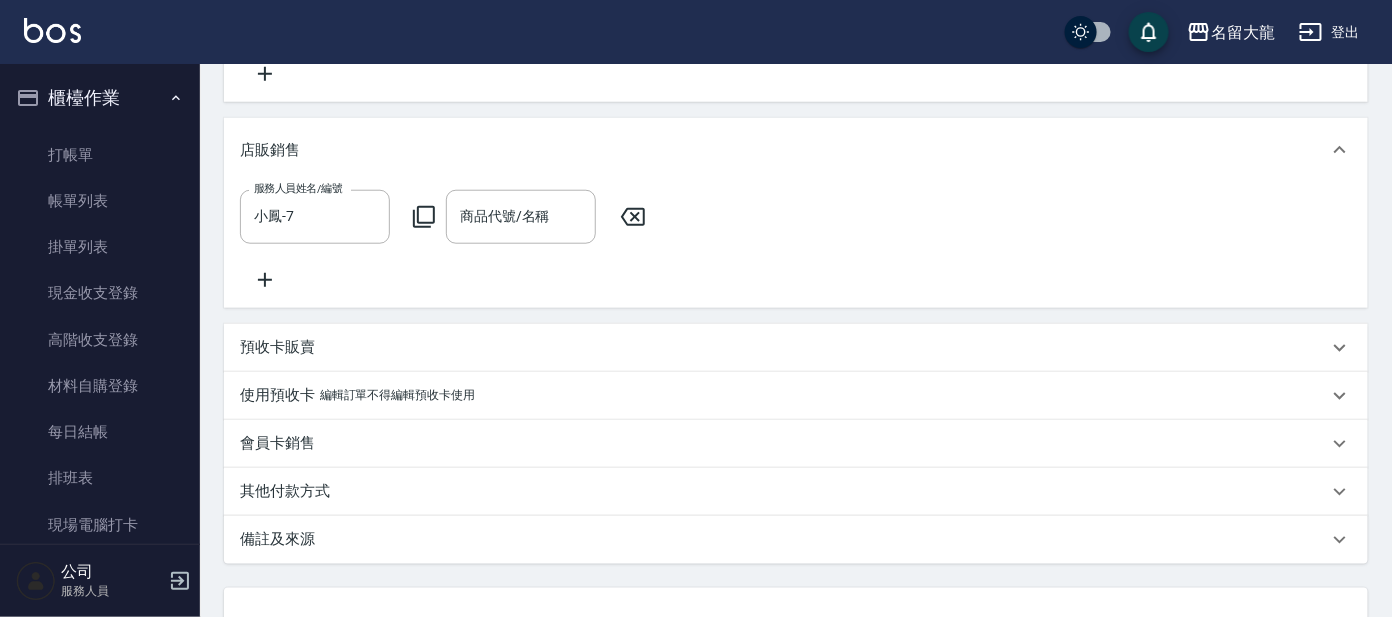click 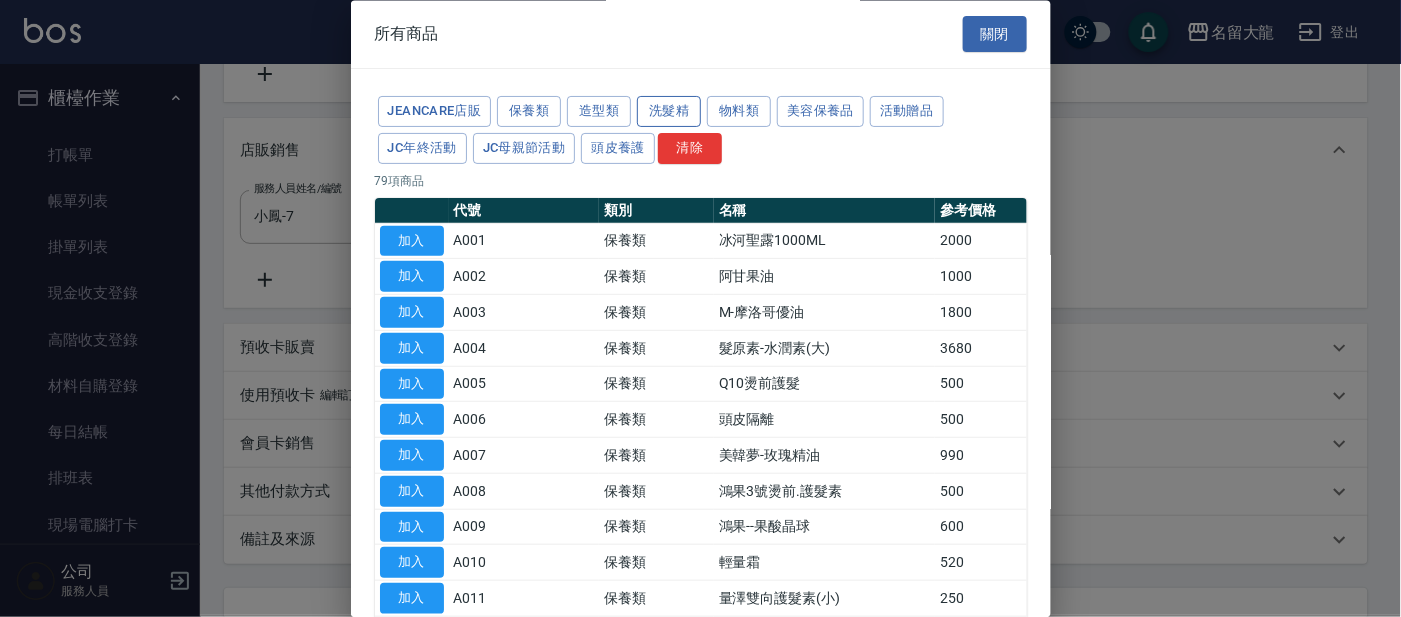 click on "洗髮精" at bounding box center (669, 112) 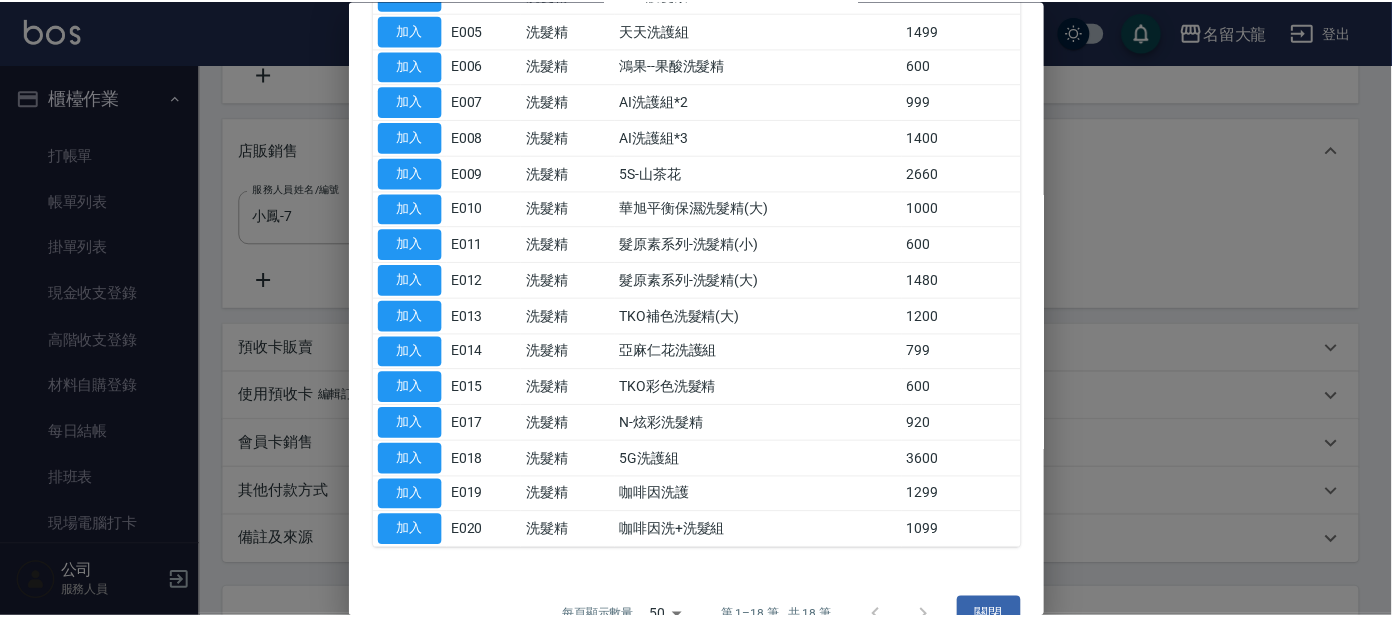 scroll, scrollTop: 313, scrollLeft: 0, axis: vertical 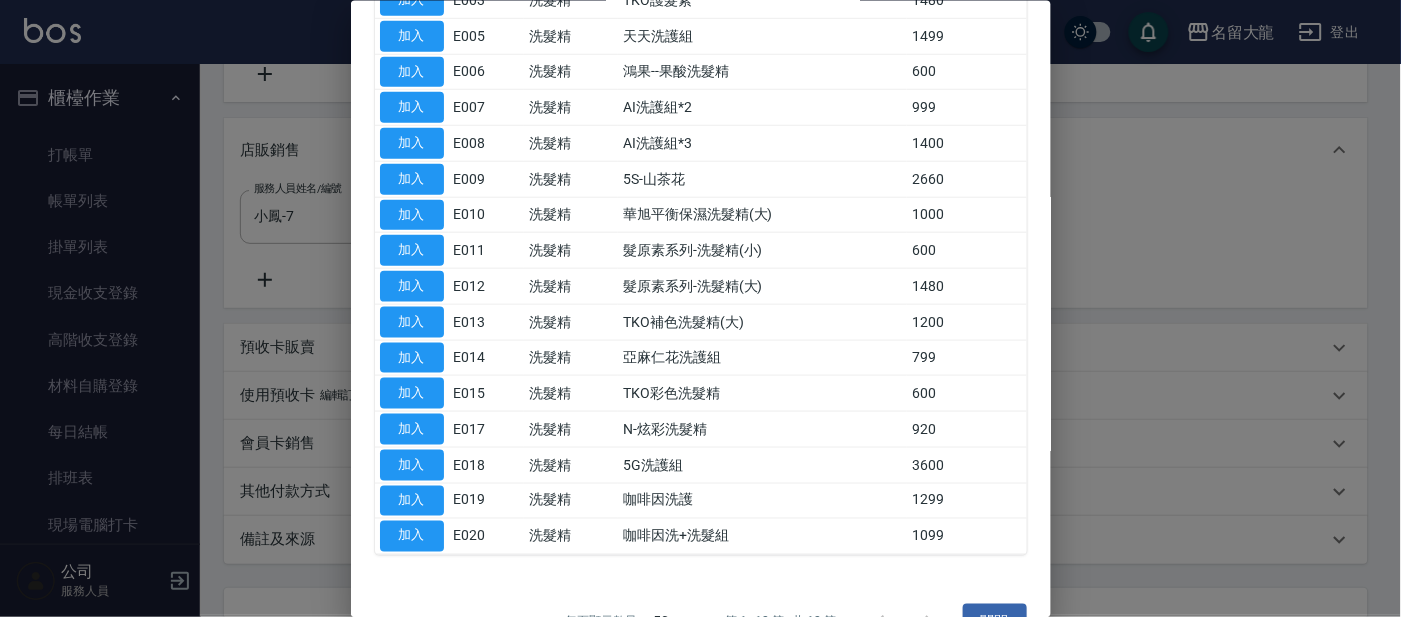click on "加入" at bounding box center (412, 286) 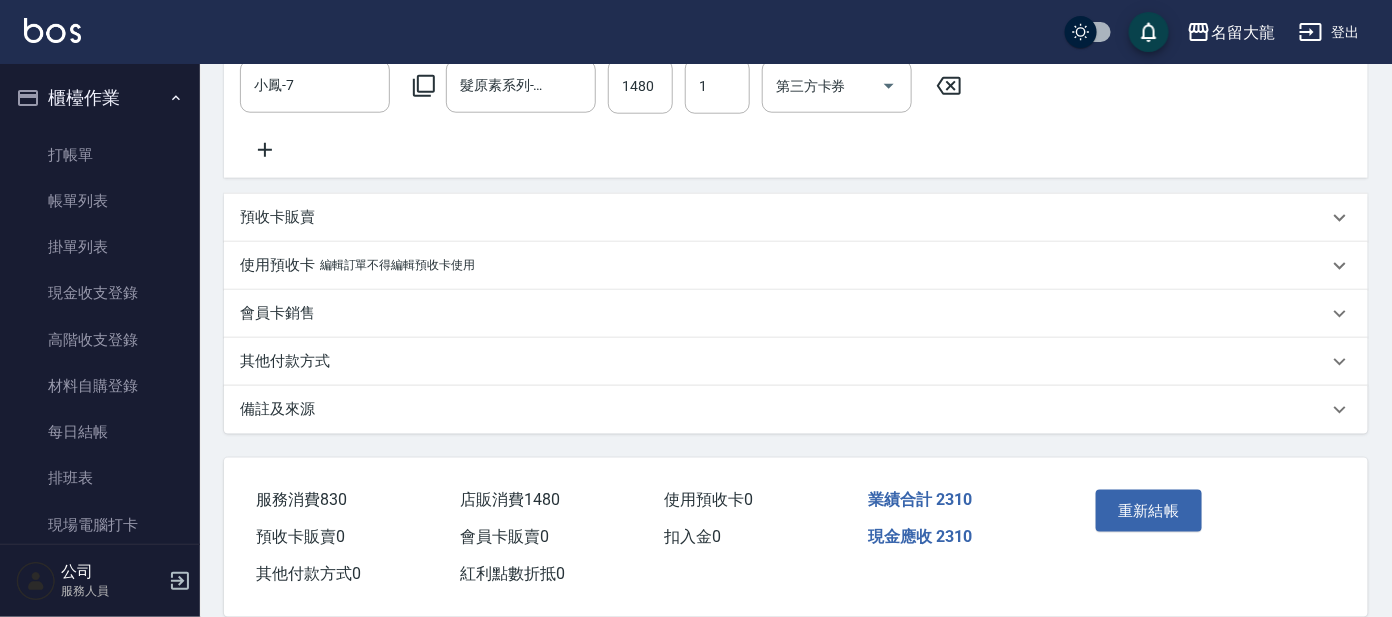 scroll, scrollTop: 683, scrollLeft: 0, axis: vertical 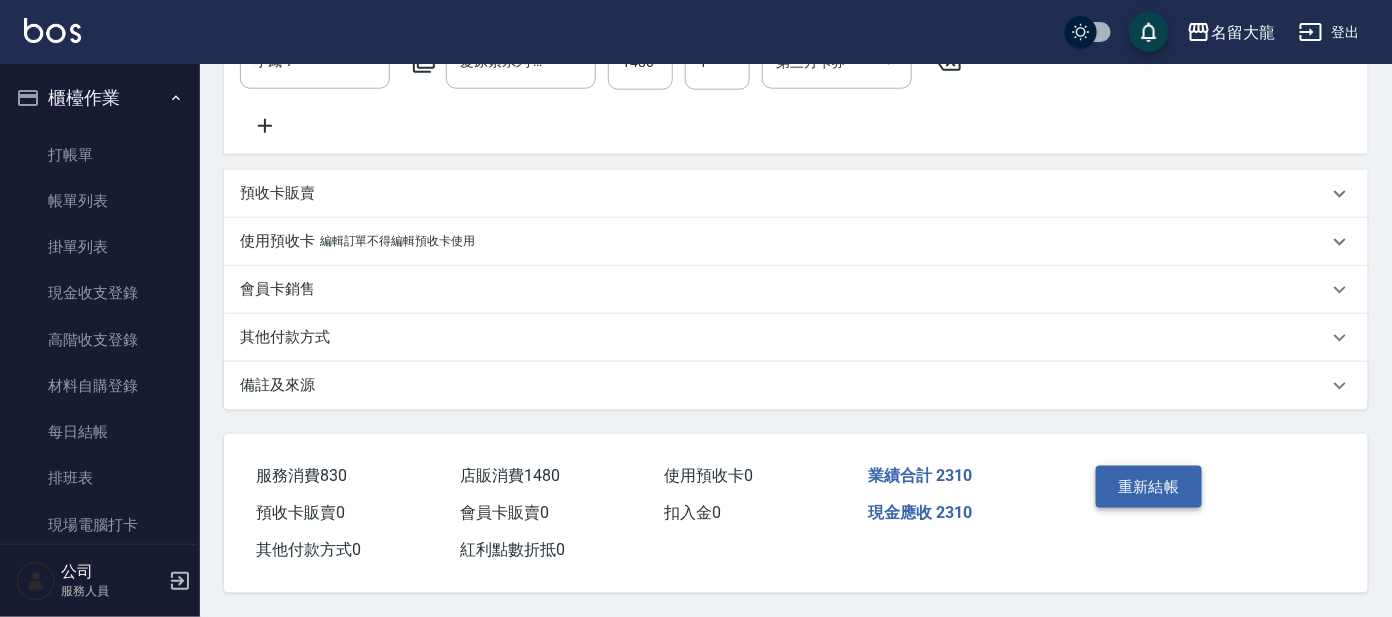 click on "重新結帳" at bounding box center (1149, 487) 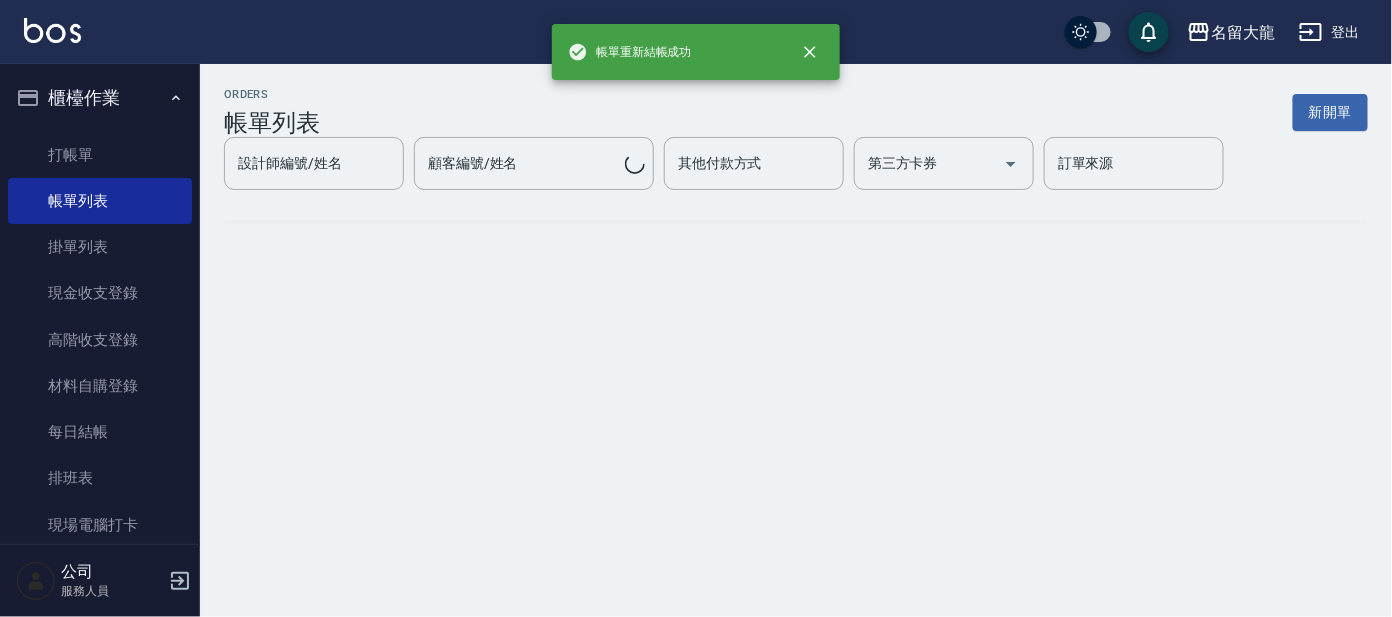 scroll, scrollTop: 0, scrollLeft: 0, axis: both 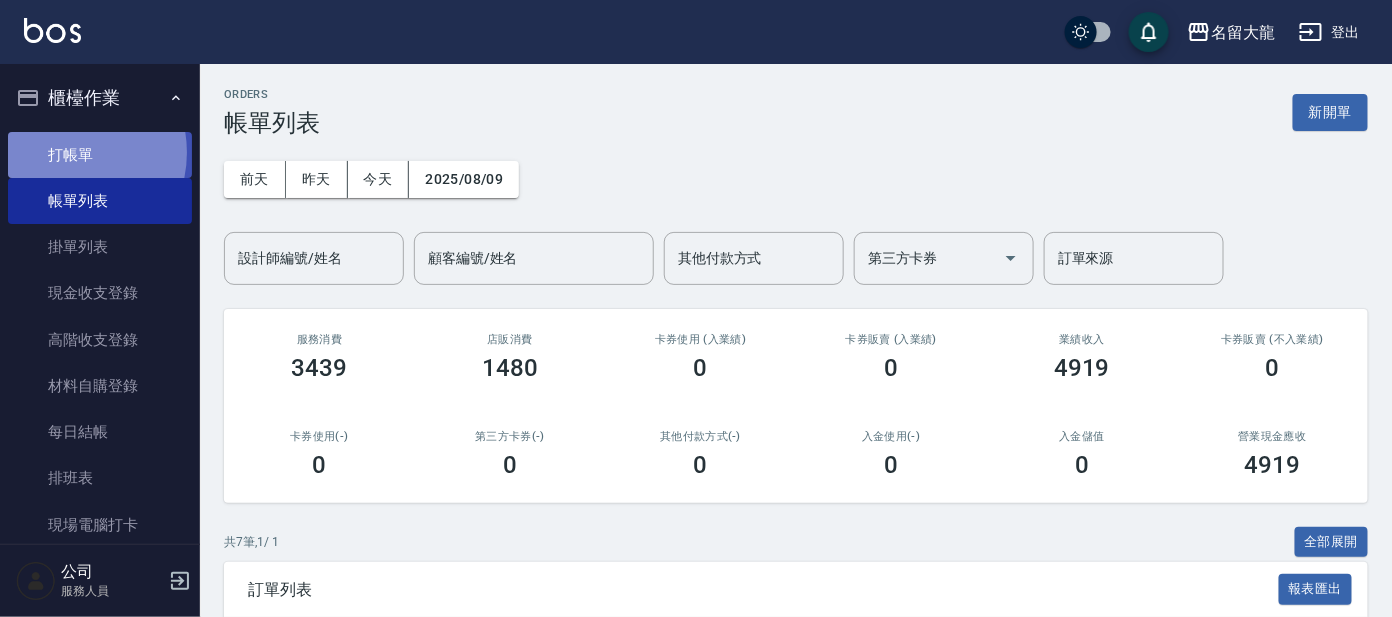 click on "打帳單" at bounding box center [100, 155] 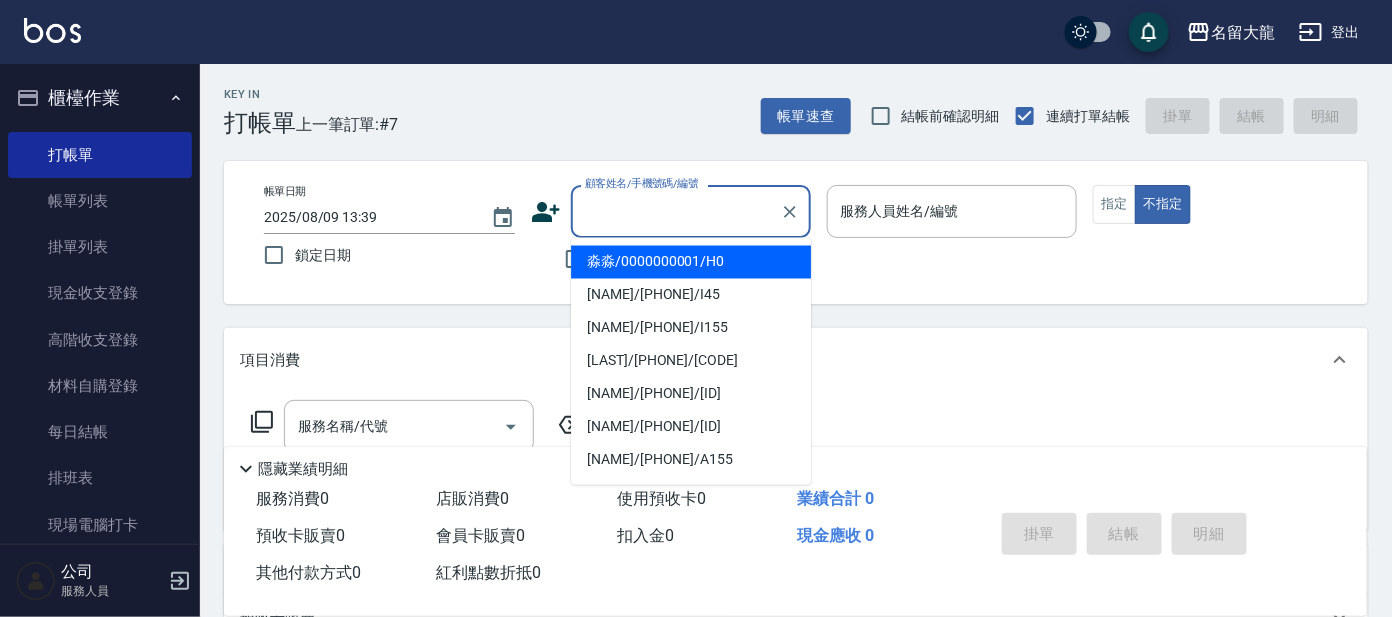 click on "顧客姓名/手機號碼/編號" at bounding box center [676, 211] 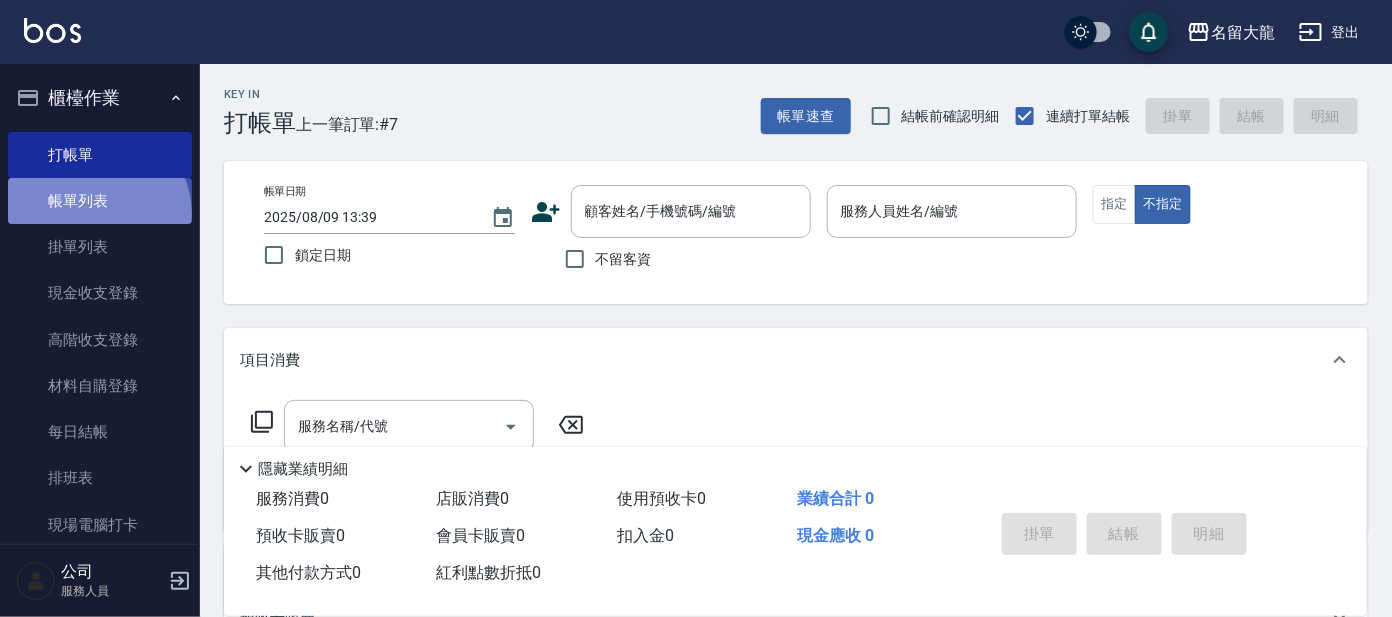 click on "帳單列表" at bounding box center [100, 201] 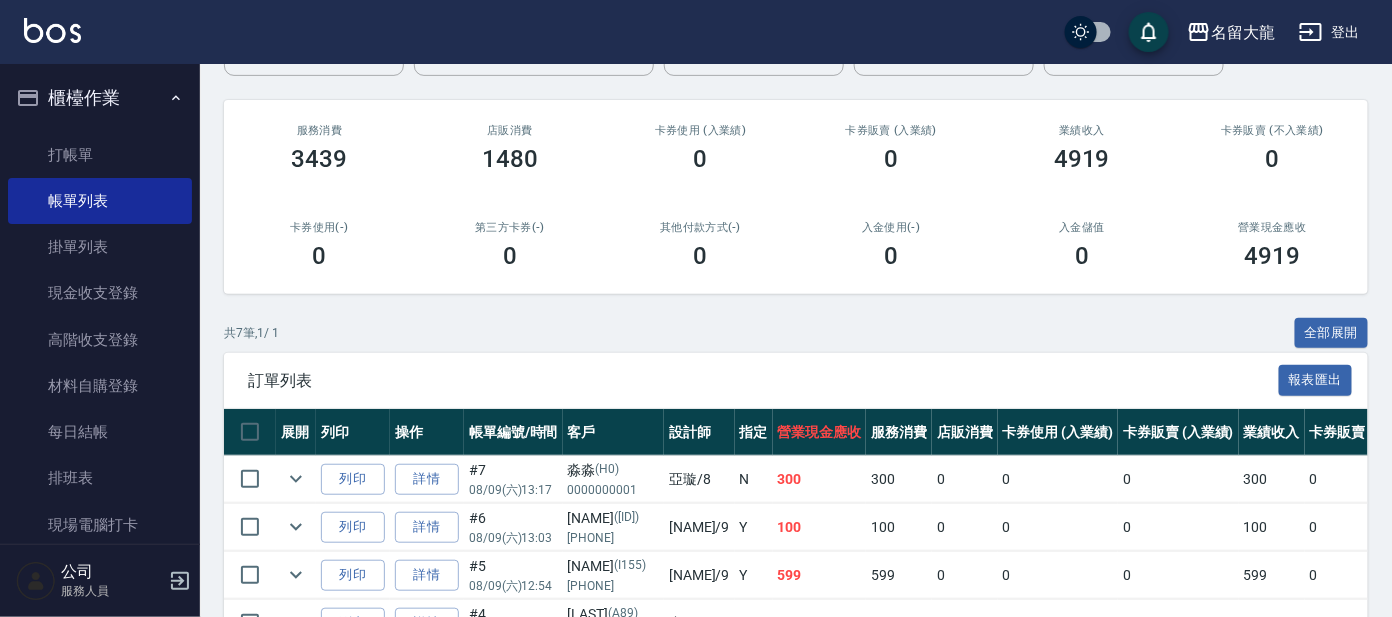 scroll, scrollTop: 0, scrollLeft: 0, axis: both 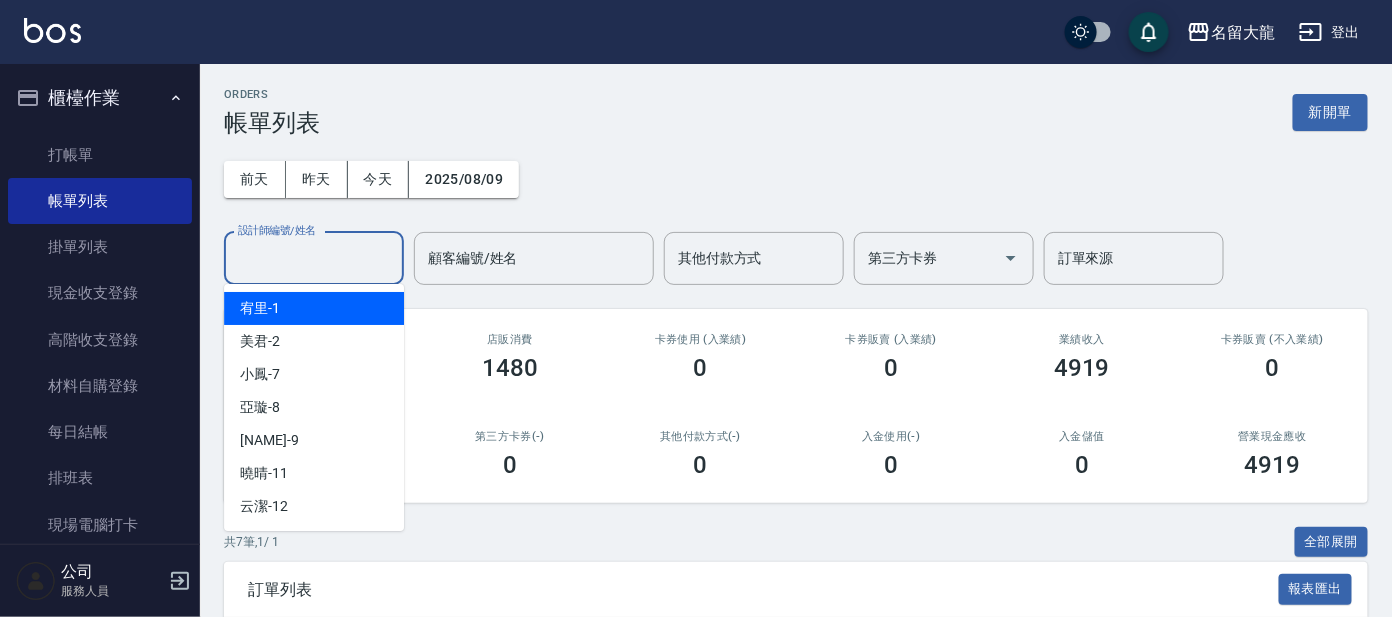 drag, startPoint x: 332, startPoint y: 260, endPoint x: 324, endPoint y: 274, distance: 16.124516 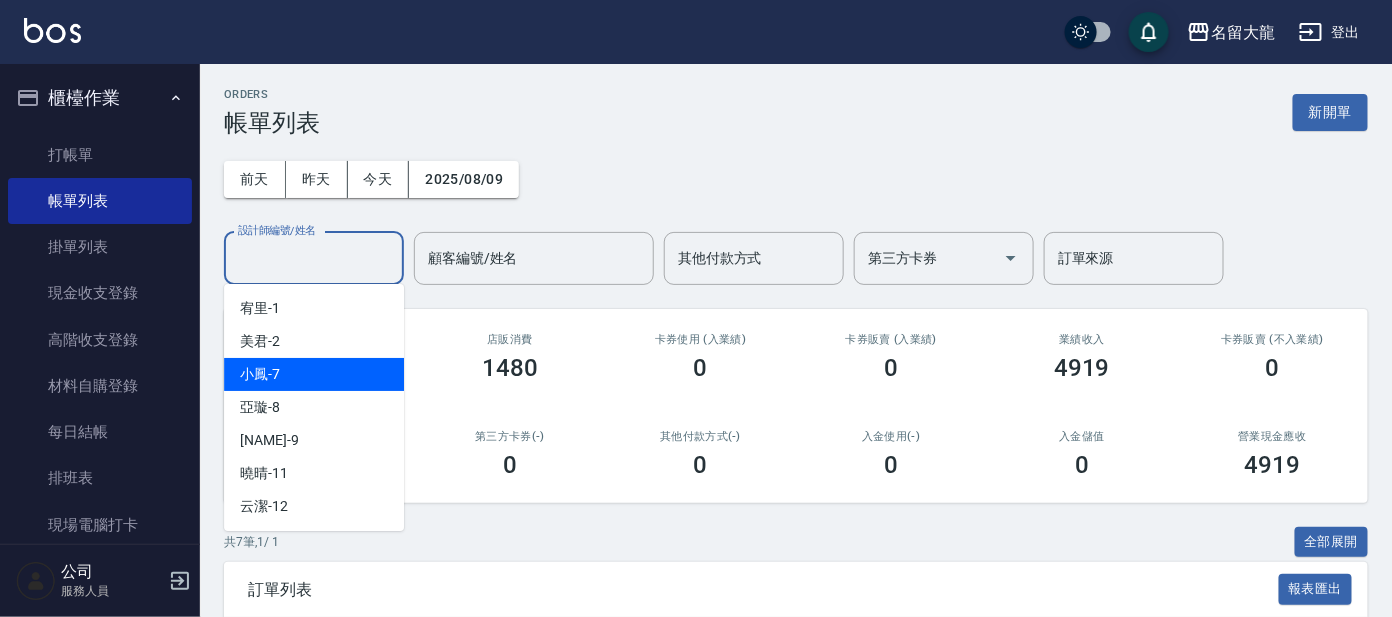 click on "小鳳 -7" at bounding box center [260, 374] 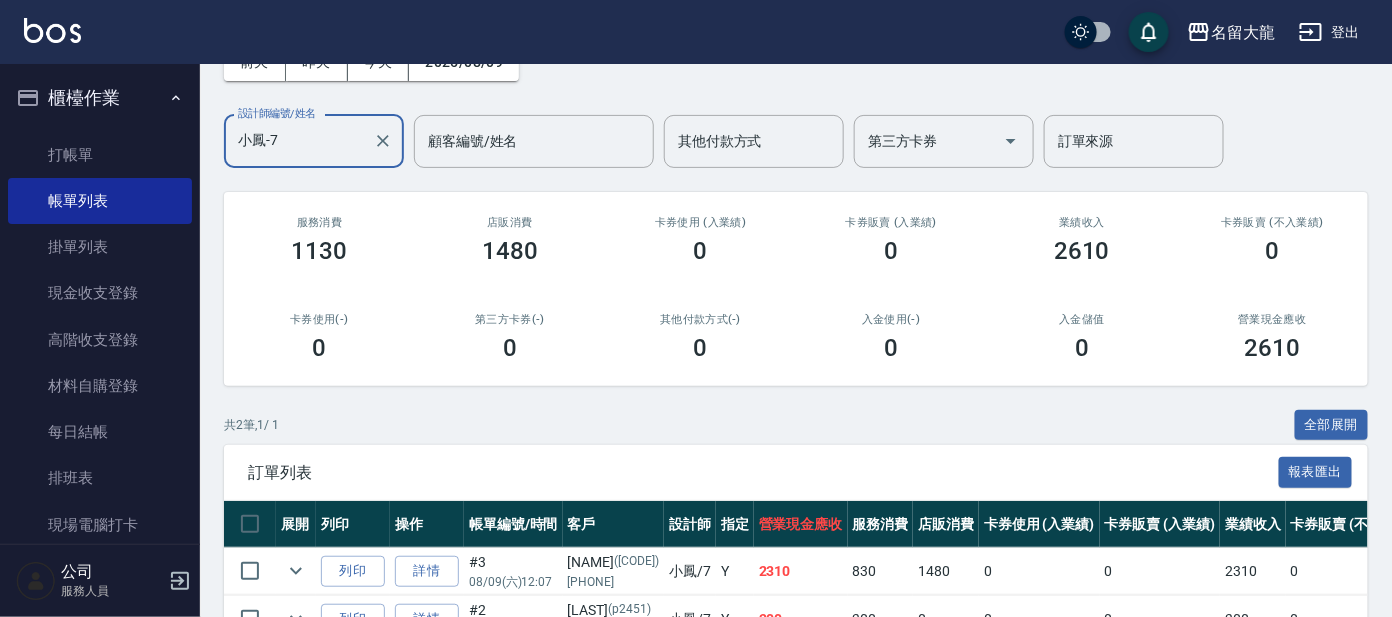 scroll, scrollTop: 239, scrollLeft: 0, axis: vertical 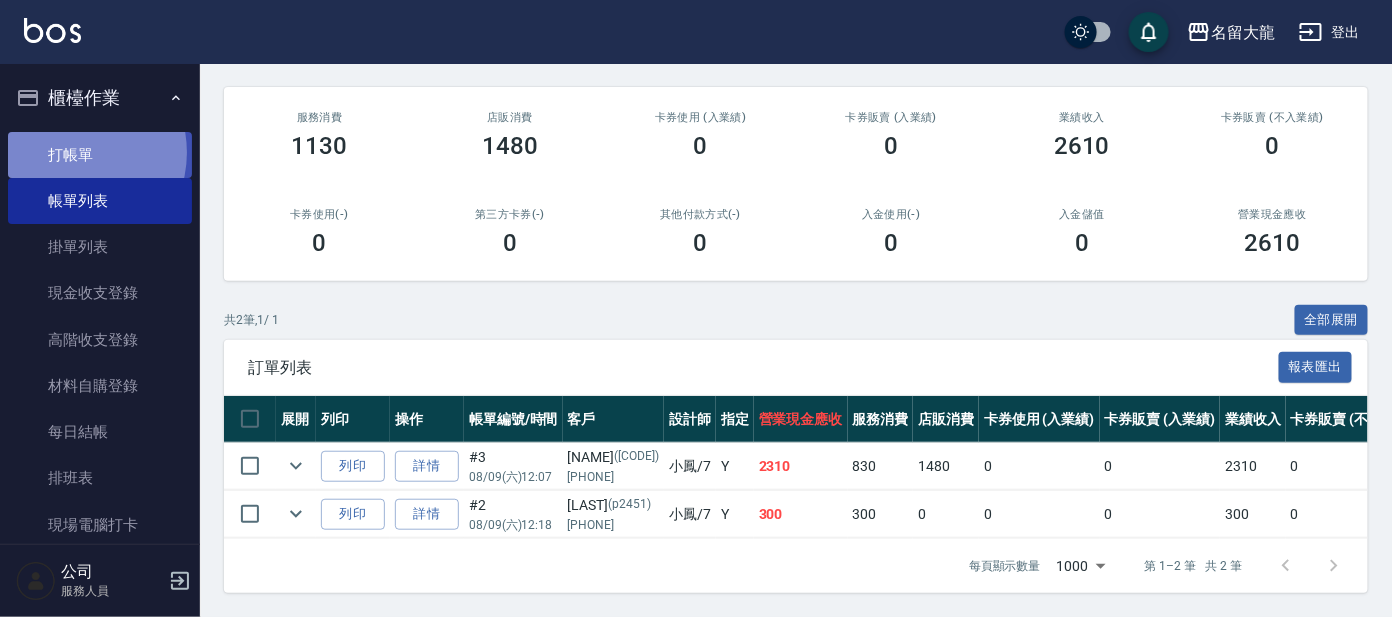 drag, startPoint x: 67, startPoint y: 152, endPoint x: 55, endPoint y: 144, distance: 14.422205 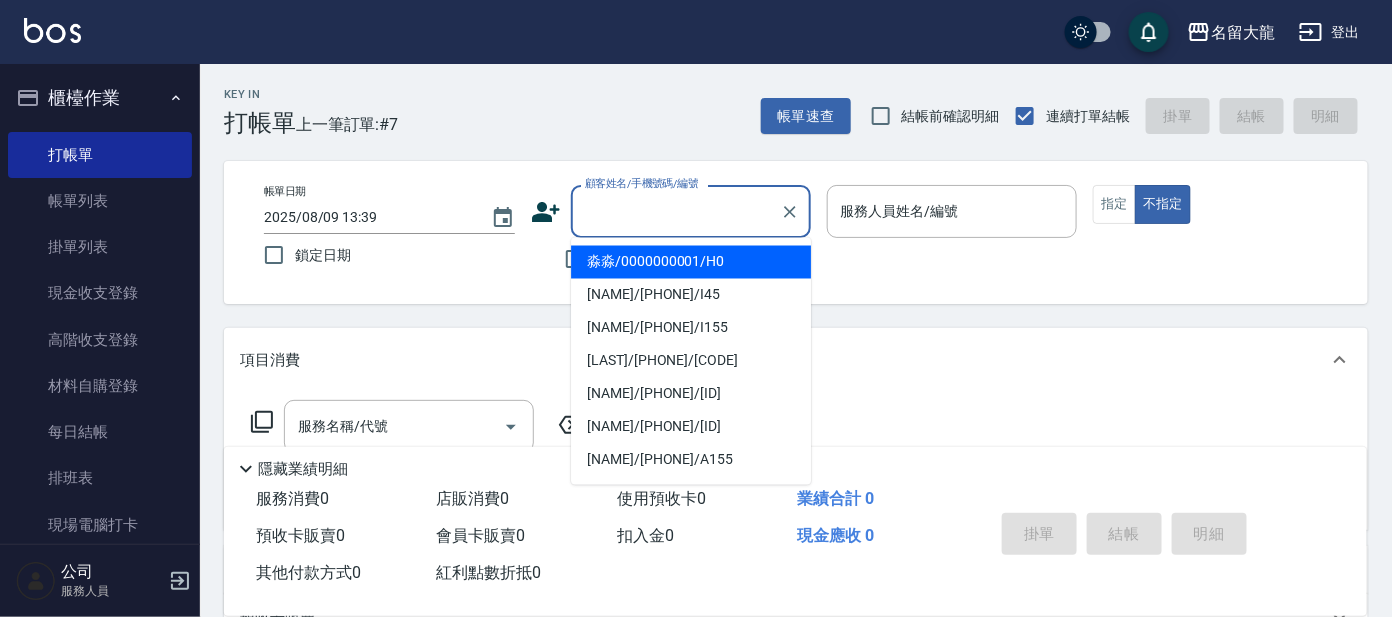 click on "顧客姓名/手機號碼/編號" at bounding box center (676, 211) 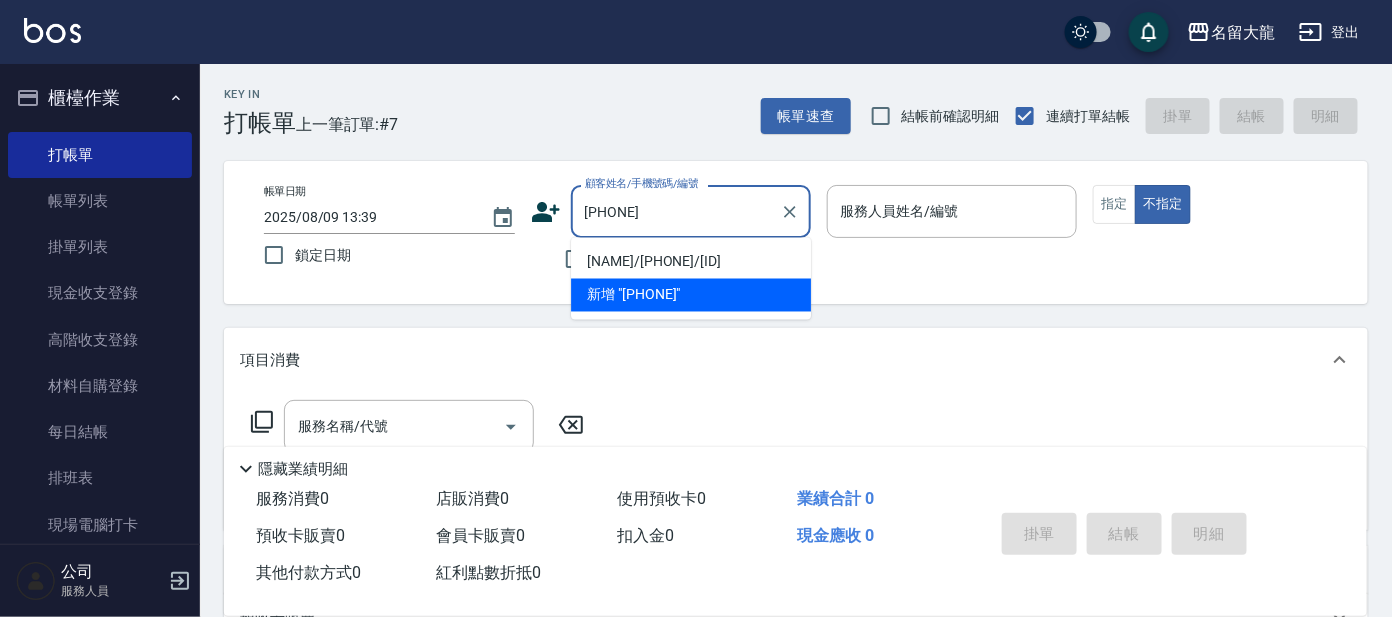 click on "[NAME]/[PHONE]/[ID]" at bounding box center [691, 262] 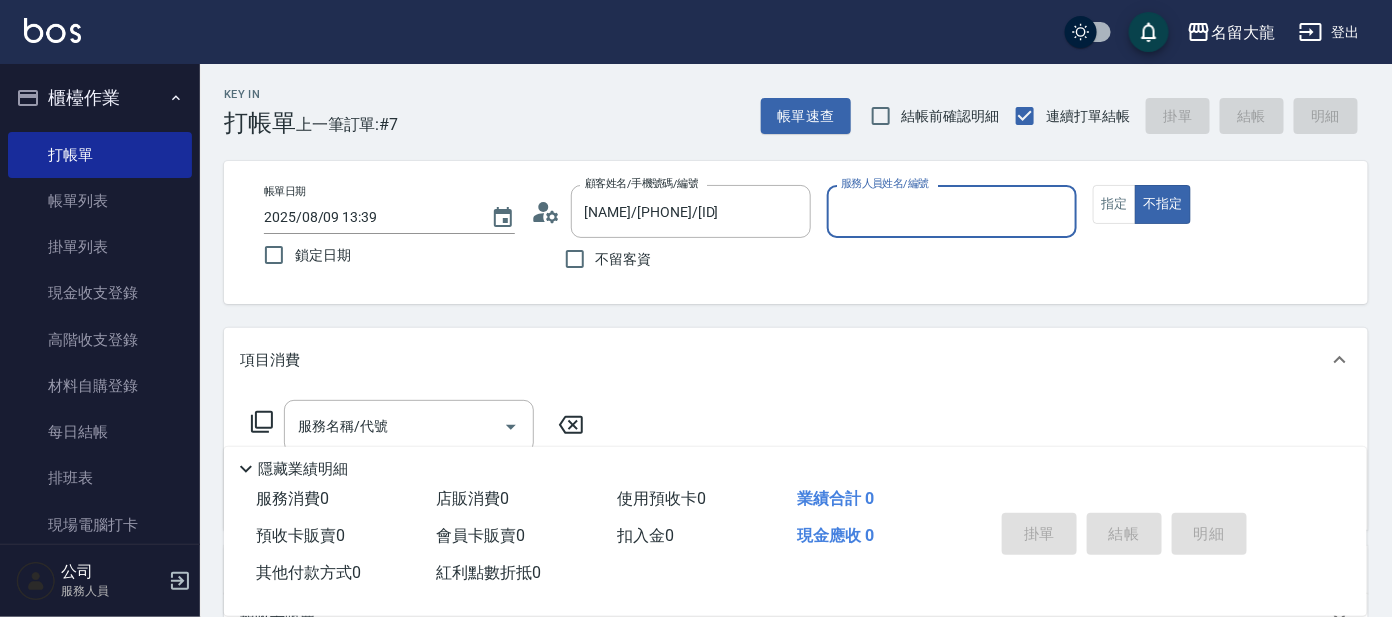 click on "服務人員姓名/編號" at bounding box center (952, 211) 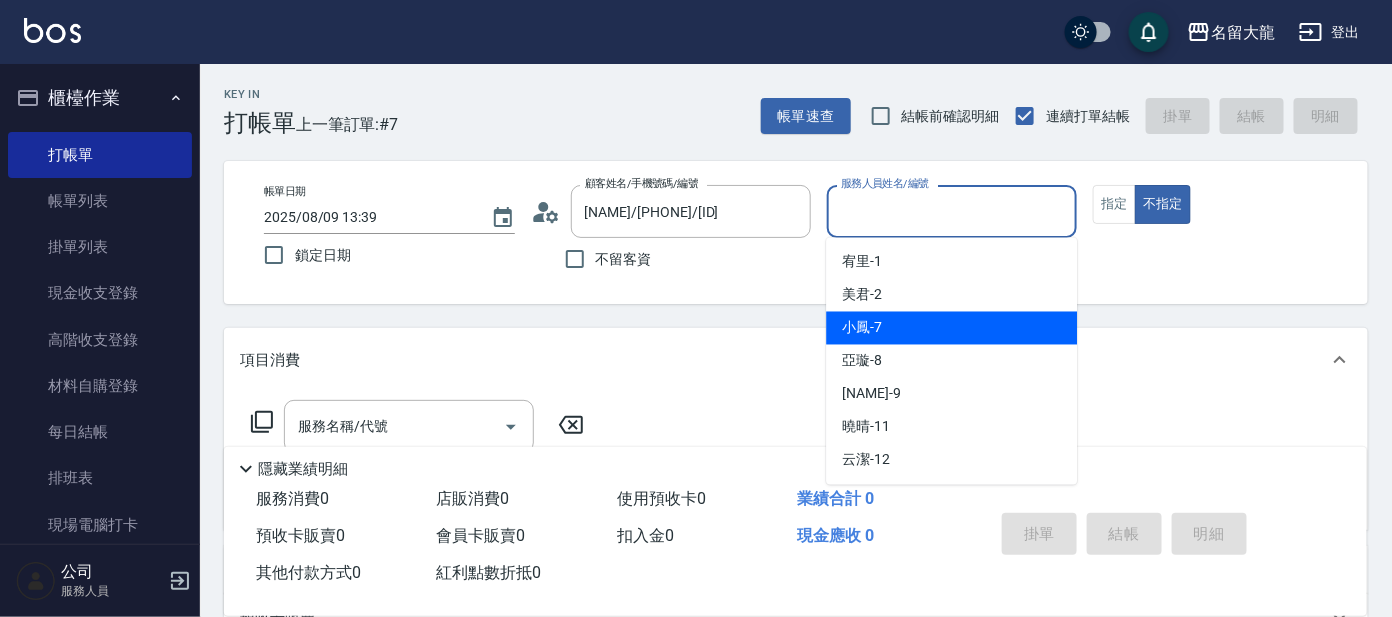 click on "小鳳 -7" at bounding box center (951, 328) 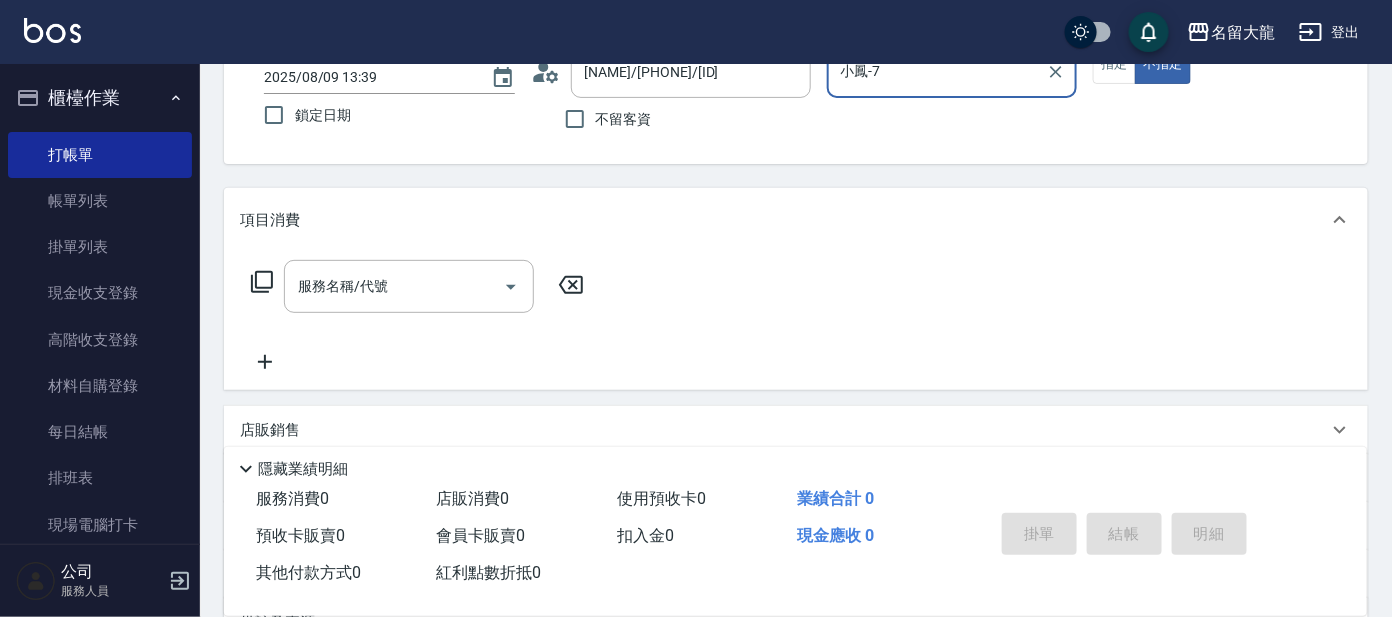 scroll, scrollTop: 249, scrollLeft: 0, axis: vertical 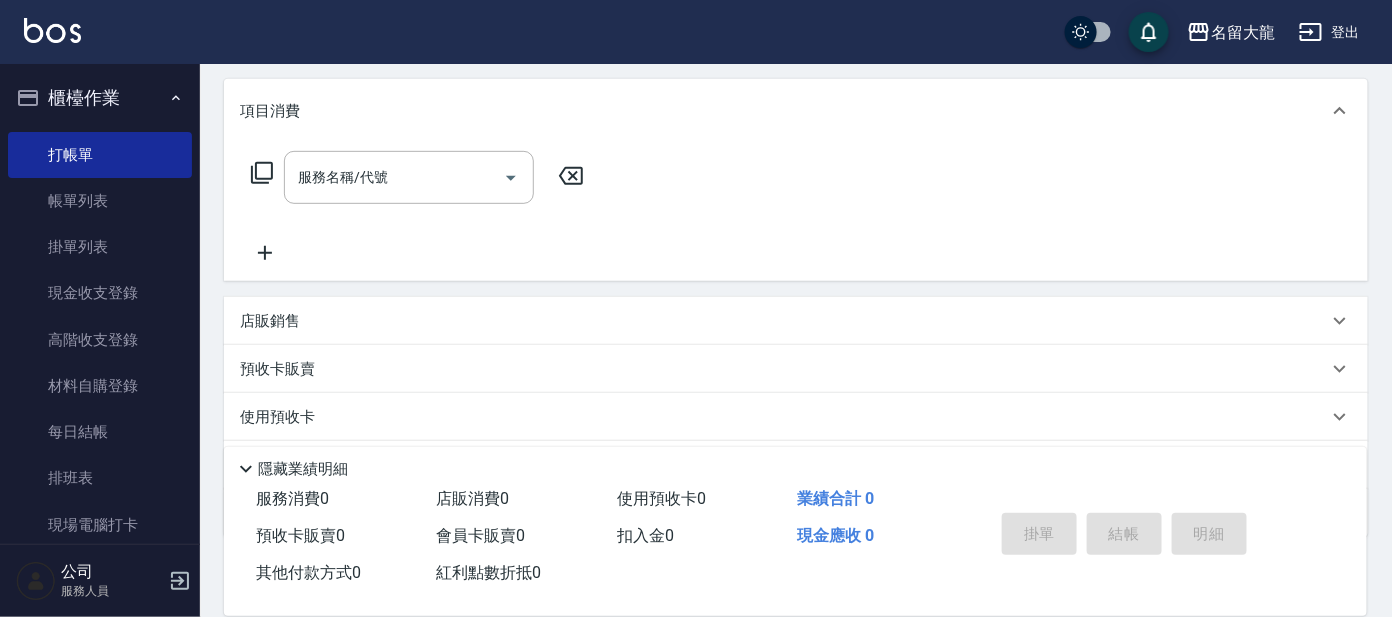 click 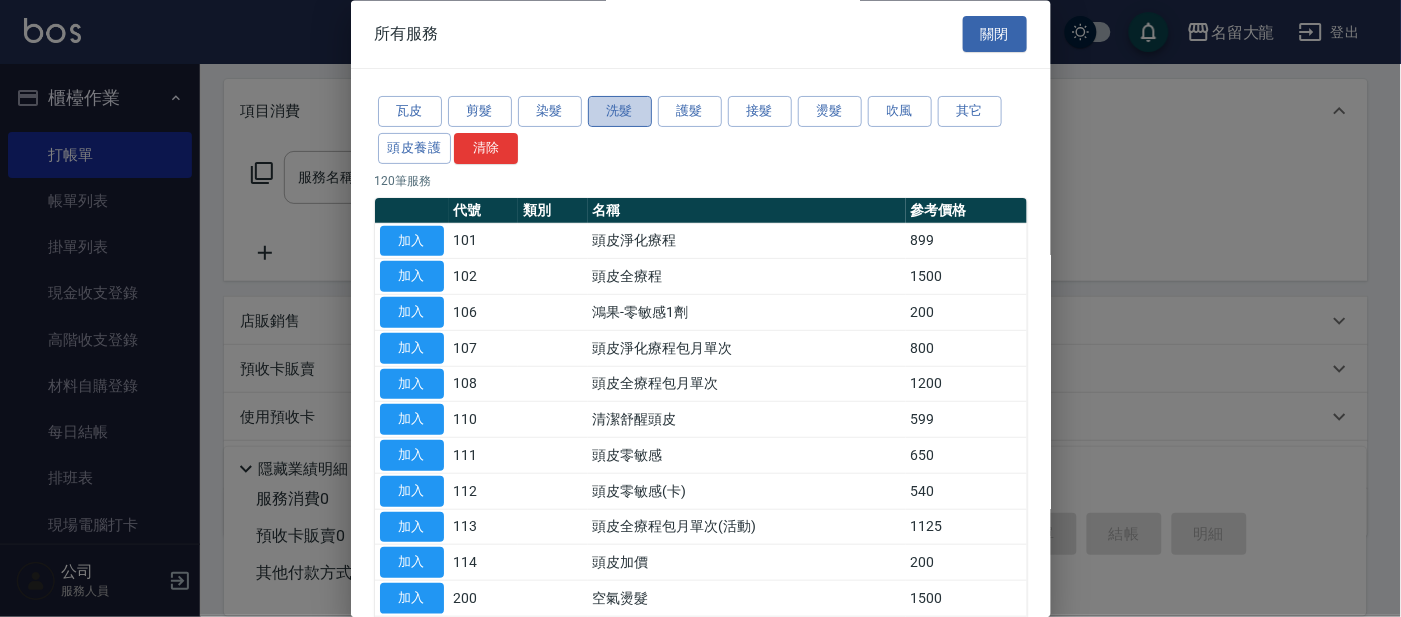 click on "洗髮" at bounding box center [620, 112] 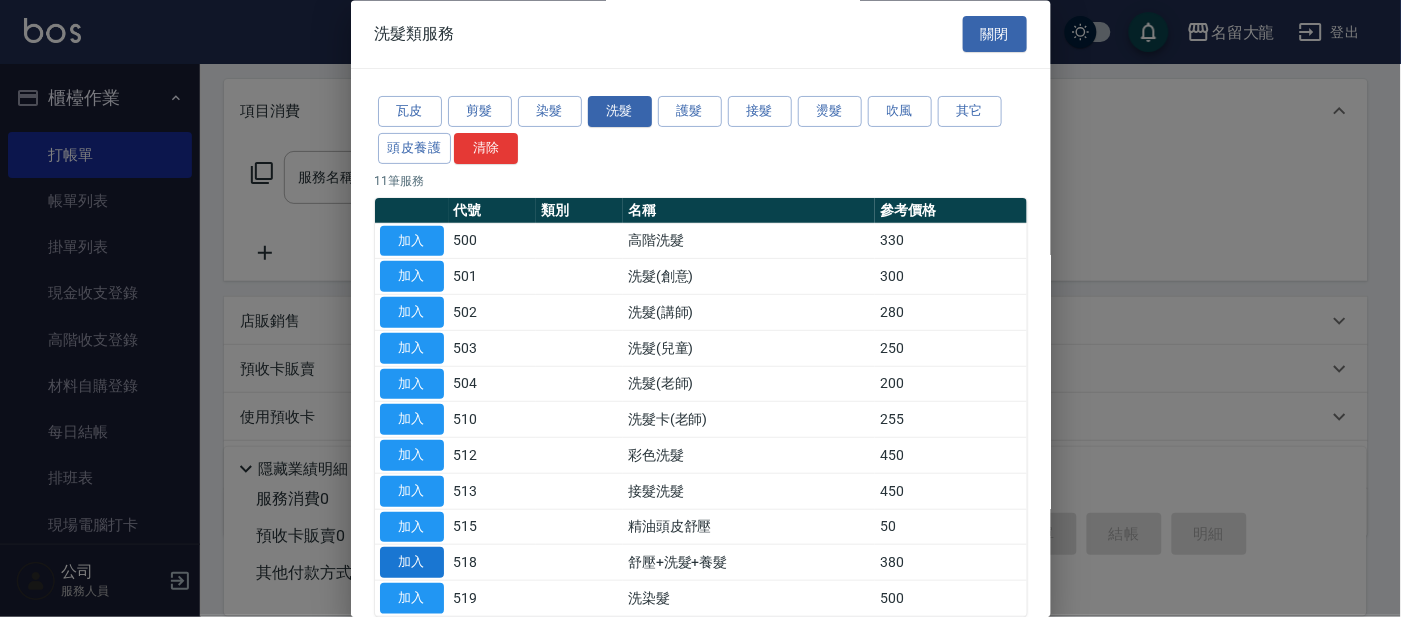 click on "加入" at bounding box center [412, 563] 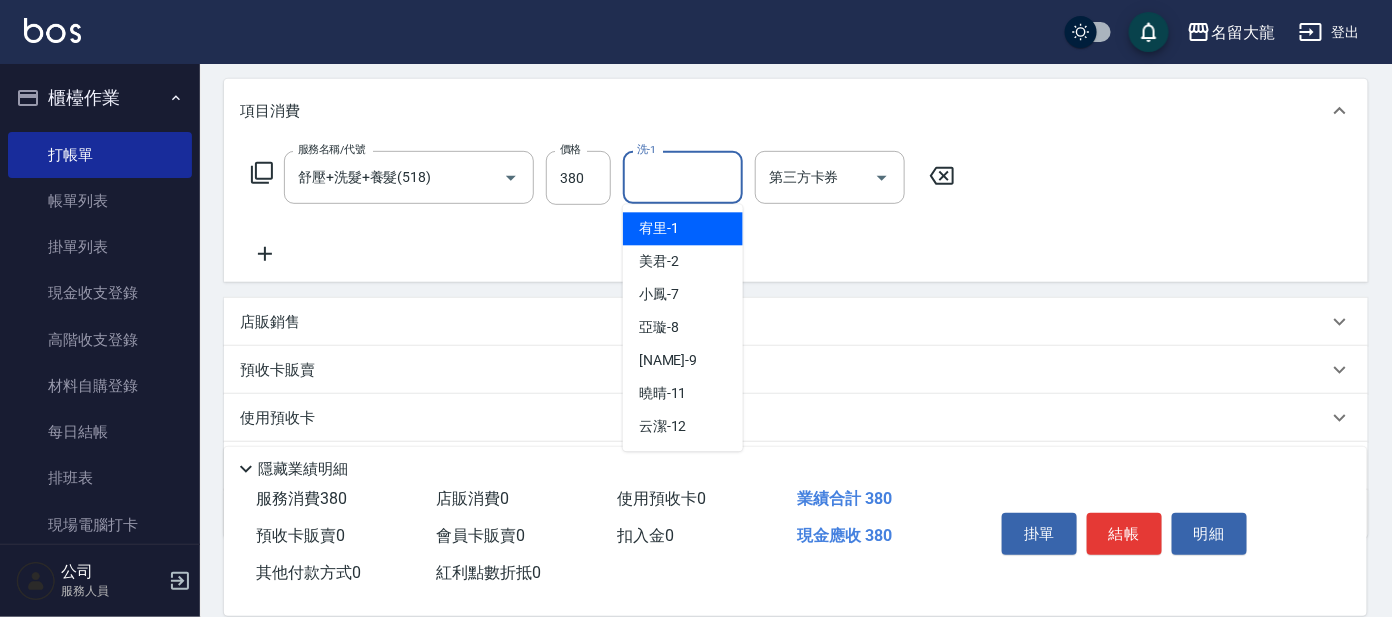 click on "洗-1" at bounding box center [683, 177] 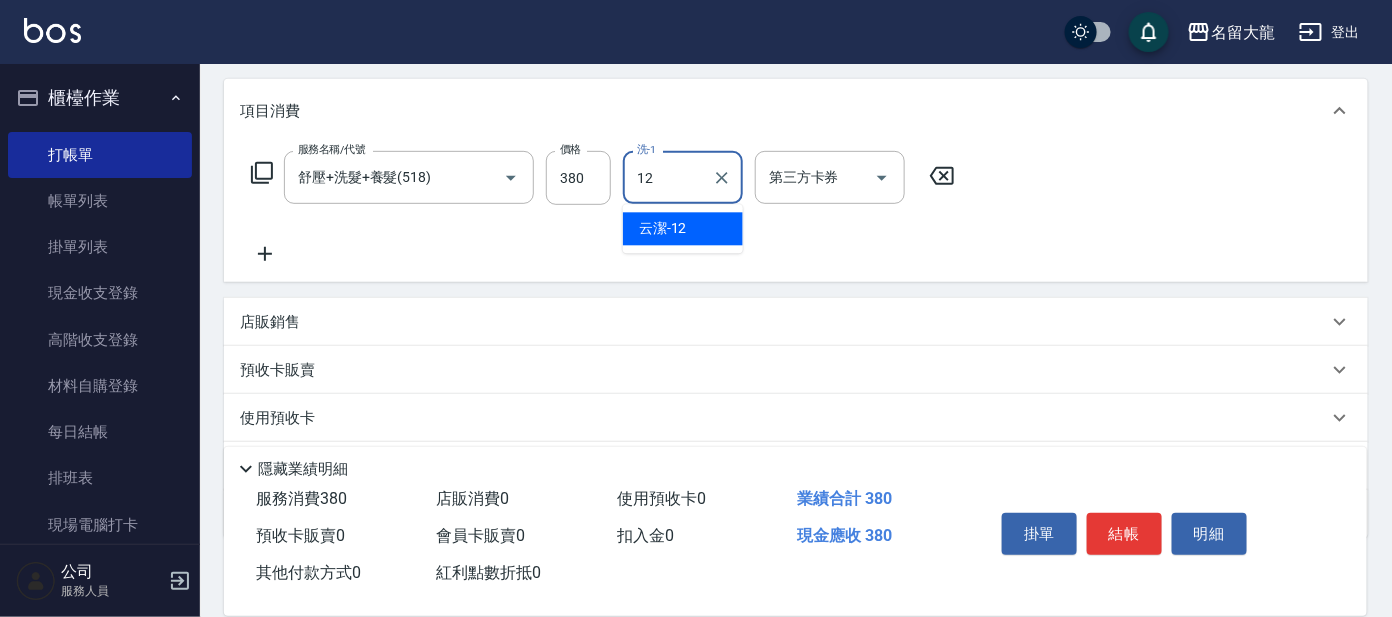 click on "云潔 -12" at bounding box center (683, 229) 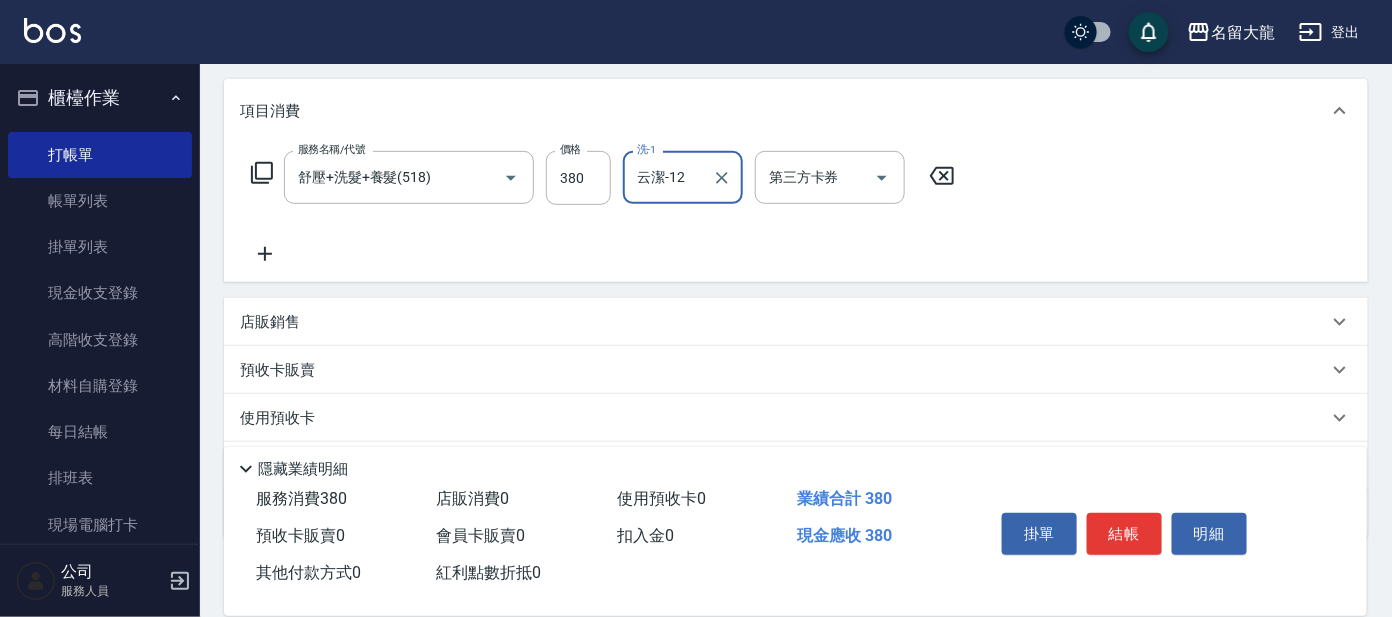 type on "云潔-12" 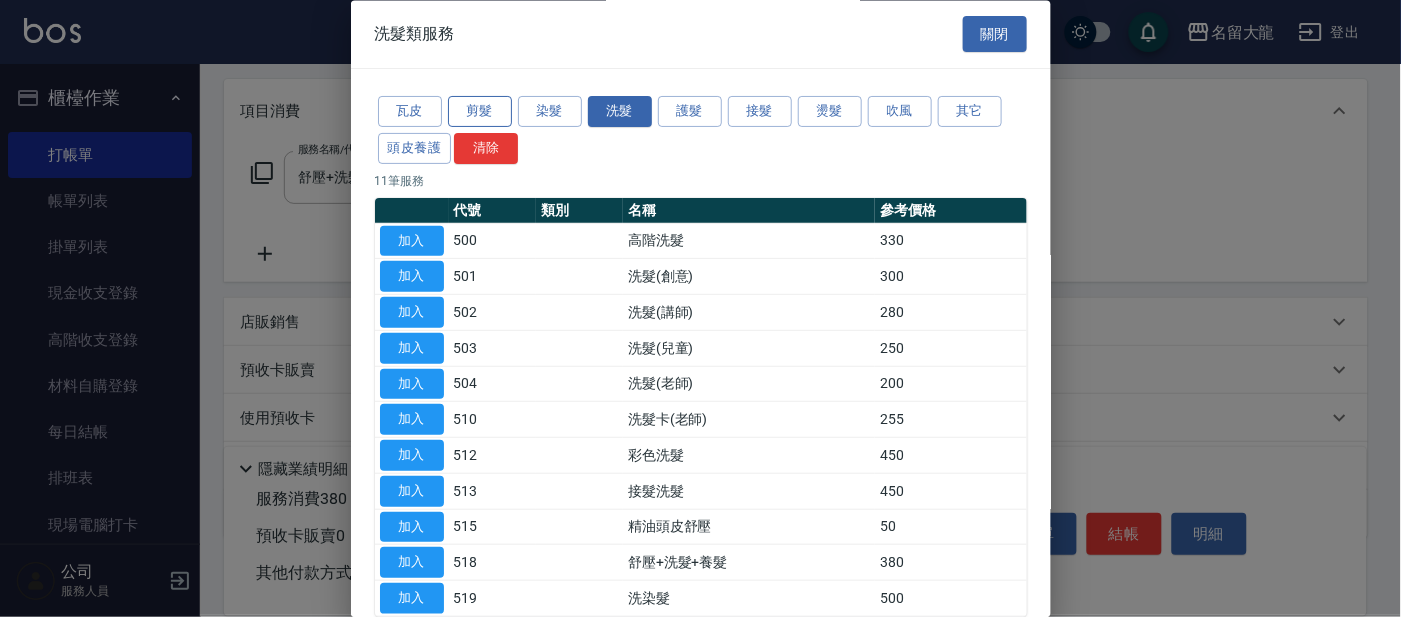 click on "剪髮" at bounding box center [480, 112] 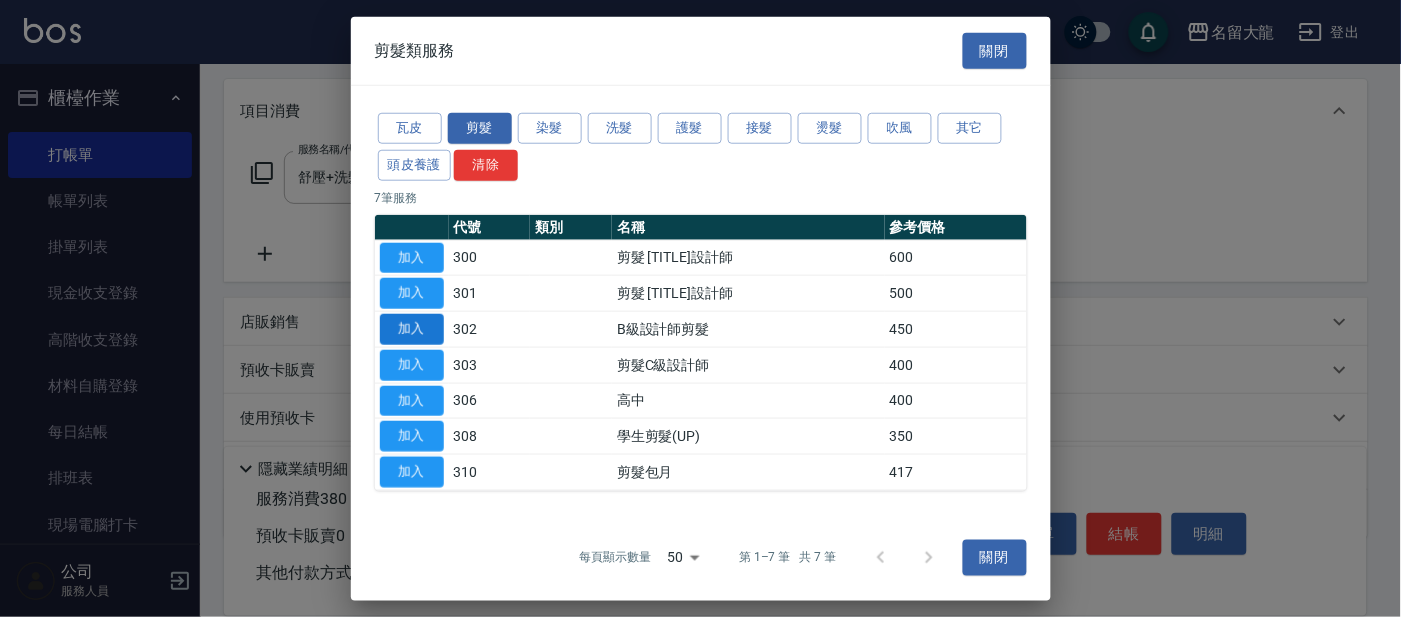 click on "加入" at bounding box center [412, 329] 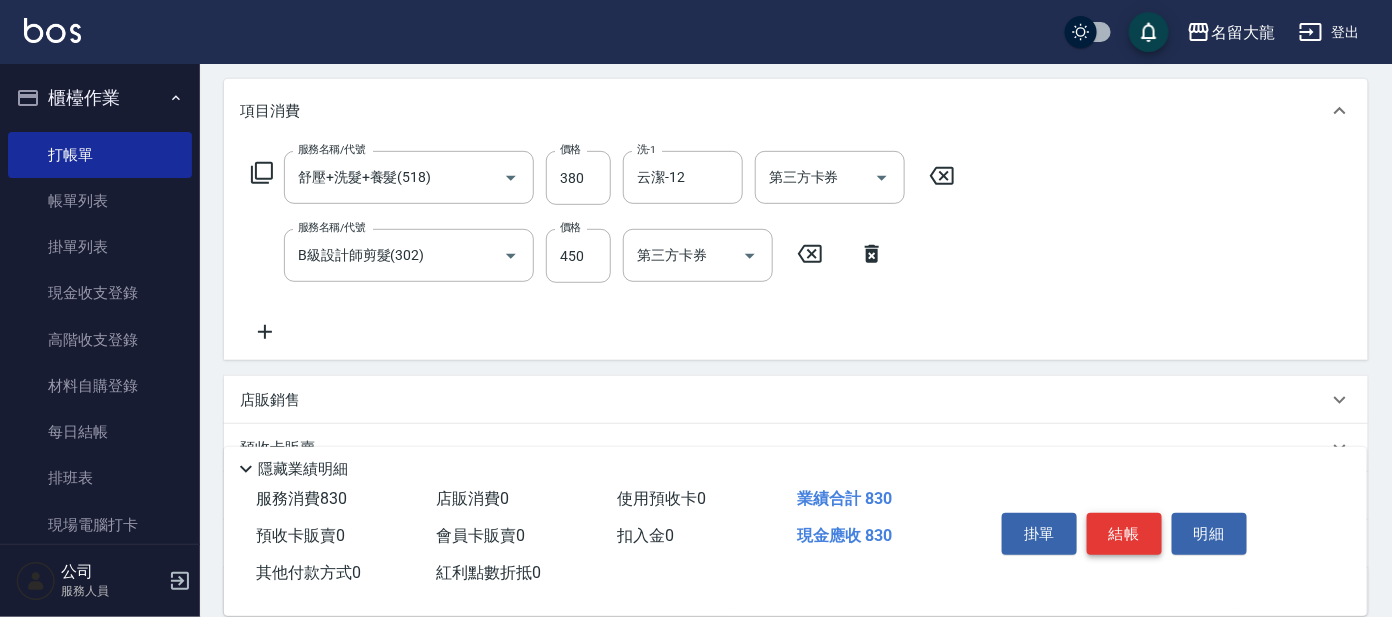 click on "結帳" at bounding box center (1124, 534) 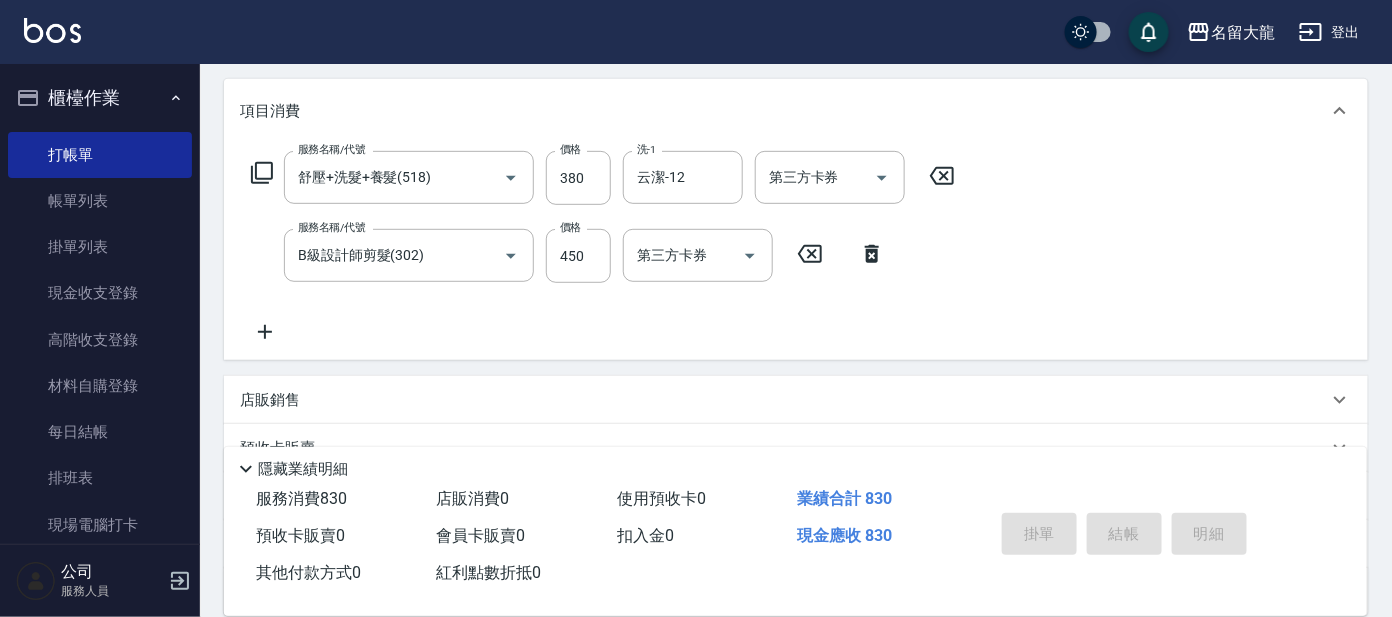 type on "2025/08/09 13:53" 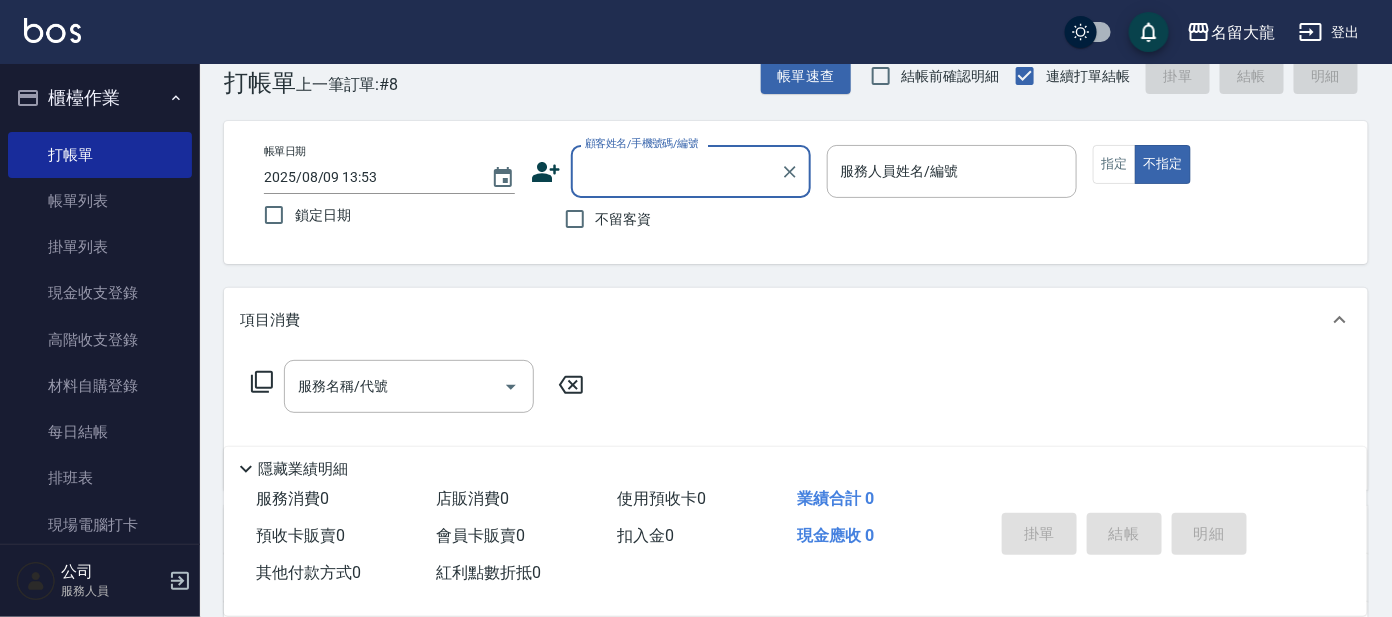 scroll, scrollTop: 0, scrollLeft: 0, axis: both 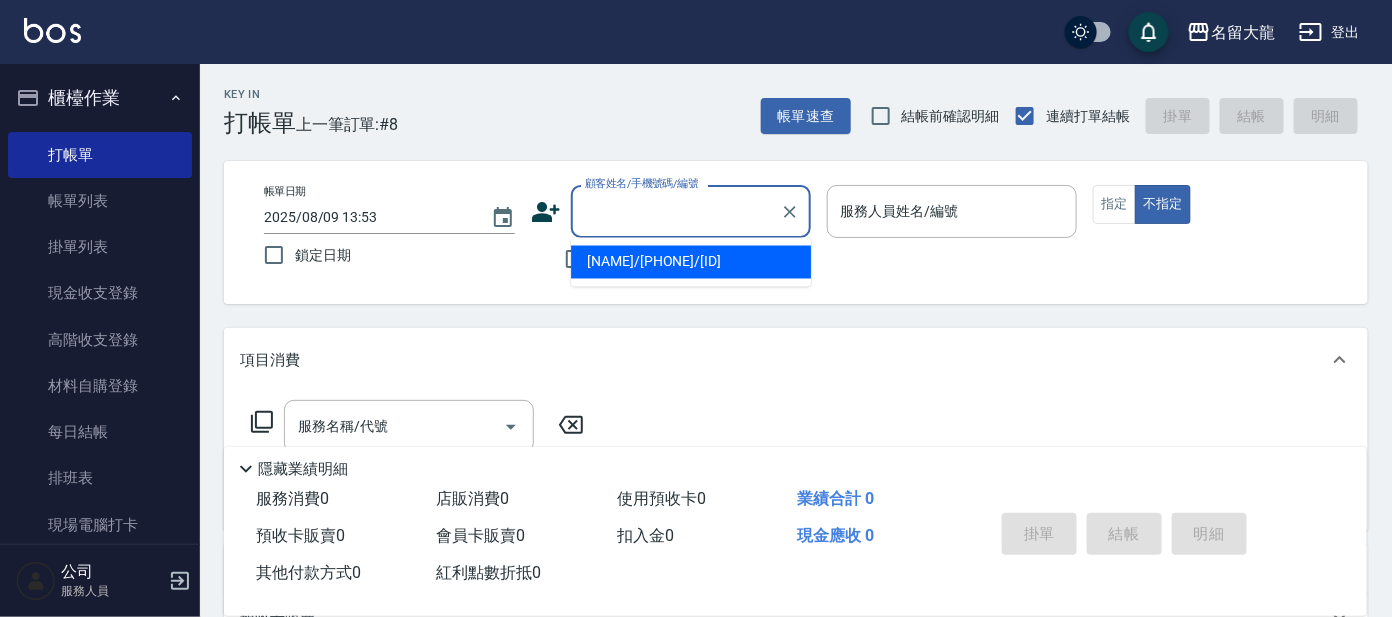 click on "顧客姓名/手機號碼/編號" at bounding box center [676, 211] 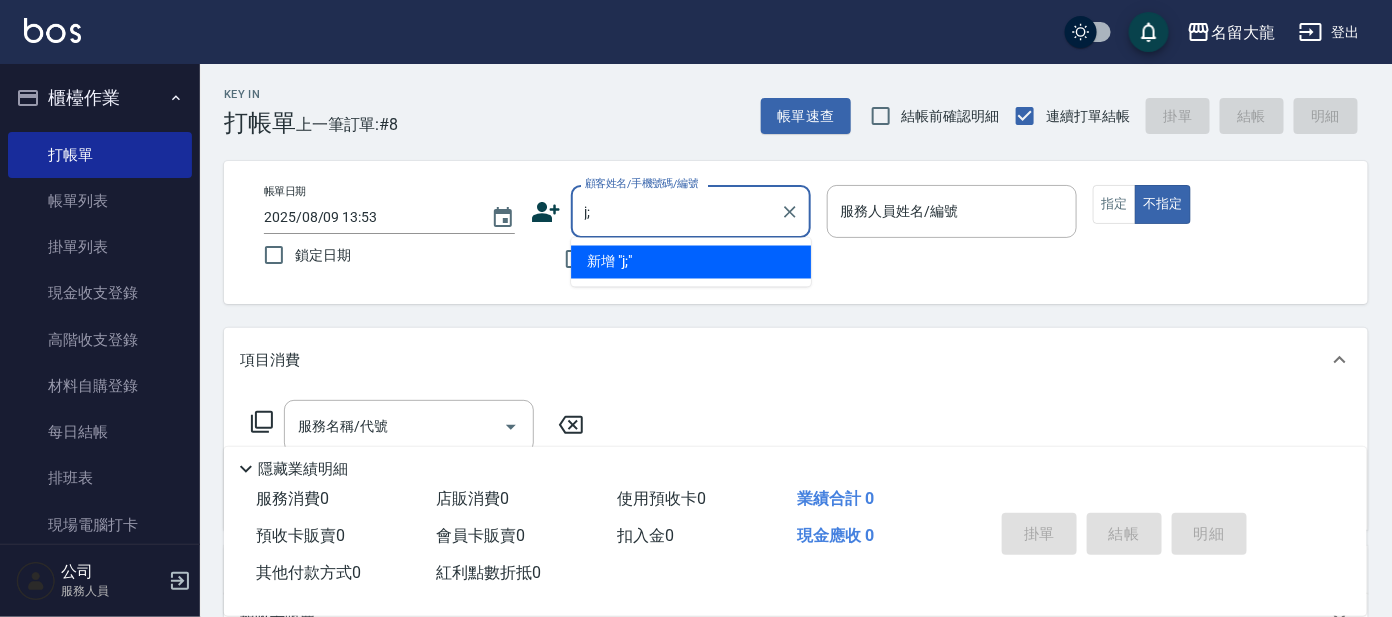 type on "j" 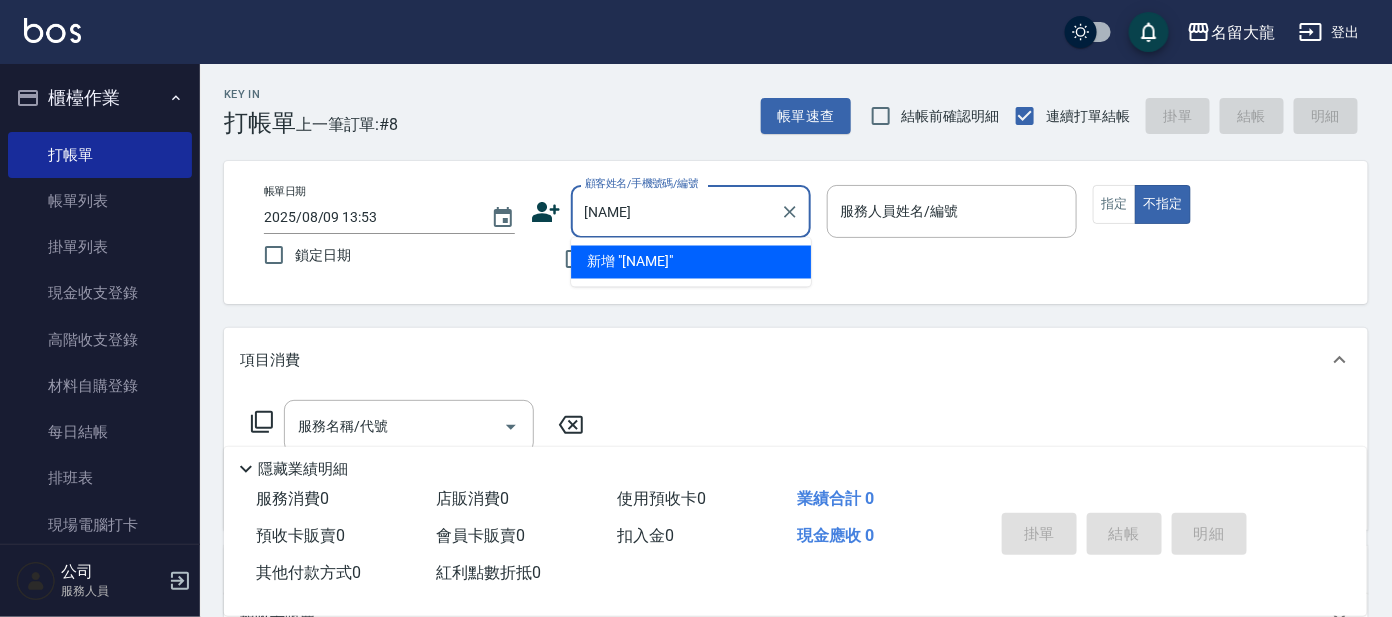 type on "[NAME]" 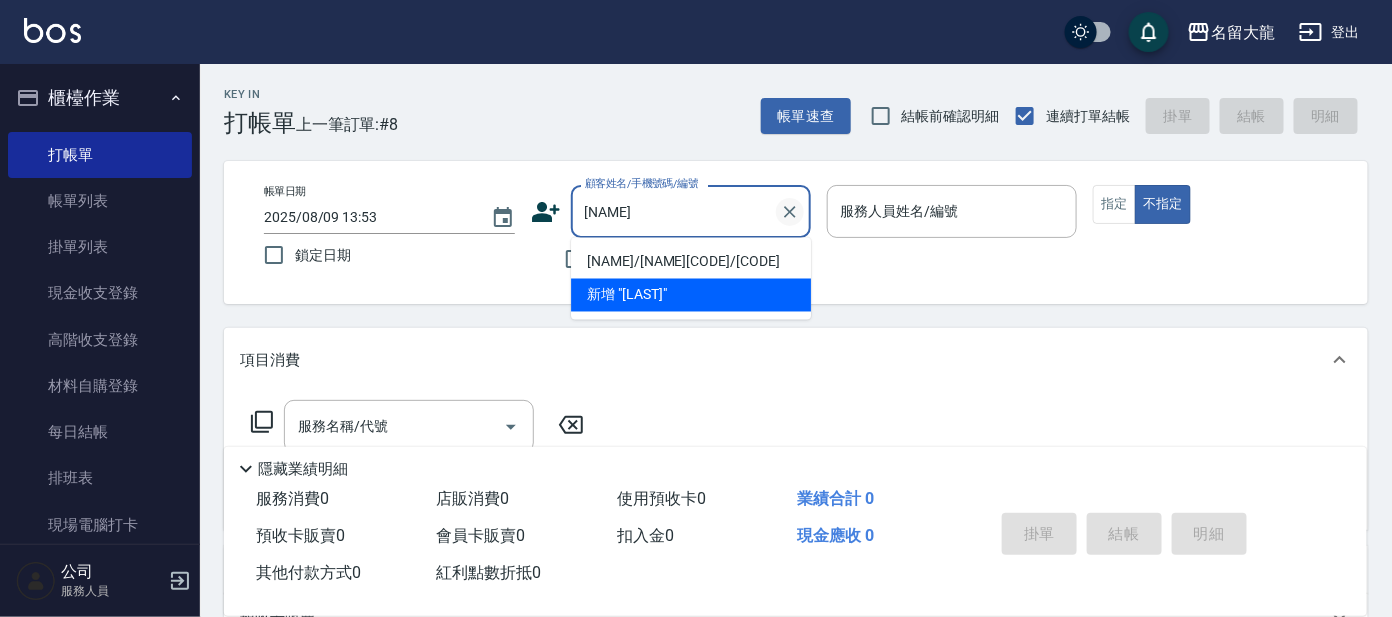 click 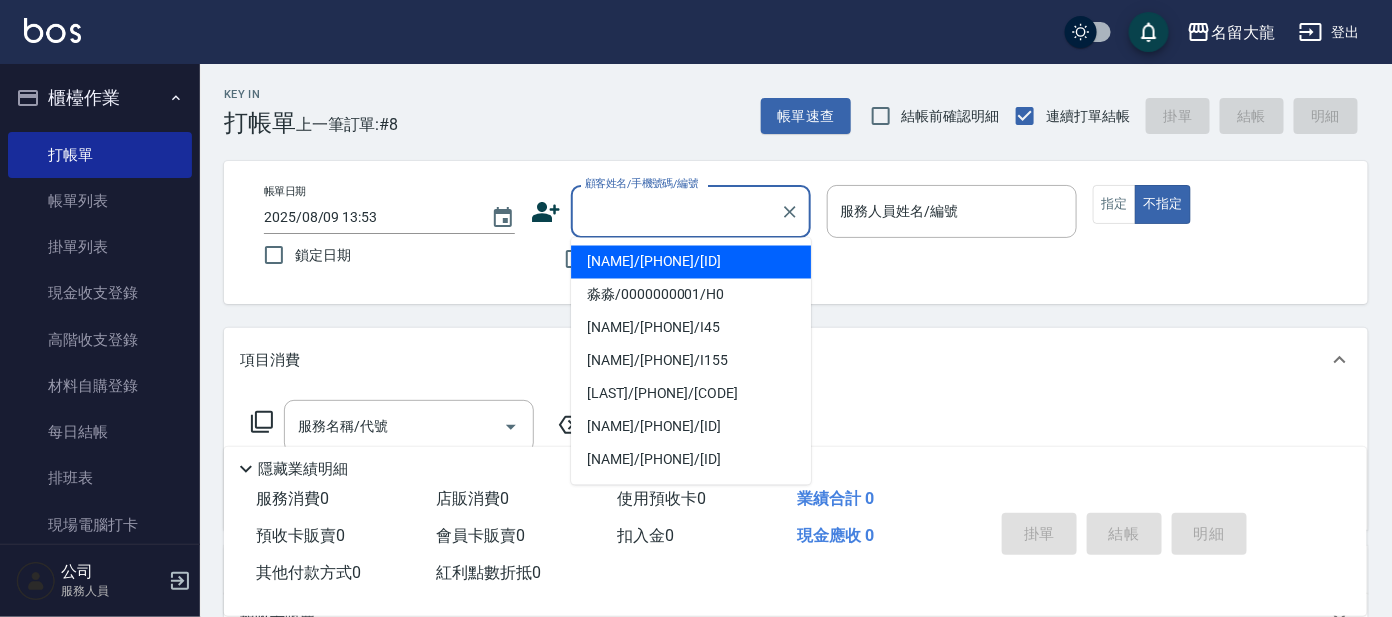 click on "顧客姓名/手機號碼/編號" at bounding box center (676, 211) 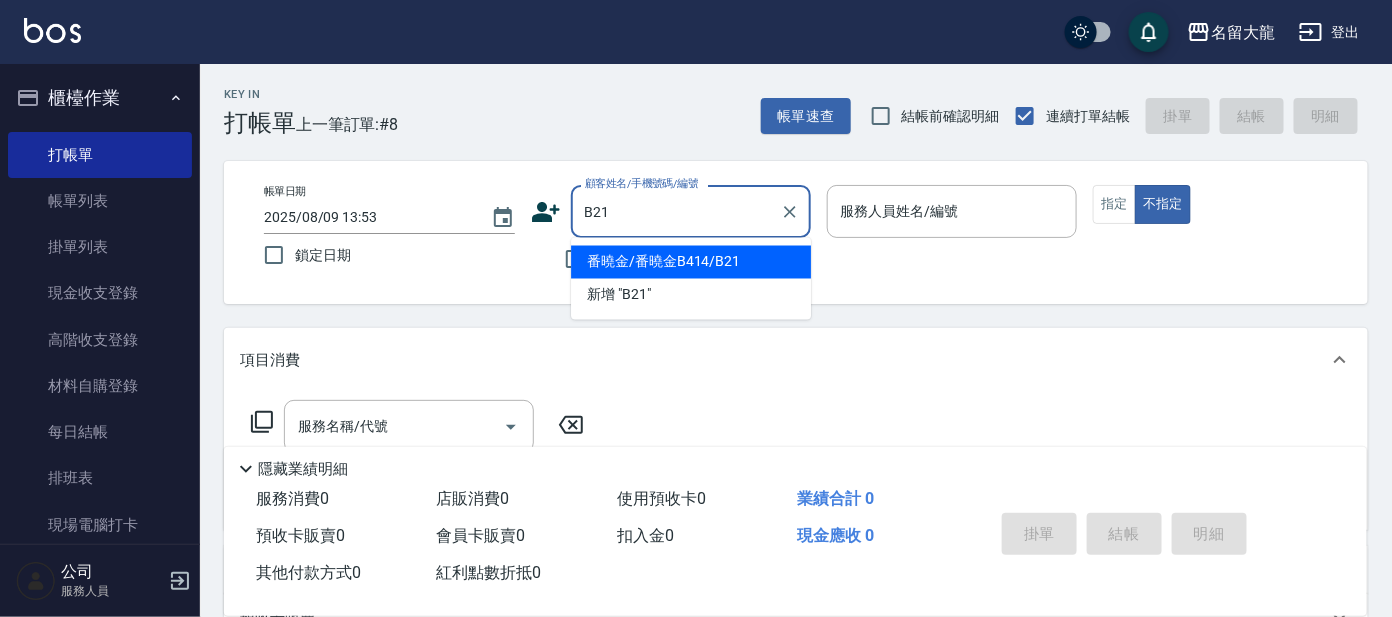 type on "番曉金/番曉金B414/B21" 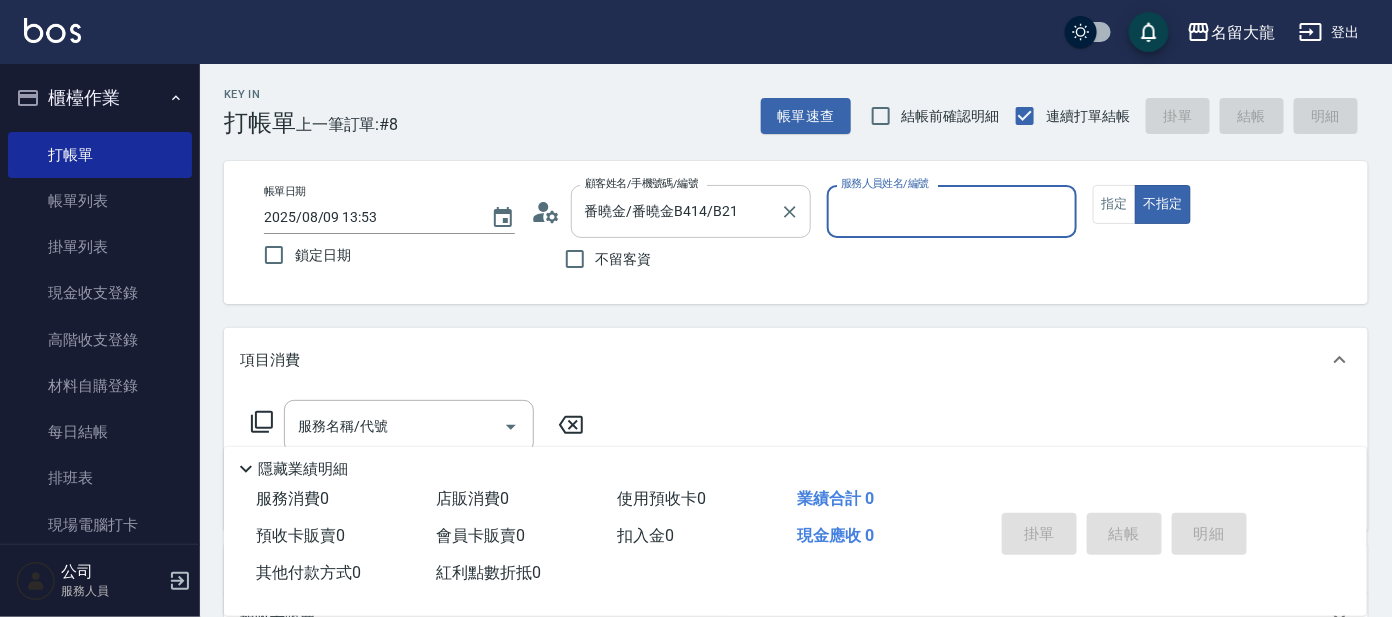 type on "美君-2" 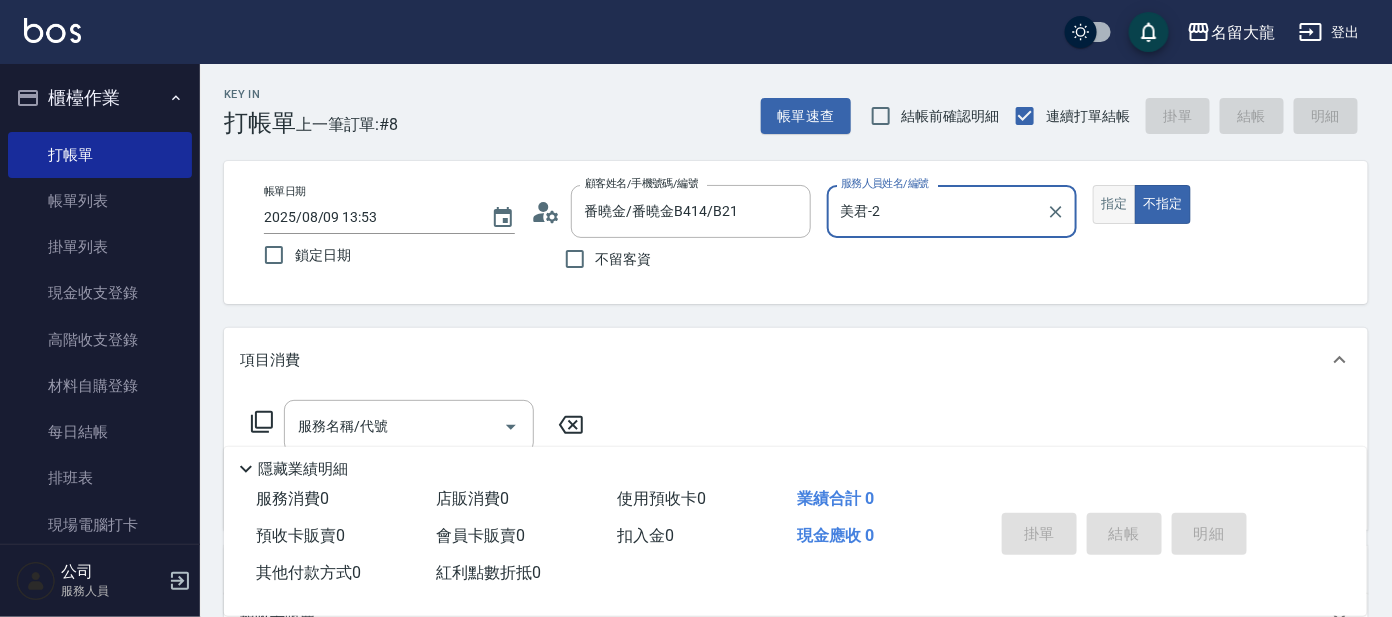 click on "指定" at bounding box center [1114, 204] 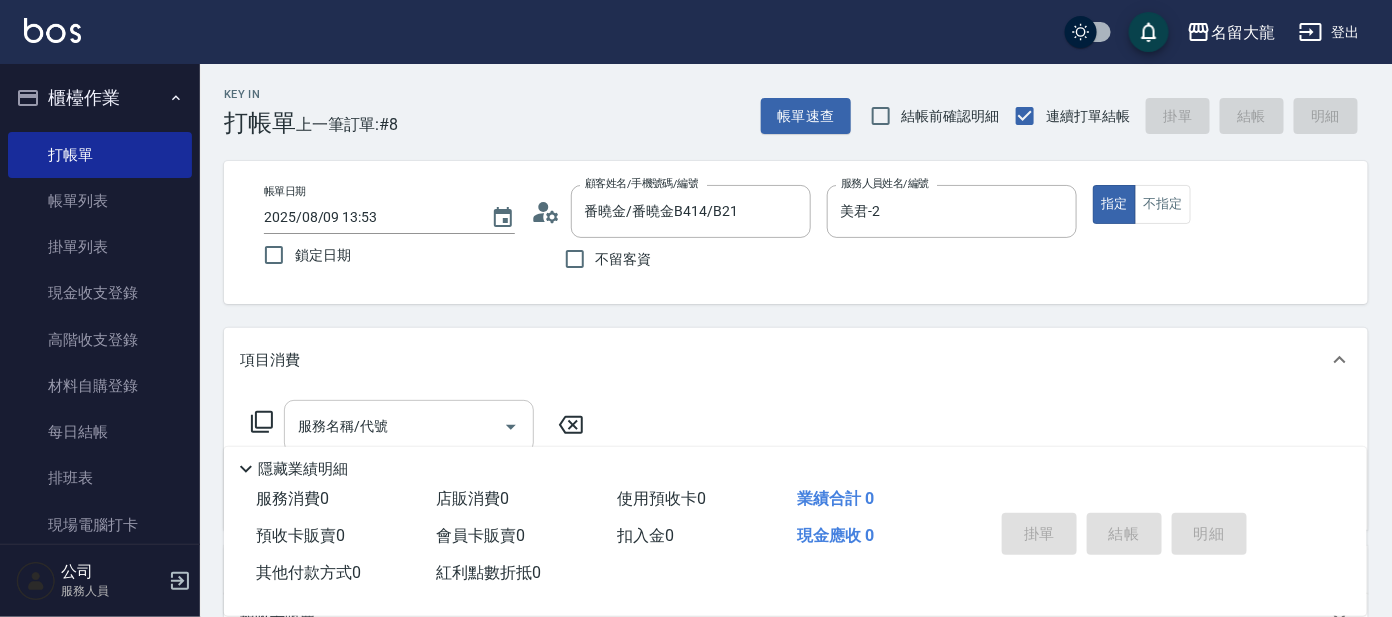 click on "服務名稱/代號" at bounding box center (394, 426) 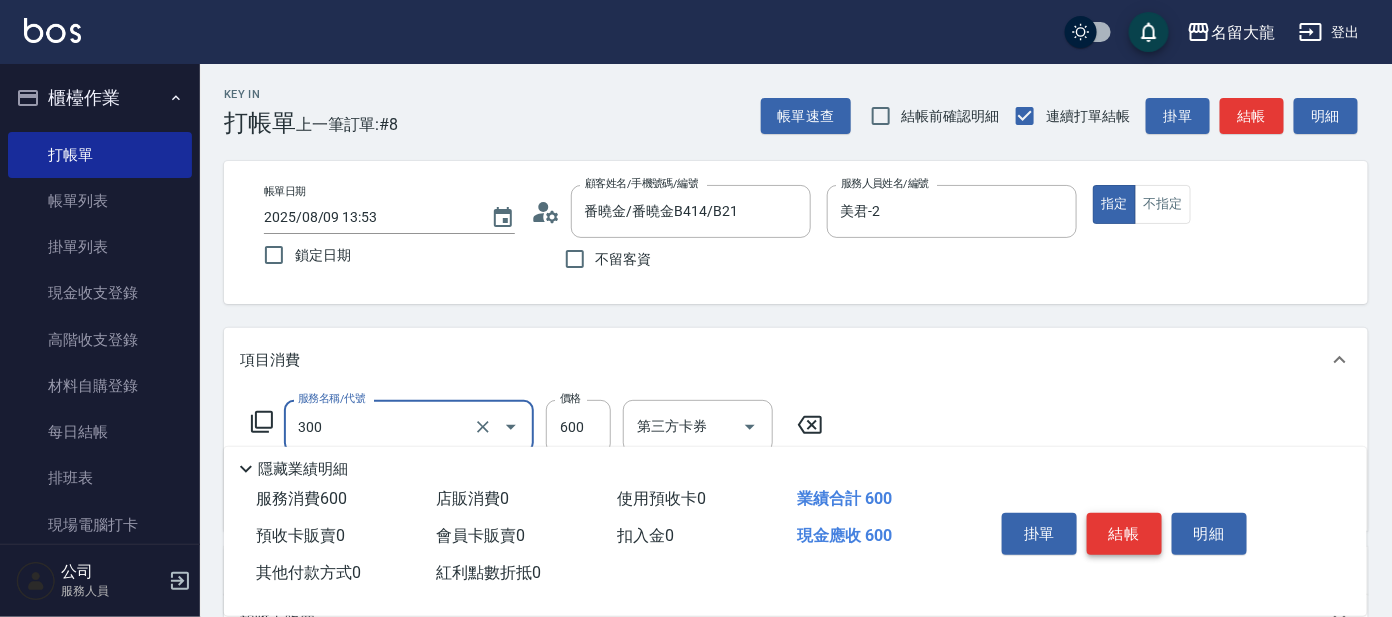 type on "剪髮 講師級設計師(300)" 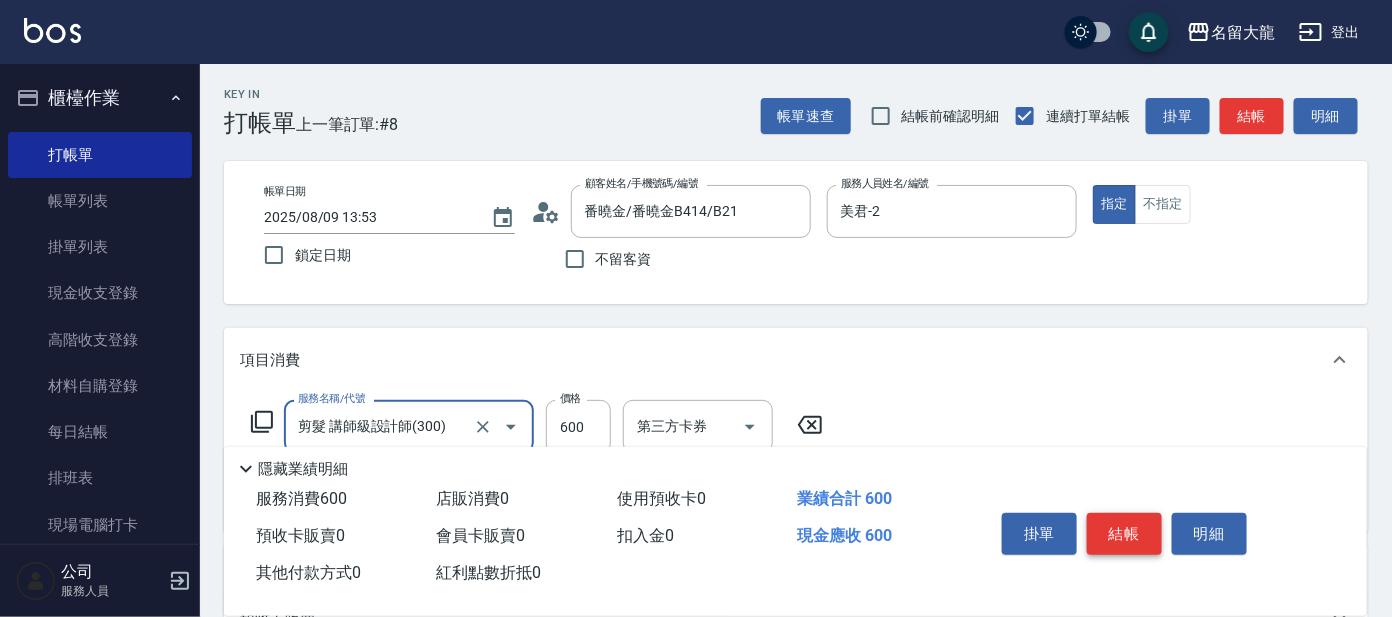 click on "結帳" at bounding box center (1124, 534) 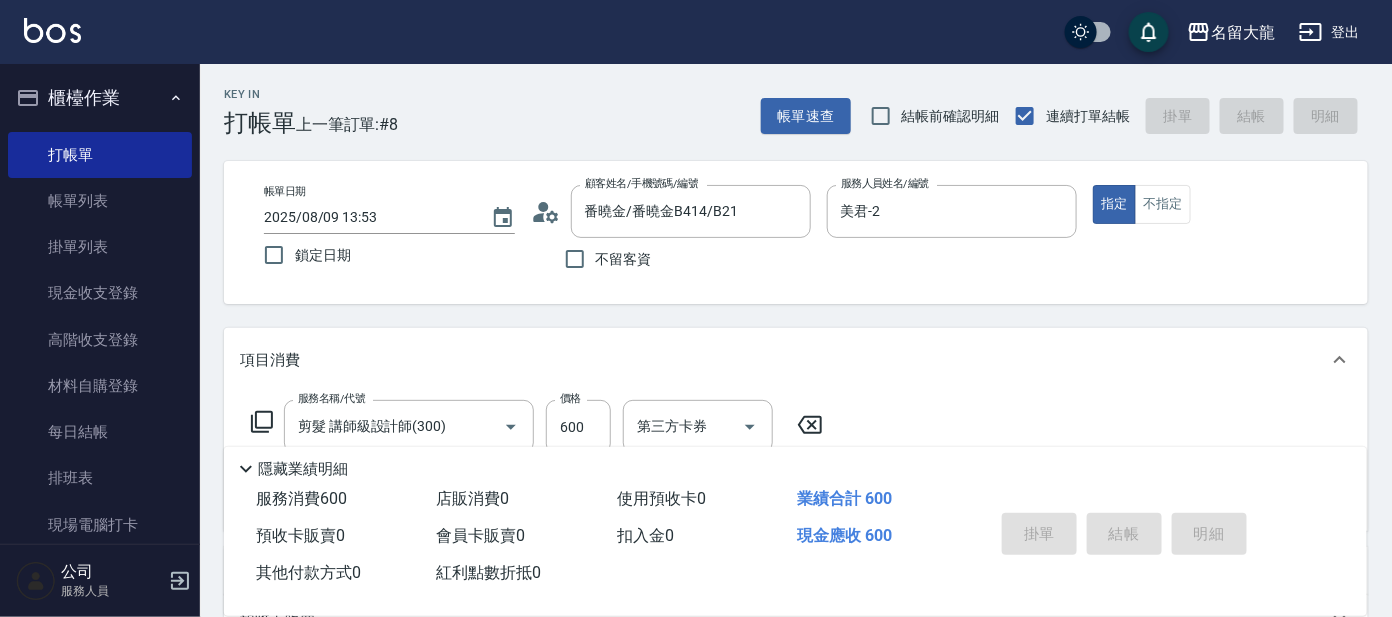 type on "[DATE] [TIME]" 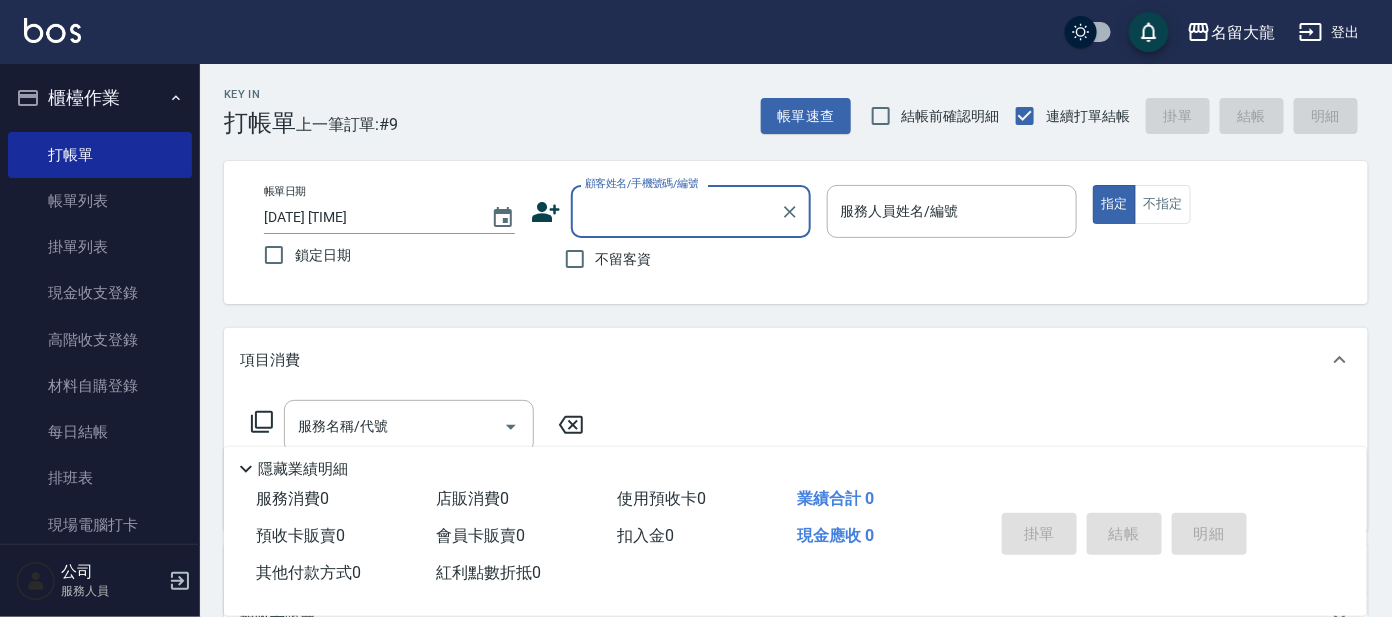 click on "顧客姓名/手機號碼/編號" at bounding box center [676, 211] 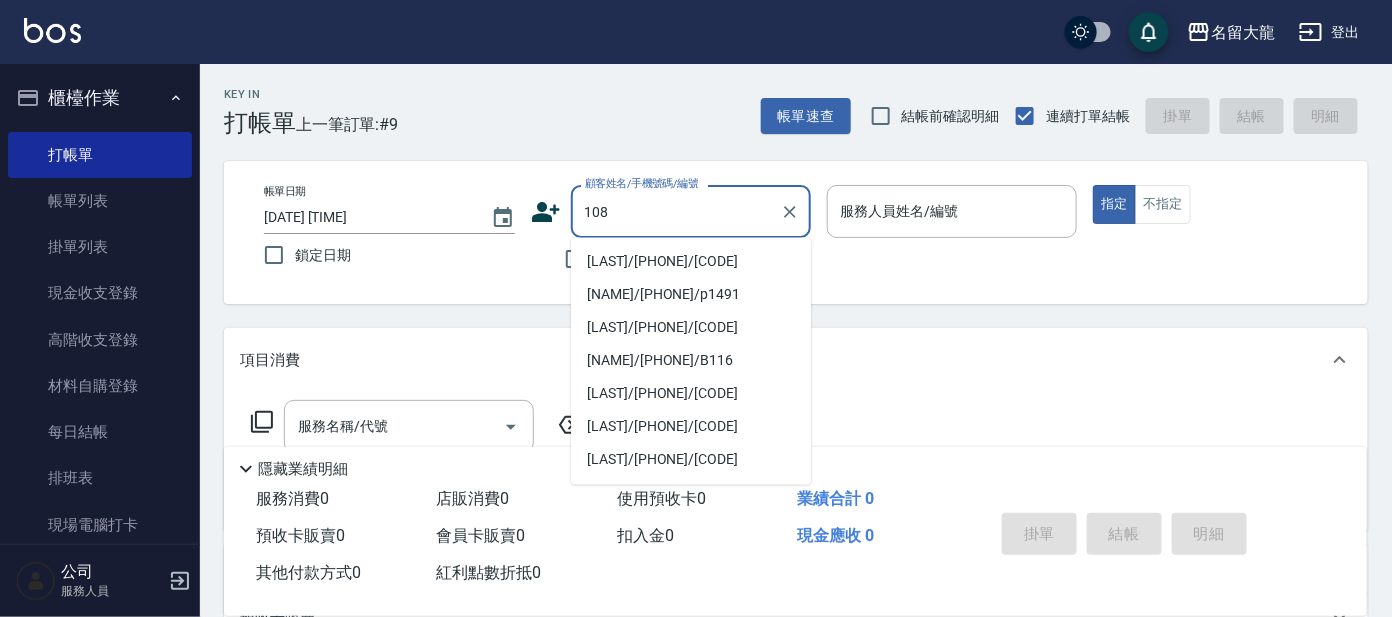 click on "108" at bounding box center (676, 211) 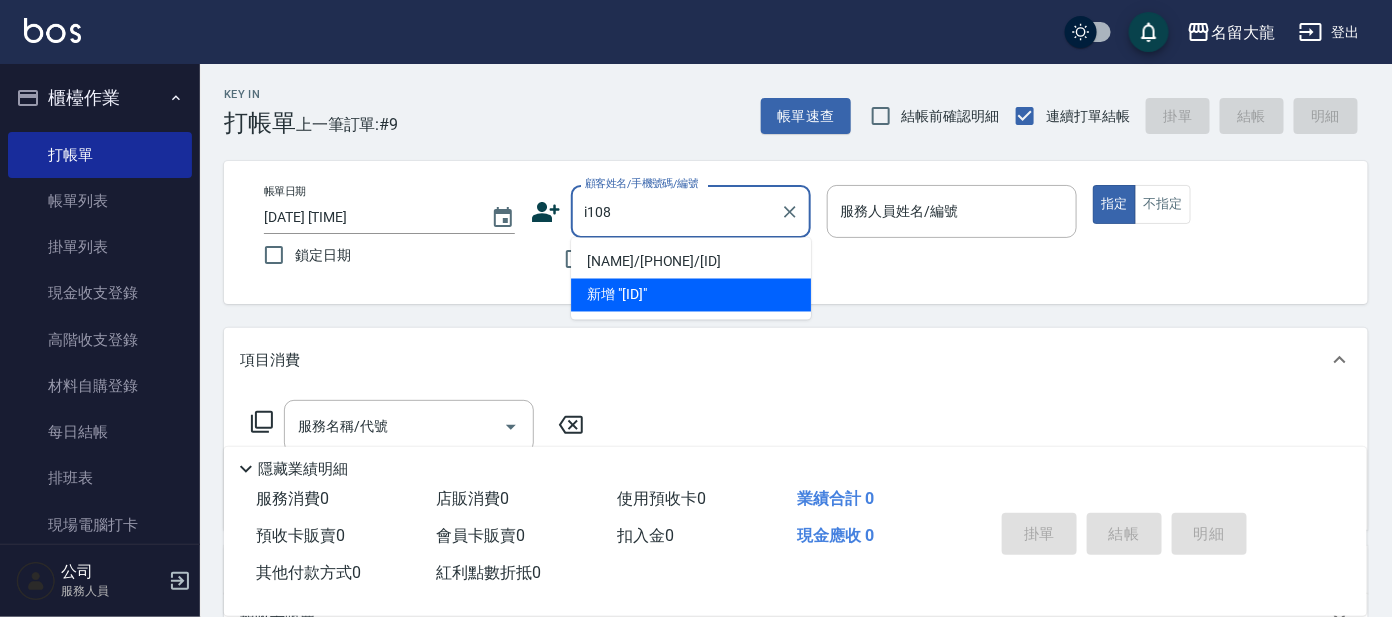 click on "[NAME]/[PHONE]/[ID]" at bounding box center [691, 262] 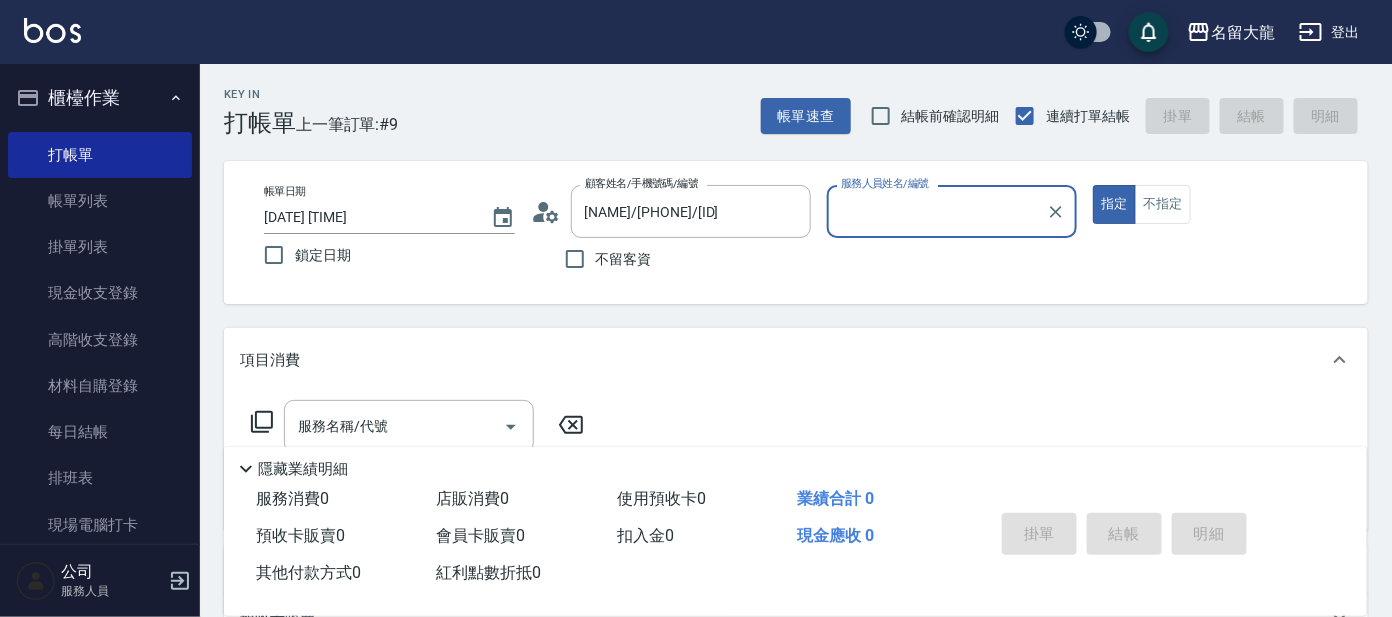 type on "Ada-9" 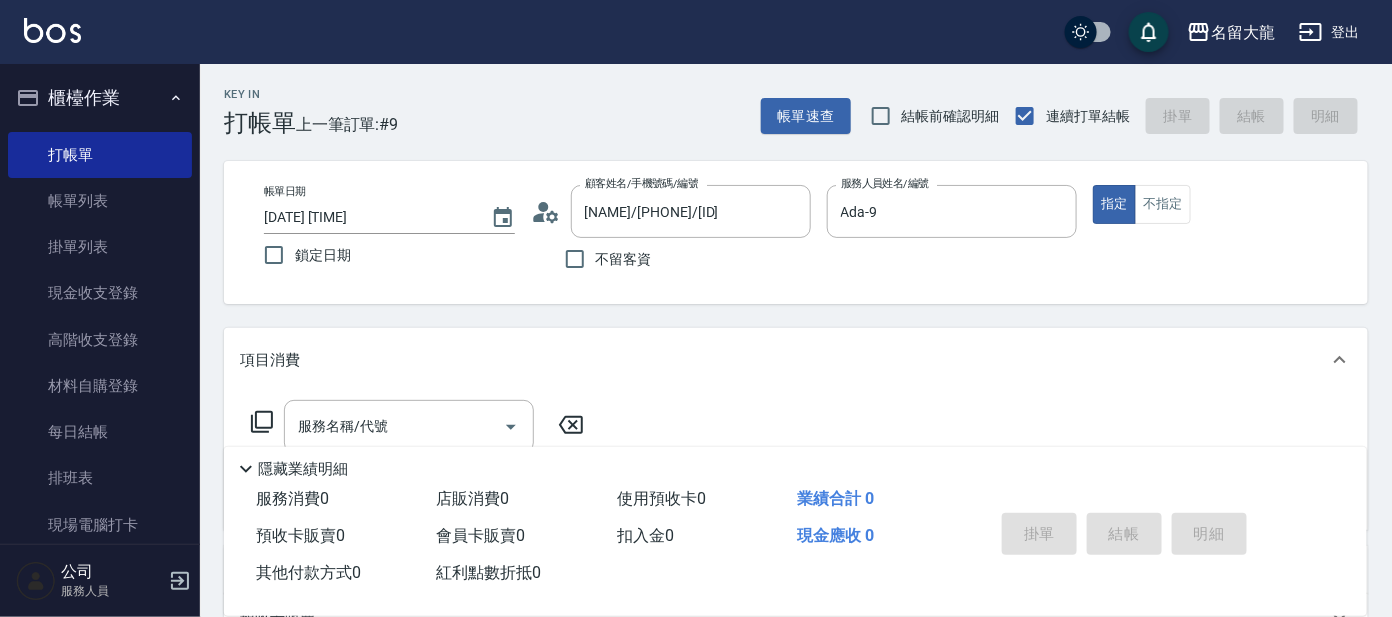 click on "服務名稱/代號 服務名稱/代號" at bounding box center (418, 426) 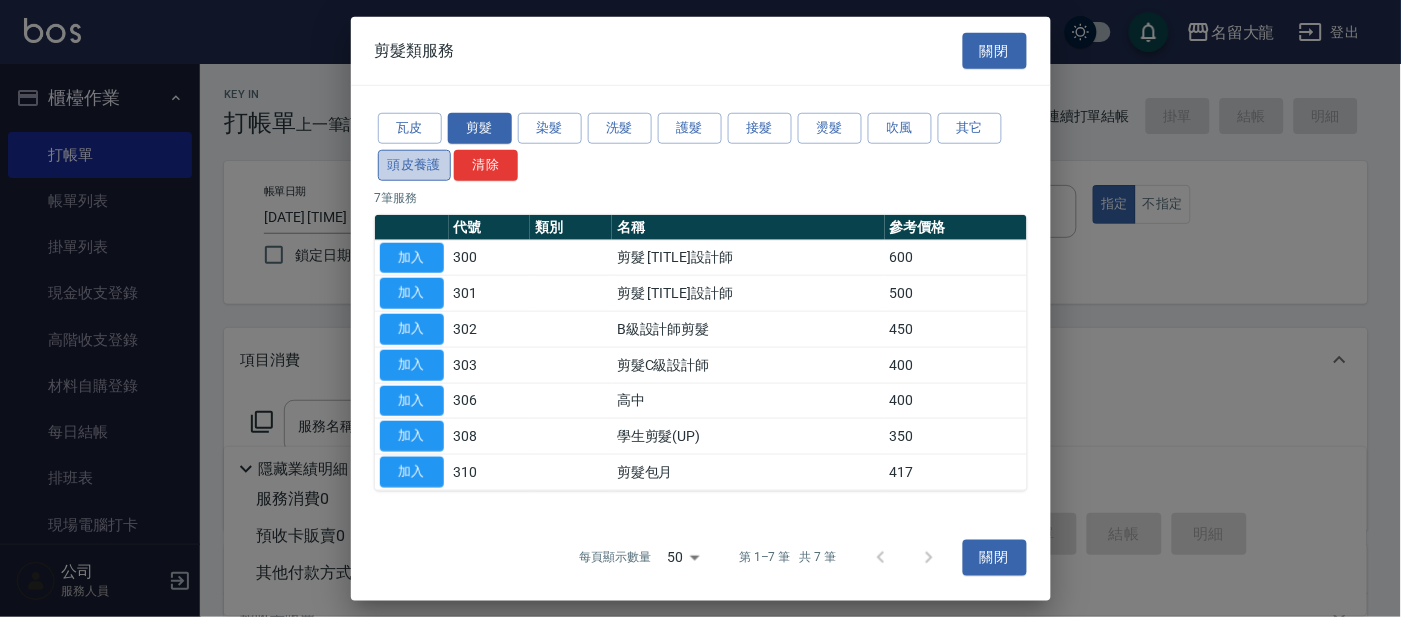 click on "頭皮養護" at bounding box center [415, 165] 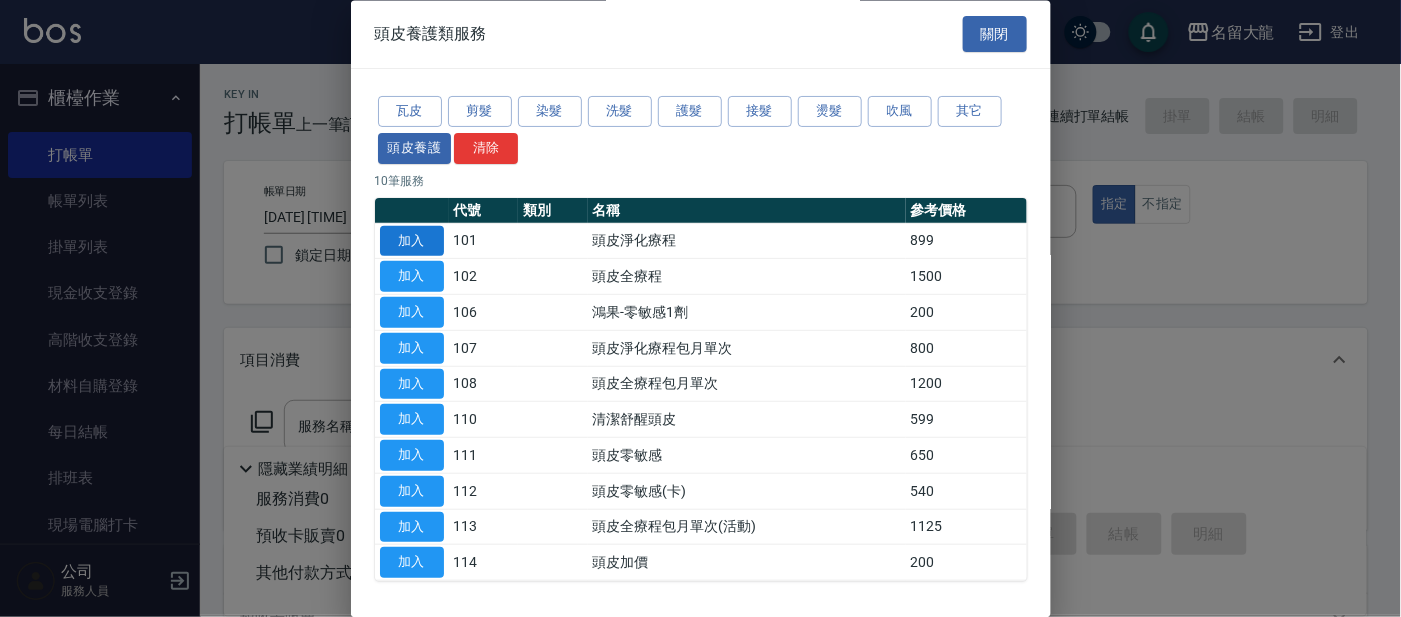 click on "加入" at bounding box center (412, 241) 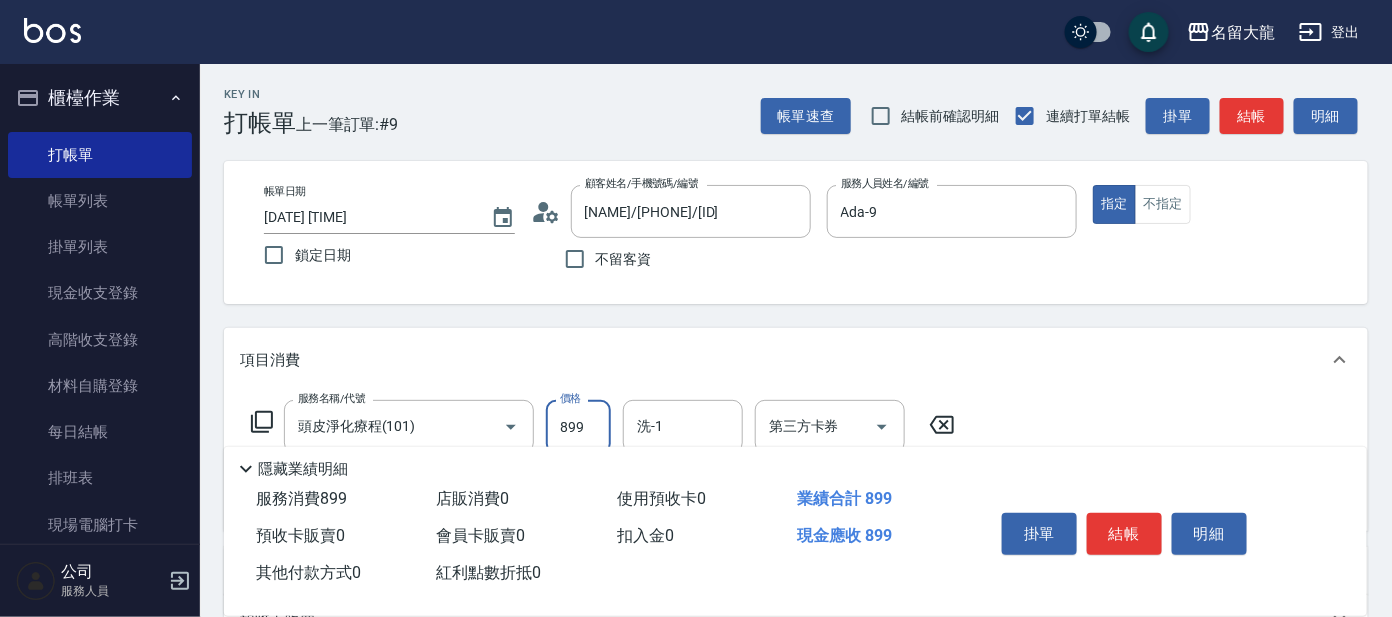 click on "899" at bounding box center [578, 427] 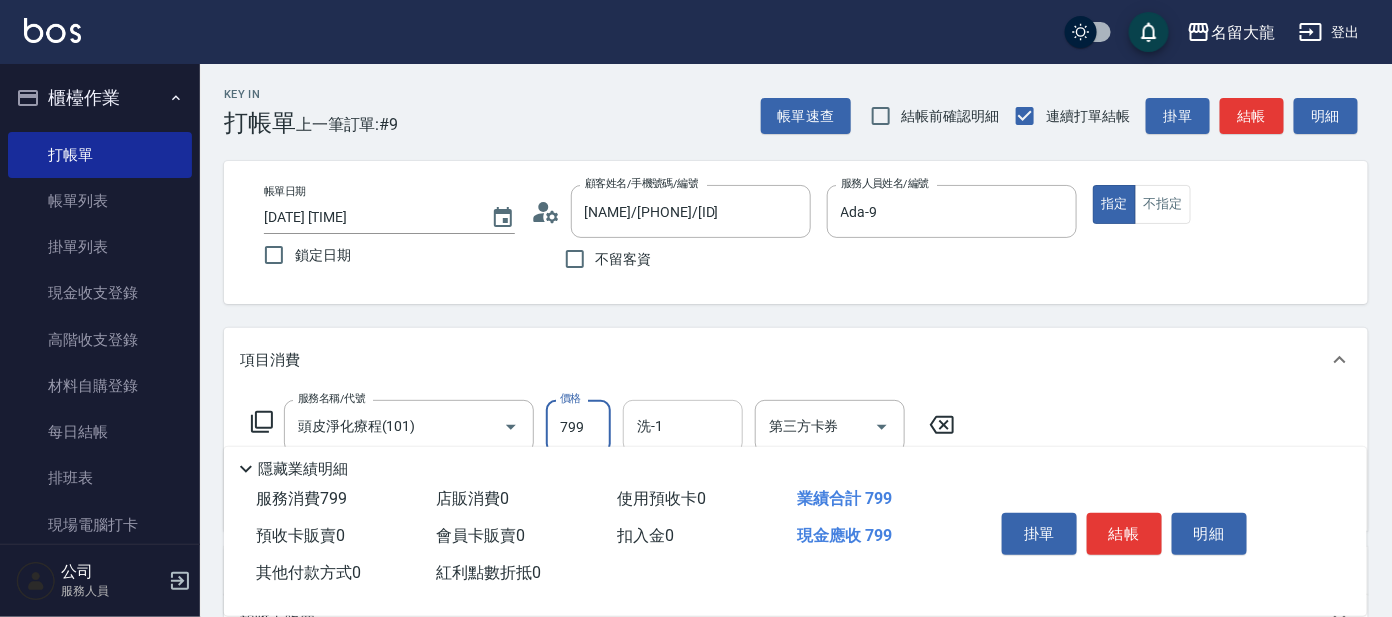 type on "799" 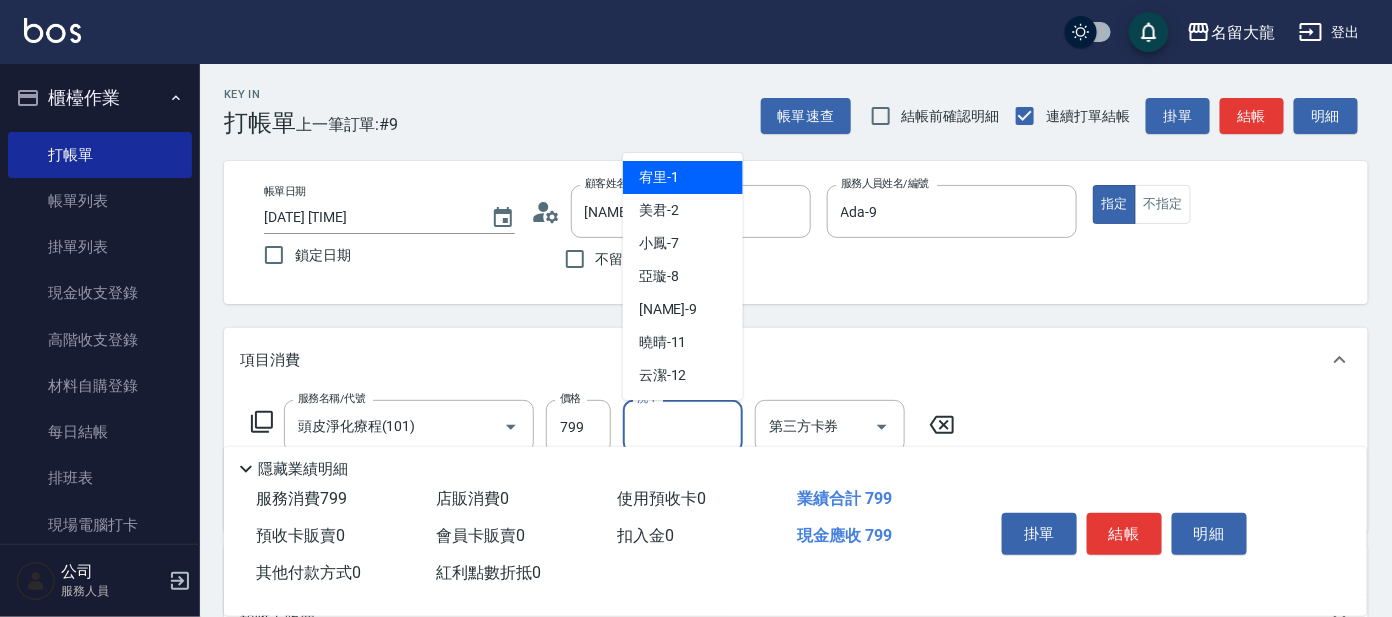 click on "洗-1" at bounding box center (683, 426) 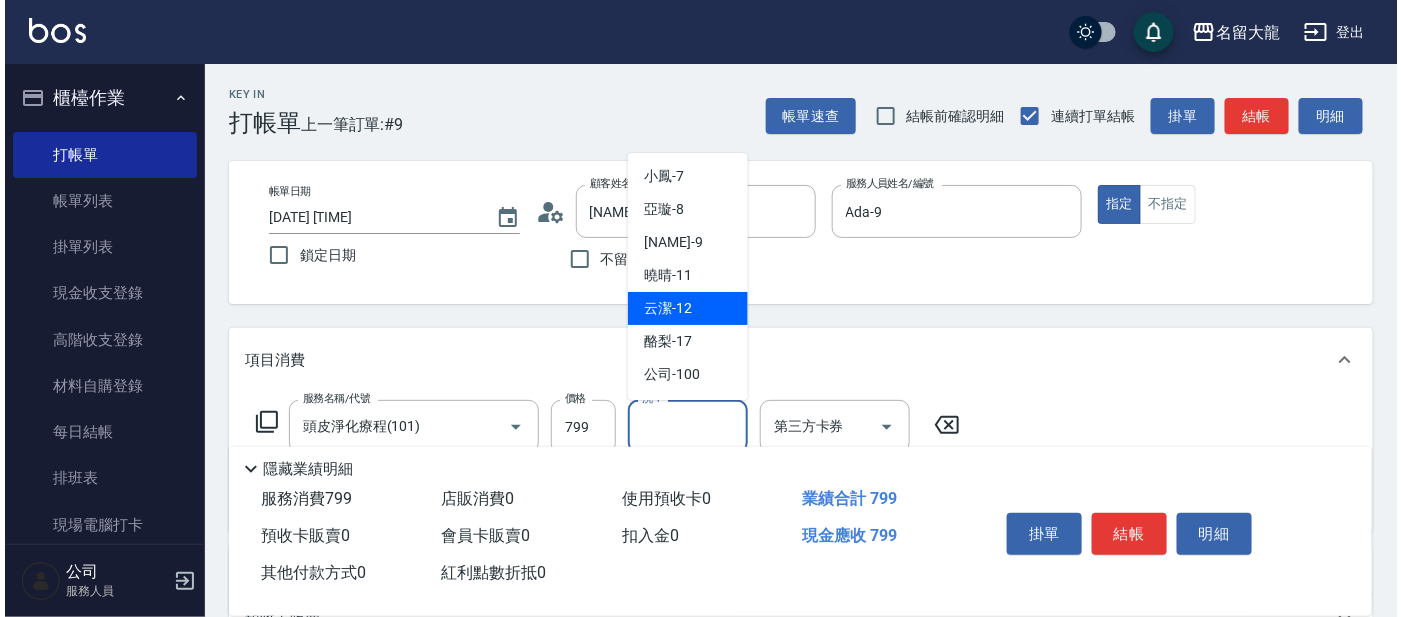 scroll, scrollTop: 99, scrollLeft: 0, axis: vertical 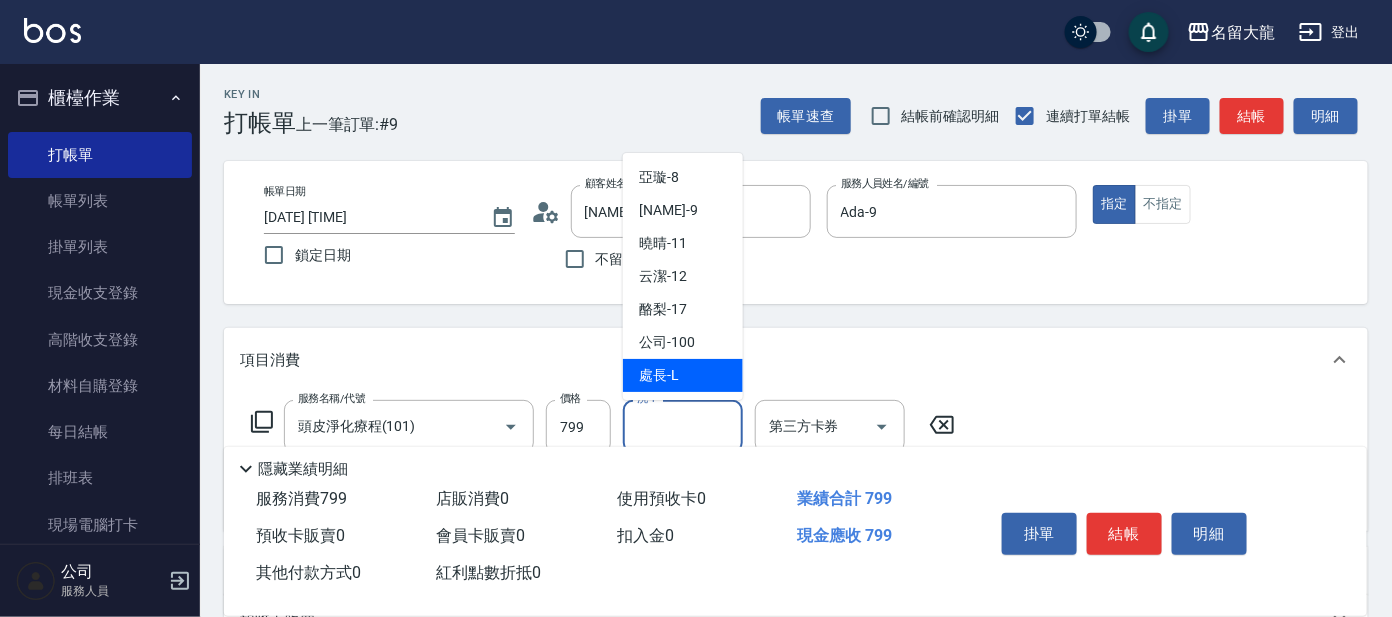 click on "處長 -L" at bounding box center [683, 375] 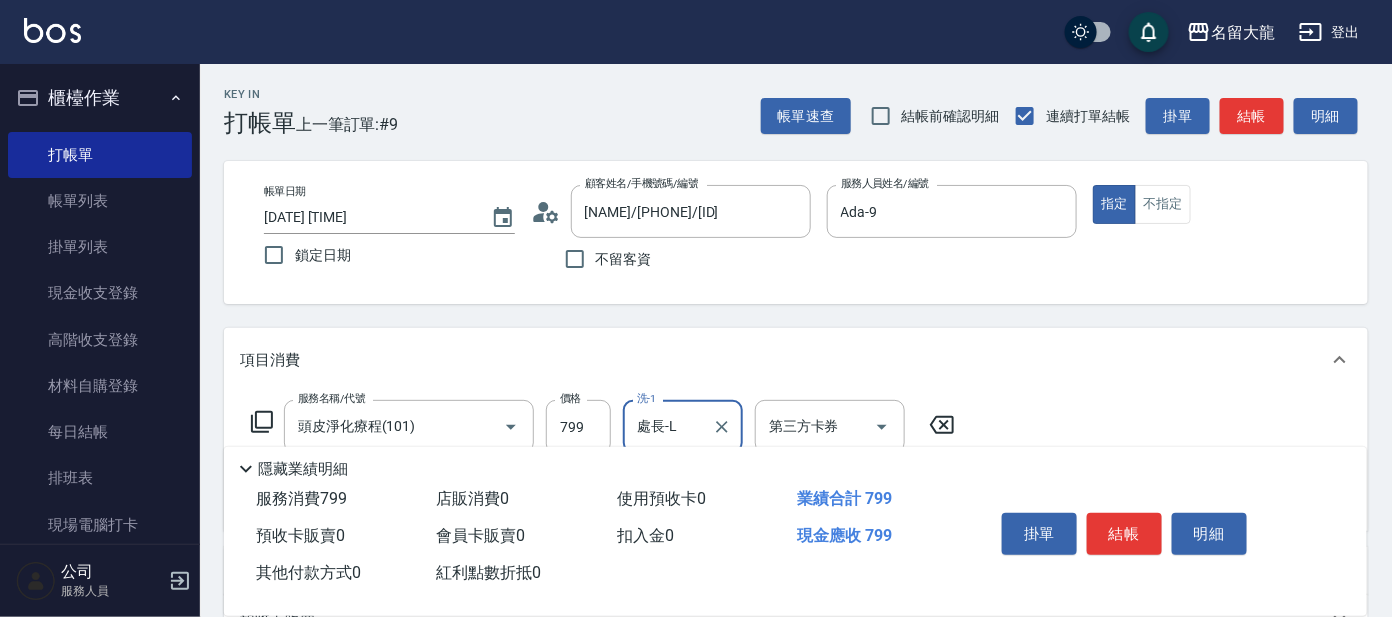 click 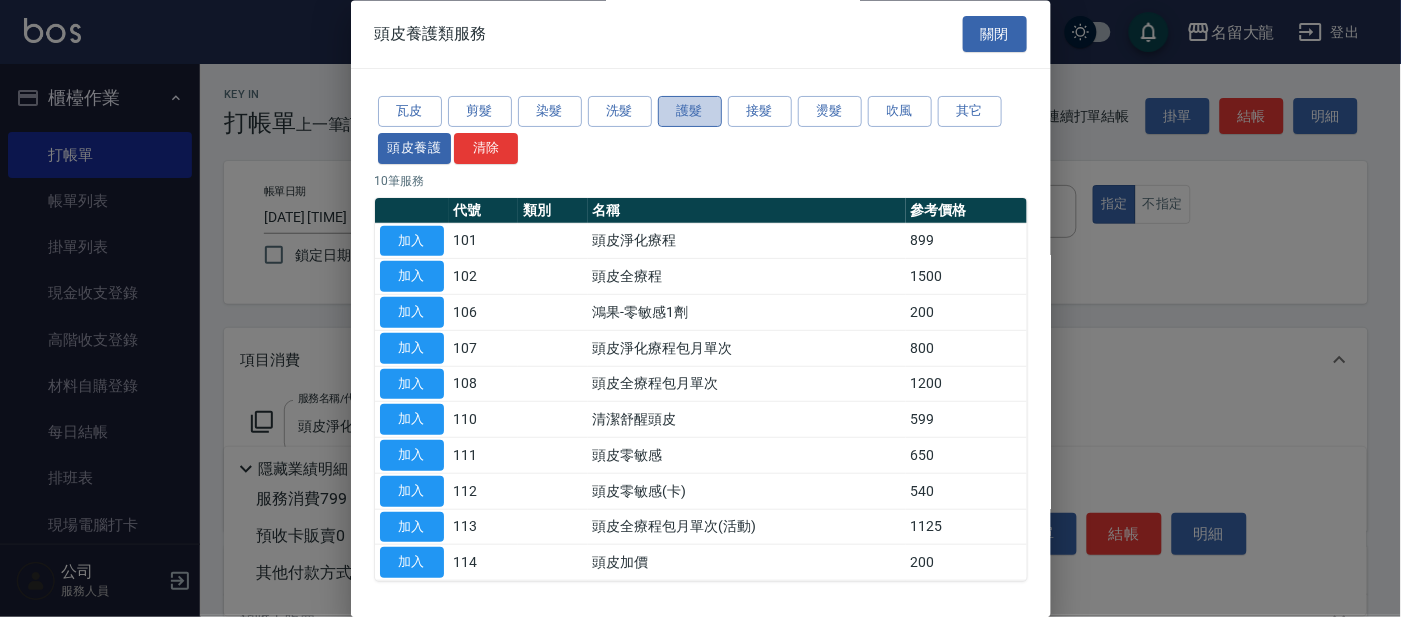 click on "護髮" at bounding box center (690, 112) 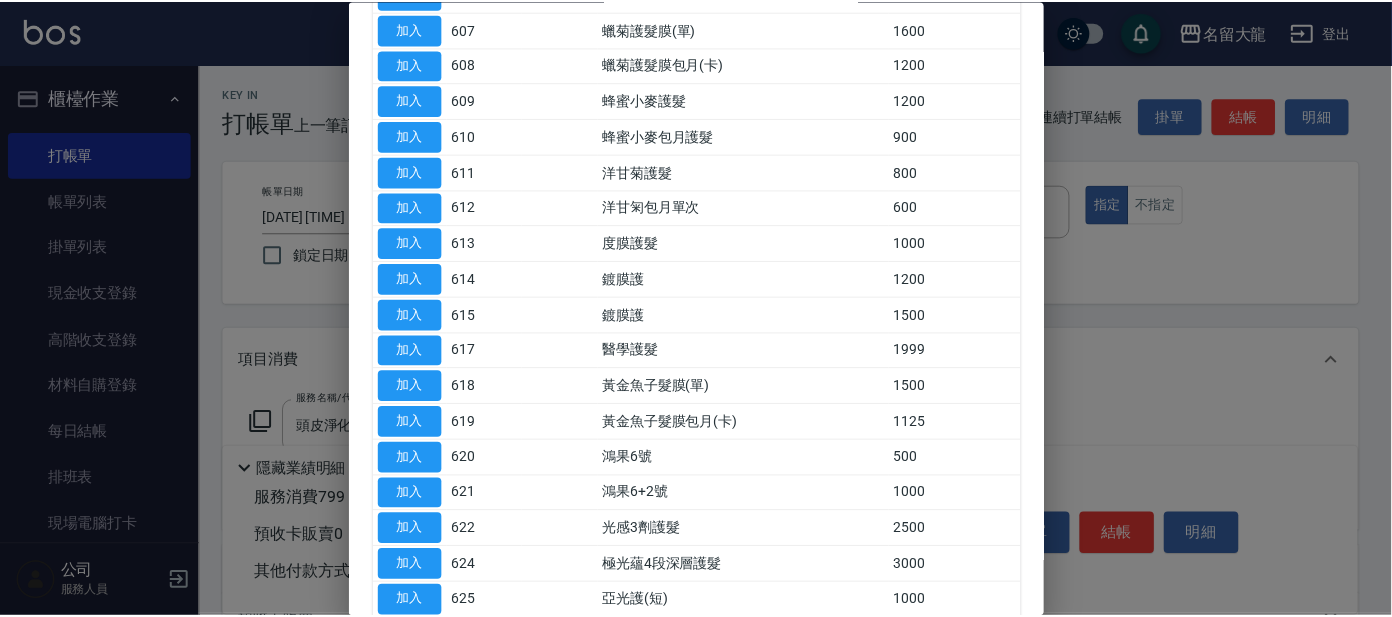 scroll, scrollTop: 499, scrollLeft: 0, axis: vertical 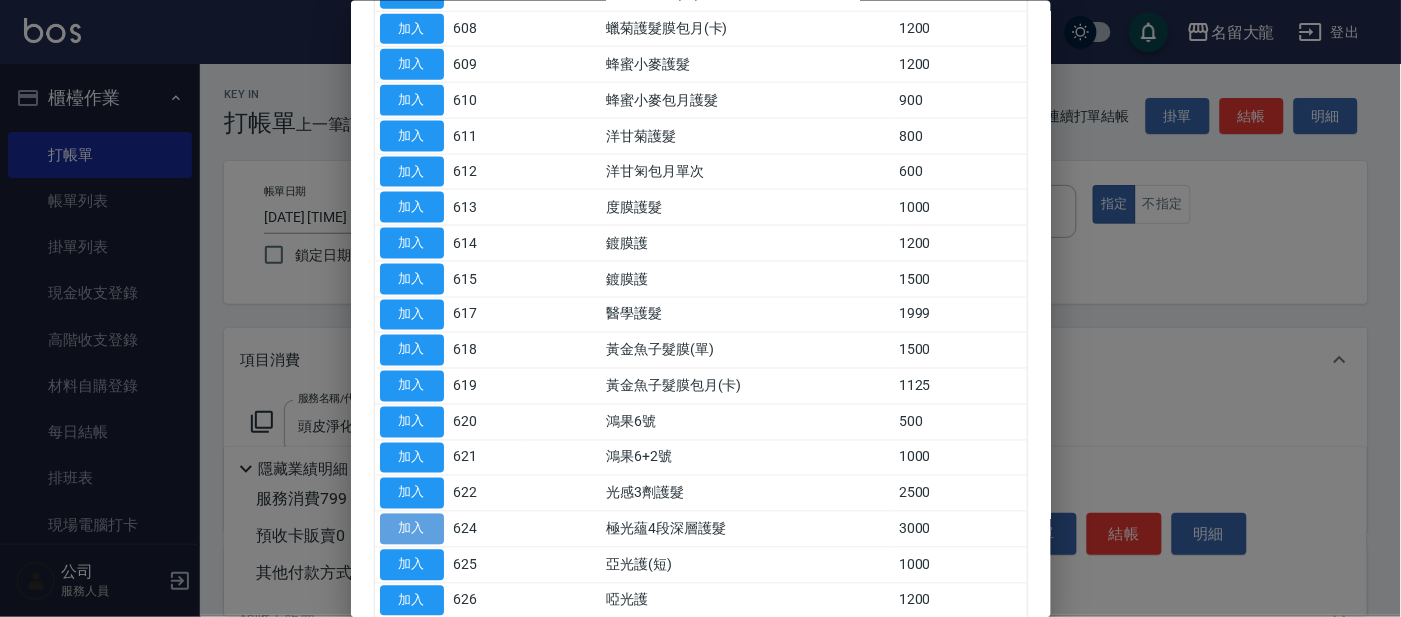 click on "加入" at bounding box center [412, 529] 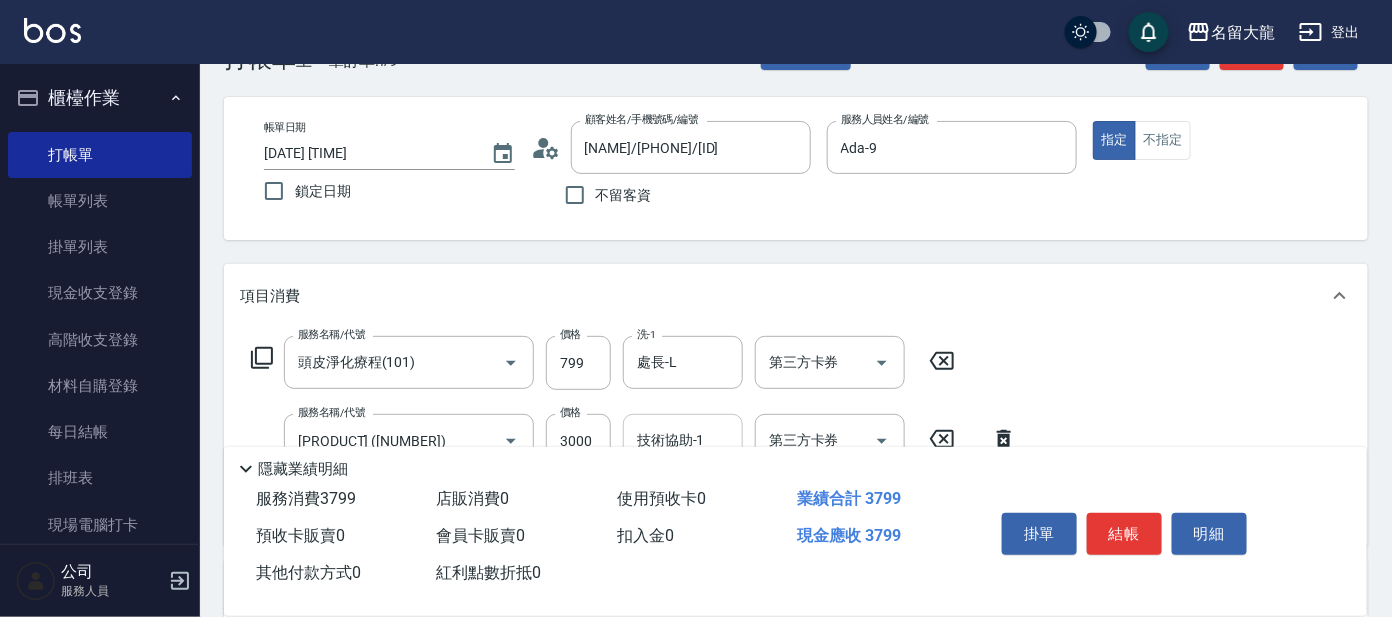scroll, scrollTop: 124, scrollLeft: 0, axis: vertical 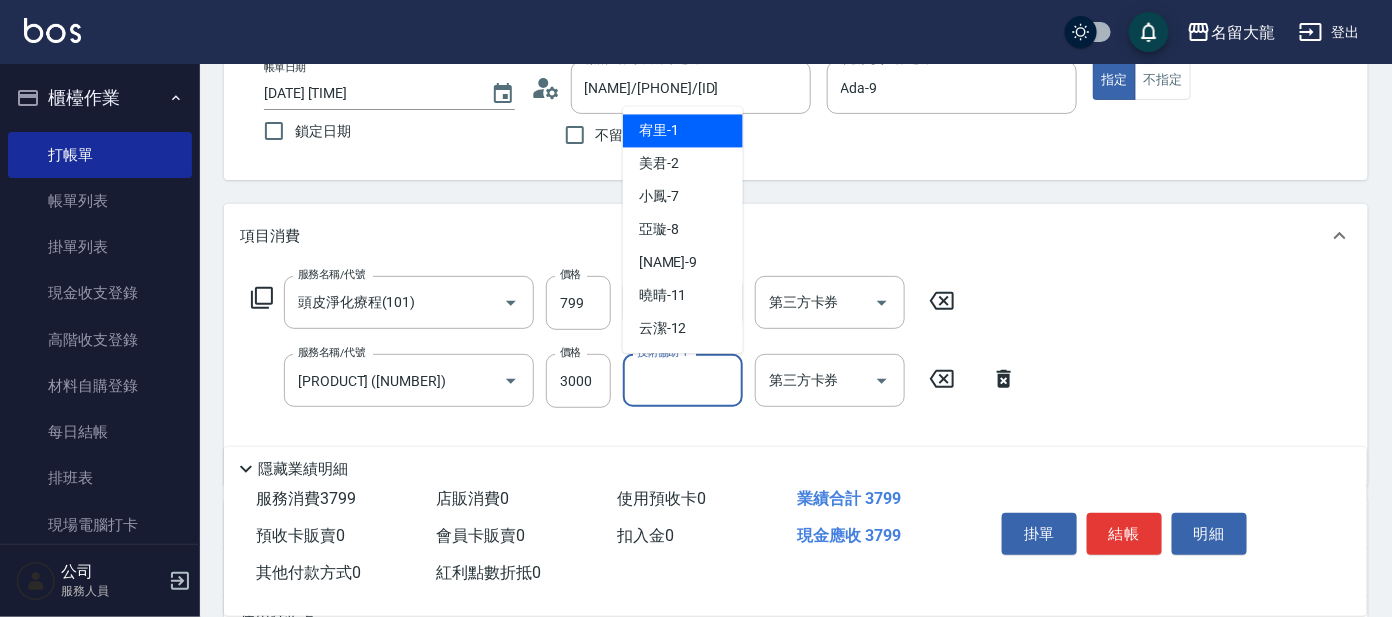 click on "技術協助-1" at bounding box center (683, 380) 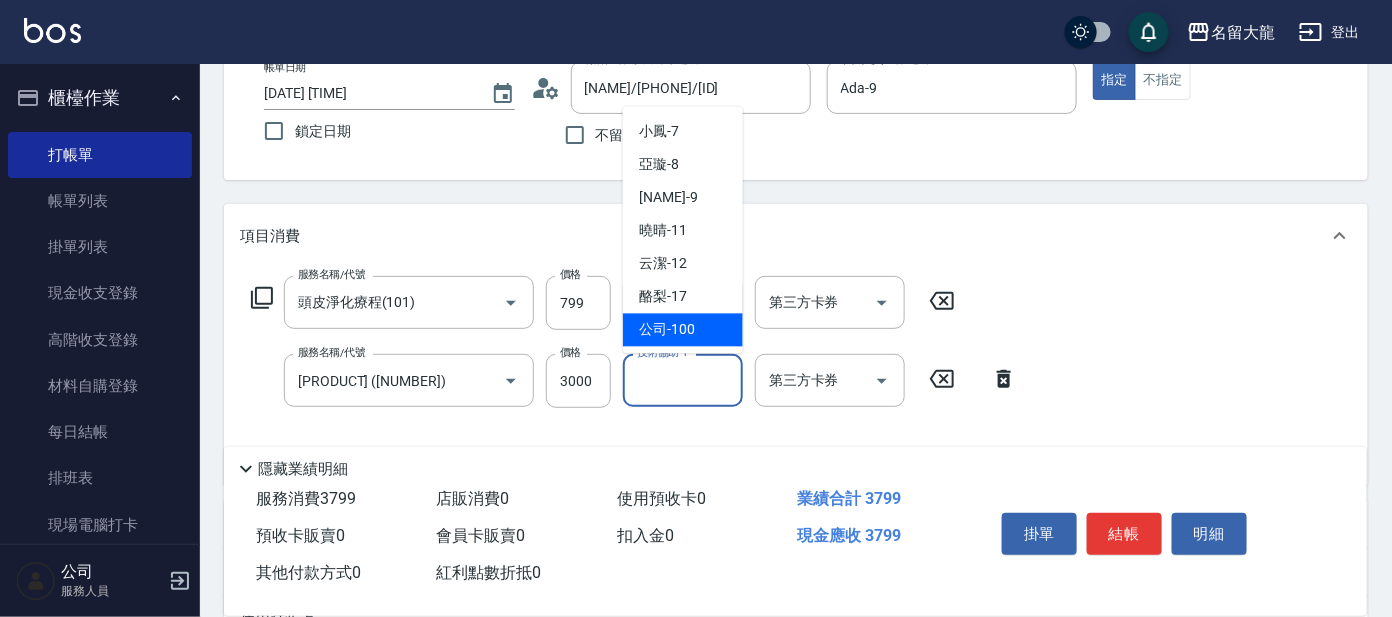 scroll, scrollTop: 99, scrollLeft: 0, axis: vertical 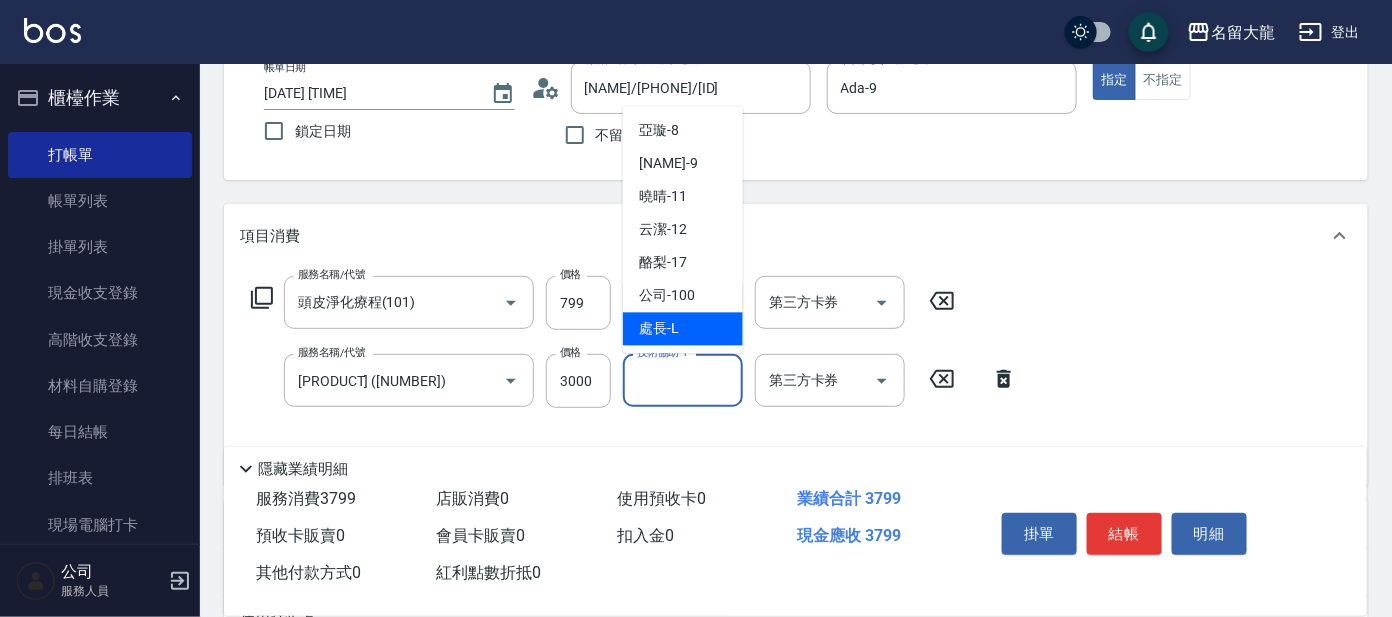click on "處長 -L" at bounding box center [659, 329] 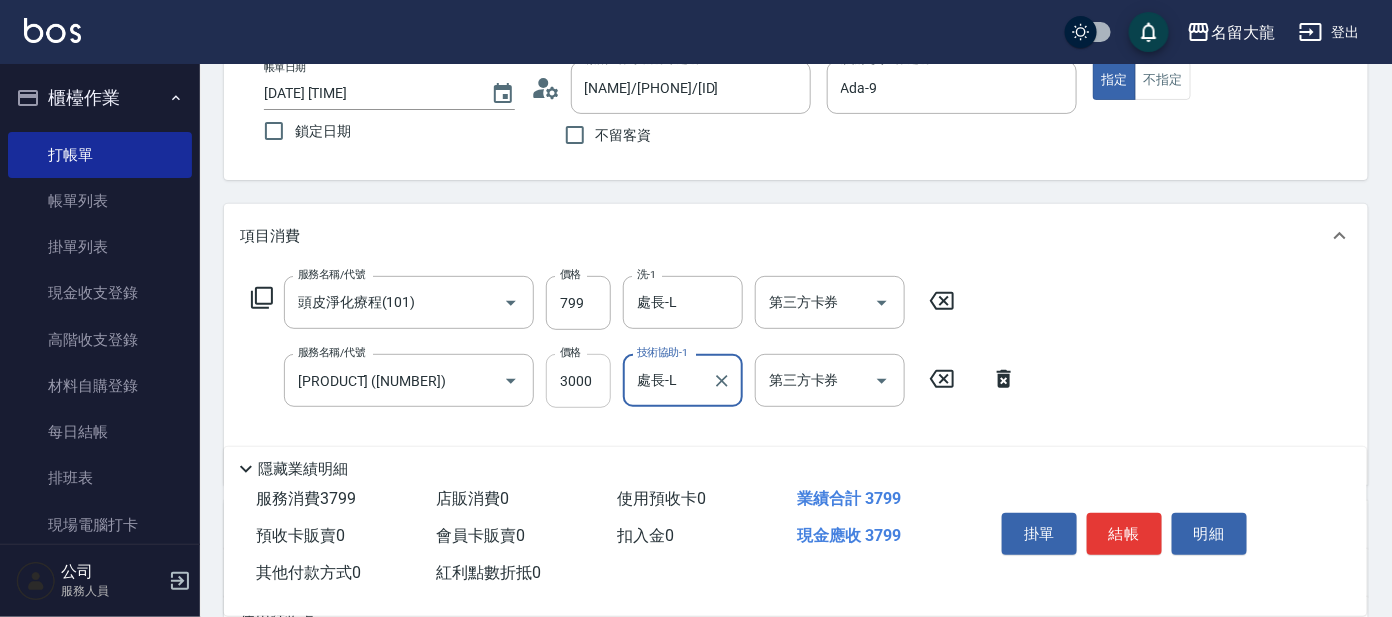 click on "3000" at bounding box center [578, 381] 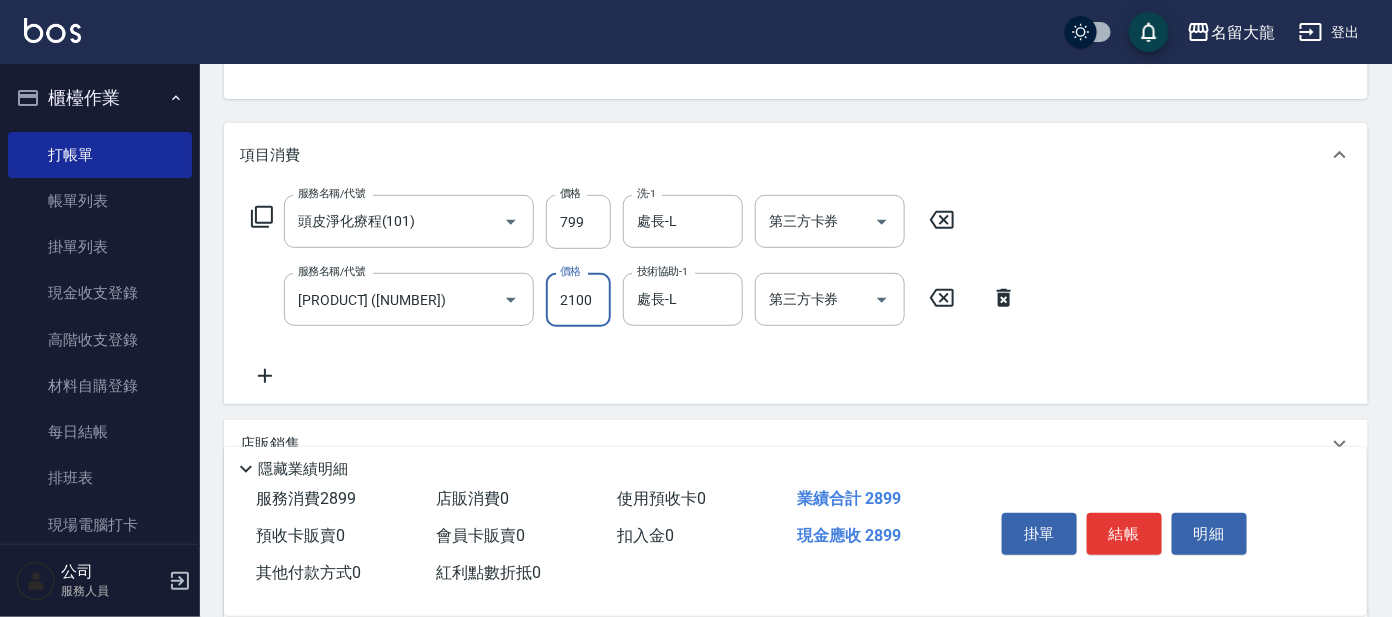 scroll, scrollTop: 374, scrollLeft: 0, axis: vertical 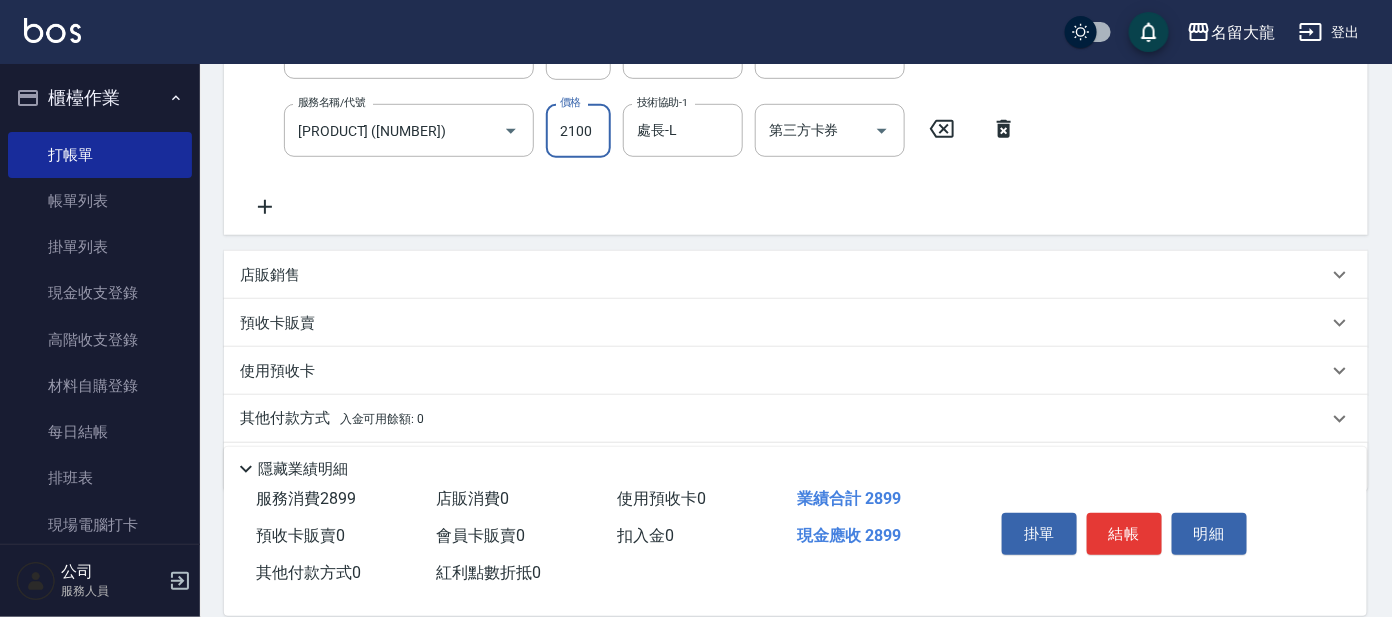 type on "2100" 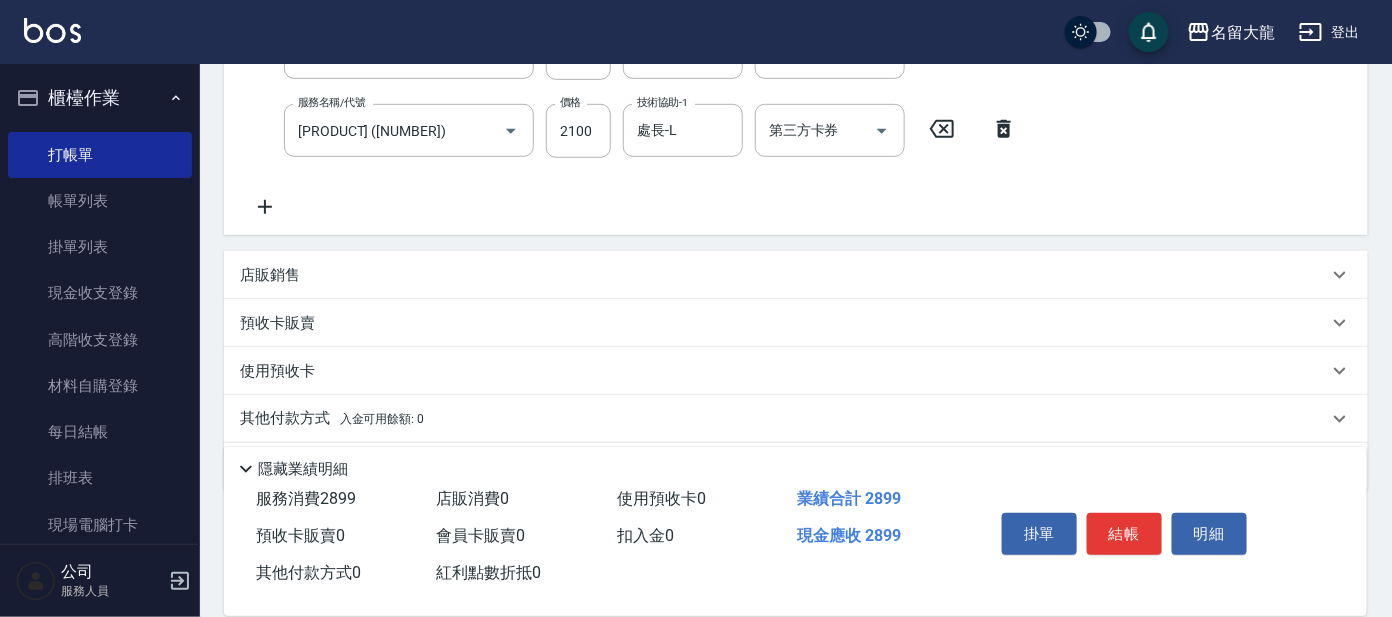 click on "店販銷售" at bounding box center [796, 275] 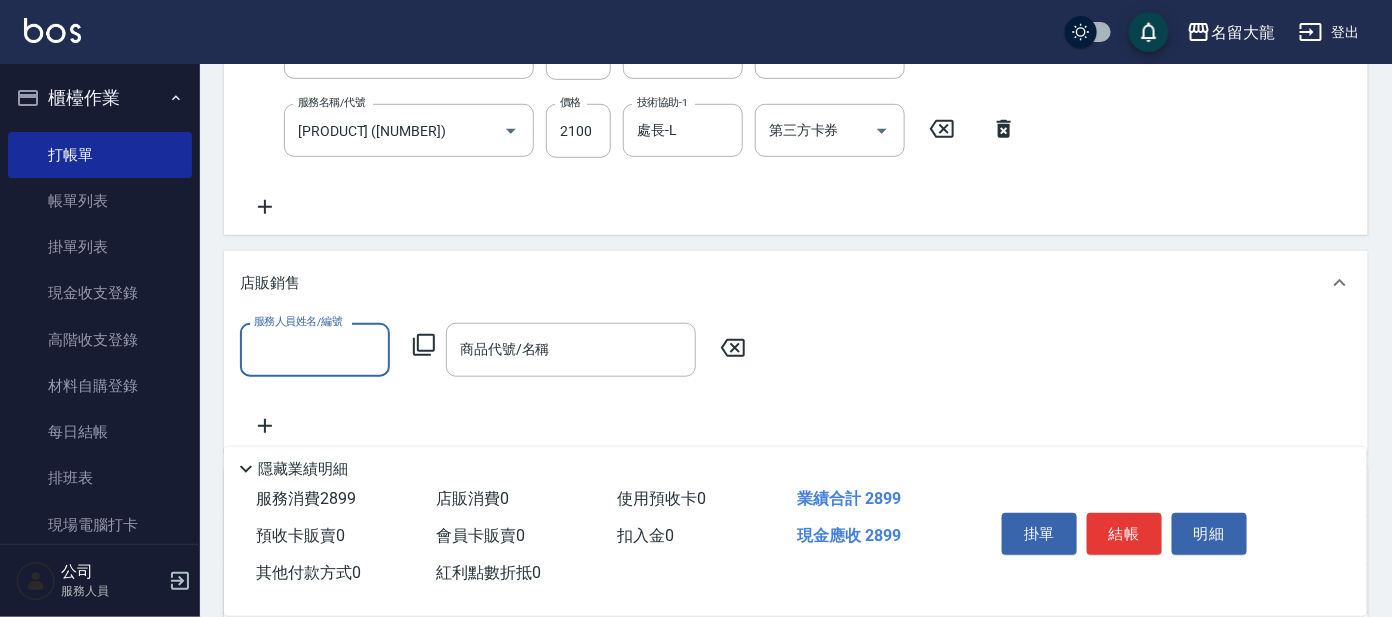scroll, scrollTop: 0, scrollLeft: 0, axis: both 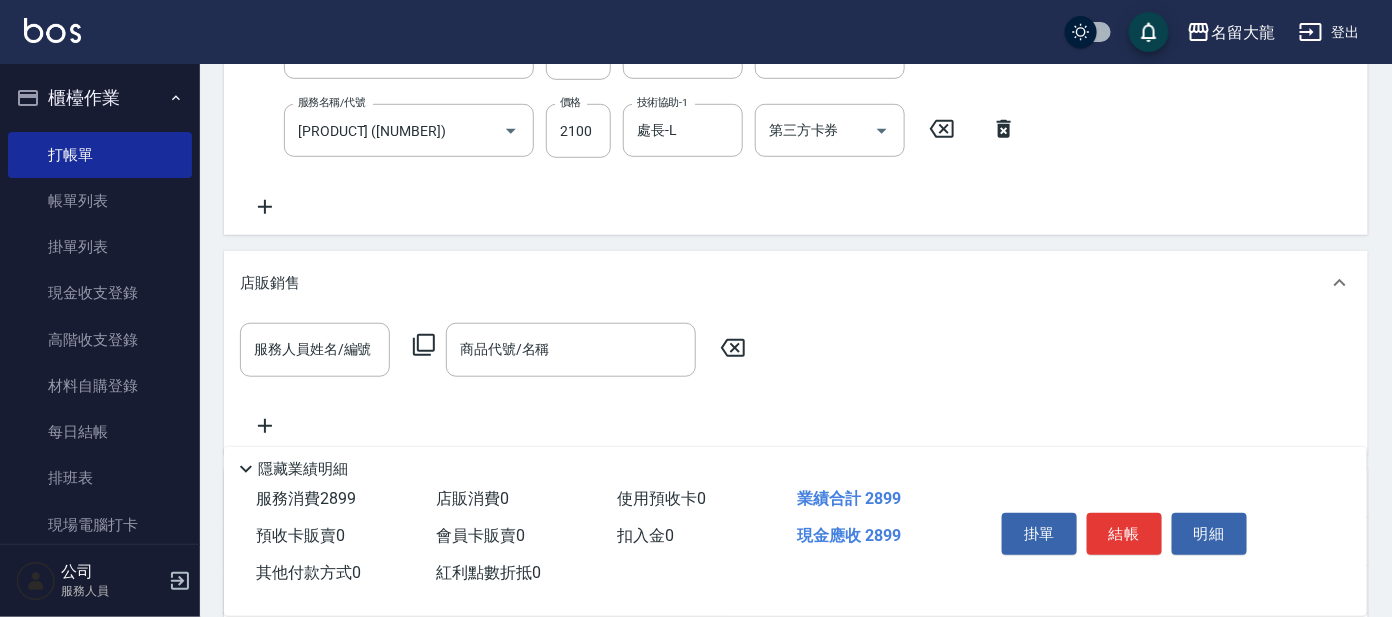 click on "店販銷售" at bounding box center (796, 283) 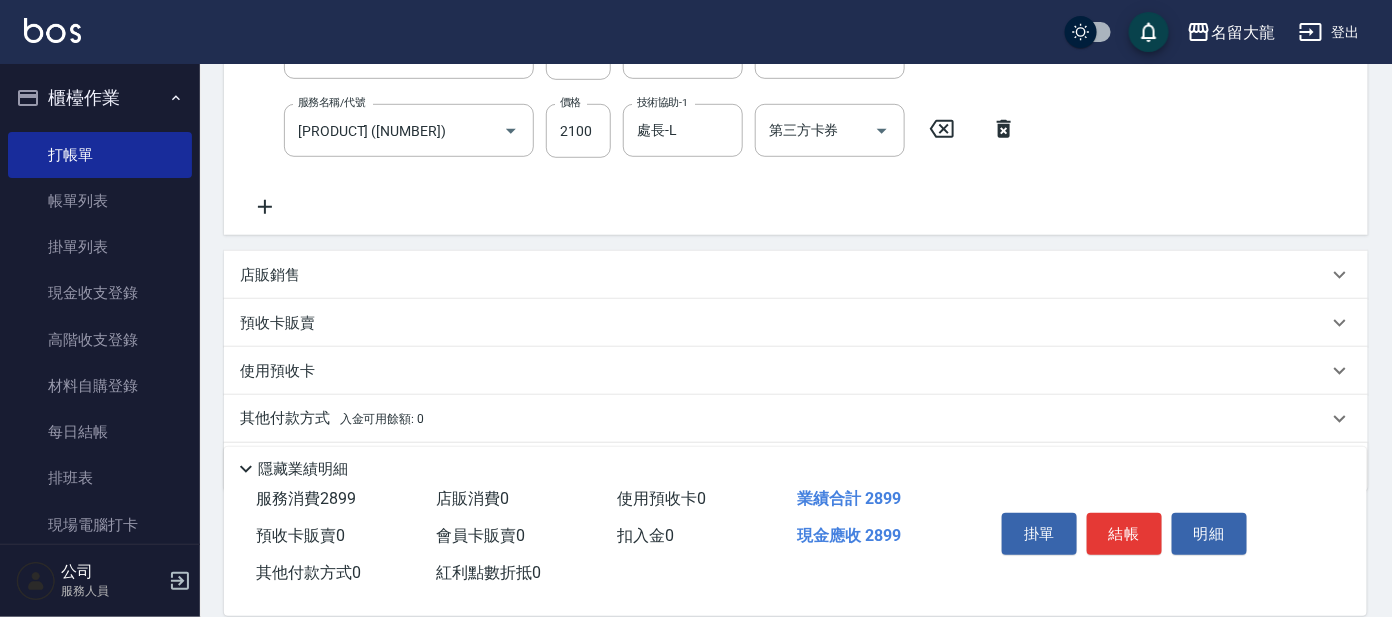 click on "店販銷售" at bounding box center (796, 275) 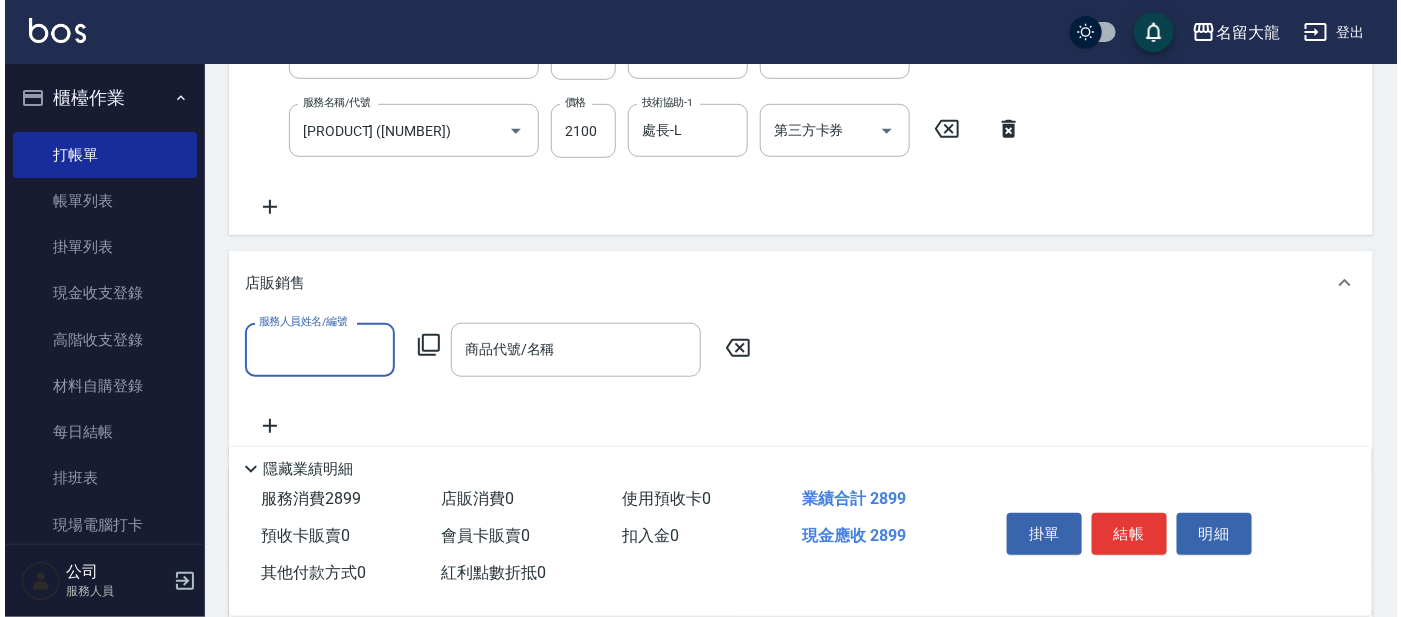 scroll, scrollTop: 0, scrollLeft: 0, axis: both 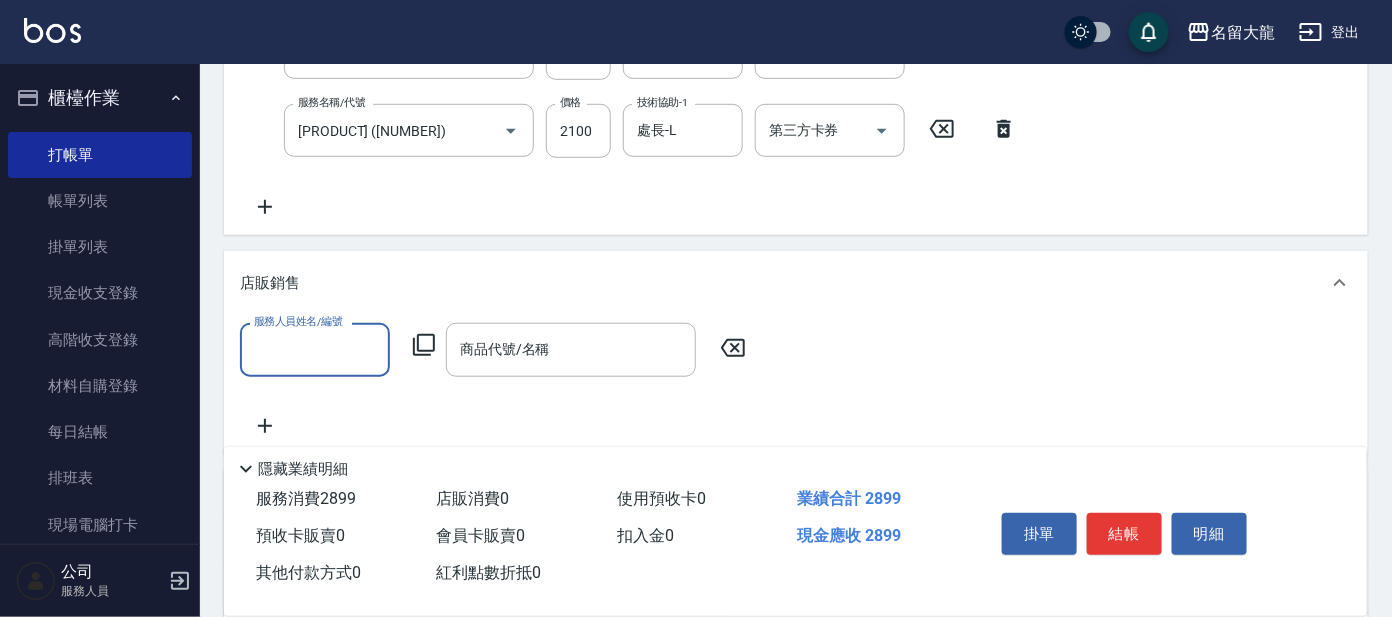 click on "服務人員姓名/編號" at bounding box center (315, 349) 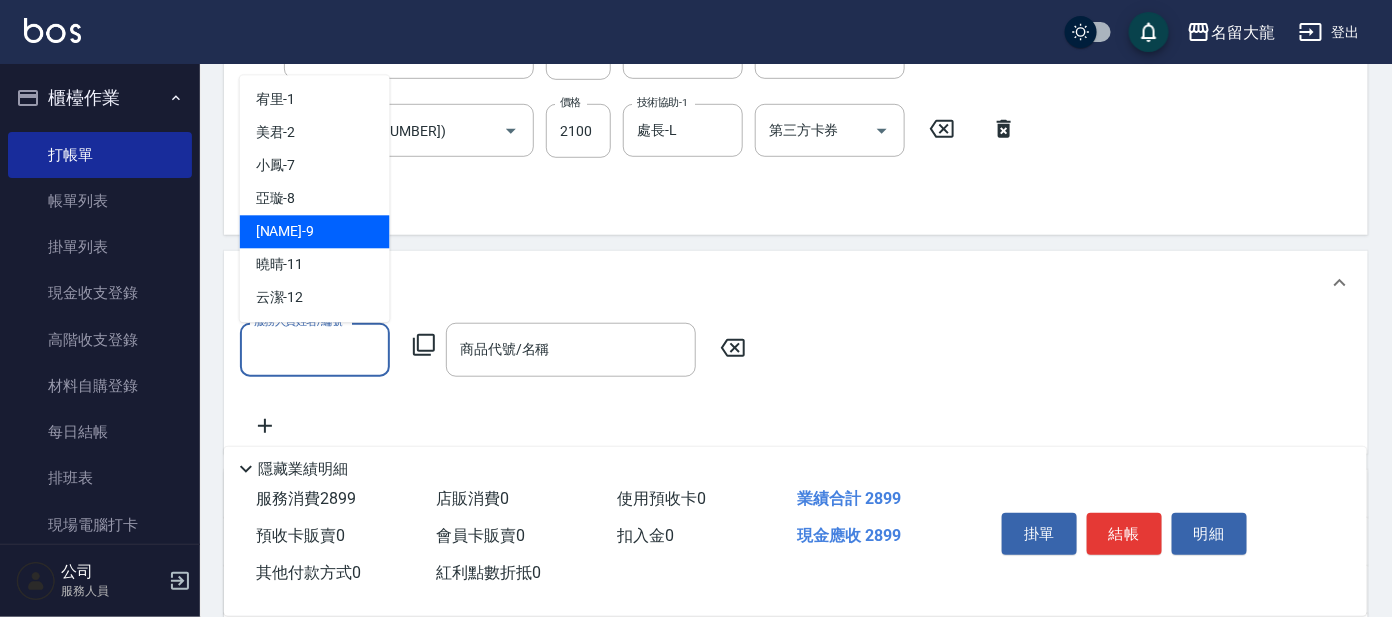 click on "Ada -9" at bounding box center (285, 232) 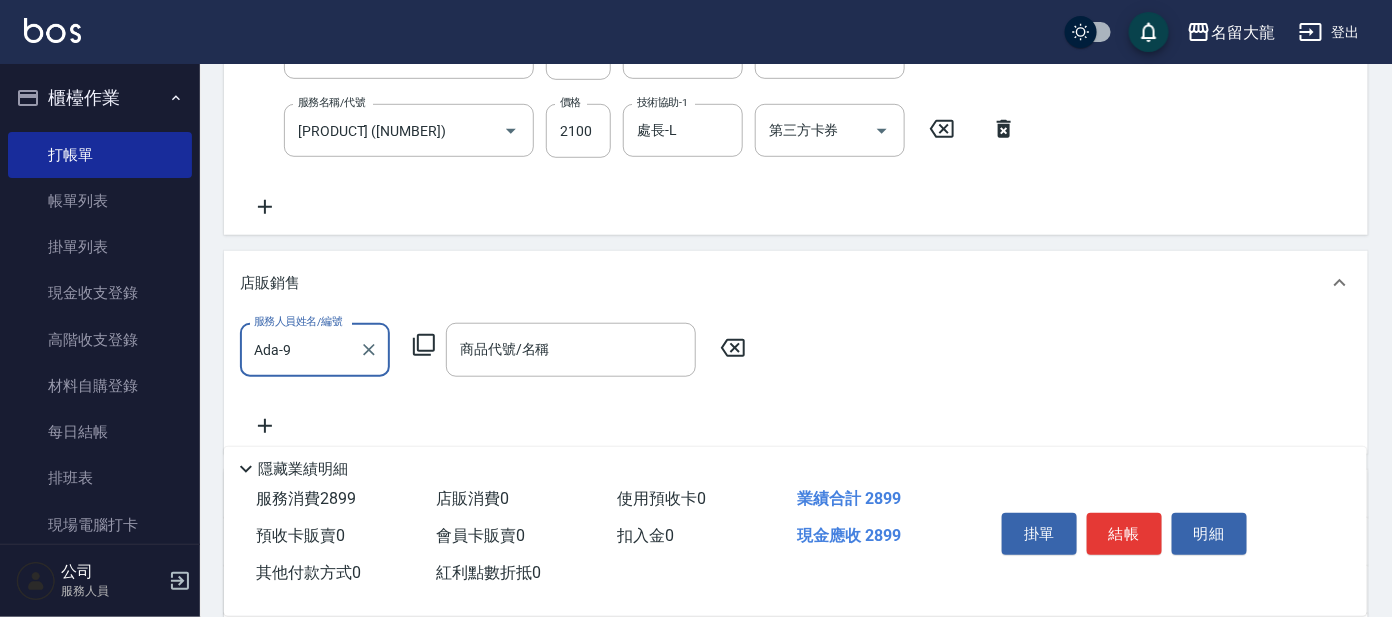 click 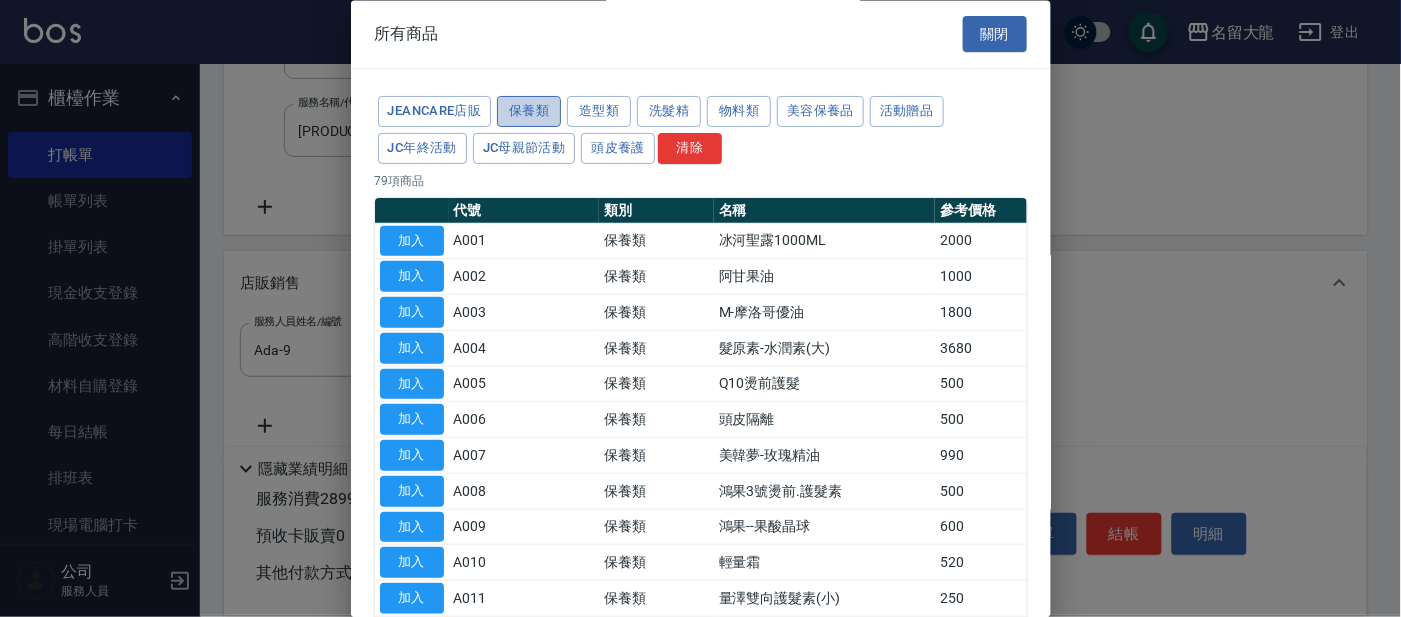 click on "保養類" at bounding box center (529, 112) 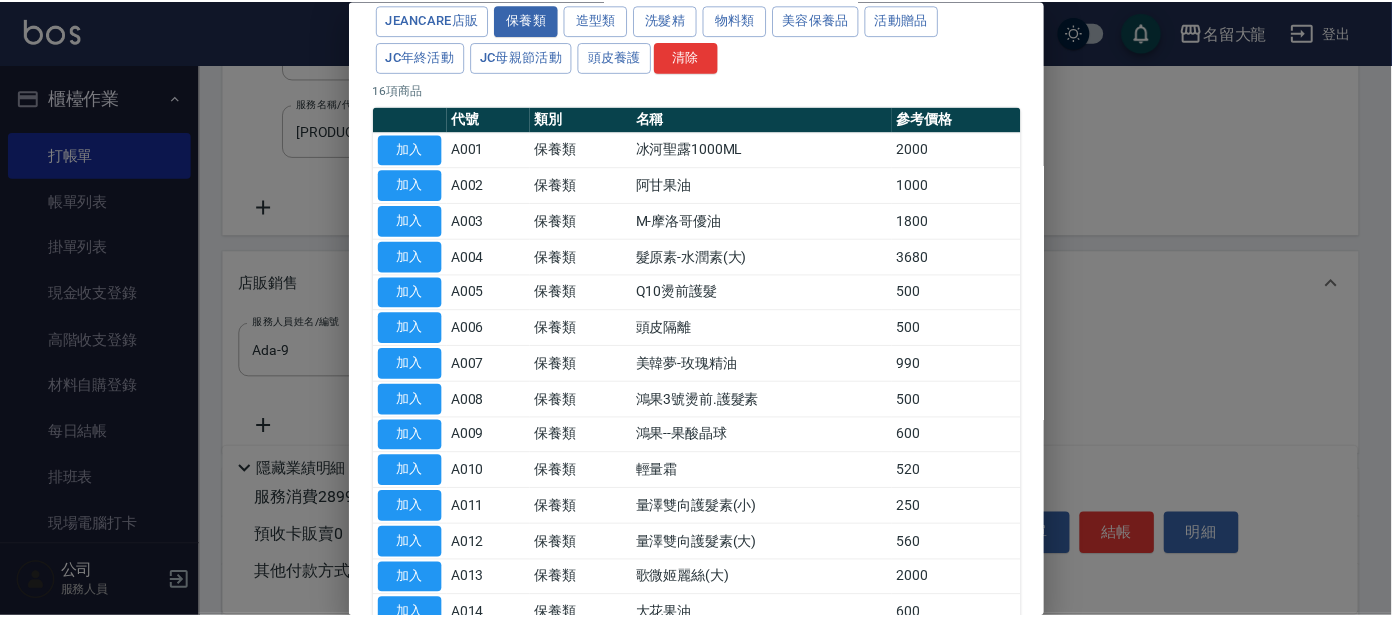 scroll, scrollTop: 249, scrollLeft: 0, axis: vertical 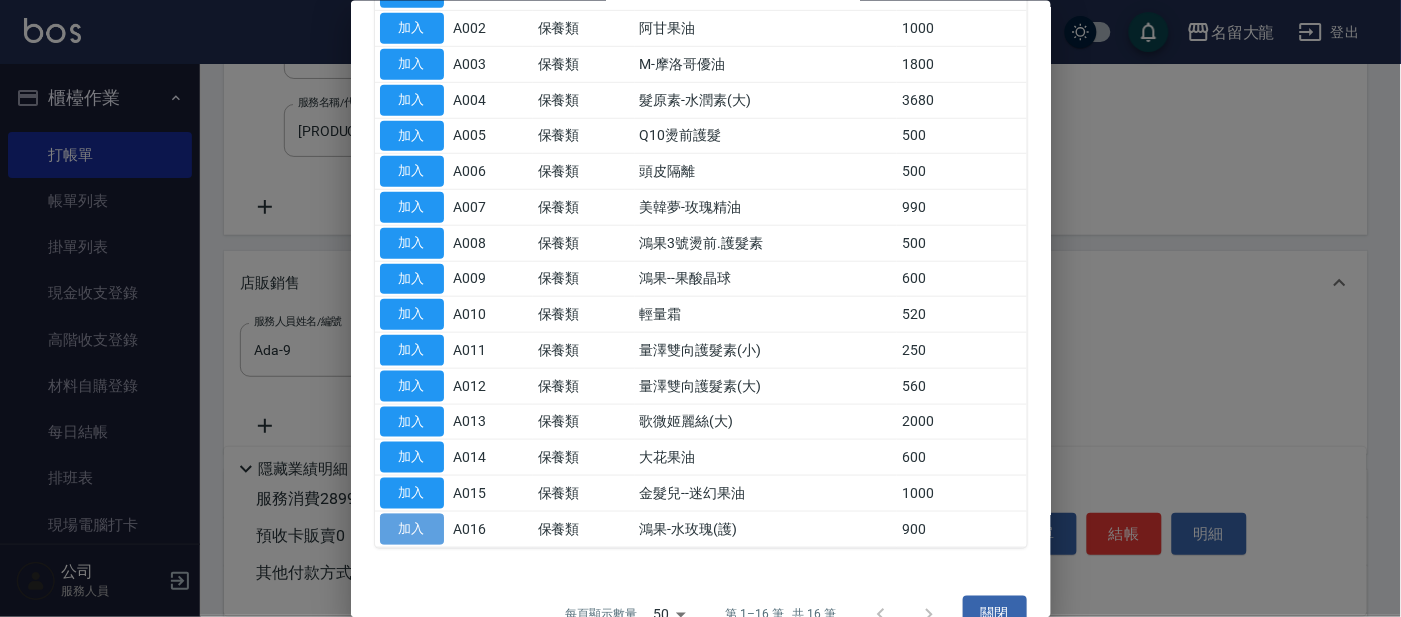 click on "加入" at bounding box center [412, 528] 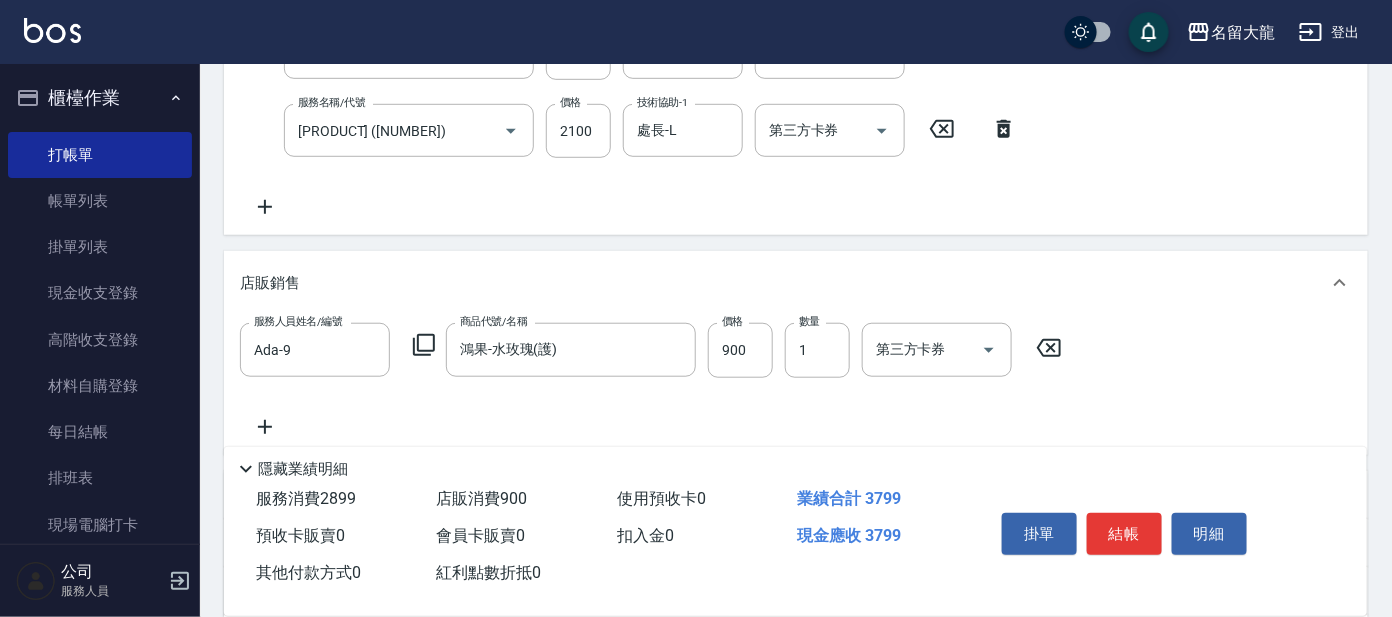 click on "結帳" at bounding box center (1124, 534) 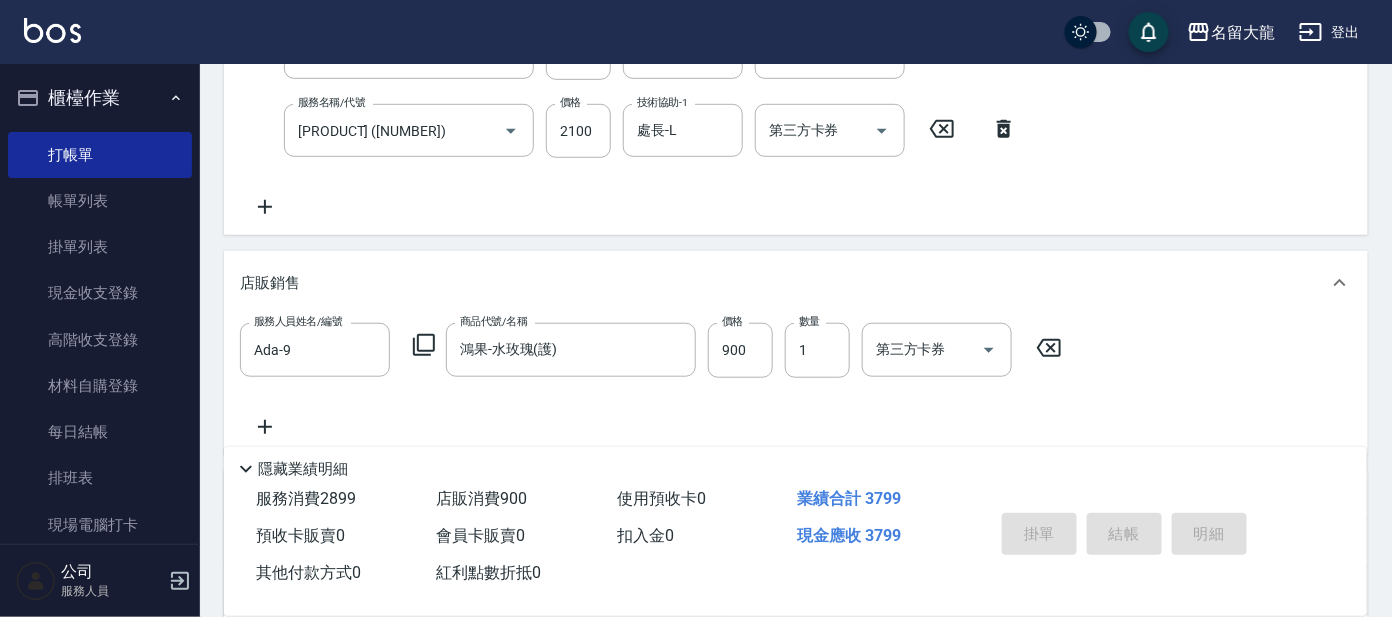 type on "[DATE] [TIME]" 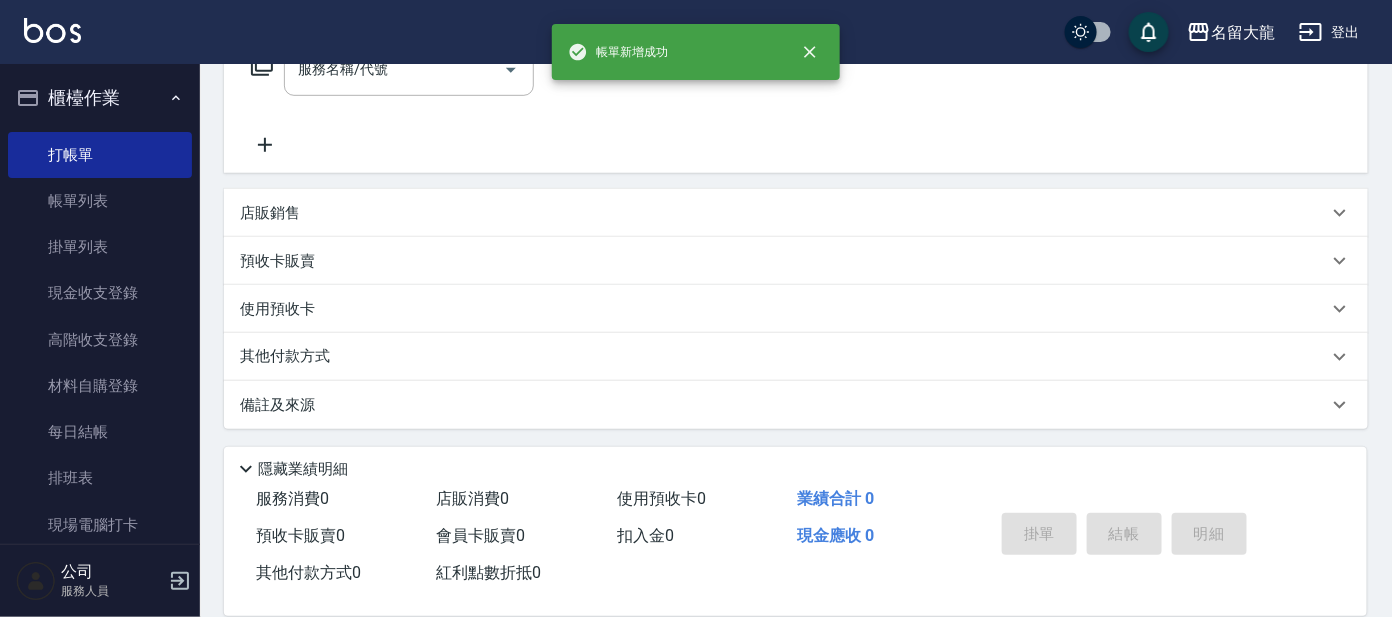 scroll, scrollTop: 0, scrollLeft: 0, axis: both 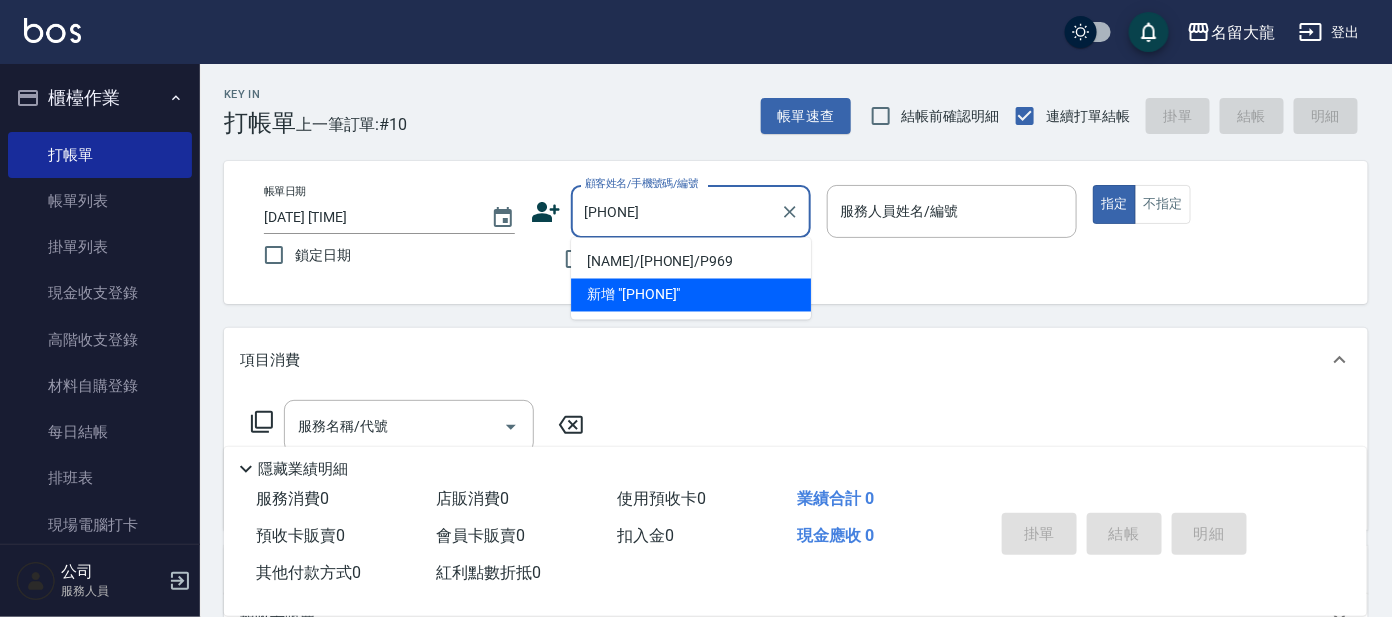 click on "[NAME]/[PHONE]/P969" at bounding box center [691, 262] 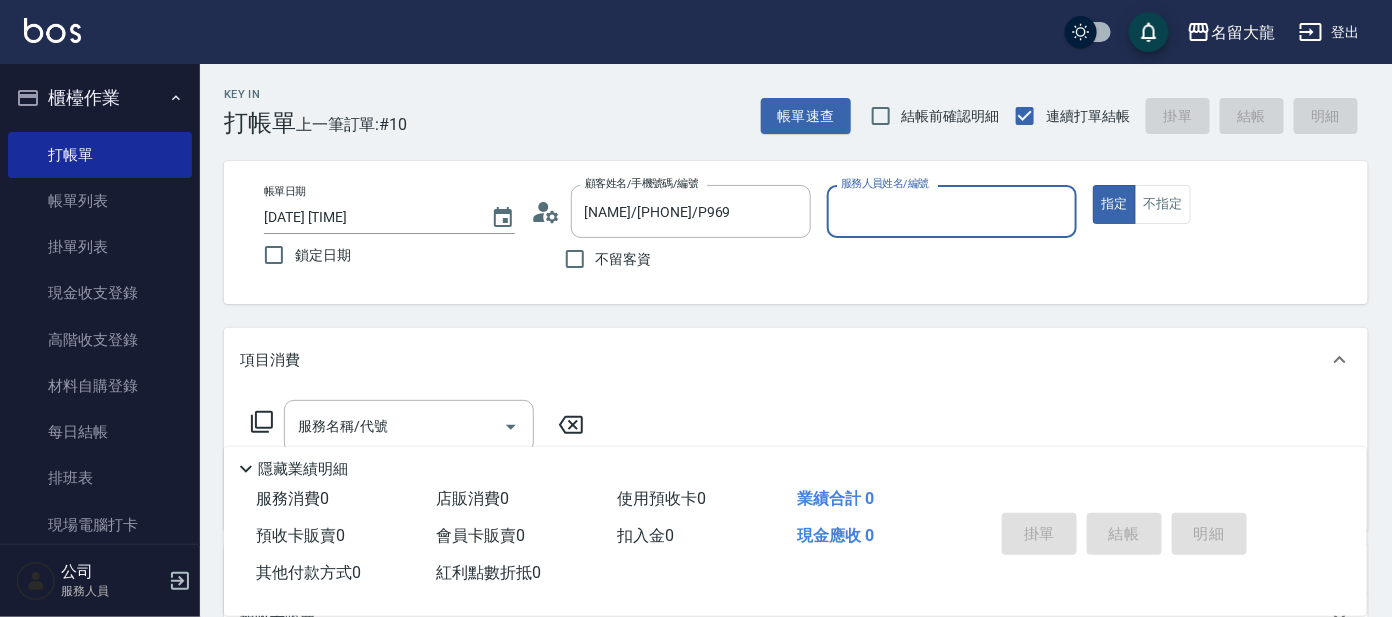 type on "公司 -100" 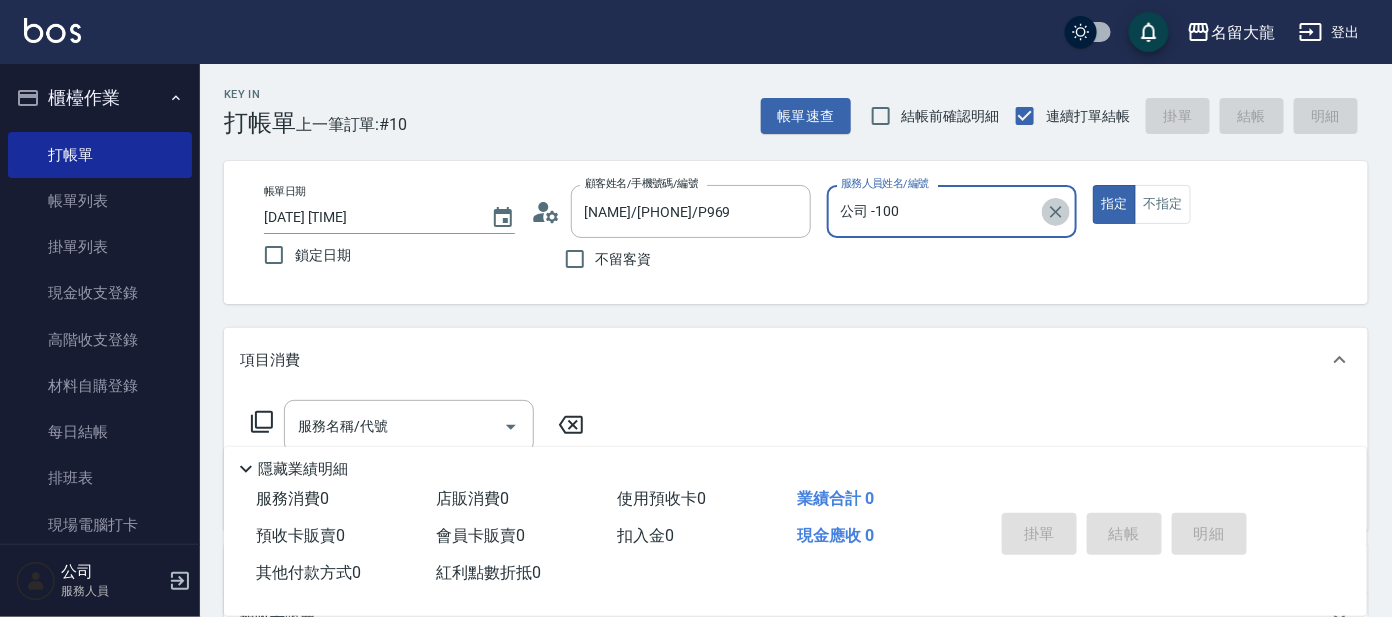 click at bounding box center [1056, 212] 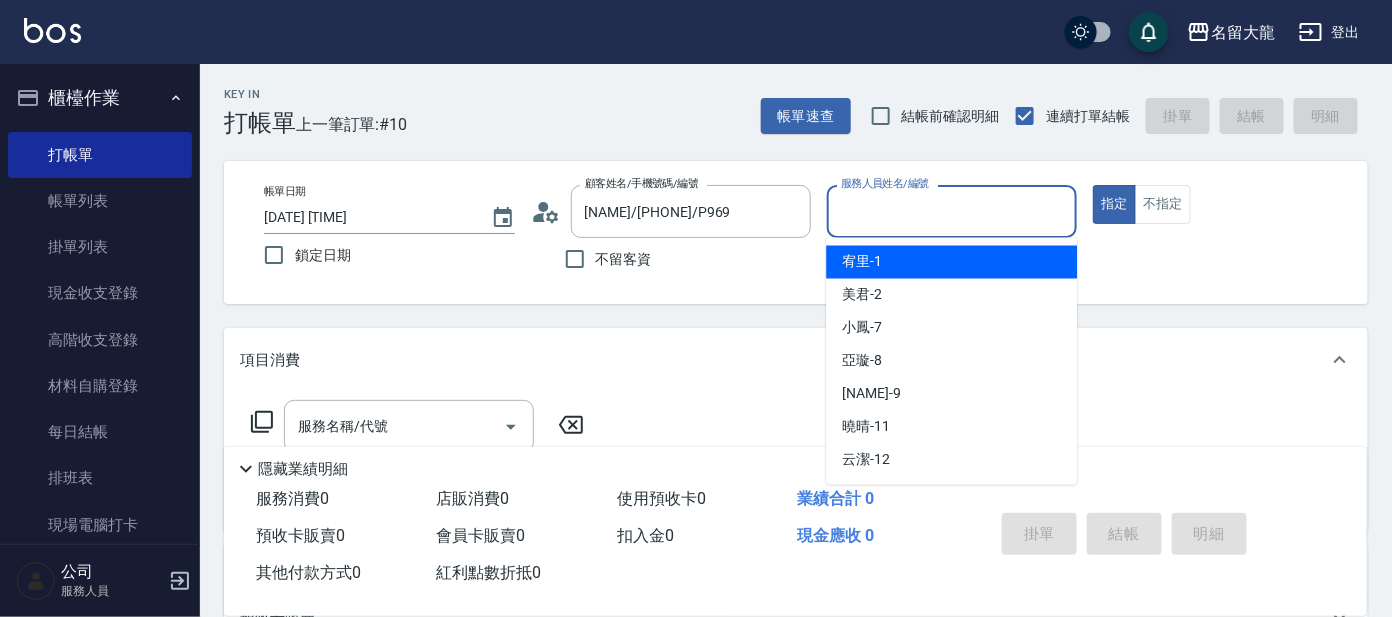 click on "服務人員姓名/編號" at bounding box center [952, 211] 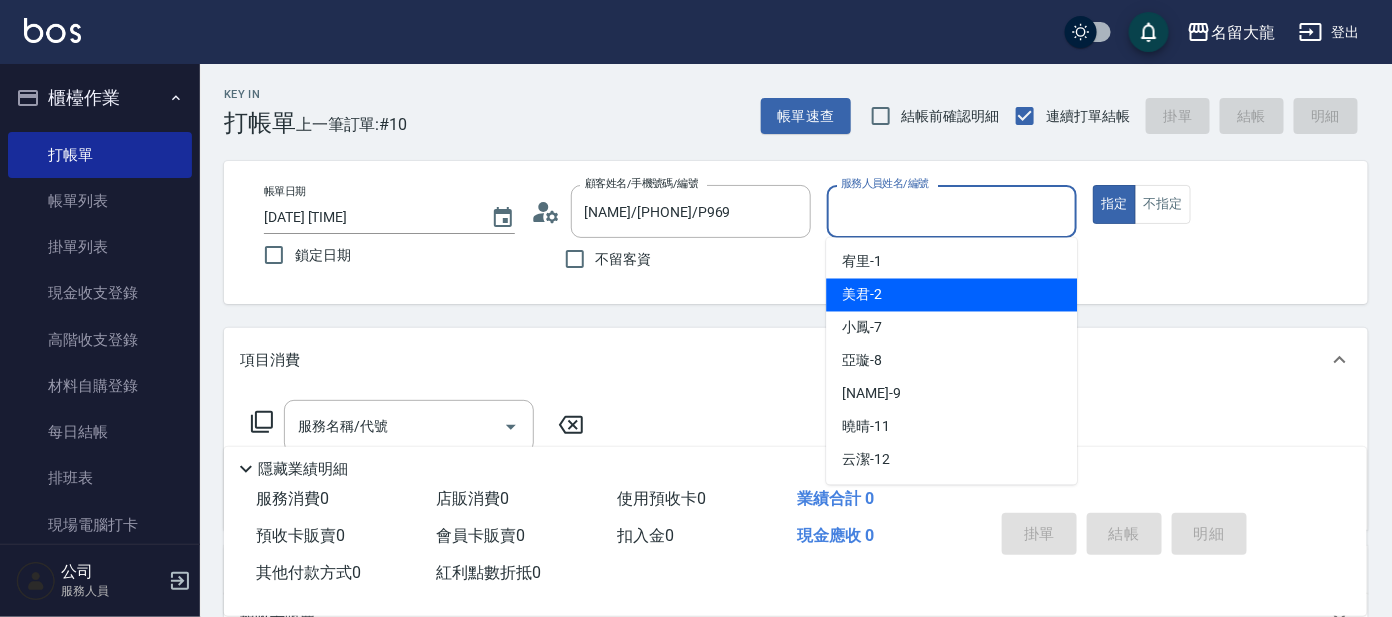 click on "[NAME] -2" at bounding box center (951, 295) 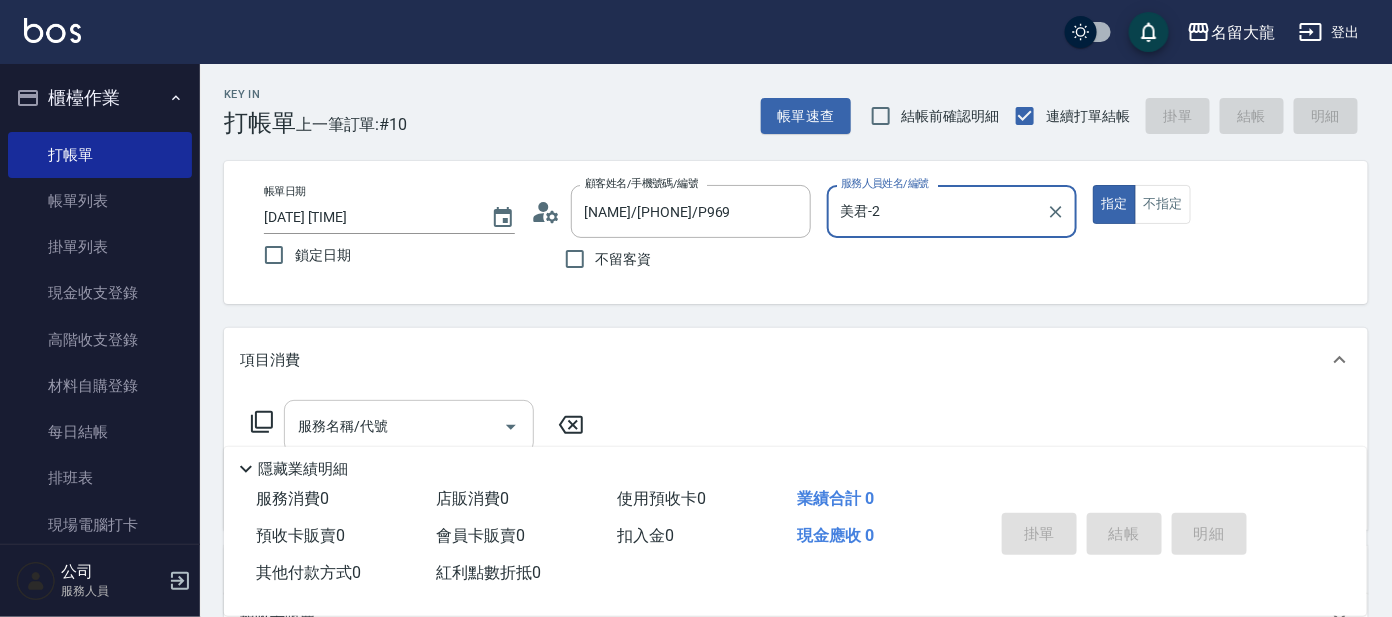 click on "服務名稱/代號" at bounding box center (394, 426) 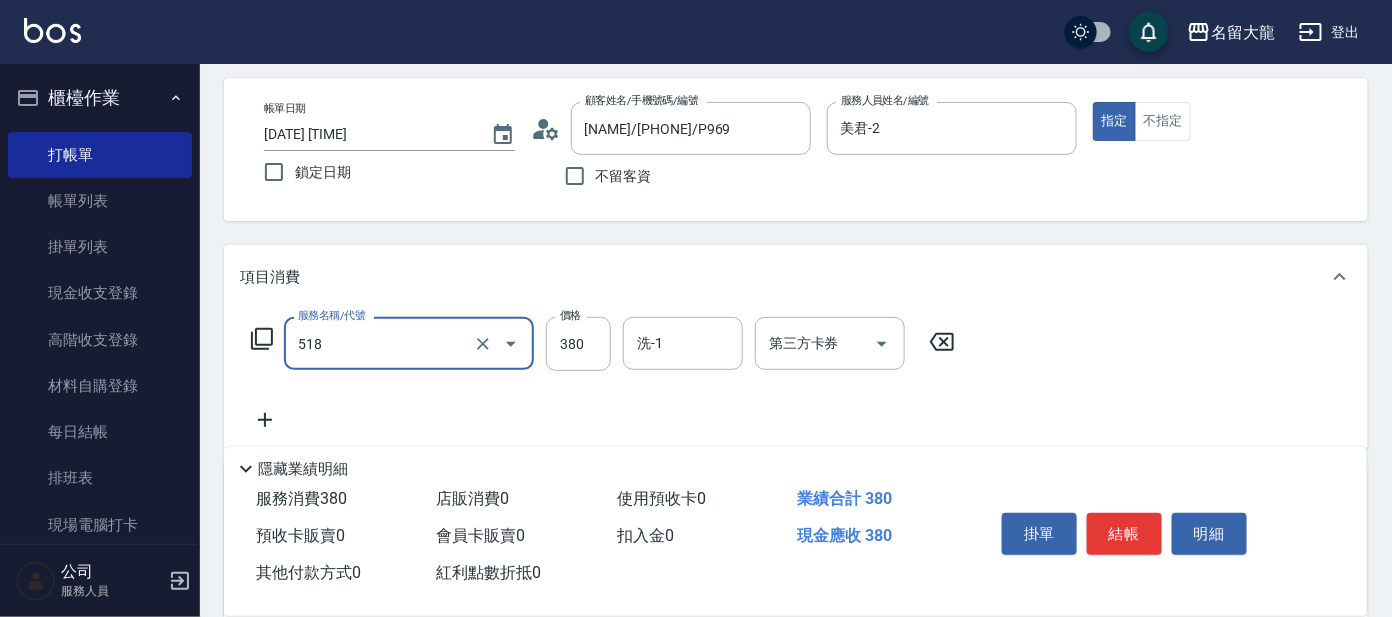 scroll, scrollTop: 124, scrollLeft: 0, axis: vertical 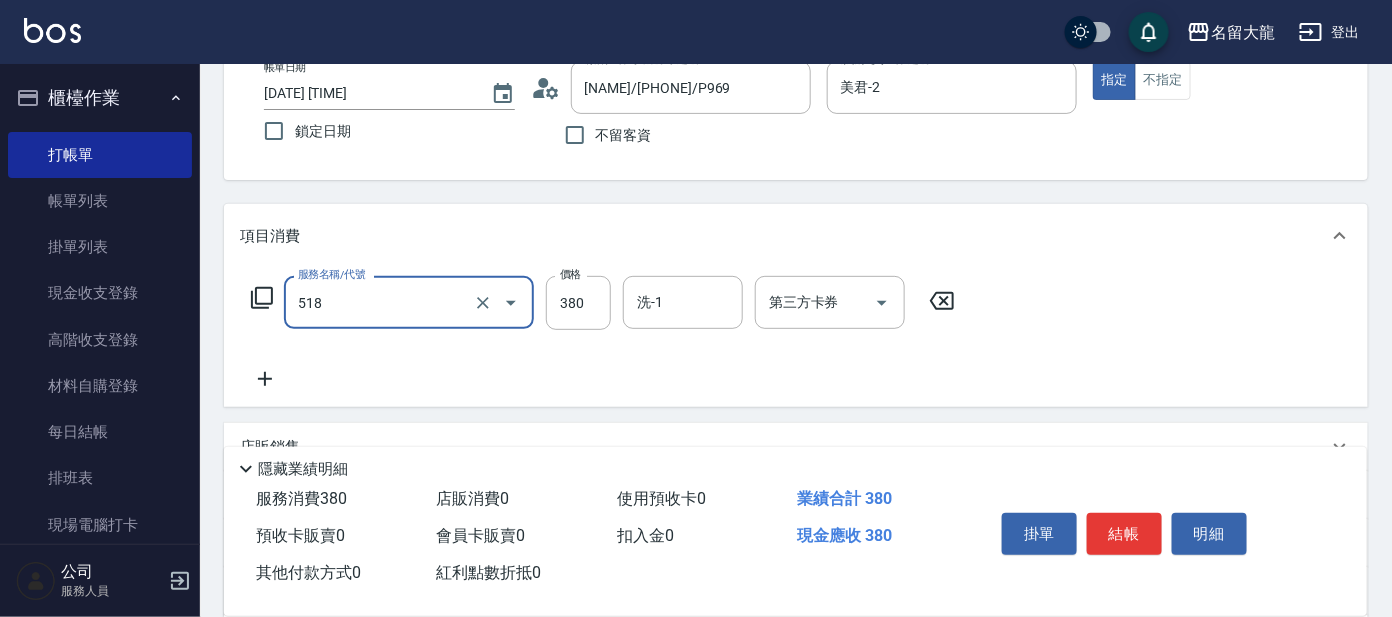 type on "舒壓+洗髮+養髮(518)" 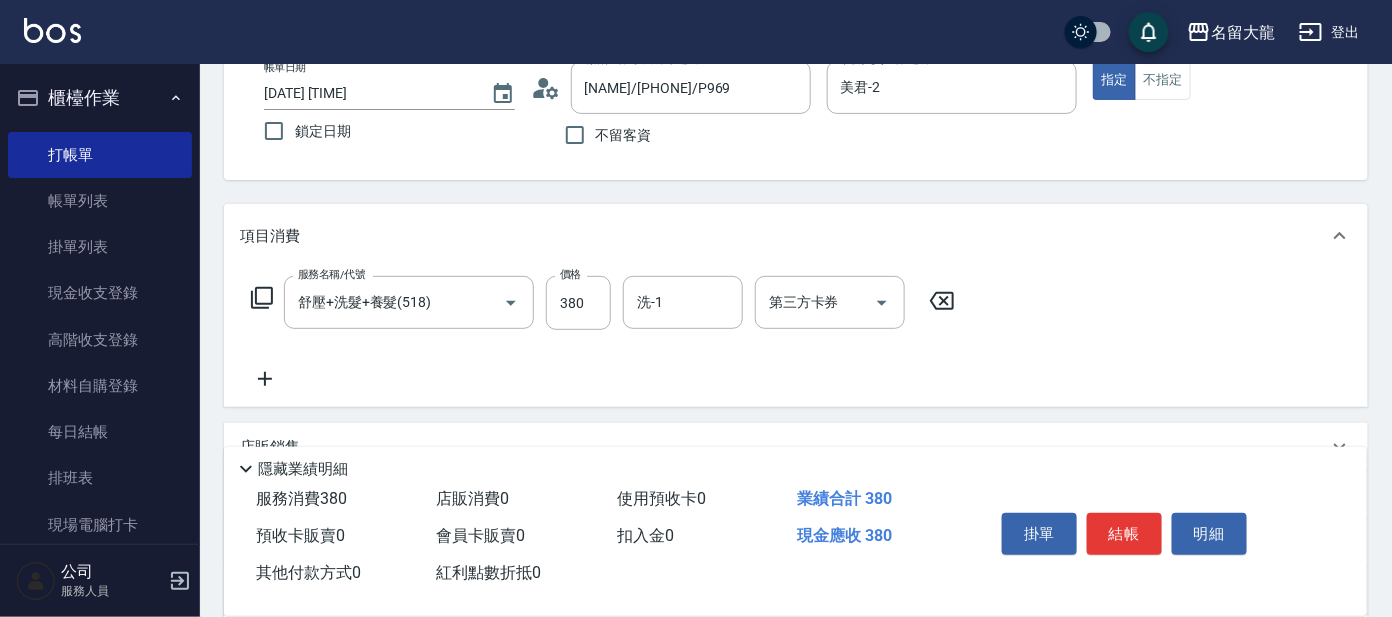 click 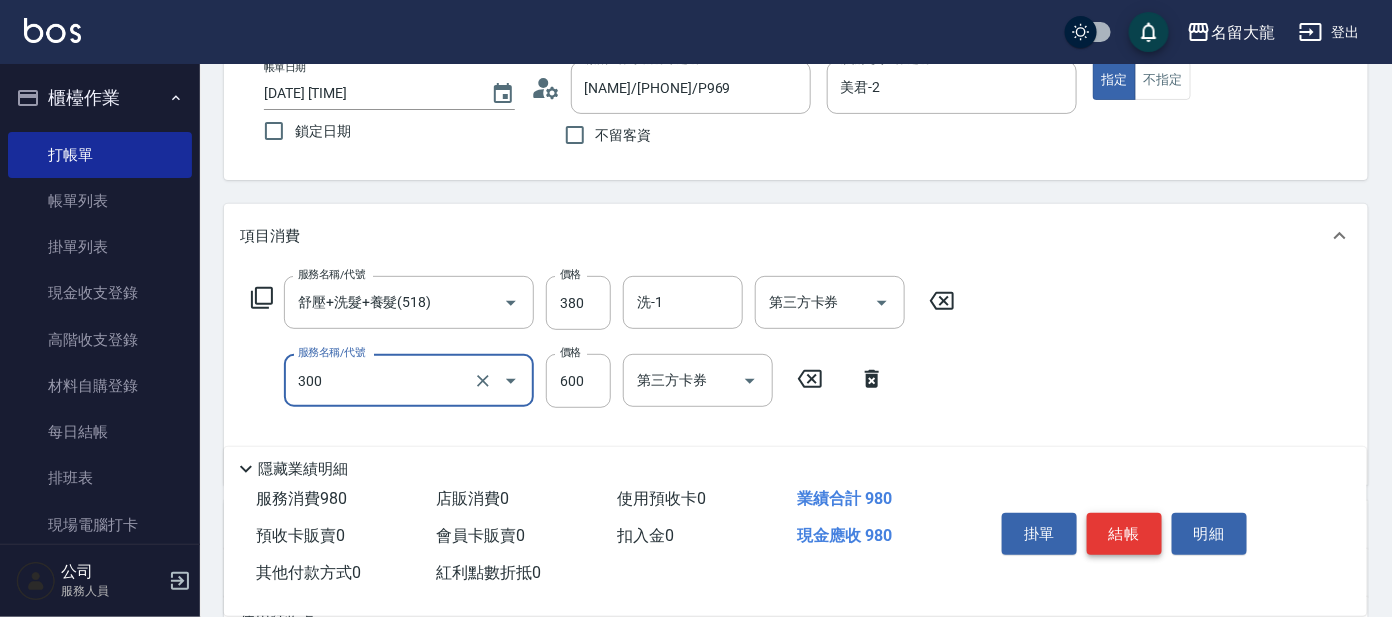 type on "剪髮 講師級設計師(300)" 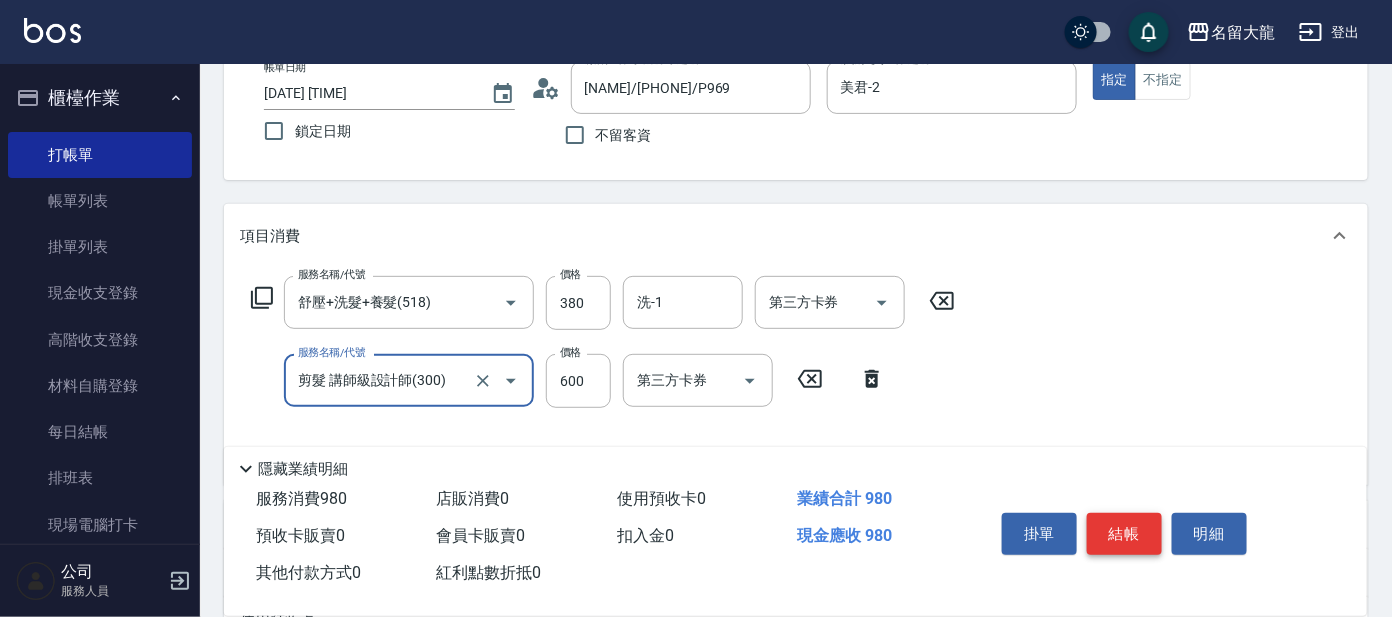click on "結帳" at bounding box center [1124, 534] 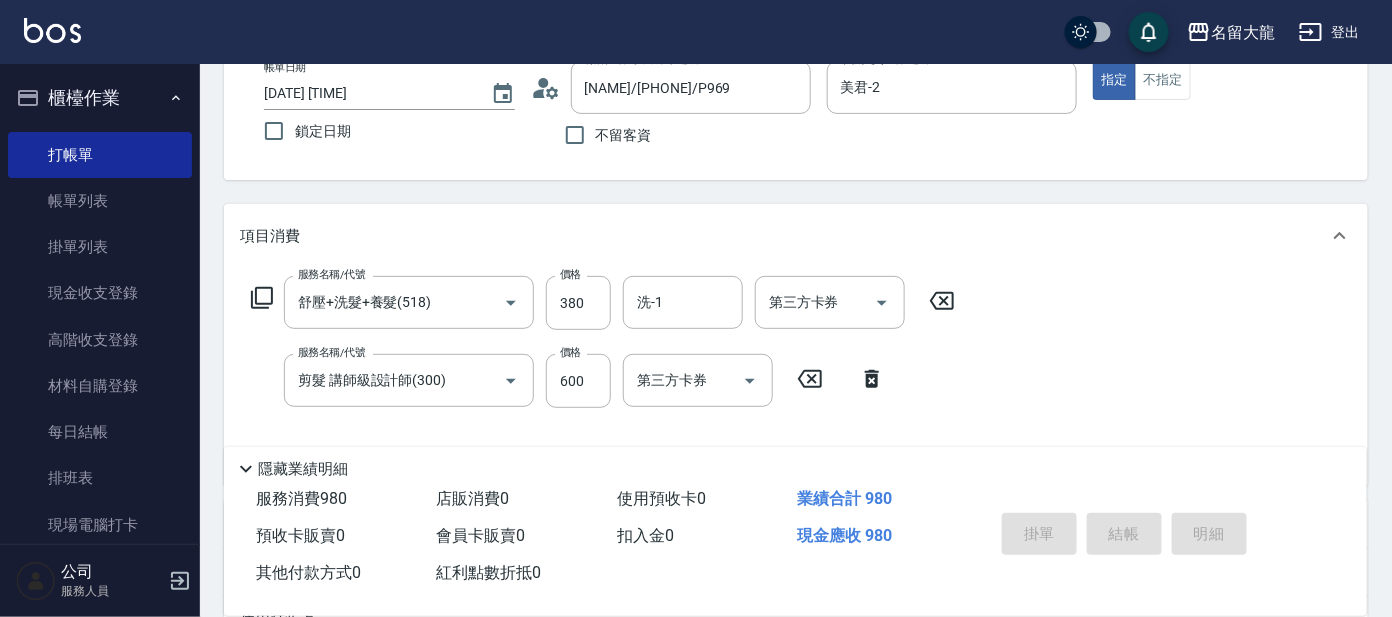 type on "[DATE] [TIME]" 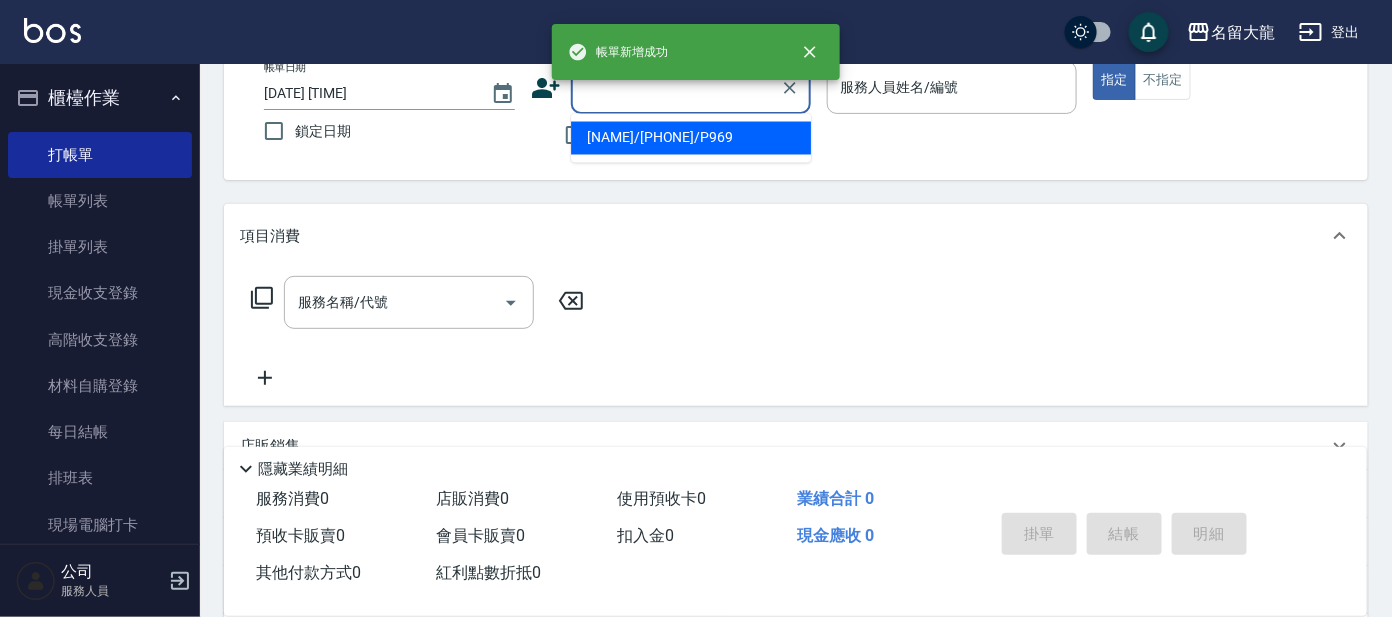 click on "顧客姓名/手機號碼/編號" at bounding box center [676, 87] 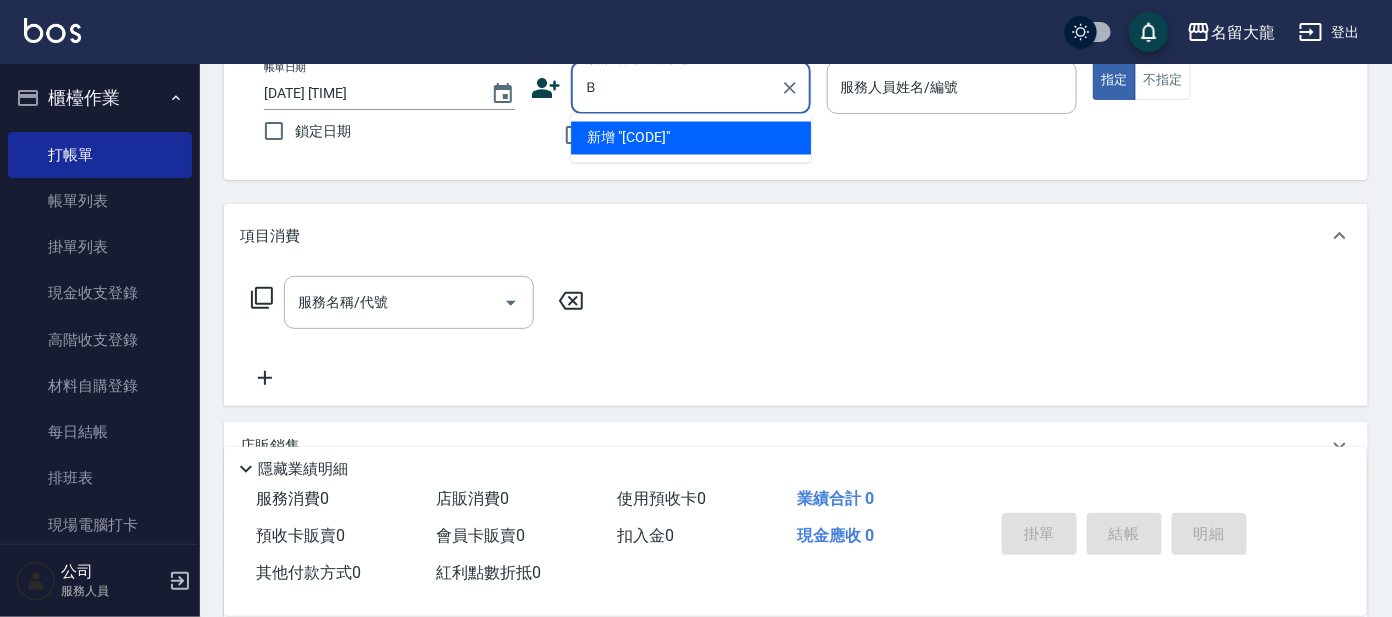 type on "[ID]" 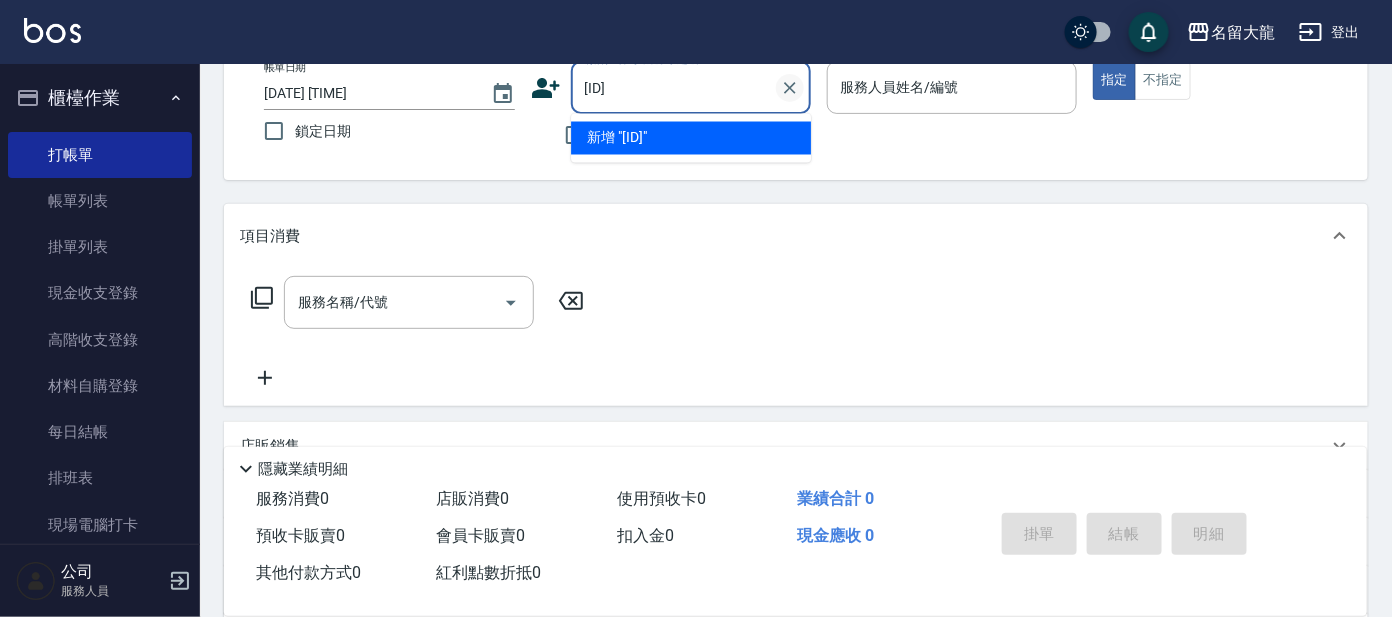 click 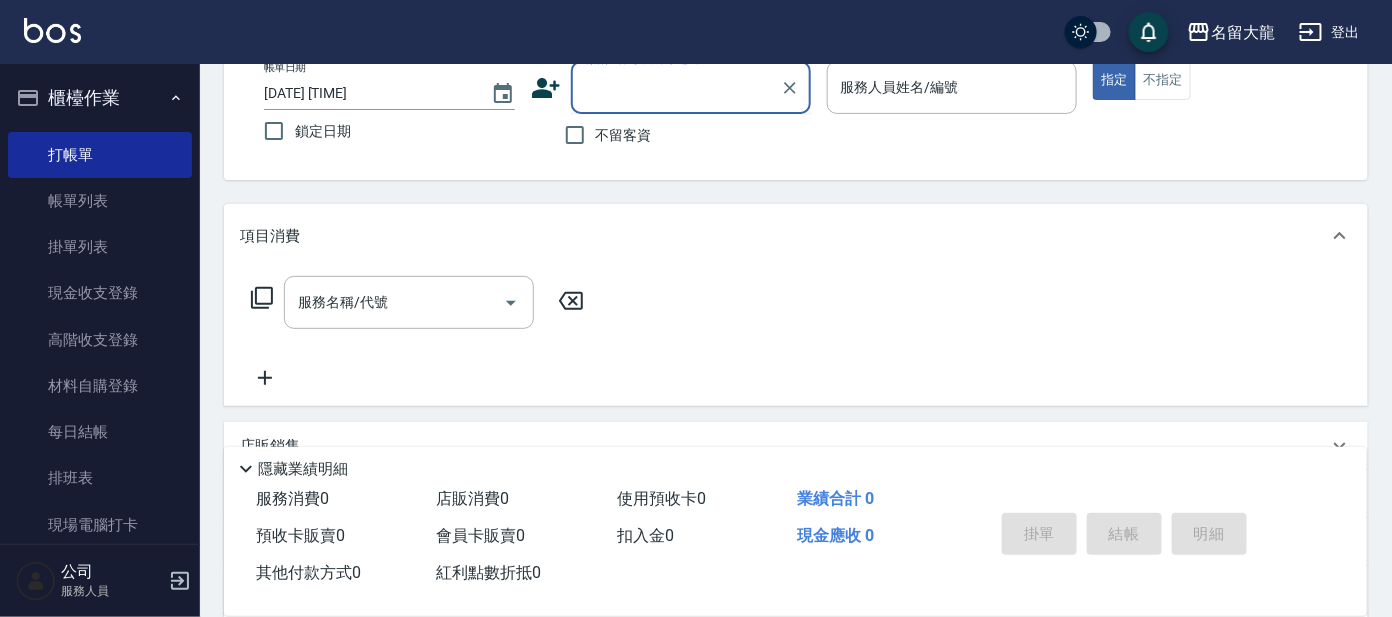 click on "顧客姓名/手機號碼/編號" at bounding box center [676, 87] 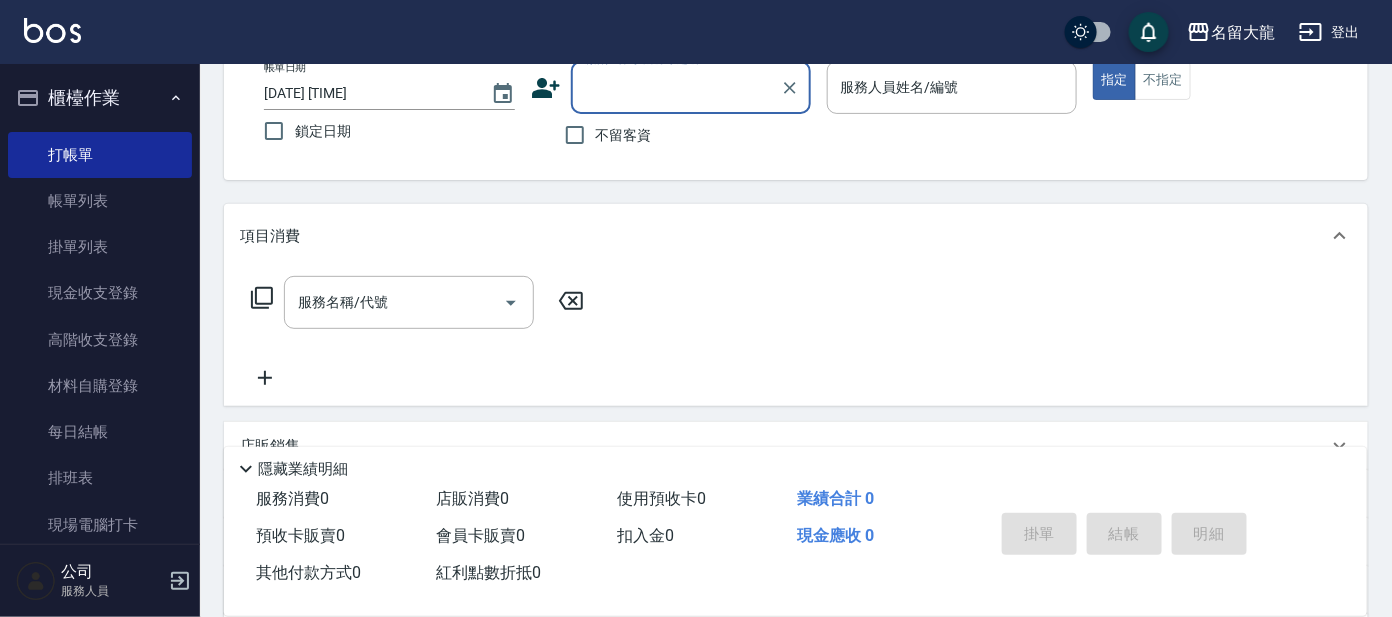 type on "Ｖ" 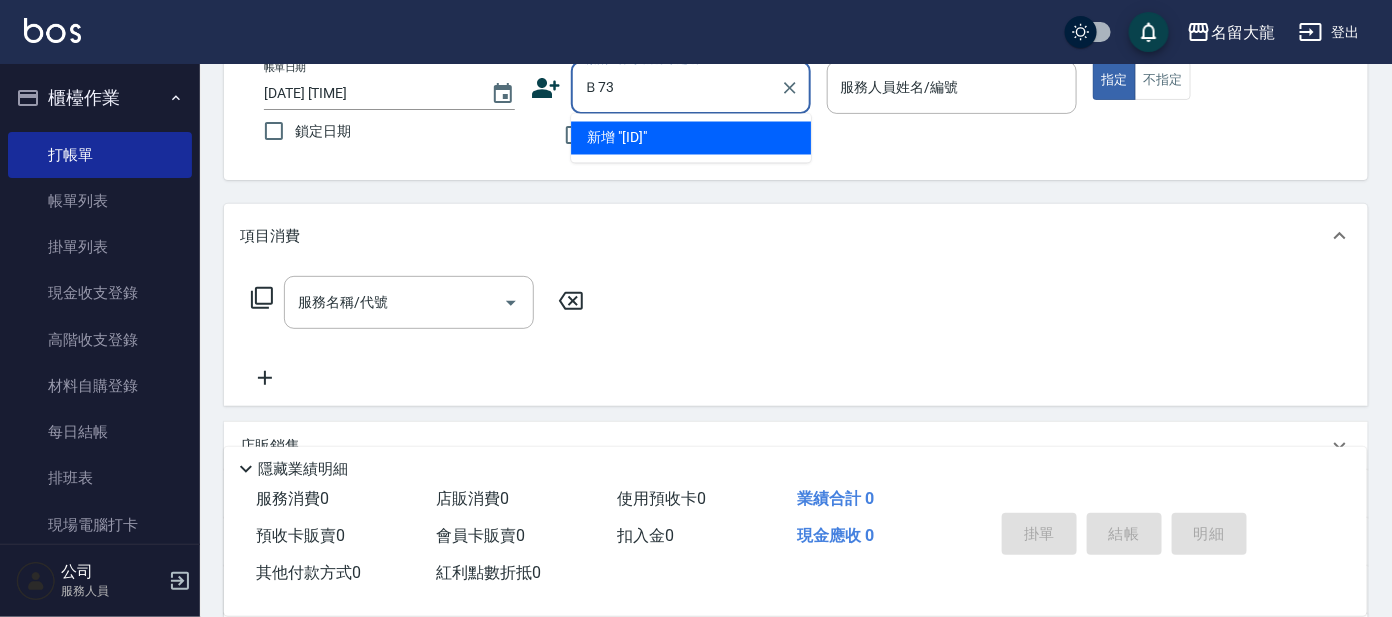 type on "Ｂ73" 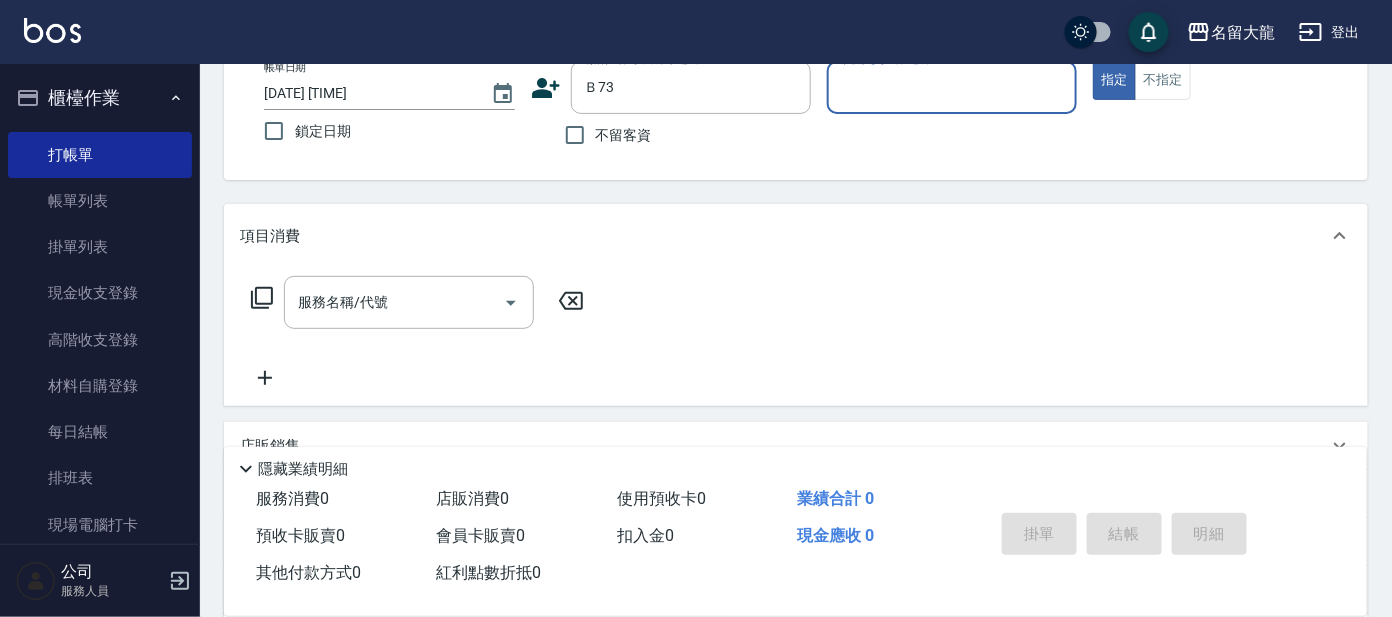 click on "服務人員姓名/編號" at bounding box center [952, 87] 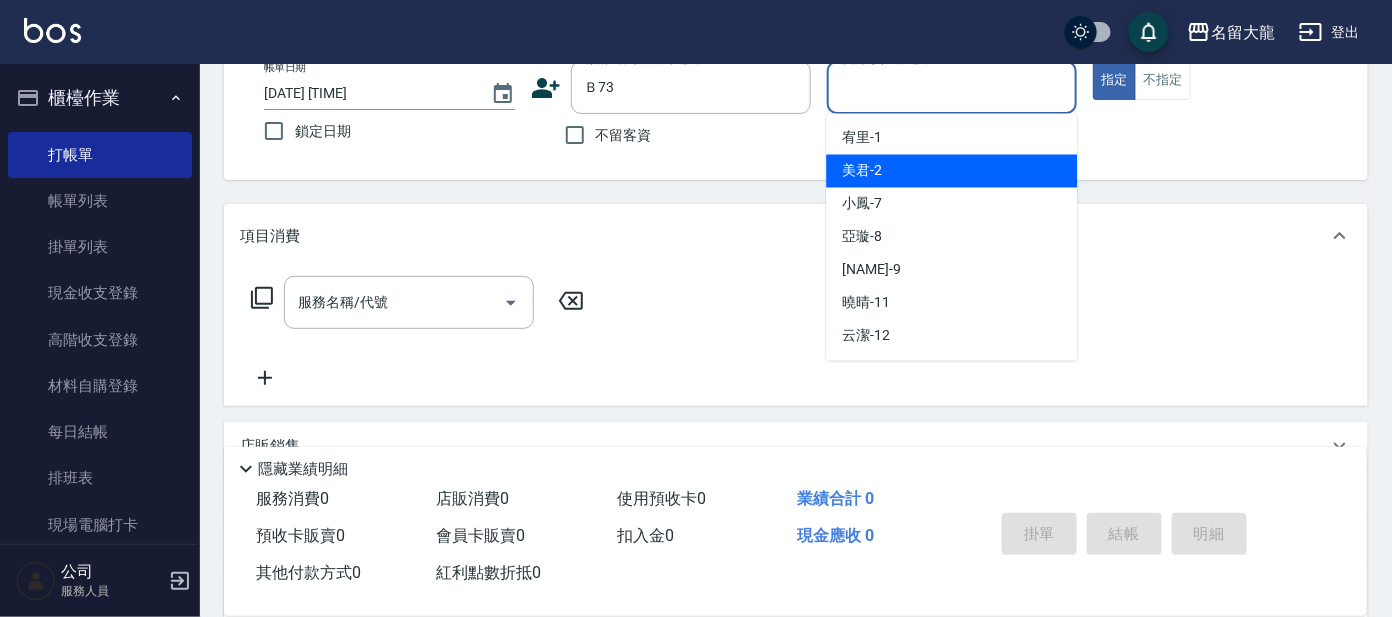 click on "[NAME] -2" at bounding box center [951, 171] 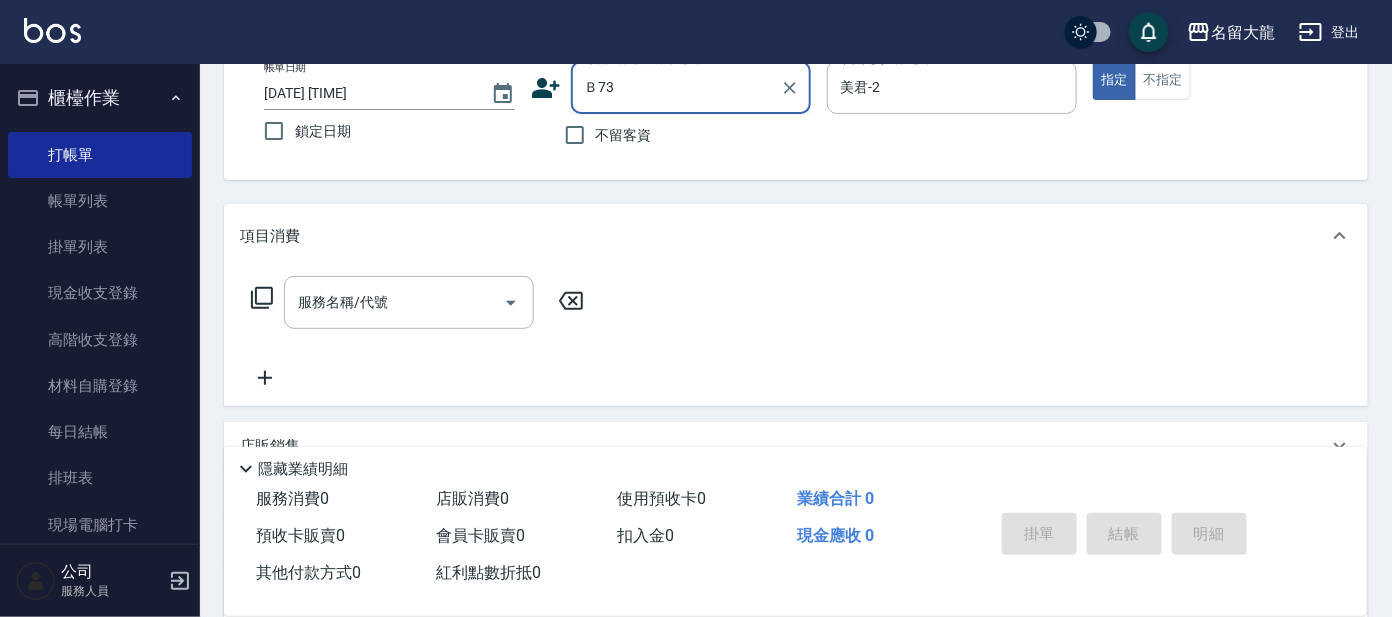 click on "Ｂ73" at bounding box center [676, 87] 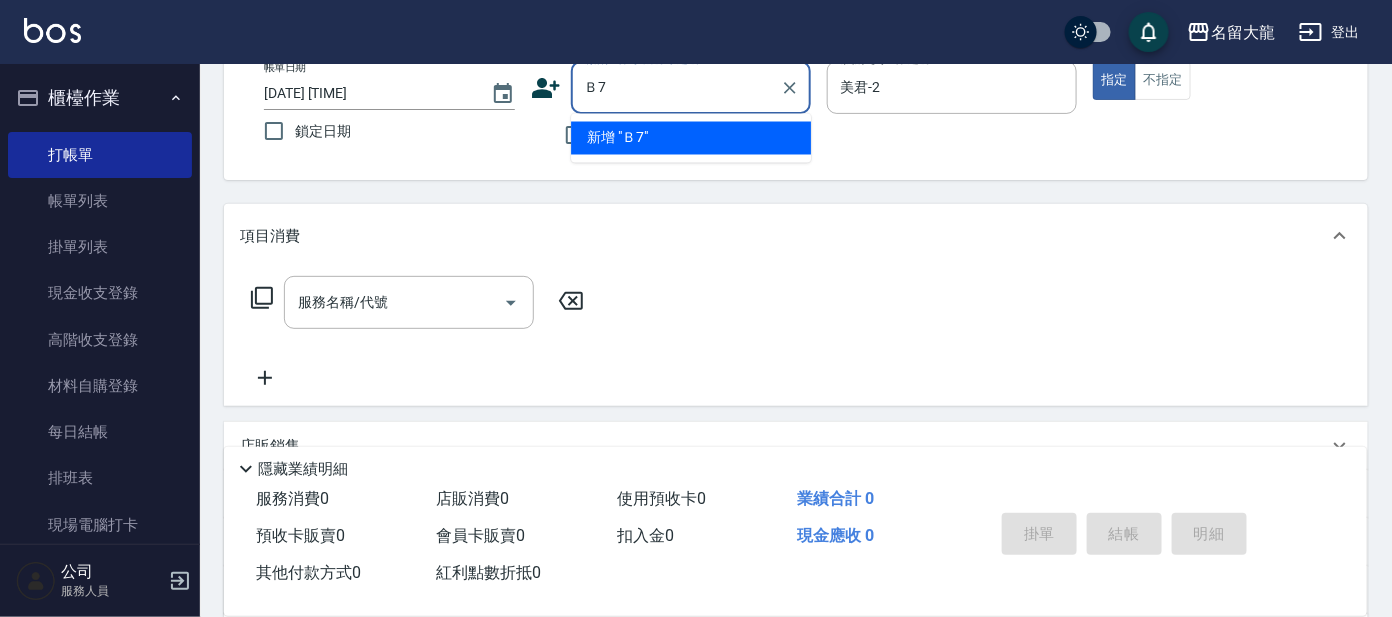 type on "Ｂ" 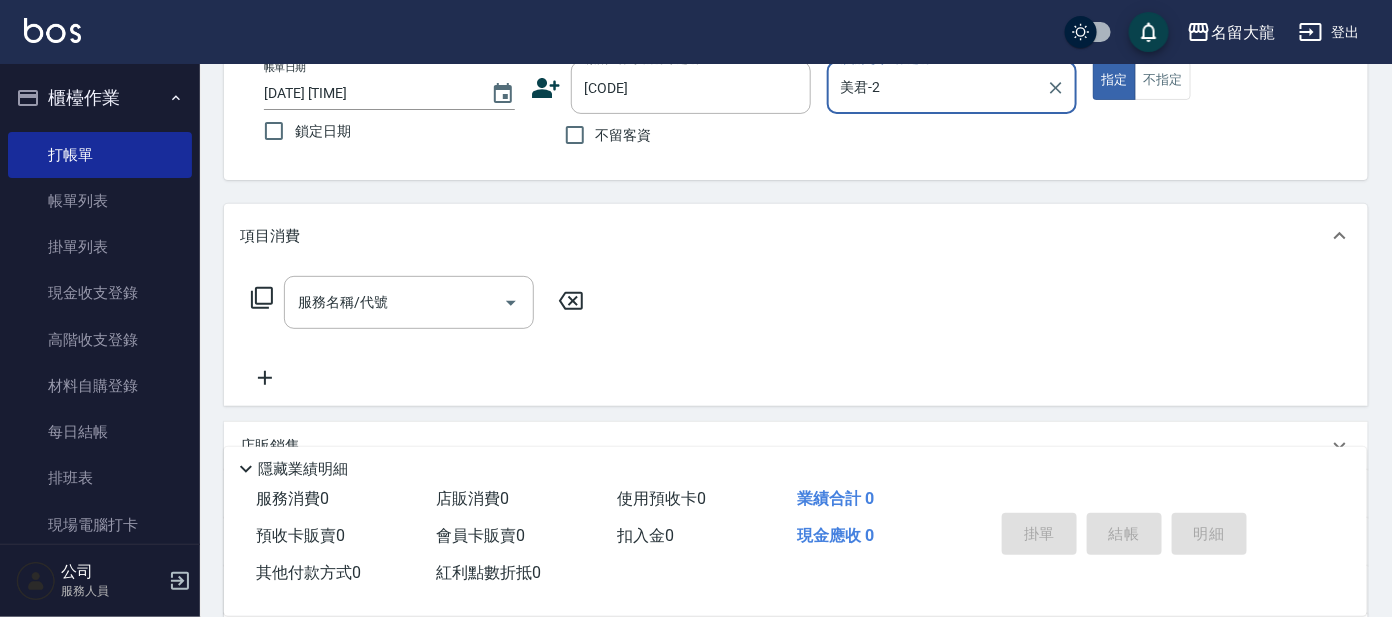 type on "[NAME]/[PHONE]/[ID]" 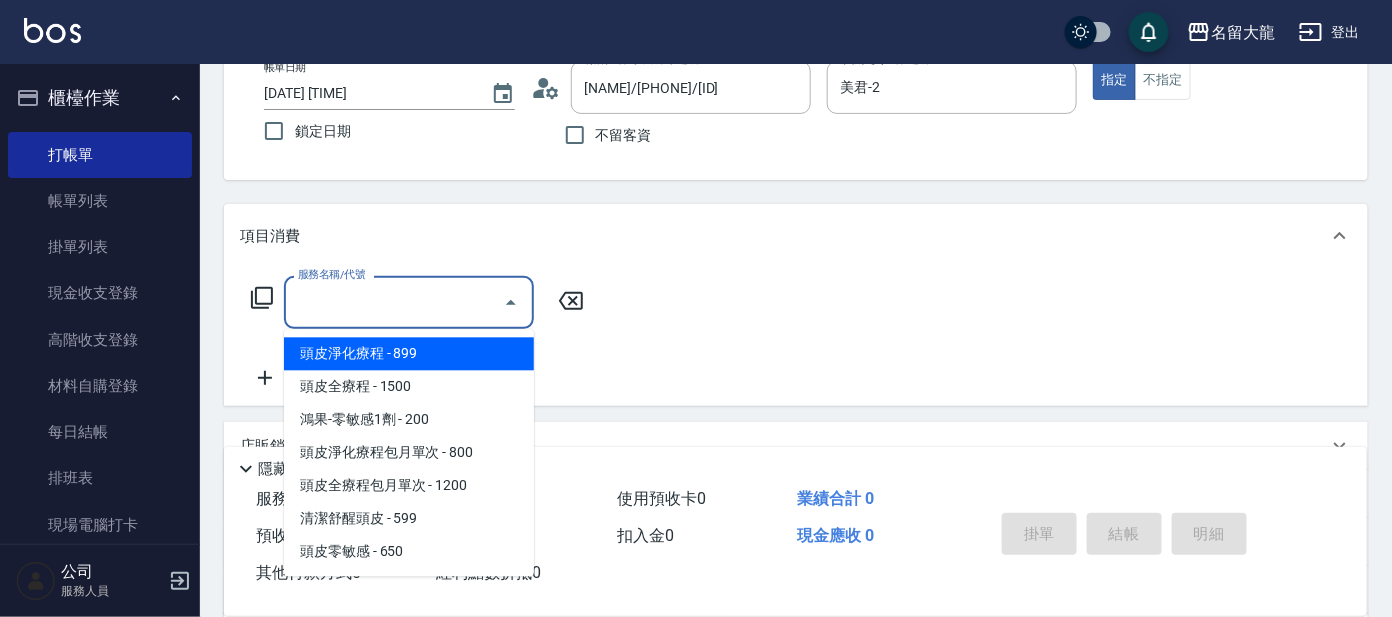 click on "服務名稱/代號" at bounding box center (394, 302) 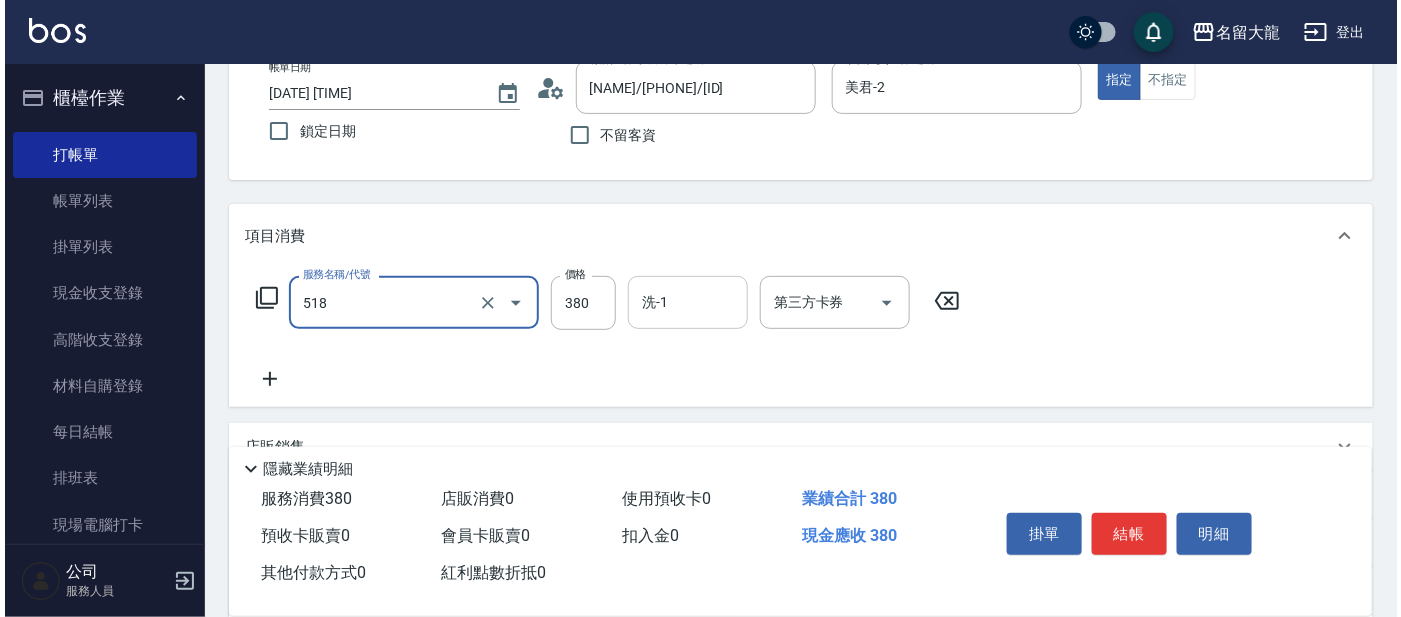 scroll, scrollTop: 249, scrollLeft: 0, axis: vertical 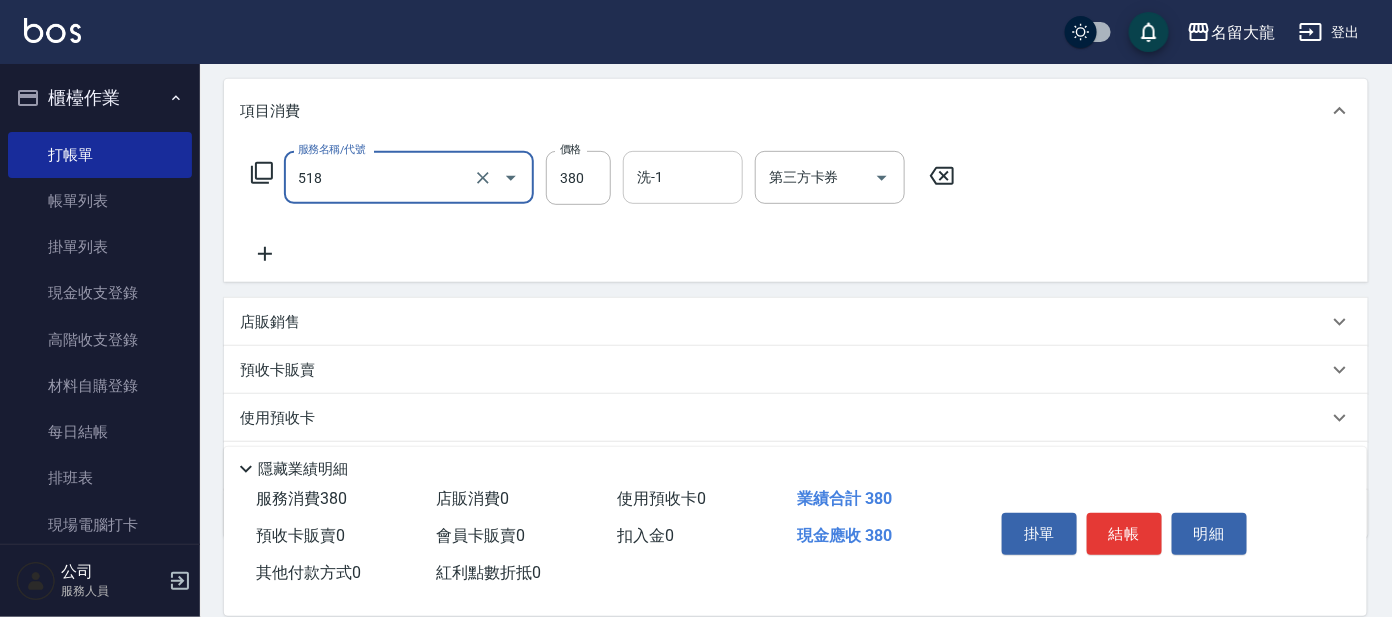 type on "舒壓+洗髮+養髮(518)" 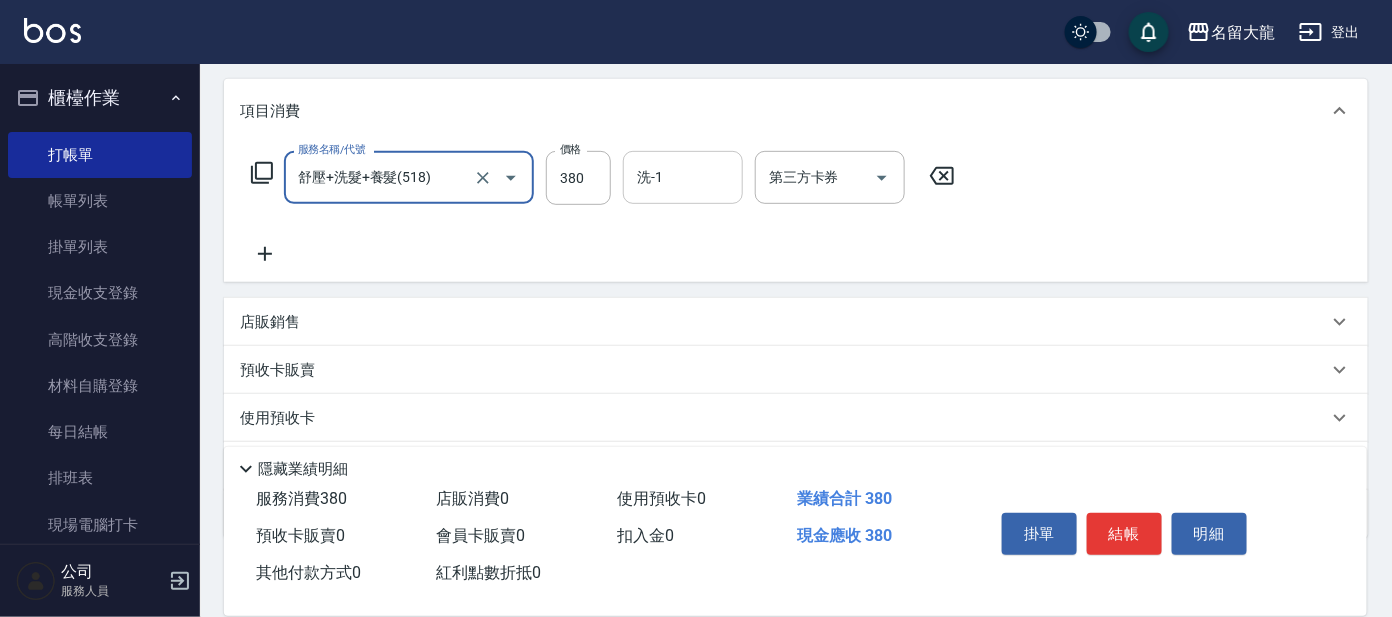 click on "洗-1" at bounding box center (683, 177) 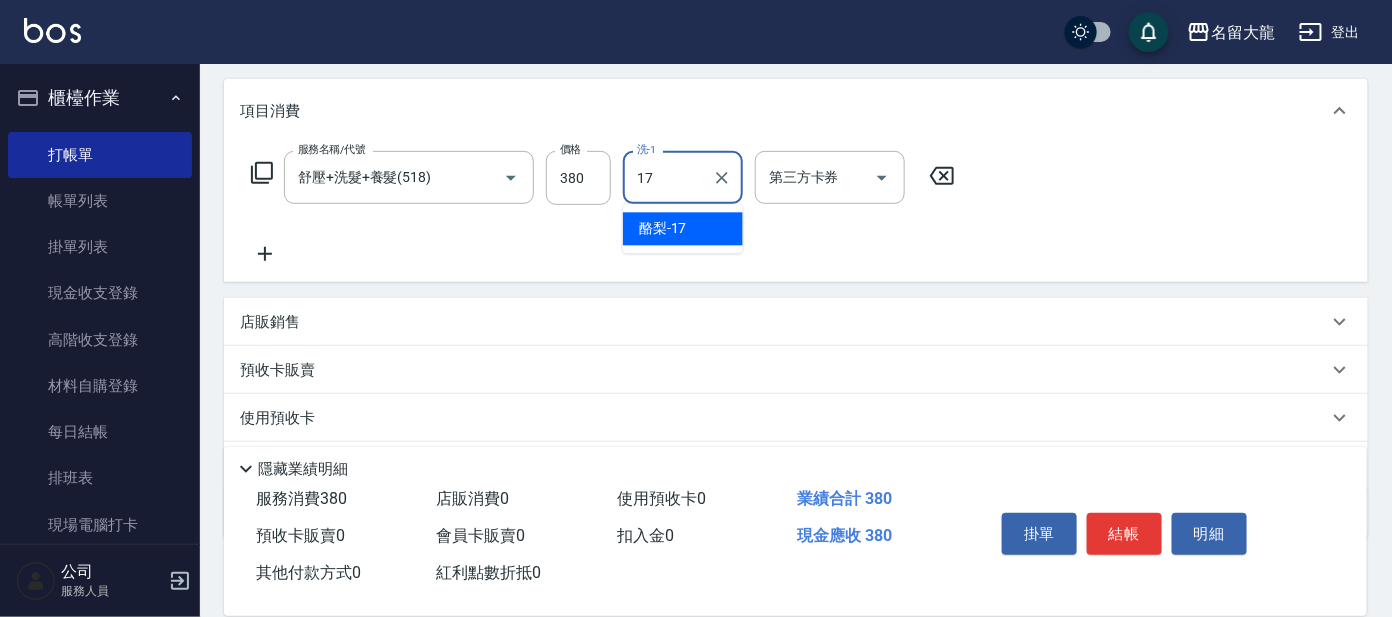 click on "酪梨 -17" at bounding box center [663, 229] 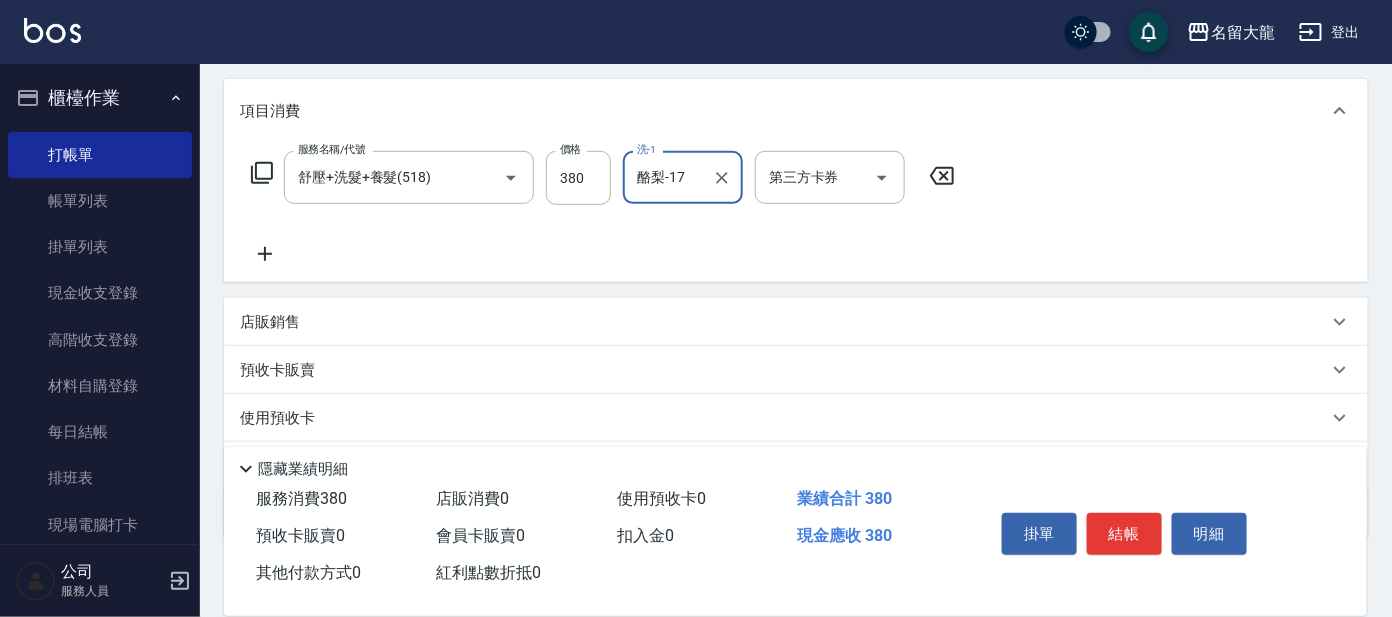 type on "酪梨-17" 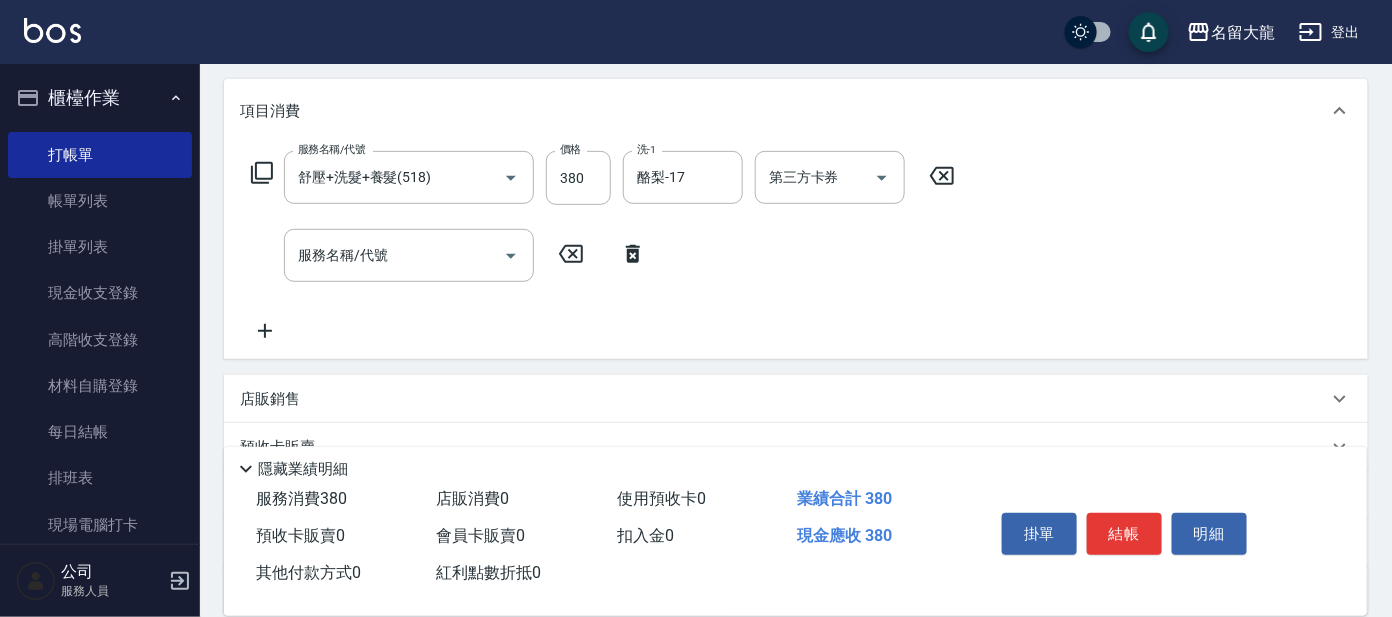 click 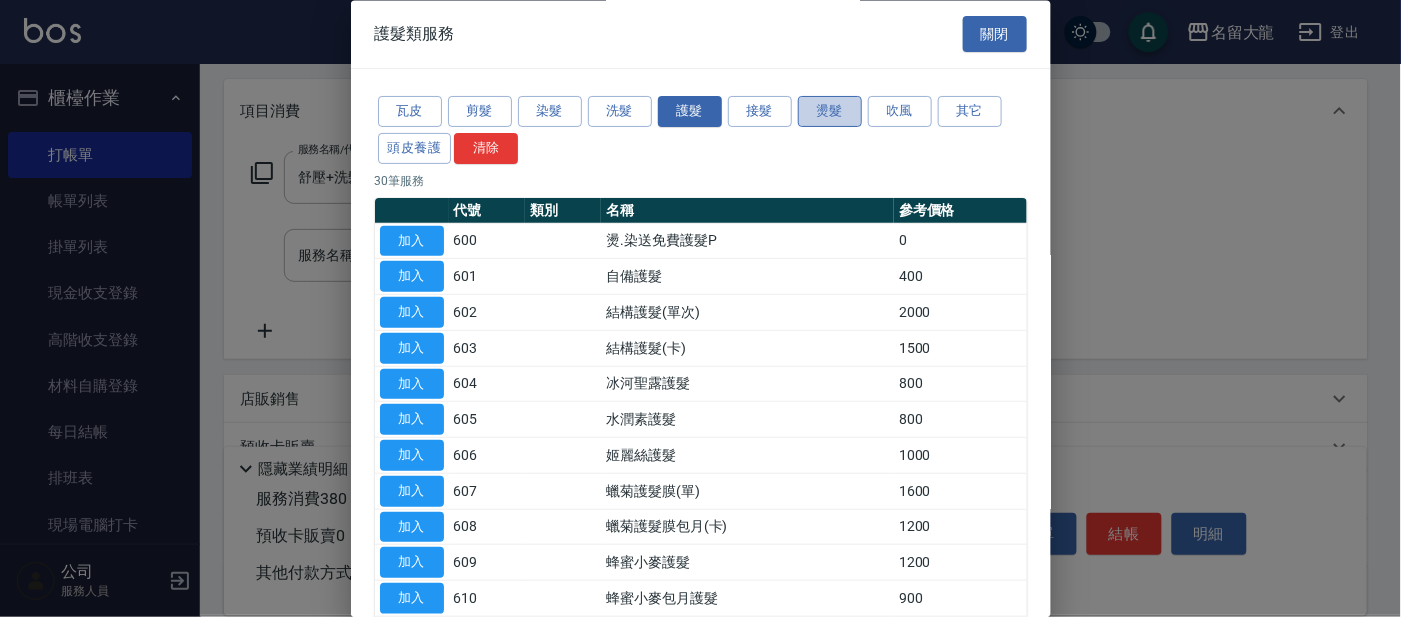 click on "燙髮" at bounding box center (830, 112) 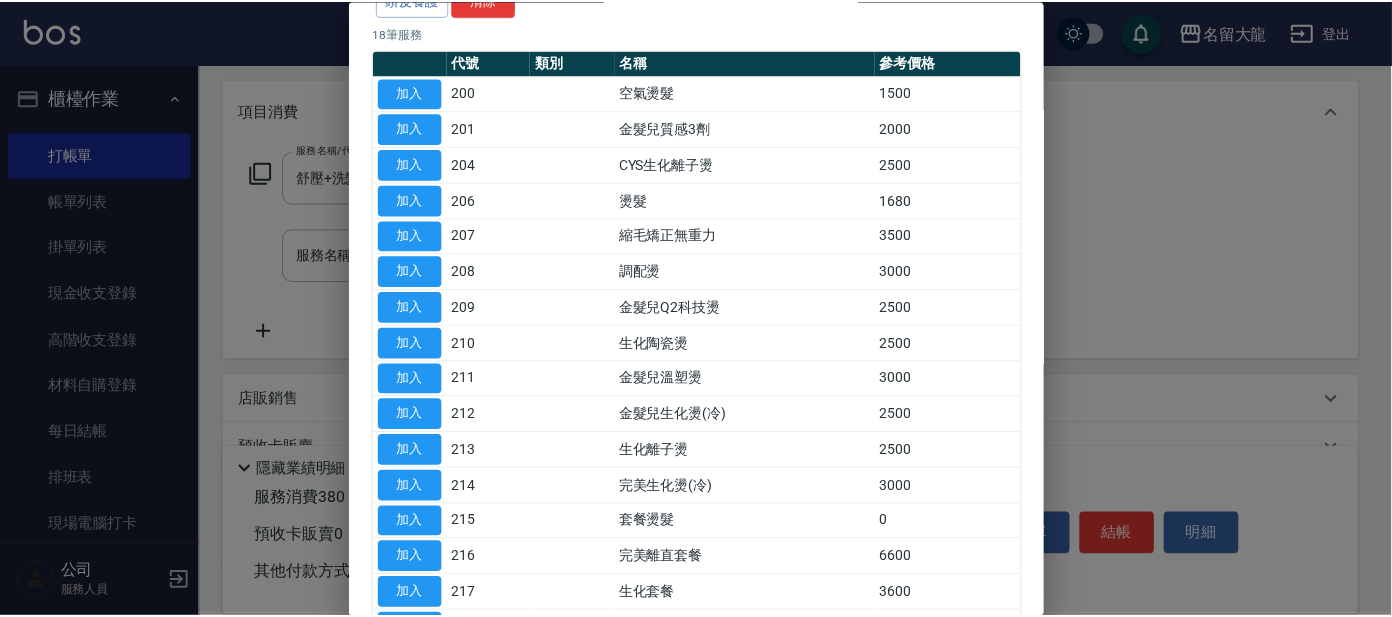 scroll, scrollTop: 0, scrollLeft: 0, axis: both 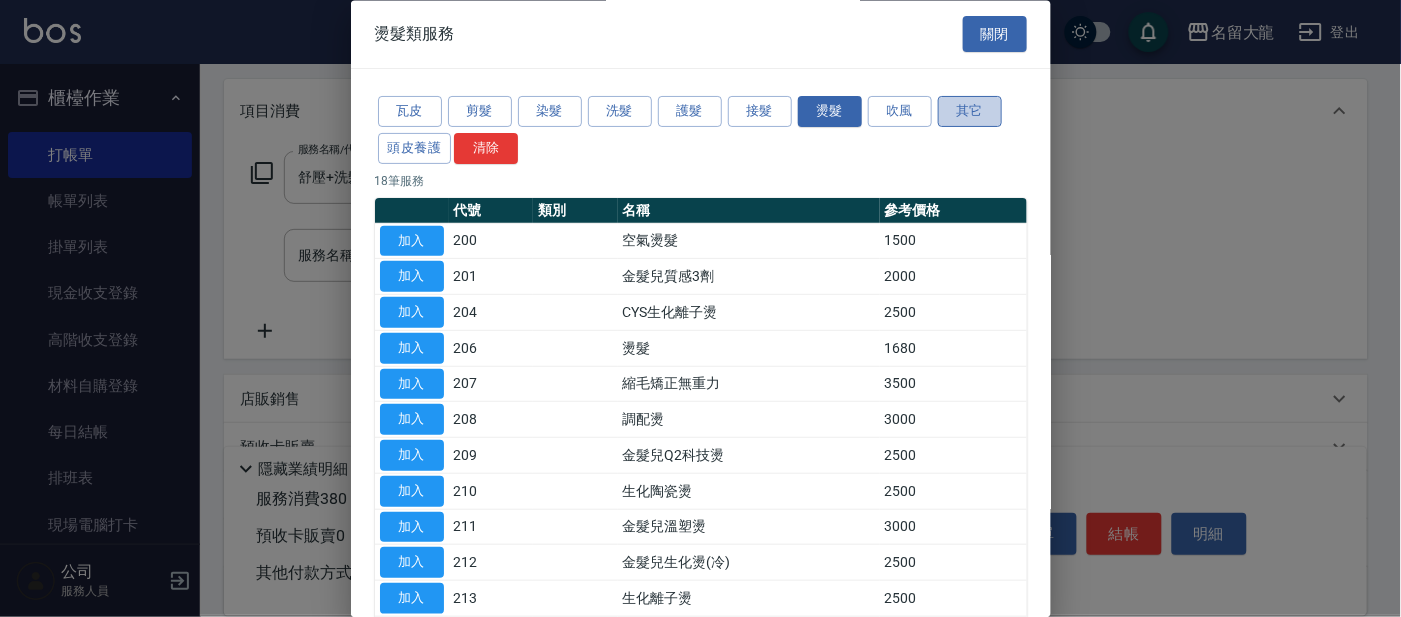 click on "其它" at bounding box center [970, 112] 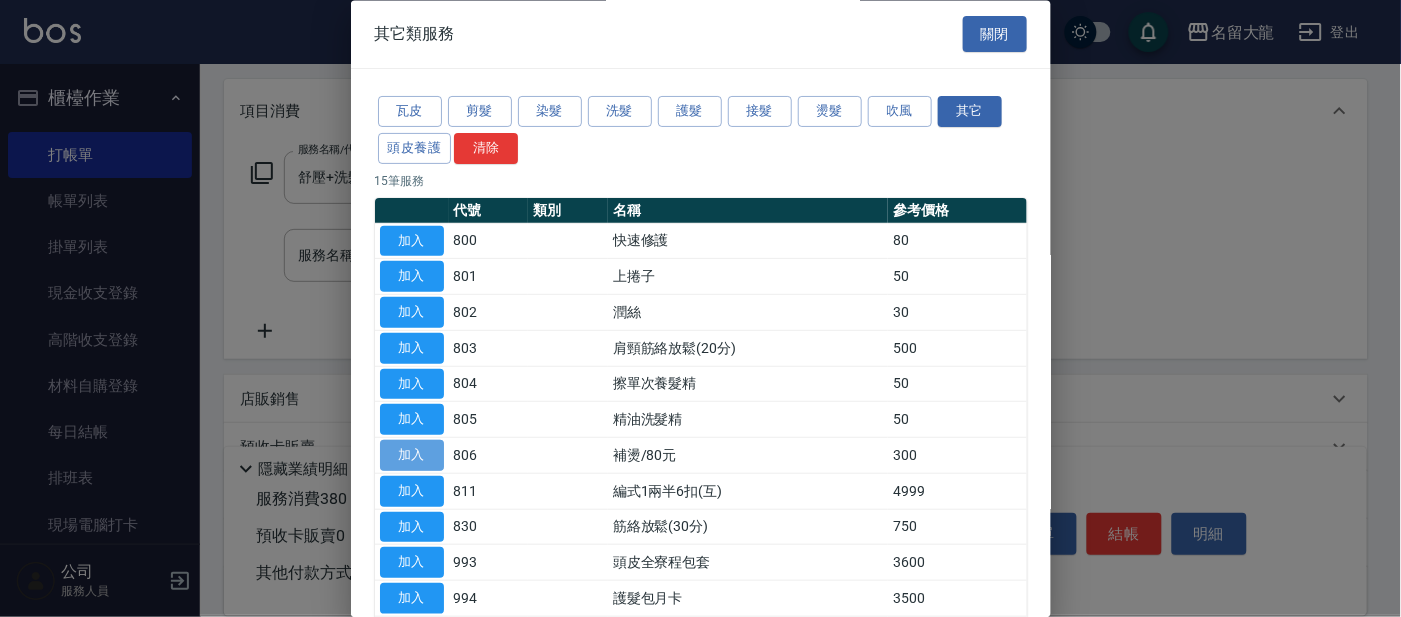 click on "加入" at bounding box center [412, 456] 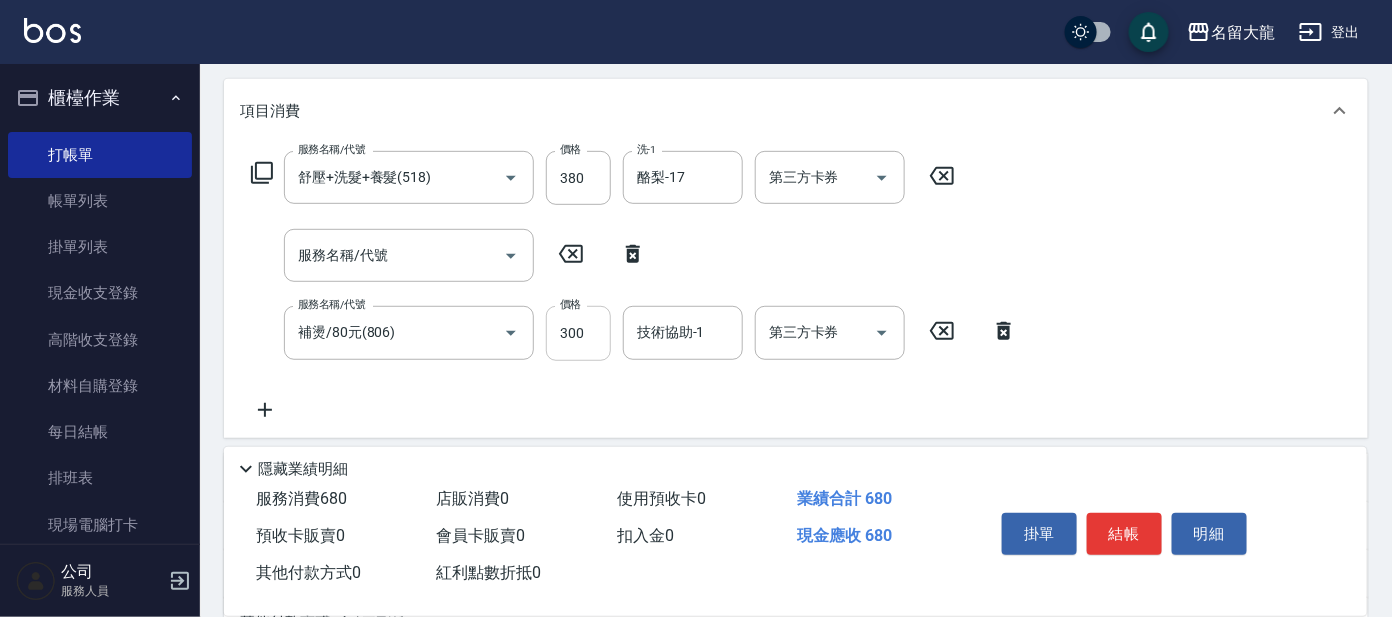 click on "300" at bounding box center (578, 333) 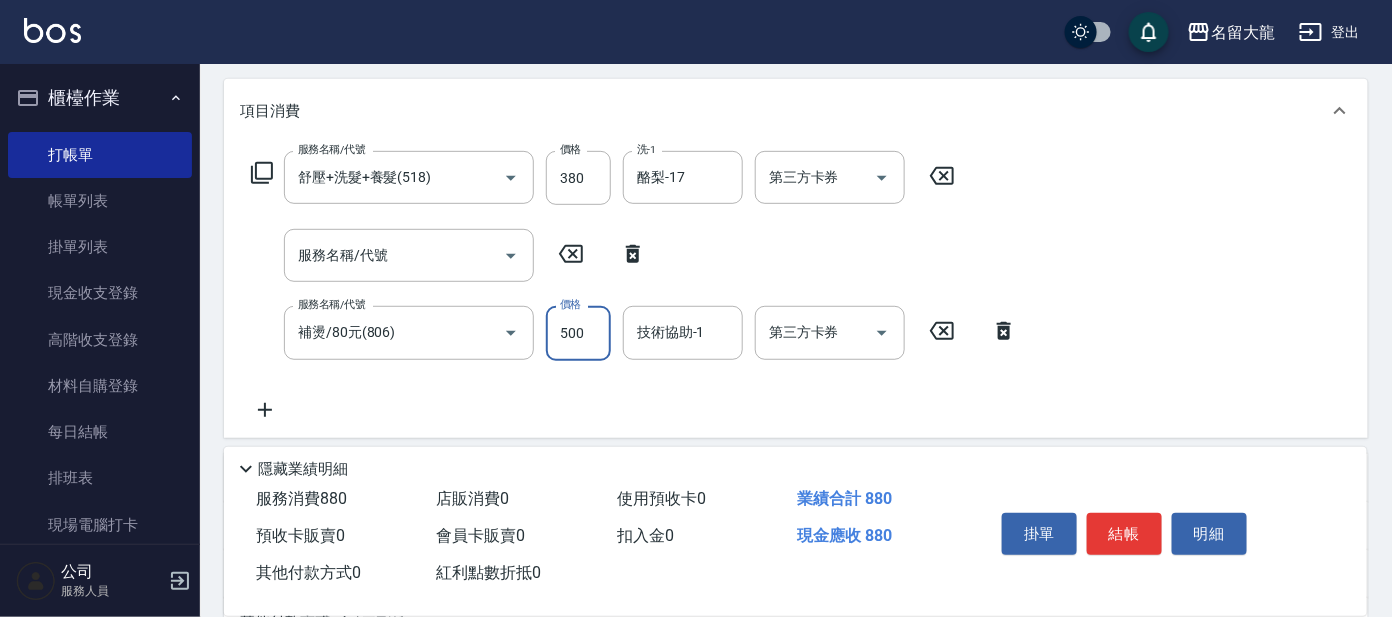 type on "500" 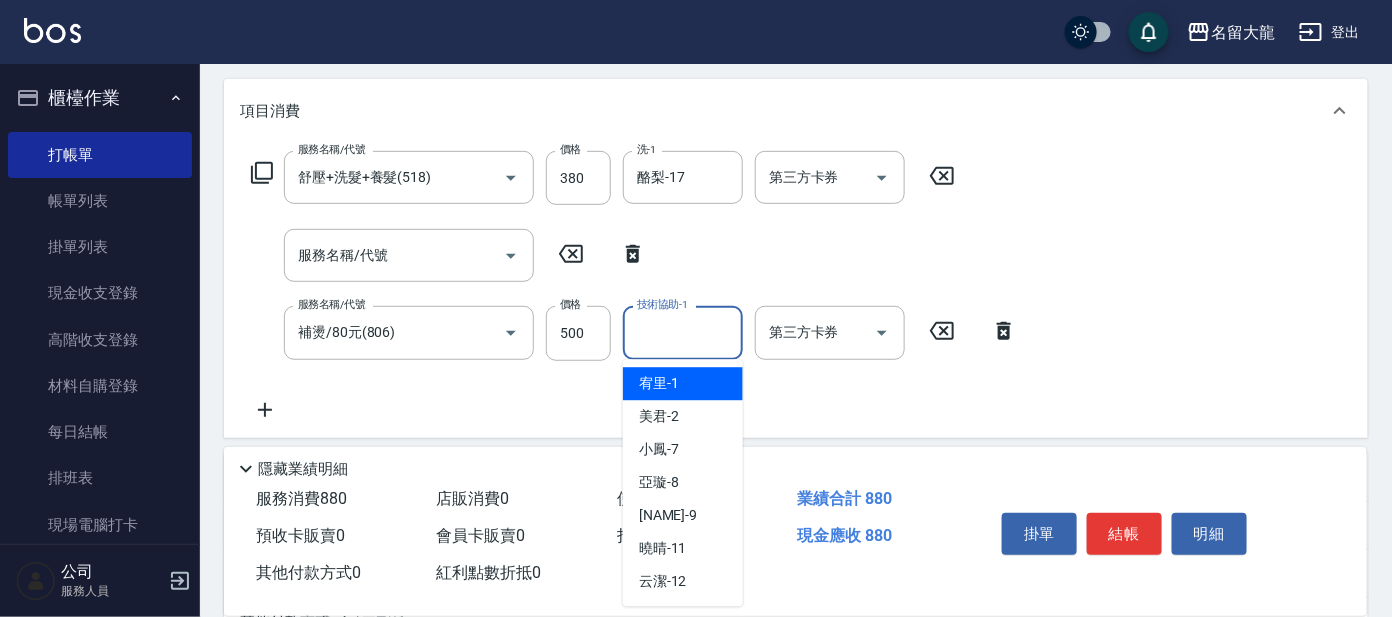 drag, startPoint x: 655, startPoint y: 337, endPoint x: 615, endPoint y: 301, distance: 53.814495 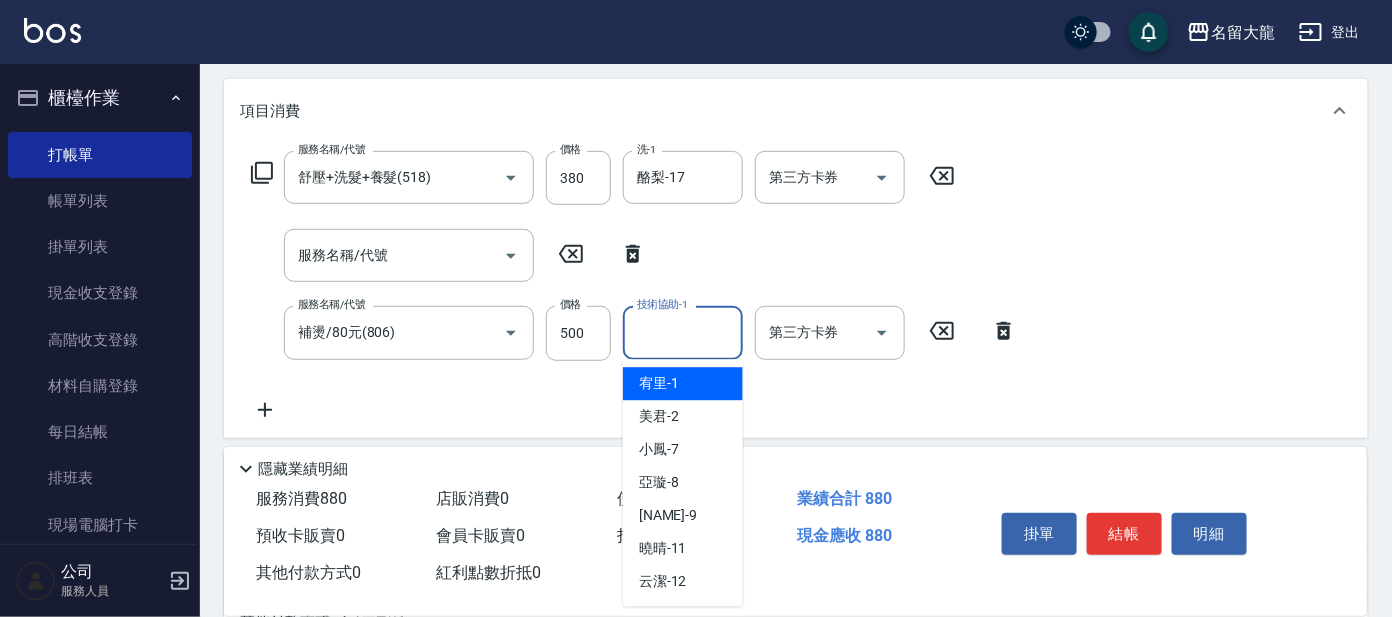 click on "服務名稱/代號" at bounding box center (394, 255) 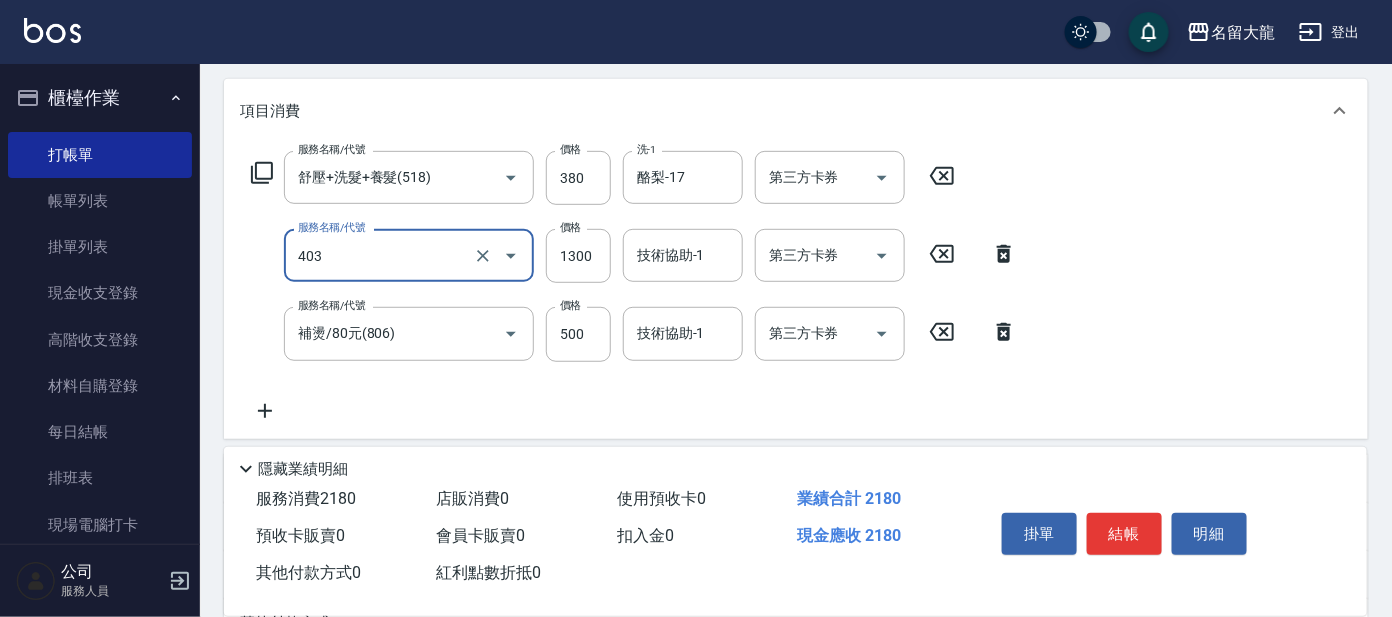 type on "染髮-髮根(403)" 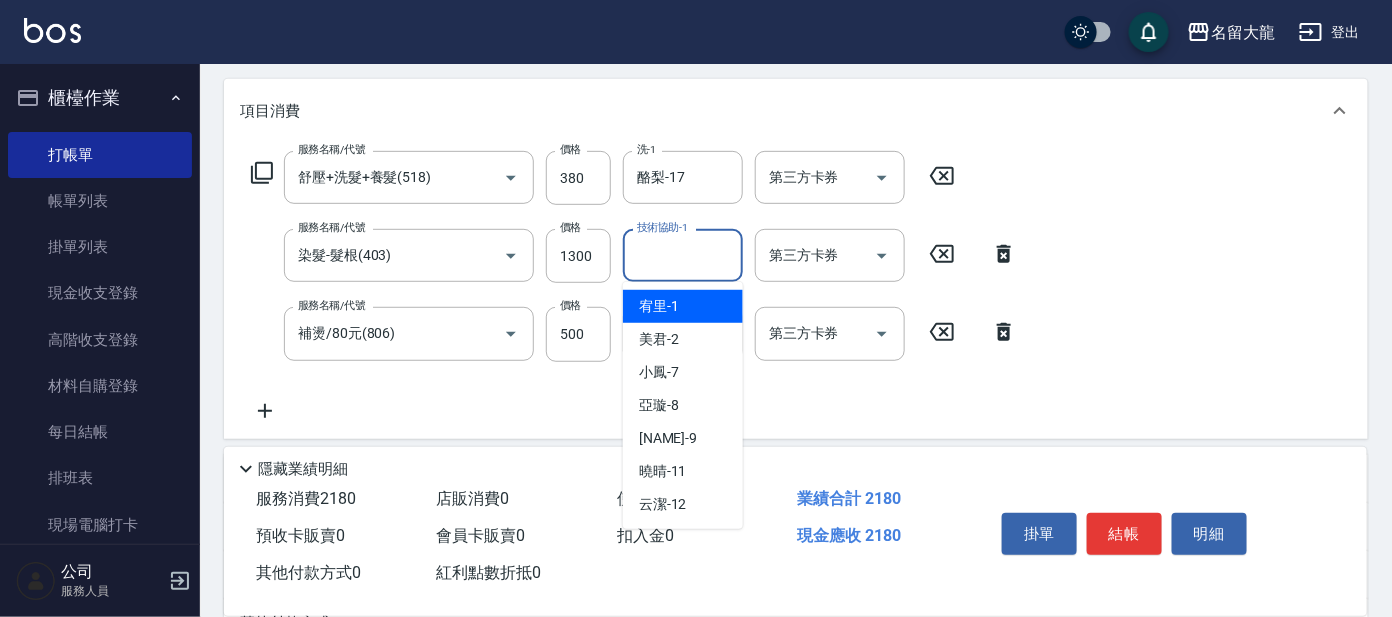 click on "技術協助-1" at bounding box center [683, 255] 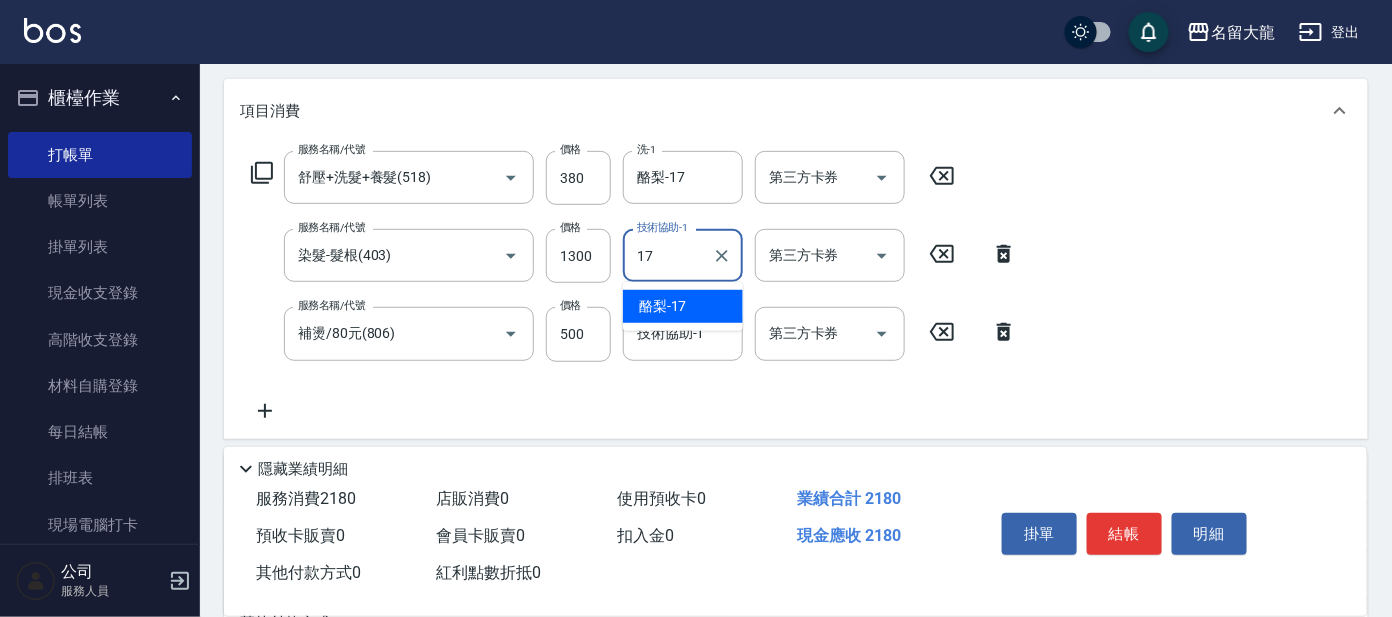 type on "酪梨-17" 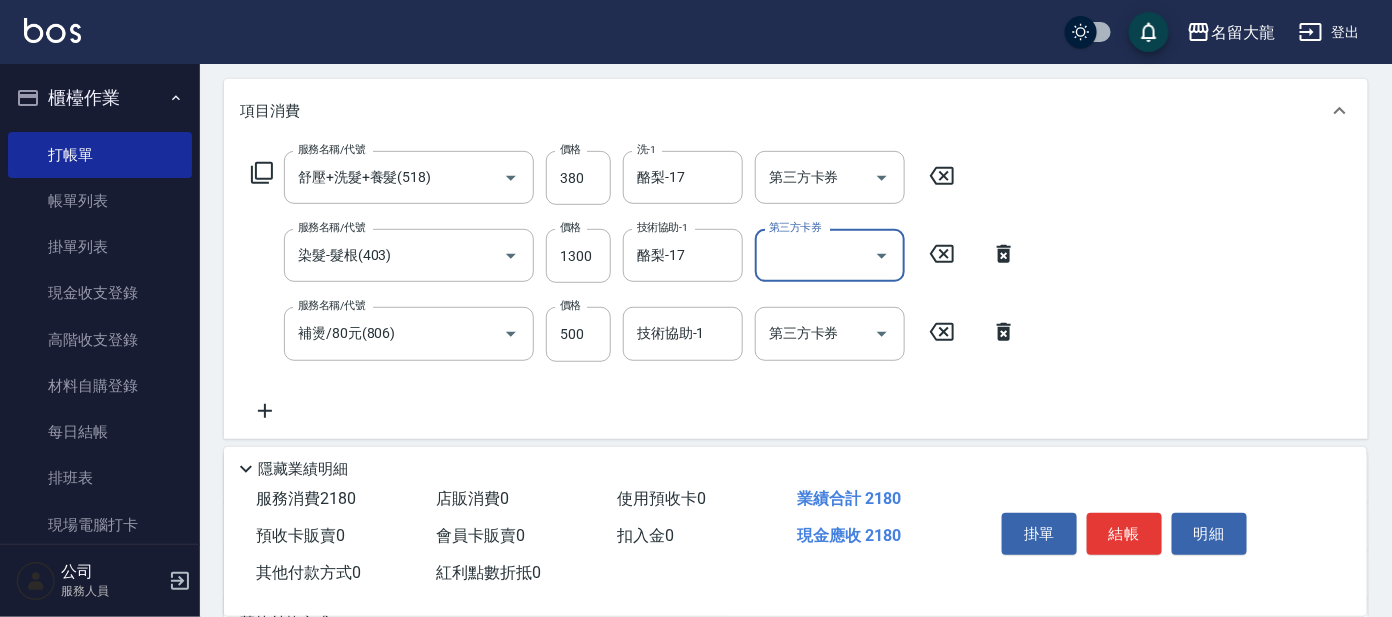 click 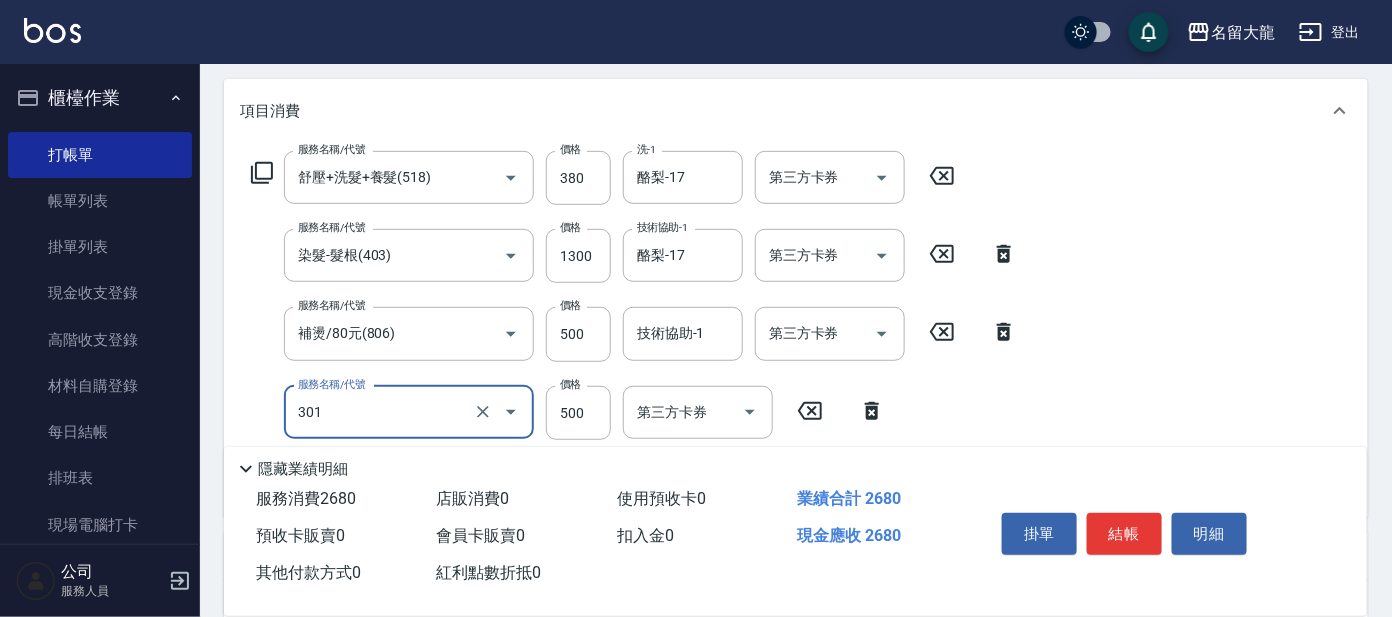 type on "剪髮 A級設計師(301)" 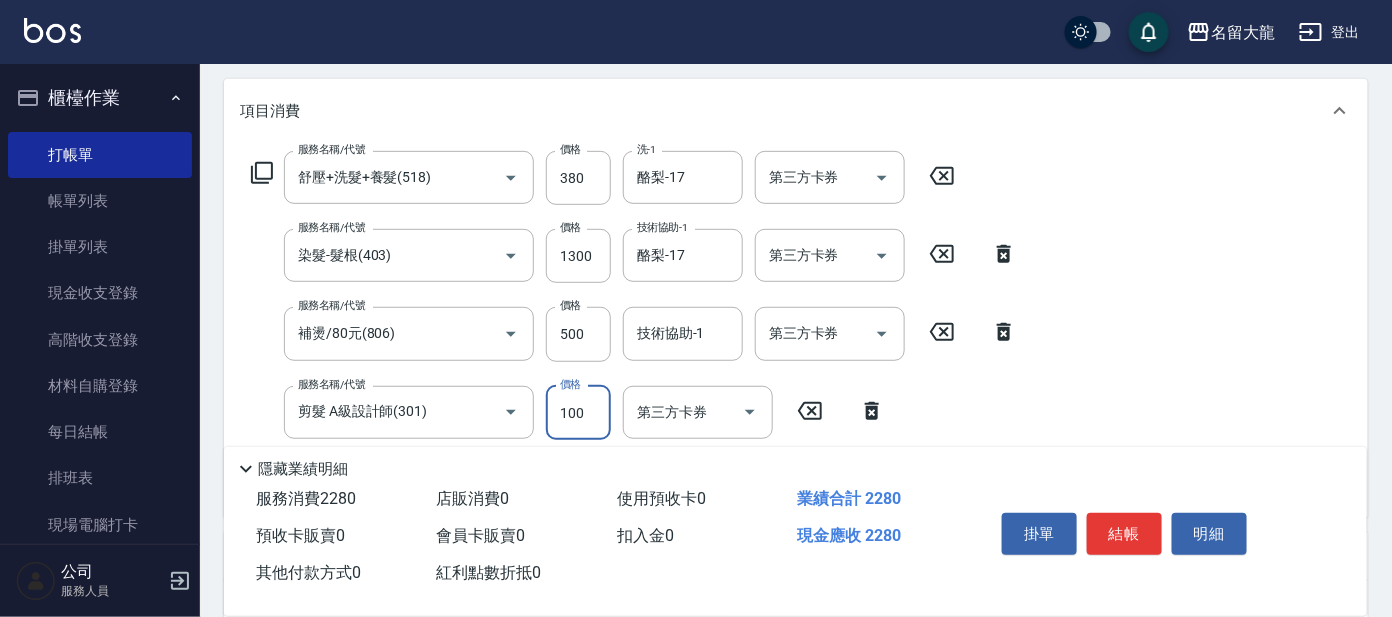 type on "100" 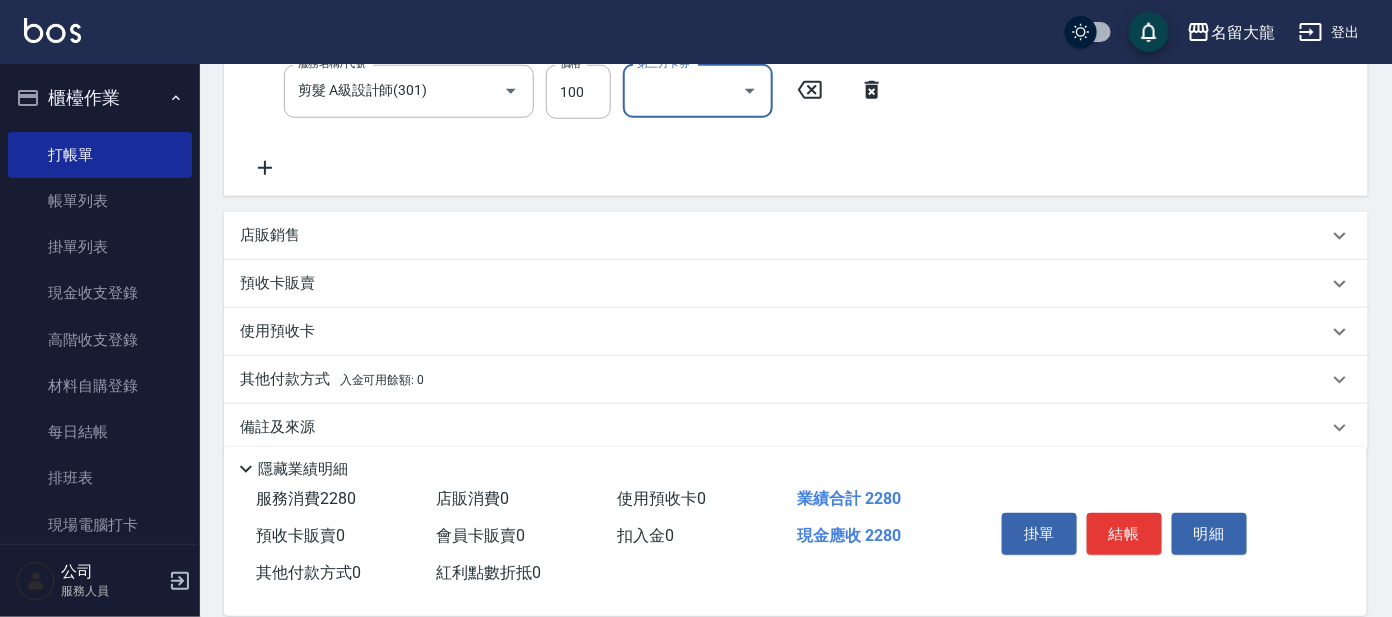 scroll, scrollTop: 591, scrollLeft: 0, axis: vertical 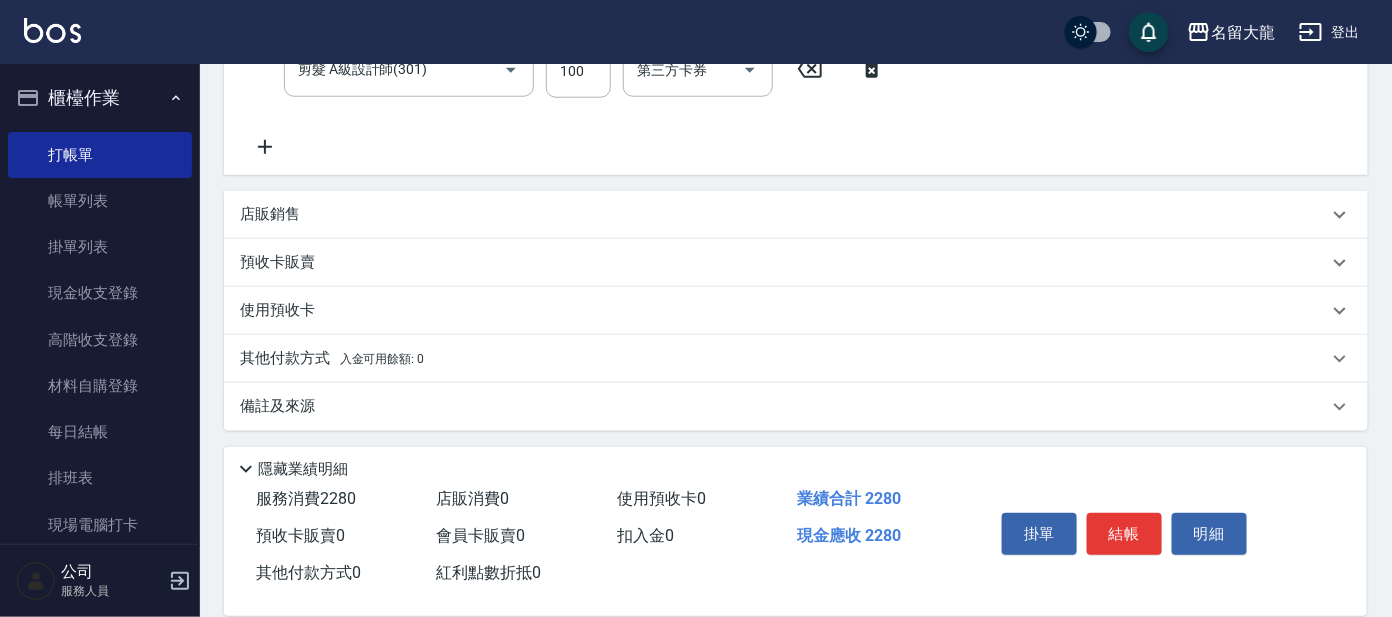 click on "店販銷售" at bounding box center (270, 214) 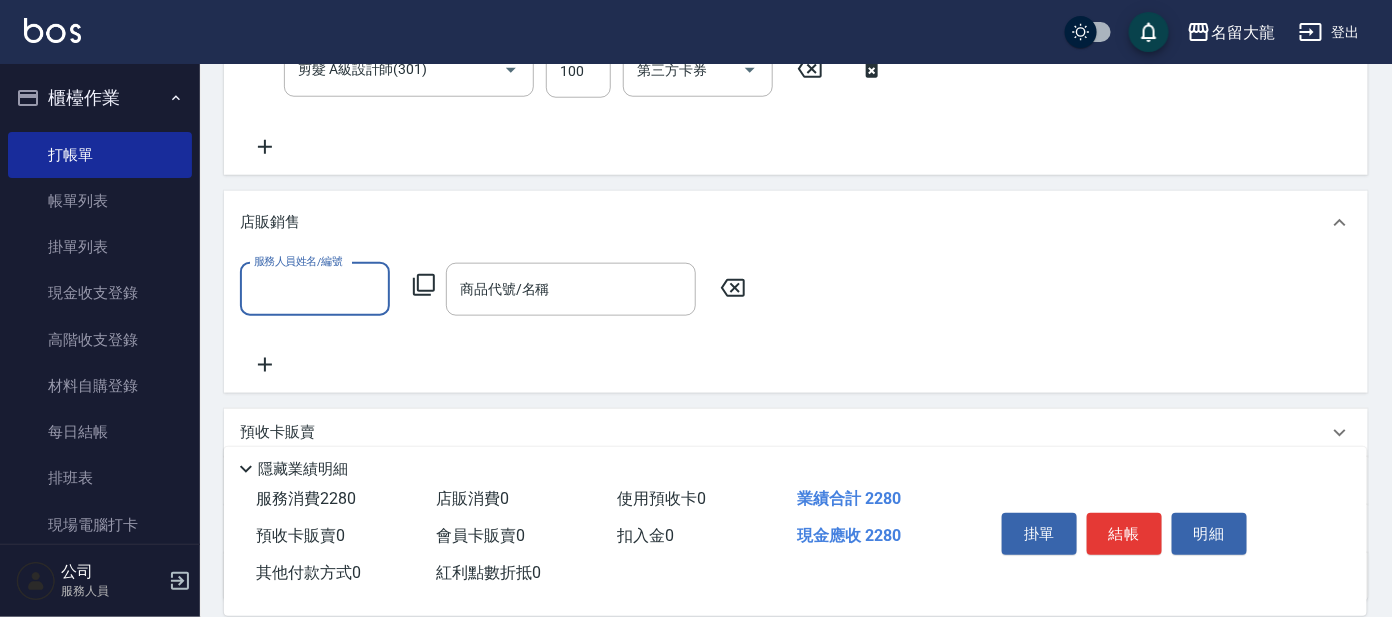 scroll, scrollTop: 0, scrollLeft: 0, axis: both 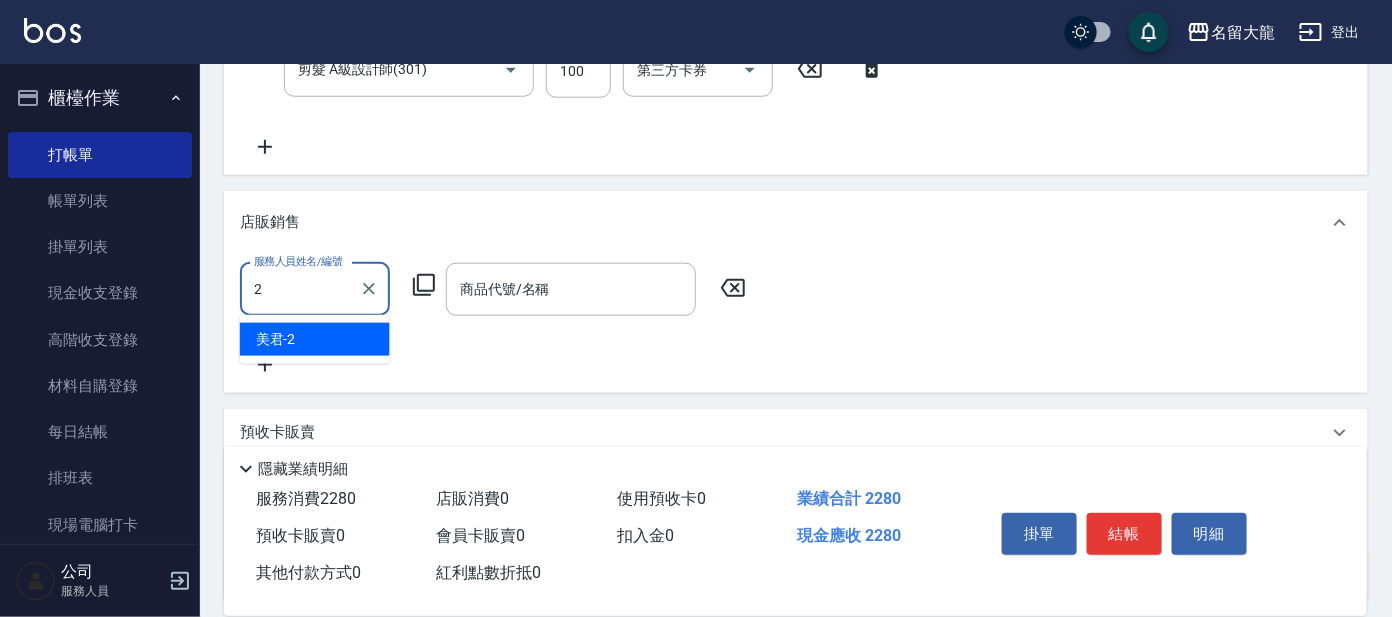 type on "美君-2" 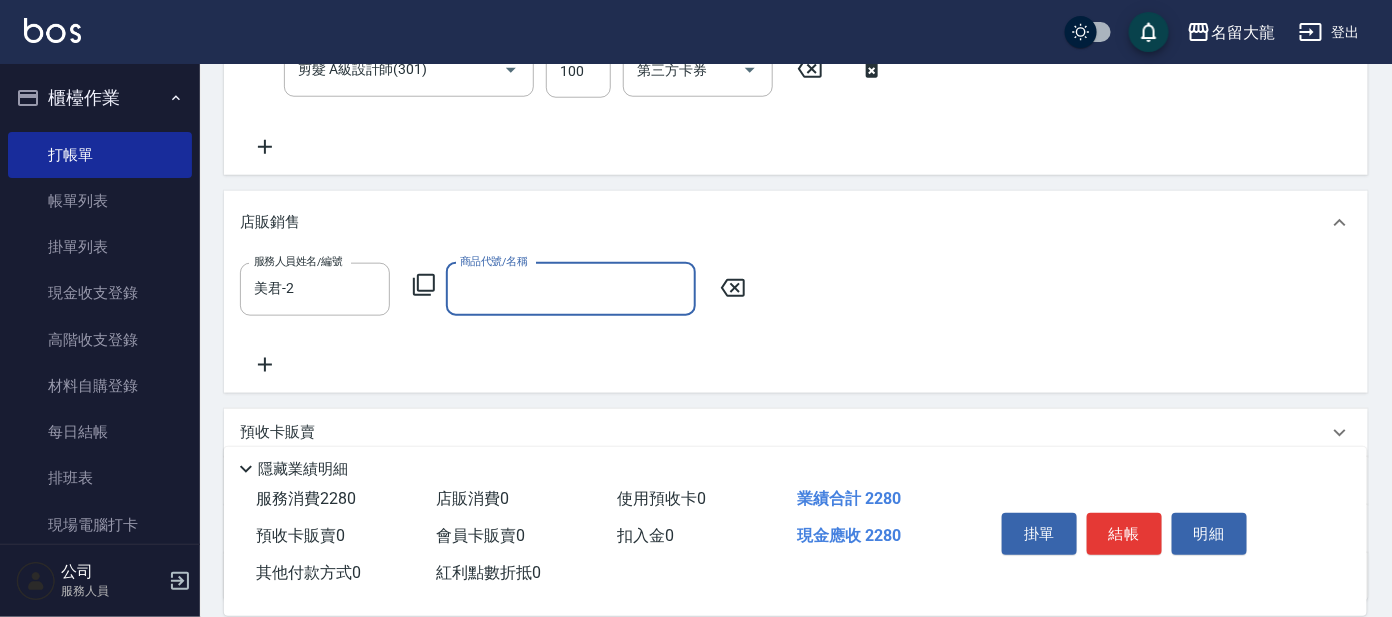 click 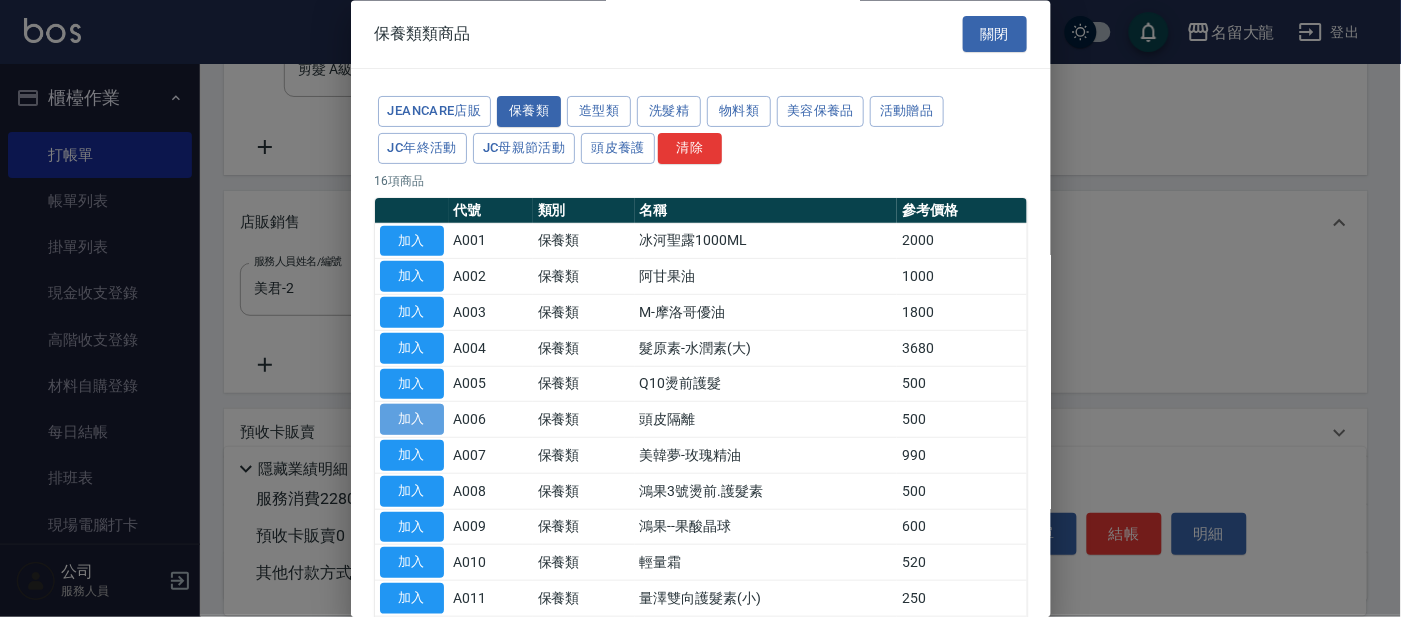 click on "加入" at bounding box center (412, 420) 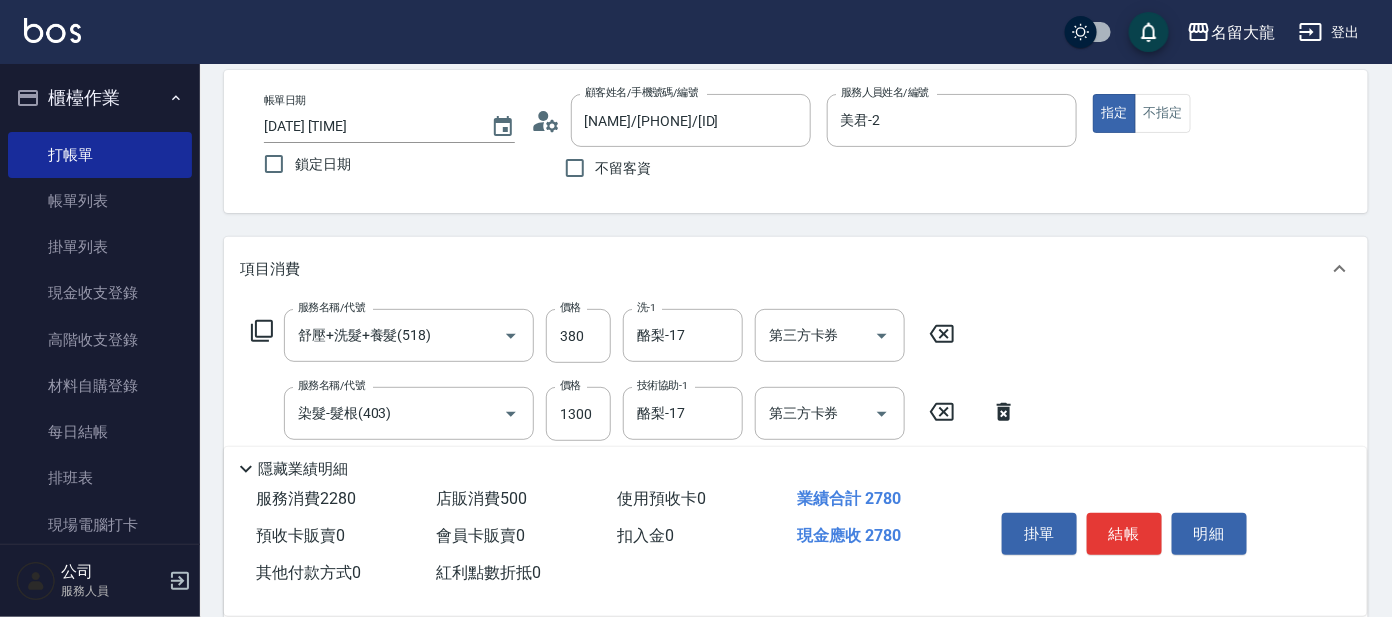 scroll, scrollTop: 341, scrollLeft: 0, axis: vertical 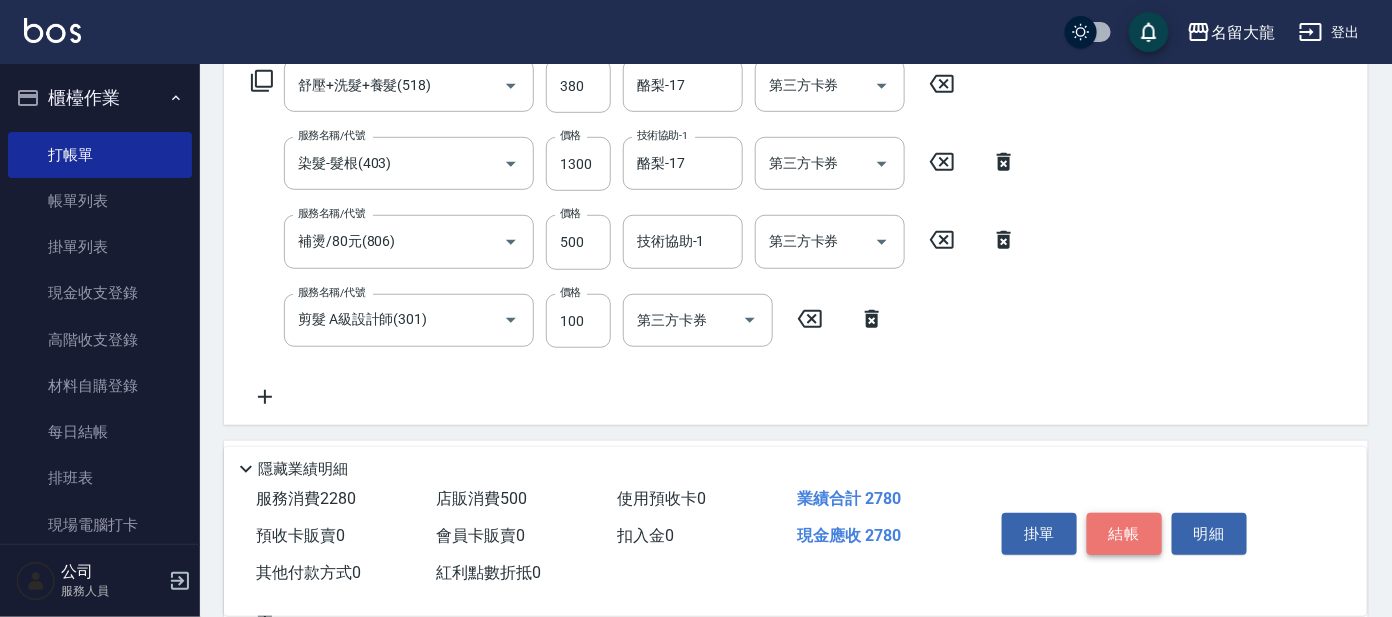 click on "結帳" at bounding box center [1124, 534] 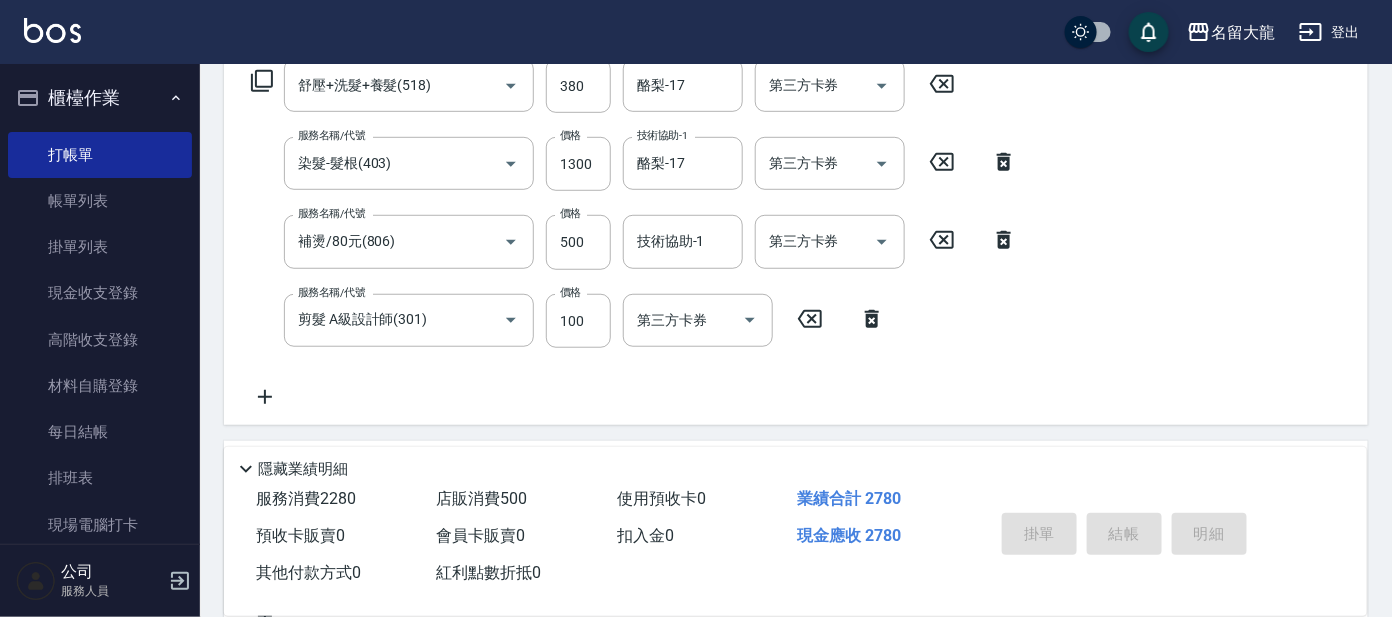 type on "[DATE] [TIME]" 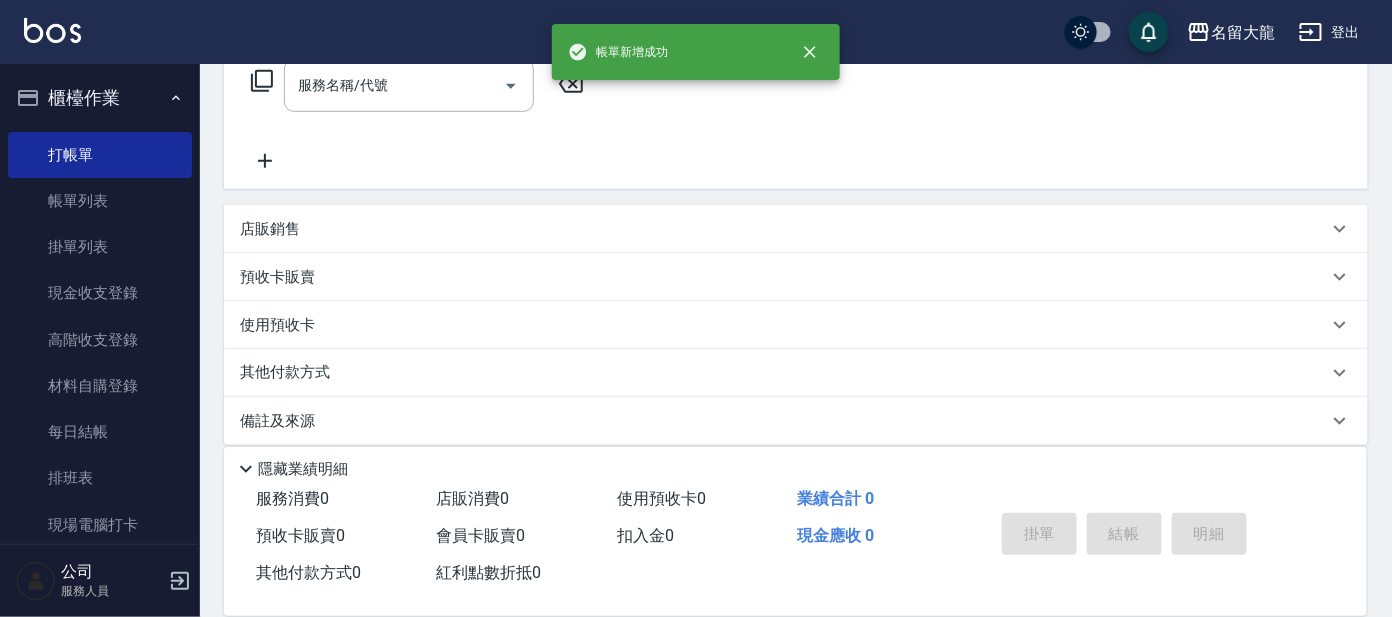 scroll, scrollTop: 0, scrollLeft: 0, axis: both 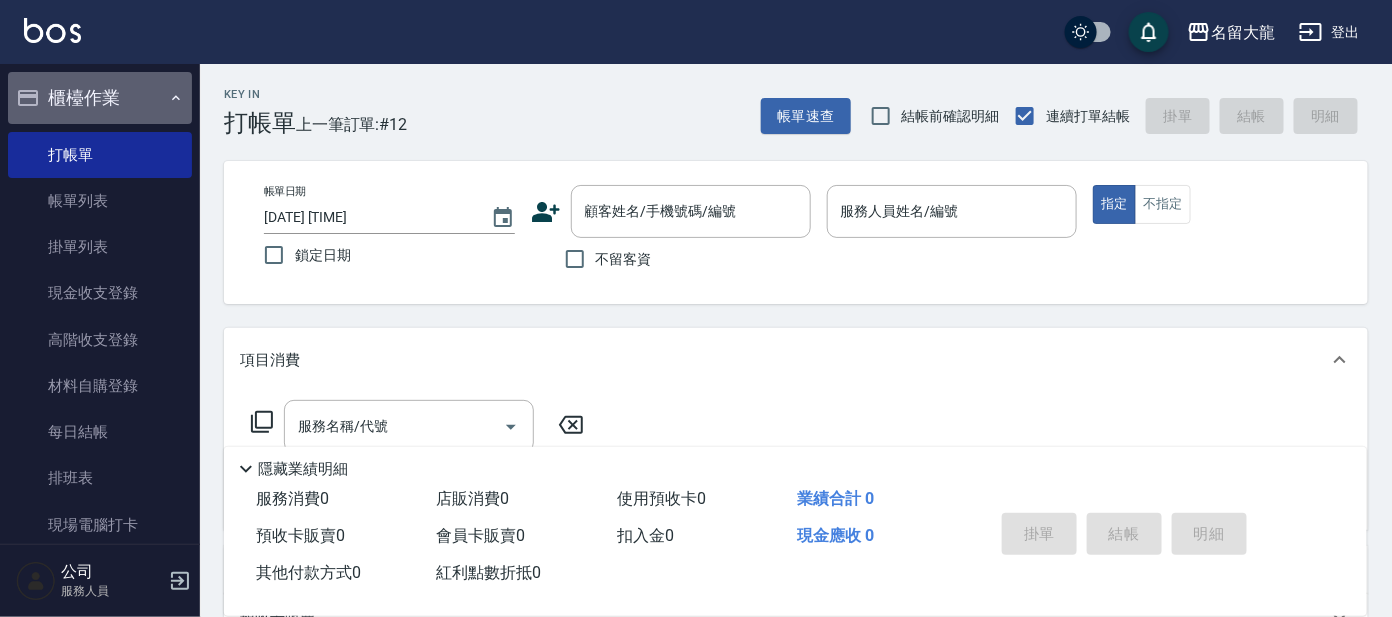 click 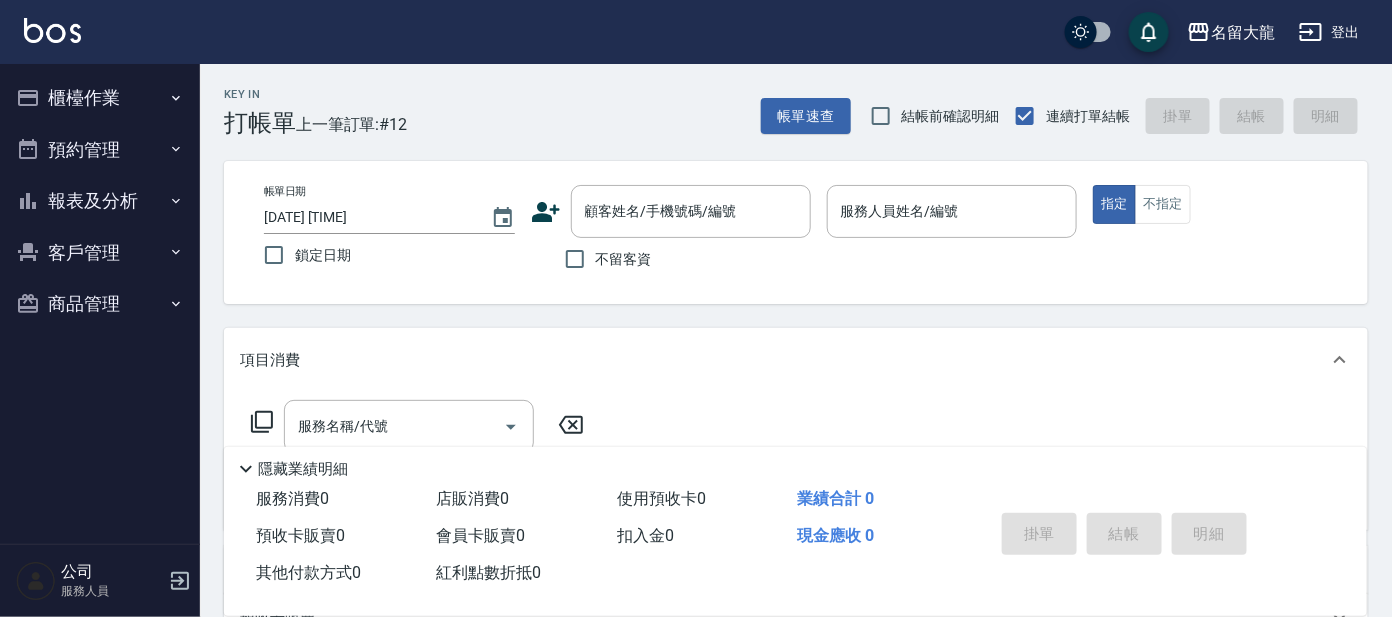 click on "報表及分析" at bounding box center [100, 201] 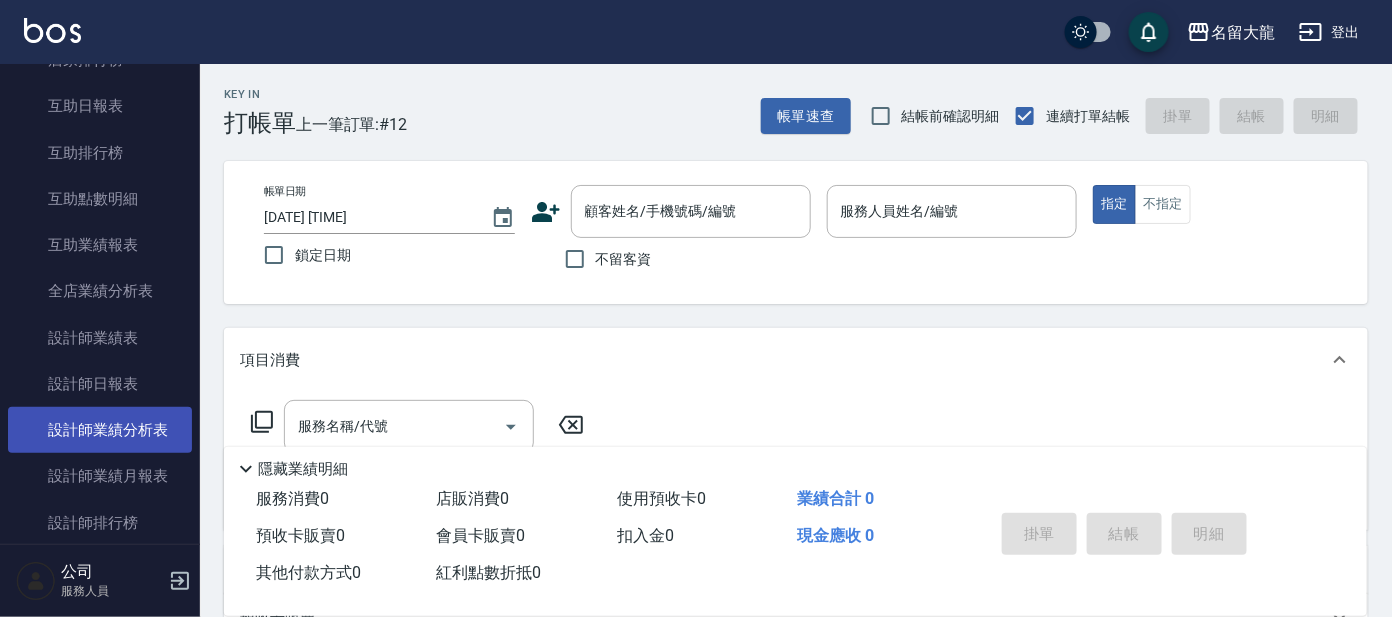 scroll, scrollTop: 374, scrollLeft: 0, axis: vertical 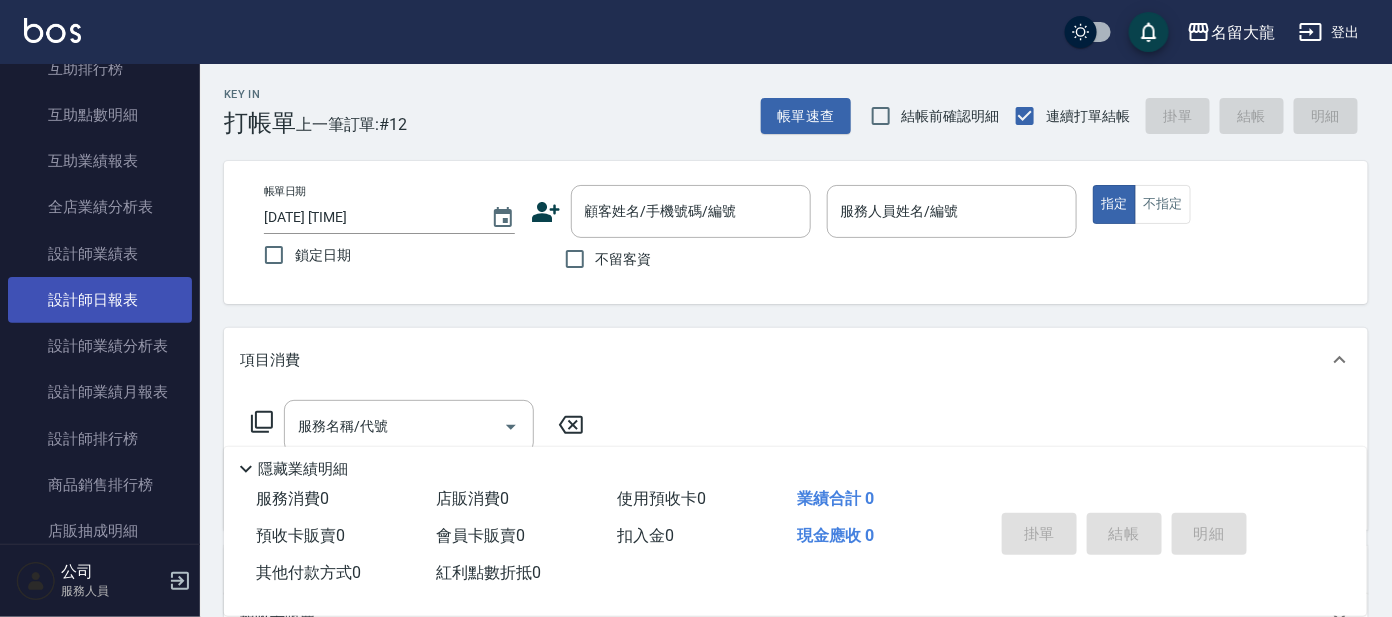 click on "設計師日報表" at bounding box center (100, 300) 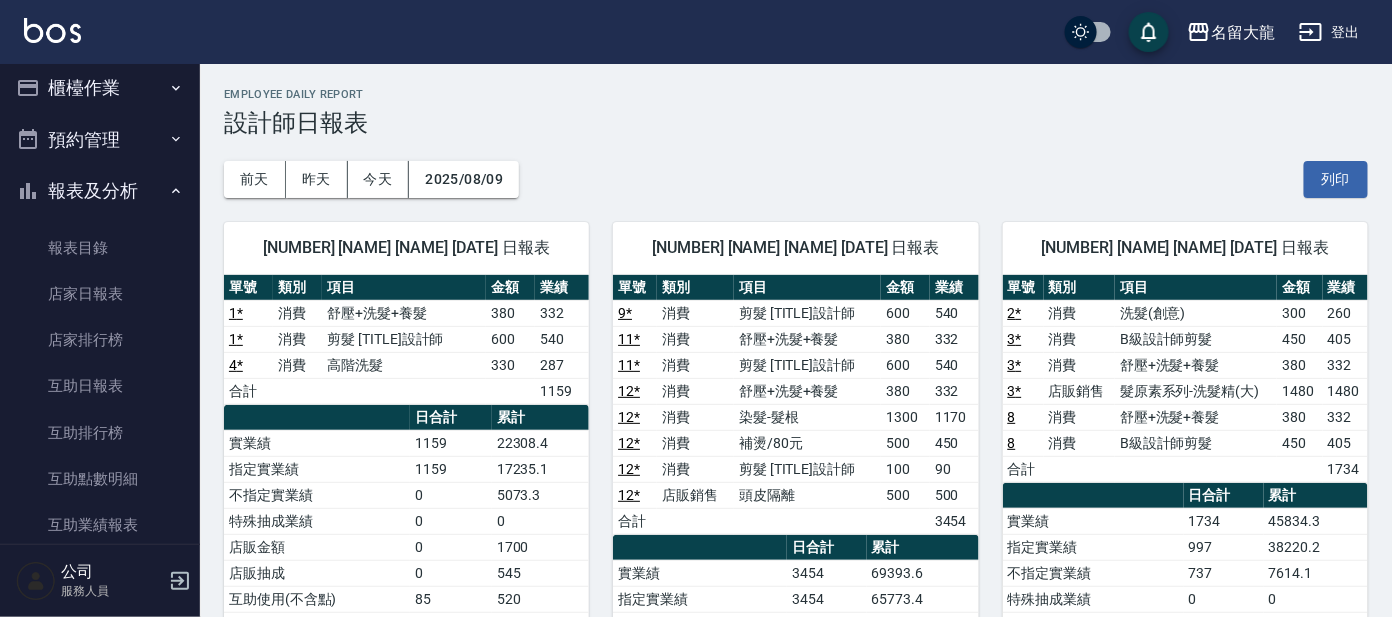 scroll, scrollTop: 0, scrollLeft: 0, axis: both 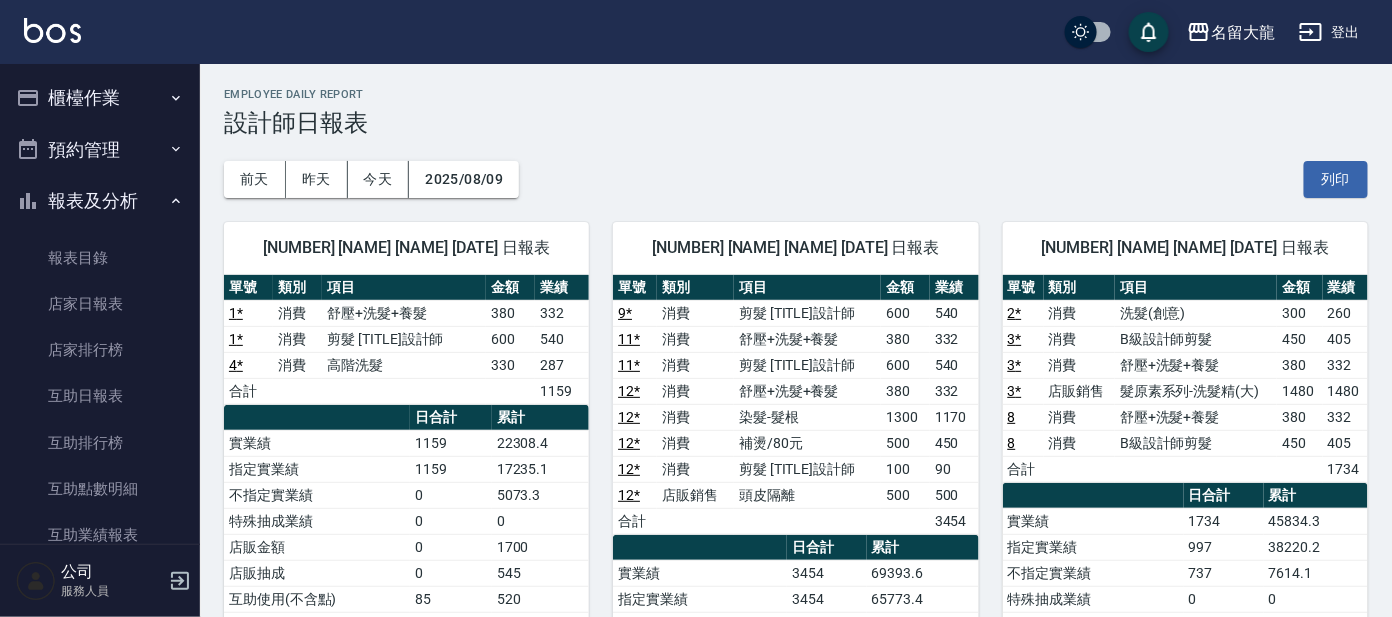 click on "櫃檯作業" at bounding box center [100, 98] 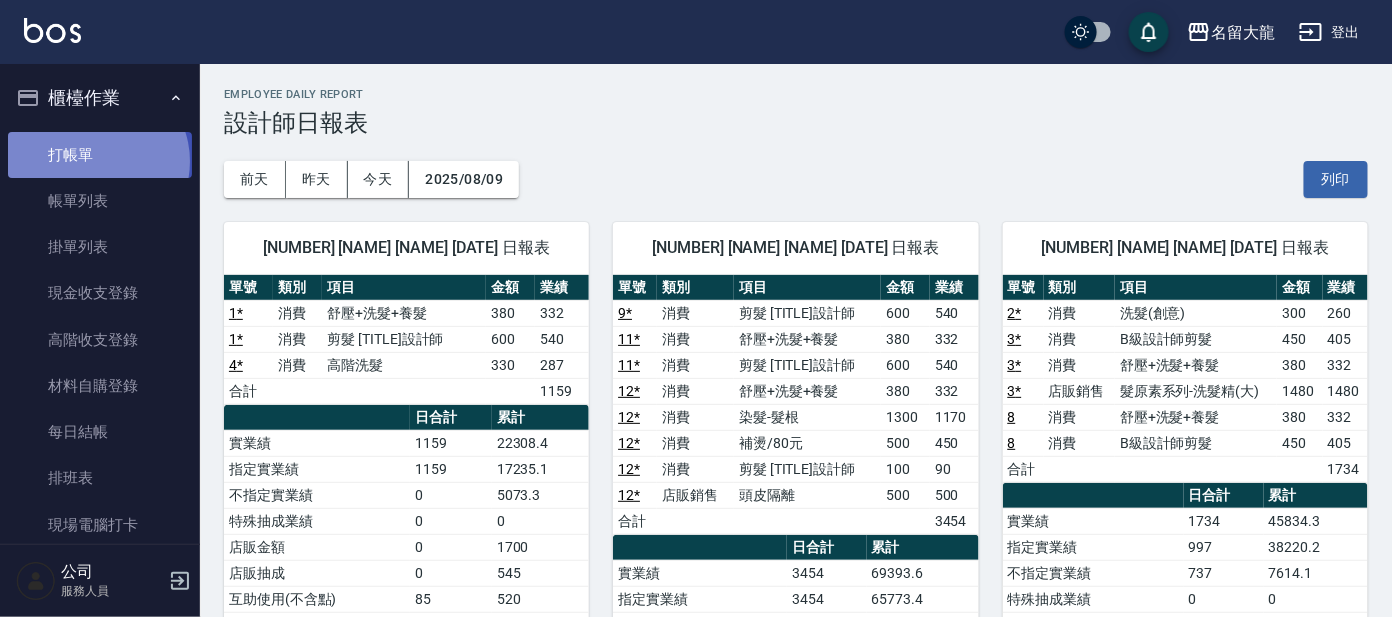 click on "打帳單" at bounding box center [100, 155] 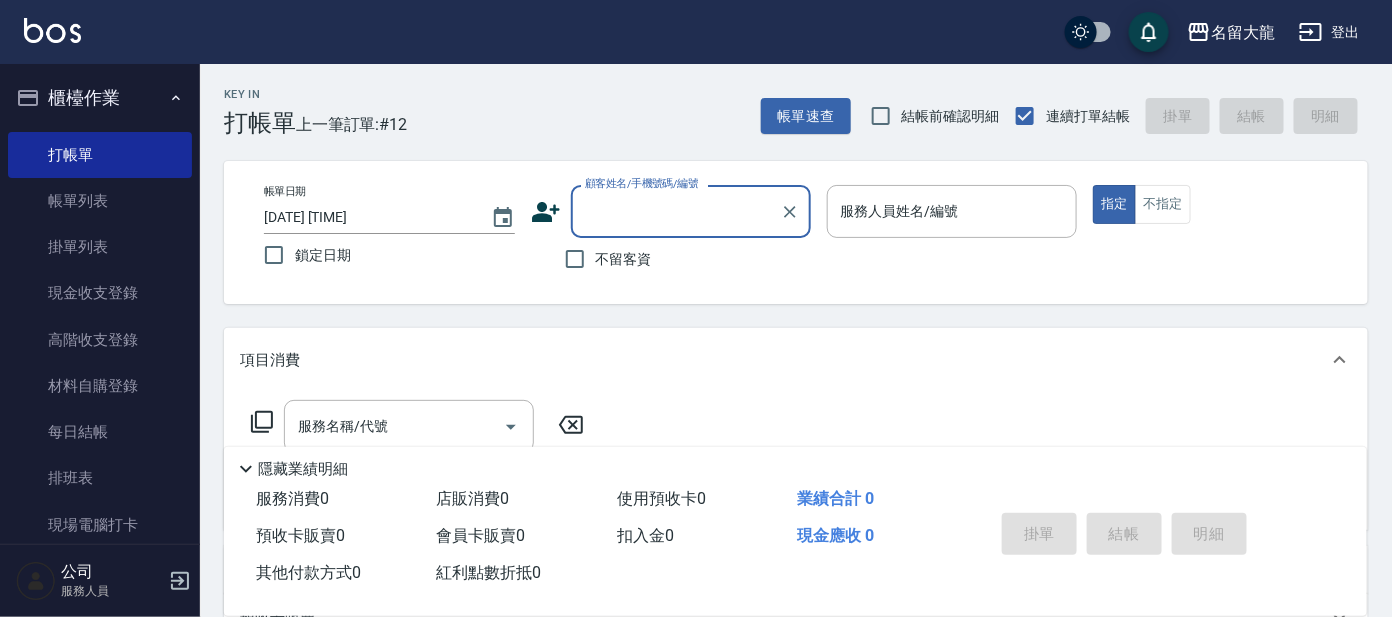 click on "顧客姓名/手機號碼/編號" at bounding box center [676, 211] 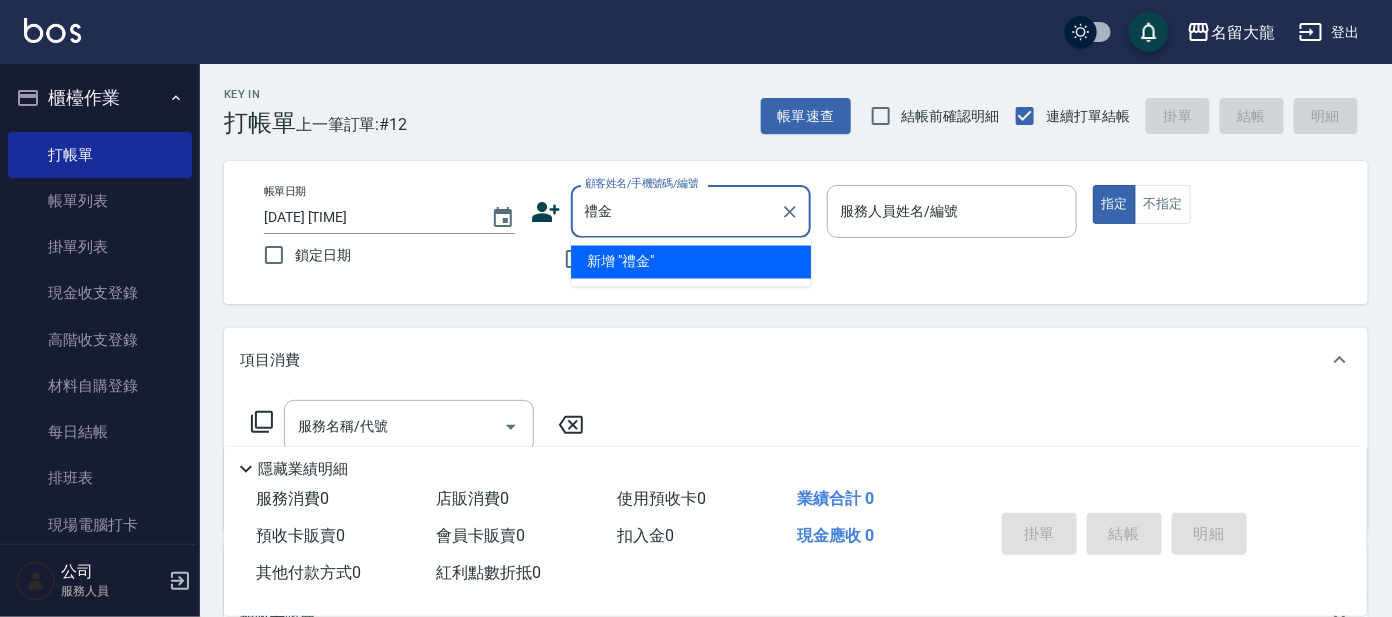 type on "李" 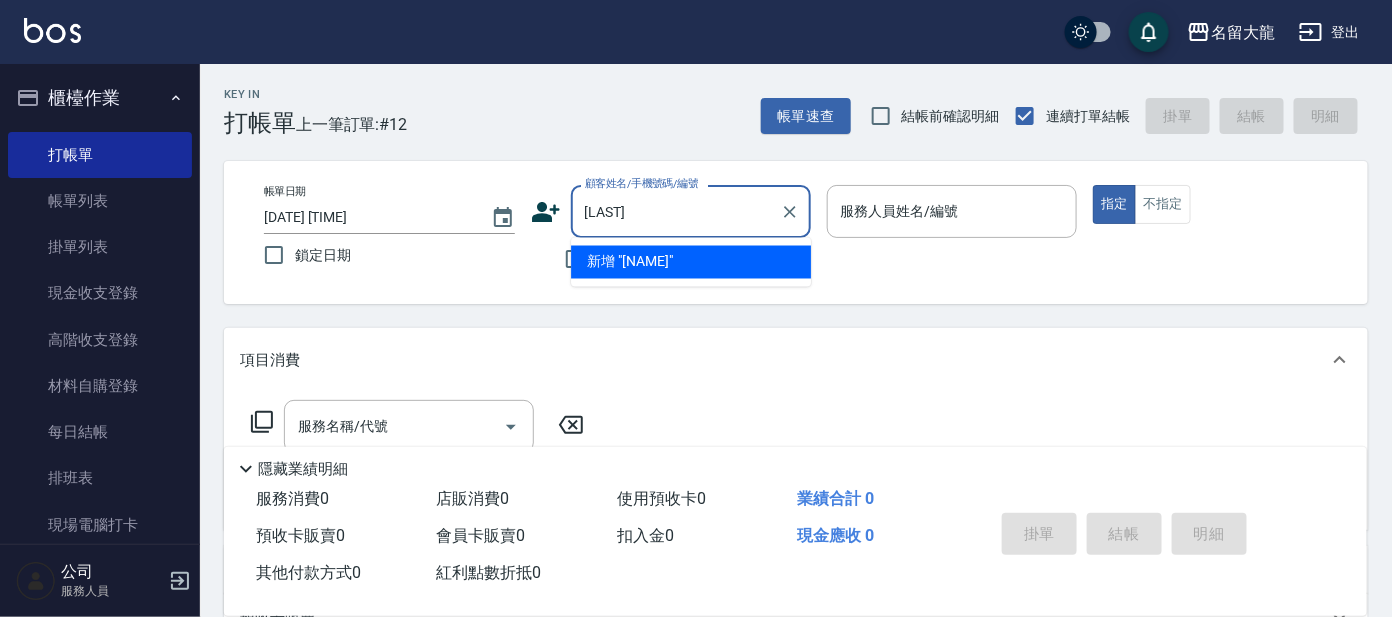 click on "[LAST]" at bounding box center [676, 211] 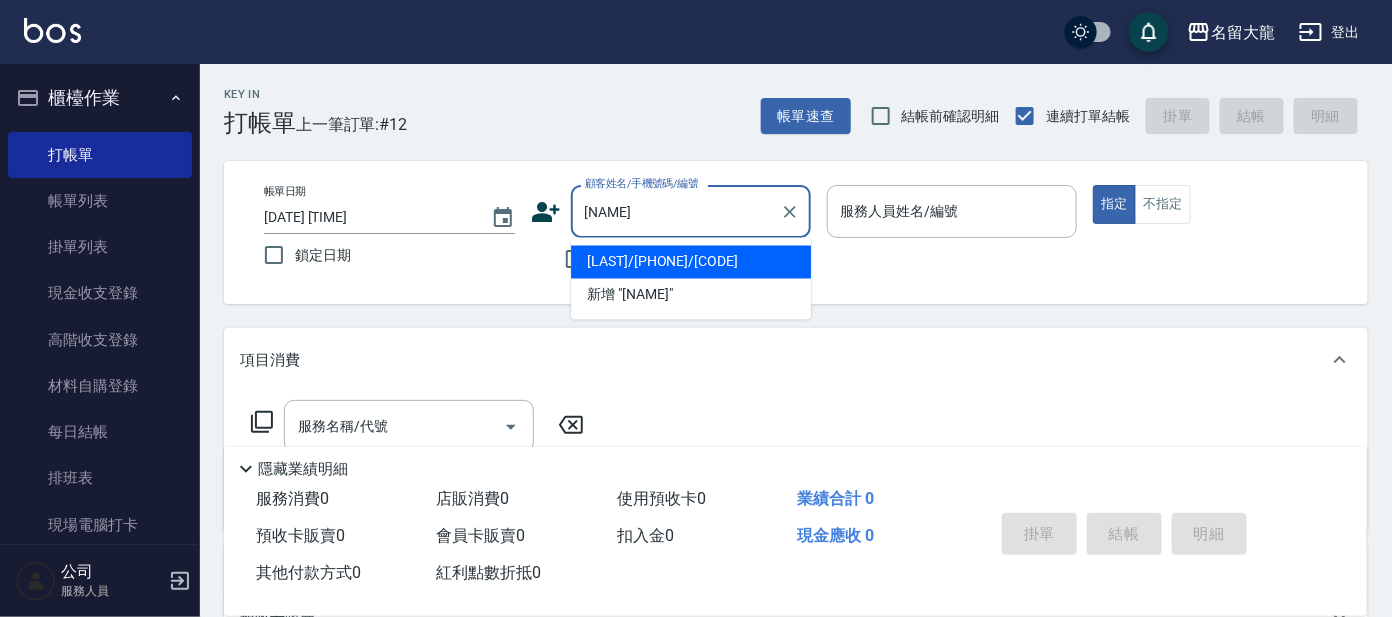 click on "[LAST]/[PHONE]/[CODE]" at bounding box center (691, 262) 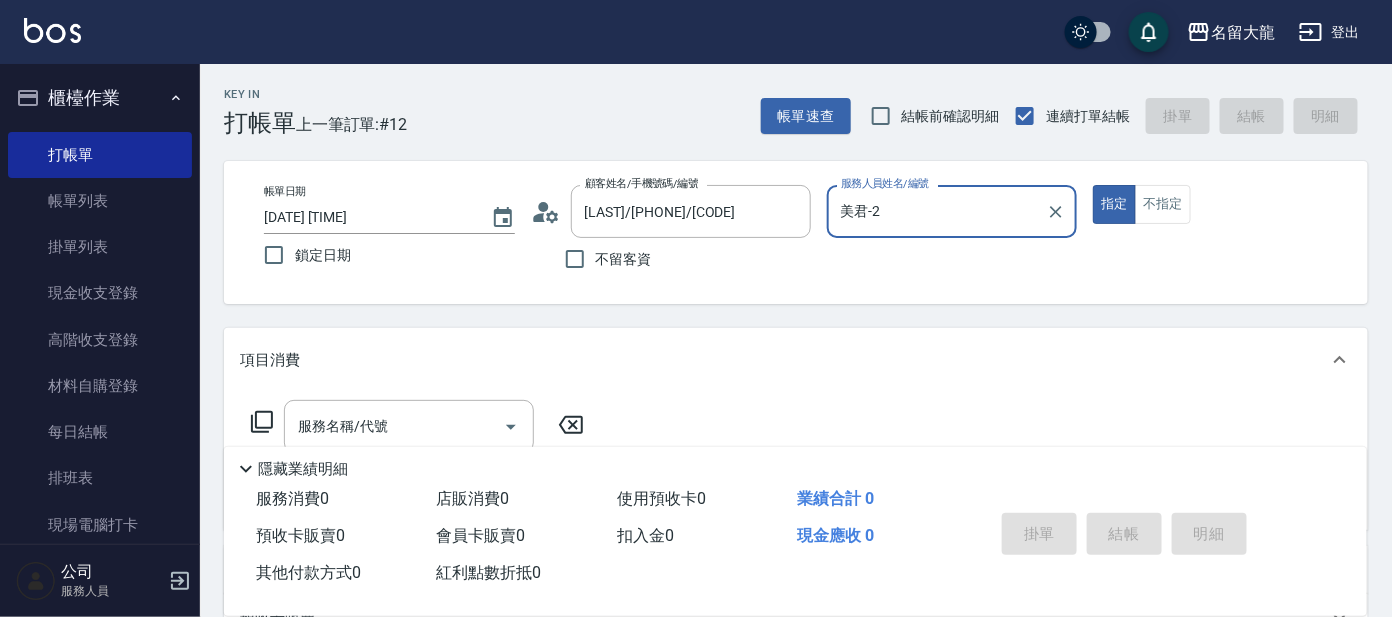 click on "美君-2" at bounding box center [937, 211] 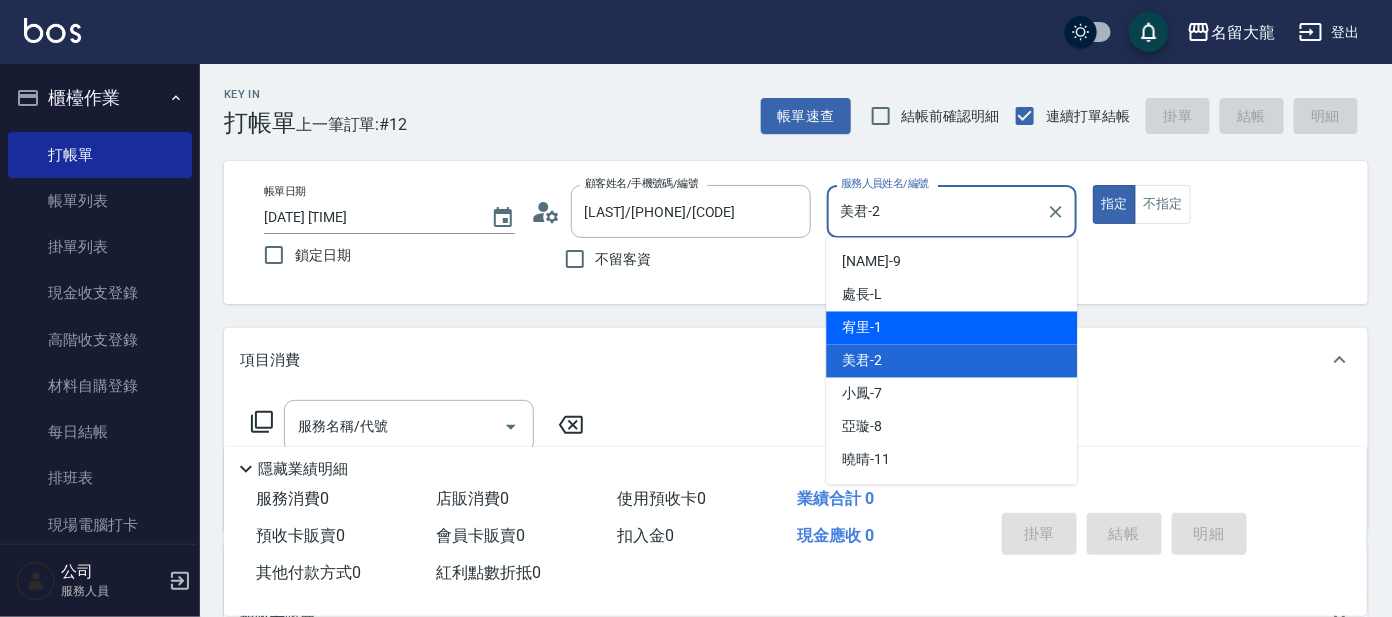 drag, startPoint x: 893, startPoint y: 320, endPoint x: 792, endPoint y: 331, distance: 101.597244 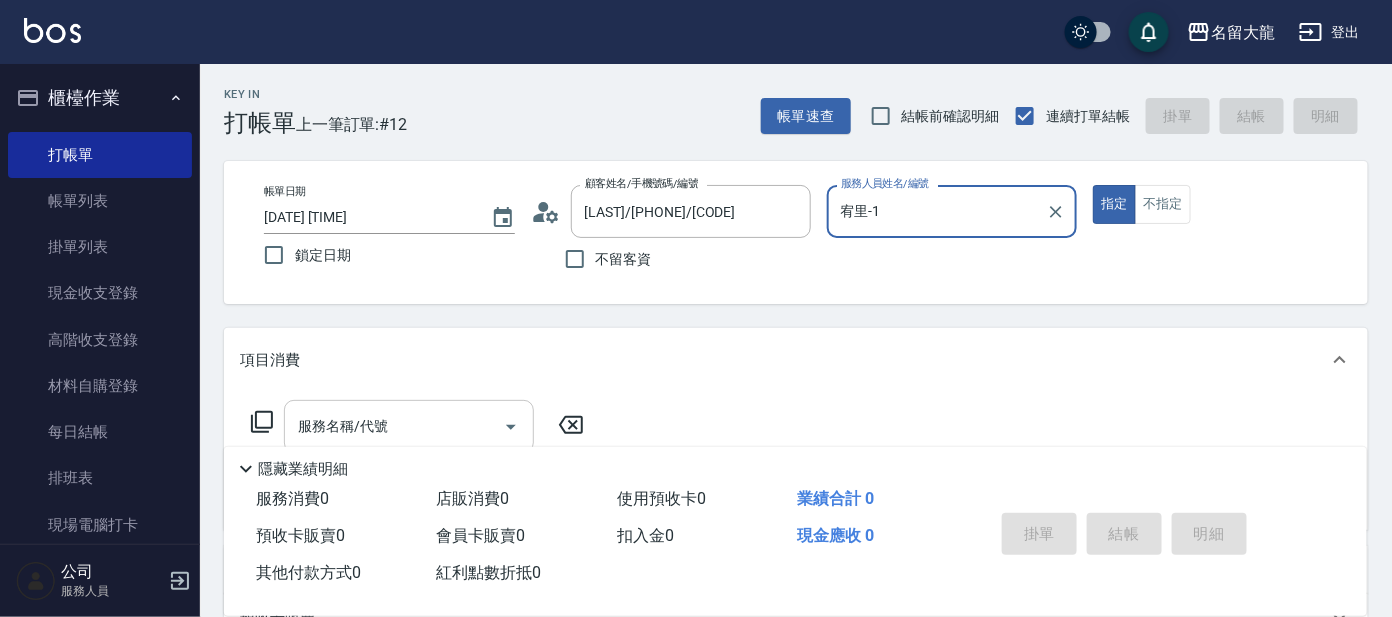 click on "服務名稱/代號" at bounding box center (409, 426) 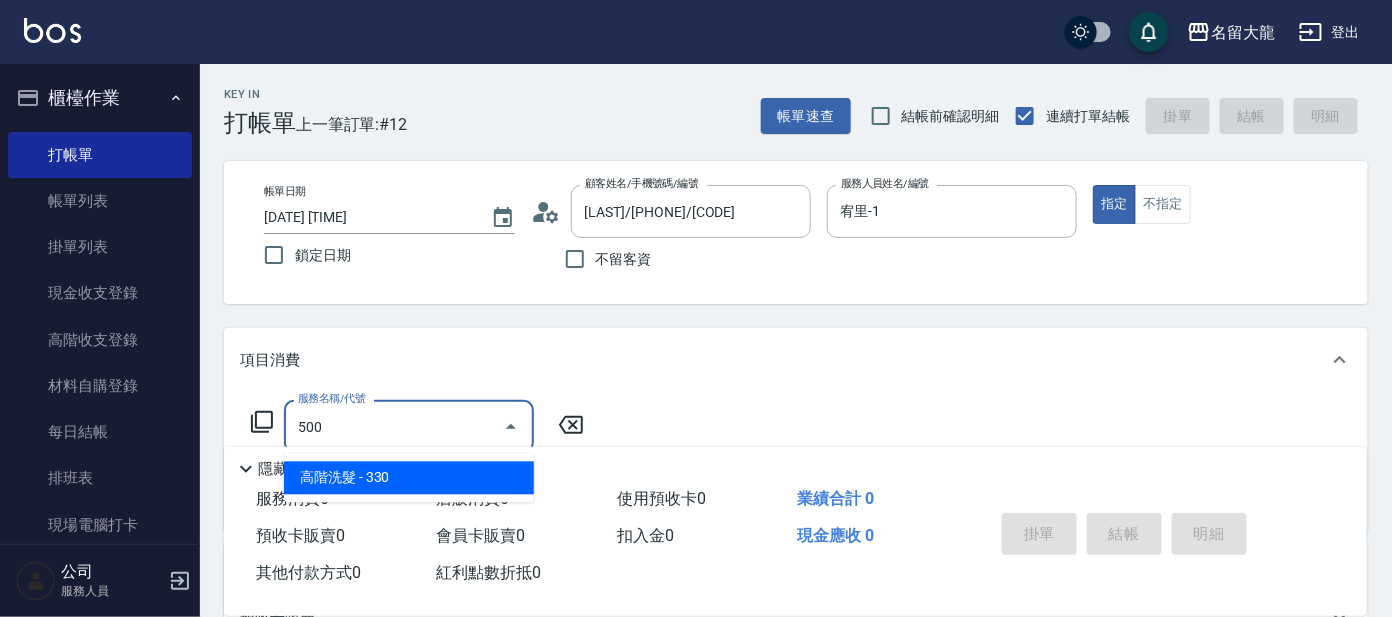 click on "高階洗髮 - 330" at bounding box center (409, 478) 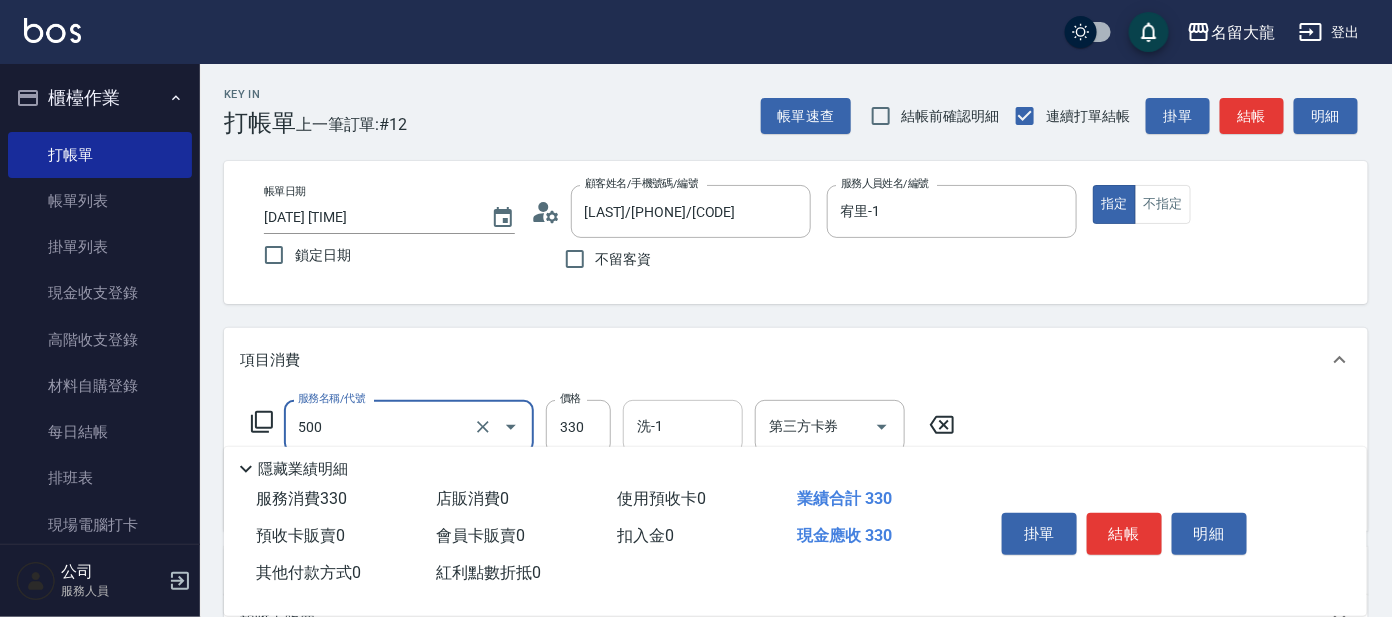 type on "高階洗髮(500)" 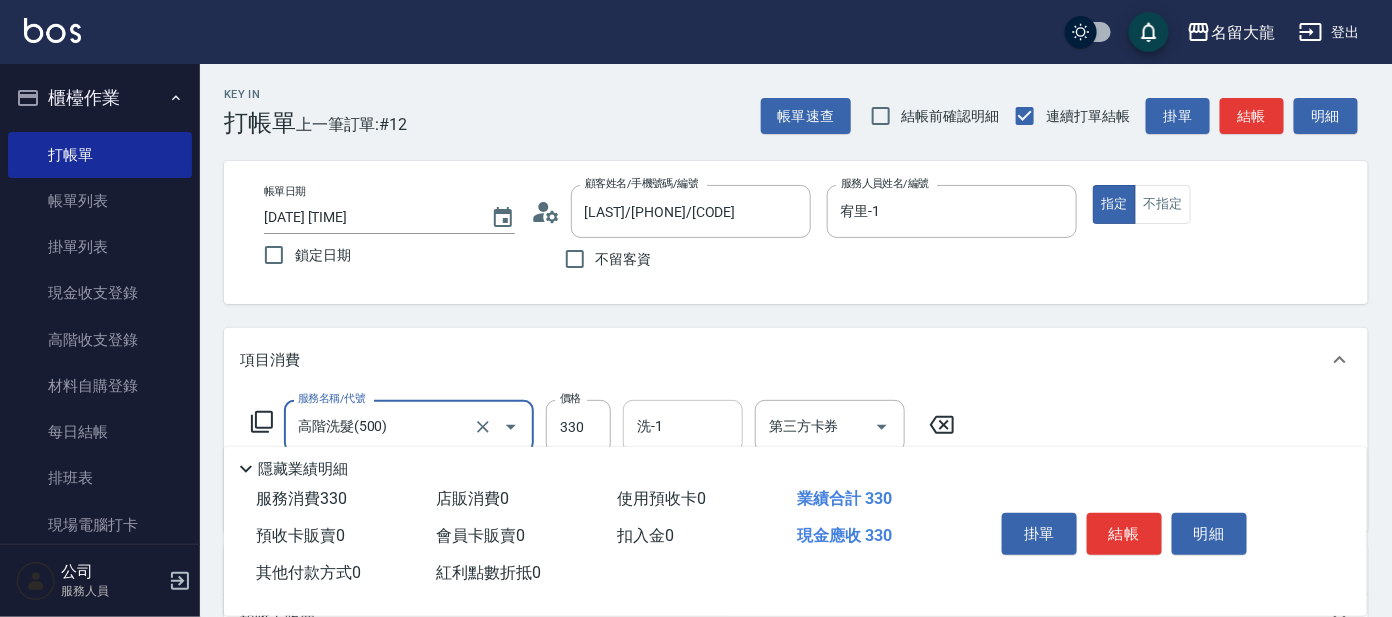 click on "洗-1" at bounding box center (683, 426) 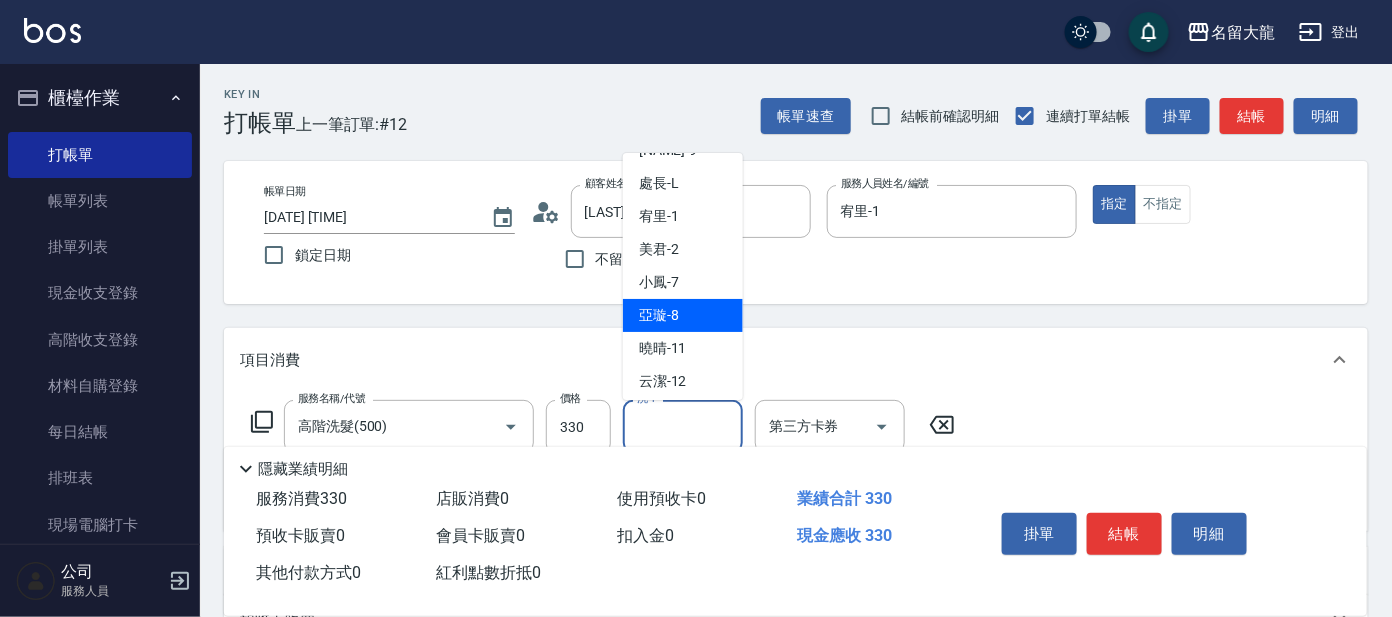 scroll, scrollTop: 99, scrollLeft: 0, axis: vertical 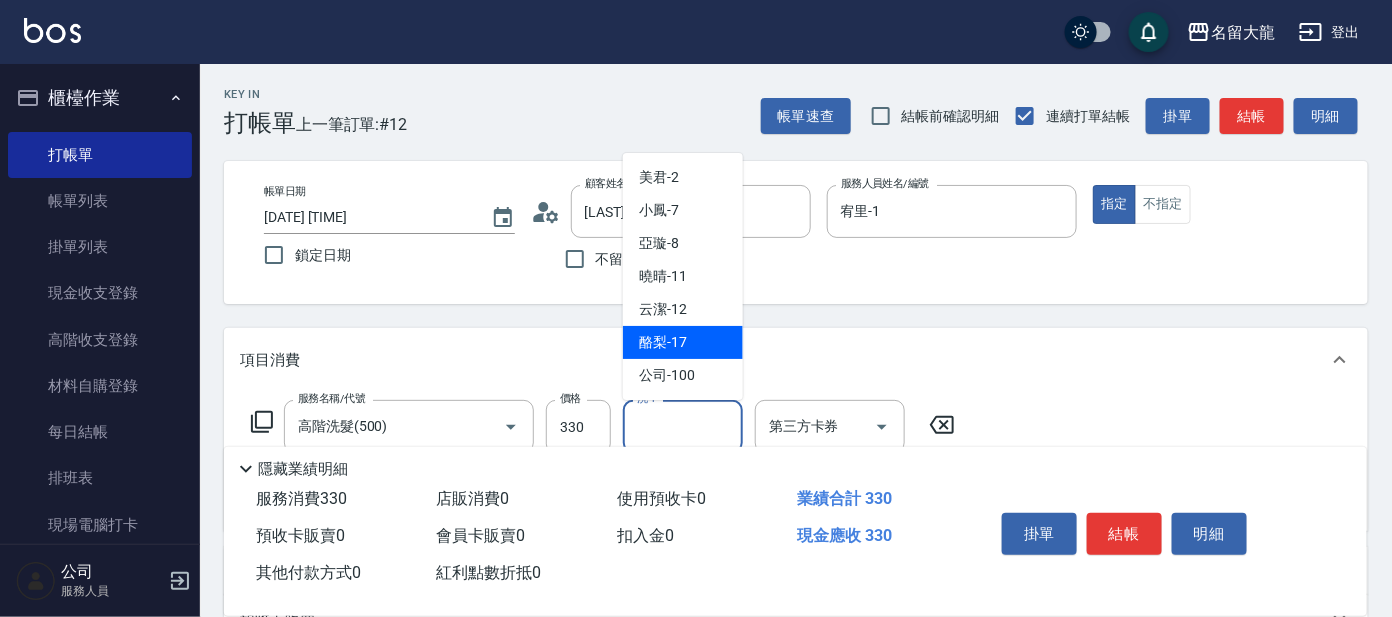 click on "酪梨 -17" at bounding box center (663, 342) 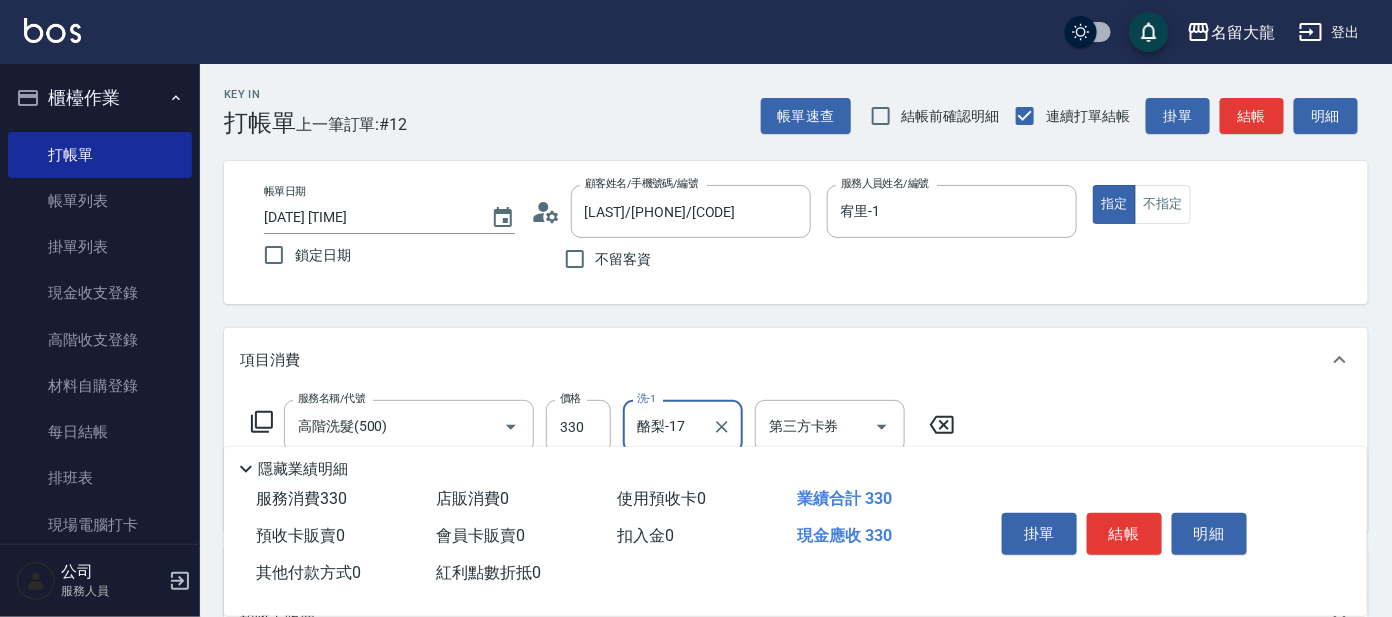 click on "結帳" at bounding box center [1124, 534] 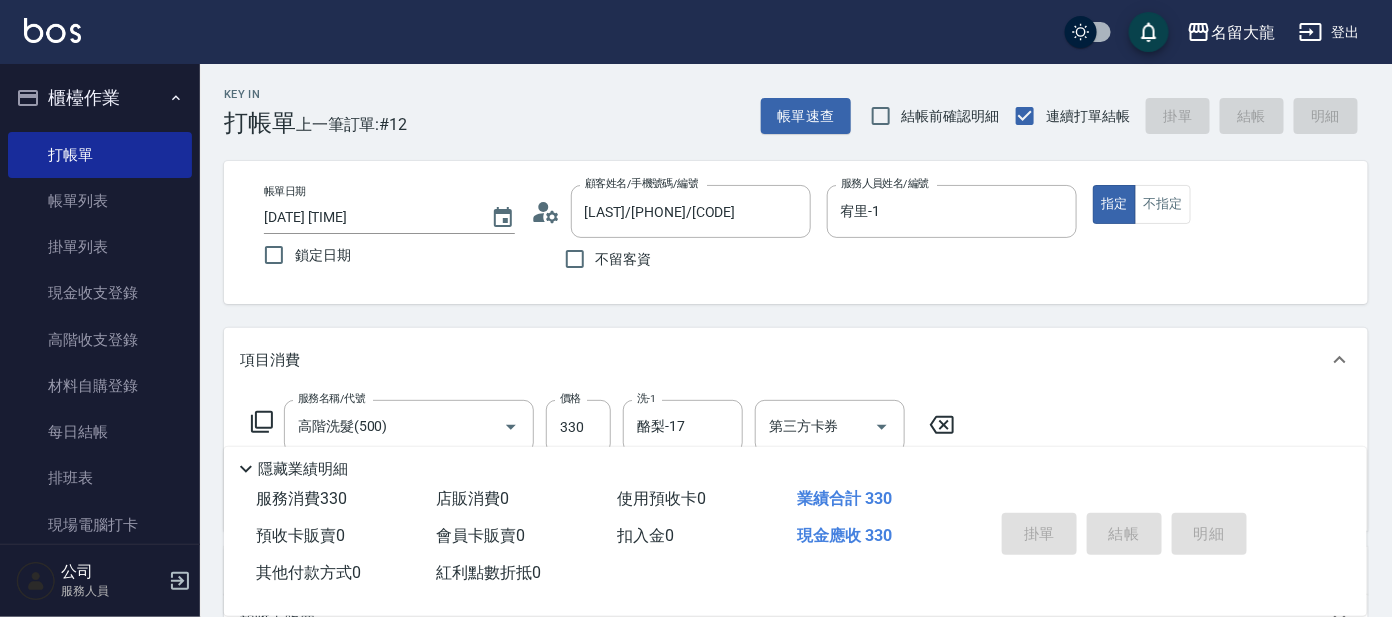 type on "2025/08/09 14:33" 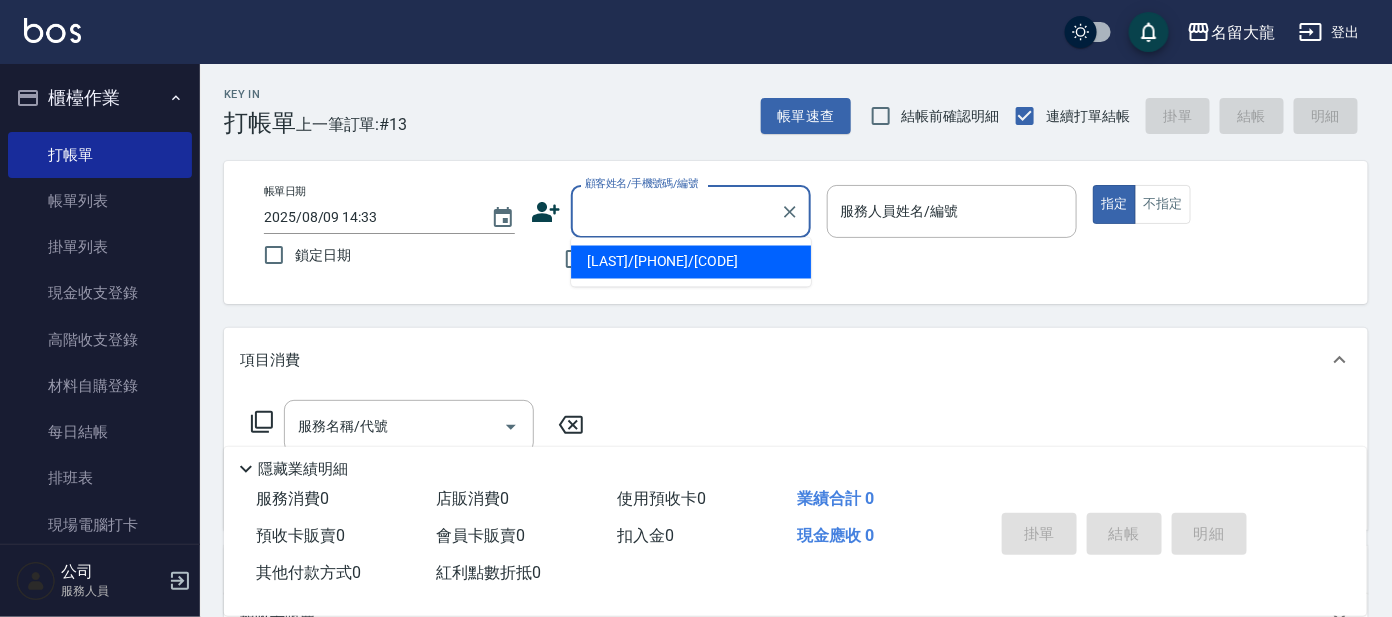 click on "顧客姓名/手機號碼/編號" at bounding box center (676, 211) 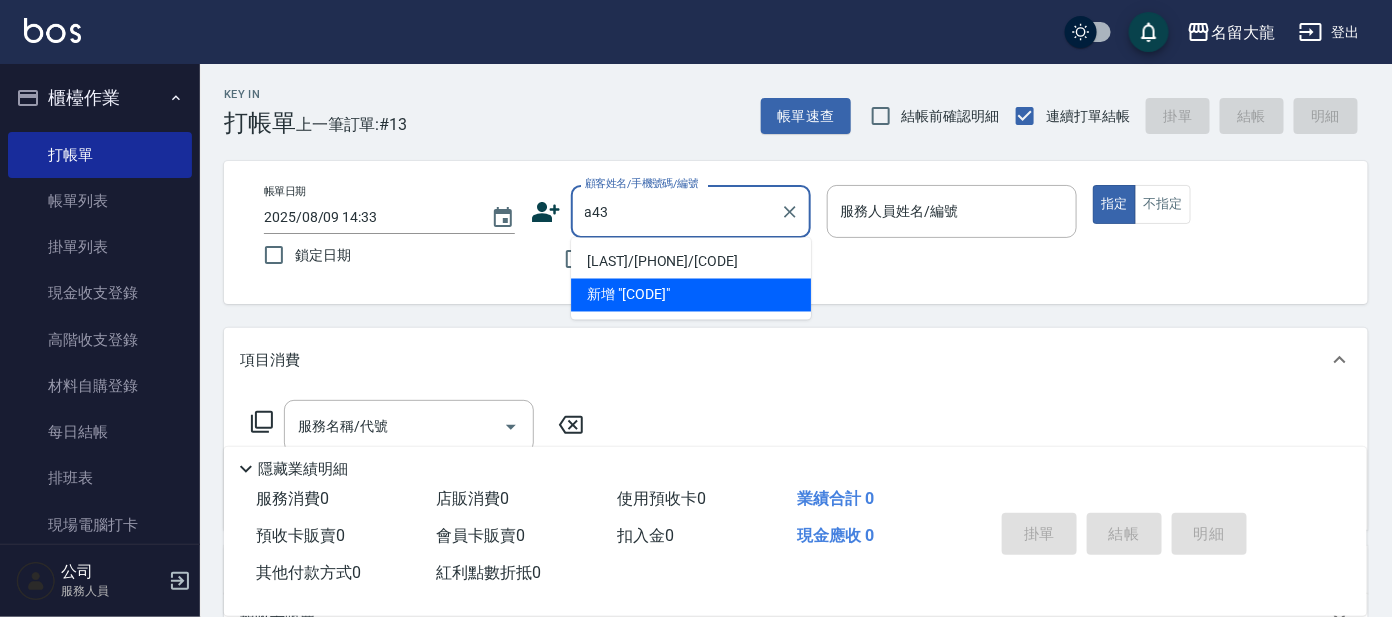click on "[LAST]/[PHONE]/[CODE] 新增 "[CODE]"" at bounding box center (691, 279) 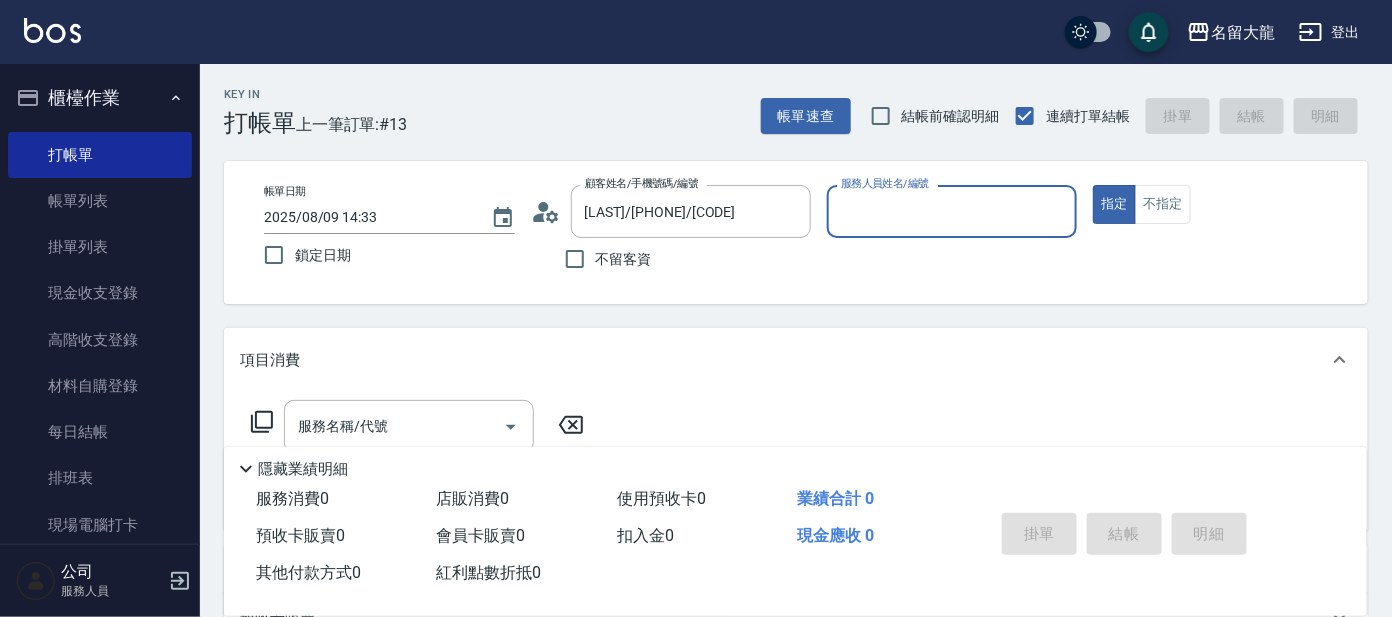 type on "宥里-1" 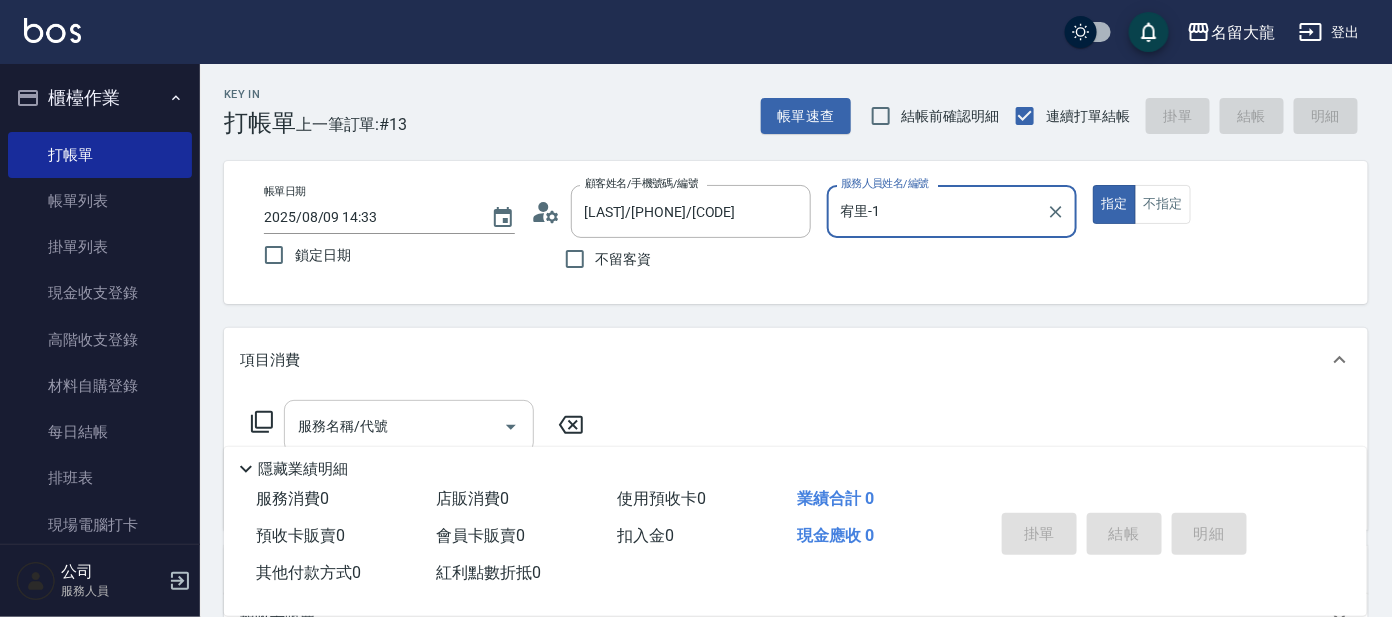 click on "服務名稱/代號" at bounding box center (394, 426) 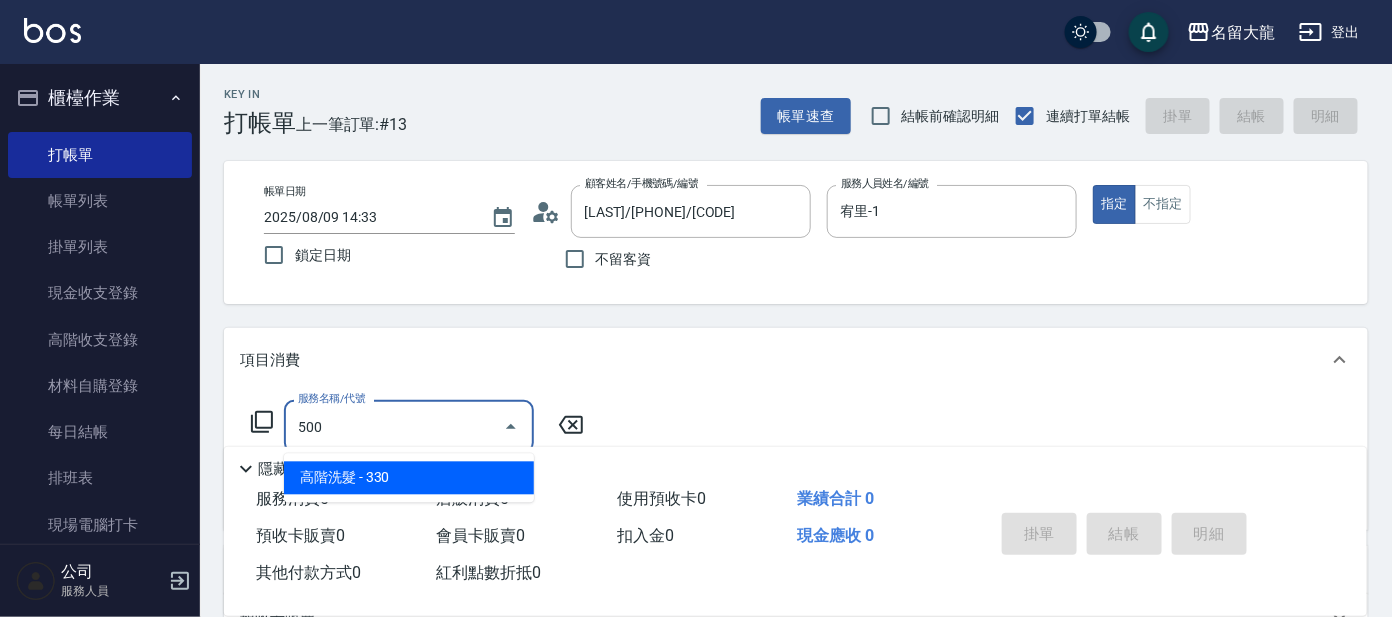 click on "高階洗髮 - 330" at bounding box center (409, 478) 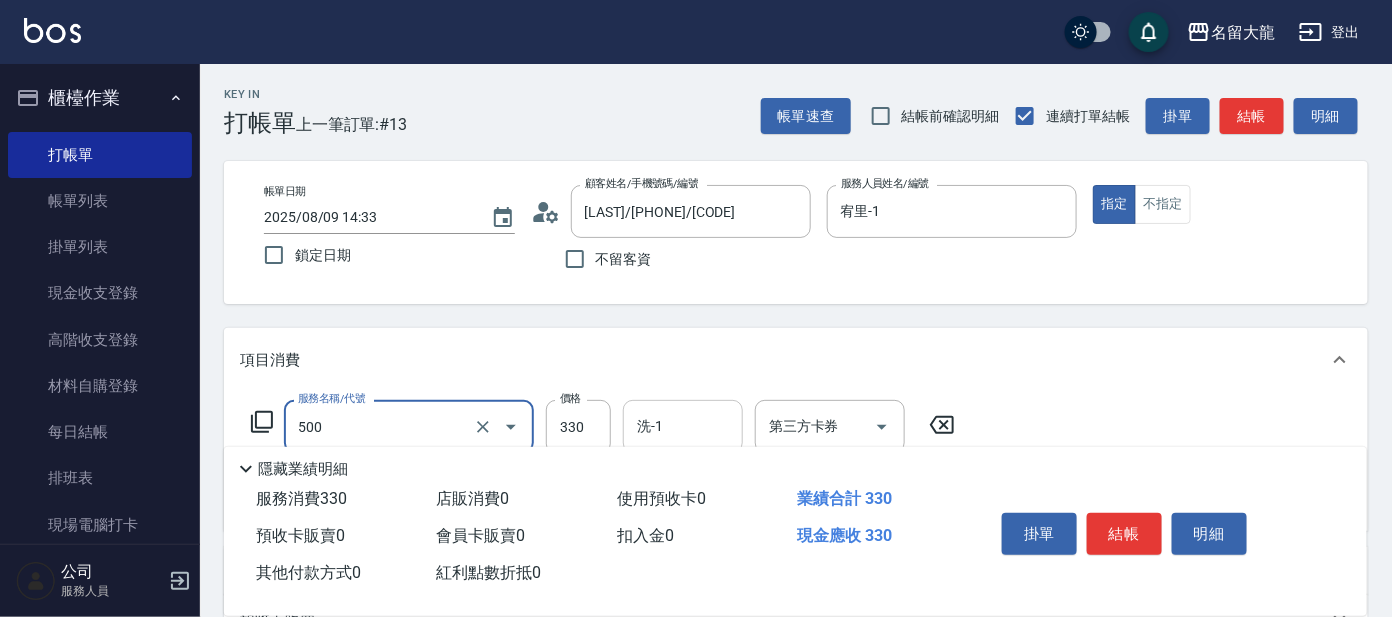 type on "高階洗髮(500)" 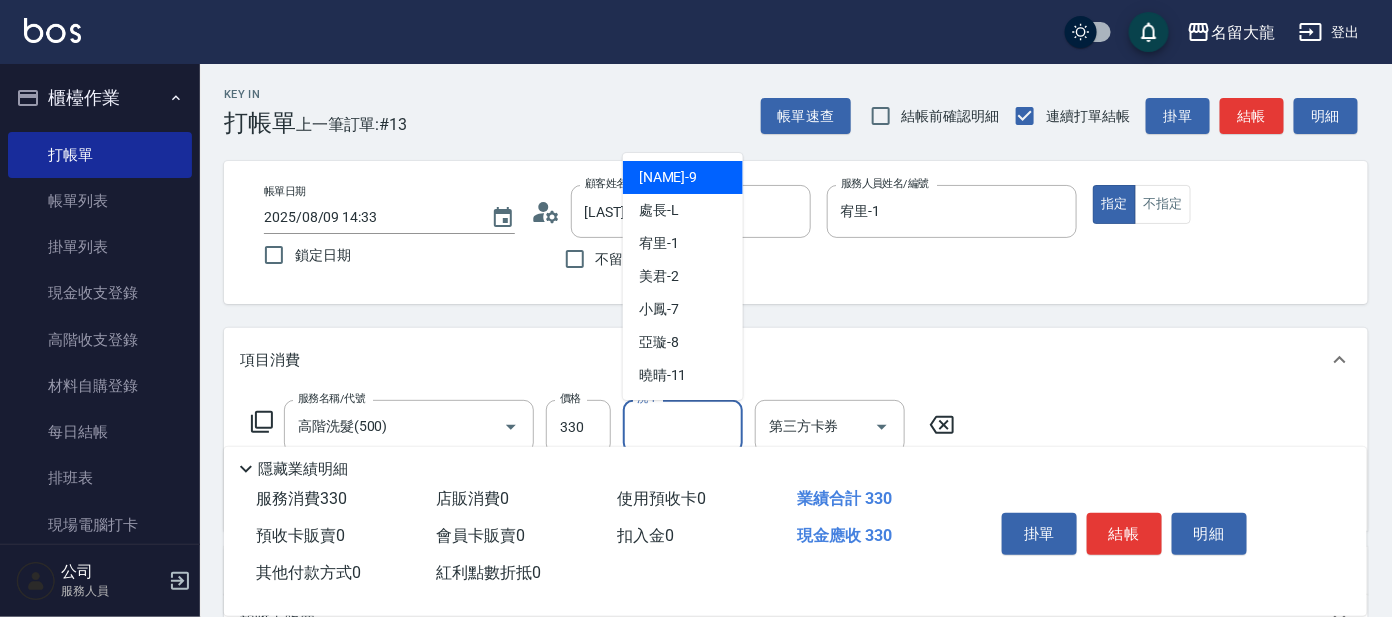 click on "洗-1" at bounding box center [683, 426] 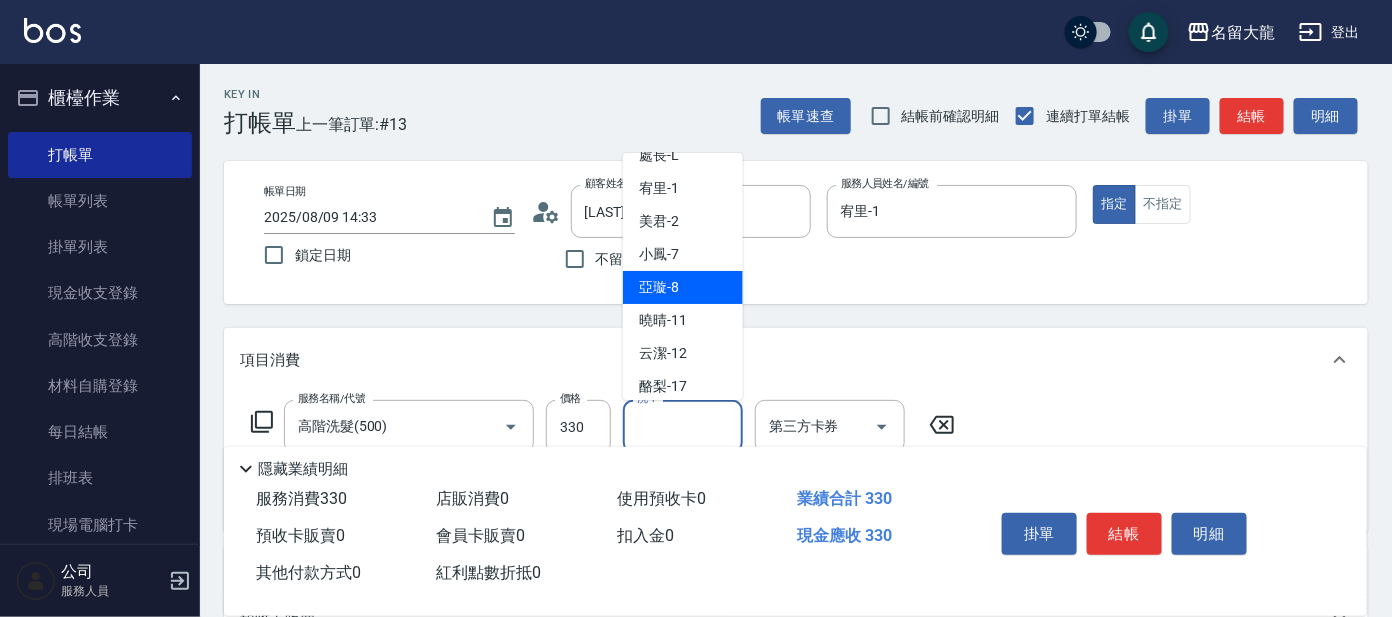 scroll, scrollTop: 99, scrollLeft: 0, axis: vertical 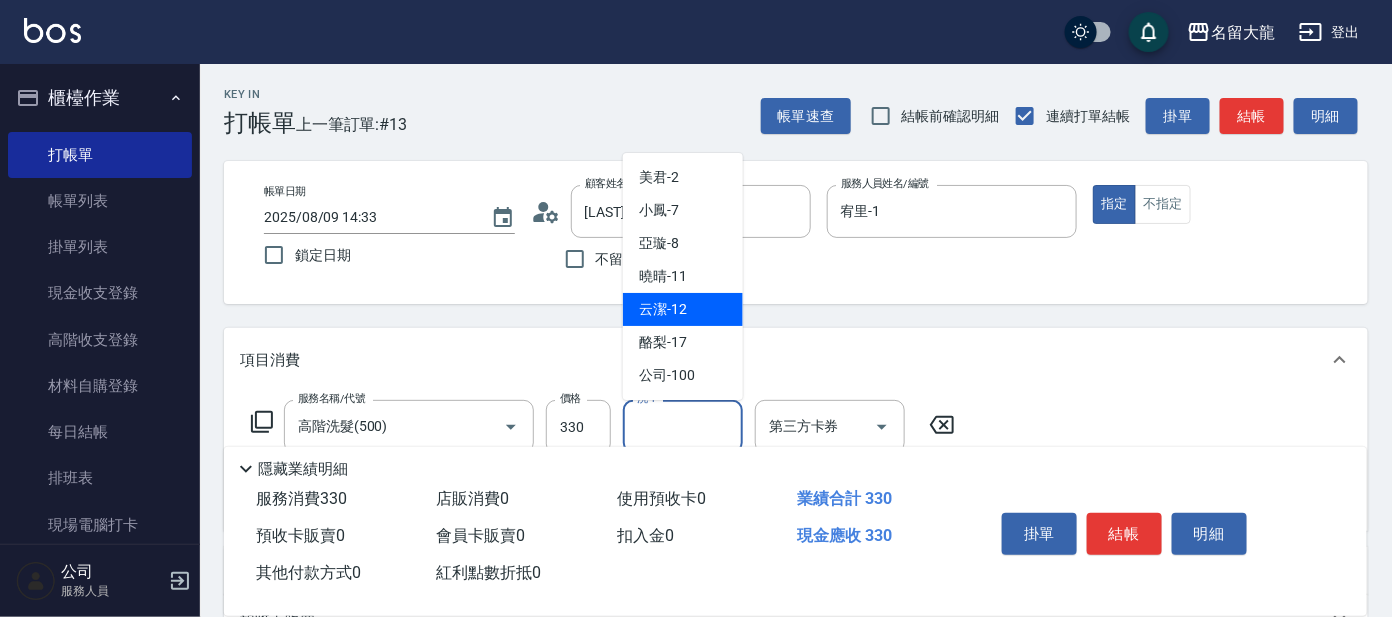 click on "云潔 -12" at bounding box center [683, 309] 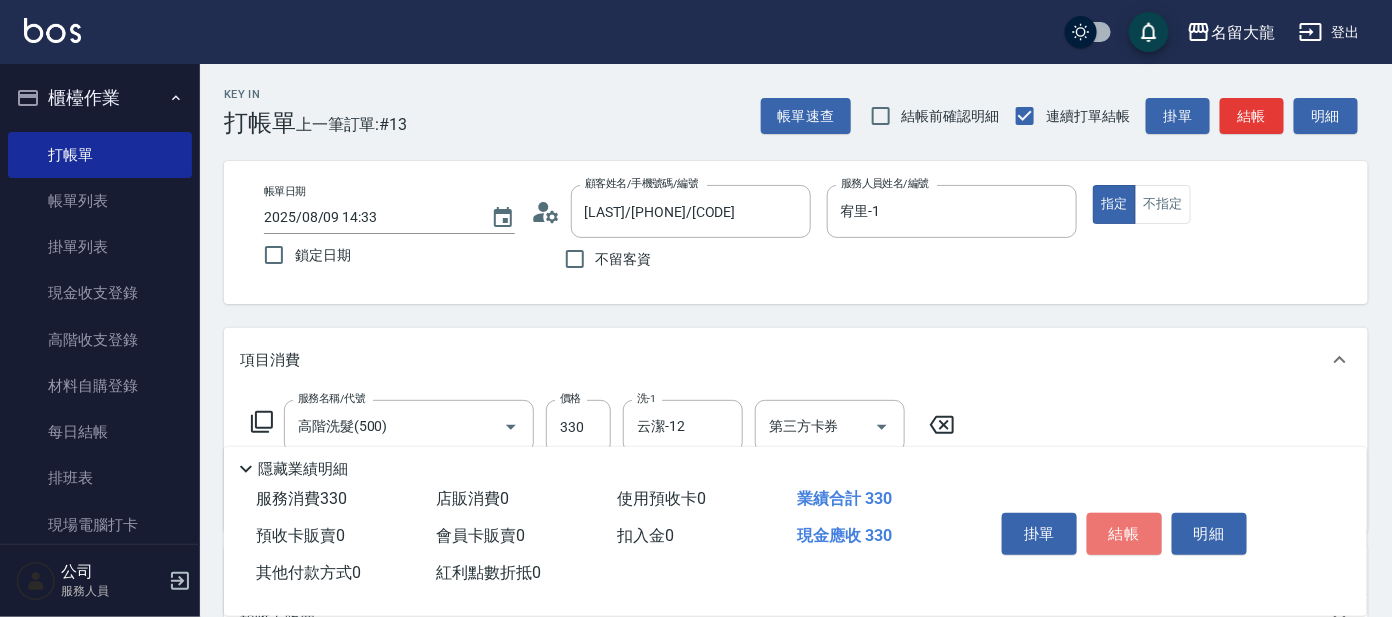 click on "結帳" at bounding box center (1124, 534) 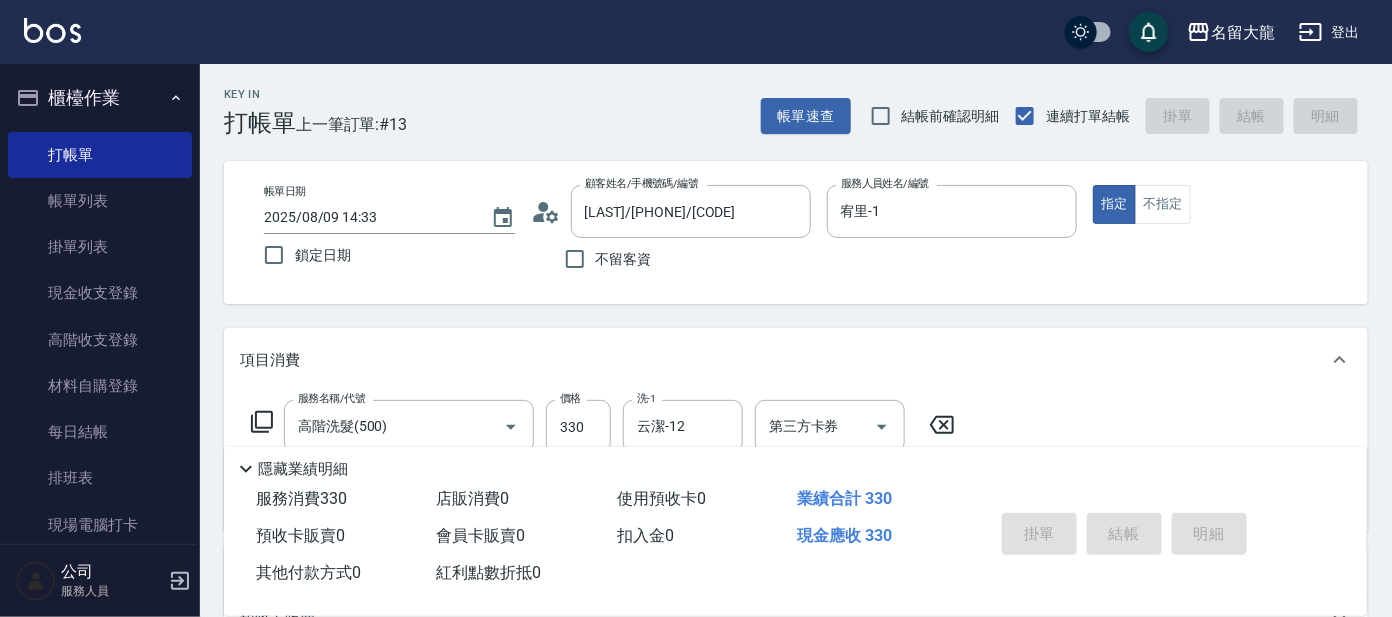 type on "2025/08/09 14:34" 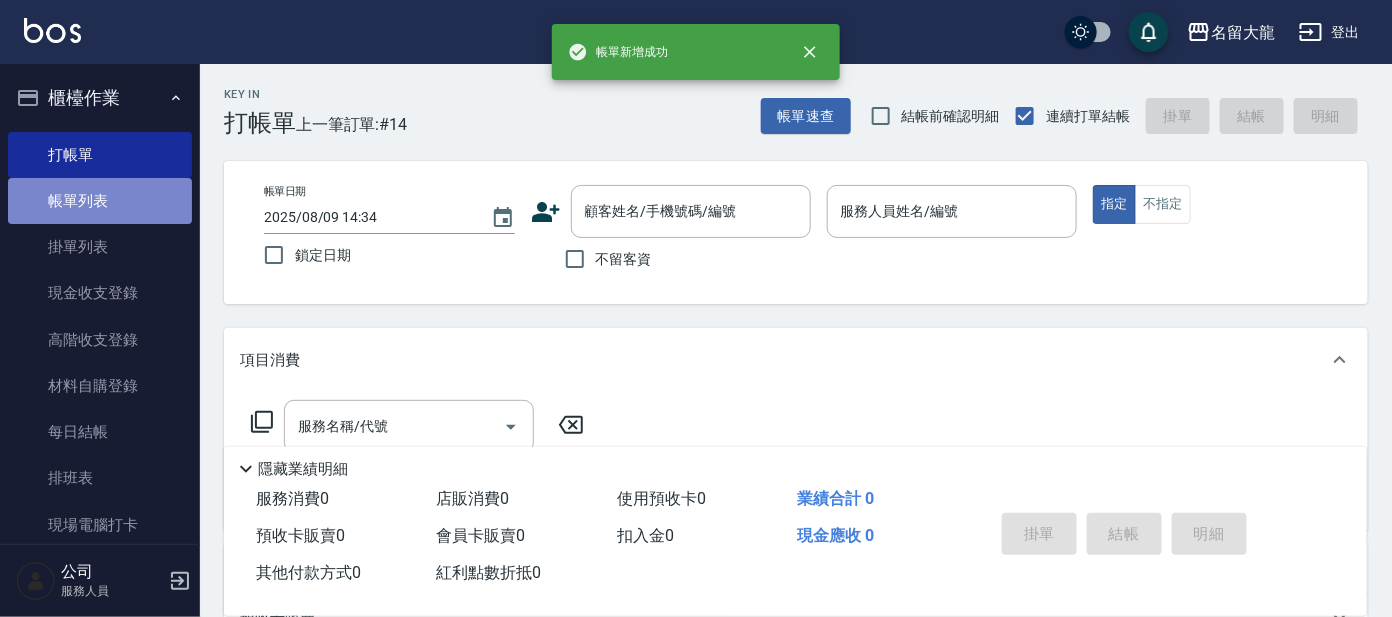 click on "帳單列表" at bounding box center [100, 201] 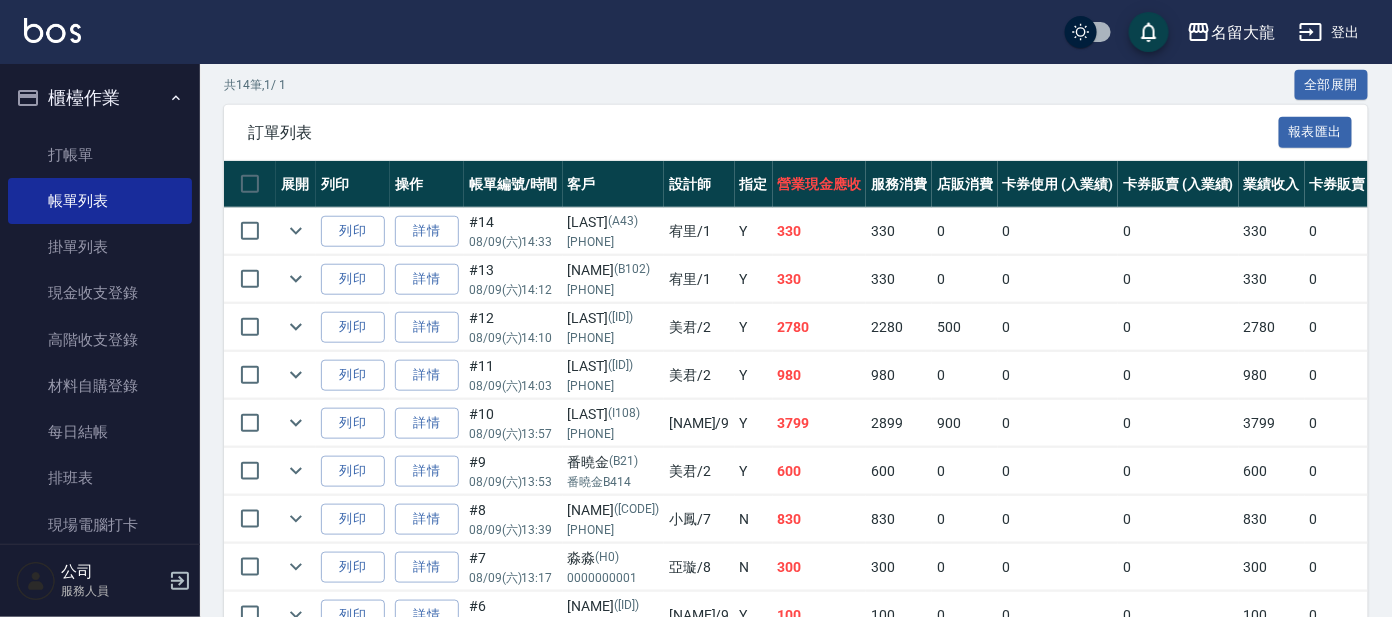 scroll, scrollTop: 499, scrollLeft: 0, axis: vertical 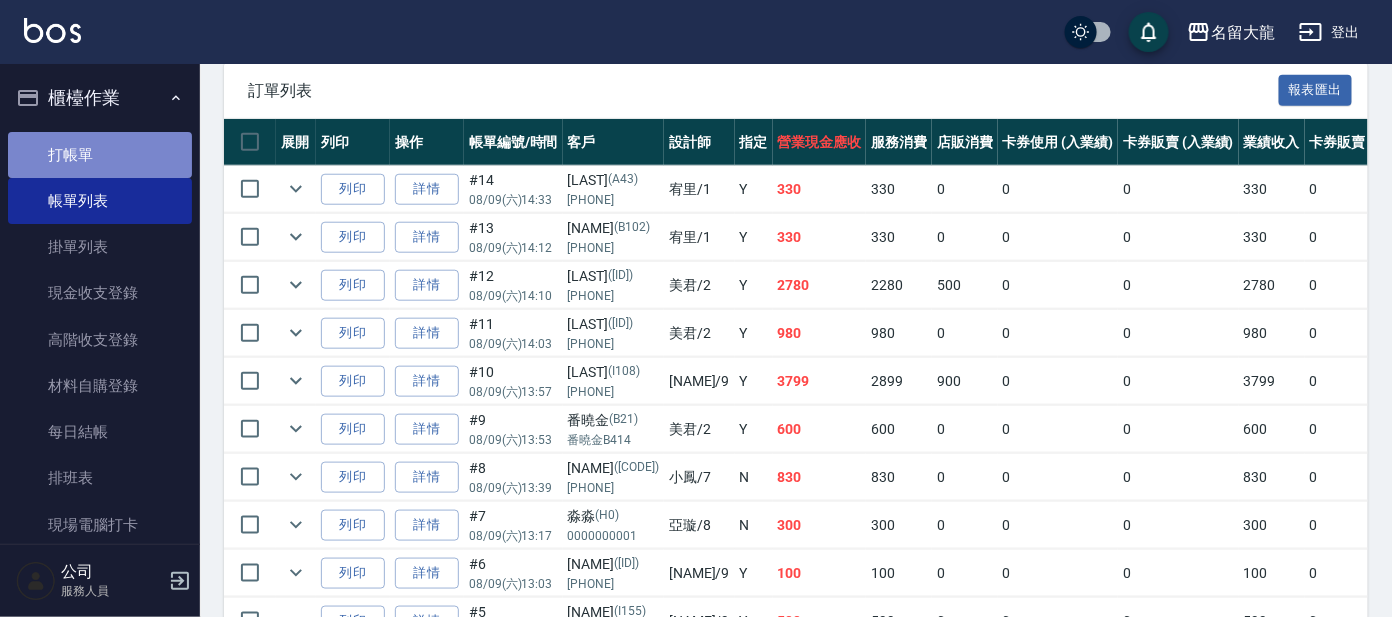 click on "打帳單" at bounding box center (100, 155) 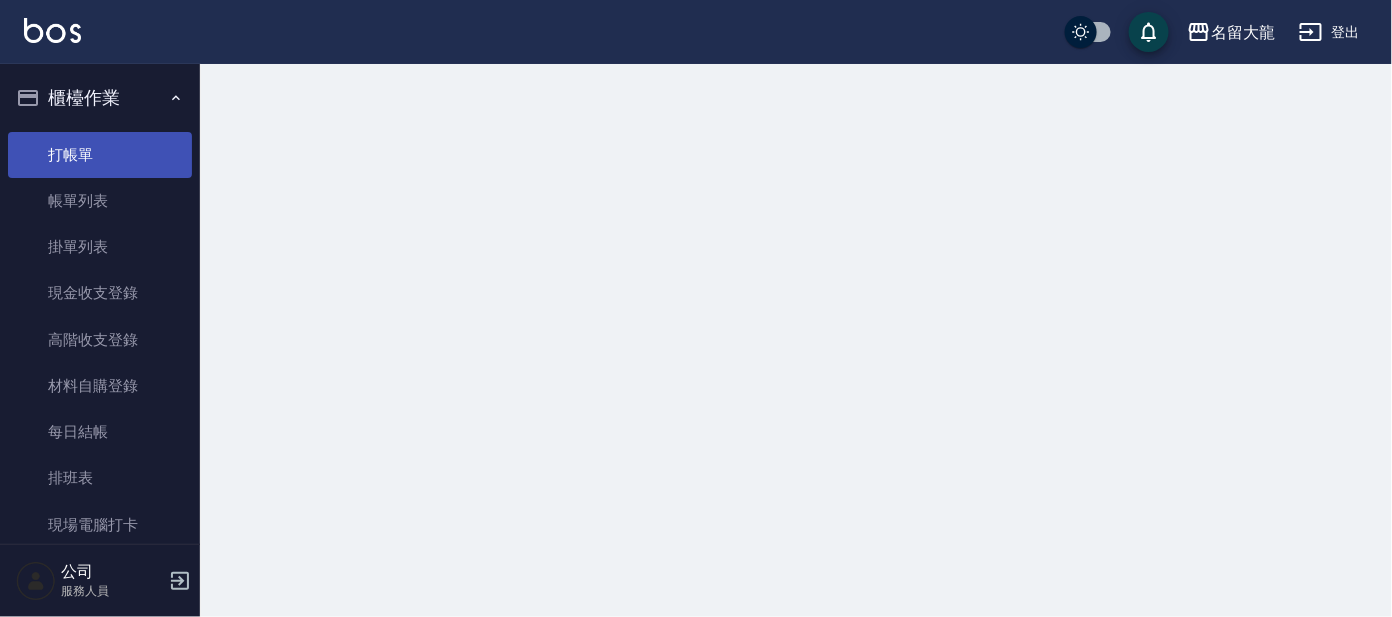 scroll, scrollTop: 0, scrollLeft: 0, axis: both 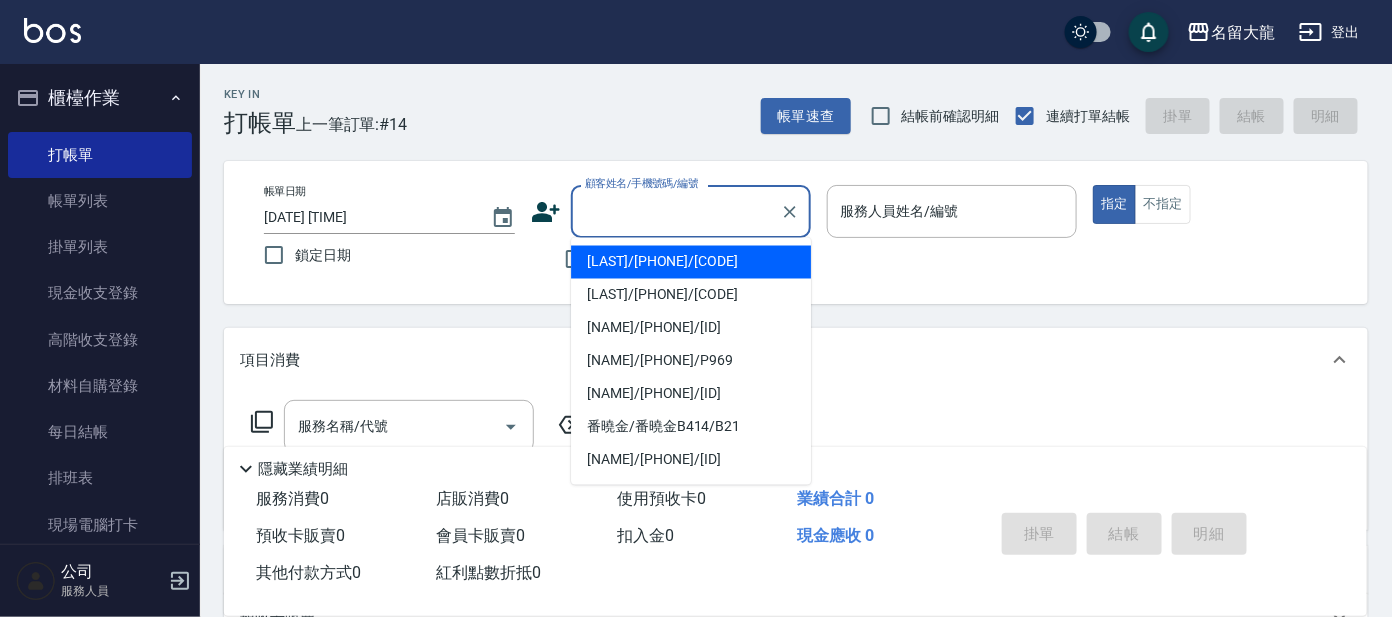 click on "顧客姓名/手機號碼/編號" at bounding box center [676, 211] 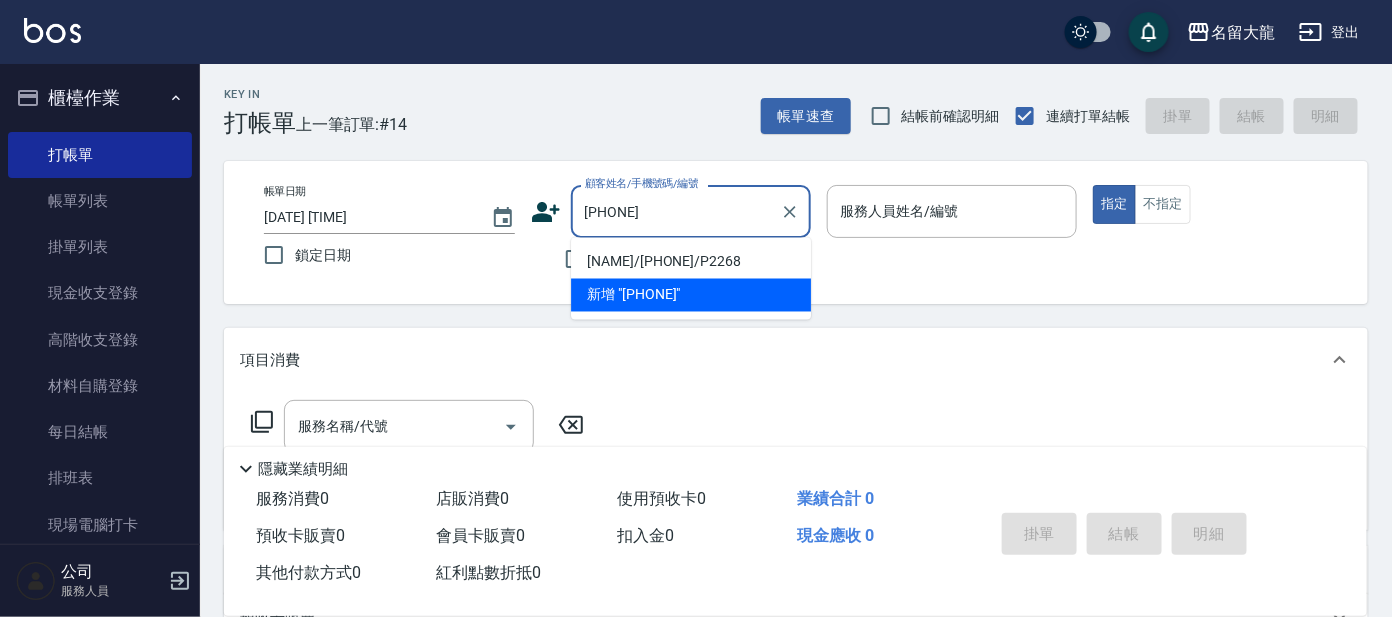 click on "[NAME]/[PHONE]/P2268" at bounding box center [691, 262] 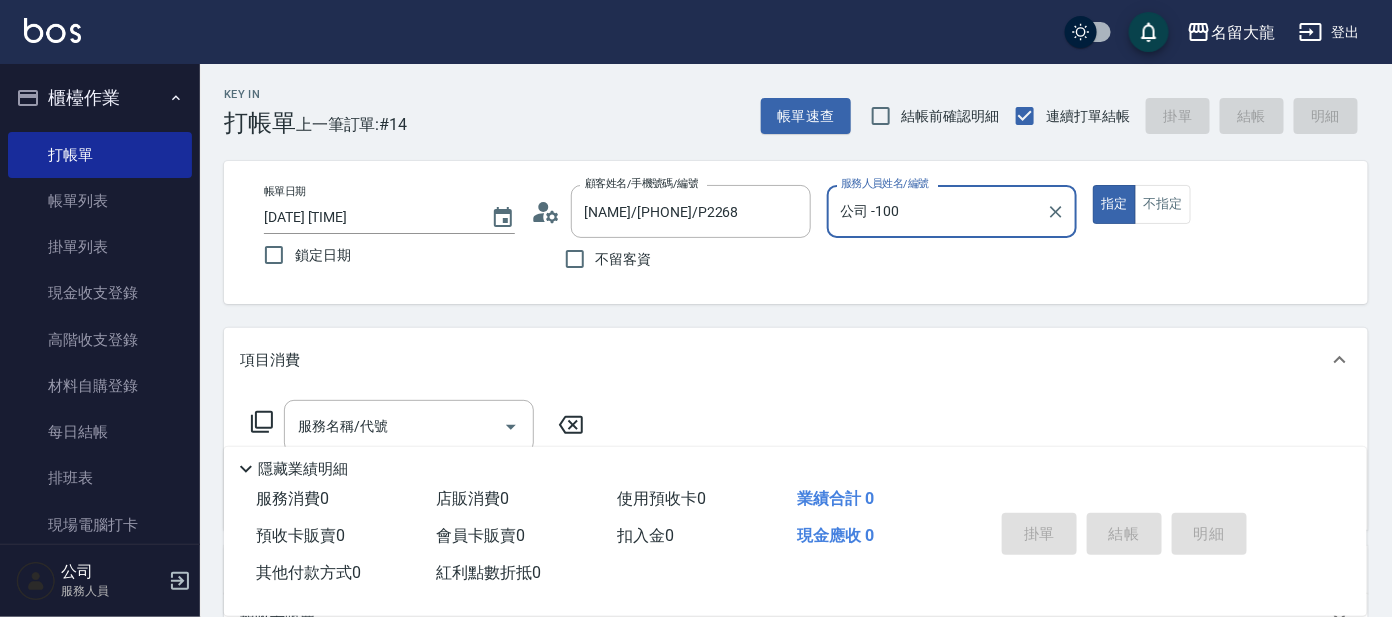 click on "公司 -100" at bounding box center [937, 211] 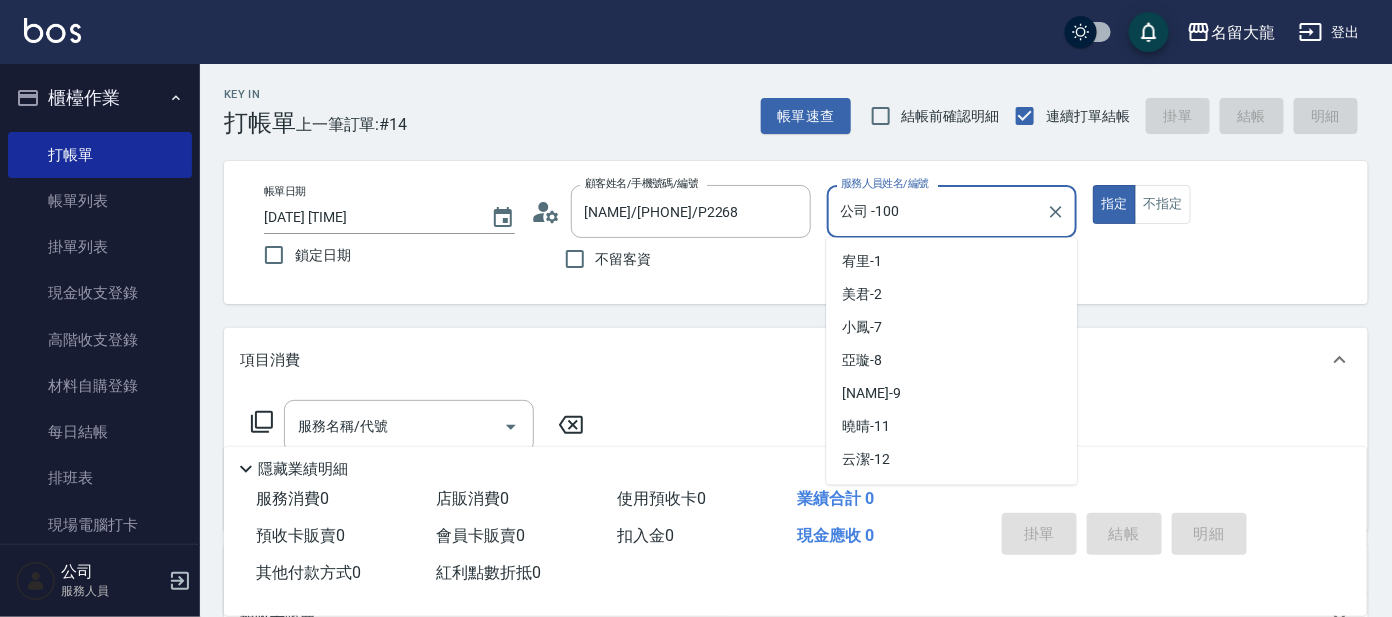 scroll, scrollTop: 57, scrollLeft: 0, axis: vertical 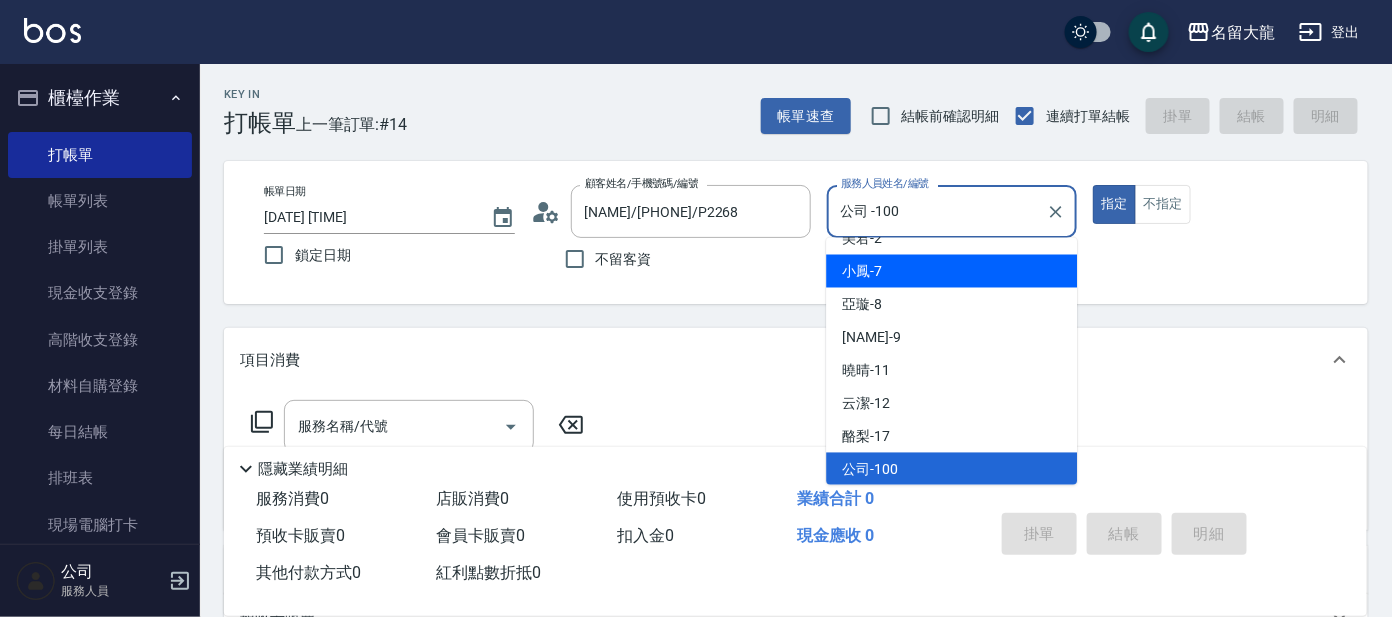 click on "小鳳 -7" at bounding box center (951, 271) 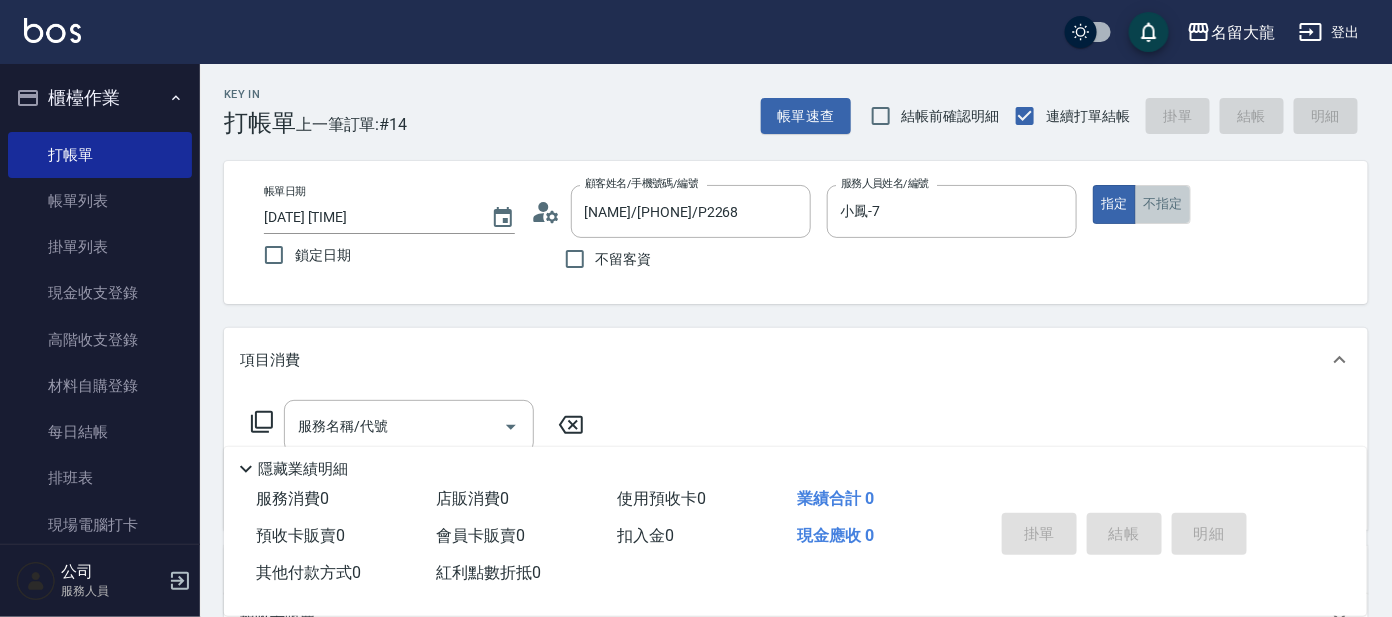 click on "不指定" at bounding box center (1163, 204) 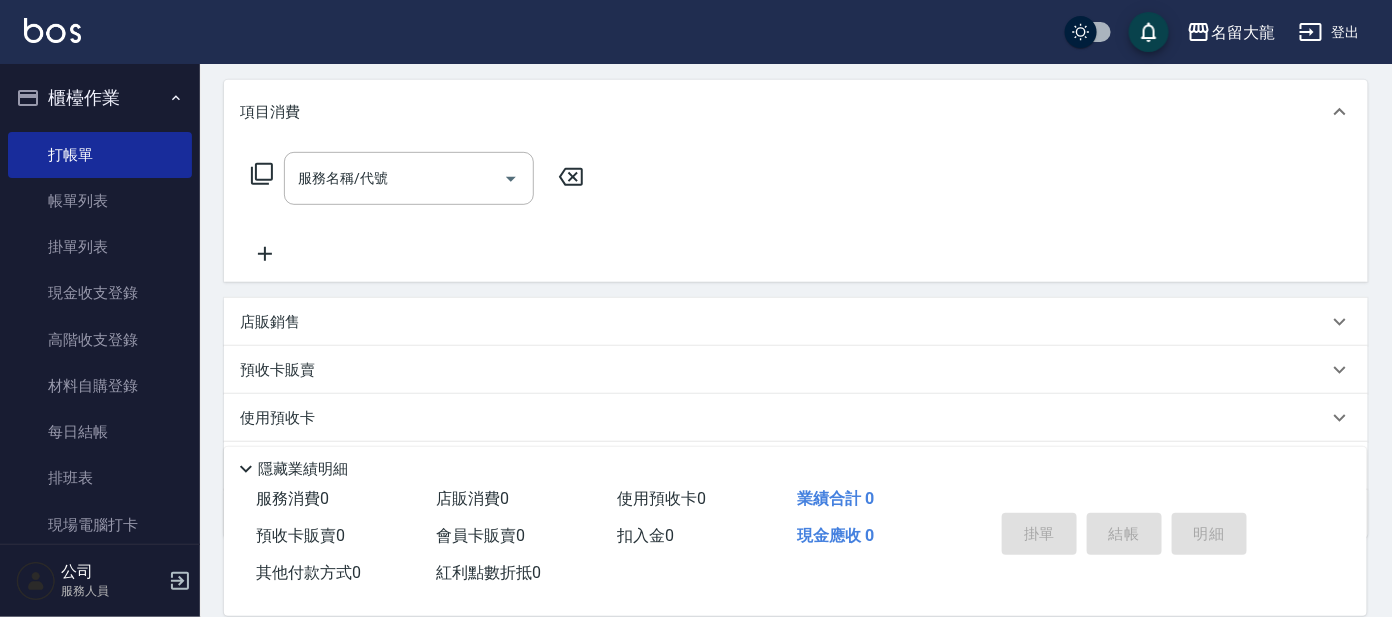 scroll, scrollTop: 249, scrollLeft: 0, axis: vertical 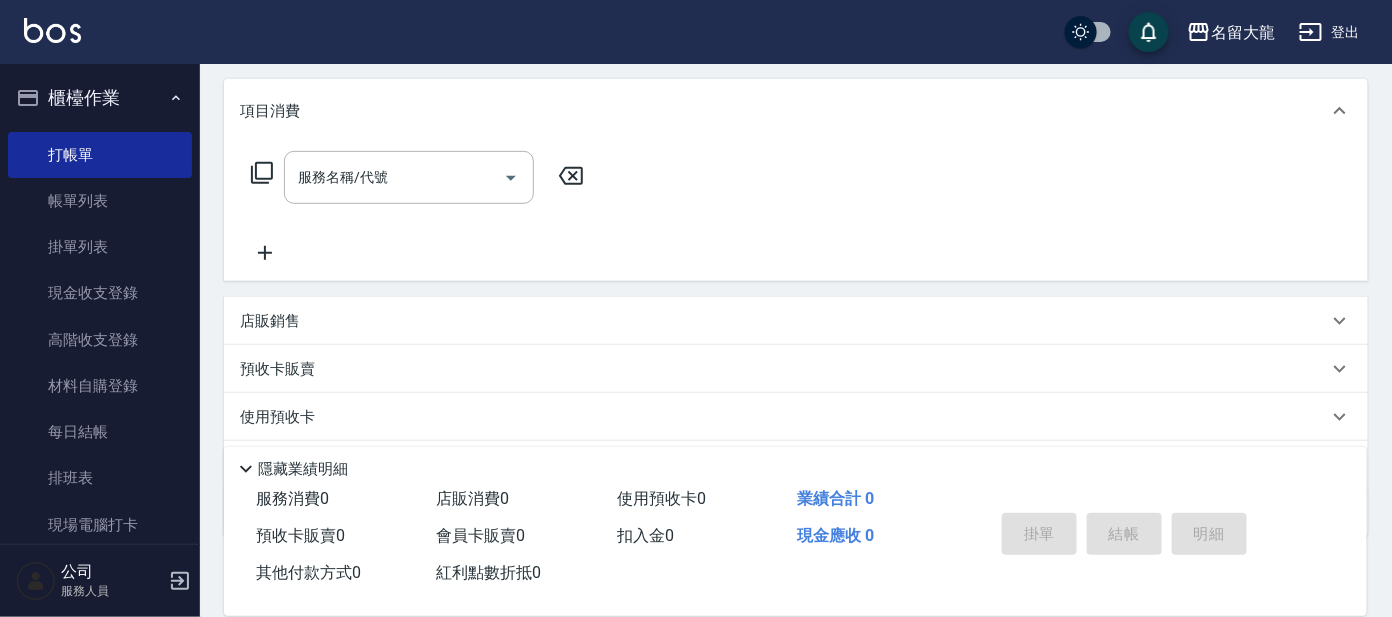 click 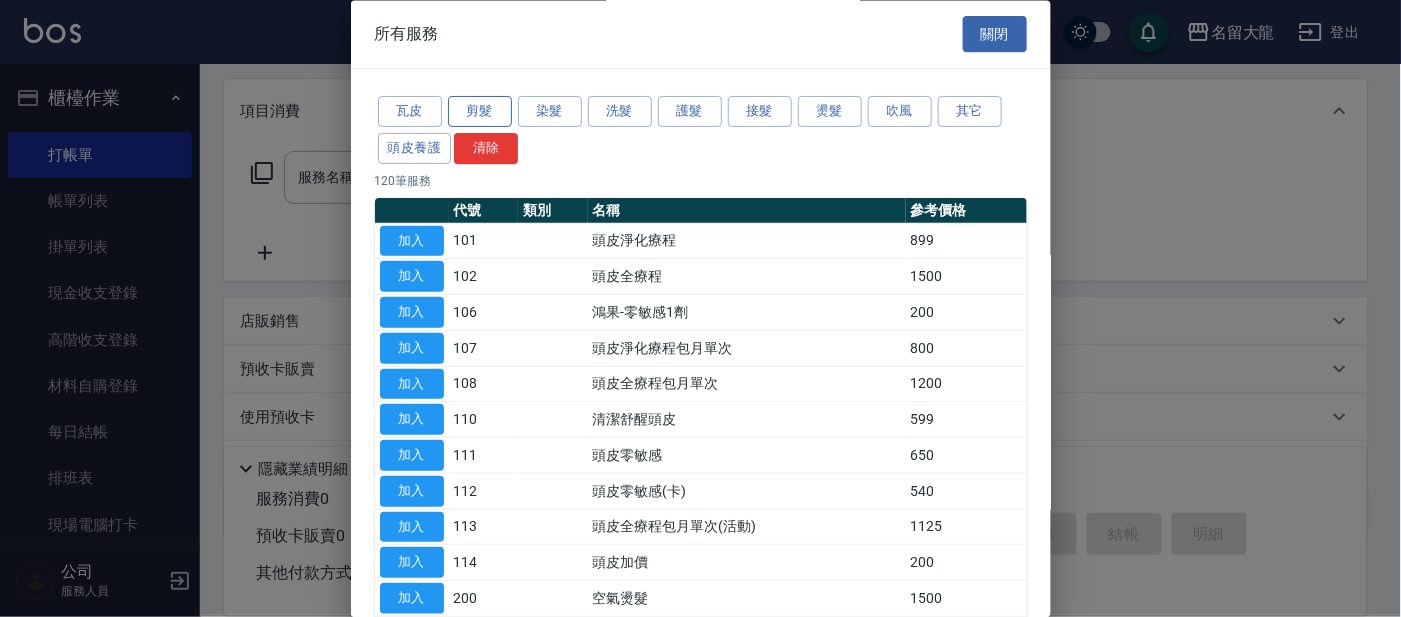 click on "剪髮" at bounding box center [480, 112] 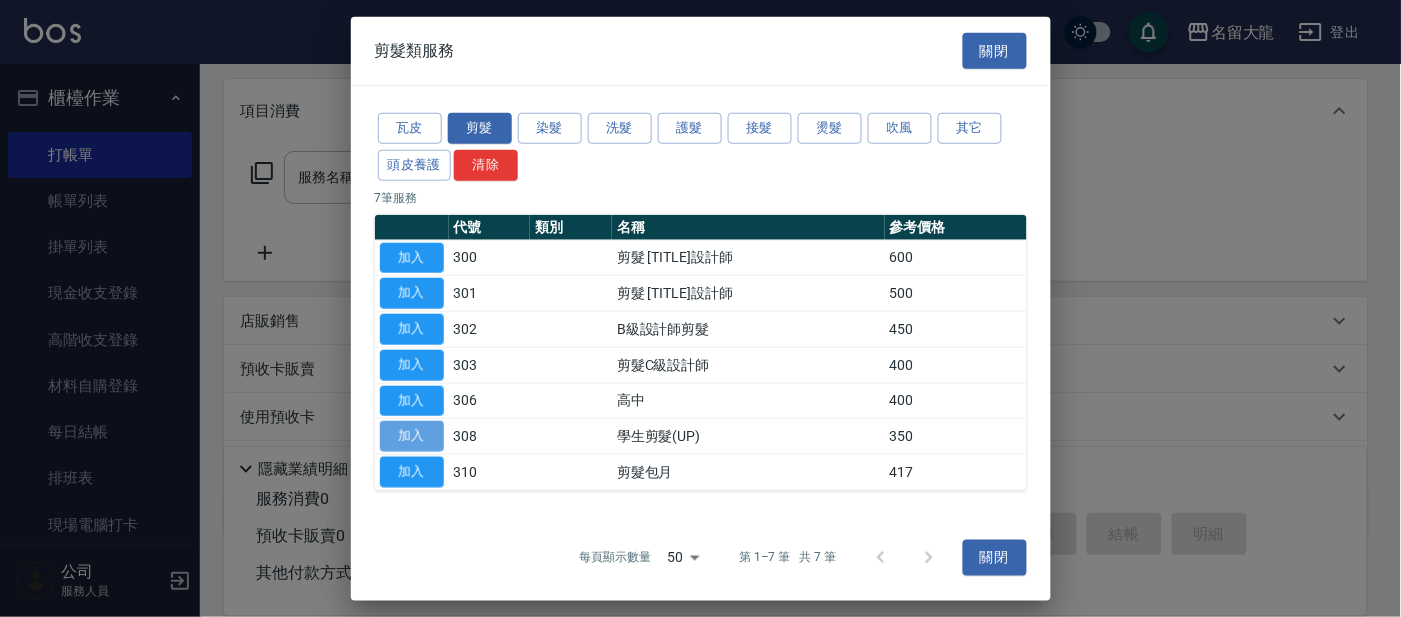 click on "加入" at bounding box center (412, 436) 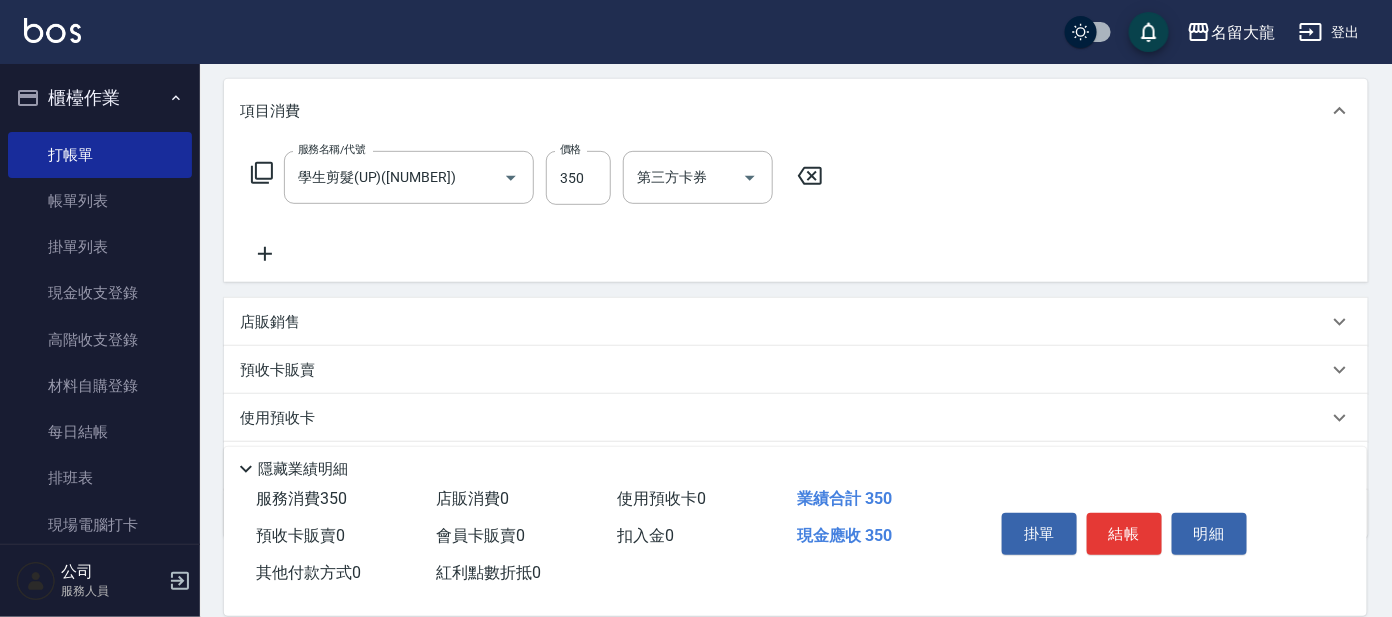 click 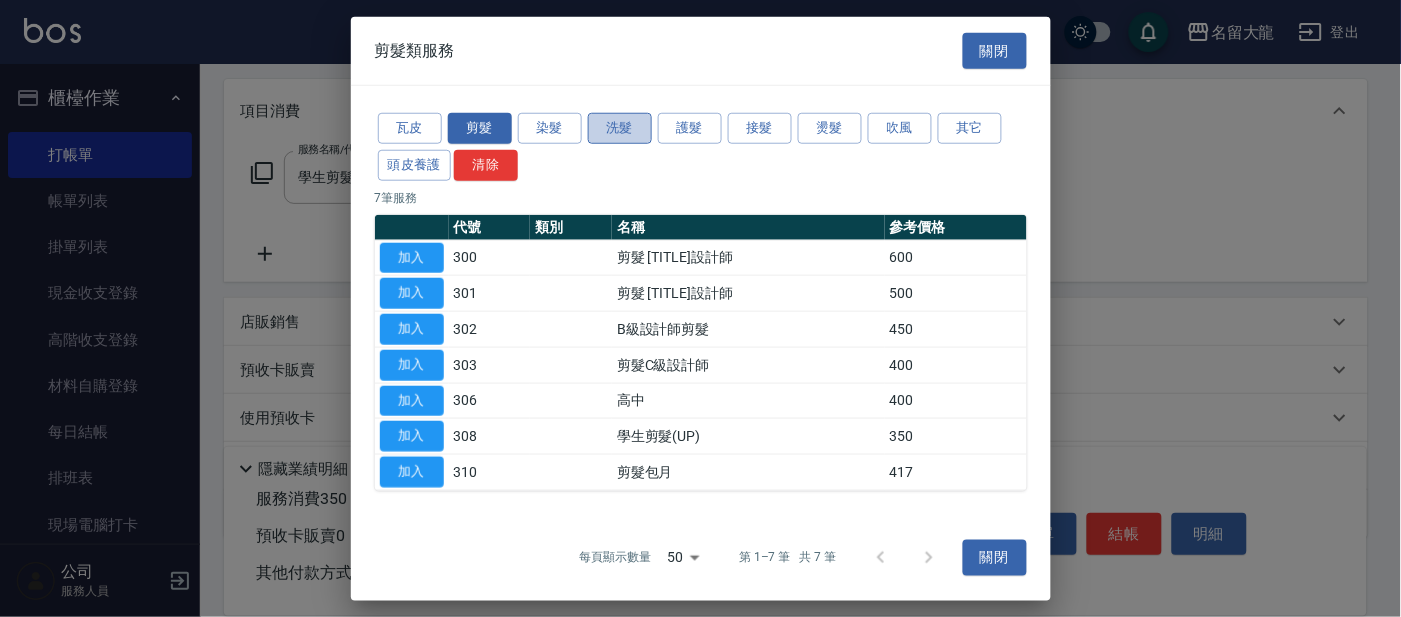 click on "洗髮" at bounding box center [620, 128] 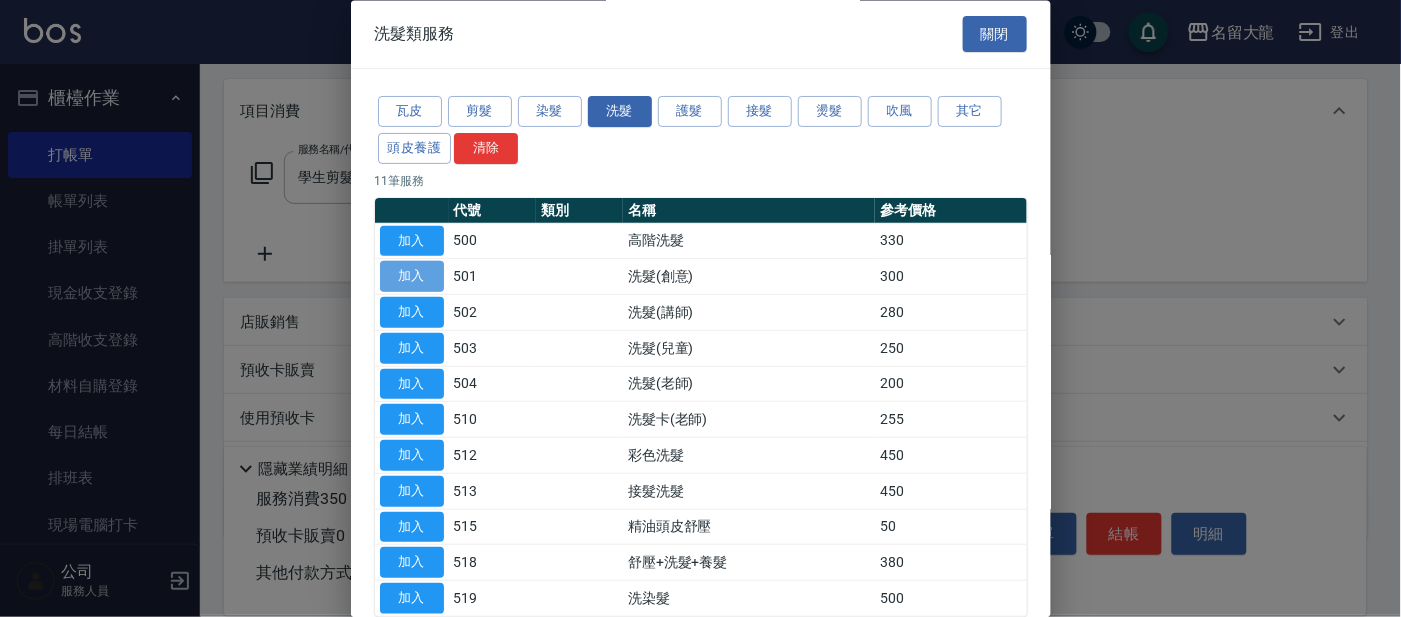 click on "加入" at bounding box center (412, 277) 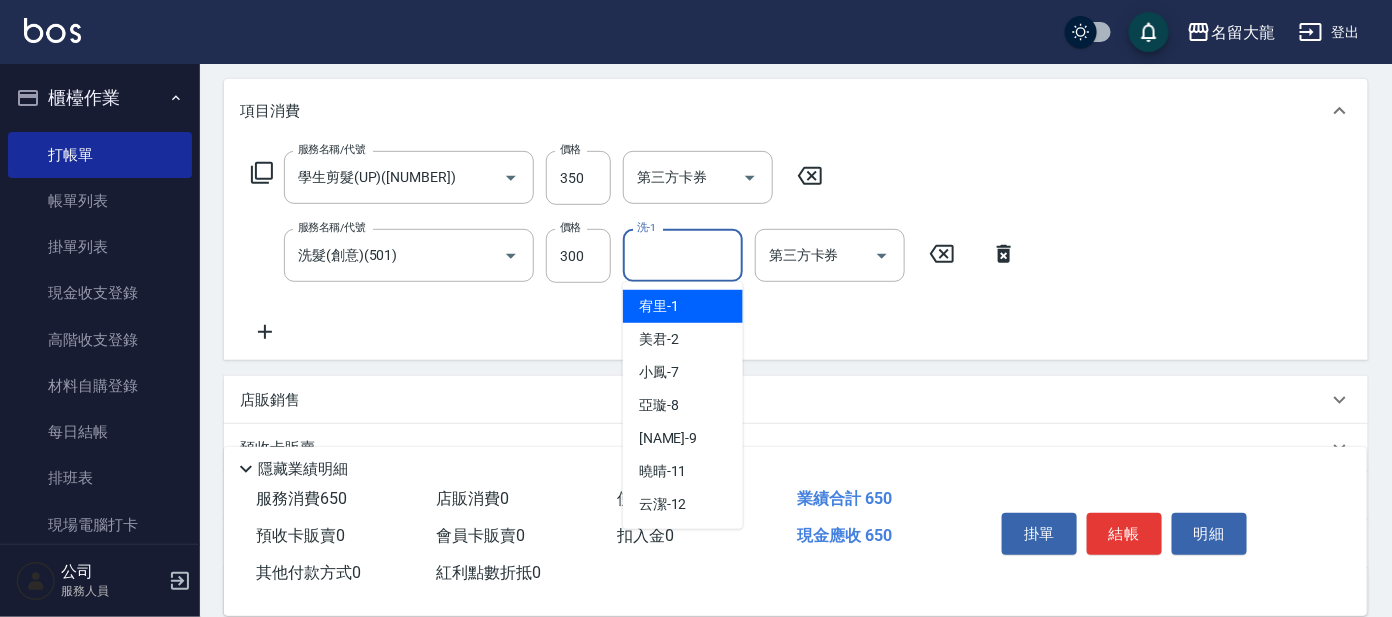 click on "洗-1" at bounding box center (683, 255) 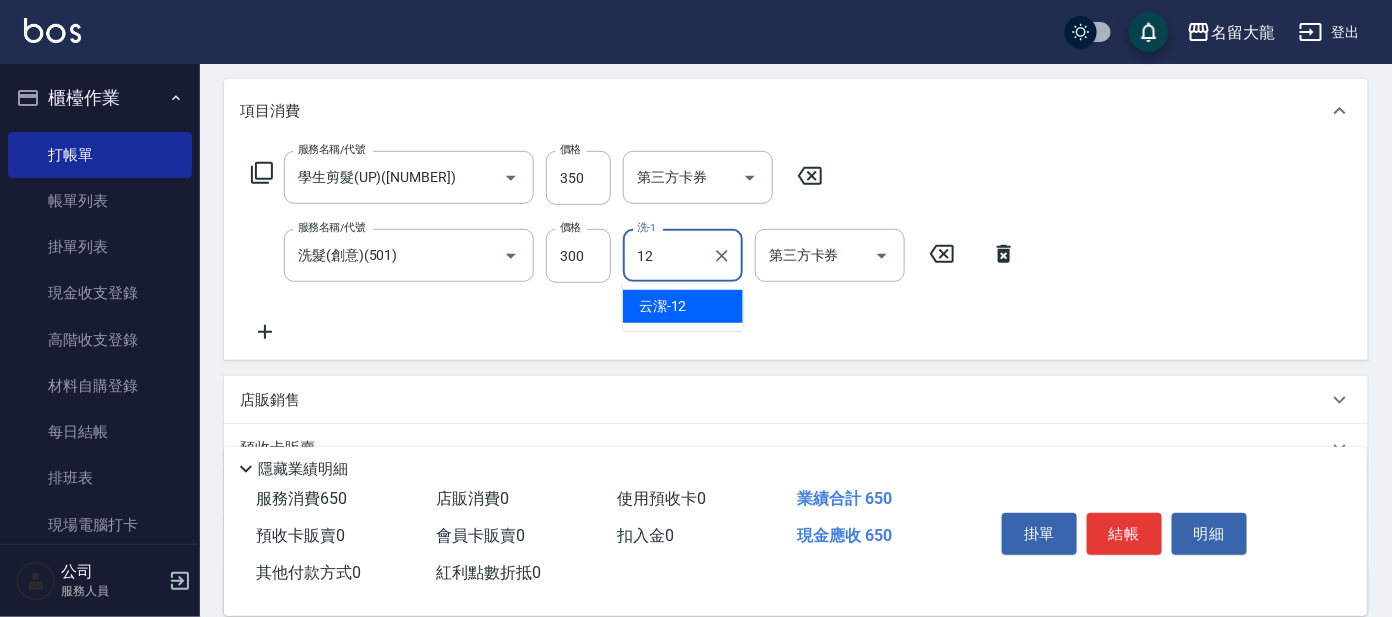 drag, startPoint x: 712, startPoint y: 309, endPoint x: 721, endPoint y: 319, distance: 13.453624 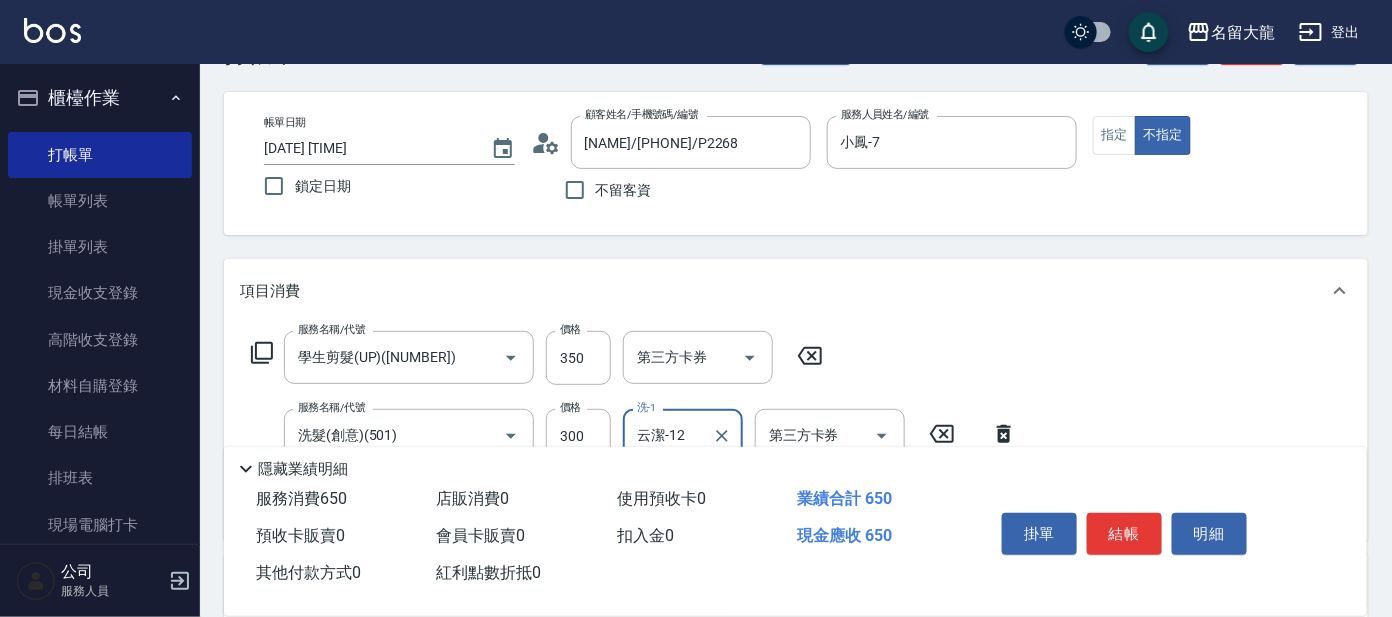 scroll, scrollTop: 124, scrollLeft: 0, axis: vertical 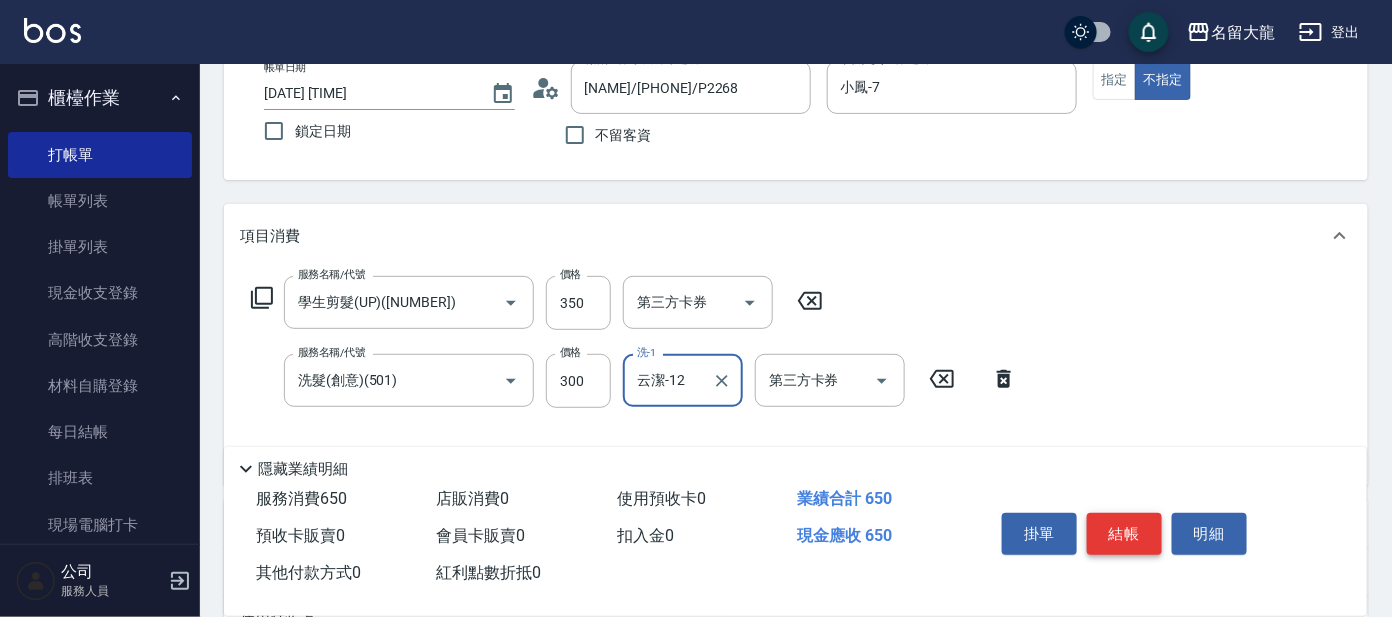 type on "云潔-12" 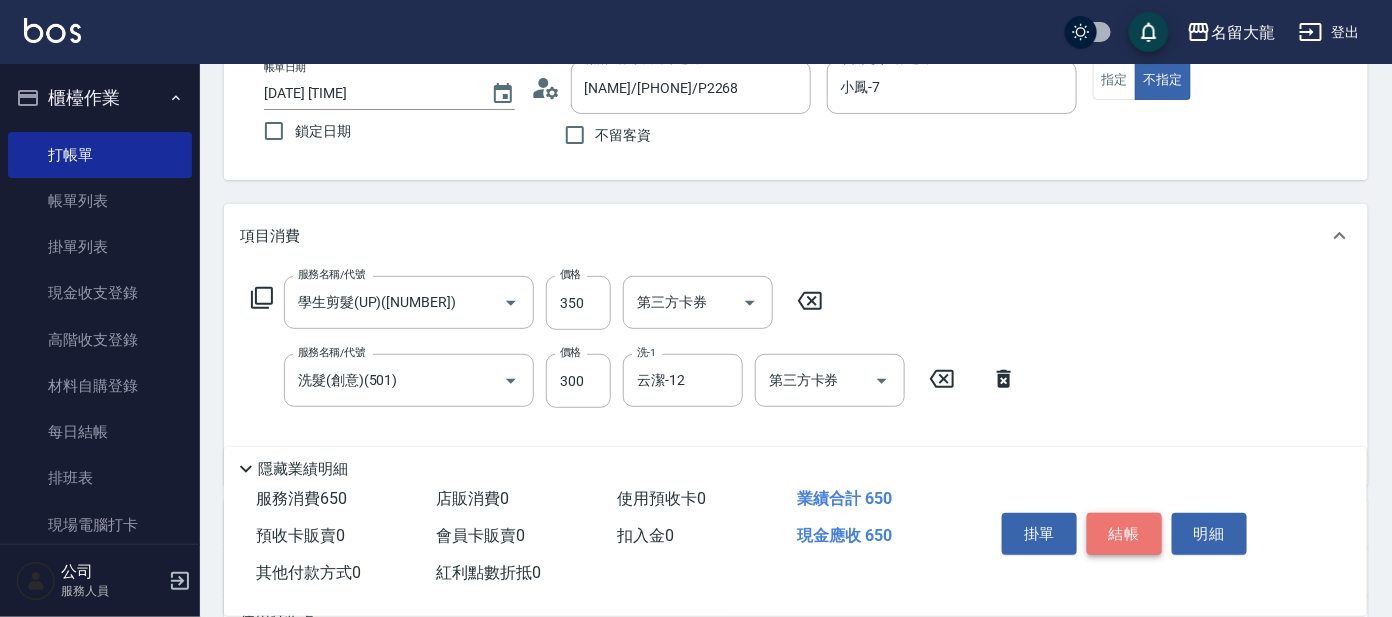 click on "結帳" at bounding box center [1124, 534] 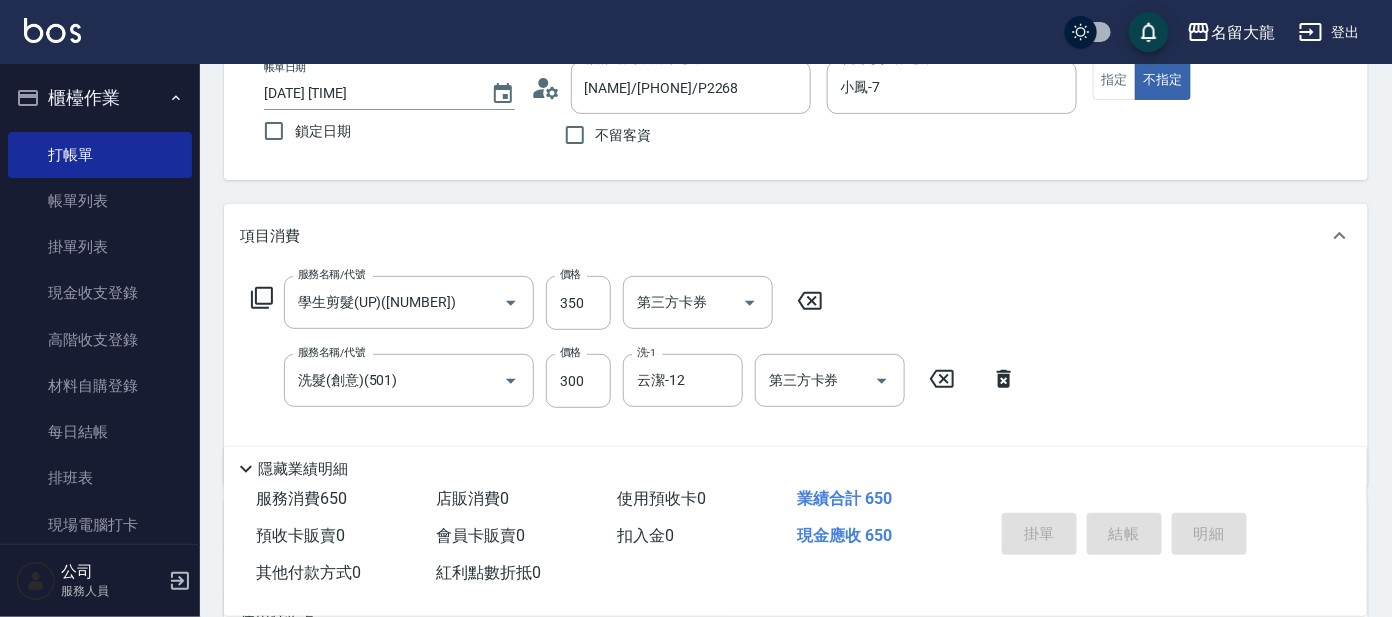 type on "[DATE] [TIME]" 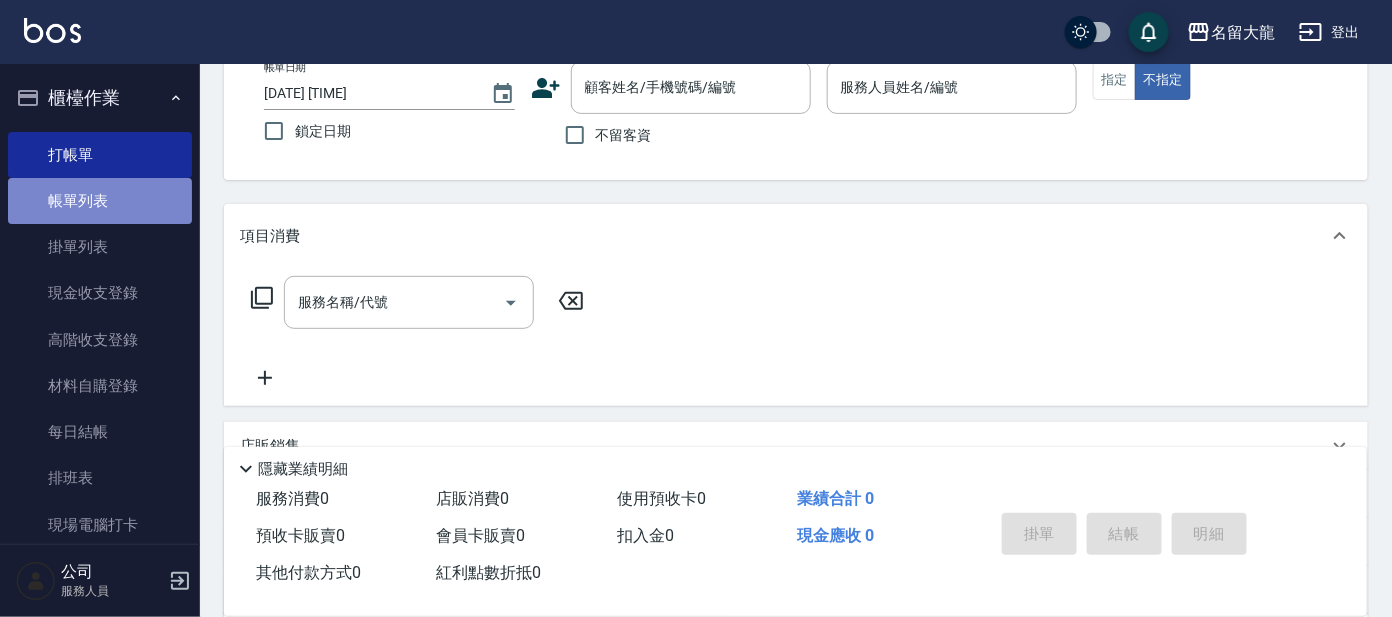 click on "帳單列表" at bounding box center [100, 201] 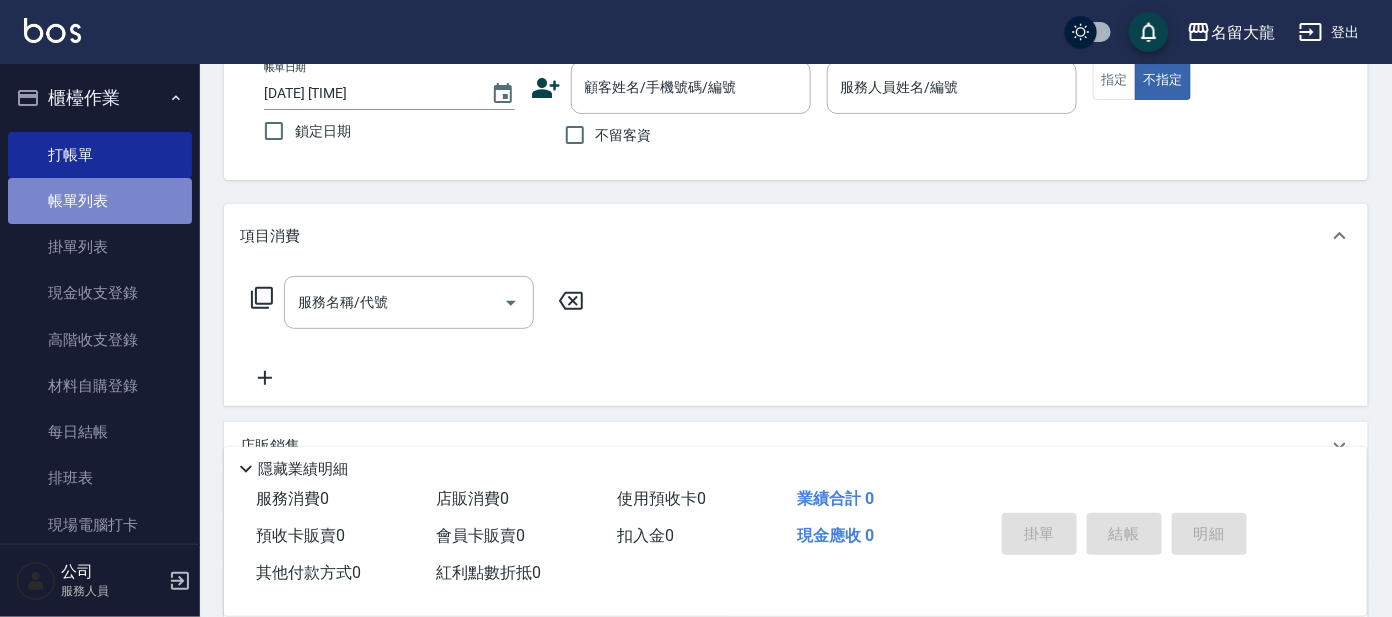 click on "帳單列表" at bounding box center [100, 201] 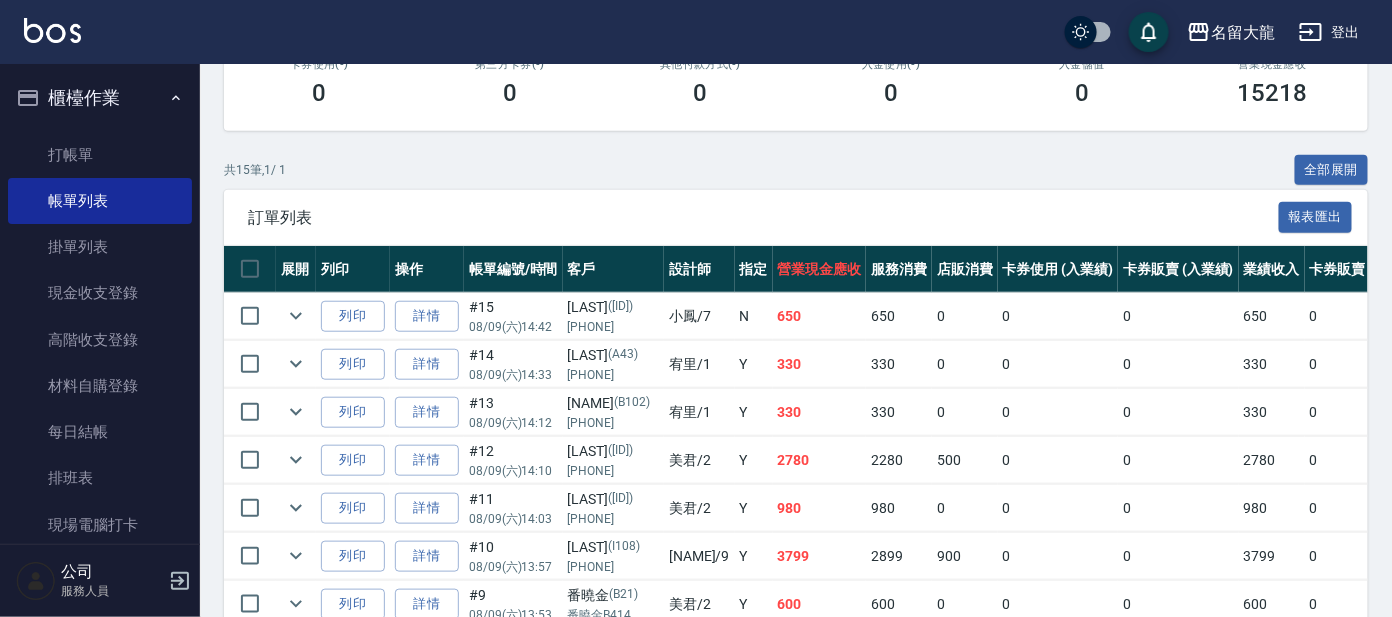 scroll, scrollTop: 624, scrollLeft: 0, axis: vertical 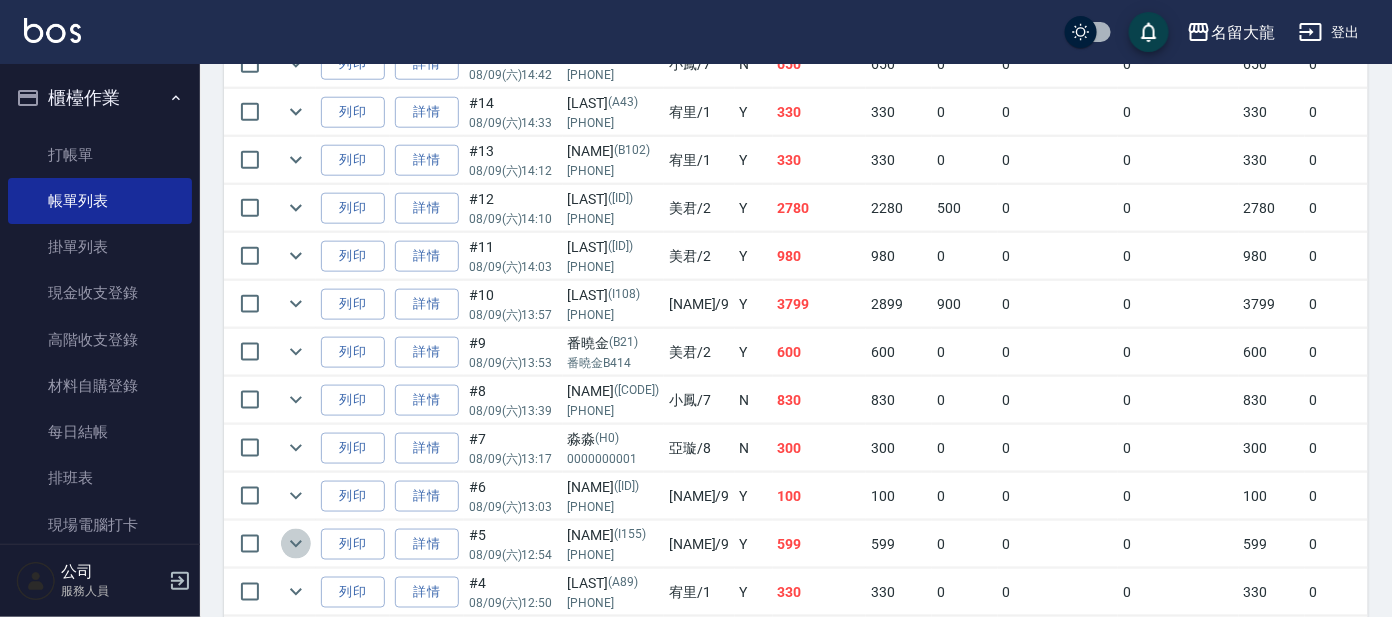click 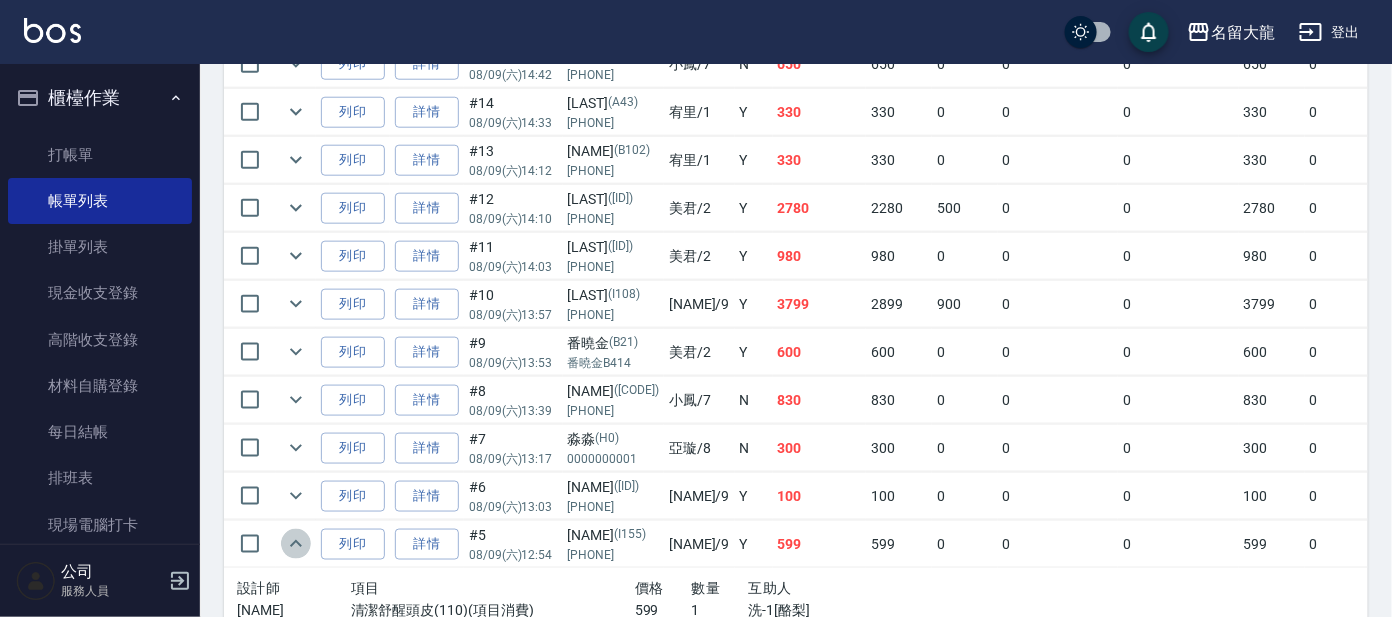 click 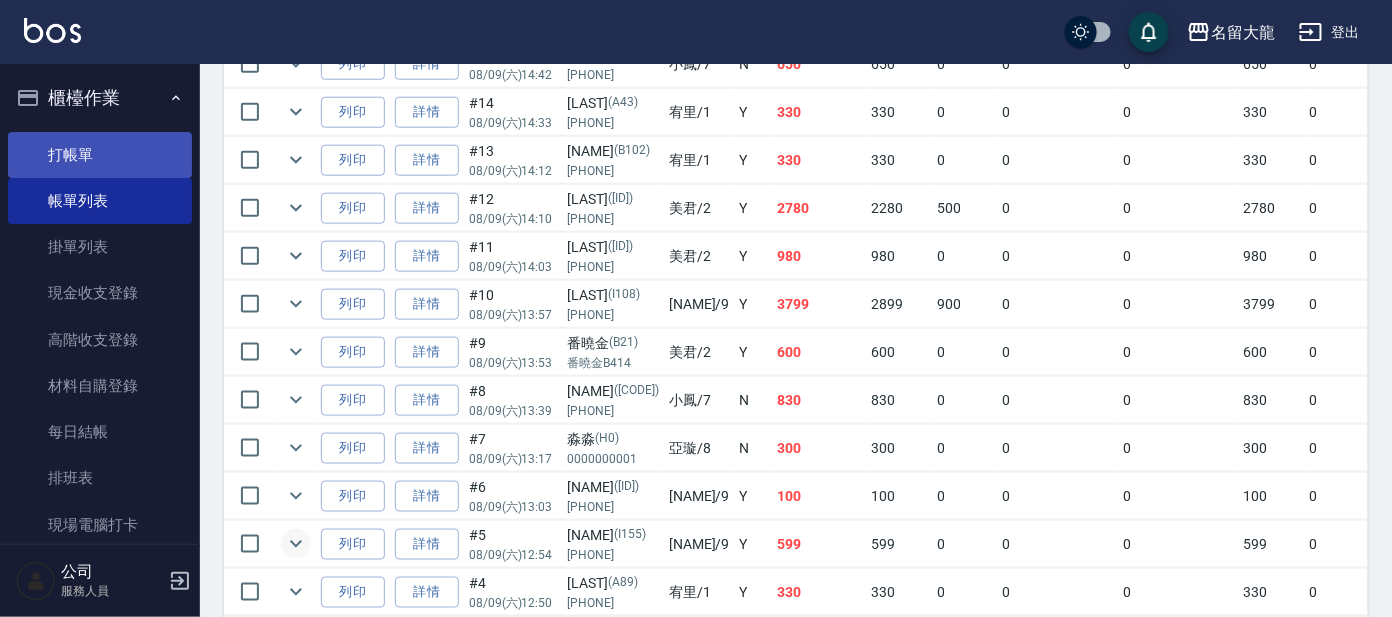 click on "打帳單" at bounding box center (100, 155) 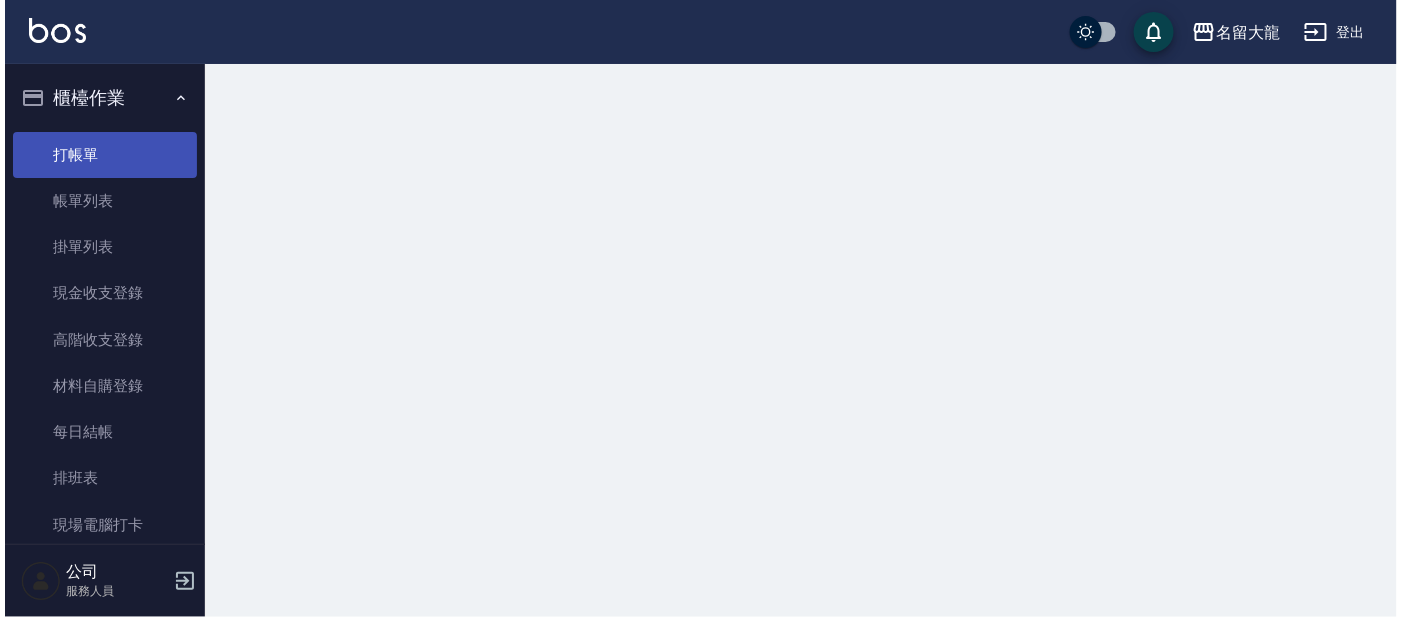 scroll, scrollTop: 0, scrollLeft: 0, axis: both 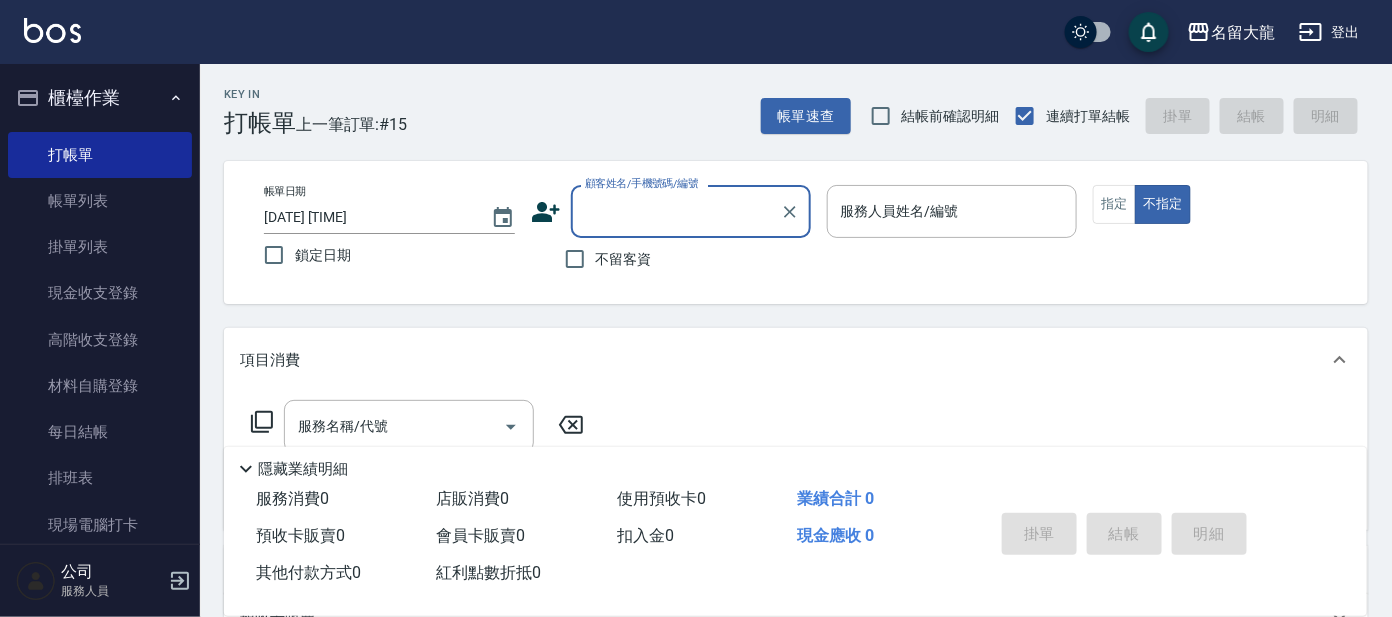 click on "顧客姓名/手機號碼/編號" at bounding box center (676, 211) 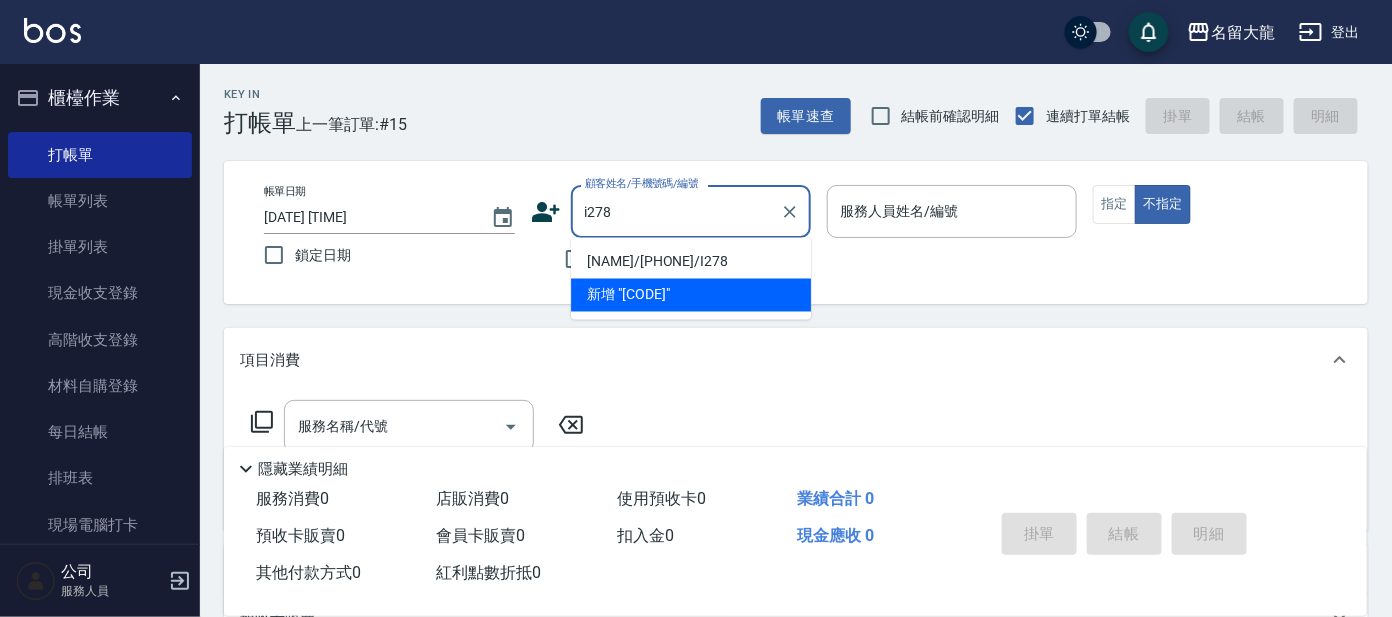 click on "i278" at bounding box center [676, 211] 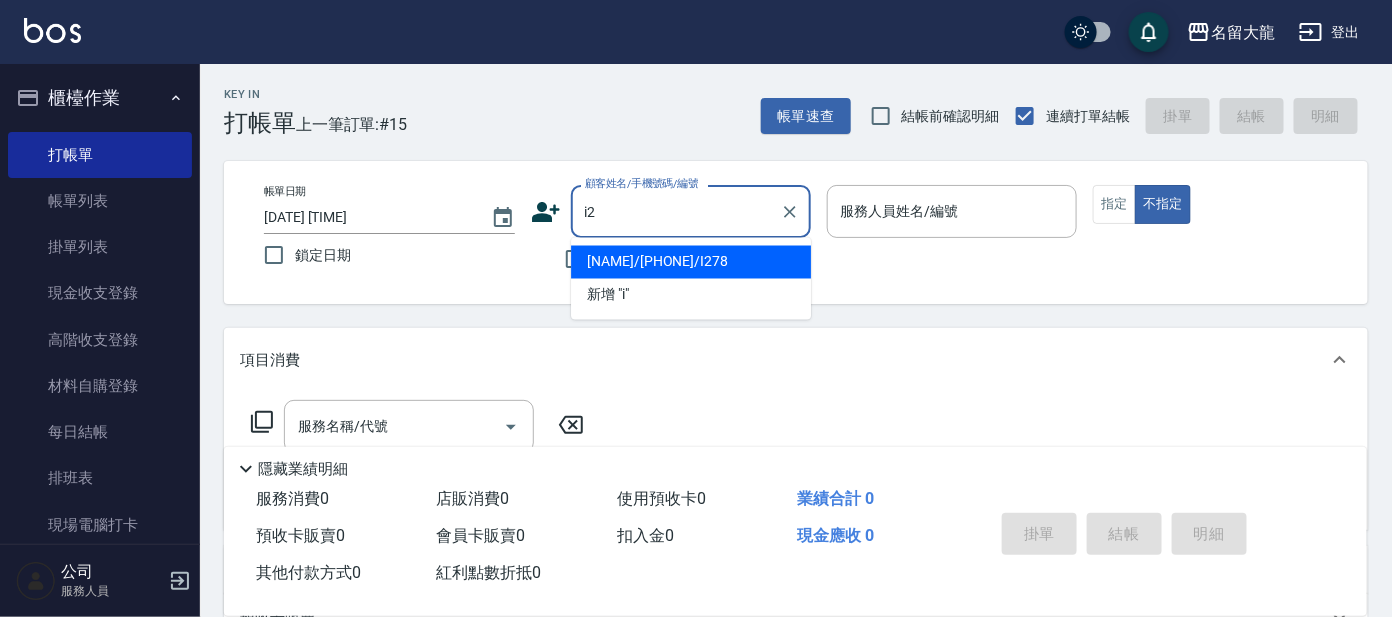 type on "i" 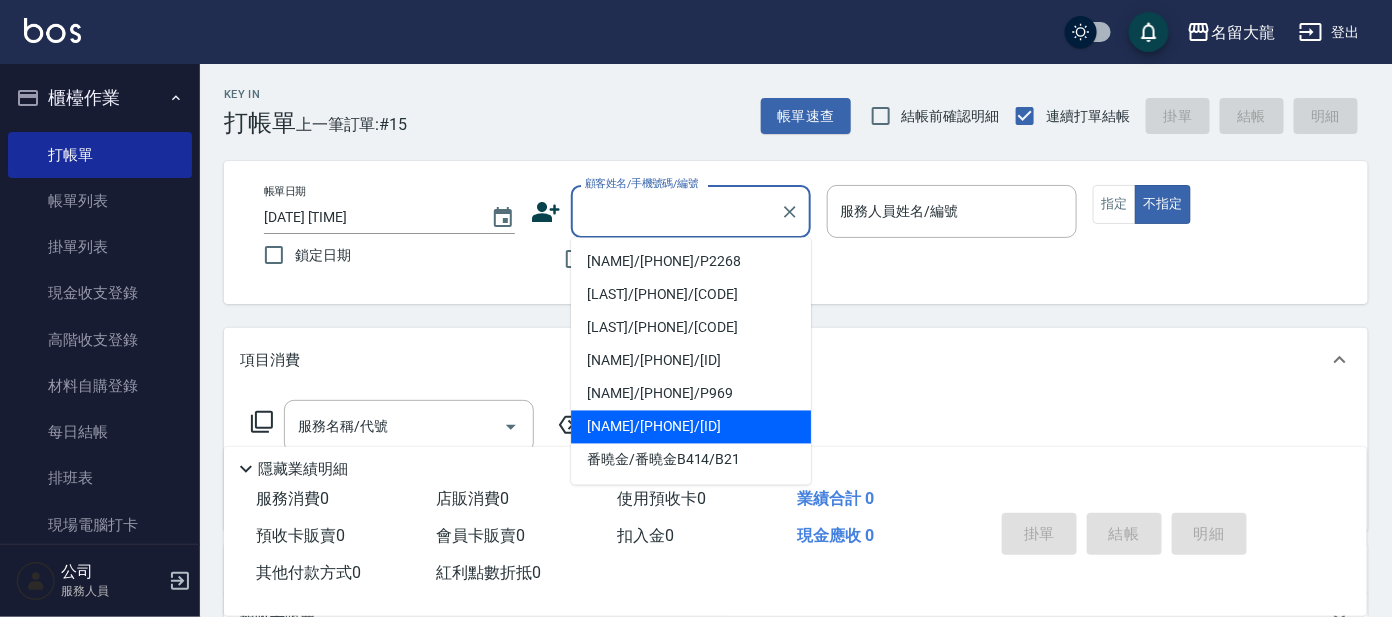 click on "顧客姓名/手機號碼/編號" at bounding box center [642, 183] 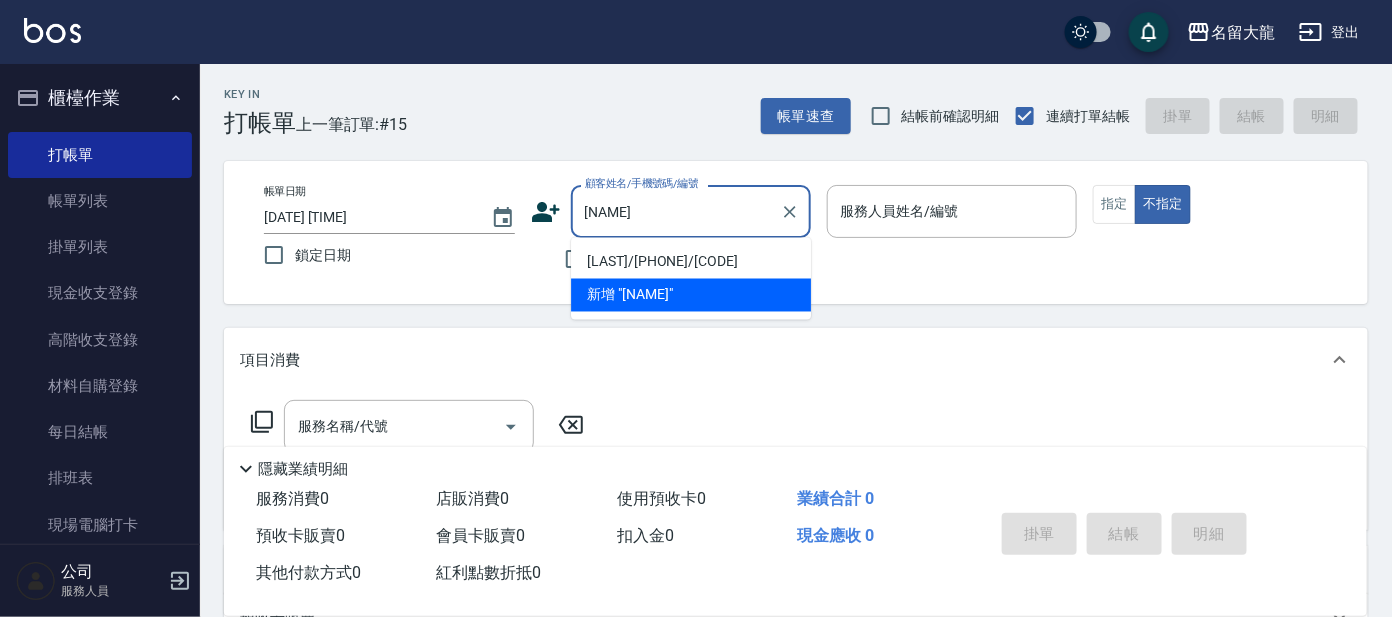 type on "[NAME]" 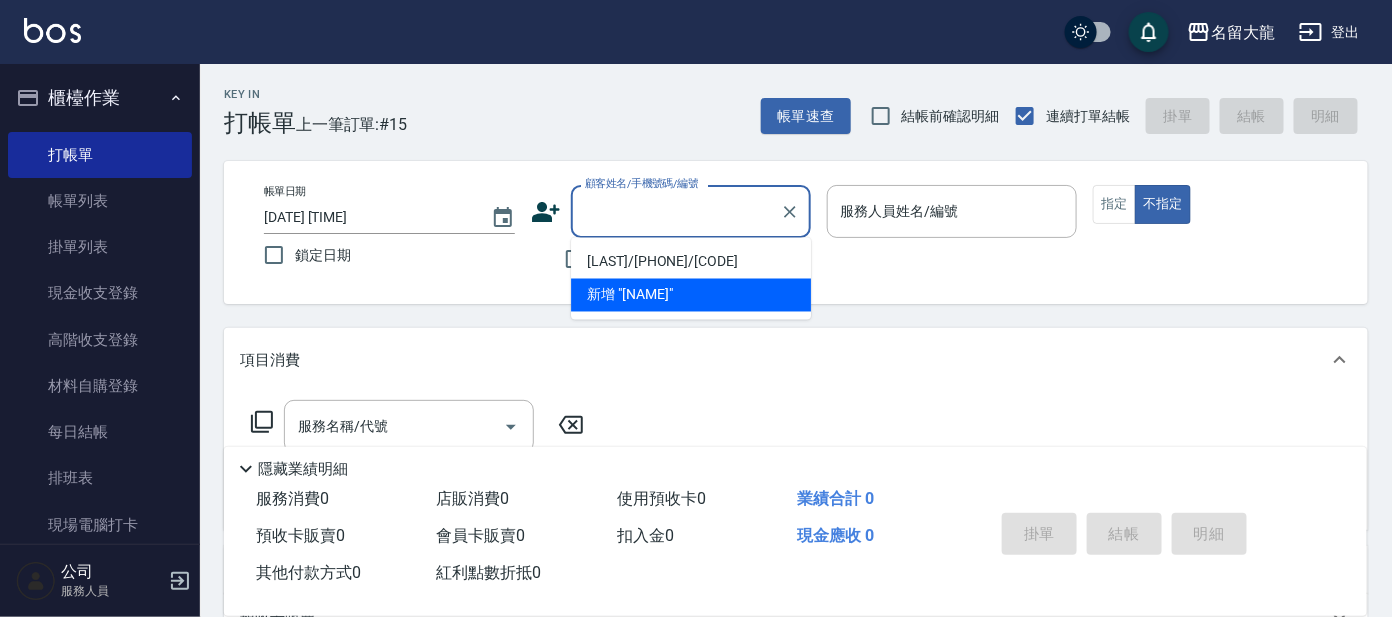 click on "Key In 打帳單 上一筆訂單:#15 帳單速查 結帳前確認明細 連續打單結帳 掛單 結帳 明細 帳單日期 [DATE] [TIME] 鎖定日期 顧客姓名/手機號碼/編號 顧客姓名/手機號碼/編號 不留客資 服務人員姓名/編號 服務人員姓名/編號 指定 不指定 項目消費 服務名稱/代號 服務名稱/代號 店販銷售 服務人員姓名/編號 服務人員姓名/編號 商品代號/名稱 商品代號/名稱 預收卡販賣 卡券名稱/代號 卡券名稱/代號 使用預收卡 其他付款方式 其他付款方式 其他付款方式 備註及來源 備註 備註 訂單來源 ​ 訂單來源 隱藏業績明細 服務消費  0 店販消費  0 使用預收卡  0 業績合計   0 預收卡販賣  0 會員卡販賣  0 扣入金  0 現金應收   0 其他付款方式  0 紅利點數折抵  0 掛單 結帳 明細" at bounding box center (796, 519) 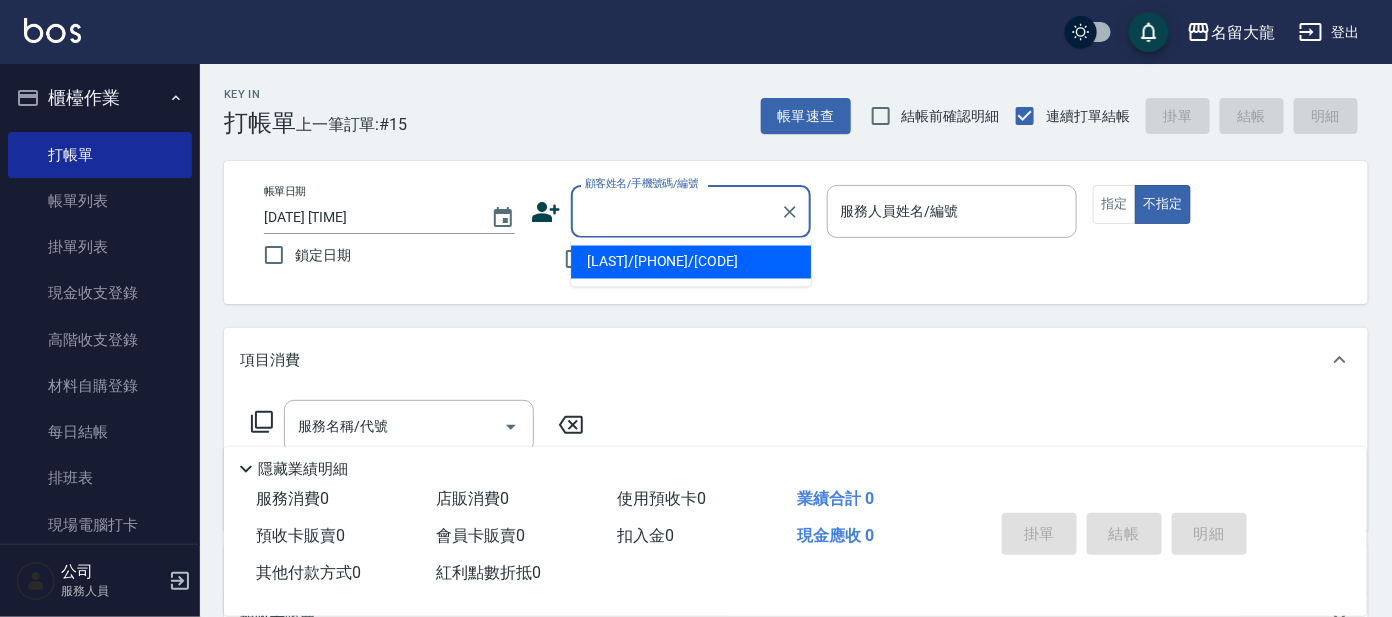 click on "顧客姓名/手機號碼/編號" at bounding box center (676, 211) 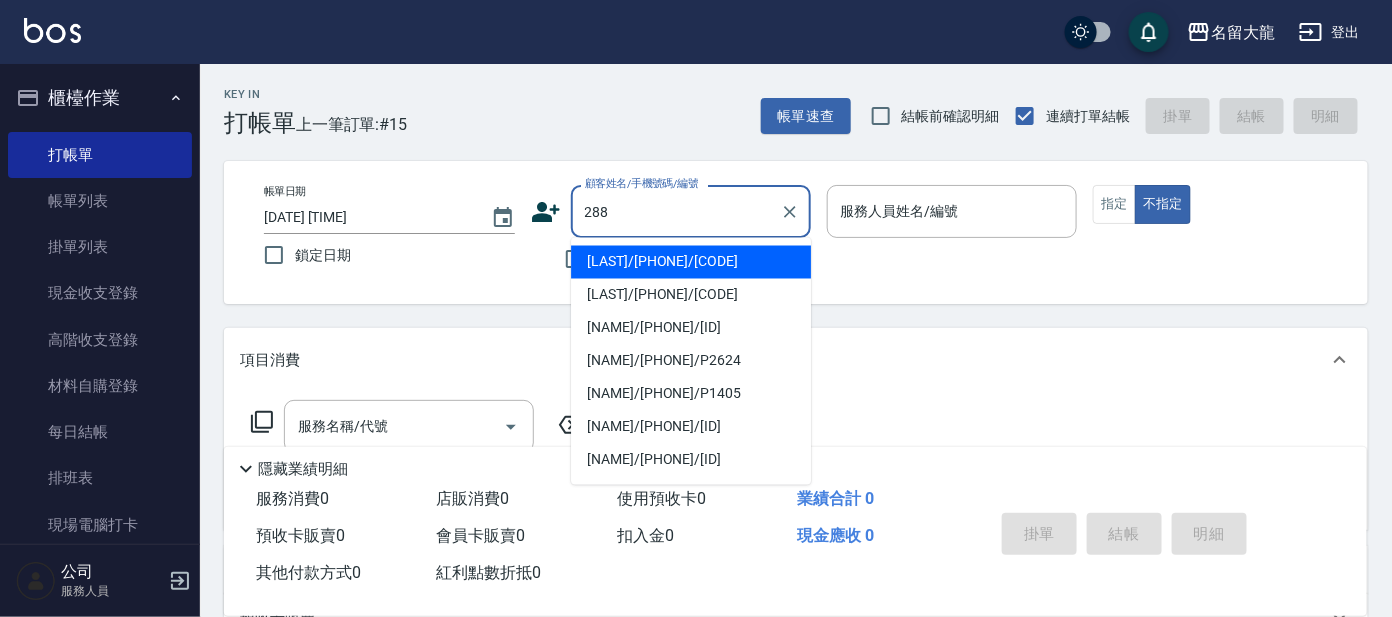 click on "288" at bounding box center (676, 211) 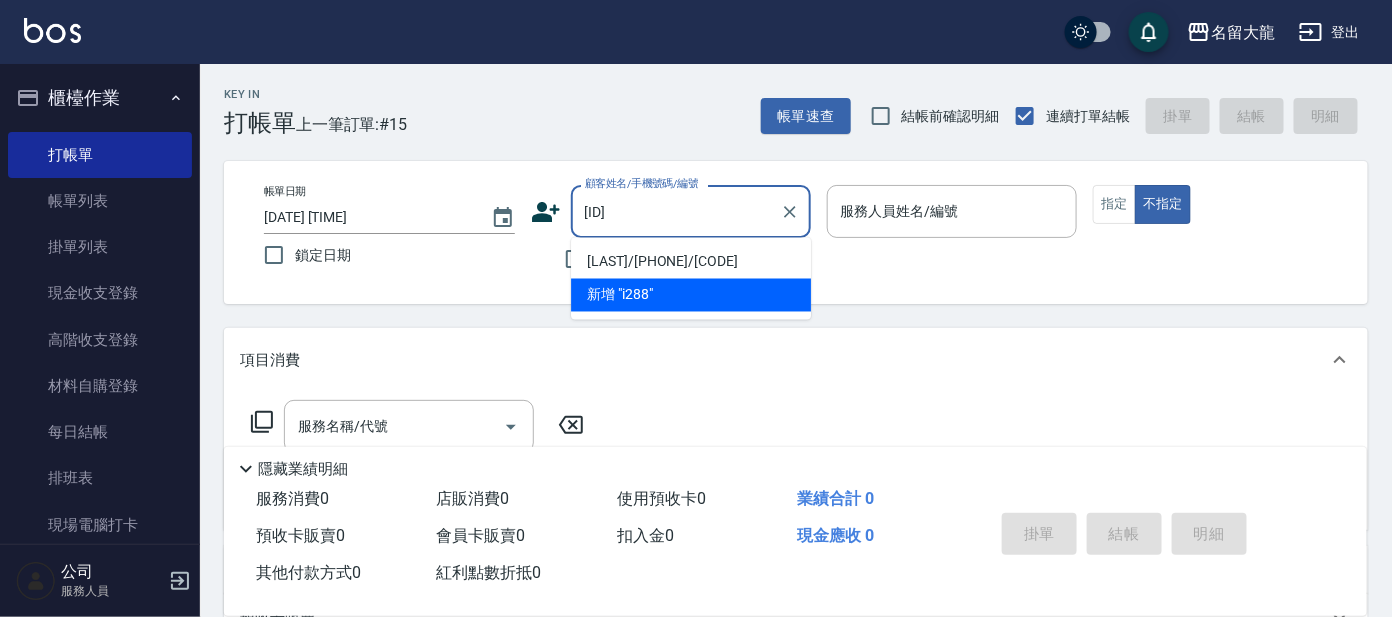 click on "[LAST]/[PHONE]/[CODE]" at bounding box center [691, 262] 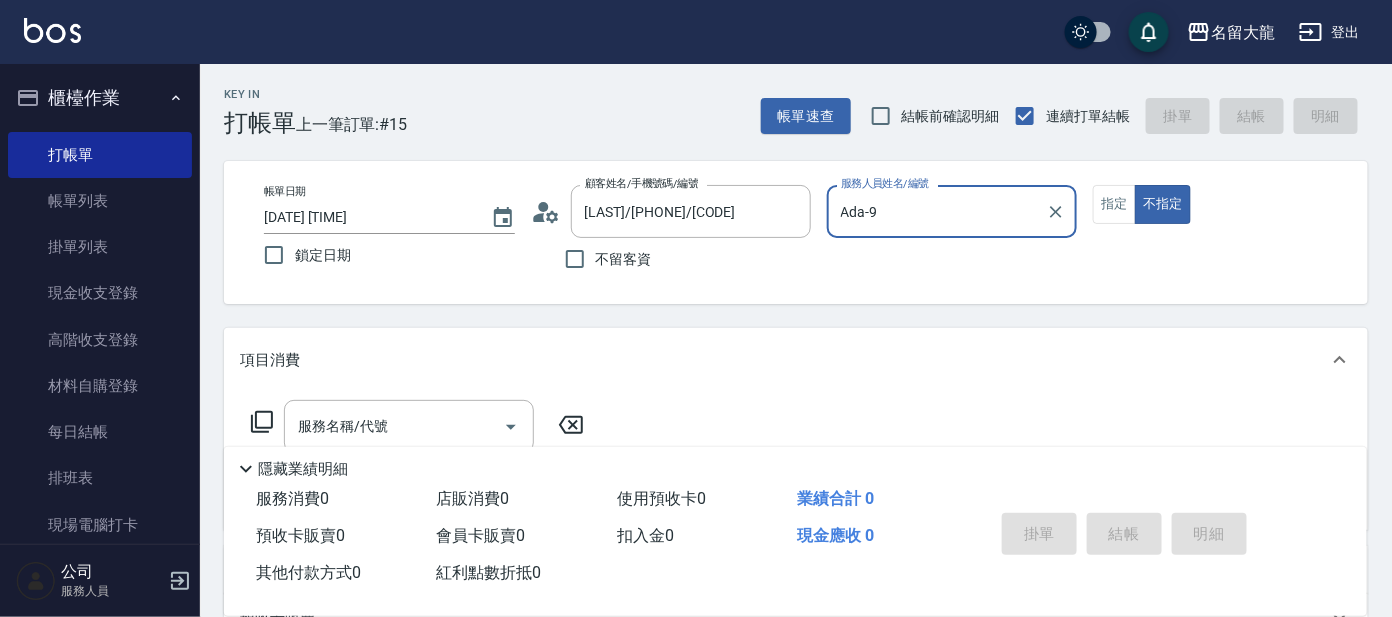 type on "Ada-9" 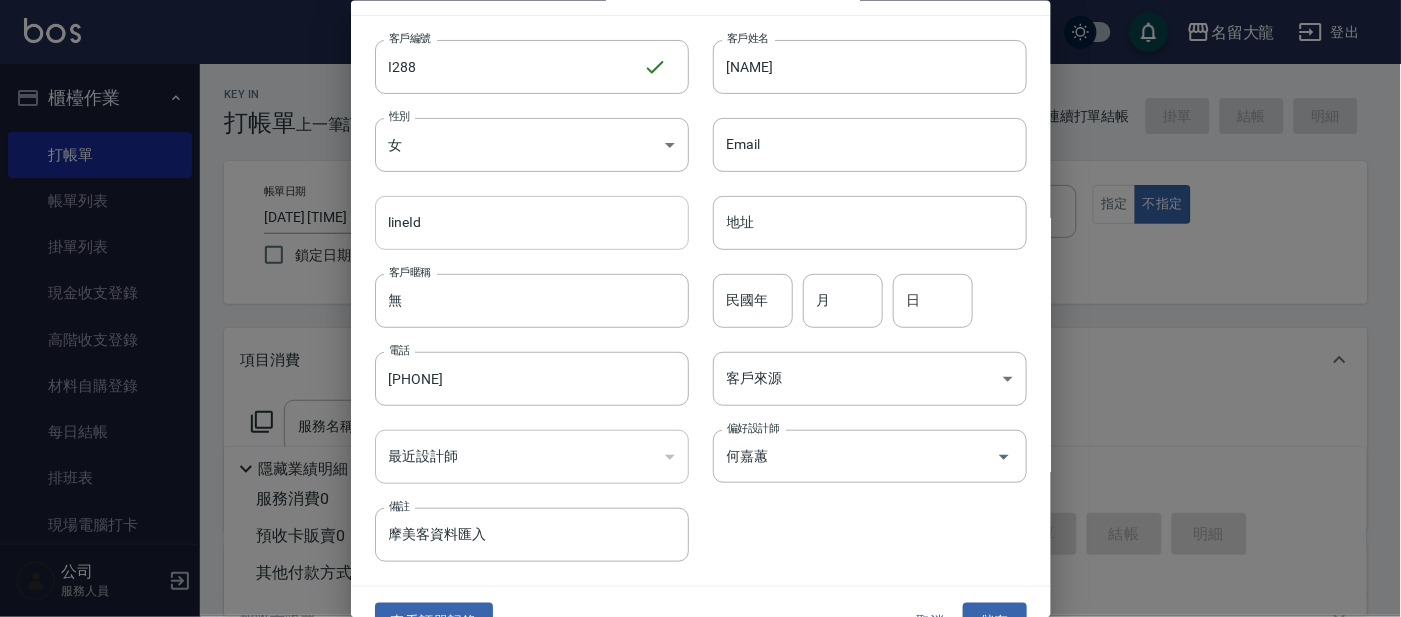 scroll, scrollTop: 75, scrollLeft: 0, axis: vertical 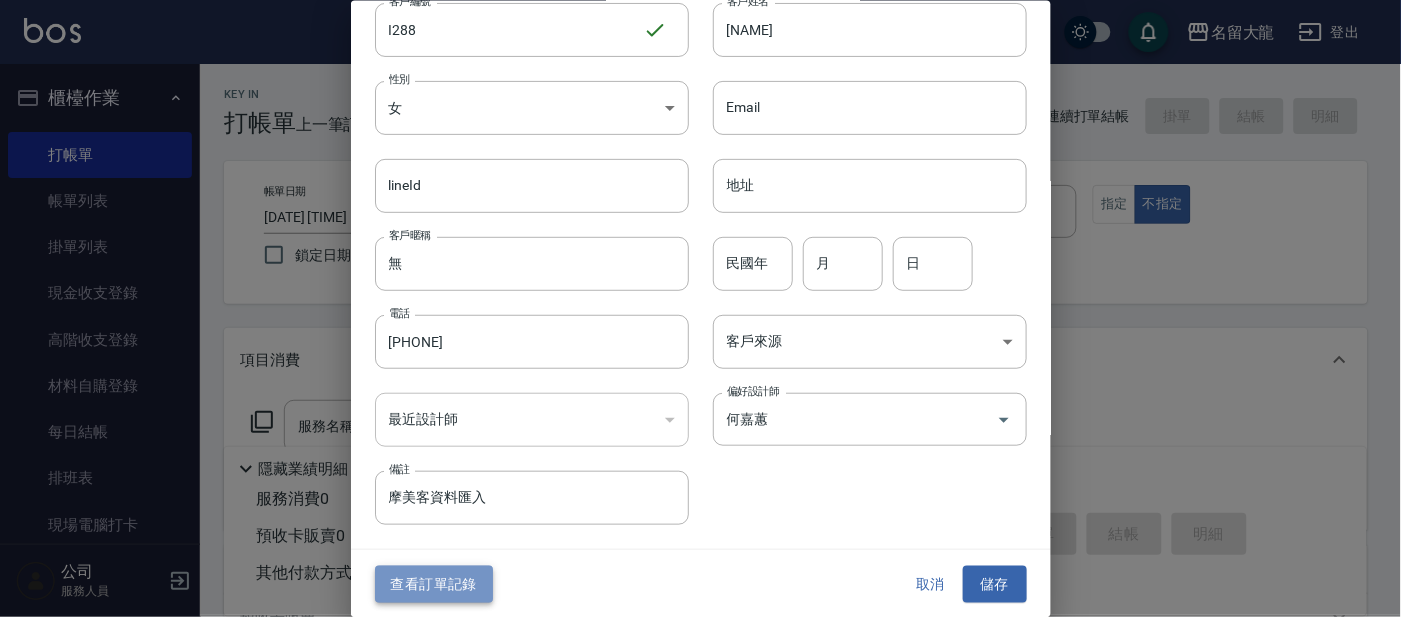 click on "查看訂單記錄" at bounding box center [434, 584] 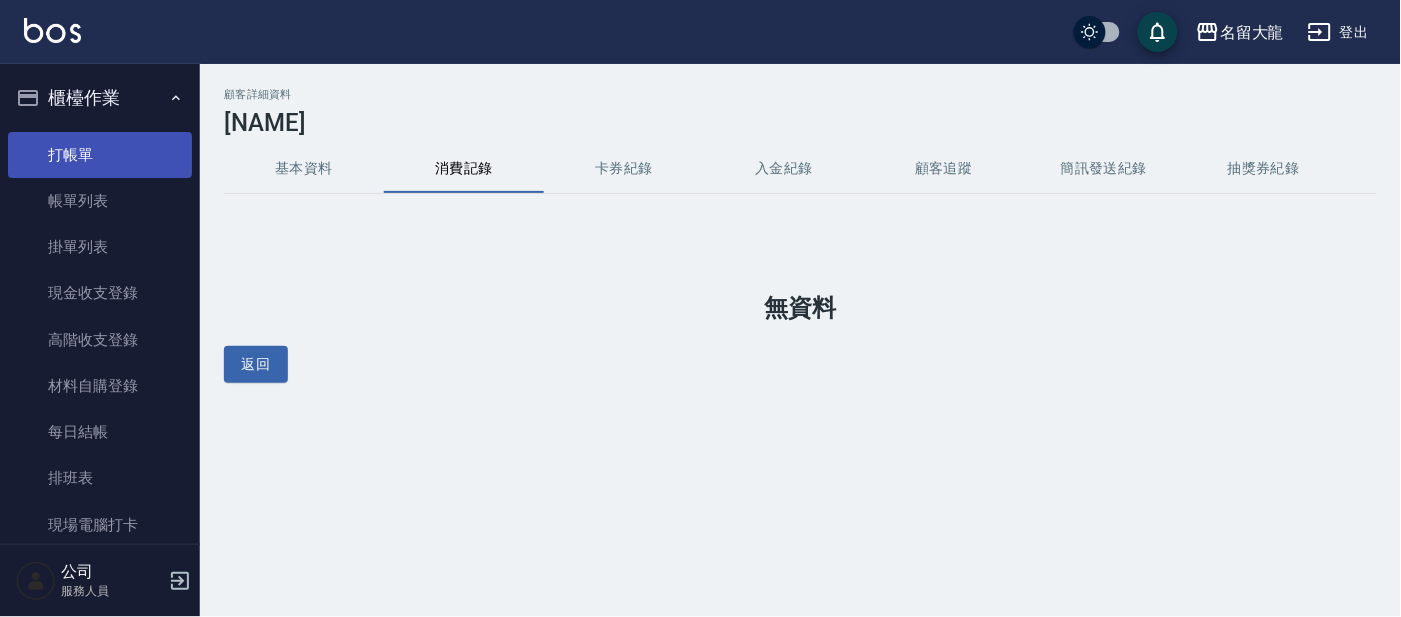 drag, startPoint x: 54, startPoint y: 158, endPoint x: 83, endPoint y: 152, distance: 29.614185 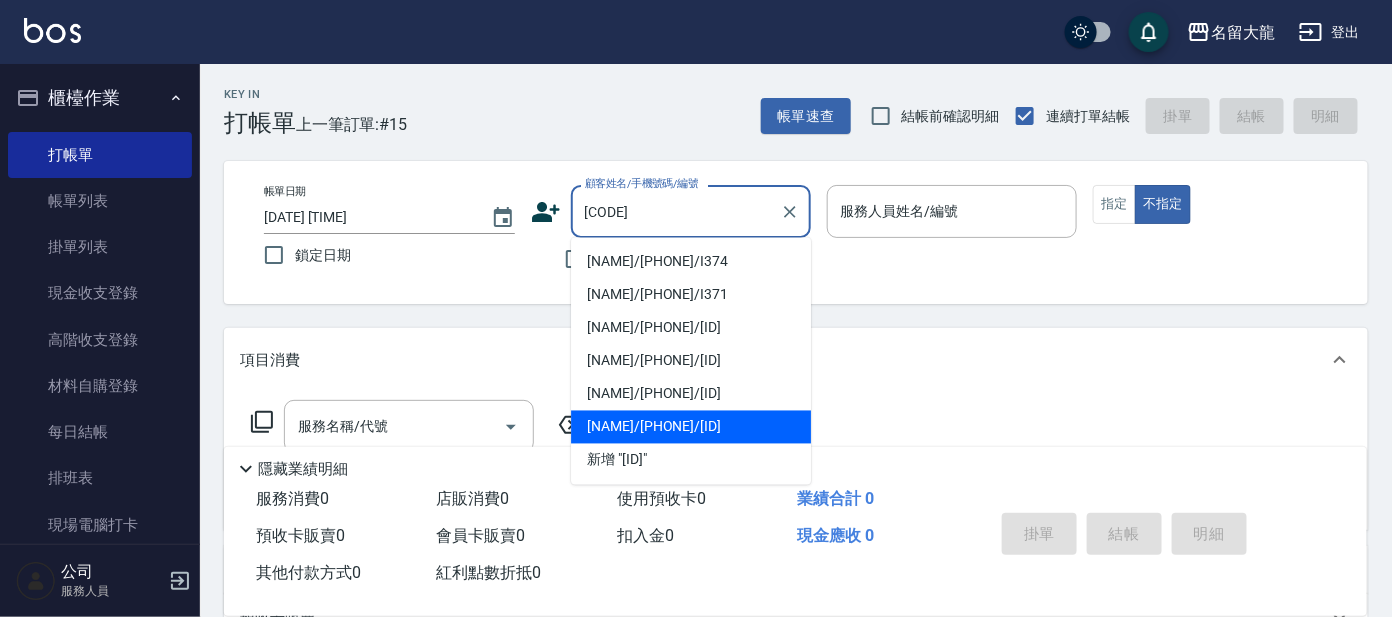 click on "[NAME]/[PHONE]/[ID]" at bounding box center [691, 427] 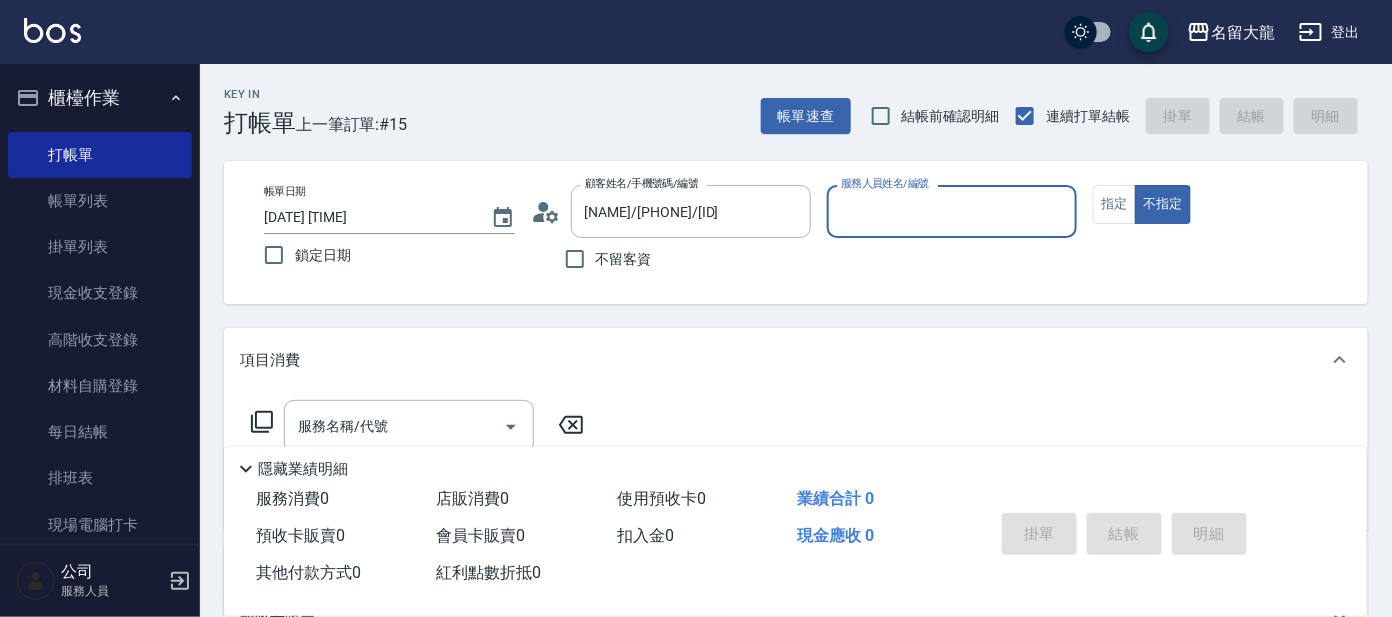 type on "Ada-9" 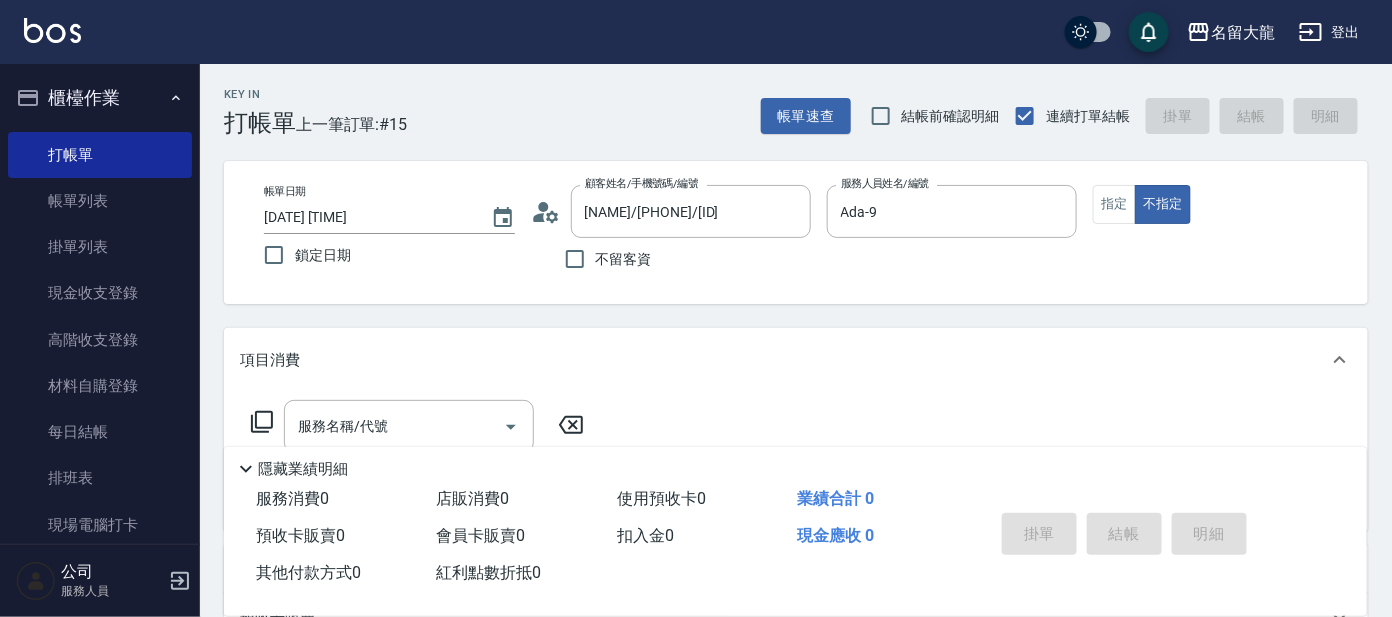 click 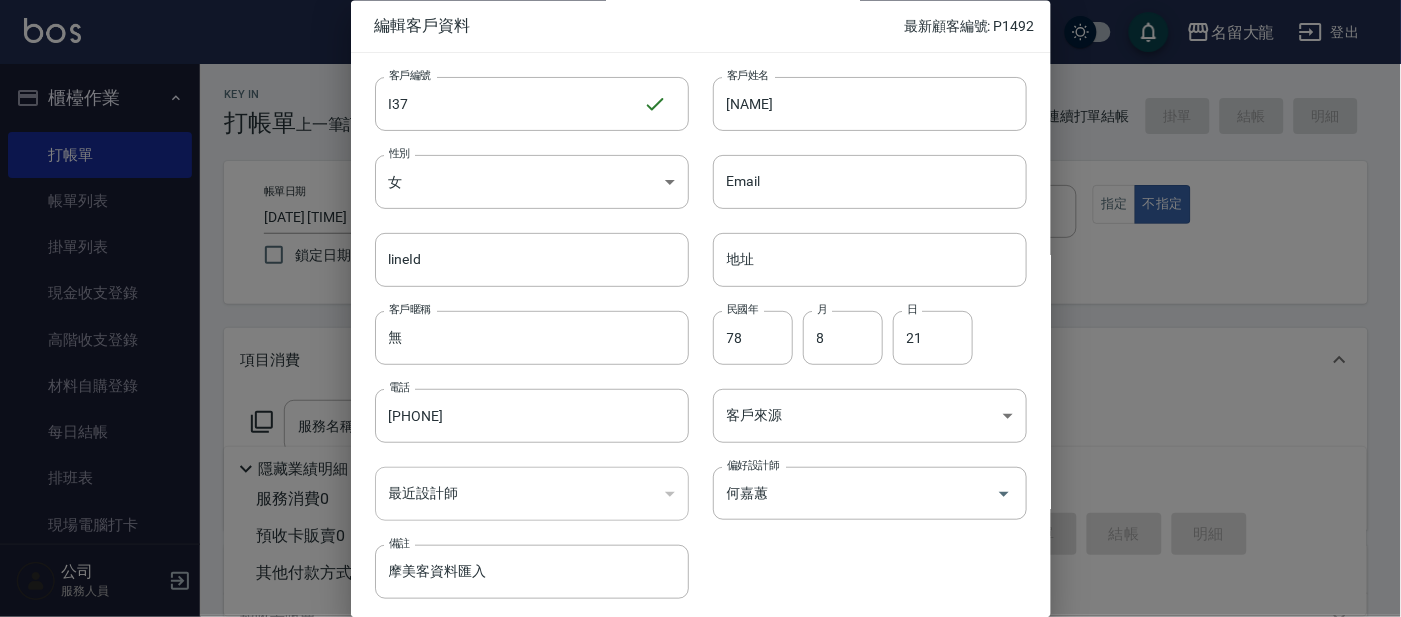 scroll, scrollTop: 75, scrollLeft: 0, axis: vertical 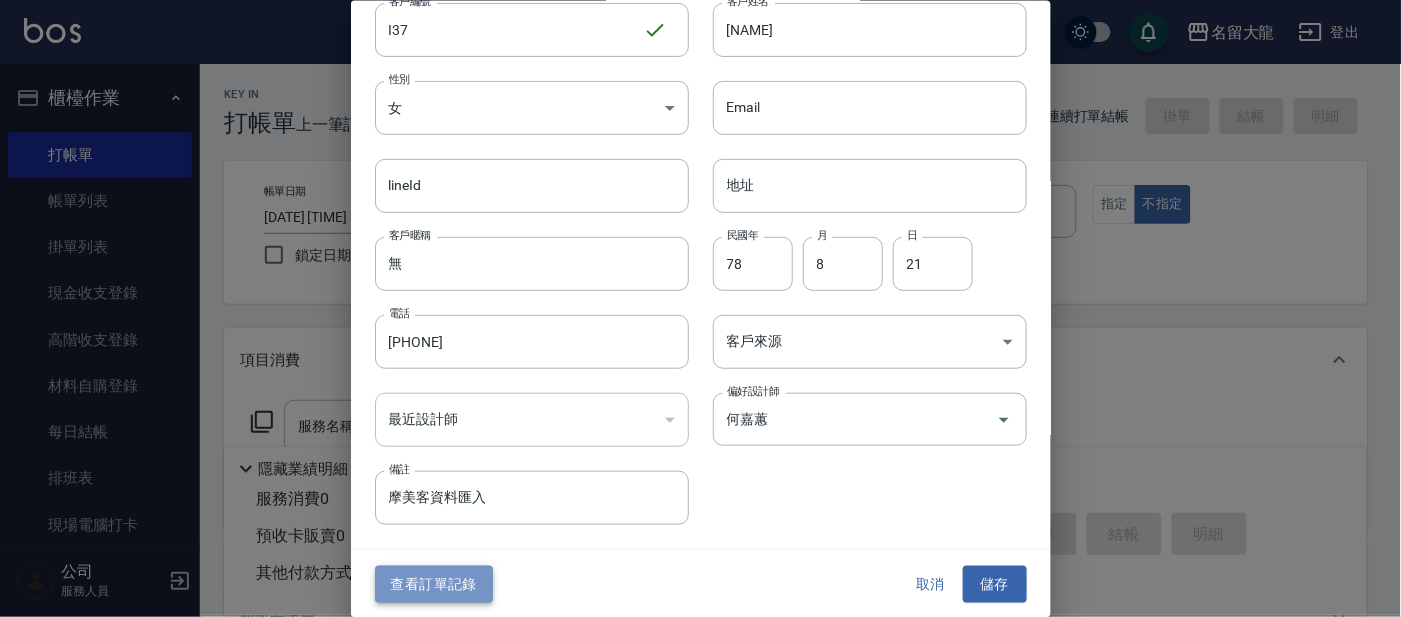 click on "查看訂單記錄" at bounding box center (434, 584) 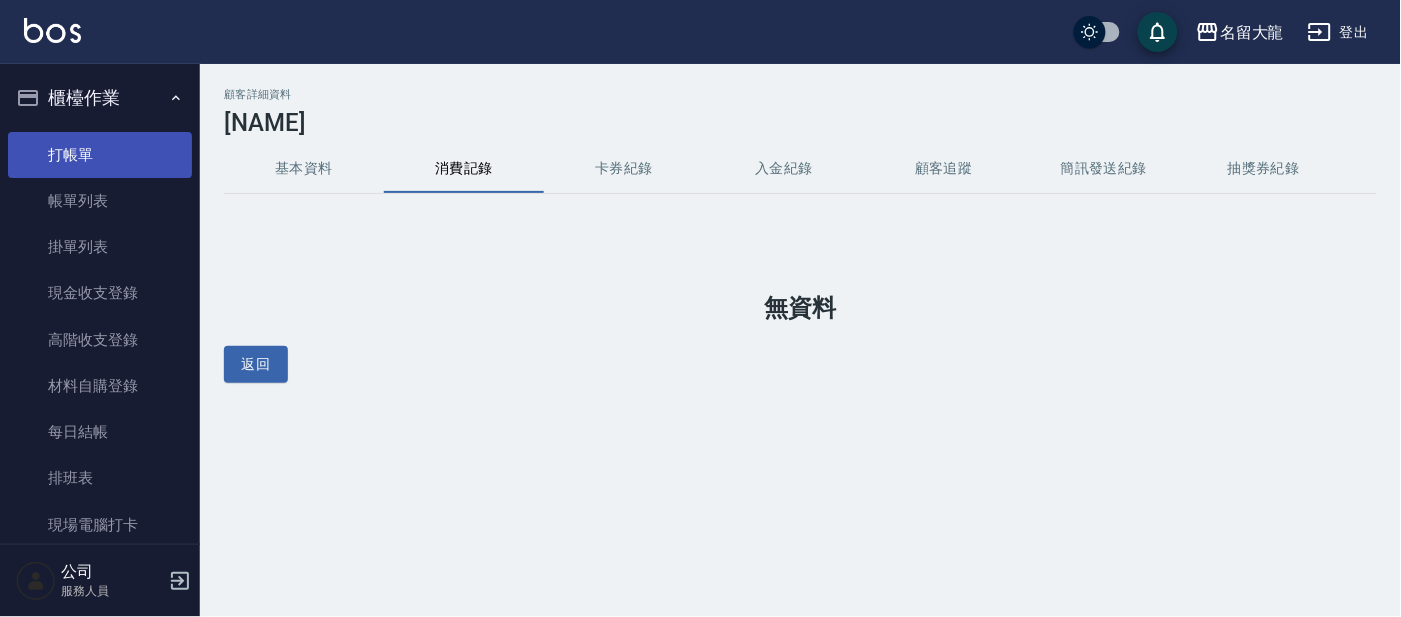 click on "打帳單" at bounding box center [100, 155] 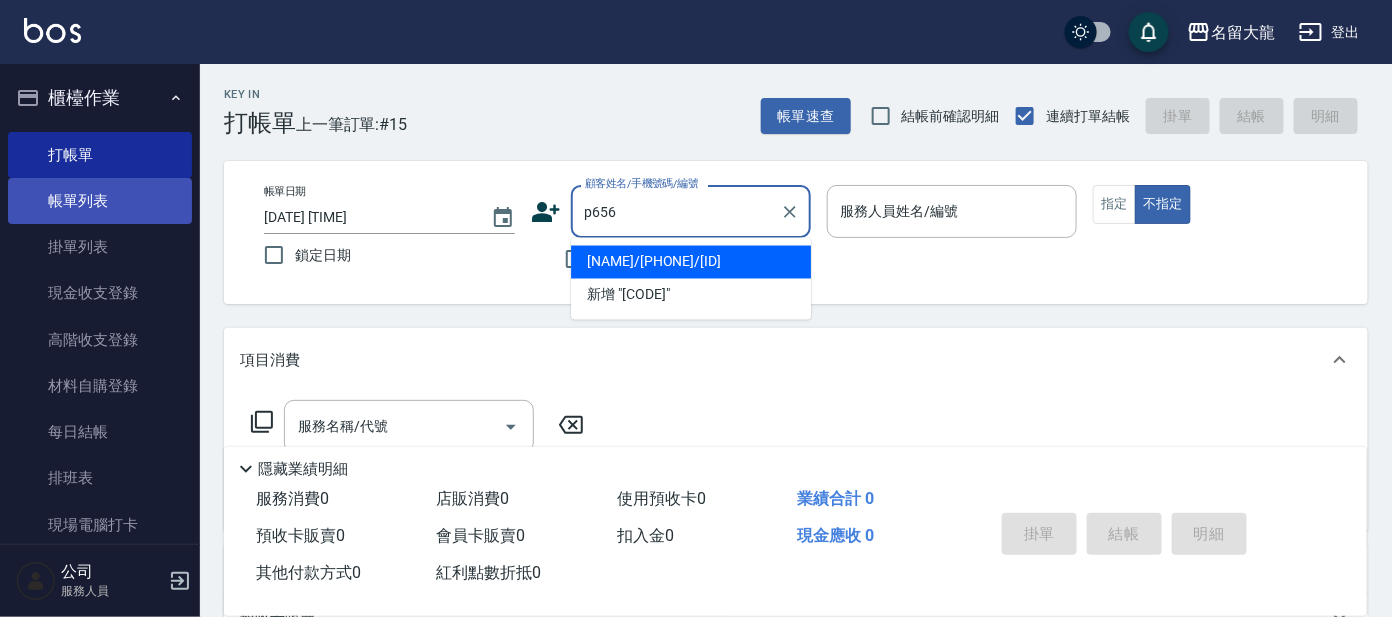 type on "p656" 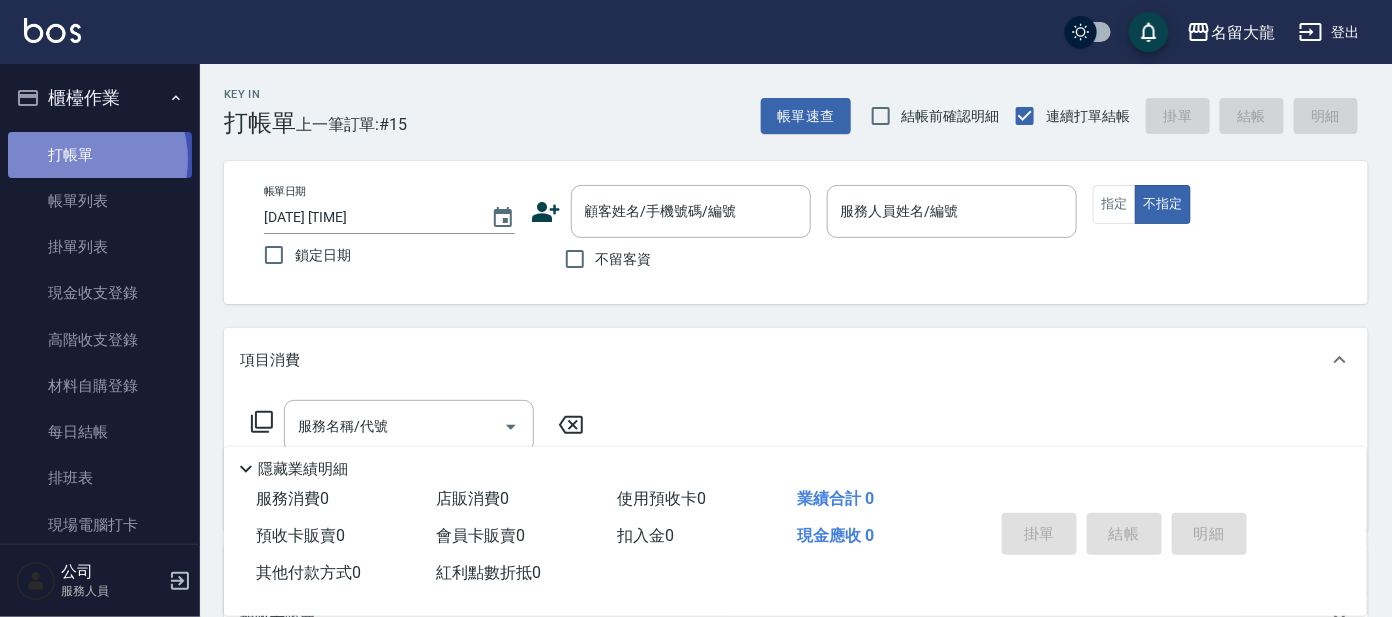 click on "打帳單" at bounding box center [100, 155] 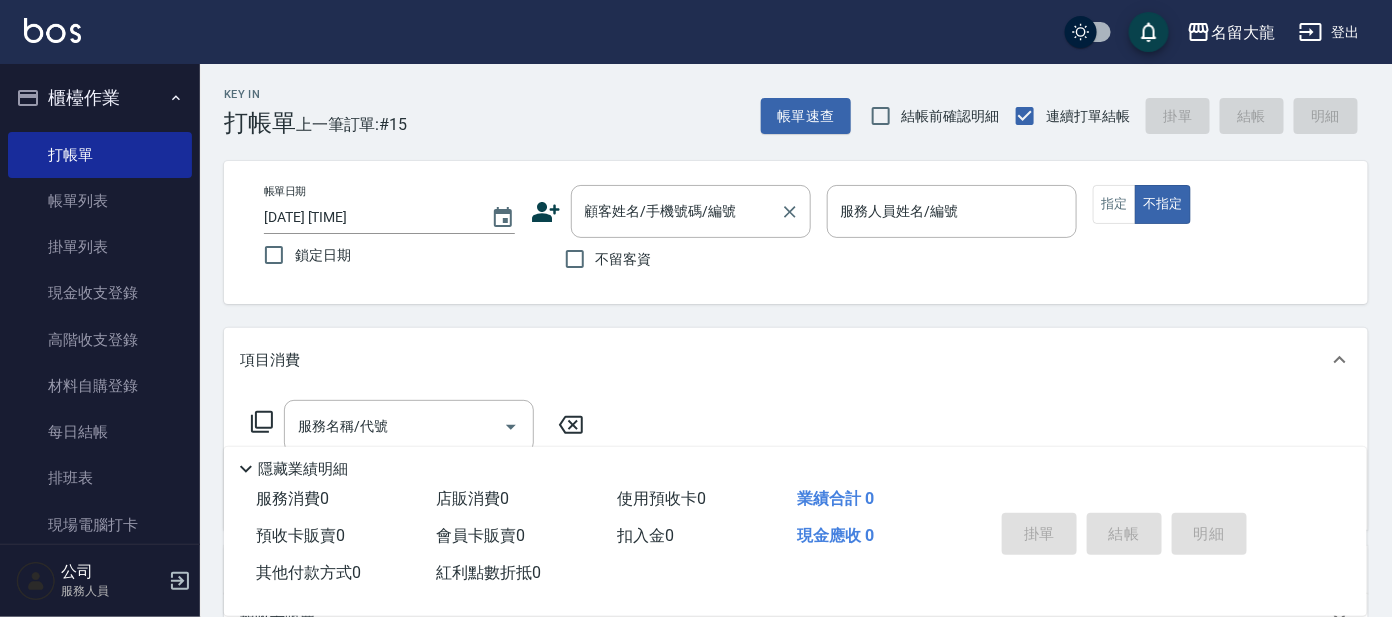 click on "顧客姓名/手機號碼/編號" at bounding box center [676, 211] 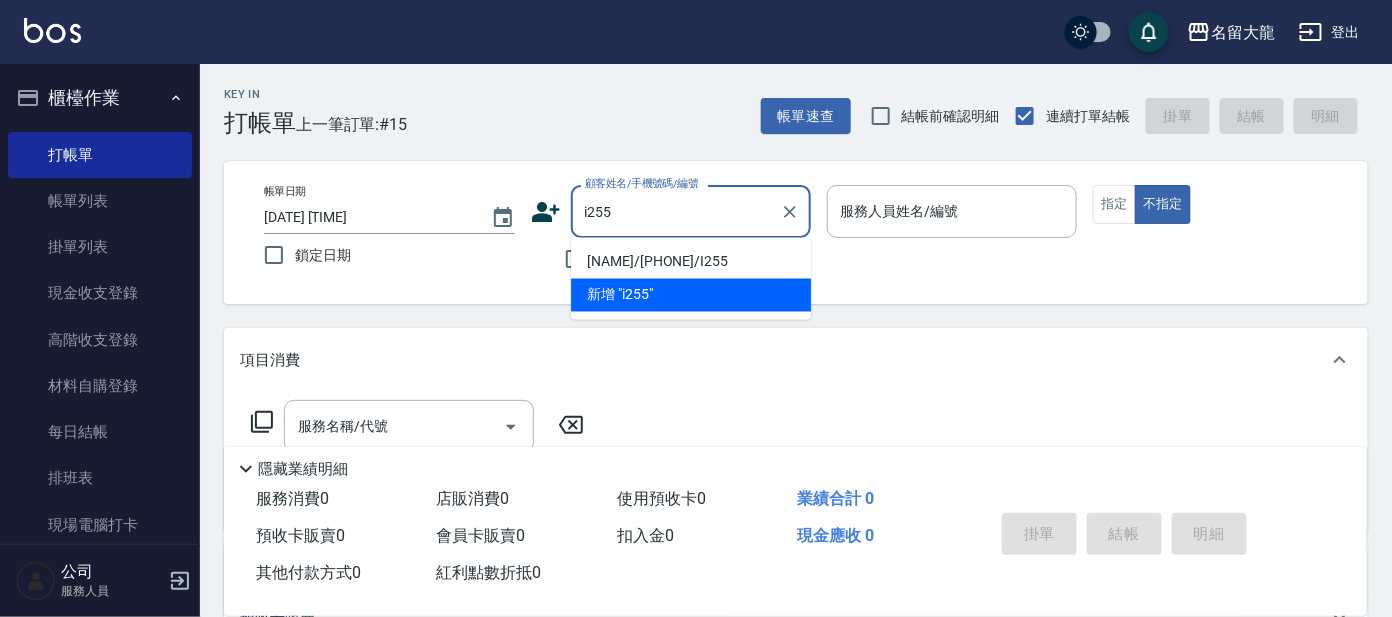 click on "[NAME]/[PHONE]/I255" at bounding box center [691, 262] 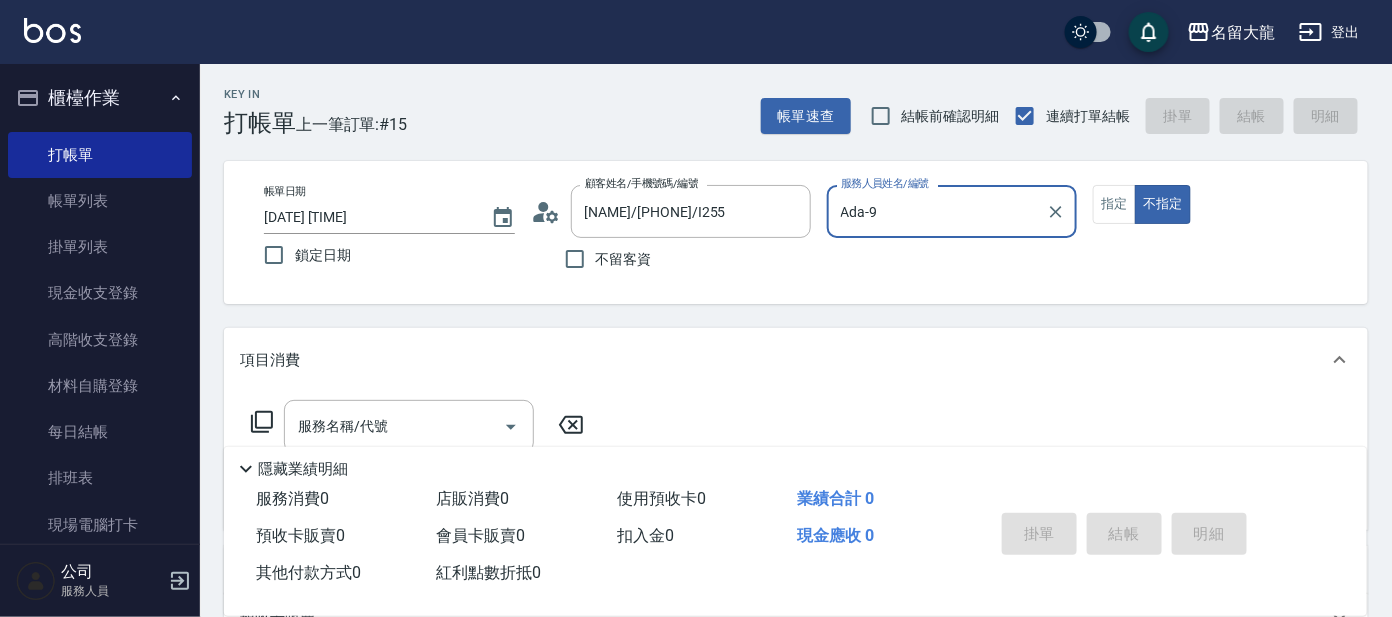 type on "Ada-9" 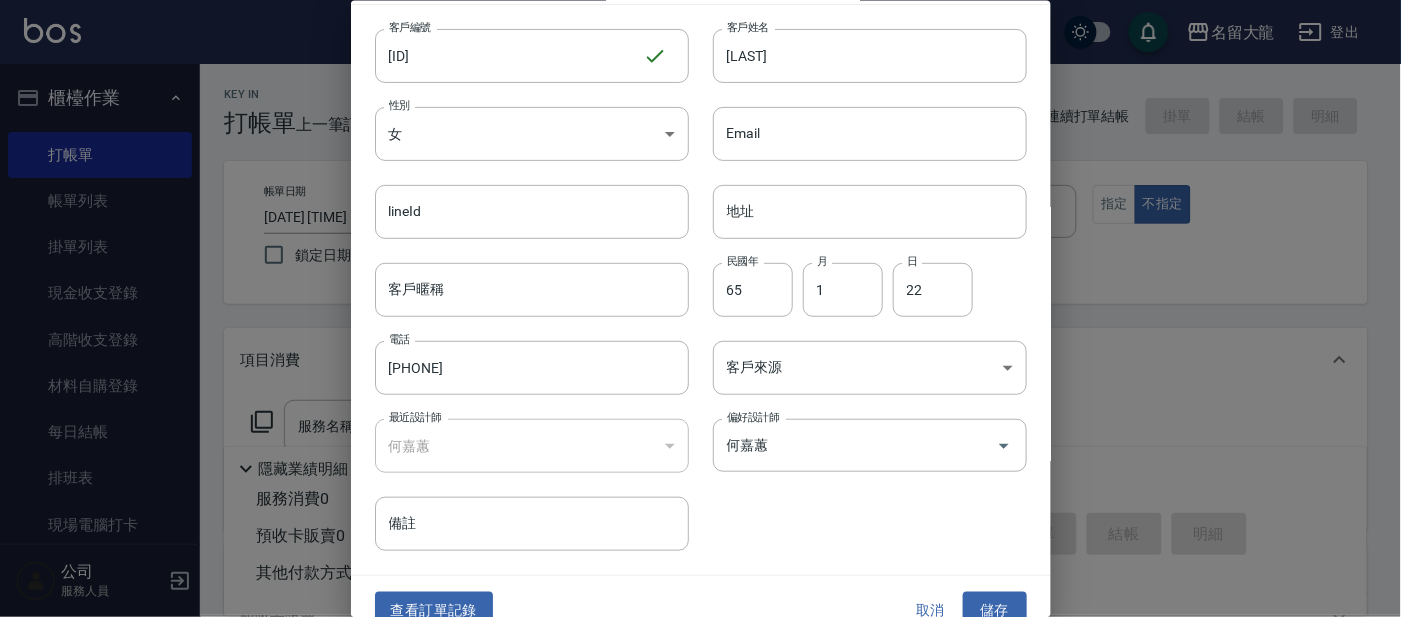 scroll, scrollTop: 75, scrollLeft: 0, axis: vertical 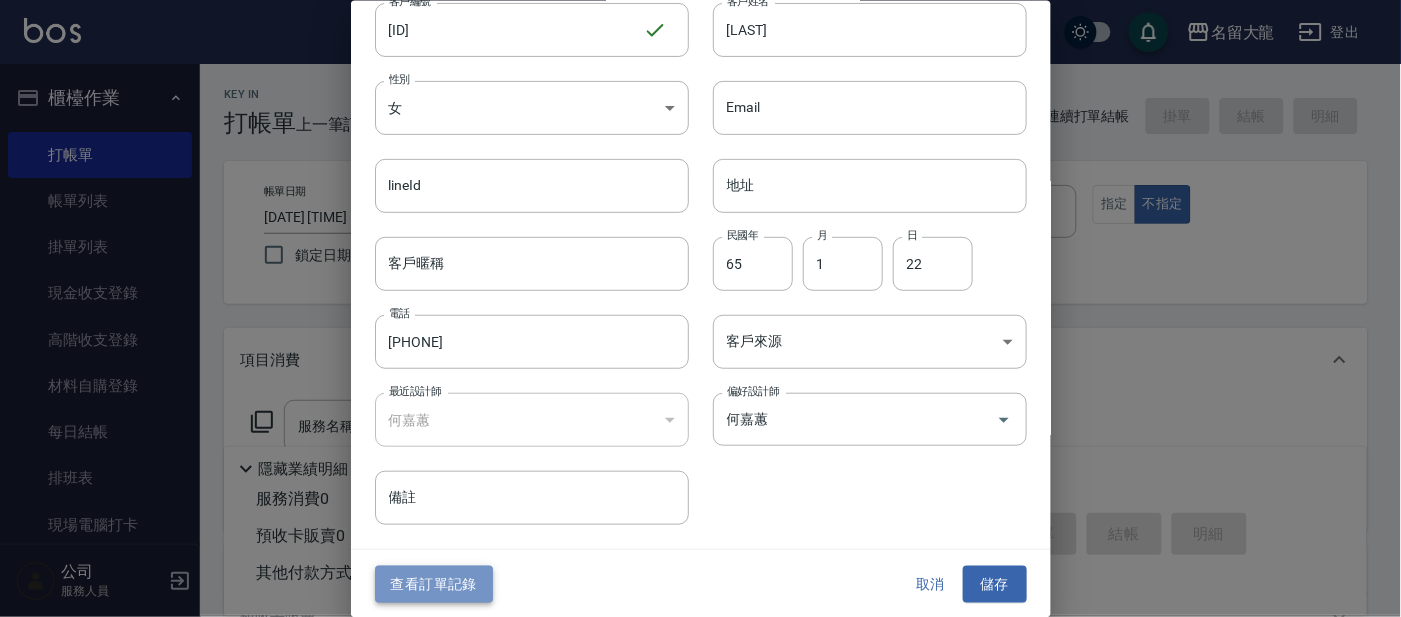 click on "查看訂單記錄" at bounding box center [434, 584] 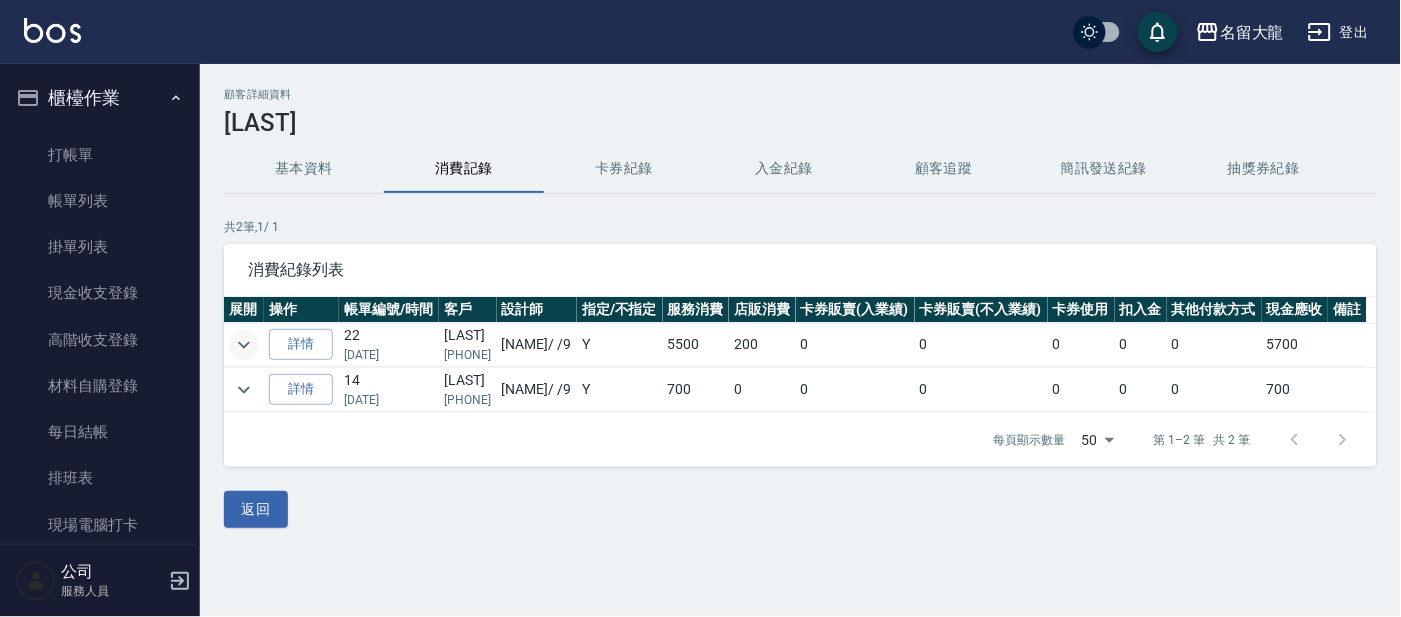 click 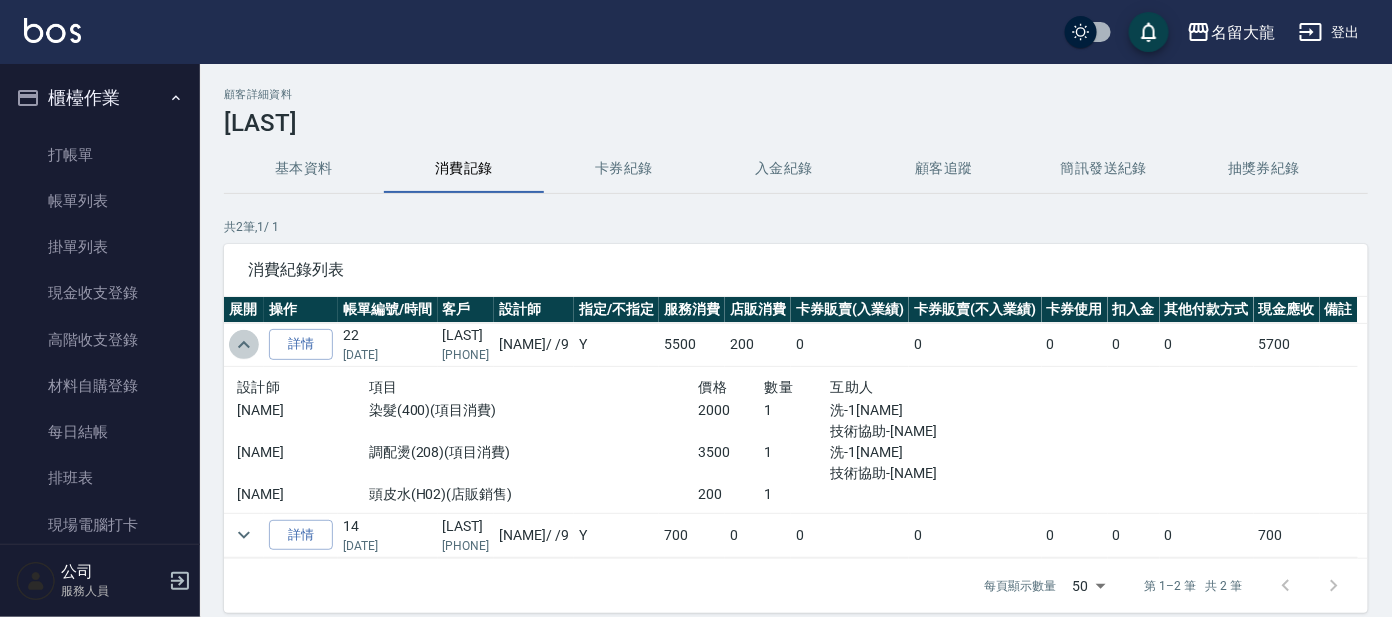 click 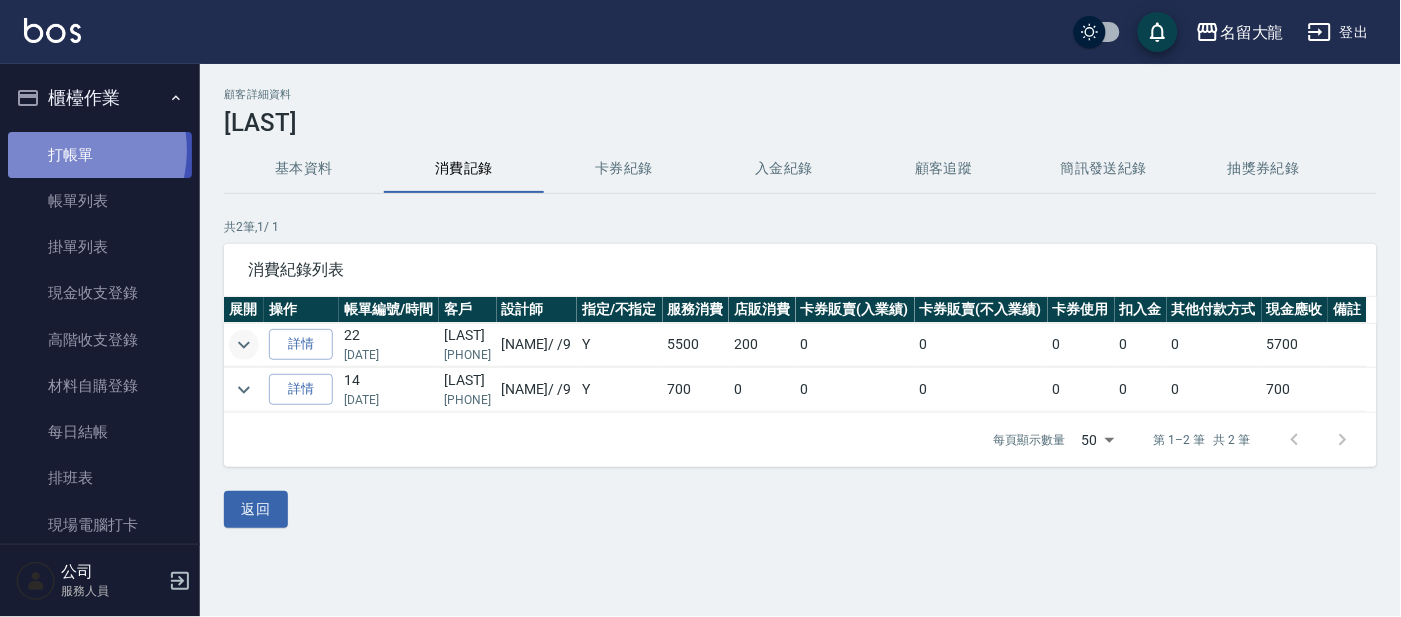 drag, startPoint x: 63, startPoint y: 149, endPoint x: 50, endPoint y: 139, distance: 16.40122 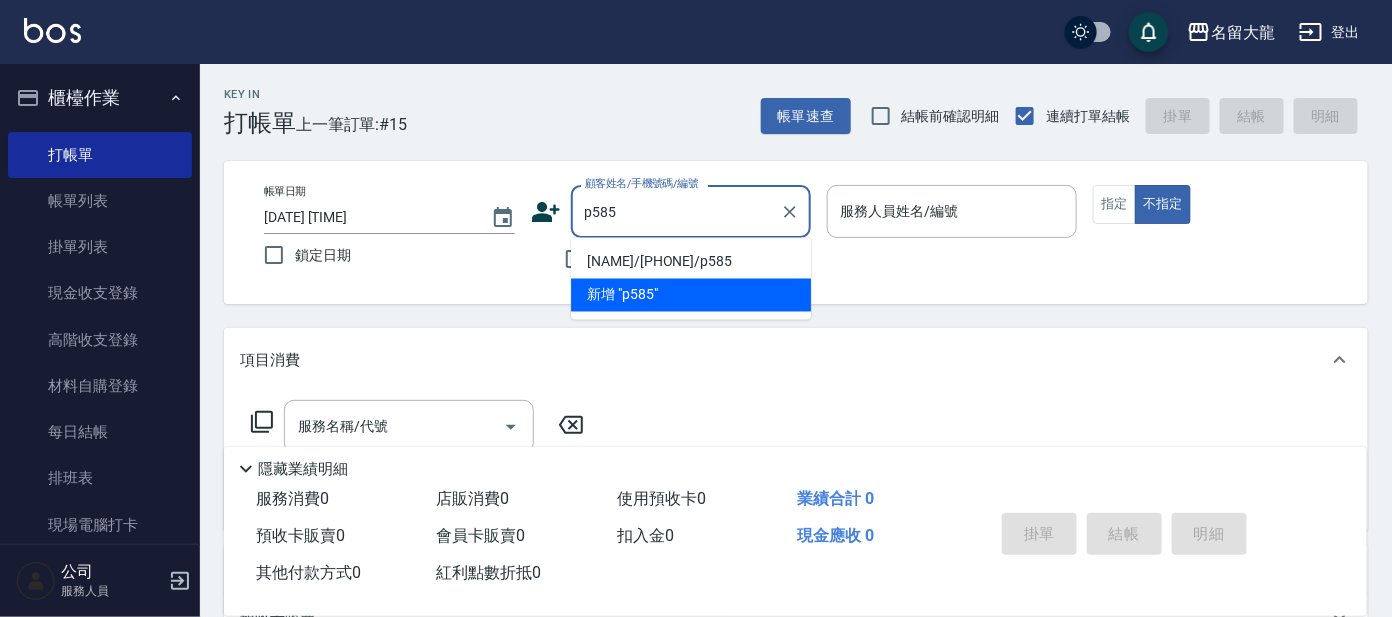 click on "[NAME]/[PHONE]/p585" at bounding box center [691, 262] 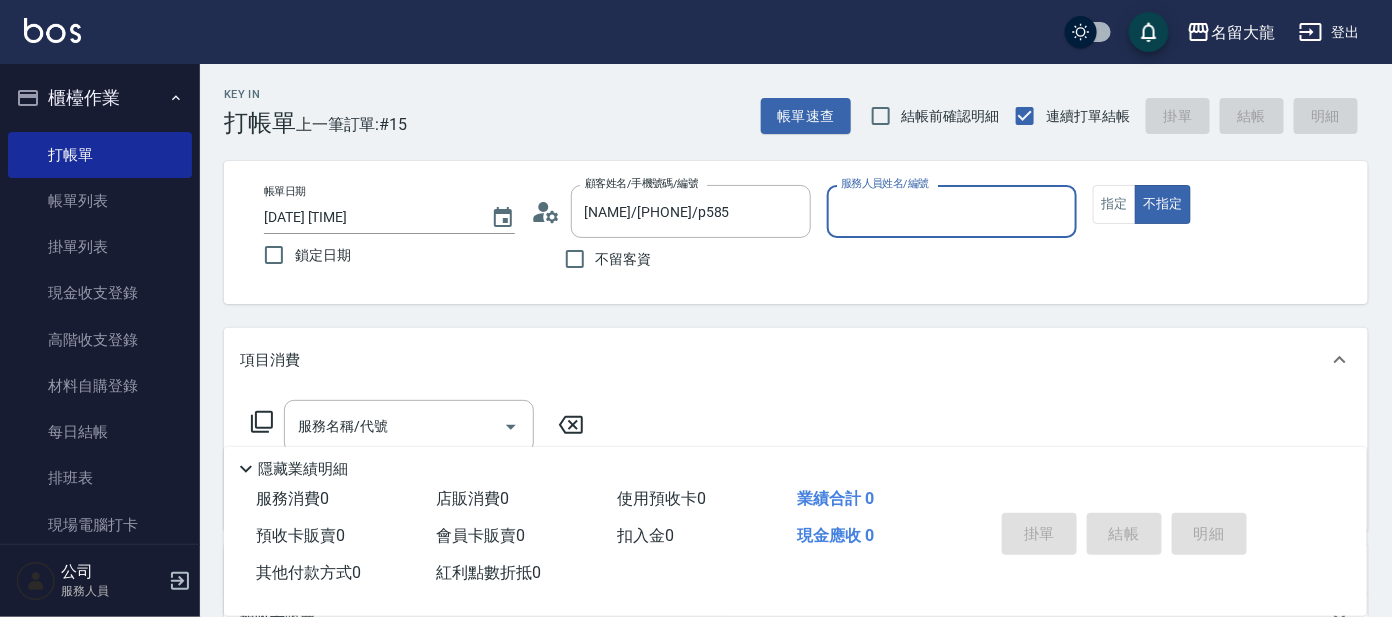 type on "宥里-1" 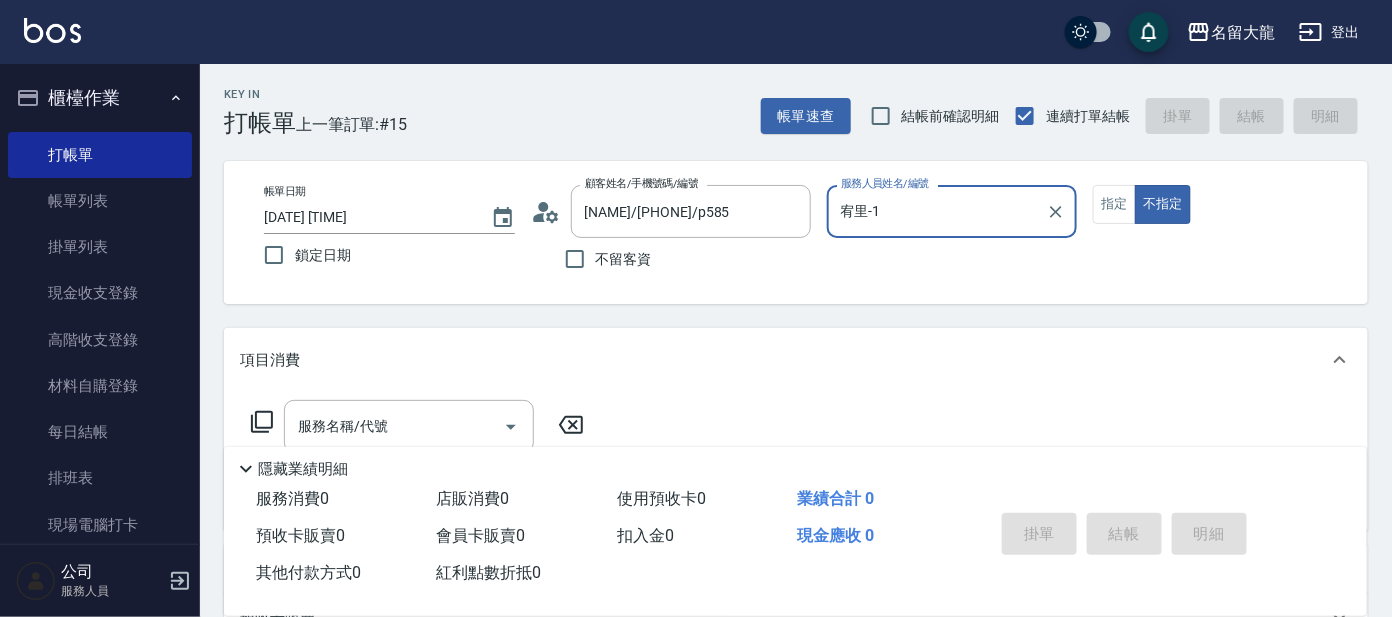 click 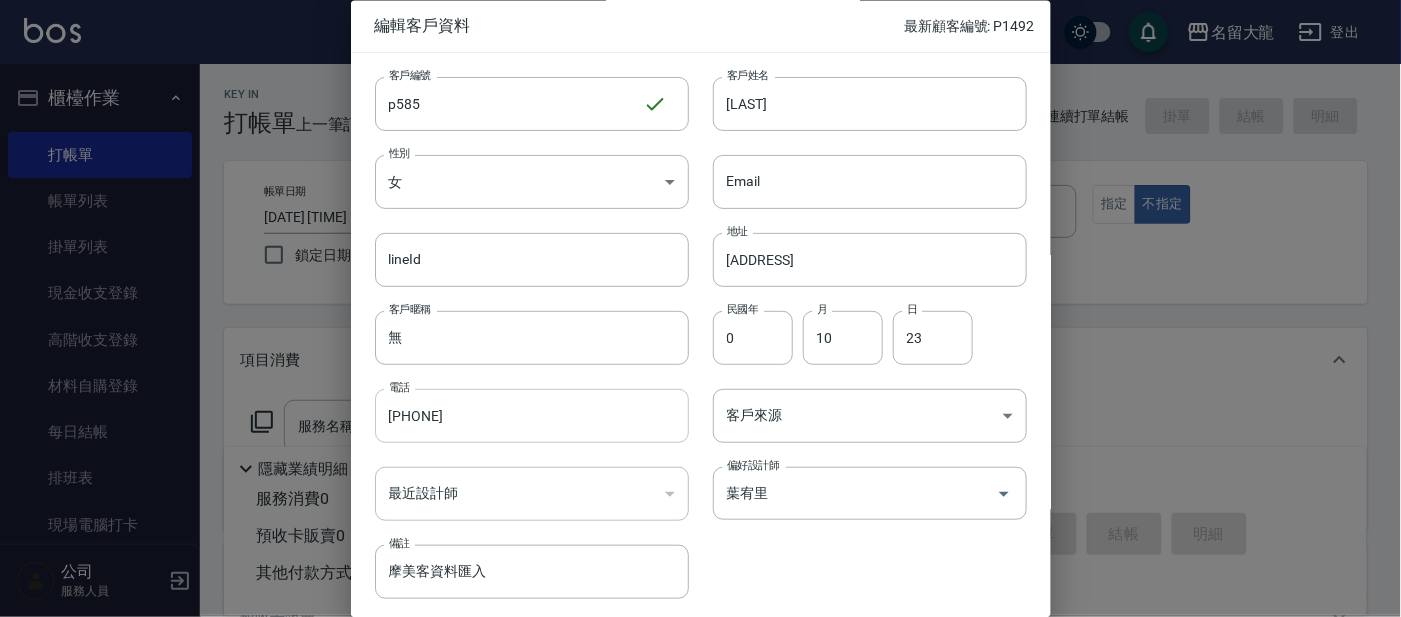 scroll, scrollTop: 75, scrollLeft: 0, axis: vertical 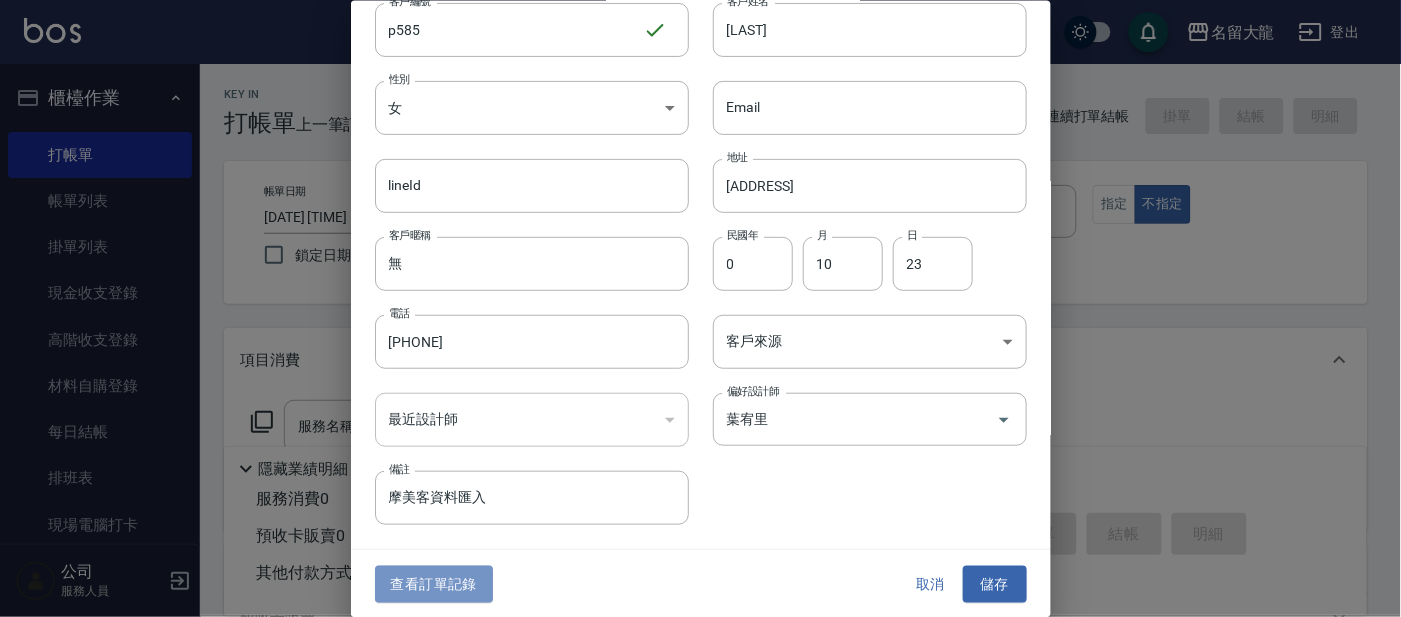click on "查看訂單記錄" at bounding box center (434, 584) 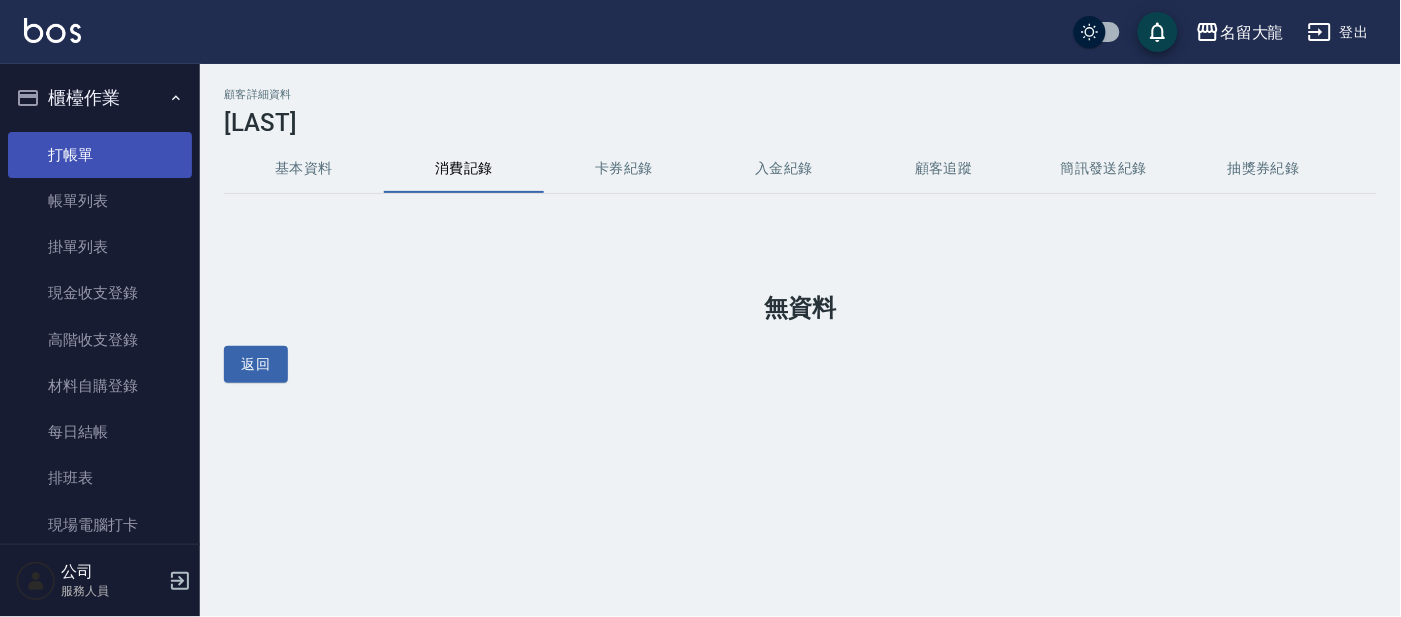 click on "打帳單" at bounding box center (100, 155) 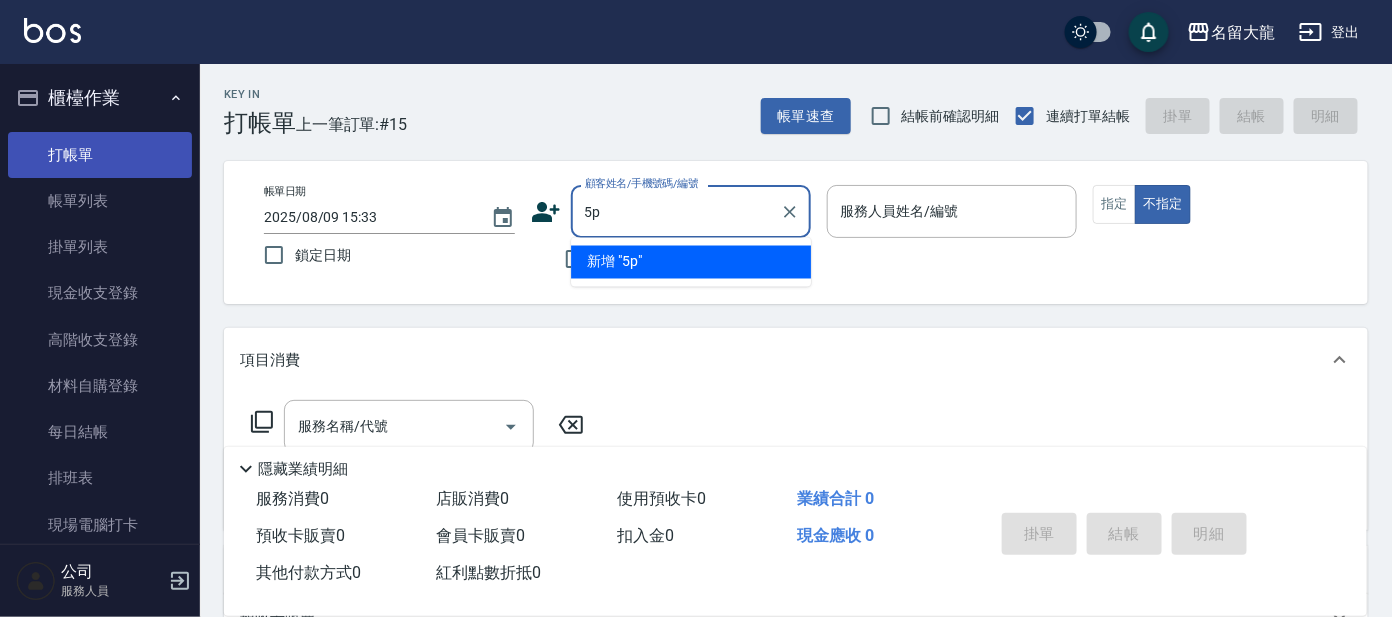 type on "5" 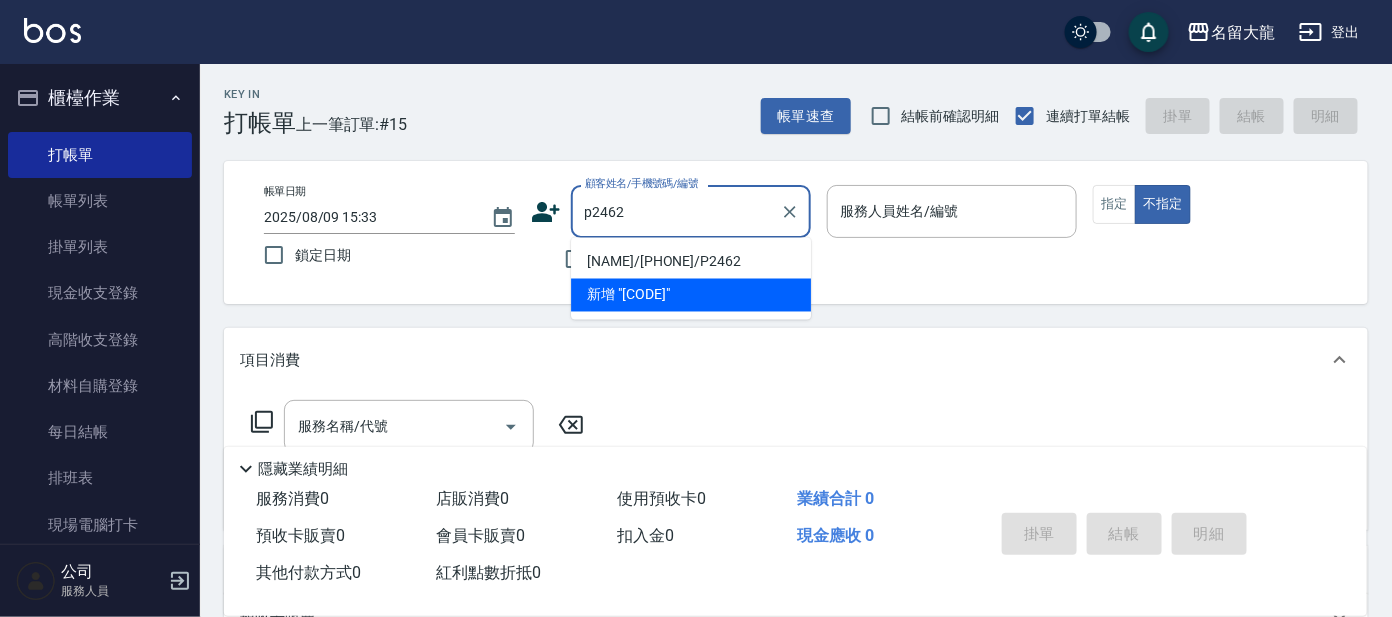 click on "[NAME]/[PHONE]/P2462" at bounding box center (691, 262) 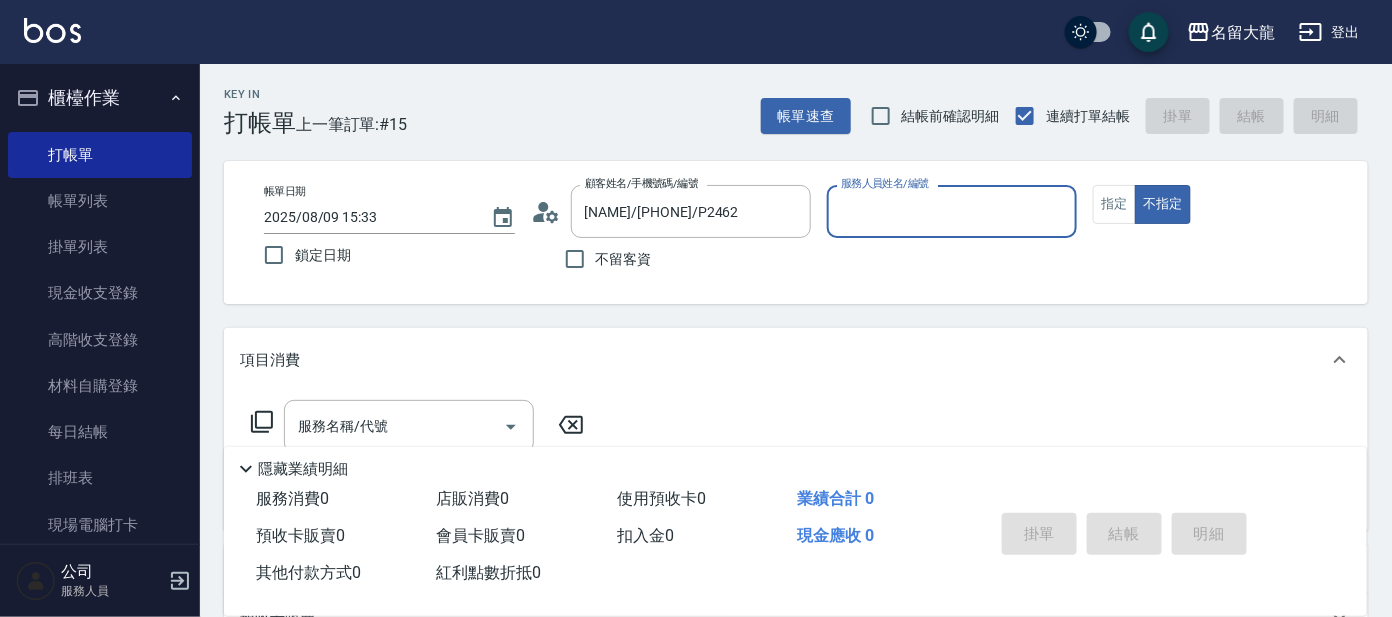 click 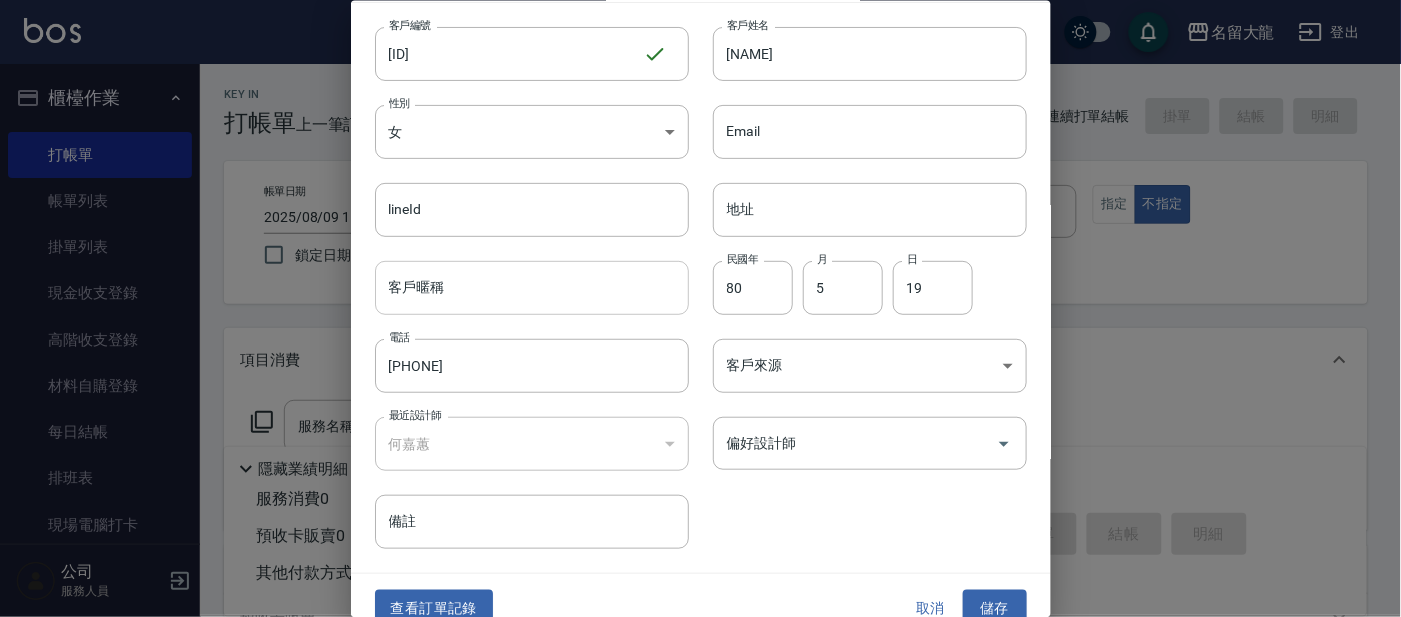 scroll, scrollTop: 75, scrollLeft: 0, axis: vertical 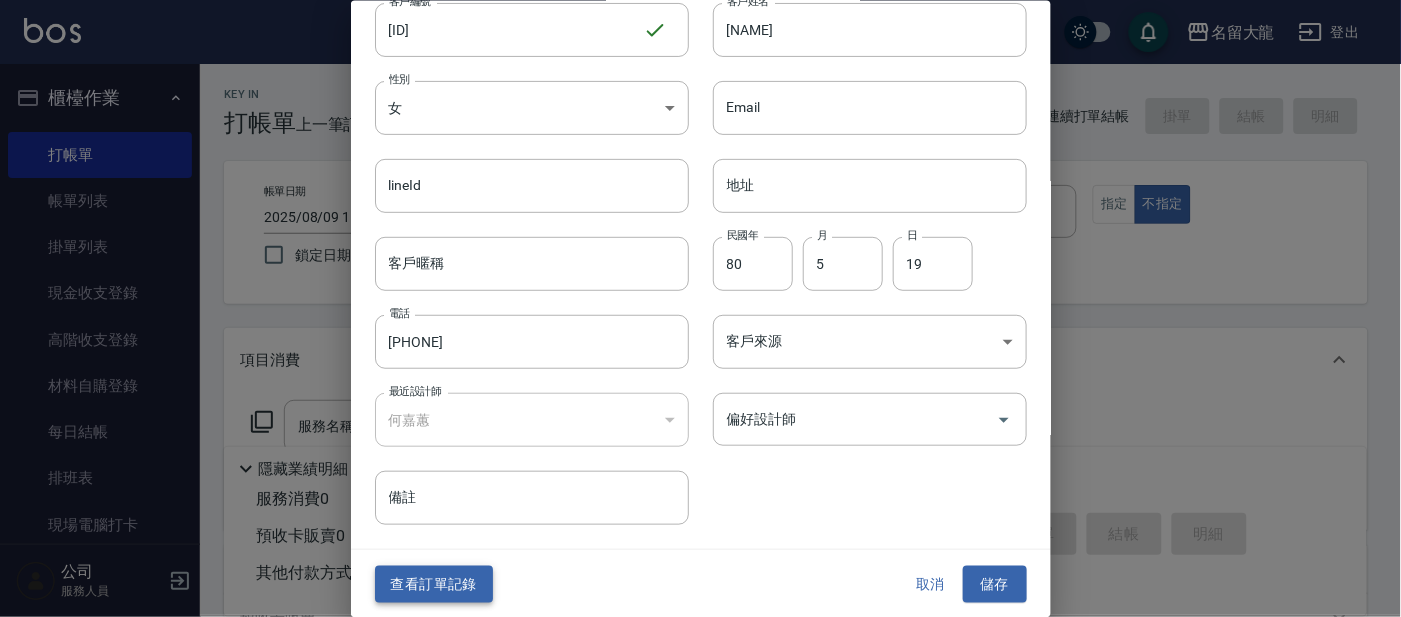 click on "查看訂單記錄" at bounding box center (434, 584) 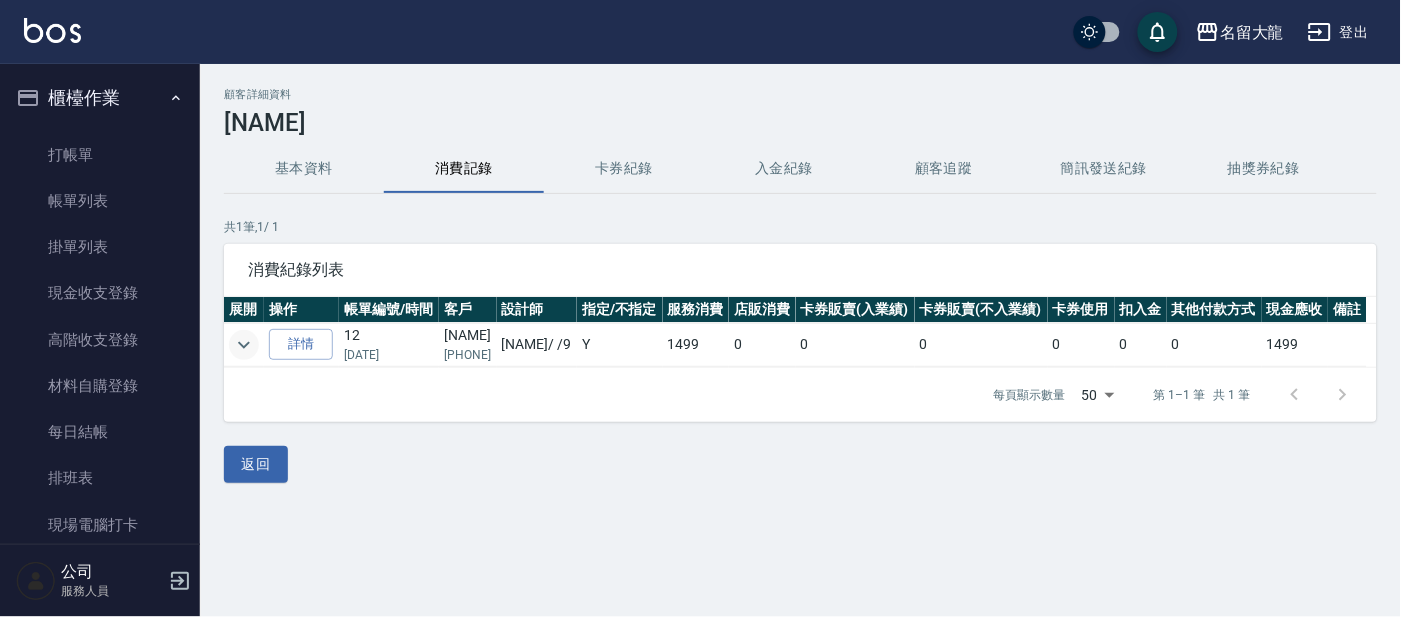 click 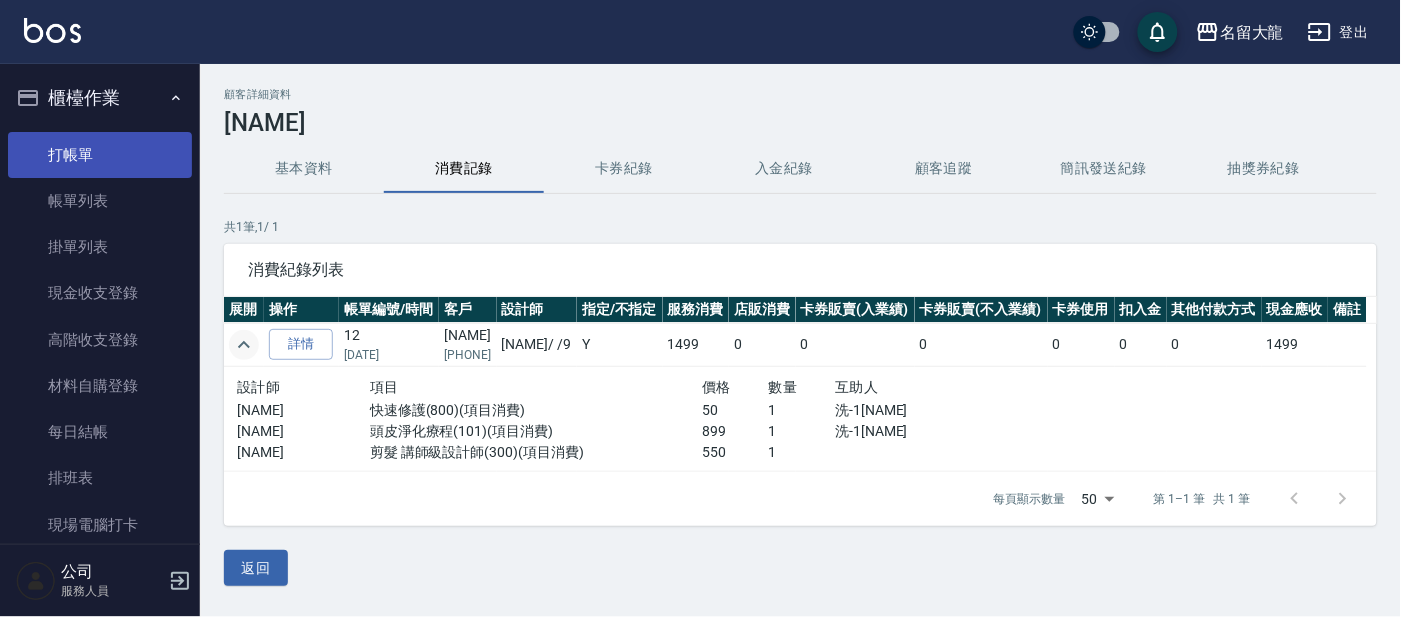 click on "打帳單" at bounding box center [100, 155] 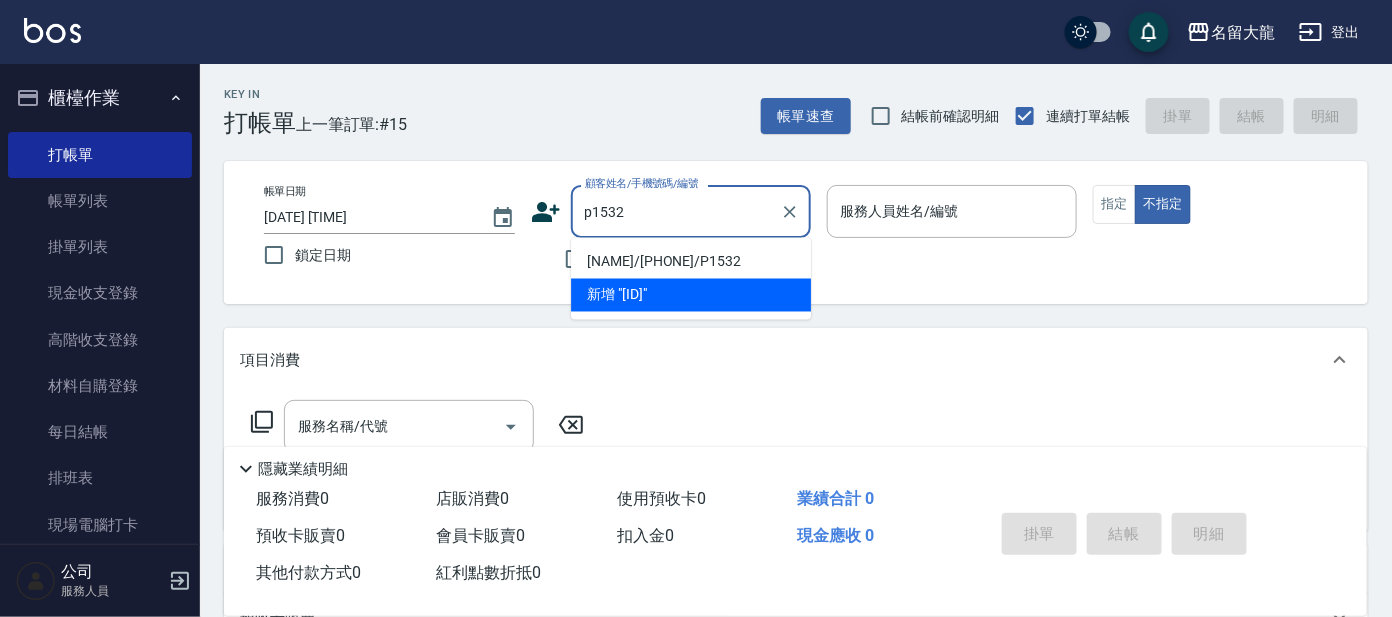 click on "[NAME]/[PHONE]/P1532" at bounding box center (691, 262) 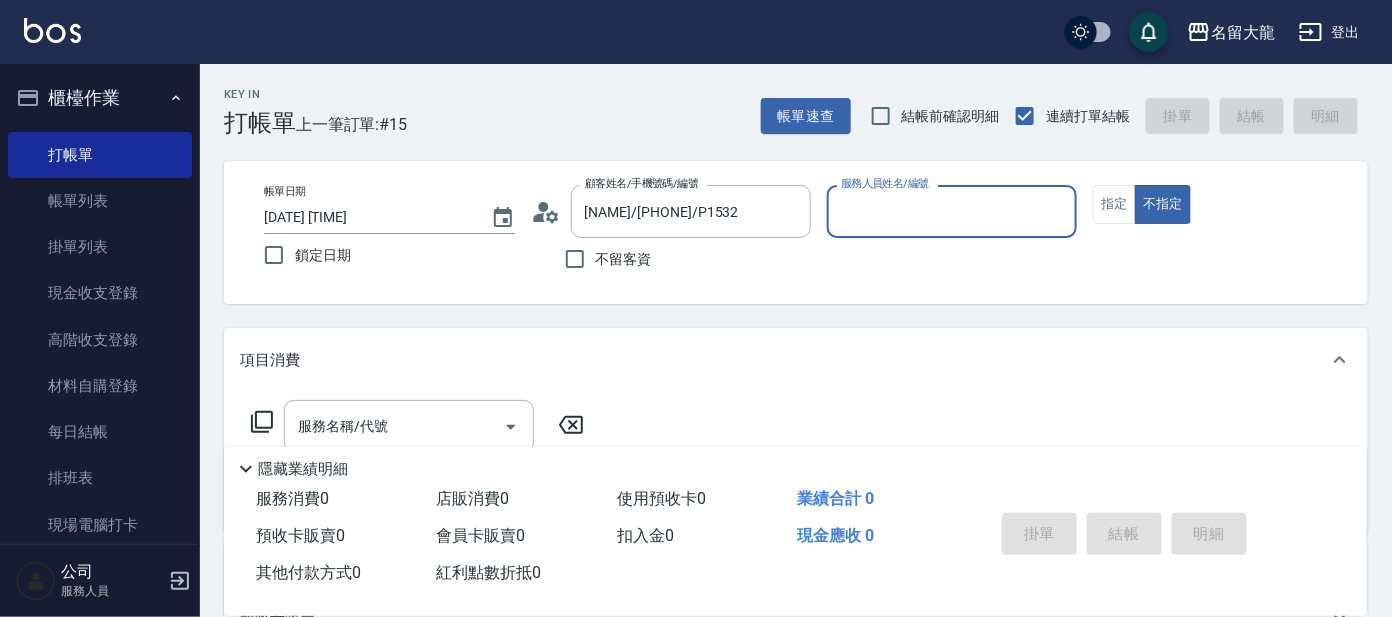type on "公司 -100" 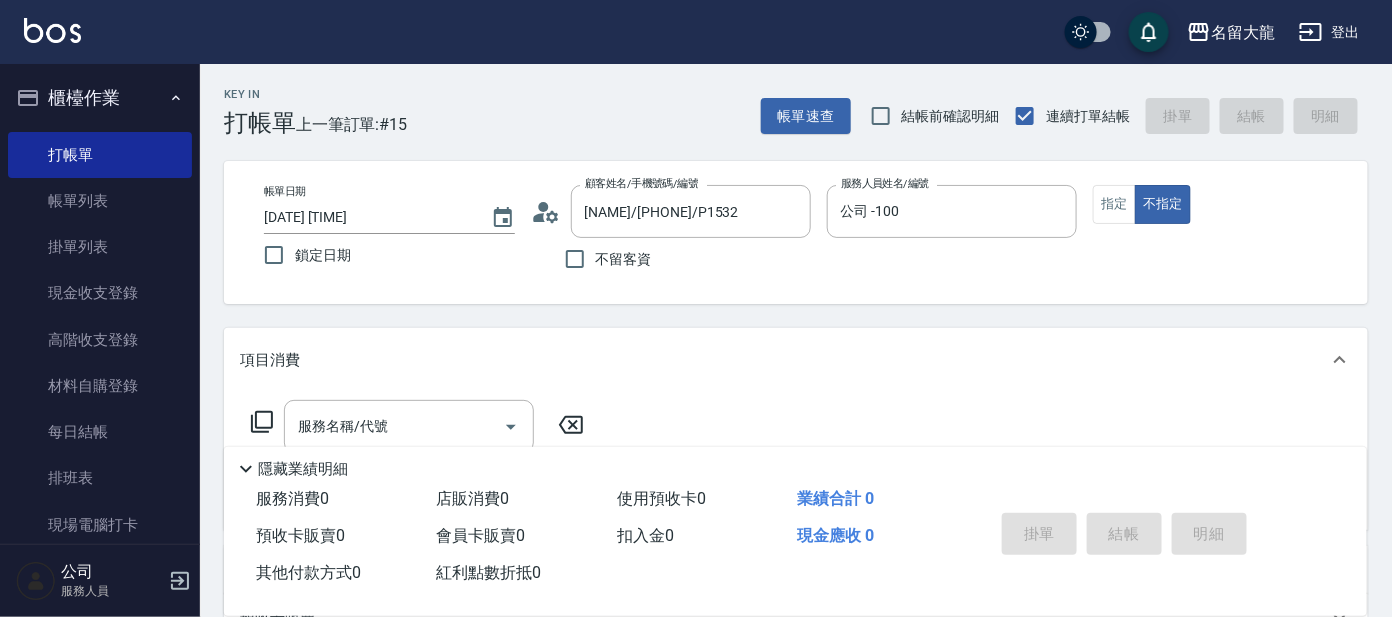 click 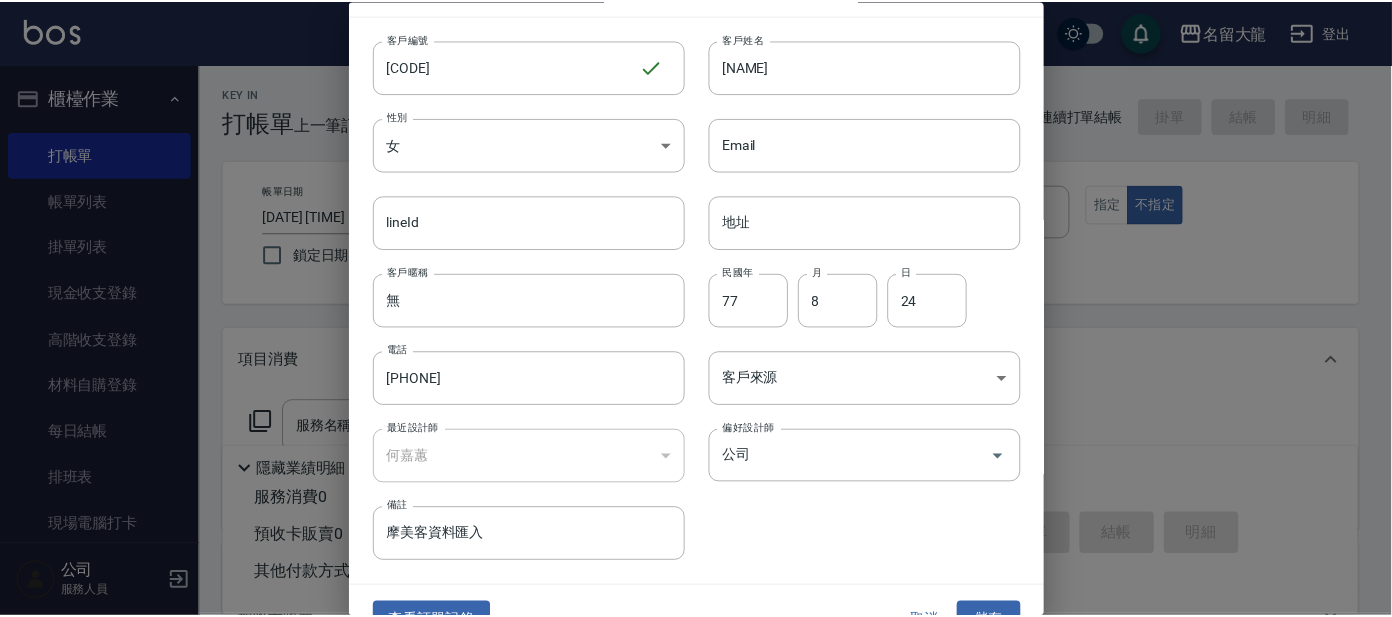 scroll, scrollTop: 75, scrollLeft: 0, axis: vertical 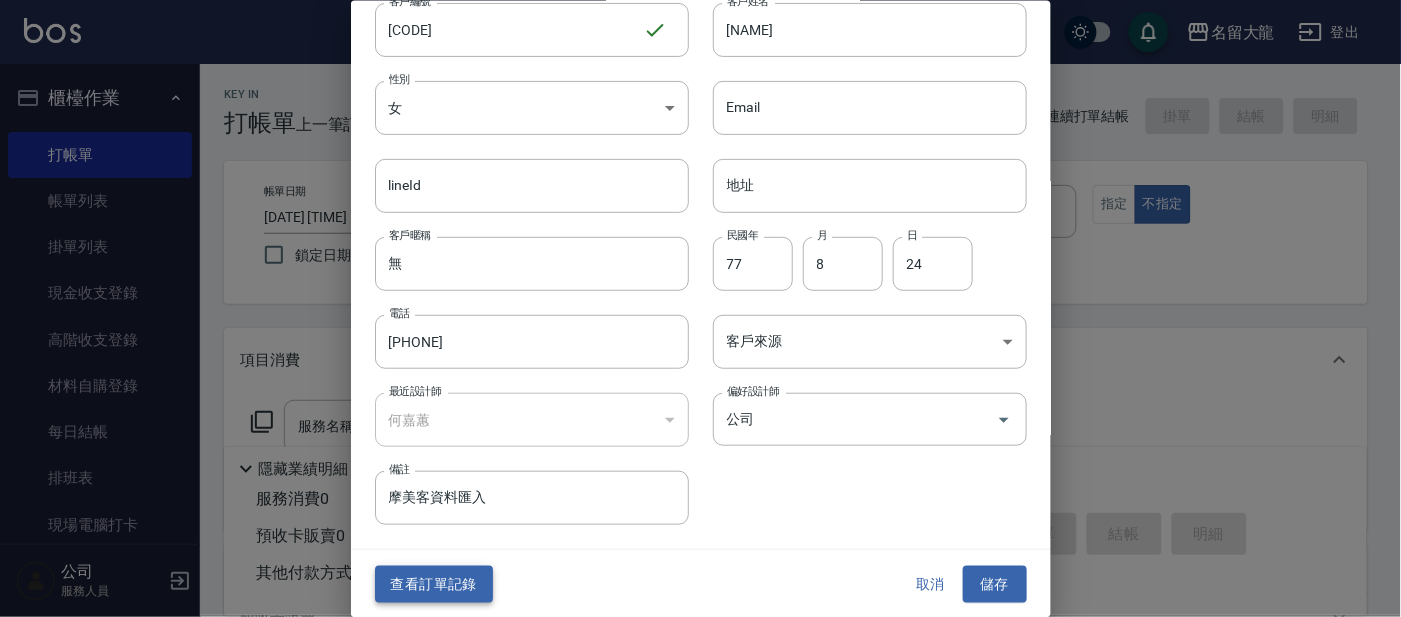 click on "查看訂單記錄" at bounding box center [434, 584] 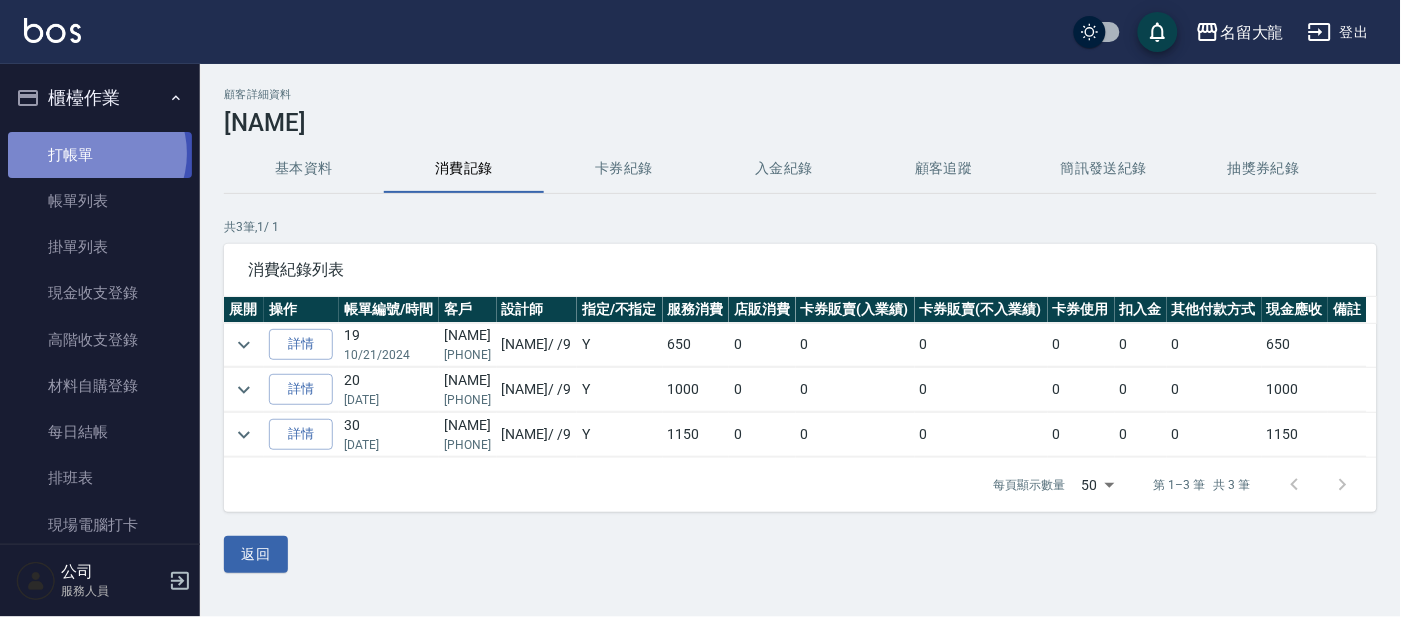 drag, startPoint x: 94, startPoint y: 153, endPoint x: 77, endPoint y: 157, distance: 17.464249 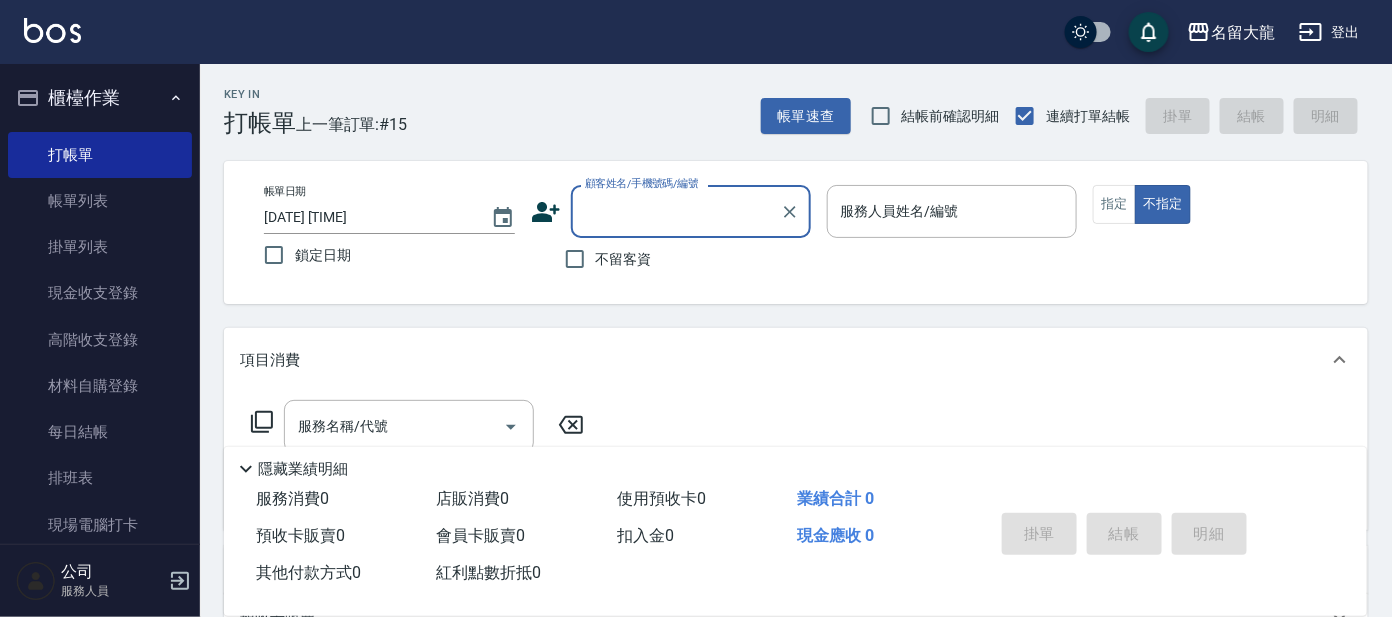 click on "顧客姓名/手機號碼/編號" at bounding box center [676, 211] 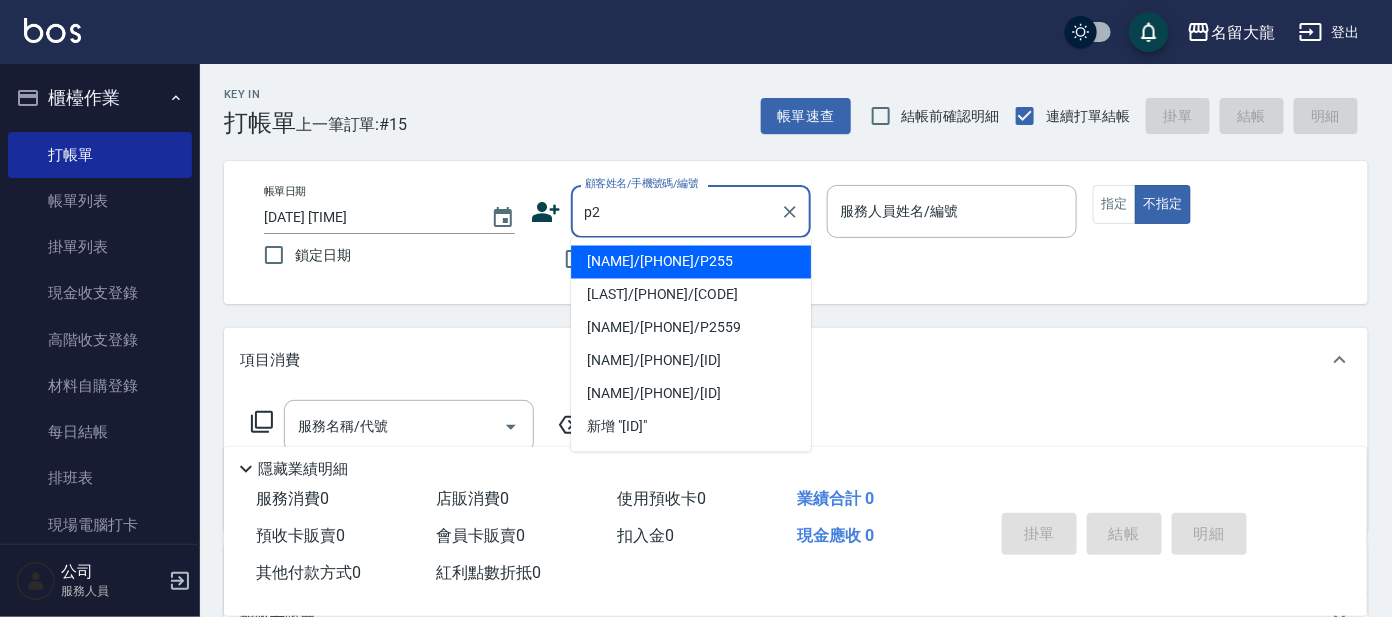 type on "p" 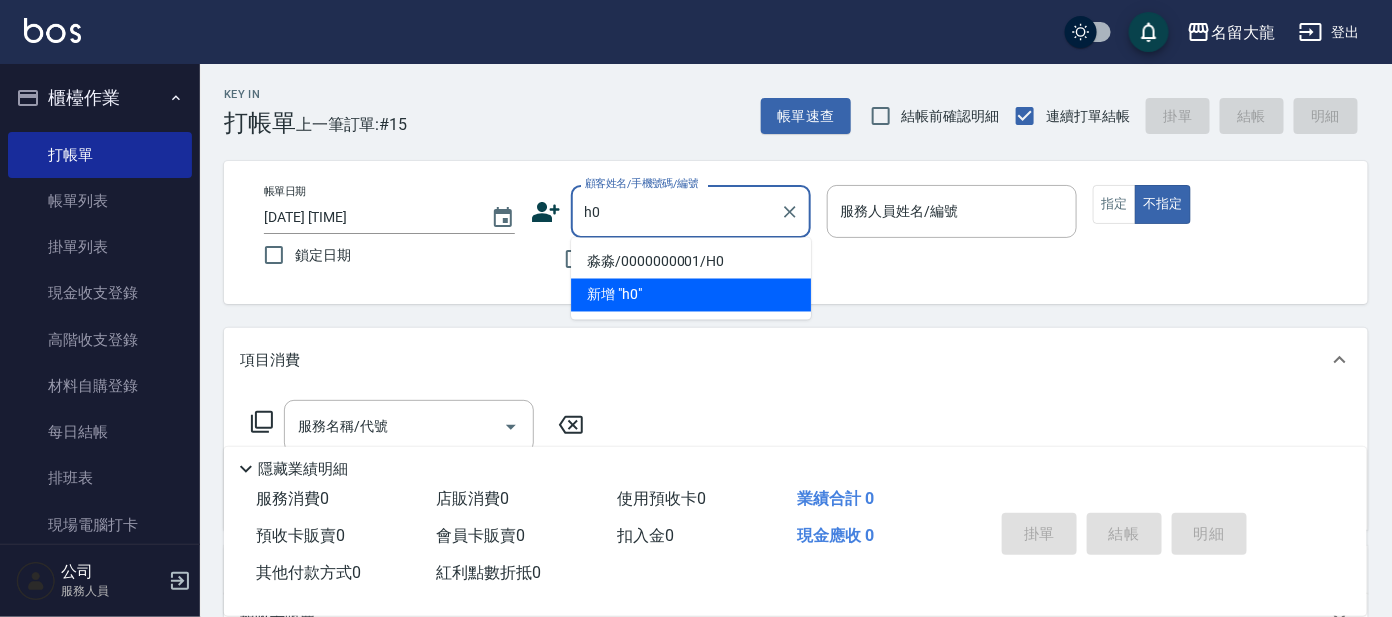 type on "淼淼/0000000001/H0" 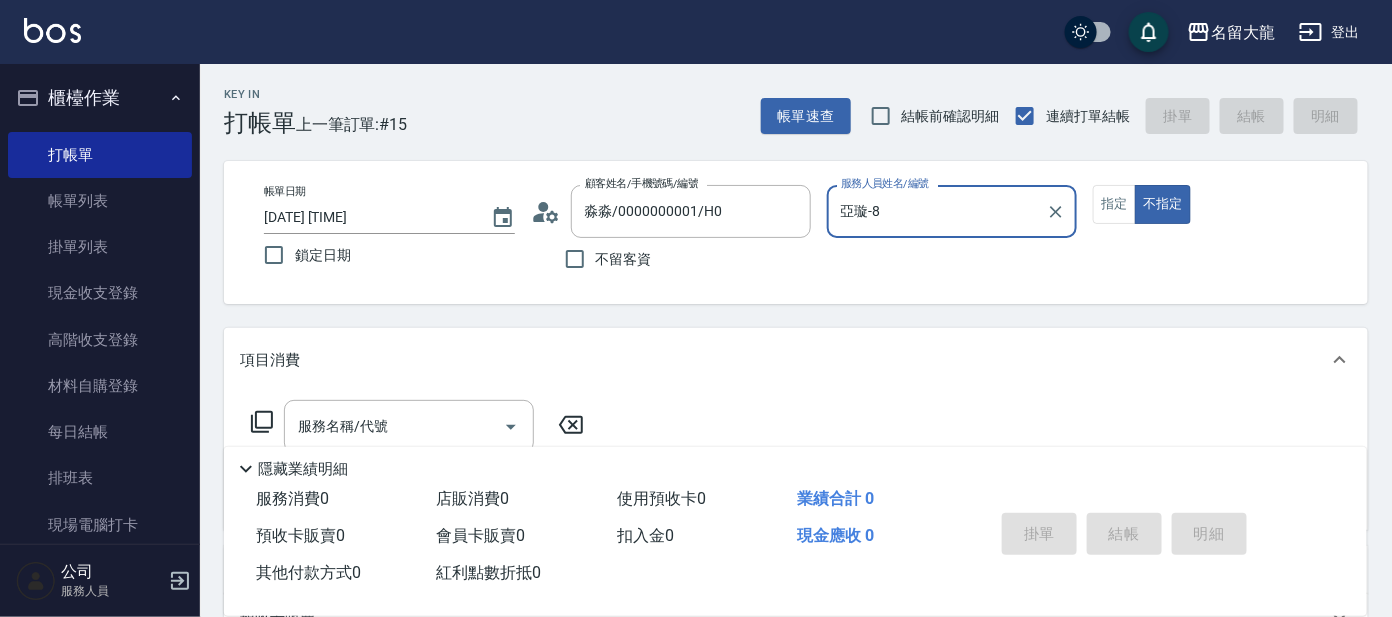 type on "亞璇-8" 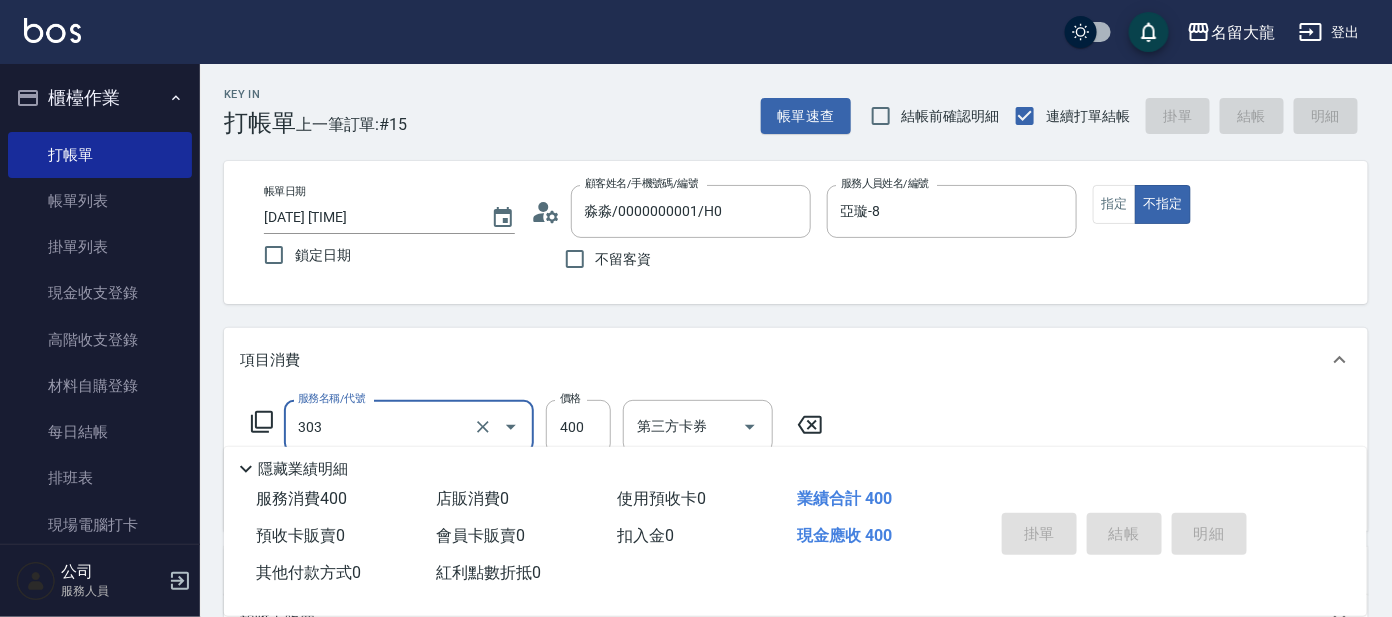 type on "303" 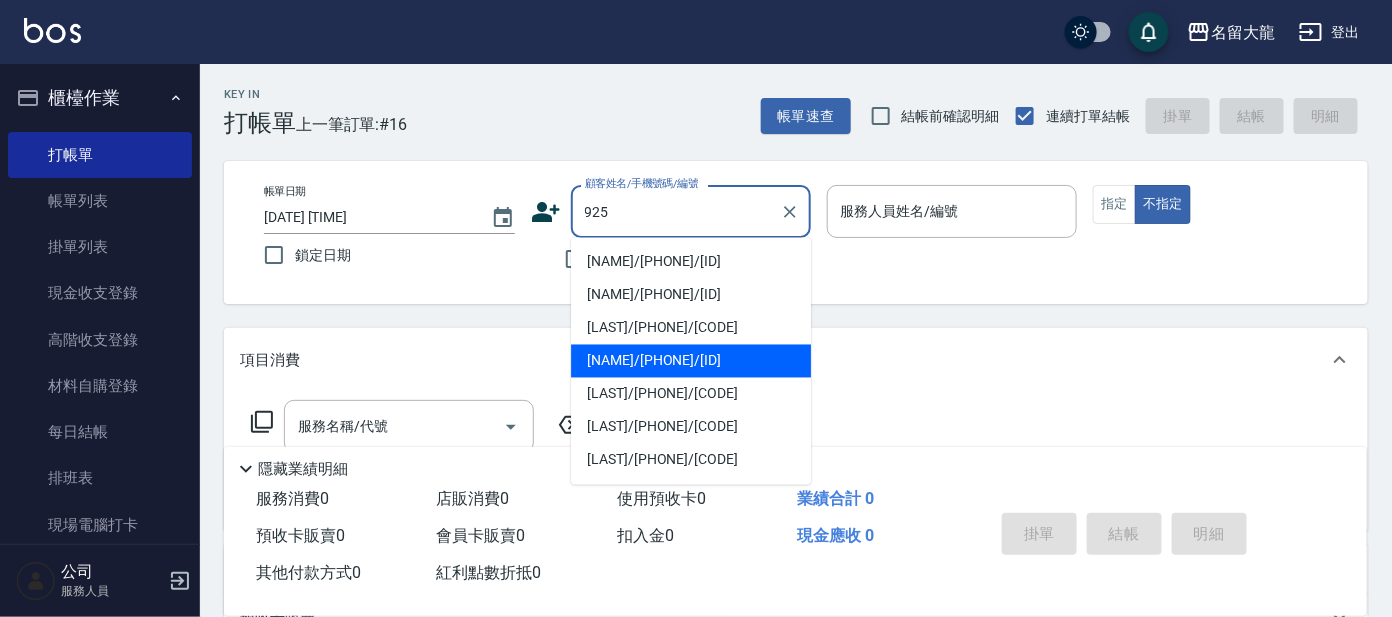 type on "[NAME]/[PHONE]/[ID]" 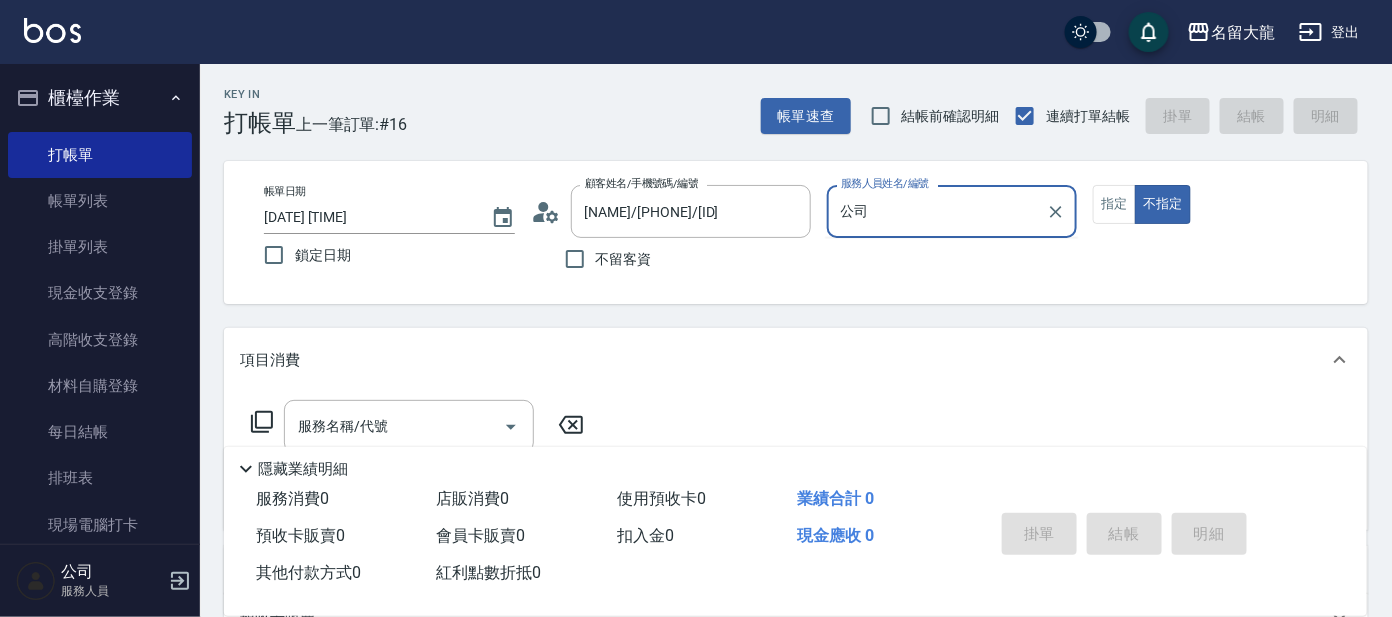 type on "公" 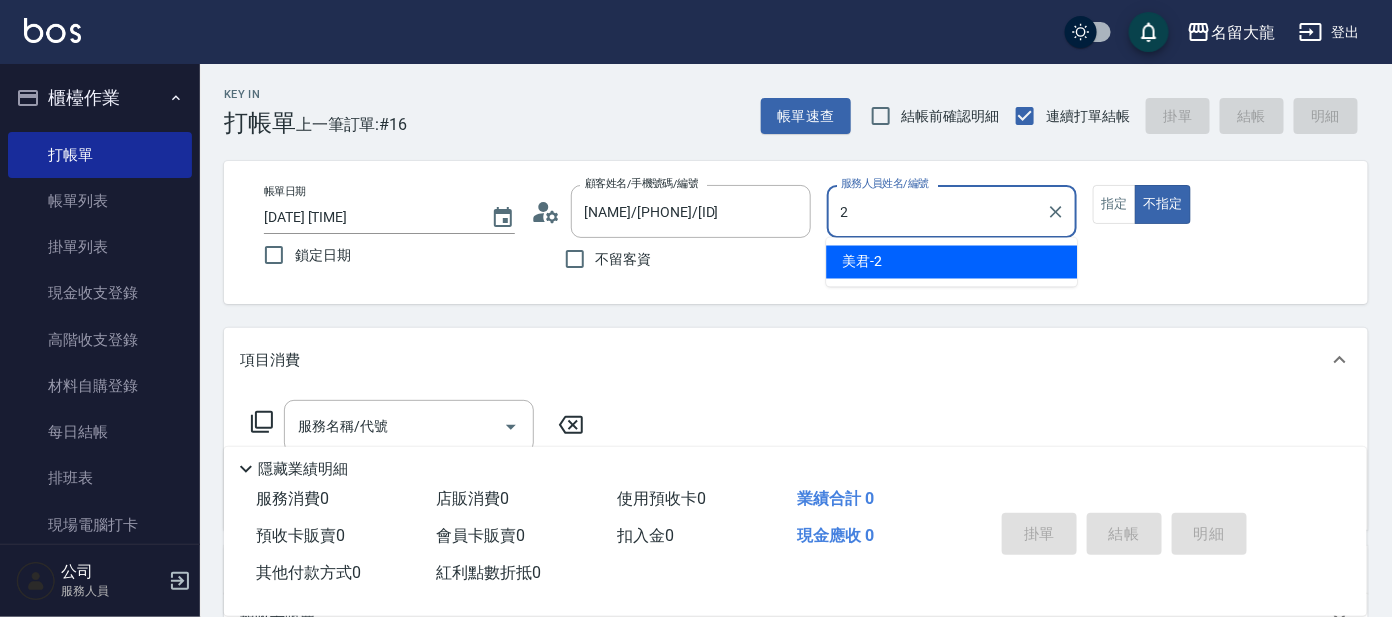 type on "美君-2" 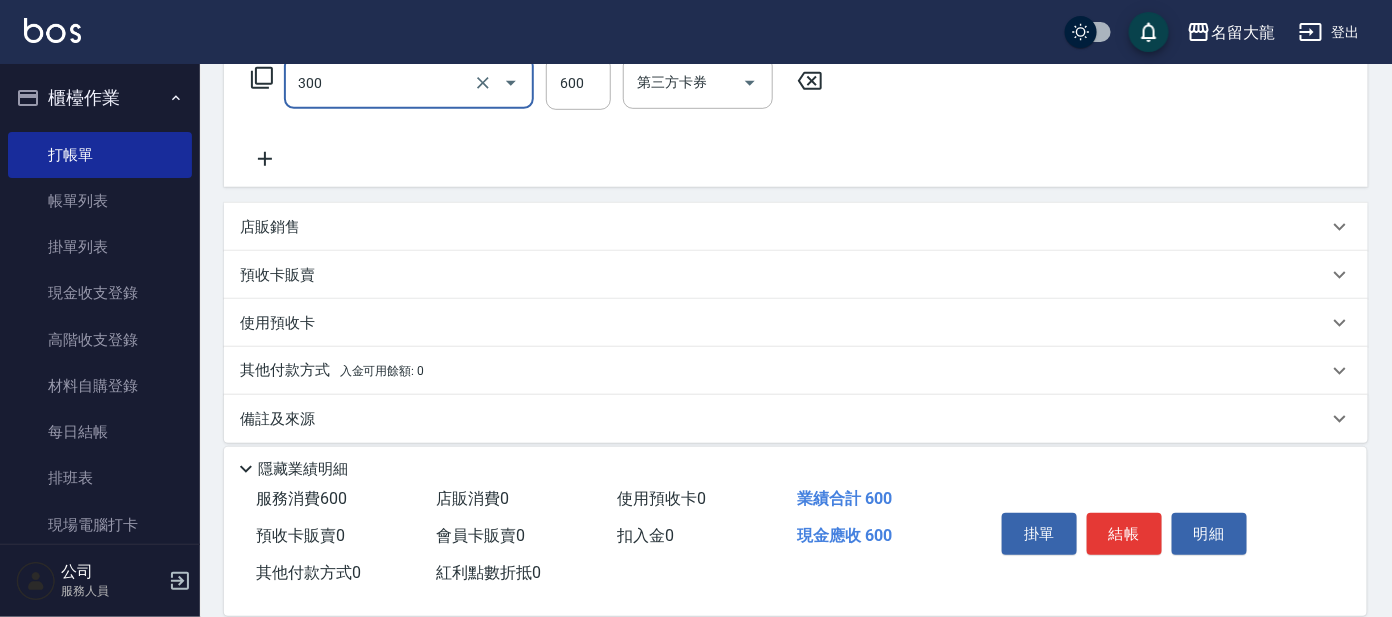 scroll, scrollTop: 357, scrollLeft: 0, axis: vertical 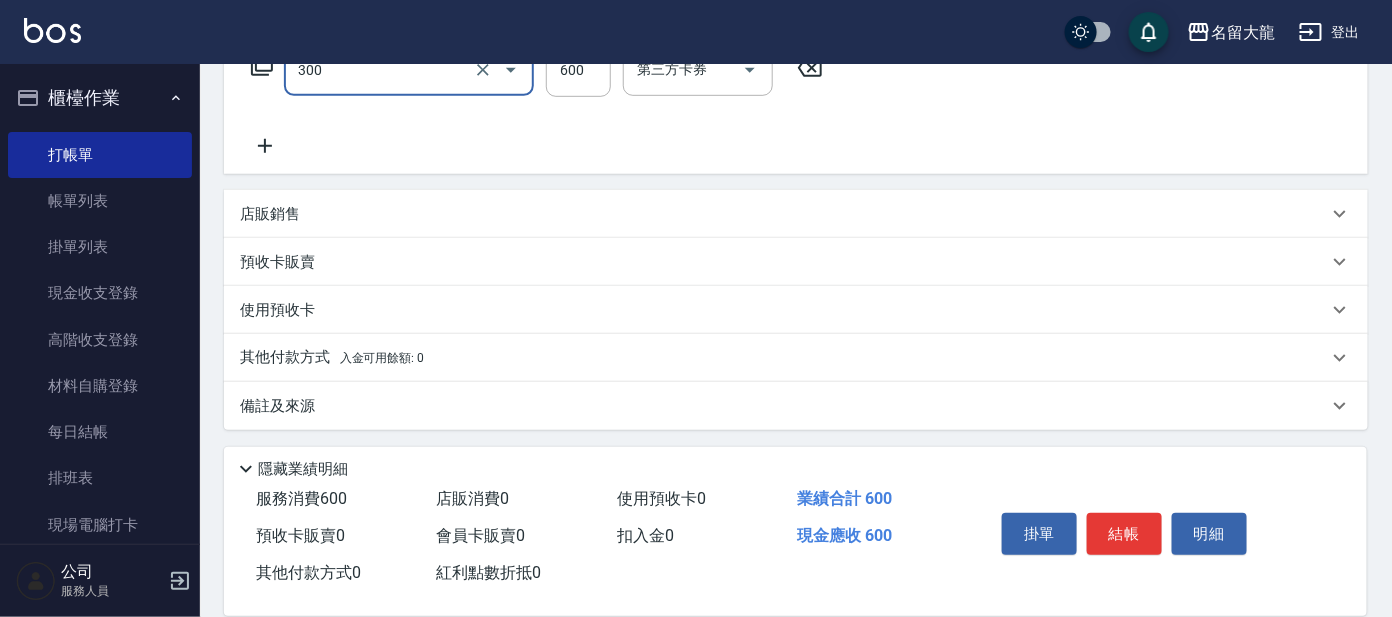 type on "剪髮 講師級設計師(300)" 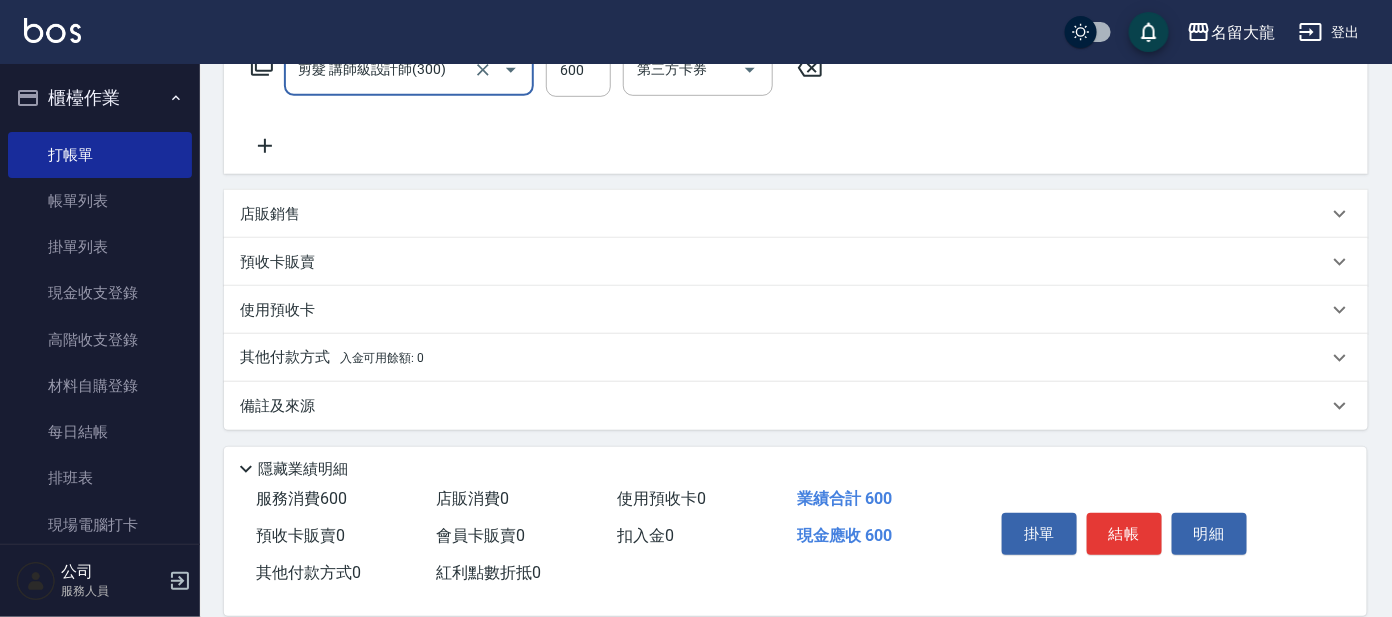 click on "使用預收卡" at bounding box center [796, 310] 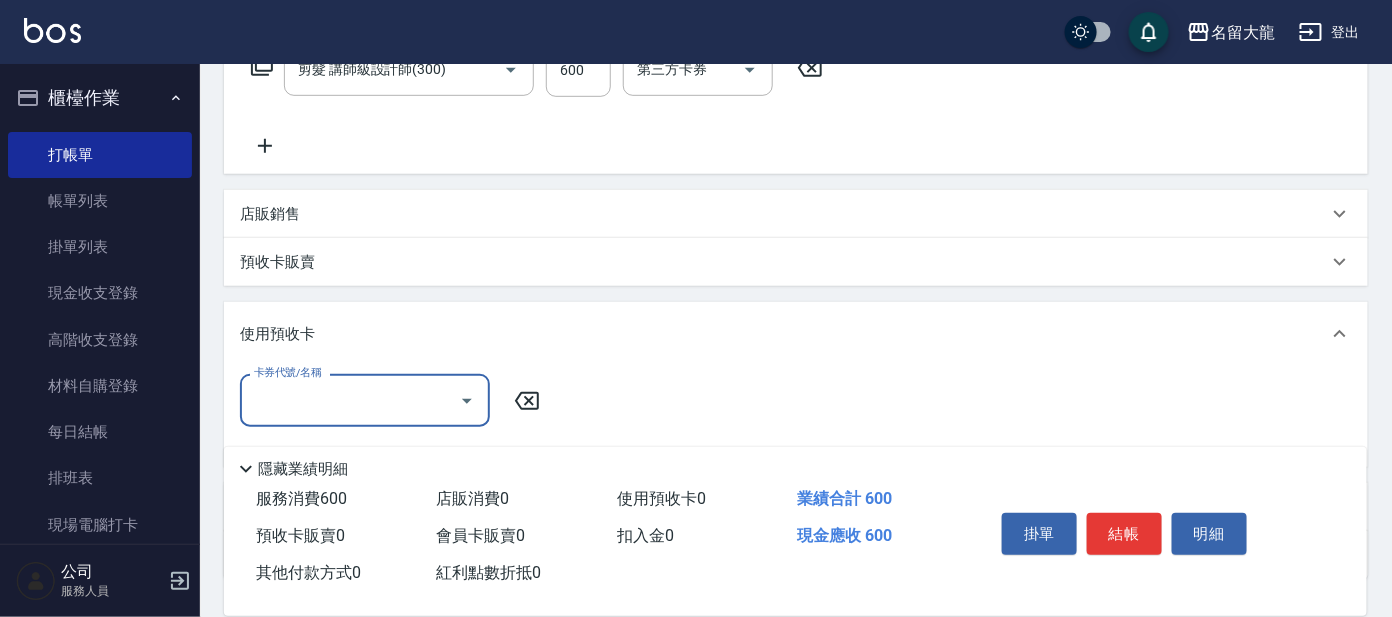 scroll, scrollTop: 0, scrollLeft: 0, axis: both 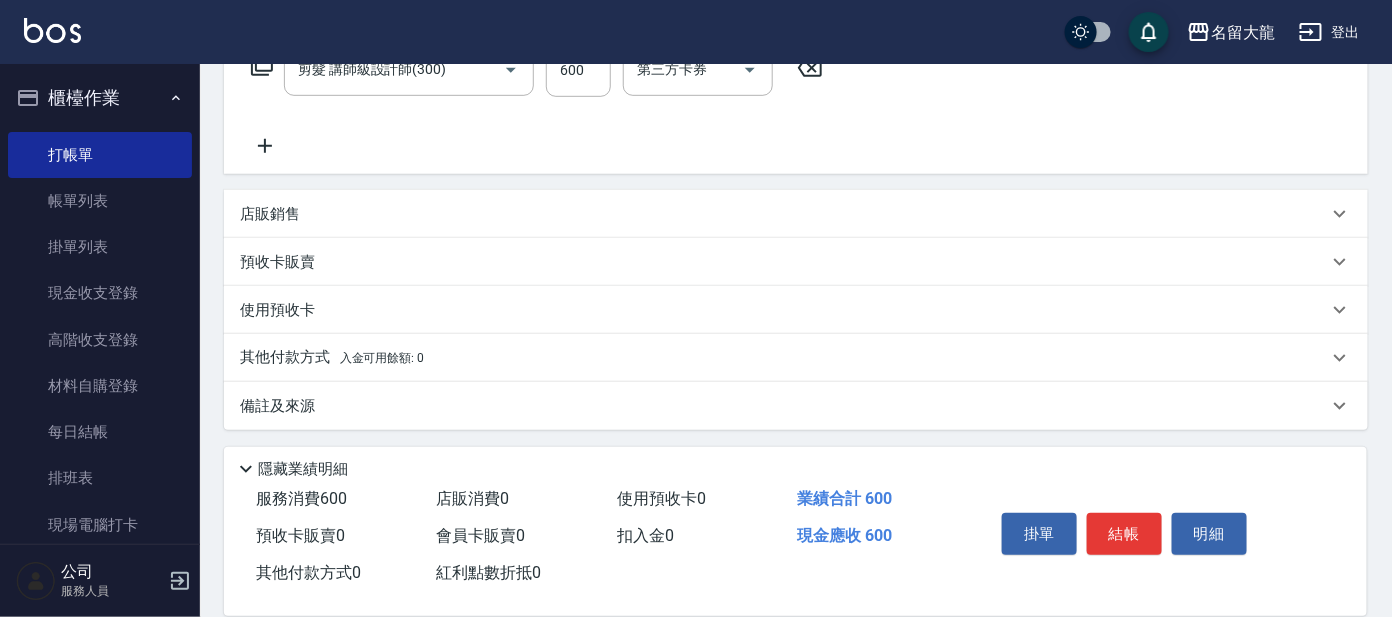 click on "預收卡販賣" at bounding box center [796, 262] 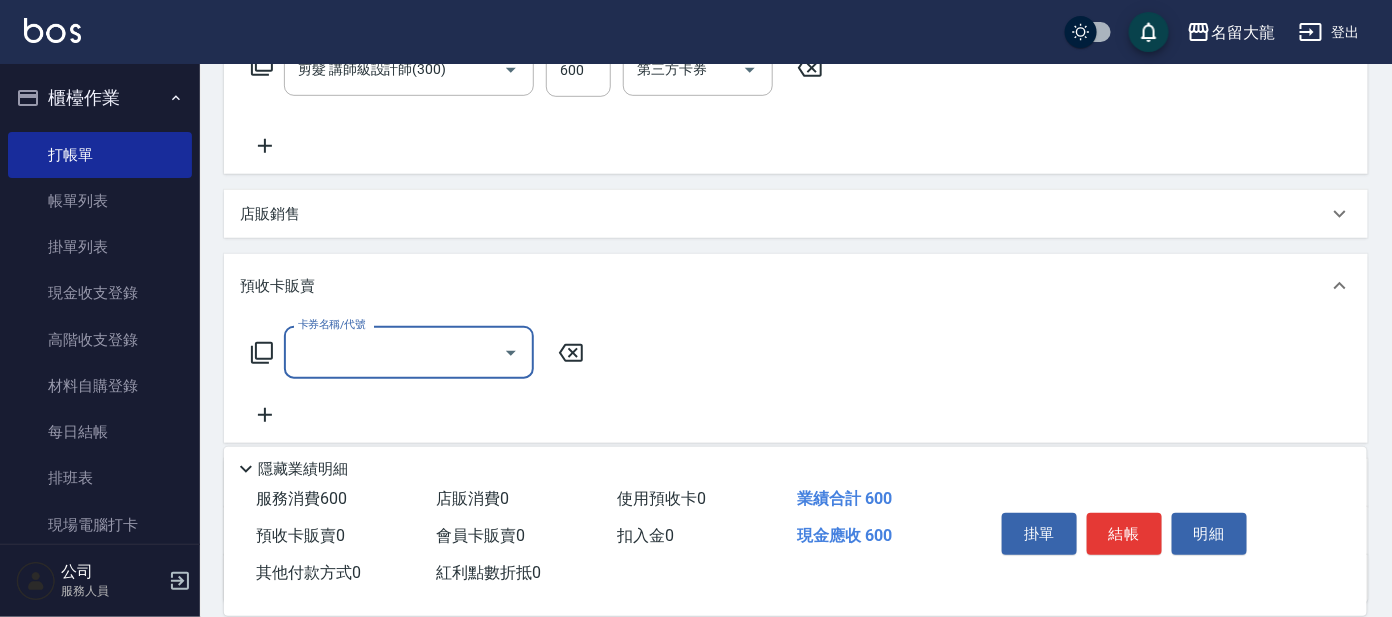 scroll, scrollTop: 0, scrollLeft: 0, axis: both 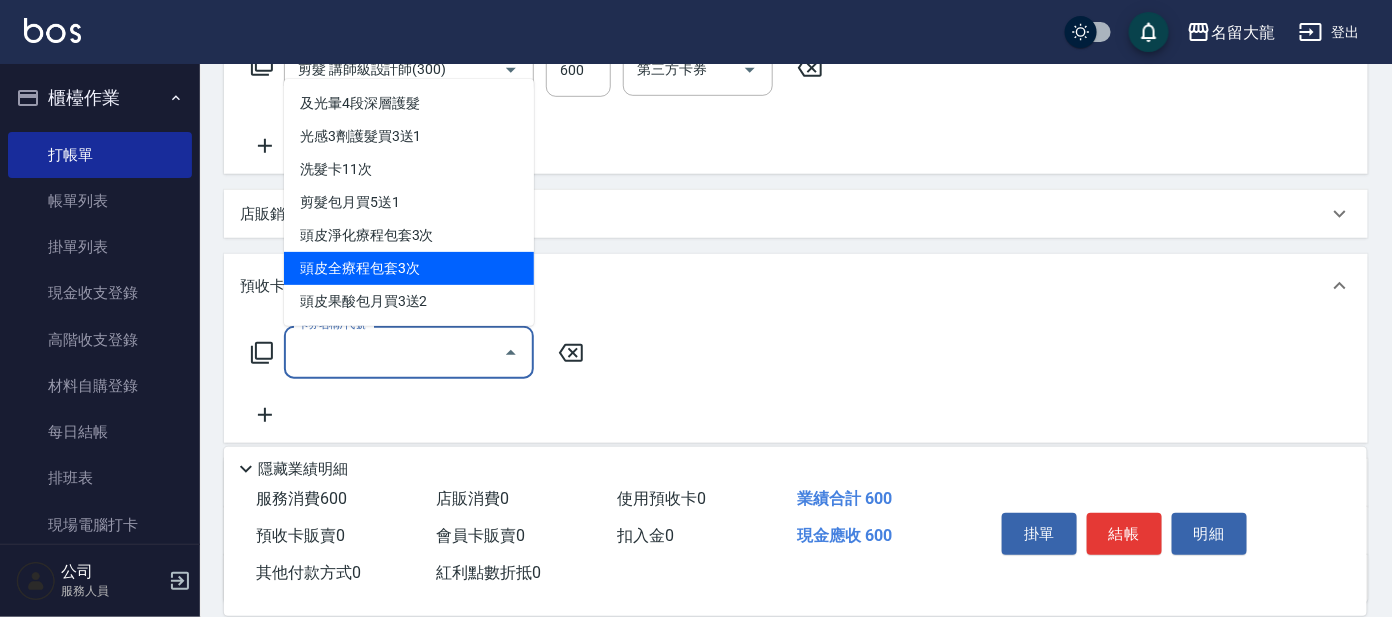 drag, startPoint x: 434, startPoint y: 238, endPoint x: 439, endPoint y: 277, distance: 39.319206 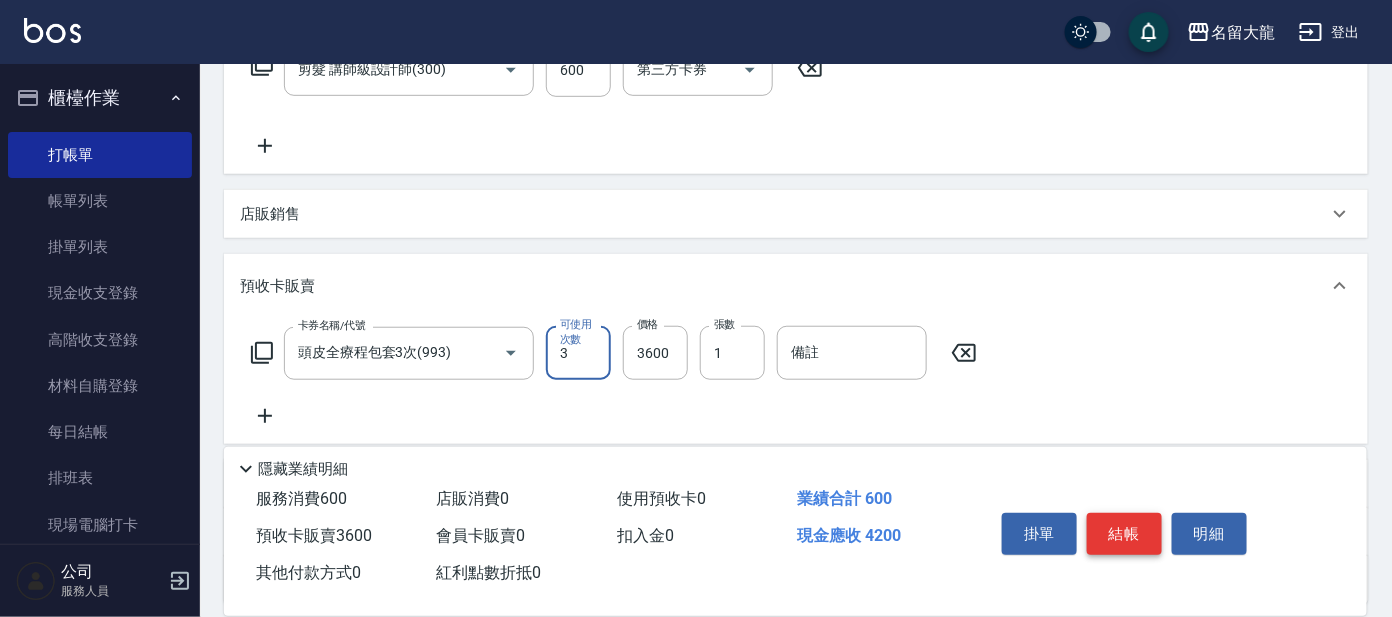 click on "結帳" at bounding box center (1124, 534) 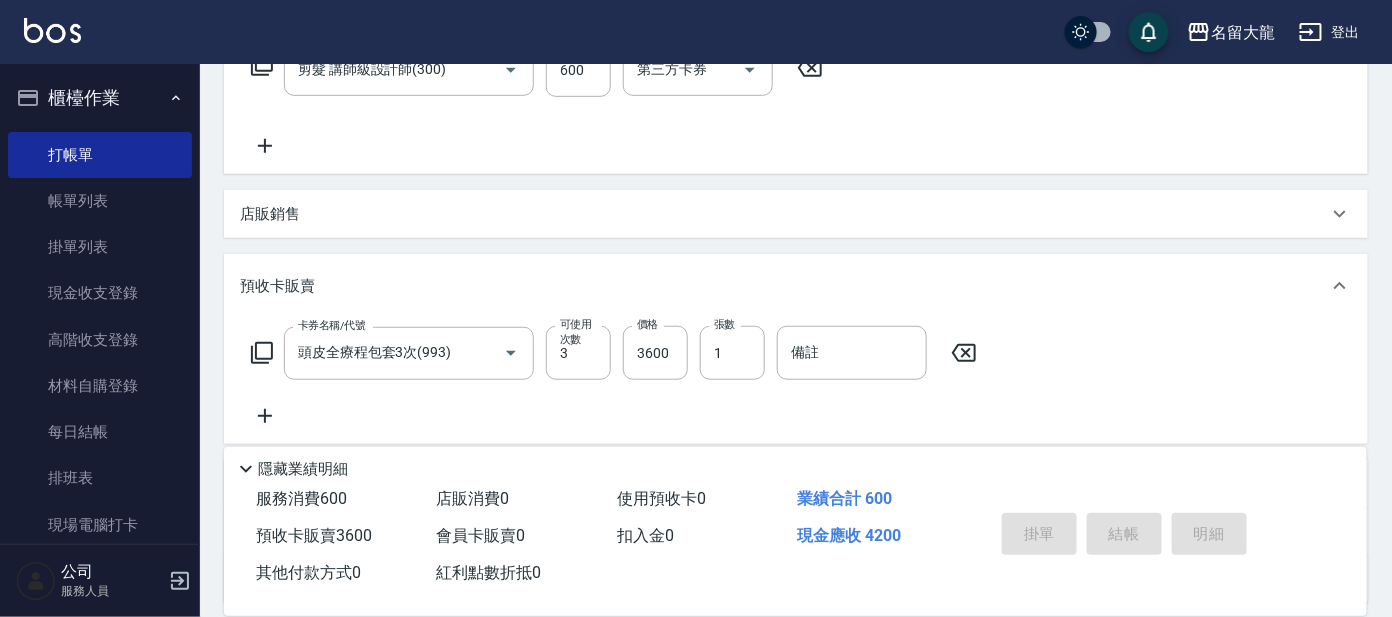 type on "[DATE] [TIME]" 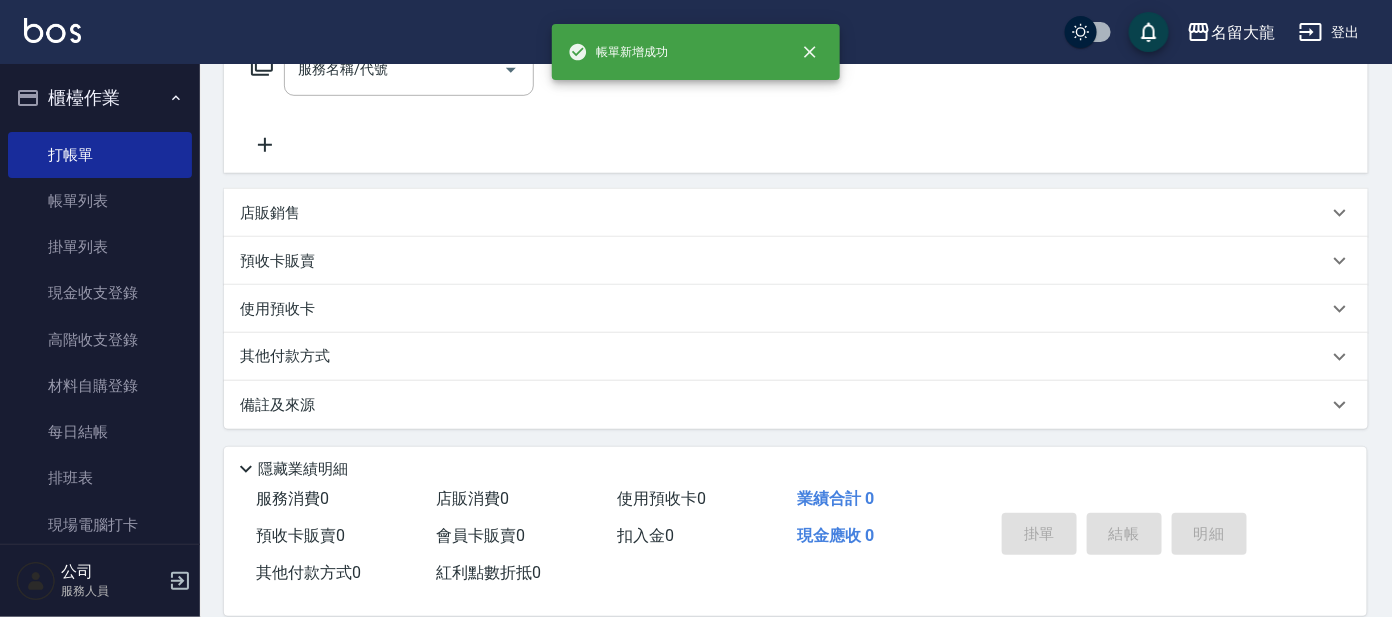 scroll, scrollTop: 0, scrollLeft: 0, axis: both 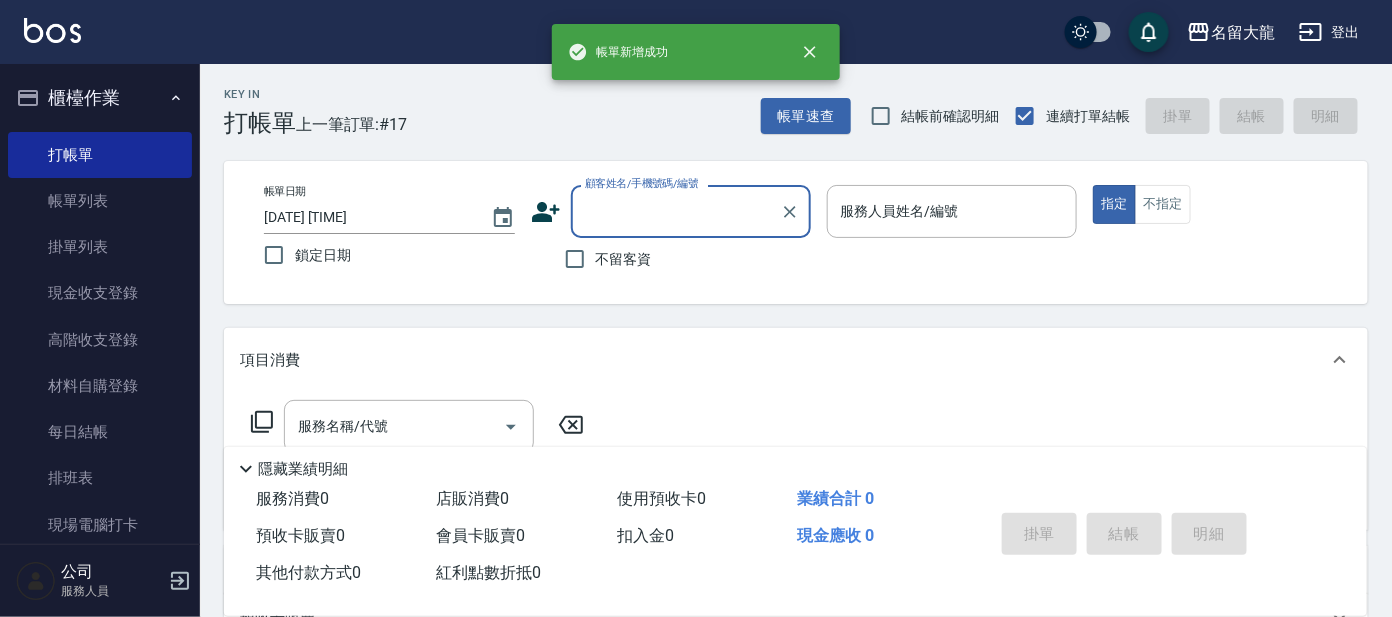 click on "顧客姓名/手機號碼/編號" at bounding box center [676, 211] 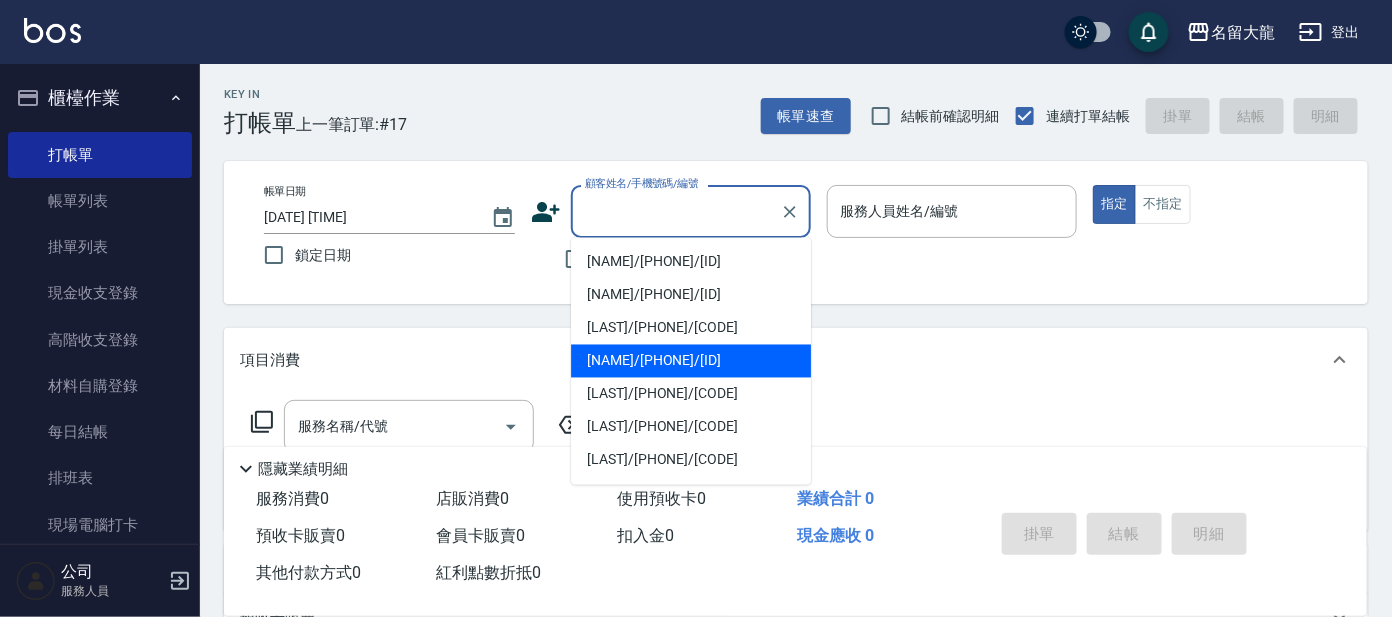 click on "[NAME]/[PHONE]/[ID]" at bounding box center [691, 361] 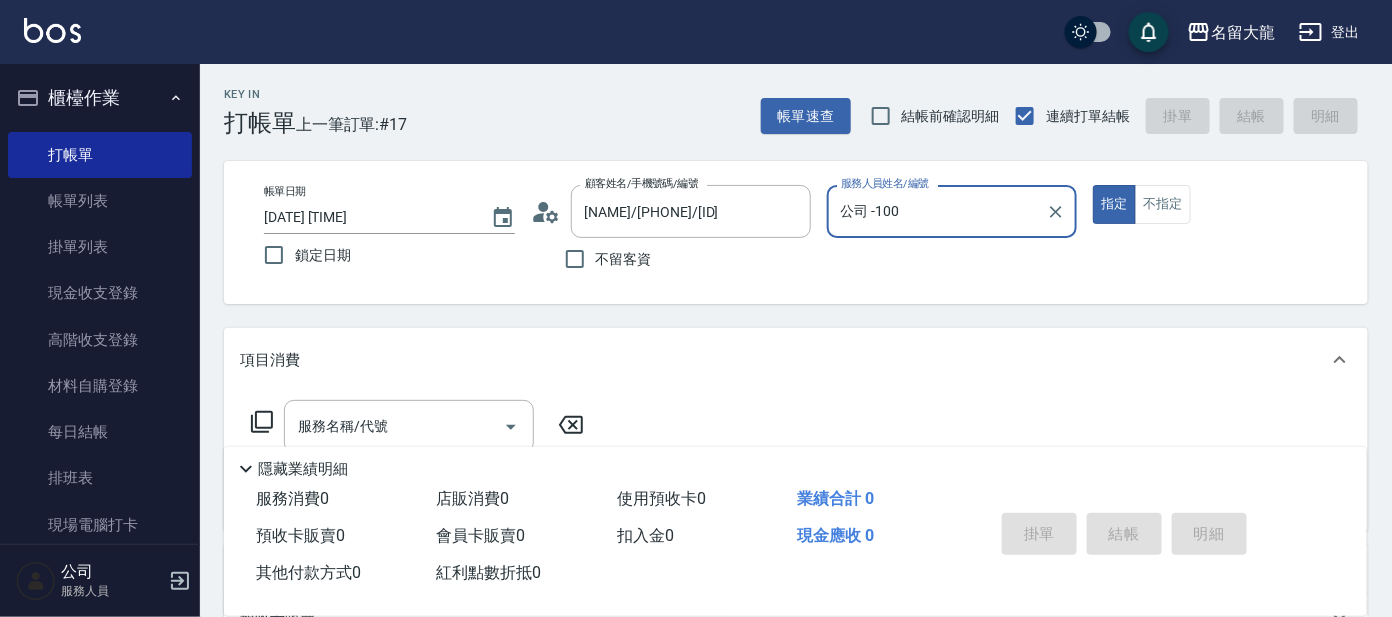 click on "公司 -100" at bounding box center [937, 211] 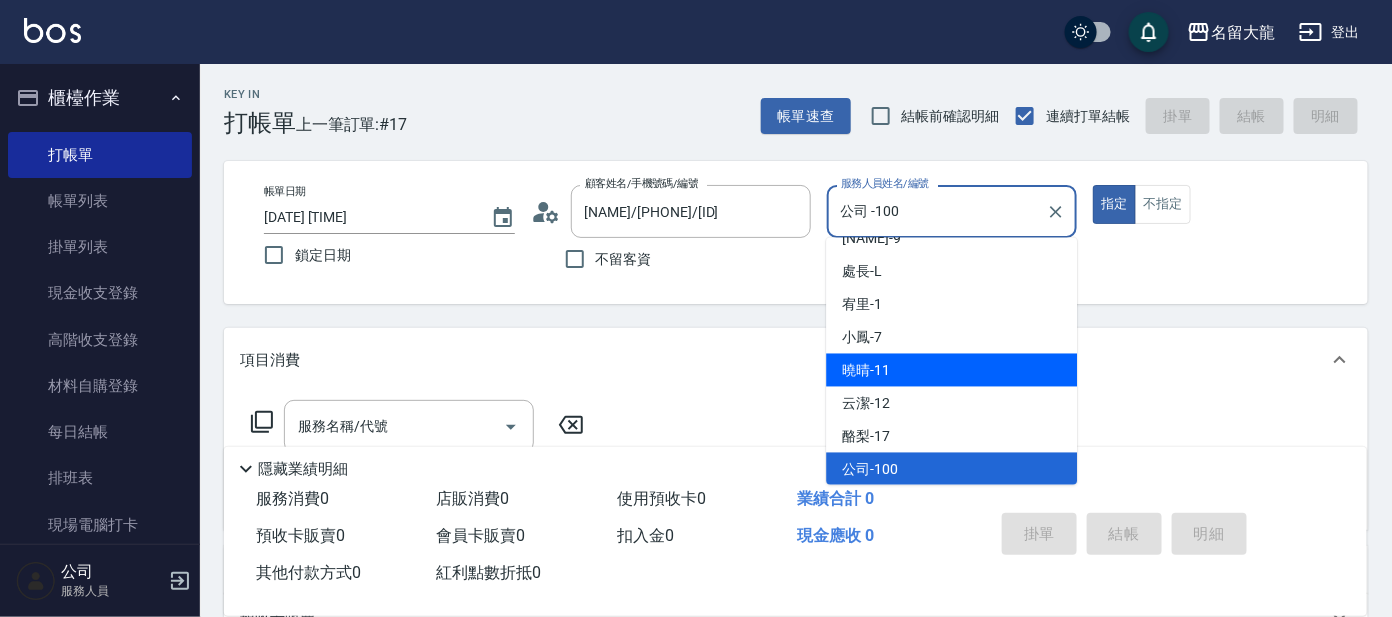 scroll, scrollTop: 0, scrollLeft: 0, axis: both 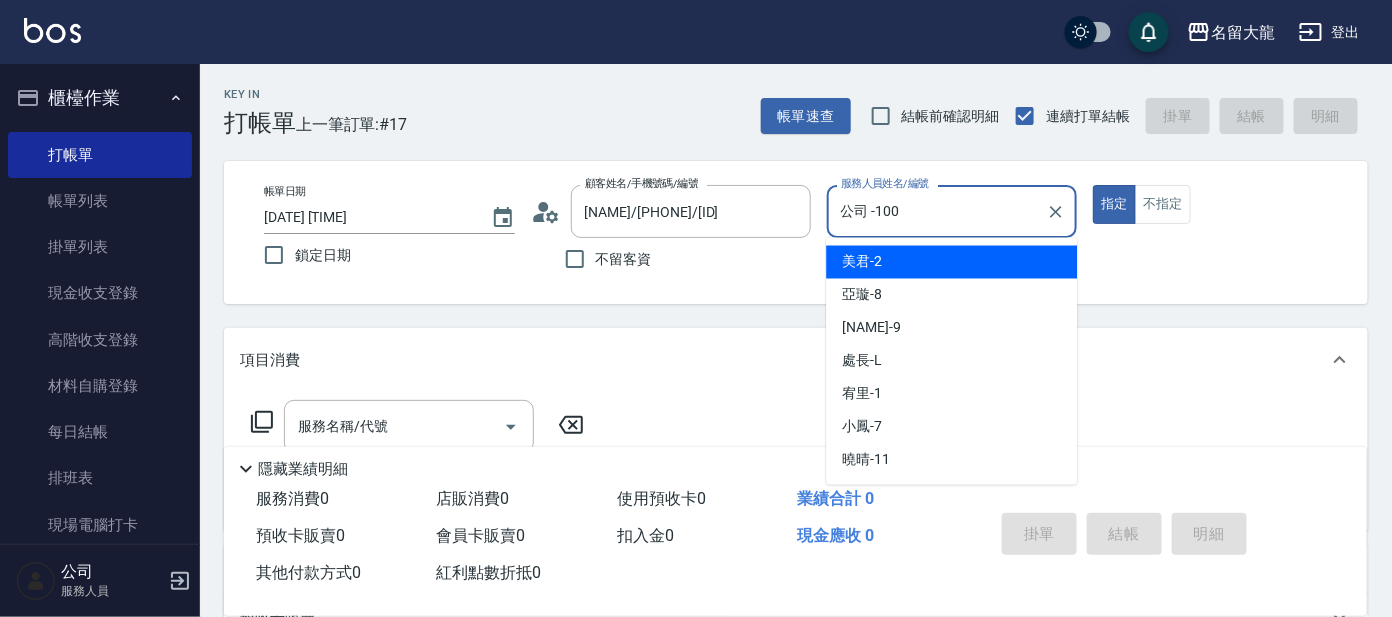 click on "[NAME] -2" at bounding box center [951, 262] 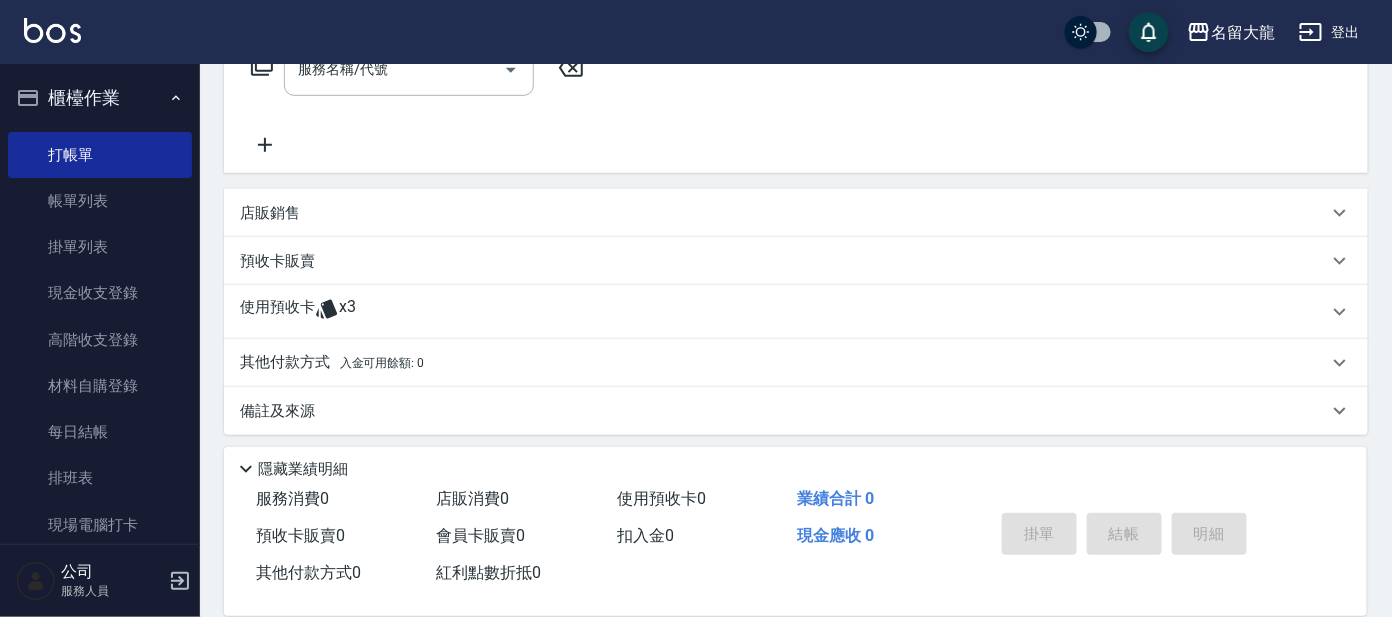 scroll, scrollTop: 361, scrollLeft: 0, axis: vertical 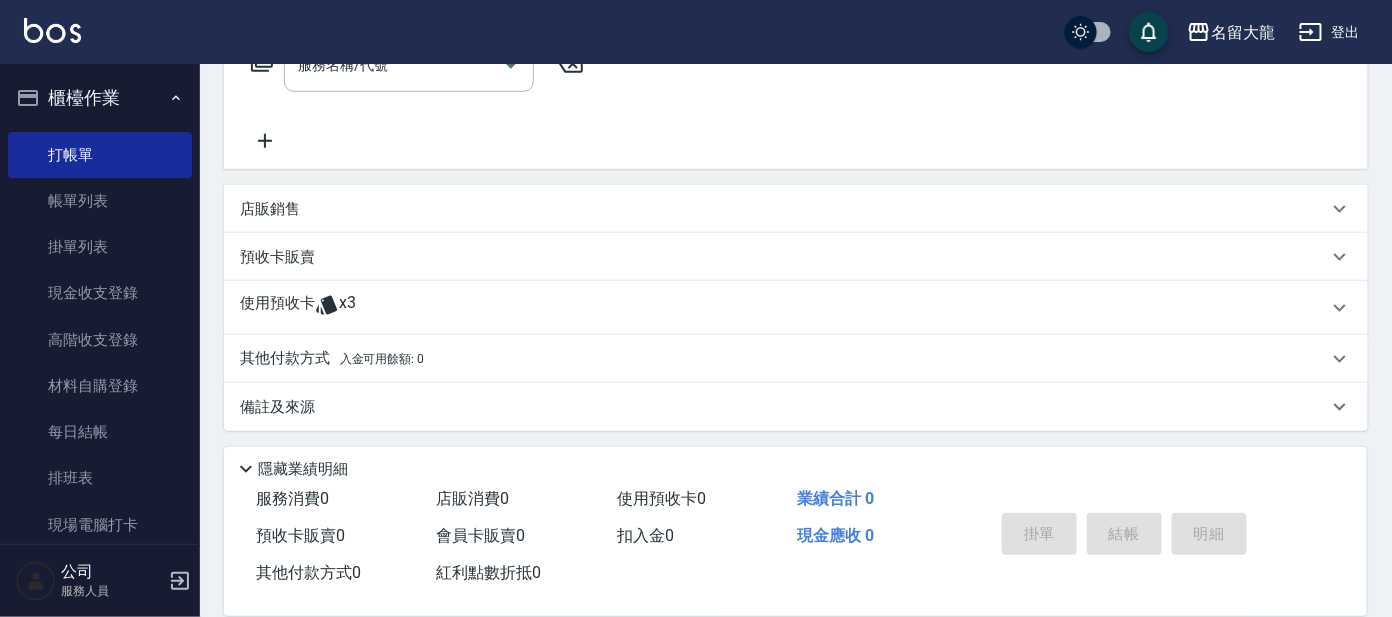 drag, startPoint x: 363, startPoint y: 296, endPoint x: 343, endPoint y: 343, distance: 51.078373 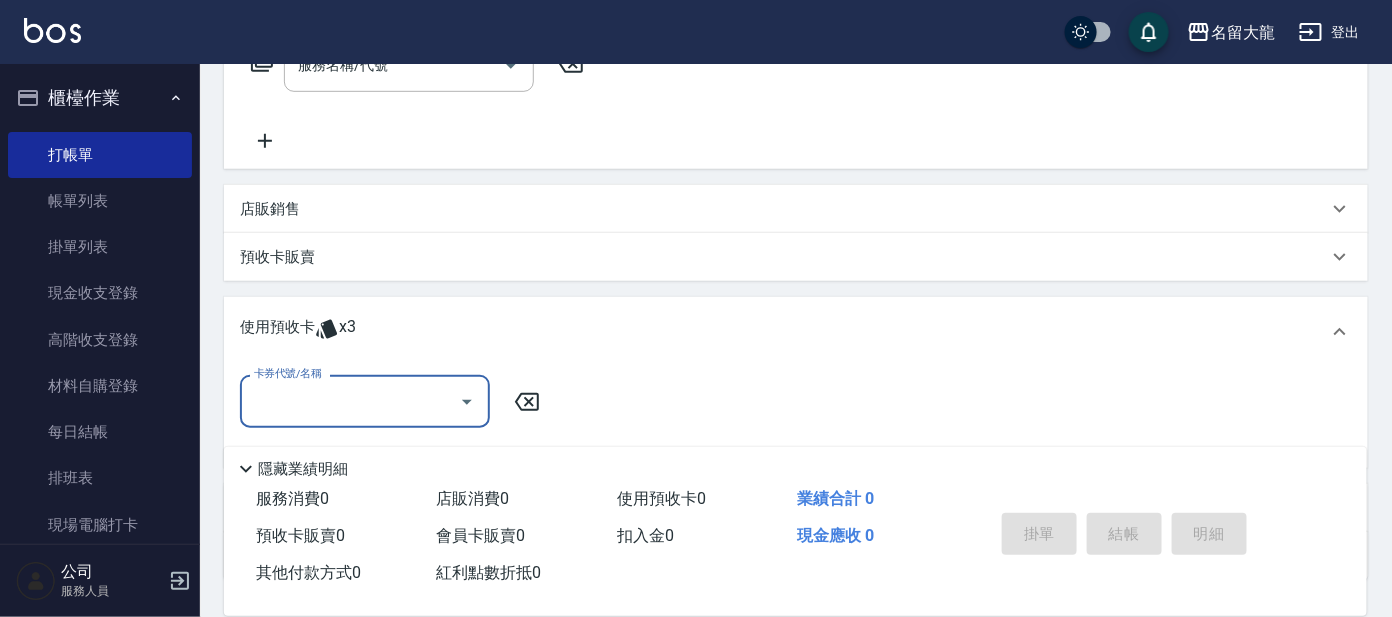 scroll, scrollTop: 0, scrollLeft: 0, axis: both 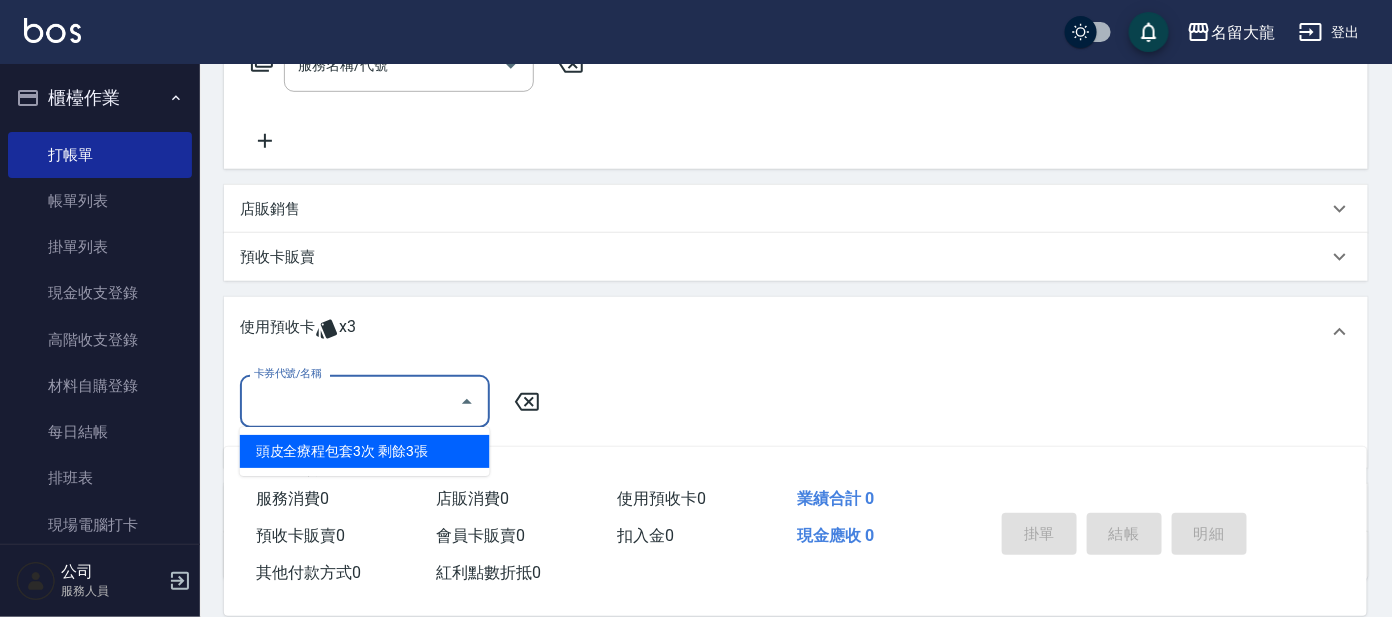 drag, startPoint x: 350, startPoint y: 451, endPoint x: 366, endPoint y: 449, distance: 16.124516 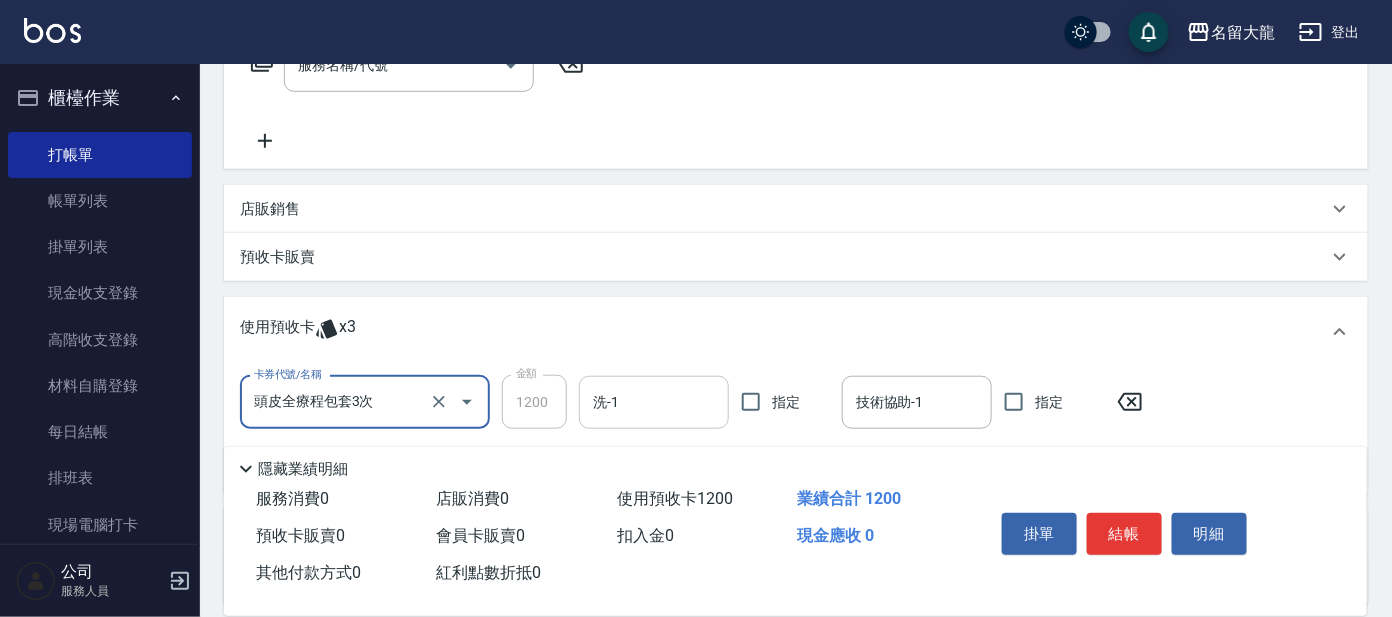 click on "洗-1" at bounding box center [654, 402] 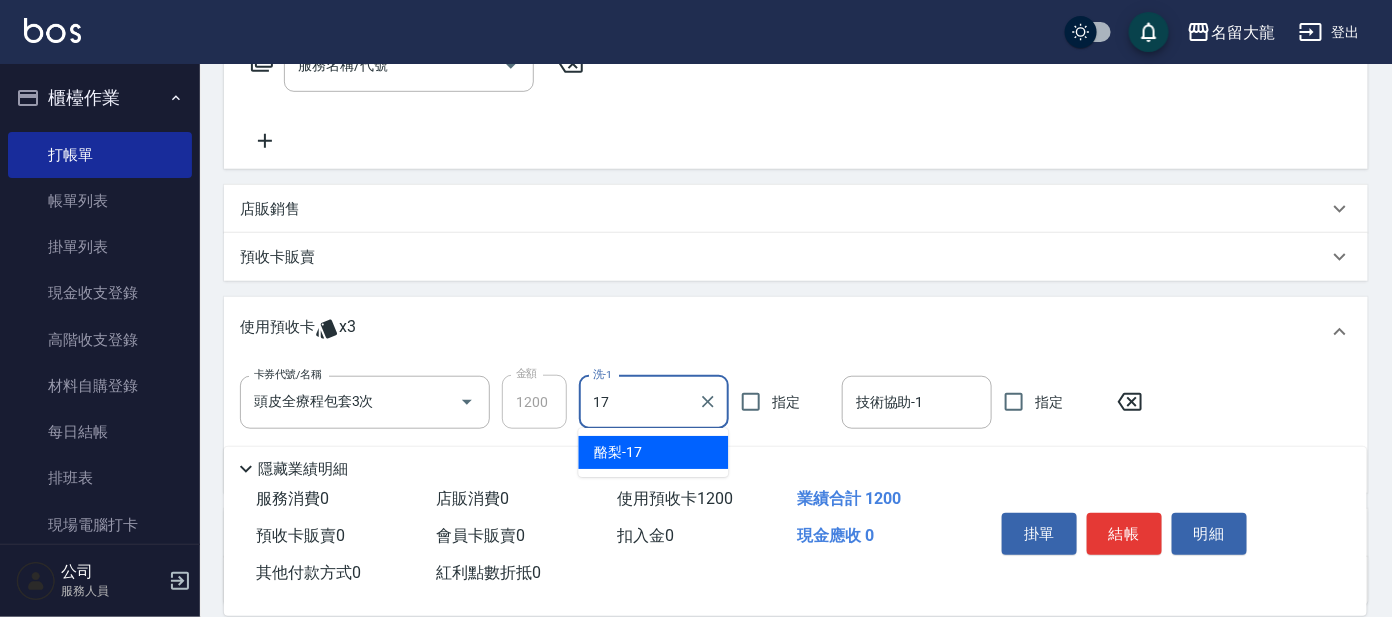 type on "酪梨-17" 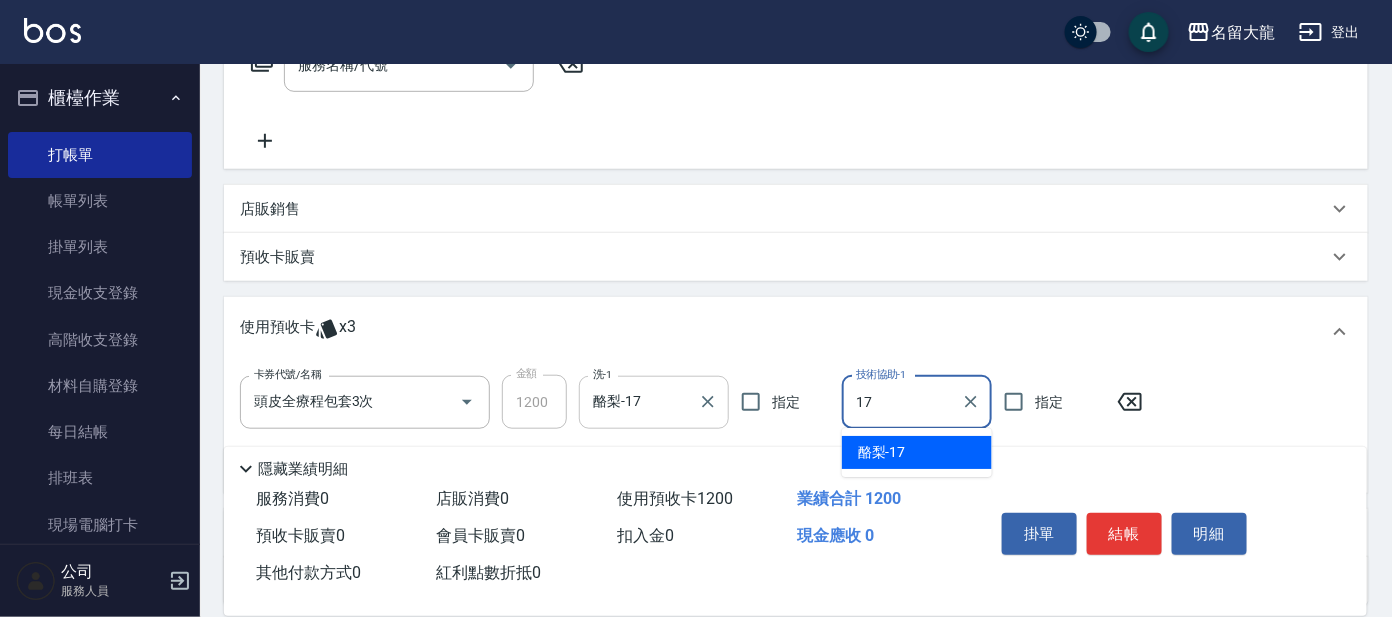 type on "酪梨-17" 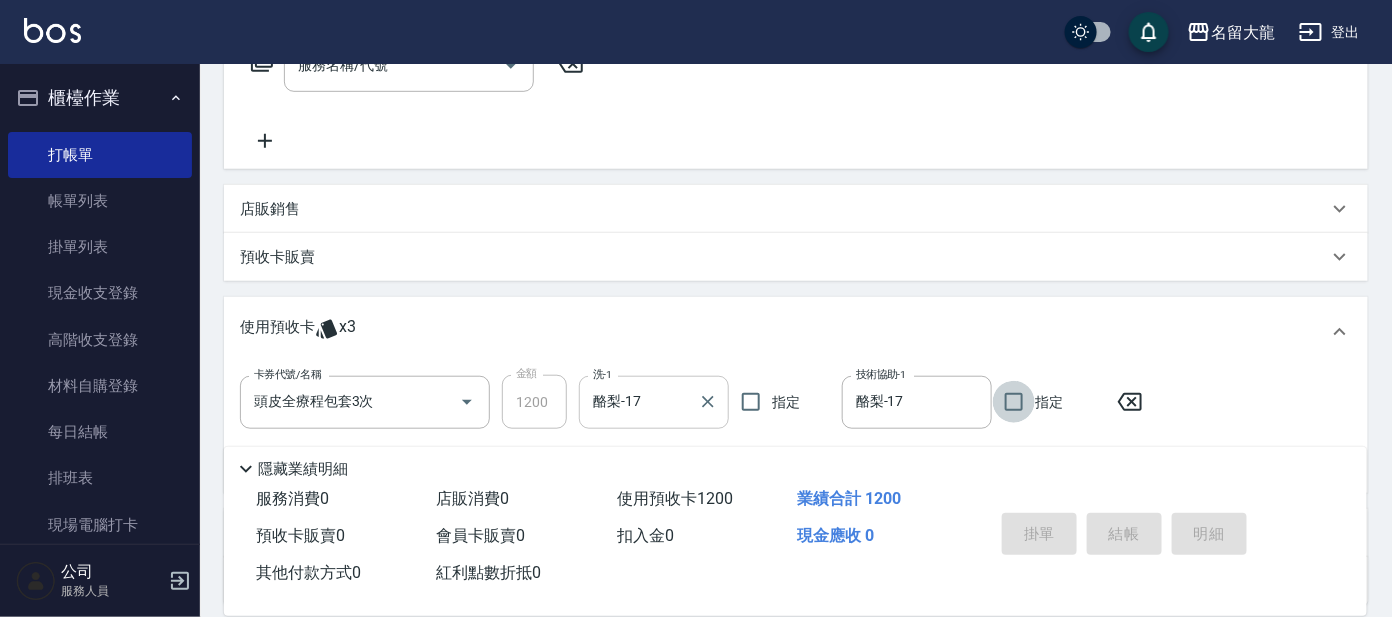 type 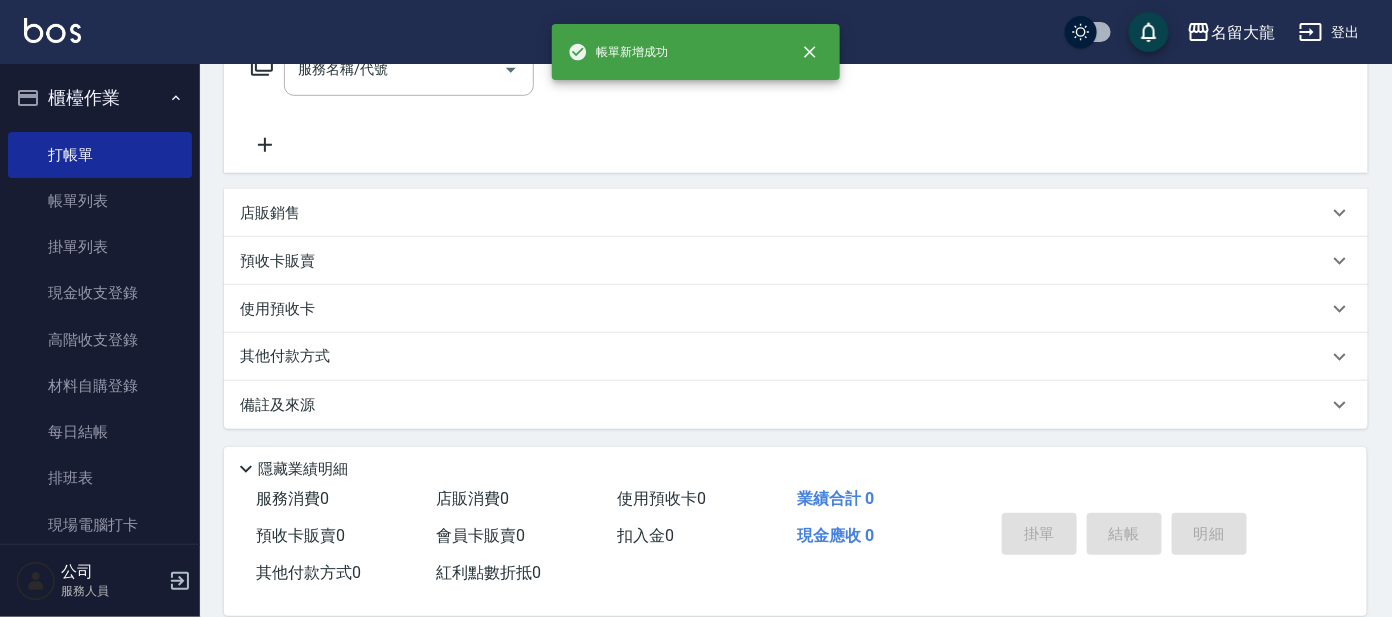 scroll, scrollTop: 0, scrollLeft: 0, axis: both 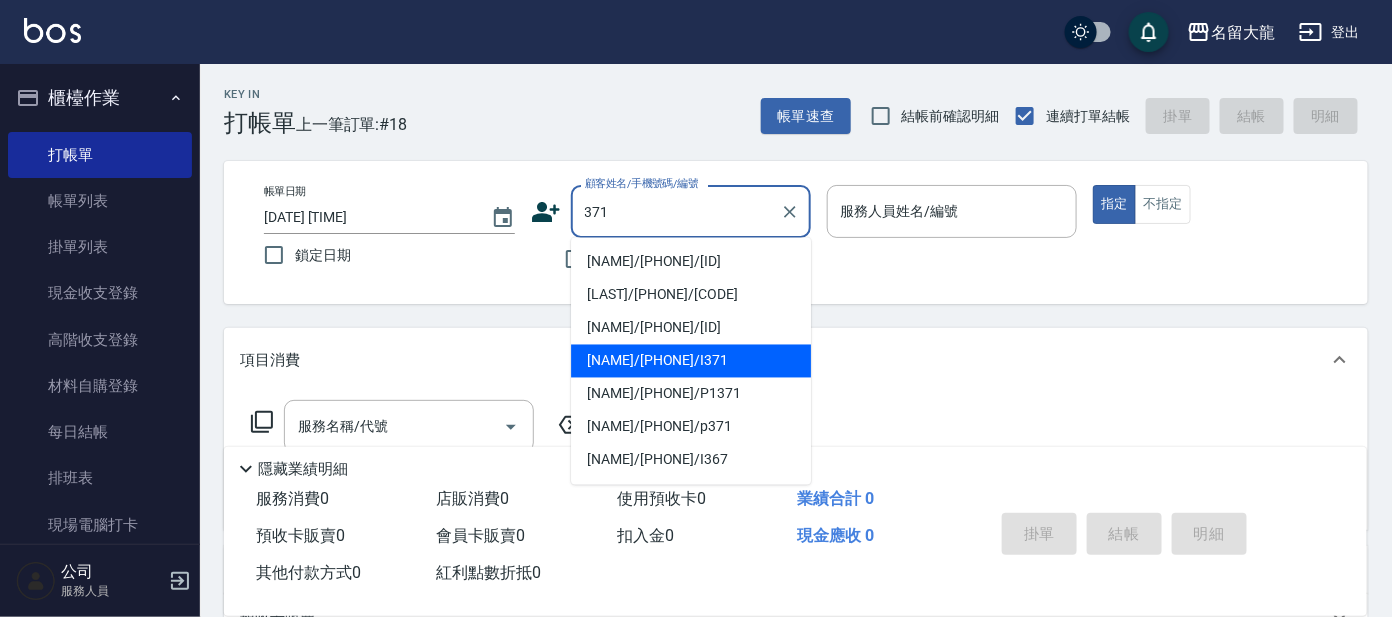 click on "[NAME]/[PHONE]/I371" at bounding box center [691, 361] 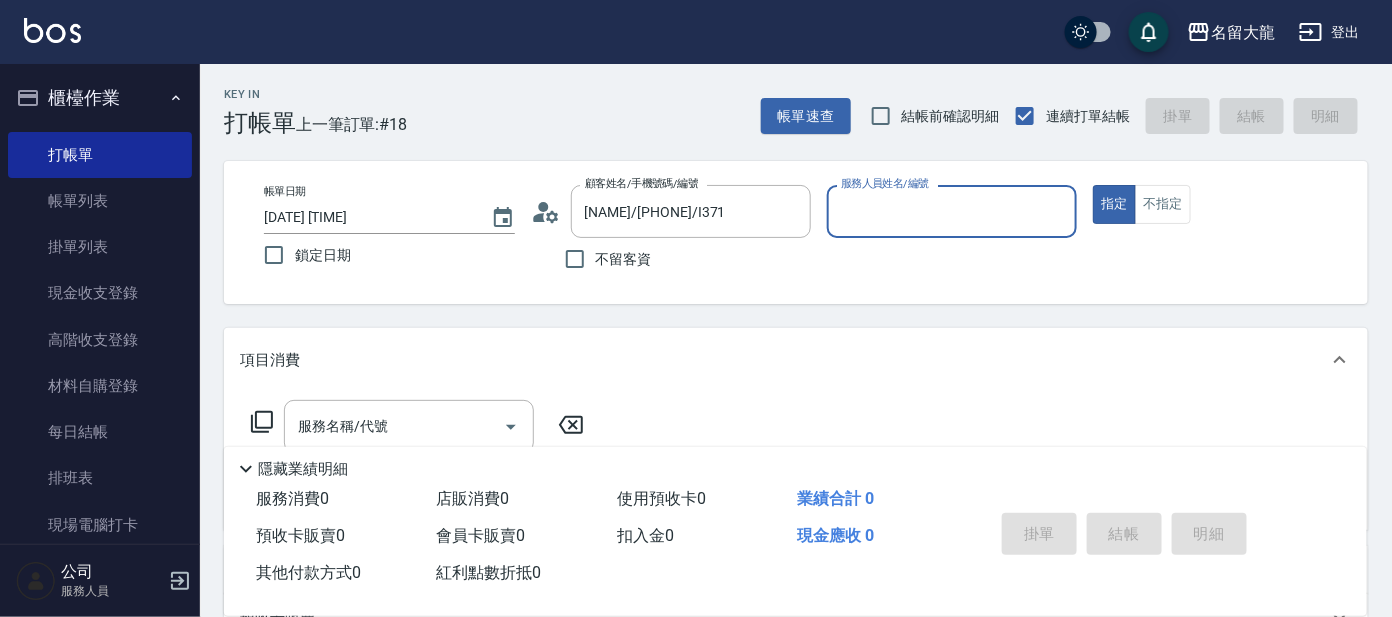 click on "服務人員姓名/編號" at bounding box center (952, 211) 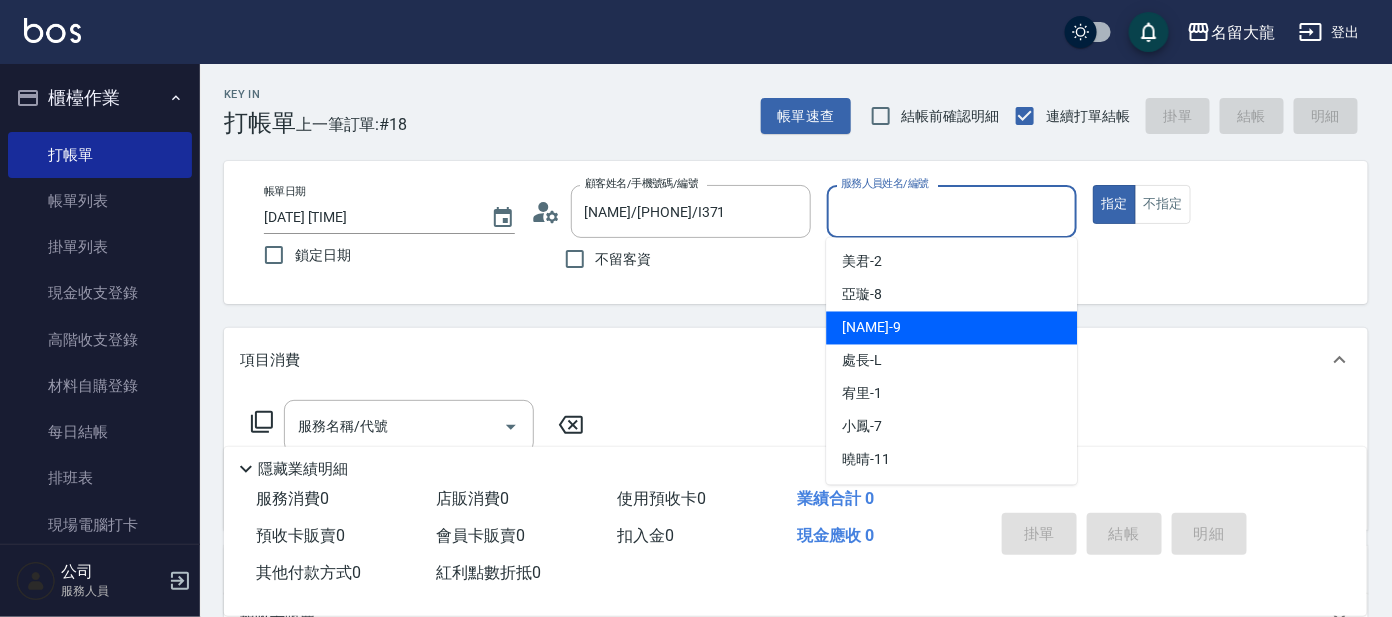 click on "Ada -9" at bounding box center [951, 328] 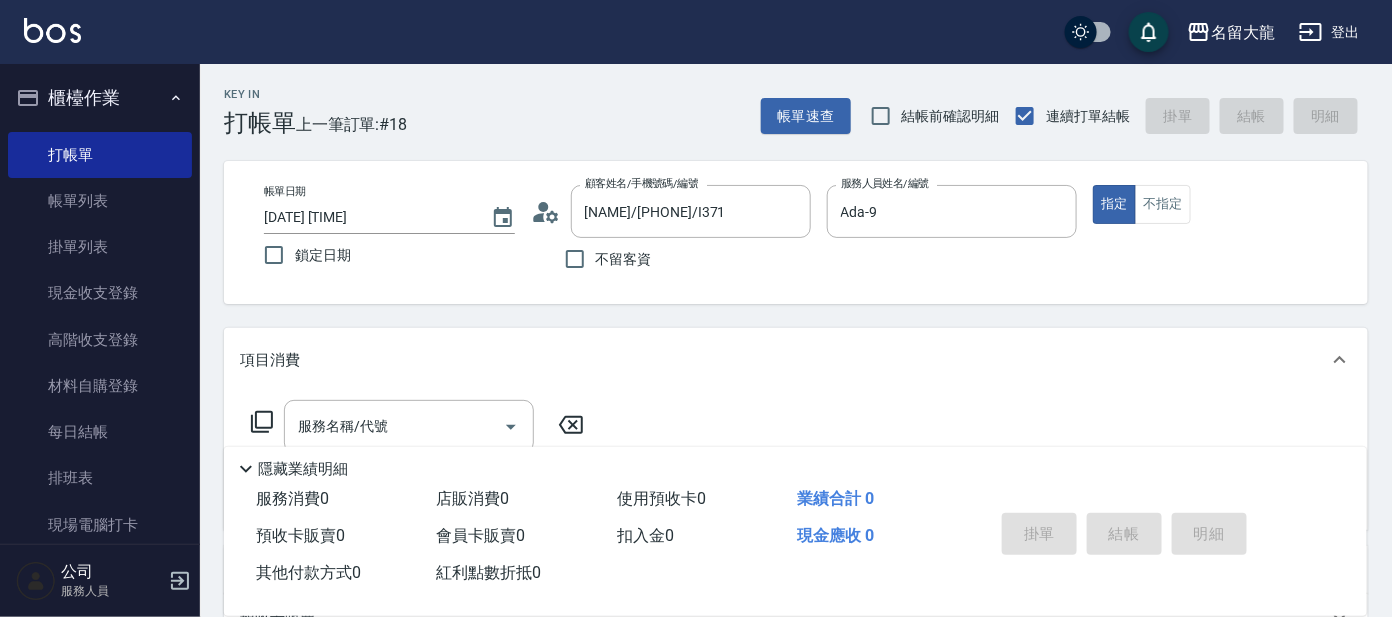 click 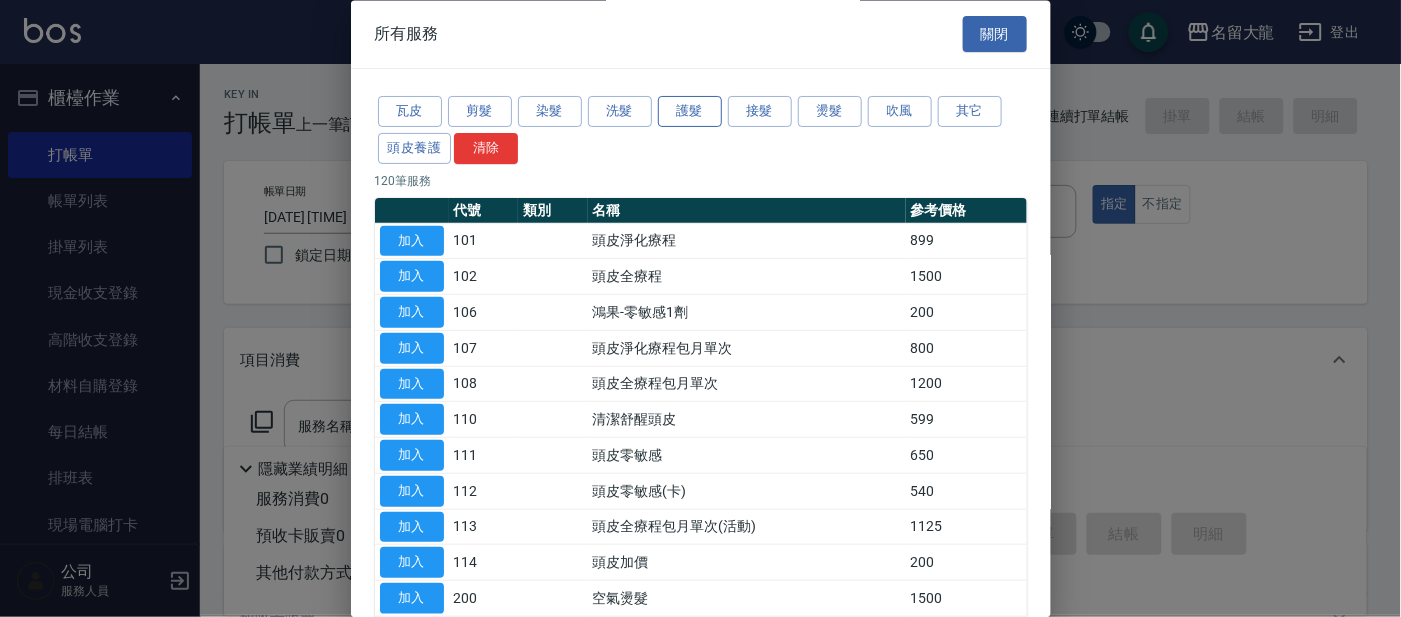 click on "護髮" at bounding box center [690, 112] 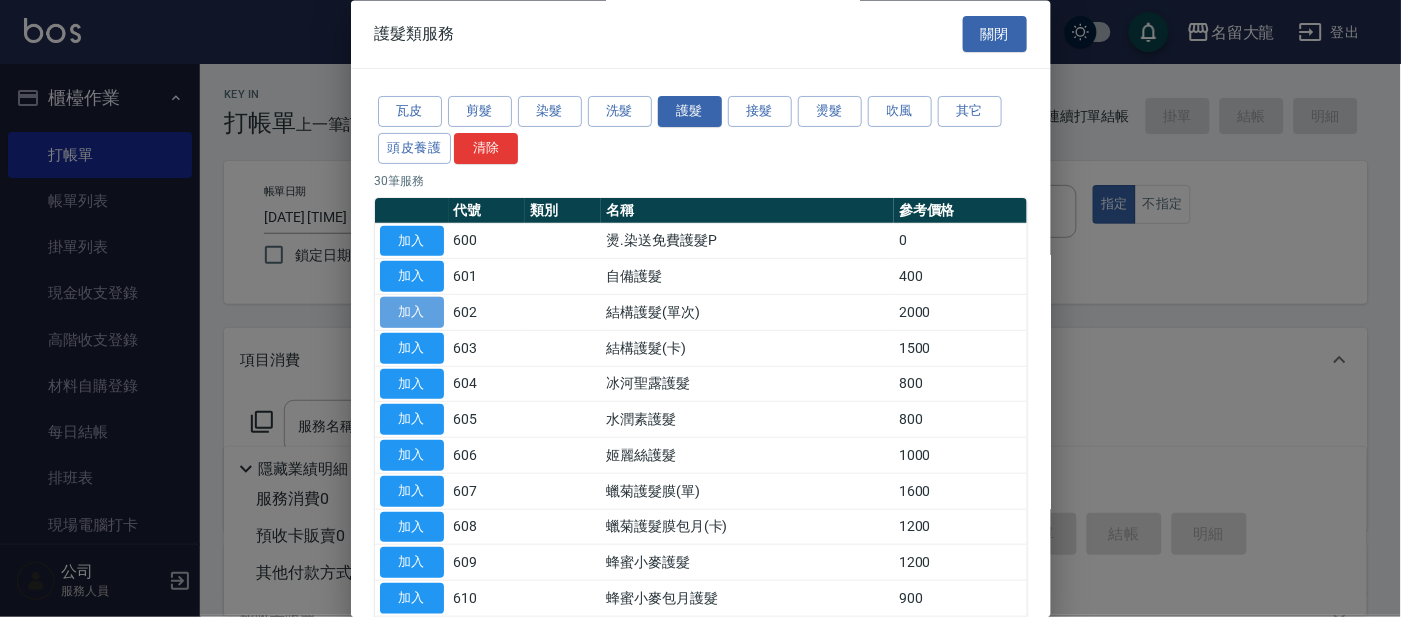 click on "加入" at bounding box center (412, 313) 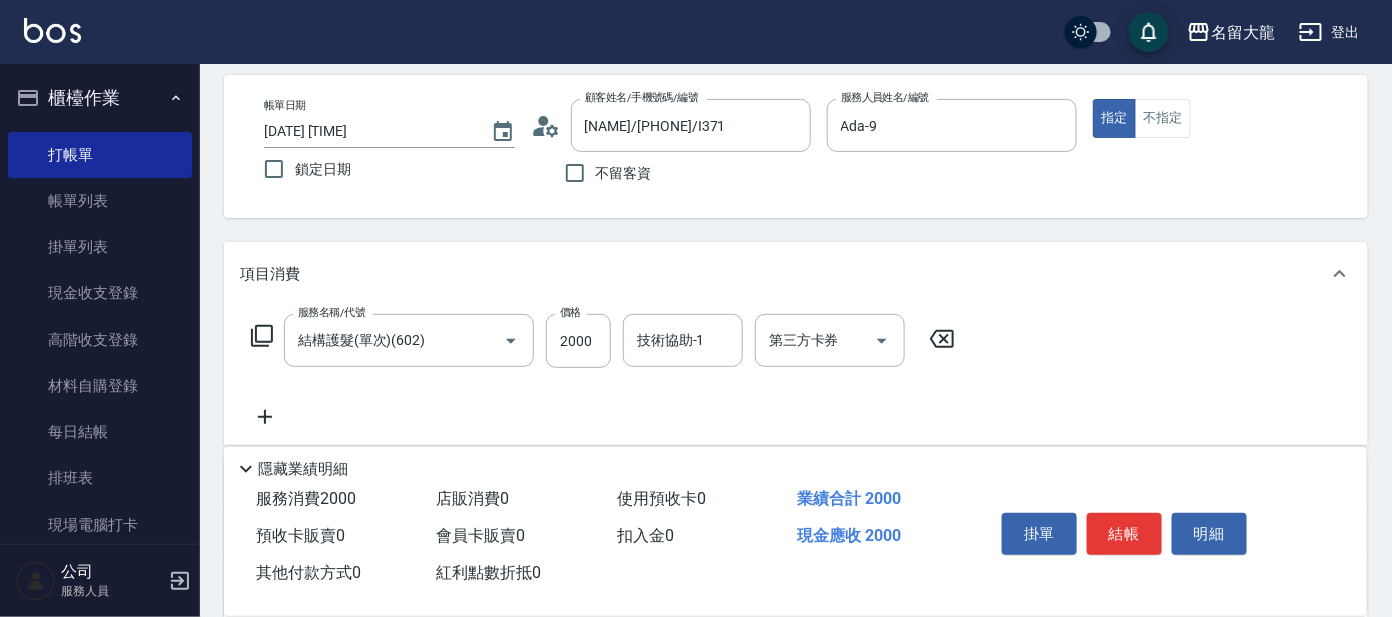 scroll, scrollTop: 124, scrollLeft: 0, axis: vertical 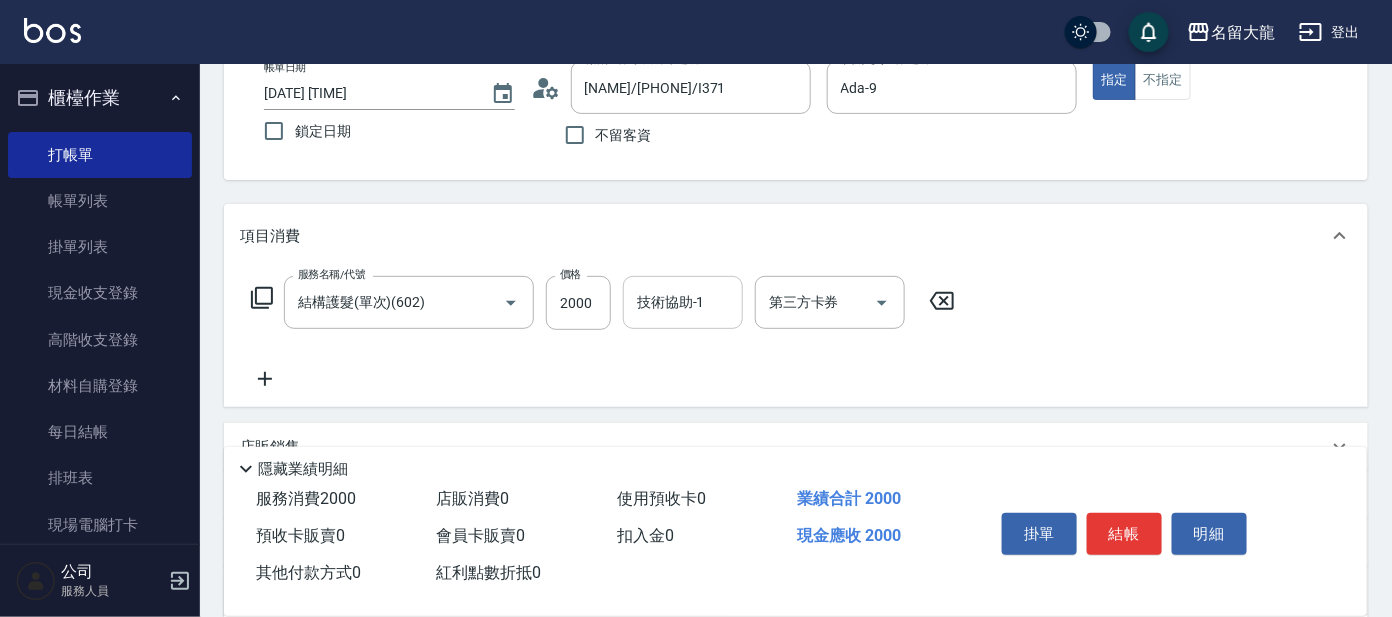 drag, startPoint x: 744, startPoint y: 320, endPoint x: 733, endPoint y: 313, distance: 13.038404 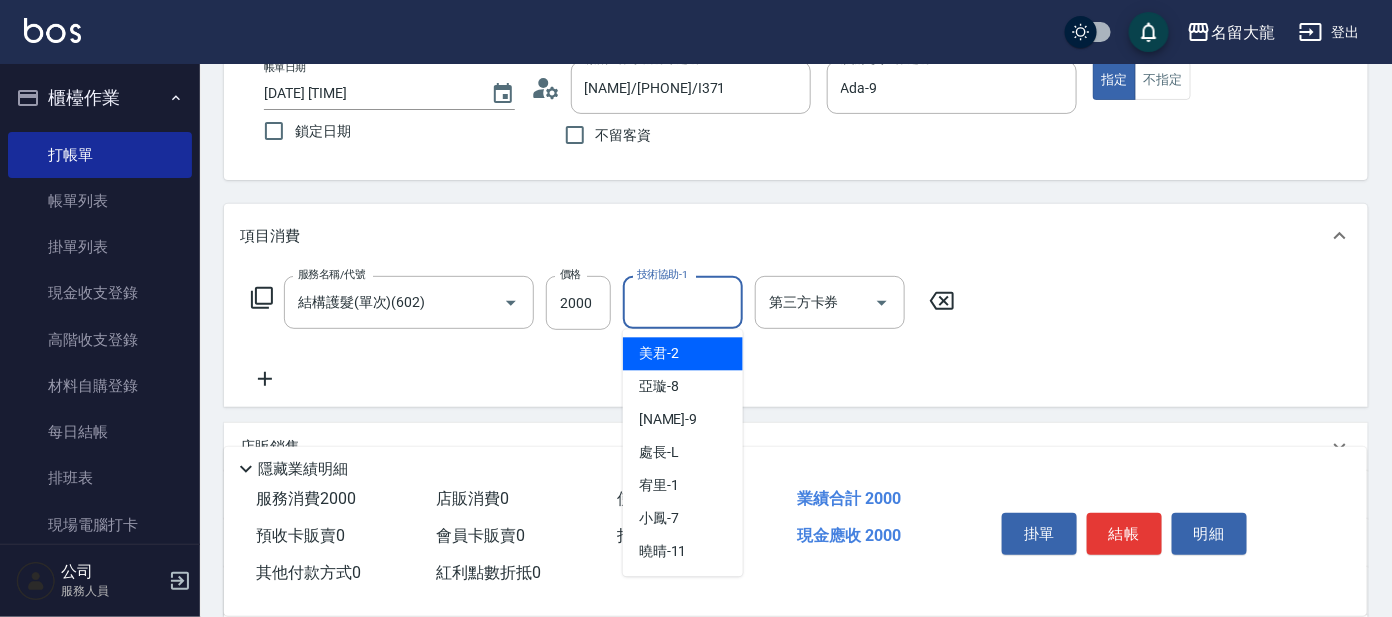click on "技術協助-1" at bounding box center [683, 302] 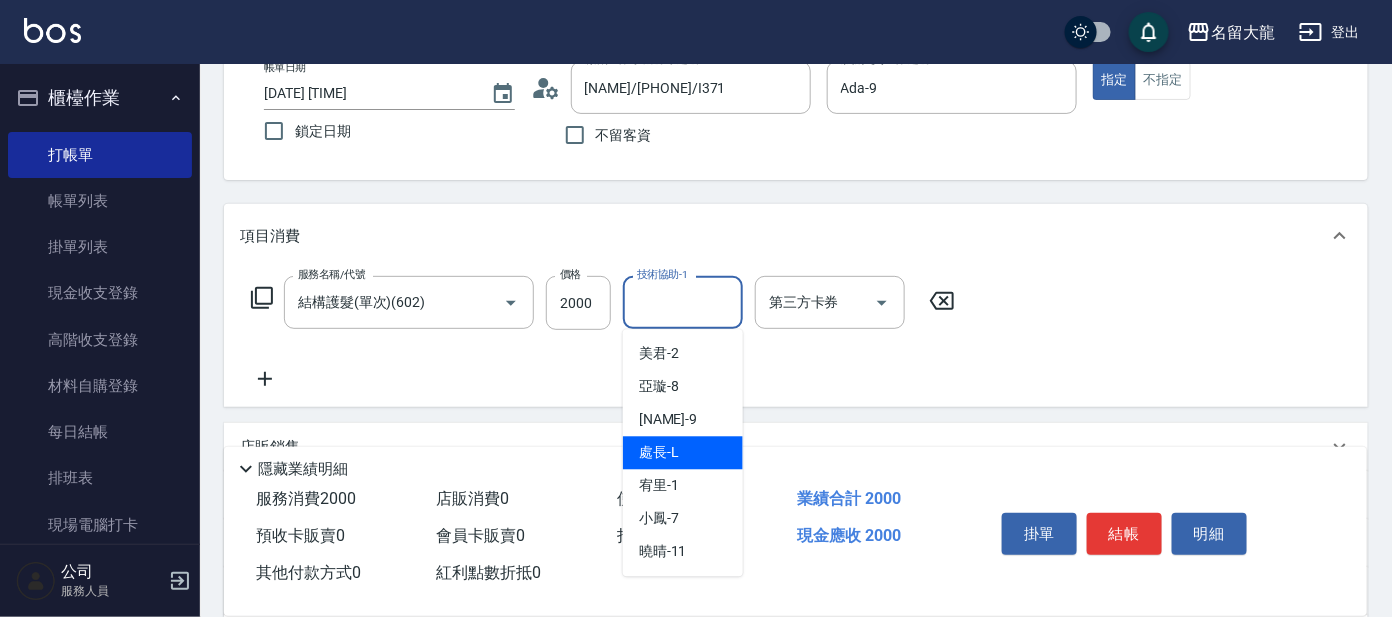 click on "處長 -L" at bounding box center [683, 453] 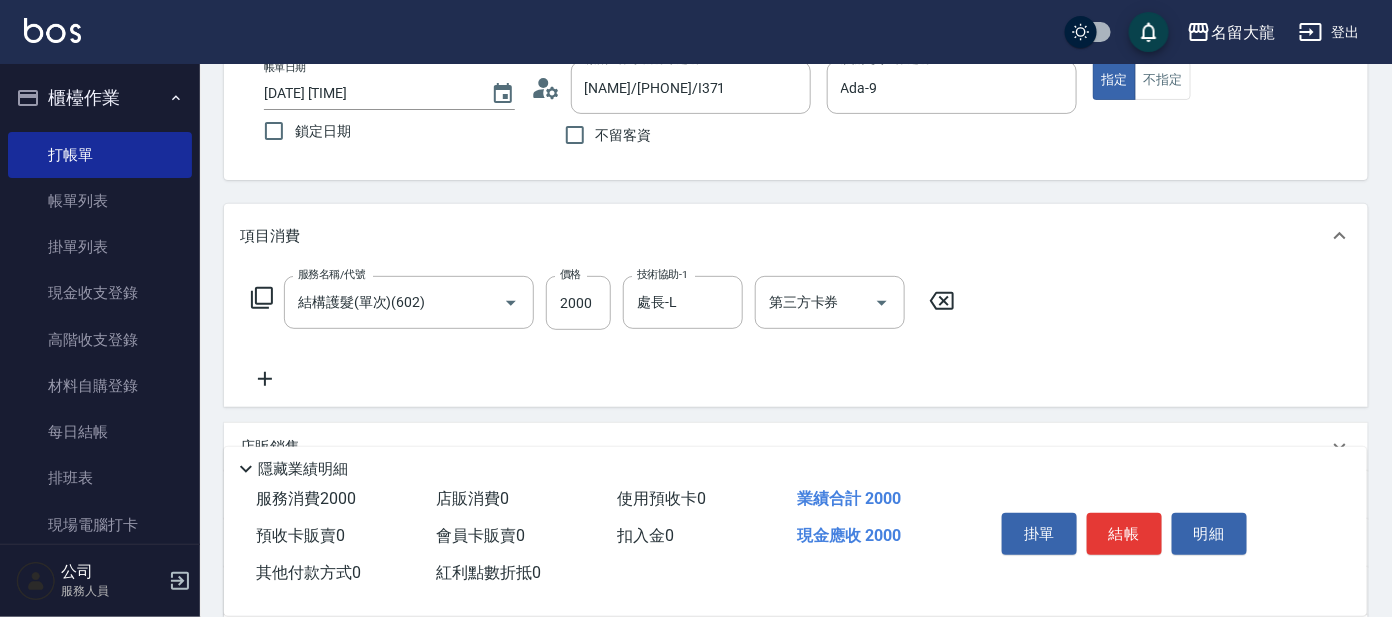 click 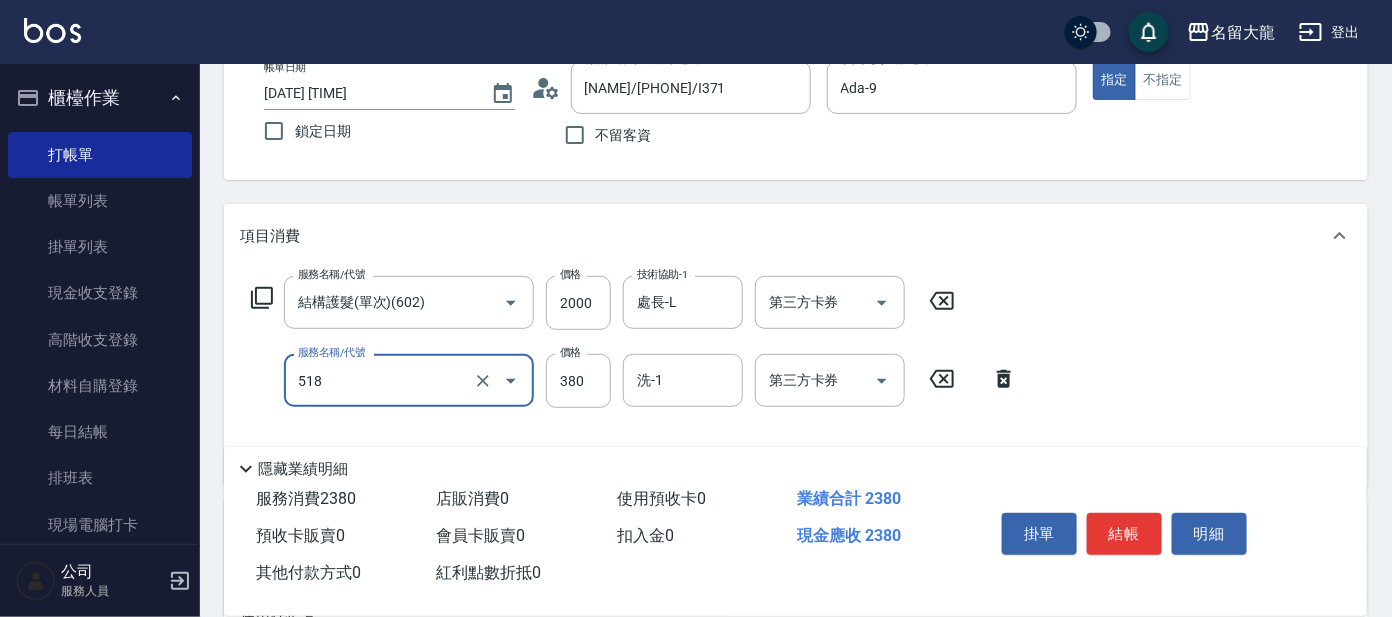 type on "舒壓+洗髮+養髮(518)" 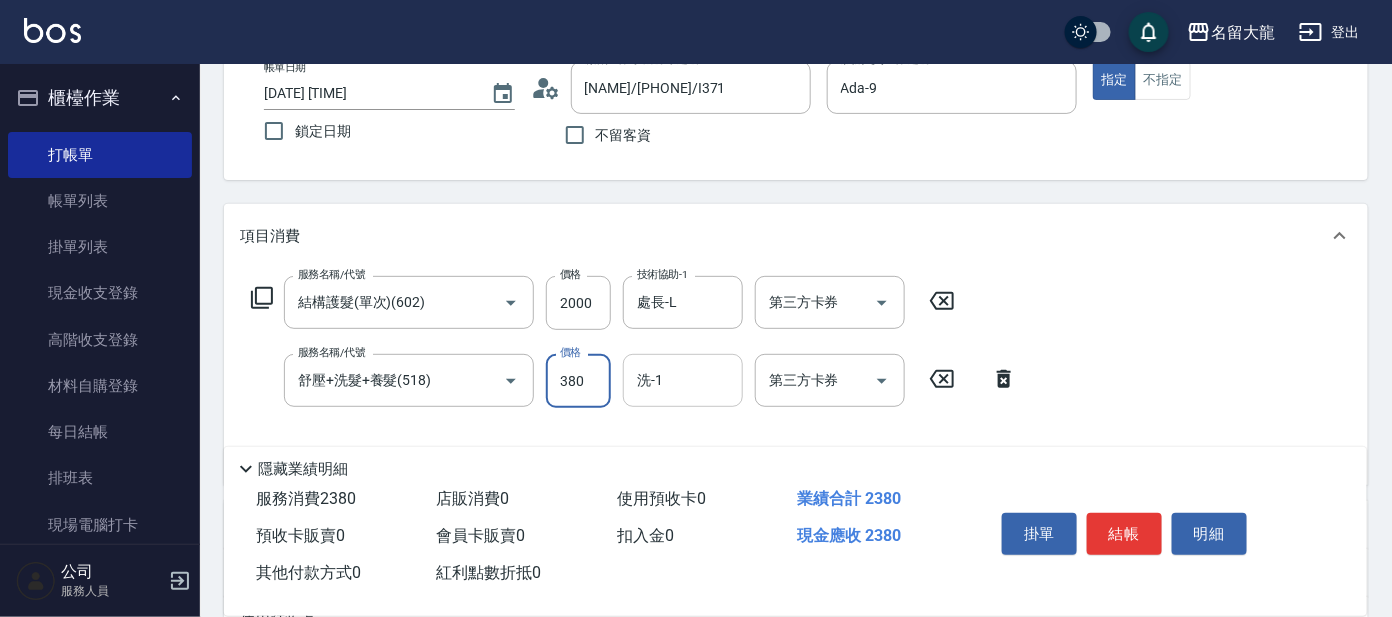 click on "洗-1" at bounding box center (683, 380) 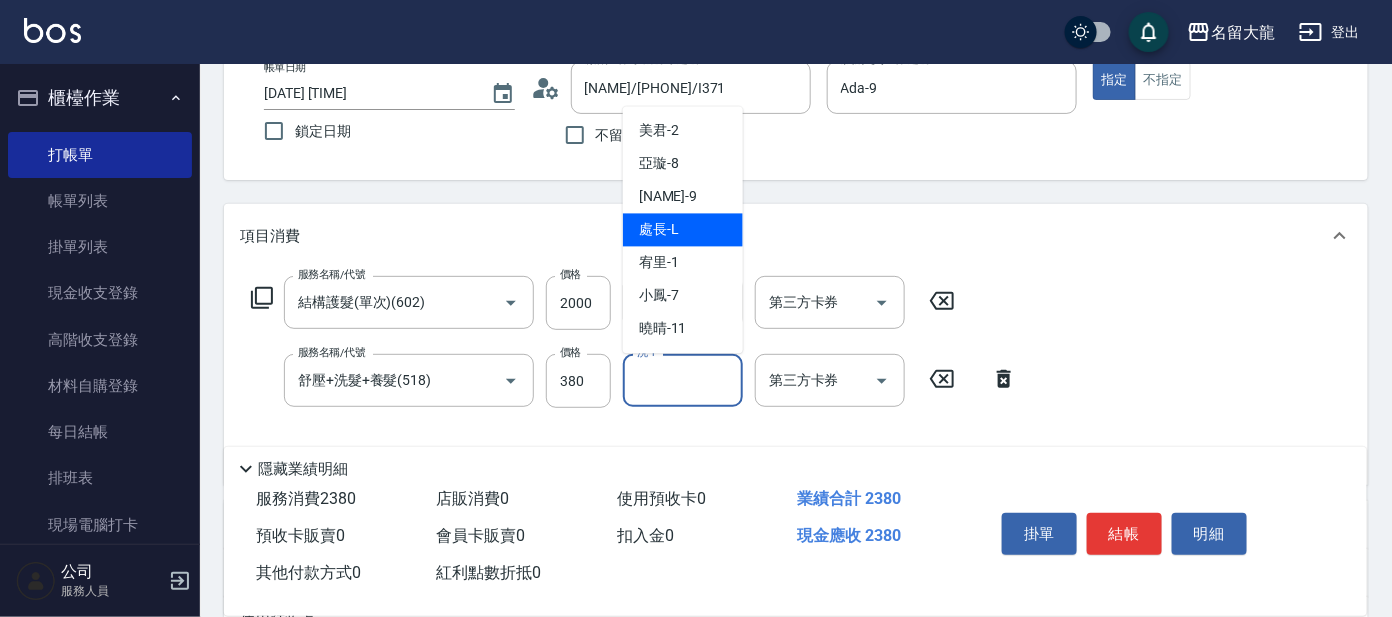 click on "處長 -L" at bounding box center [683, 230] 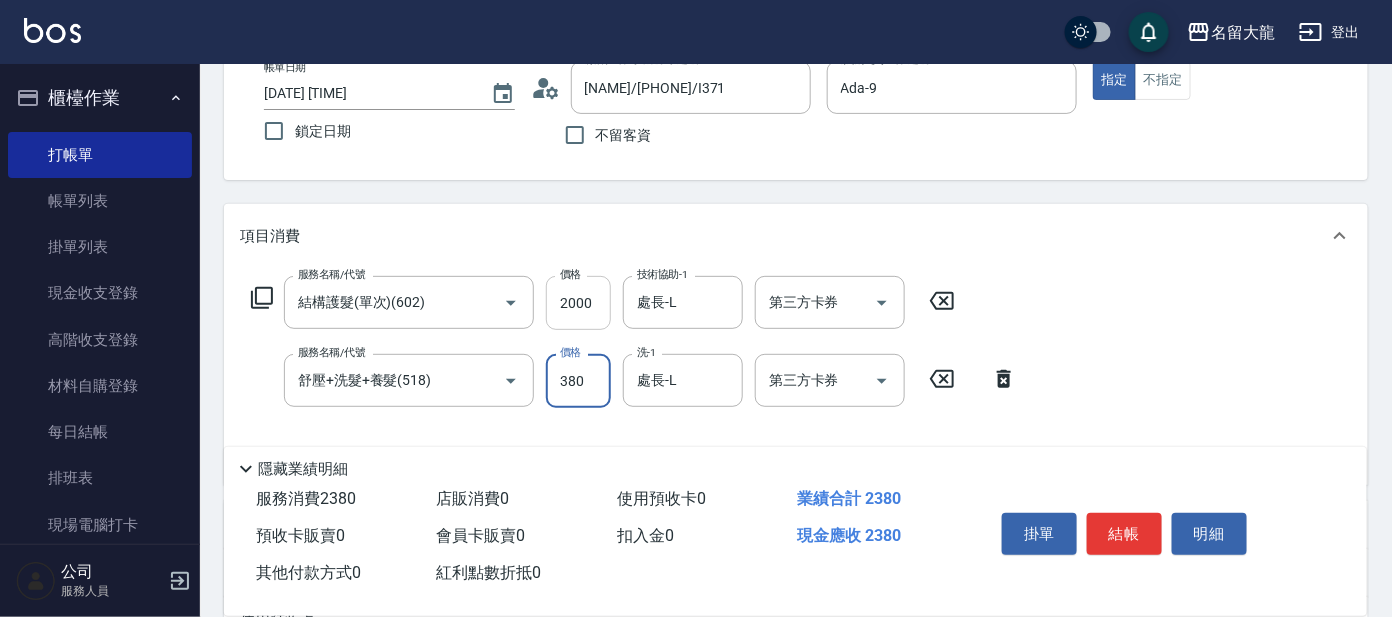 click on "2000" at bounding box center (578, 303) 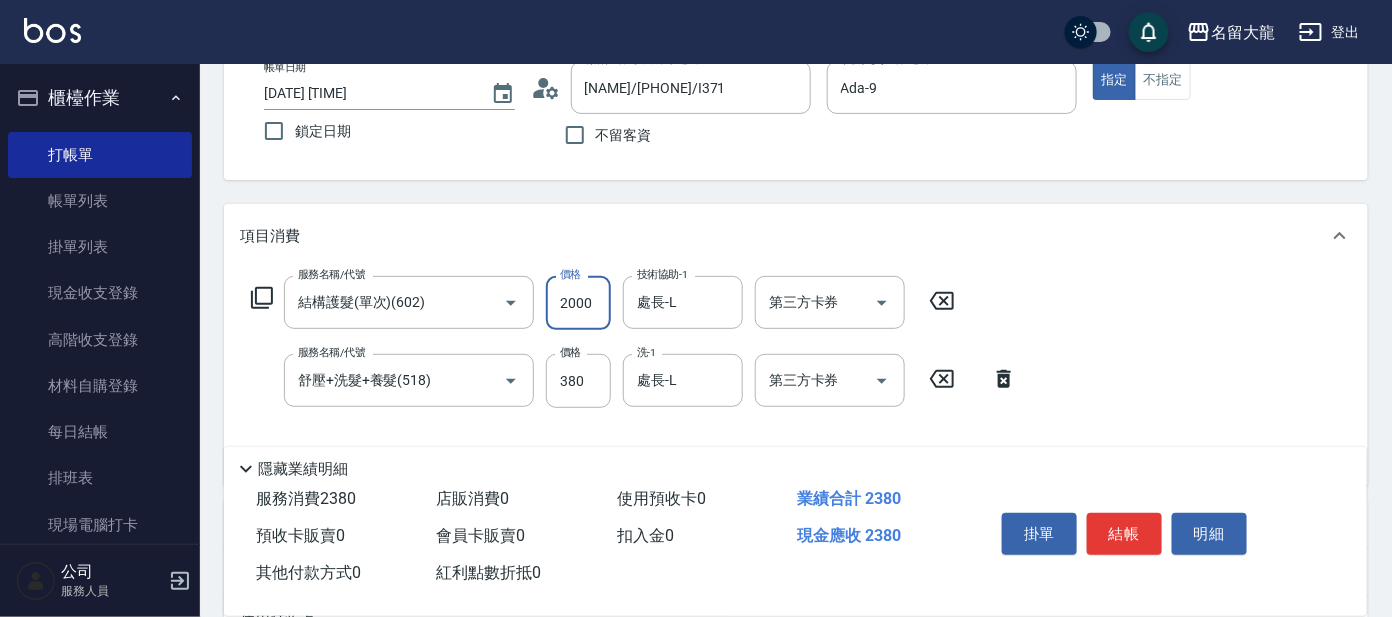 click on "2000" at bounding box center (578, 303) 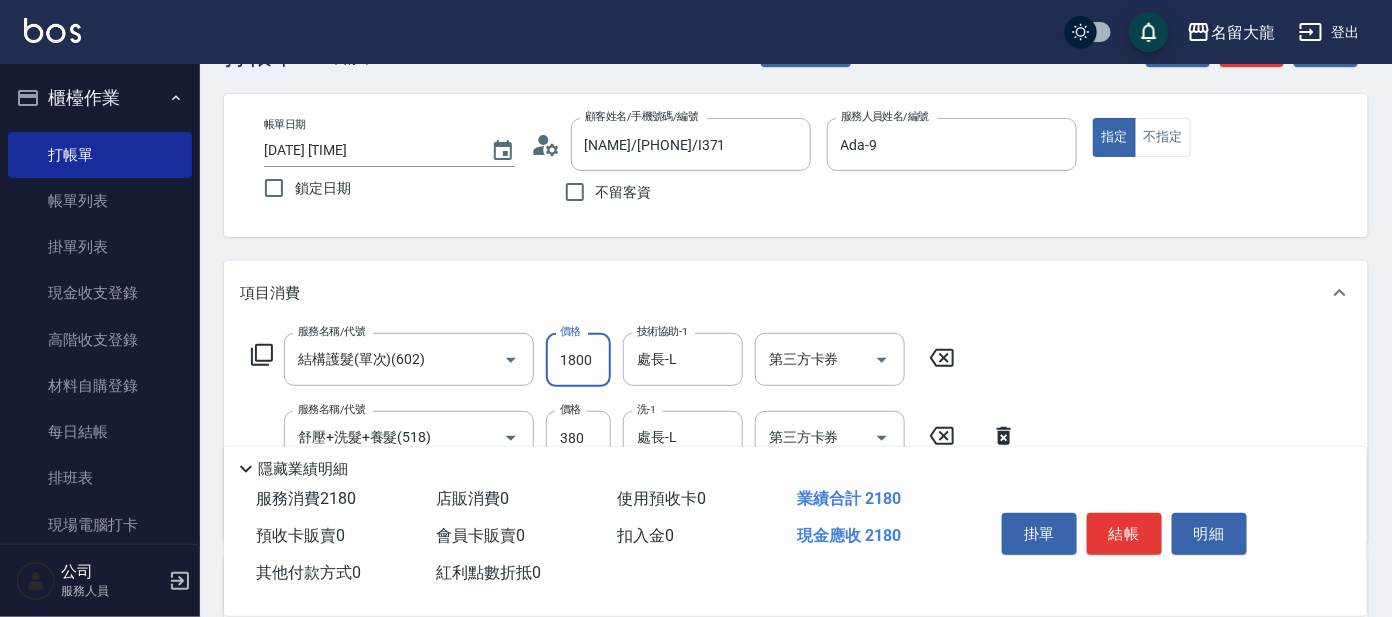 scroll, scrollTop: 124, scrollLeft: 0, axis: vertical 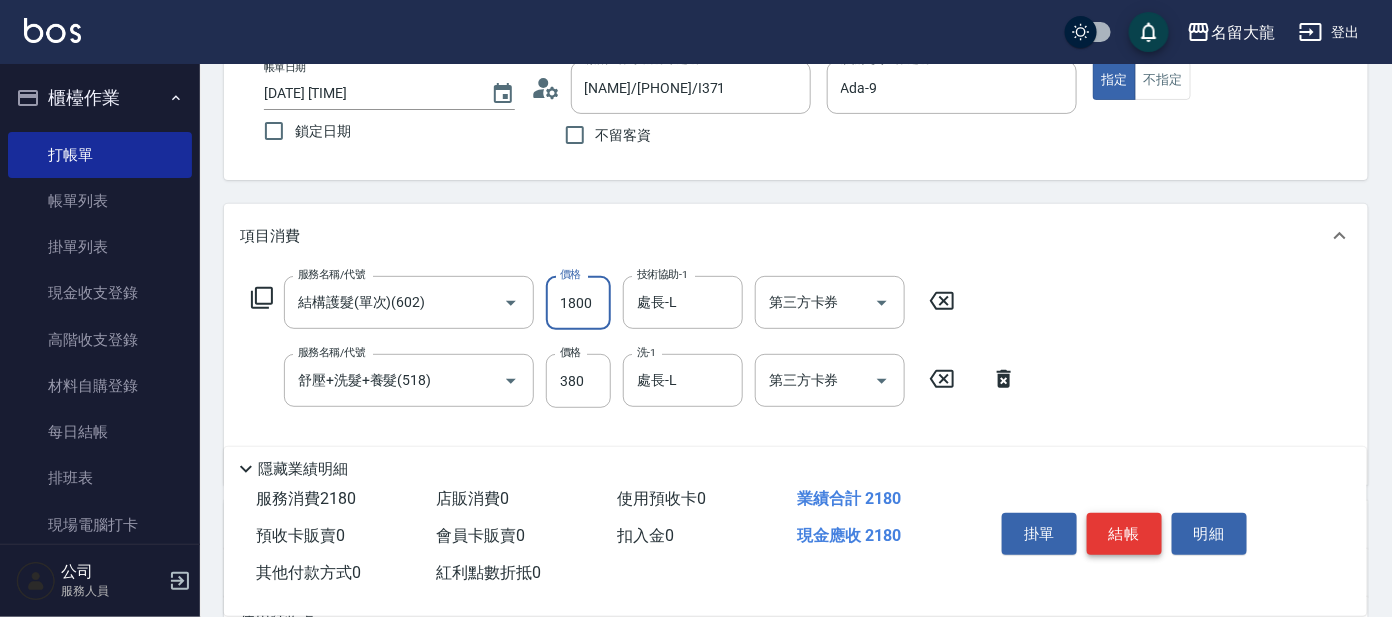 type on "1800" 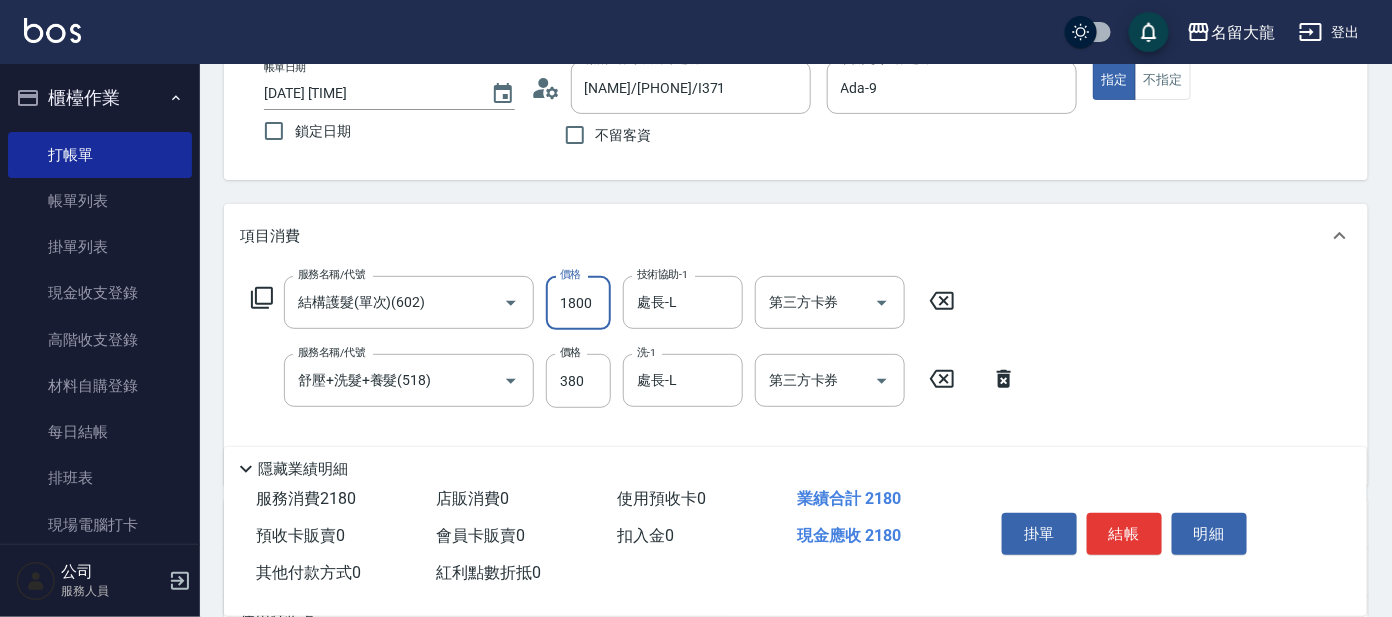 click on "結帳" at bounding box center [1124, 534] 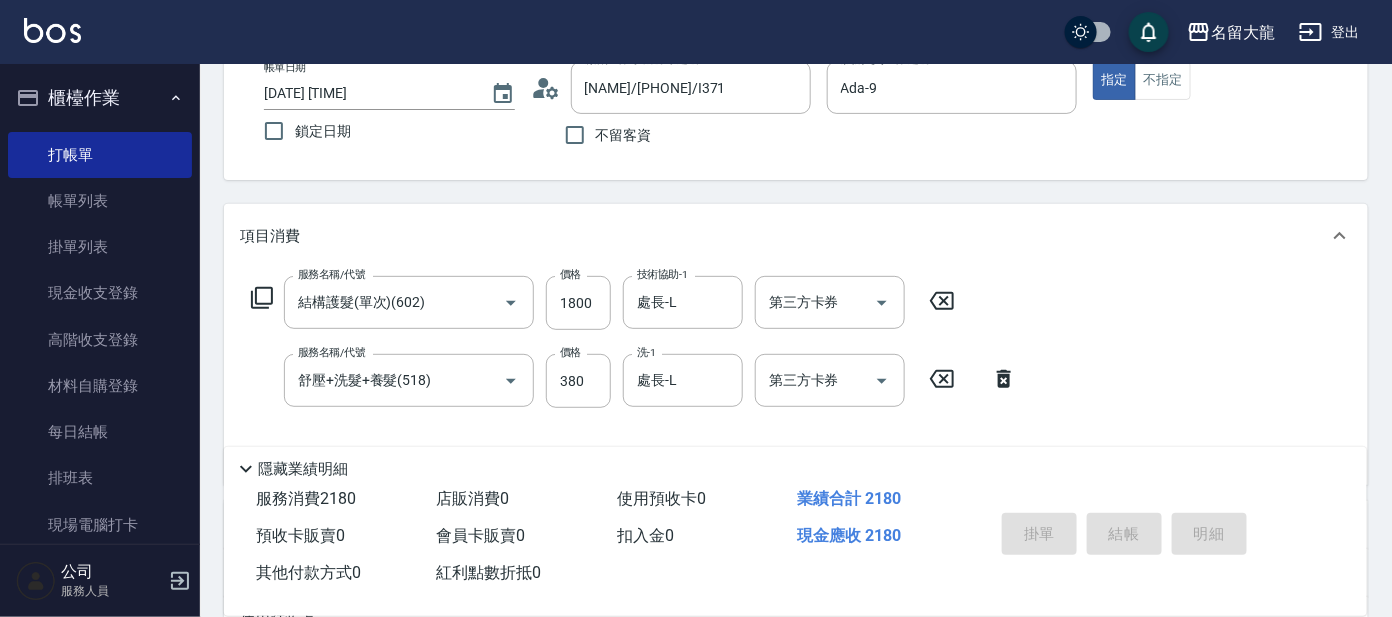 type on "2025/08/09 16:23" 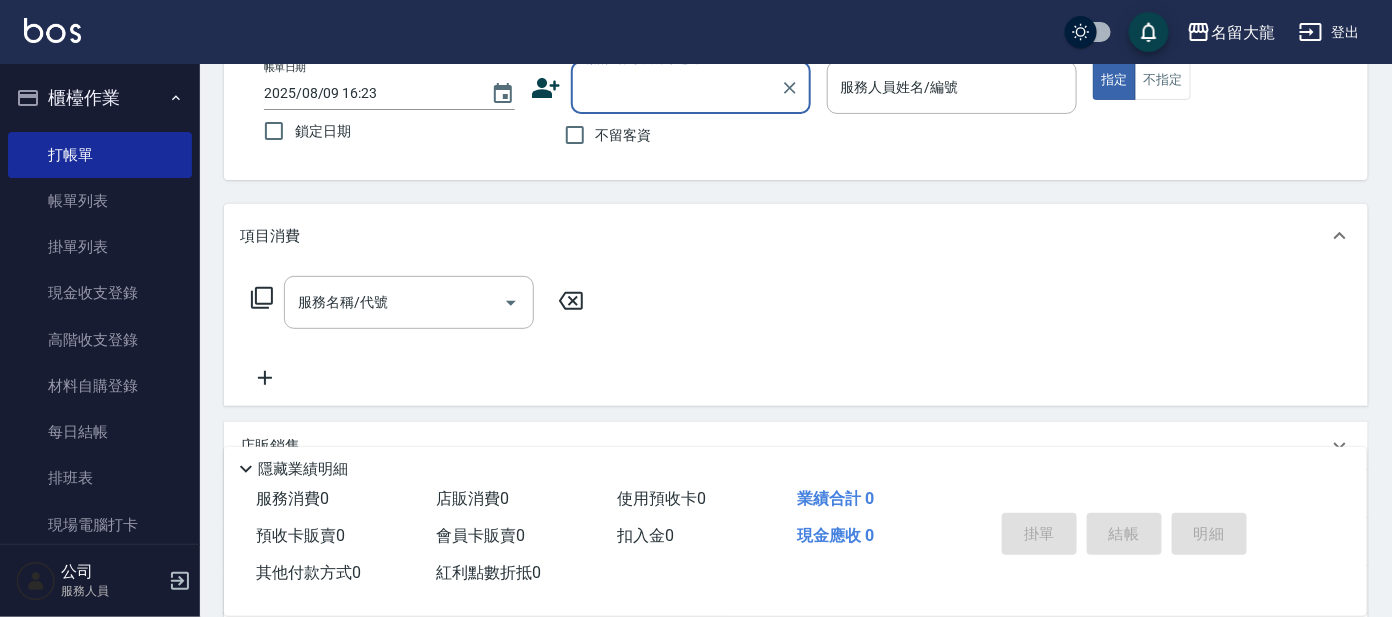 scroll, scrollTop: 0, scrollLeft: 0, axis: both 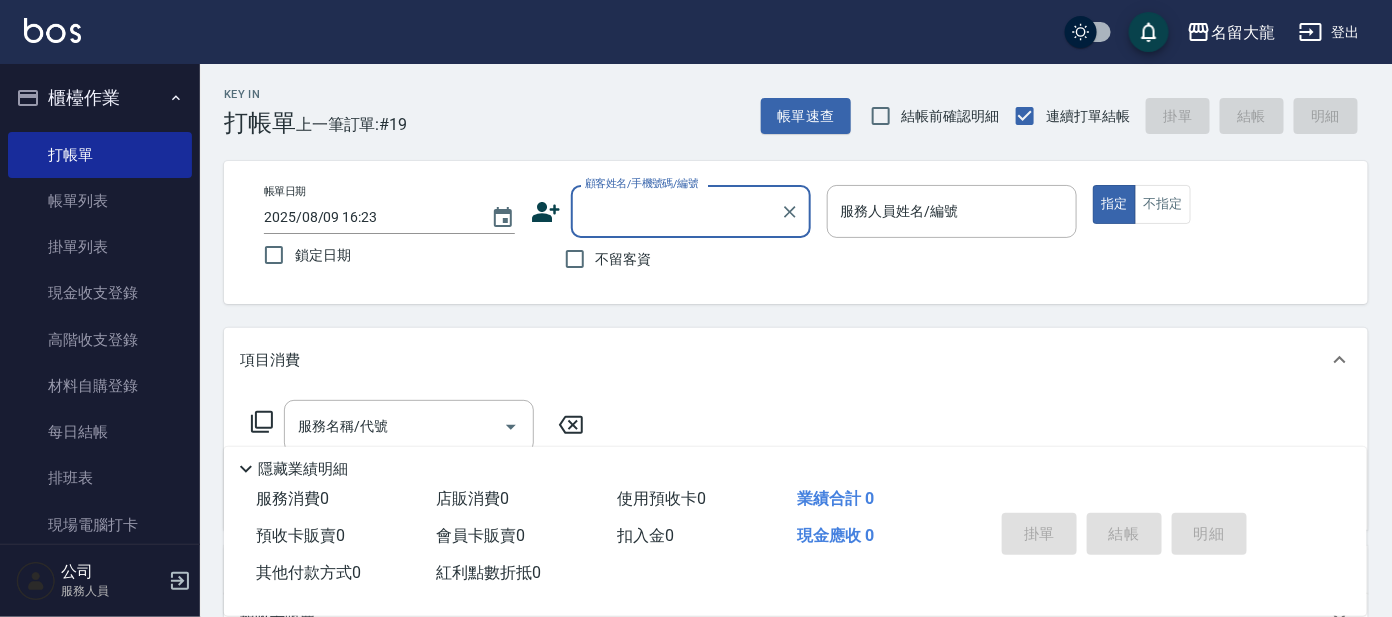 click on "顧客姓名/手機號碼/編號" at bounding box center (676, 211) 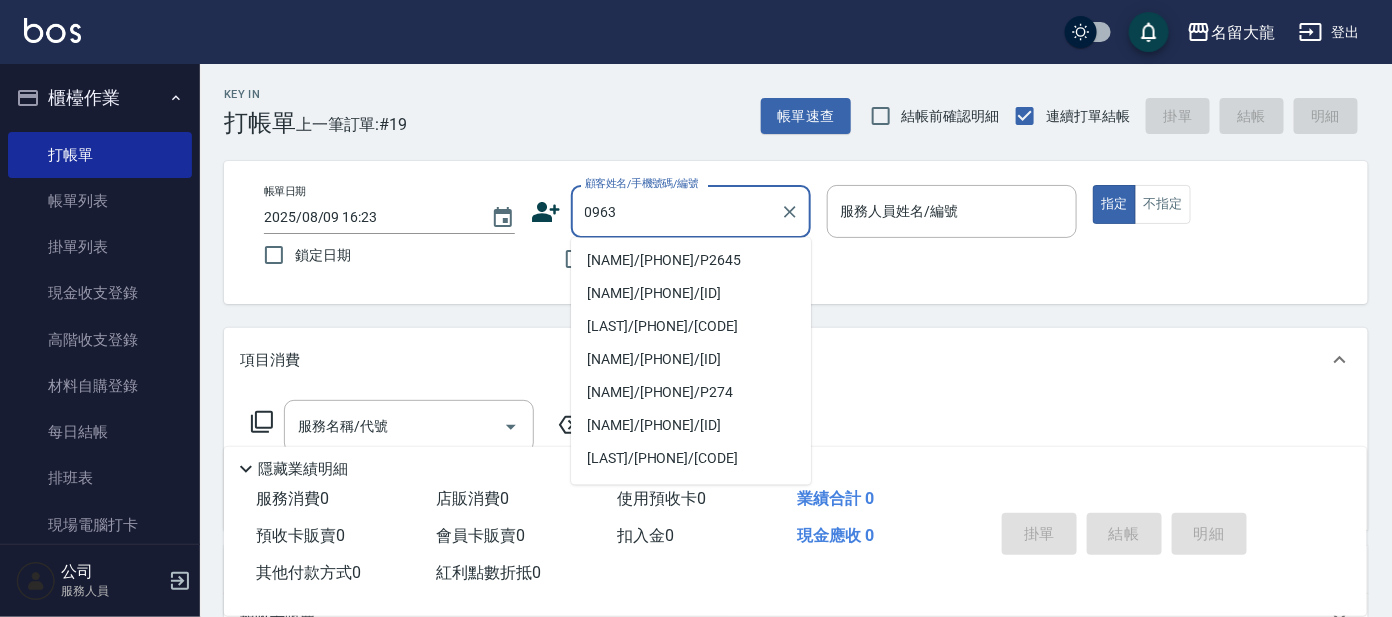scroll, scrollTop: 0, scrollLeft: 0, axis: both 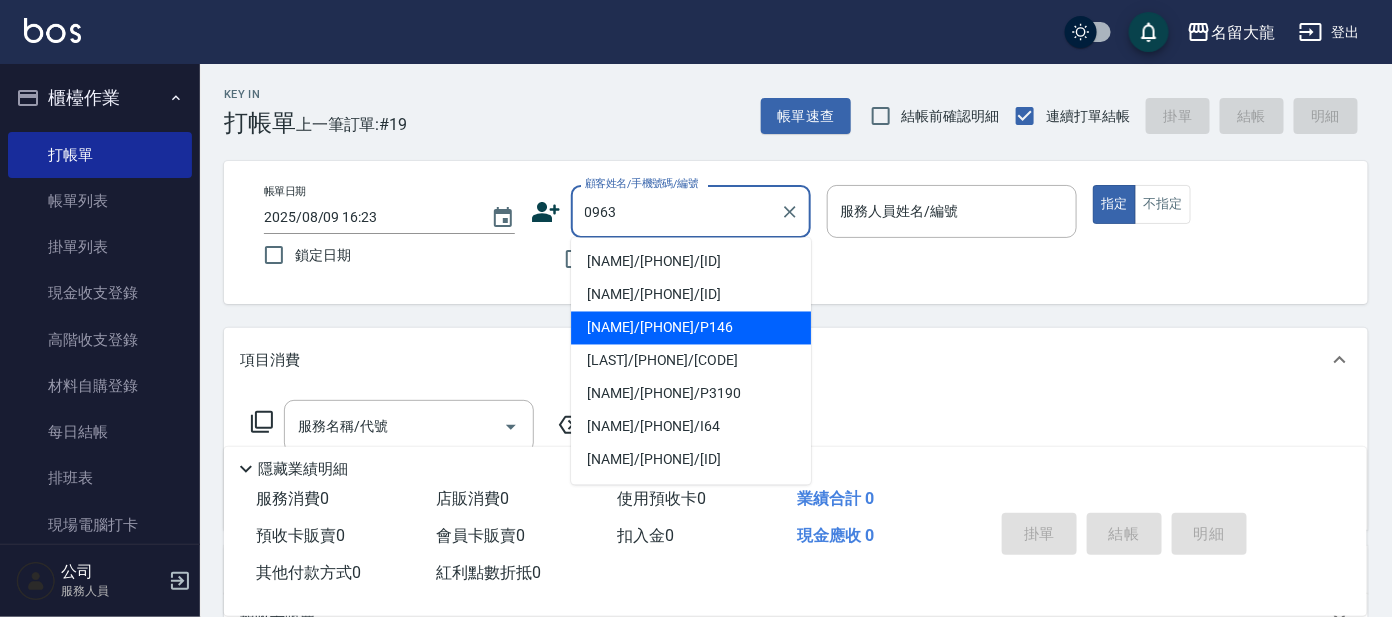 drag, startPoint x: 794, startPoint y: 295, endPoint x: 797, endPoint y: 312, distance: 17.262676 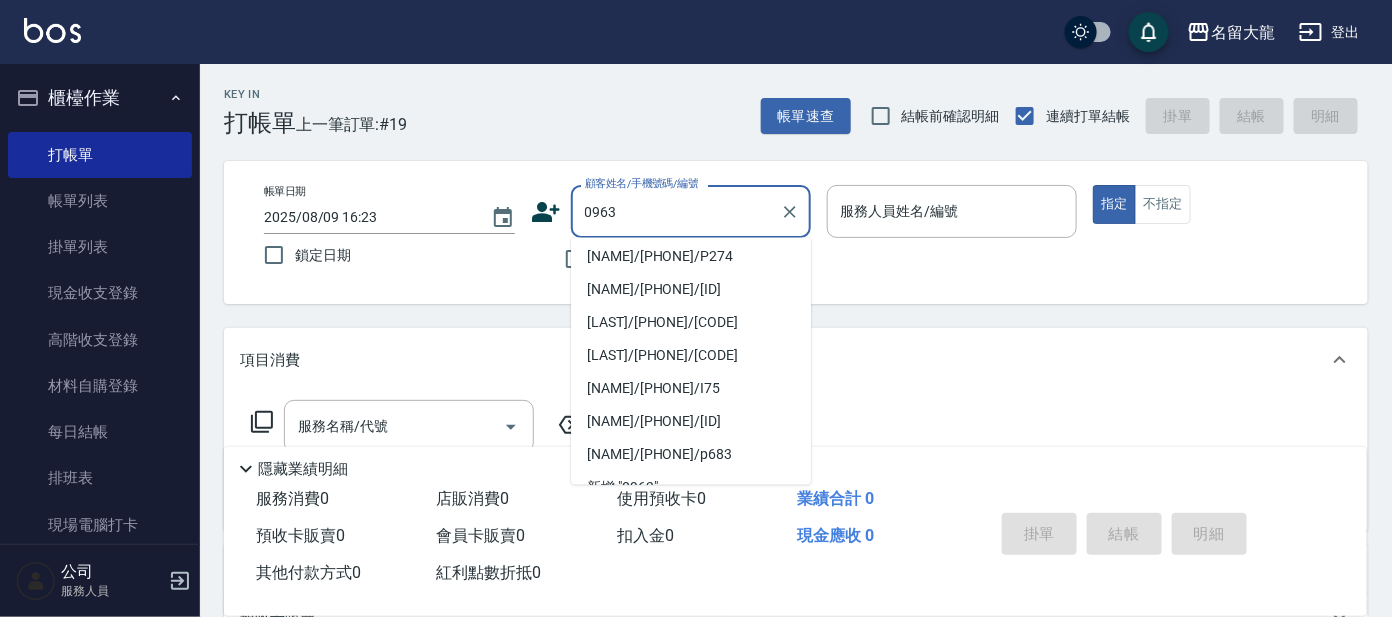 scroll, scrollTop: 461, scrollLeft: 0, axis: vertical 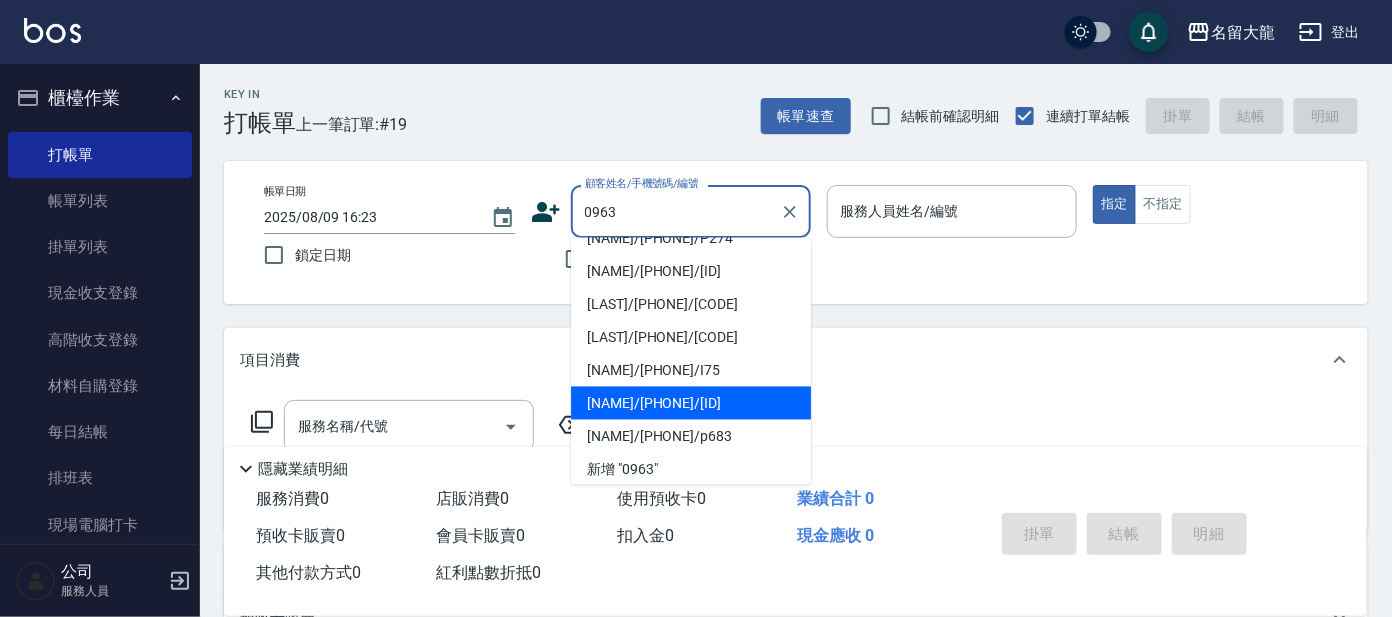 click on "[NAME]/[PHONE]/[ID]" at bounding box center [691, 403] 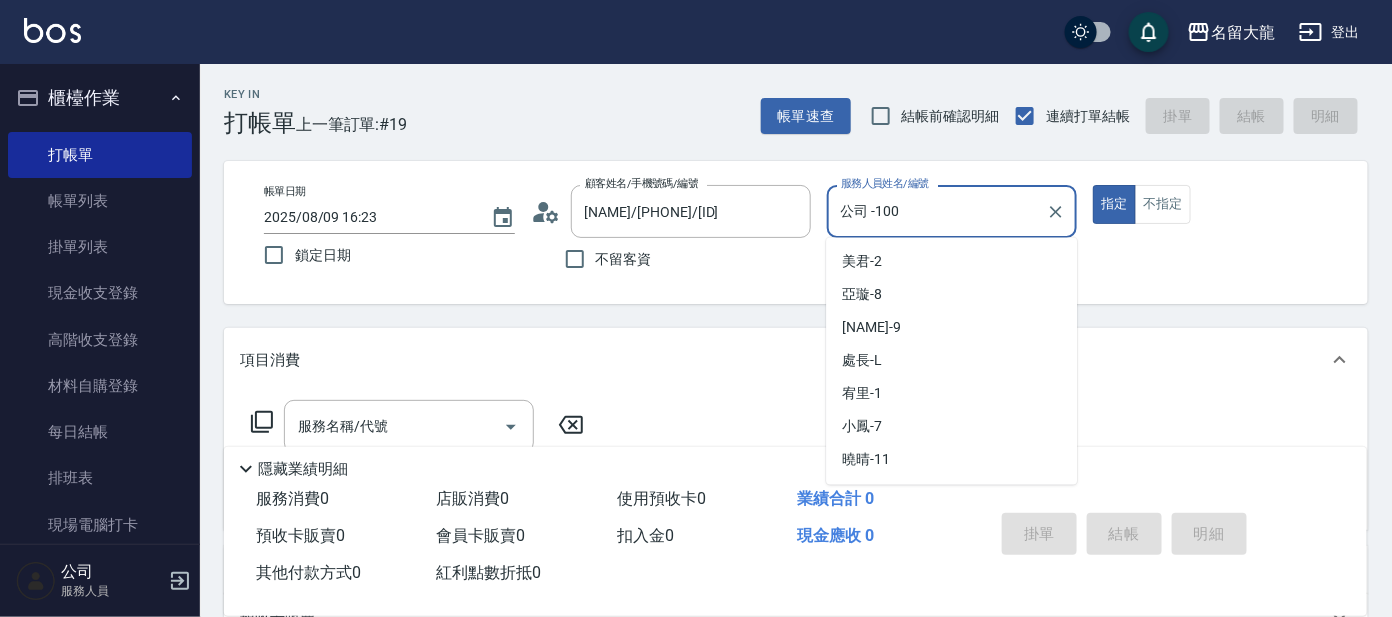 click on "公司 -100" at bounding box center (937, 211) 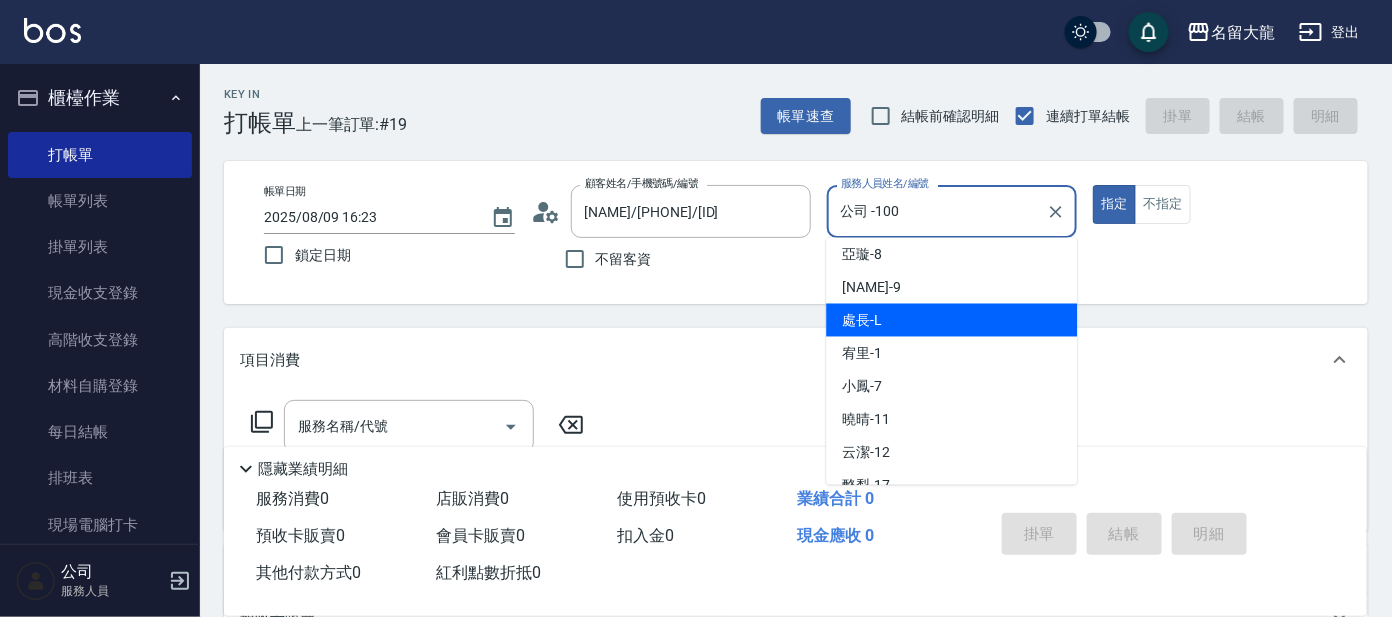scroll, scrollTop: 0, scrollLeft: 0, axis: both 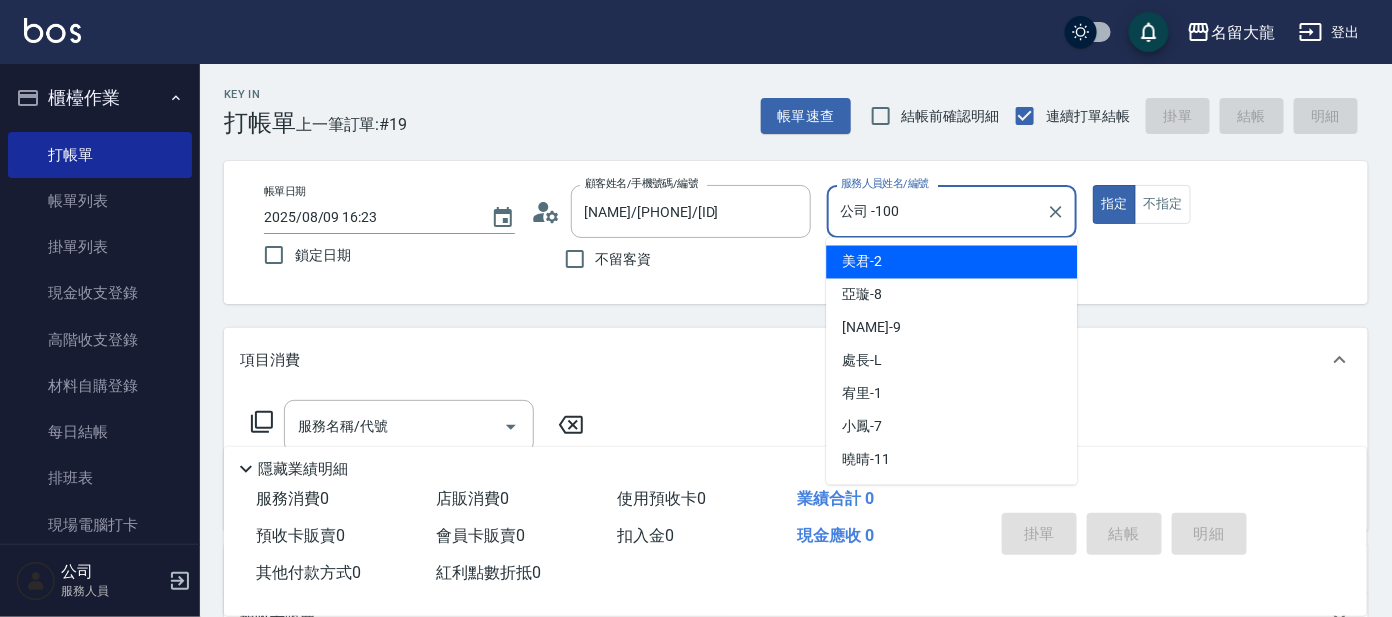 click on "[NAME] -2" at bounding box center [951, 262] 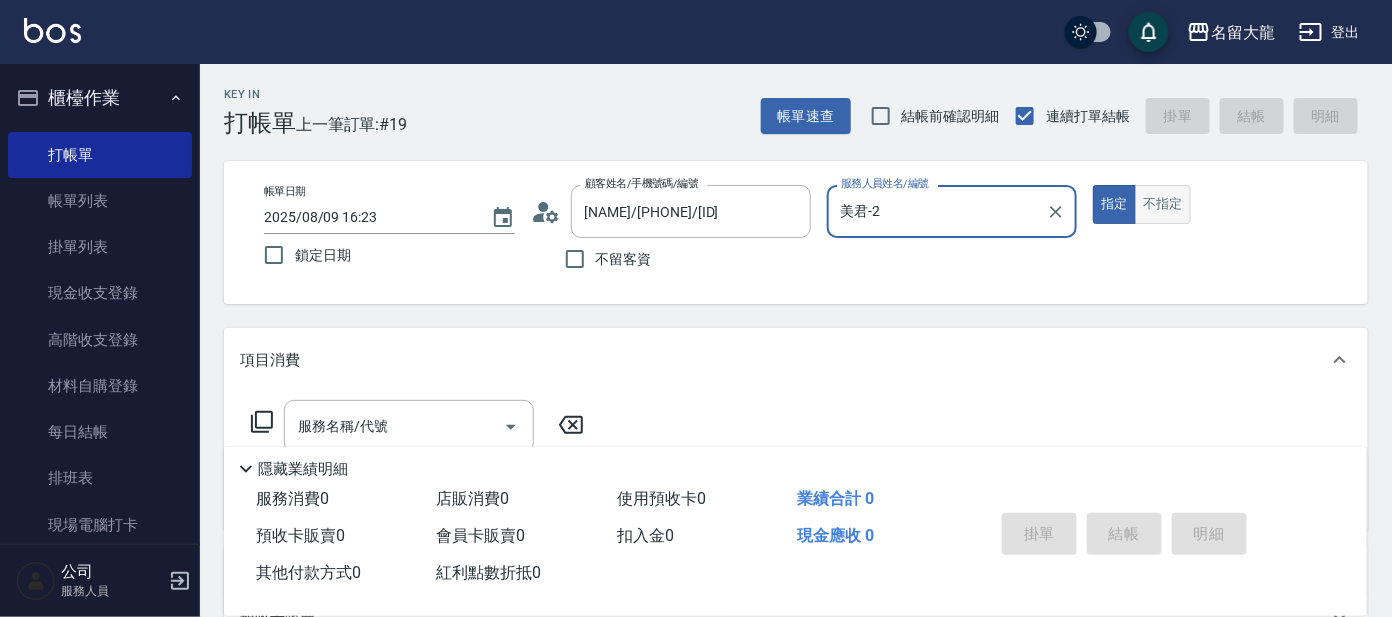 click on "不指定" at bounding box center [1163, 204] 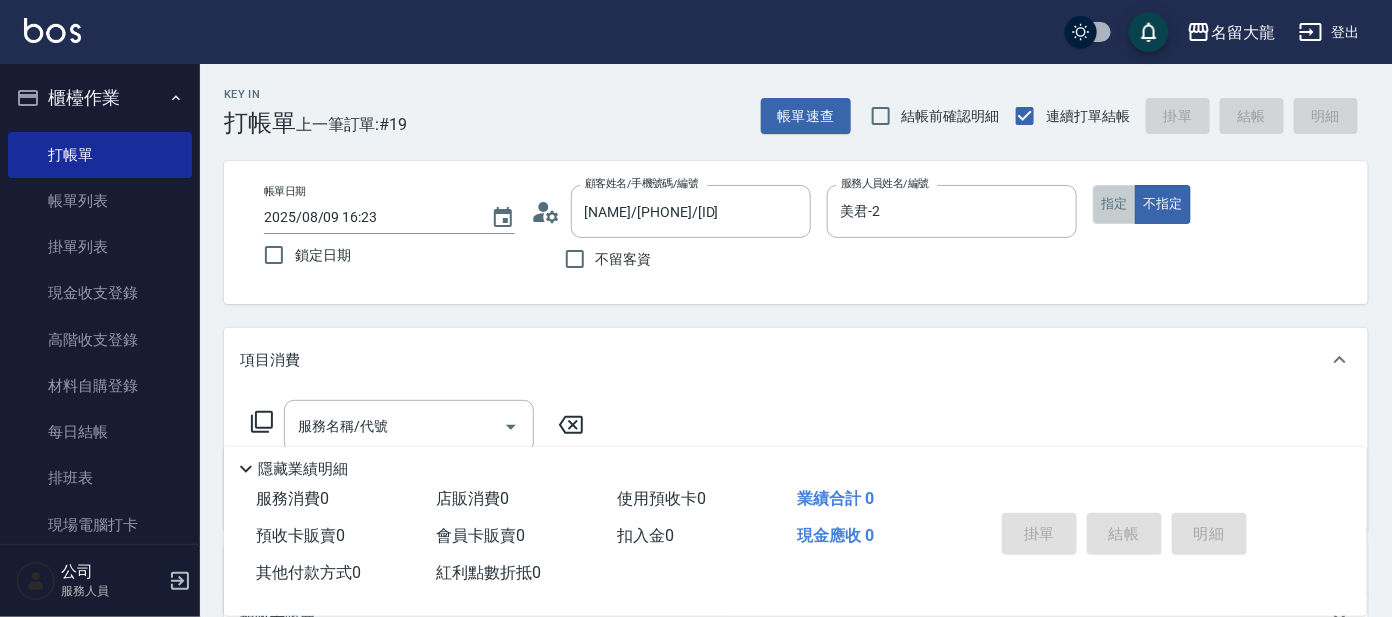 click on "指定" at bounding box center [1114, 204] 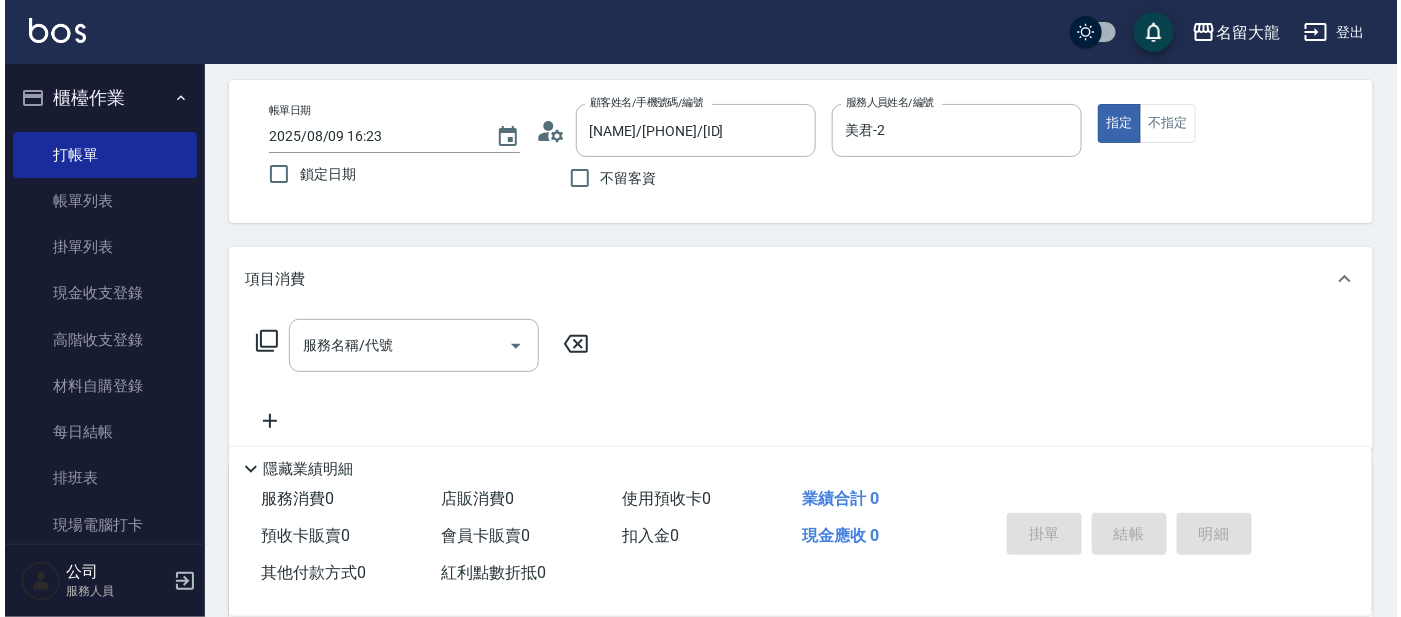 scroll, scrollTop: 124, scrollLeft: 0, axis: vertical 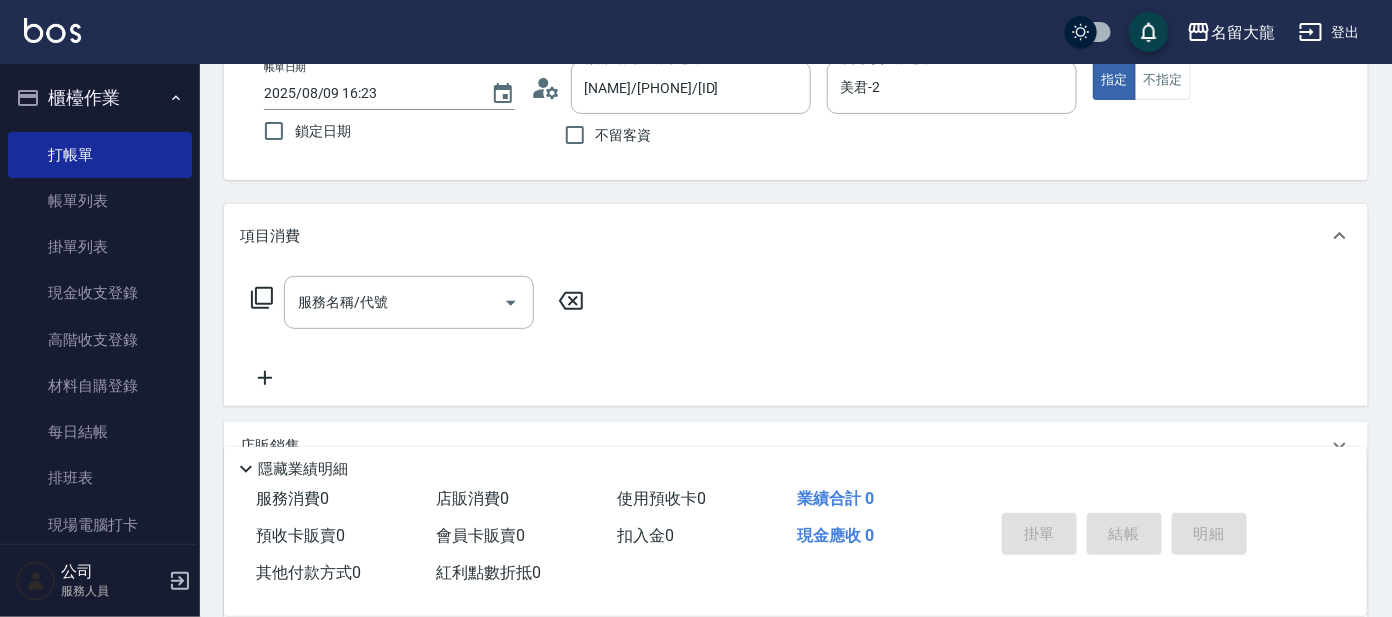 click 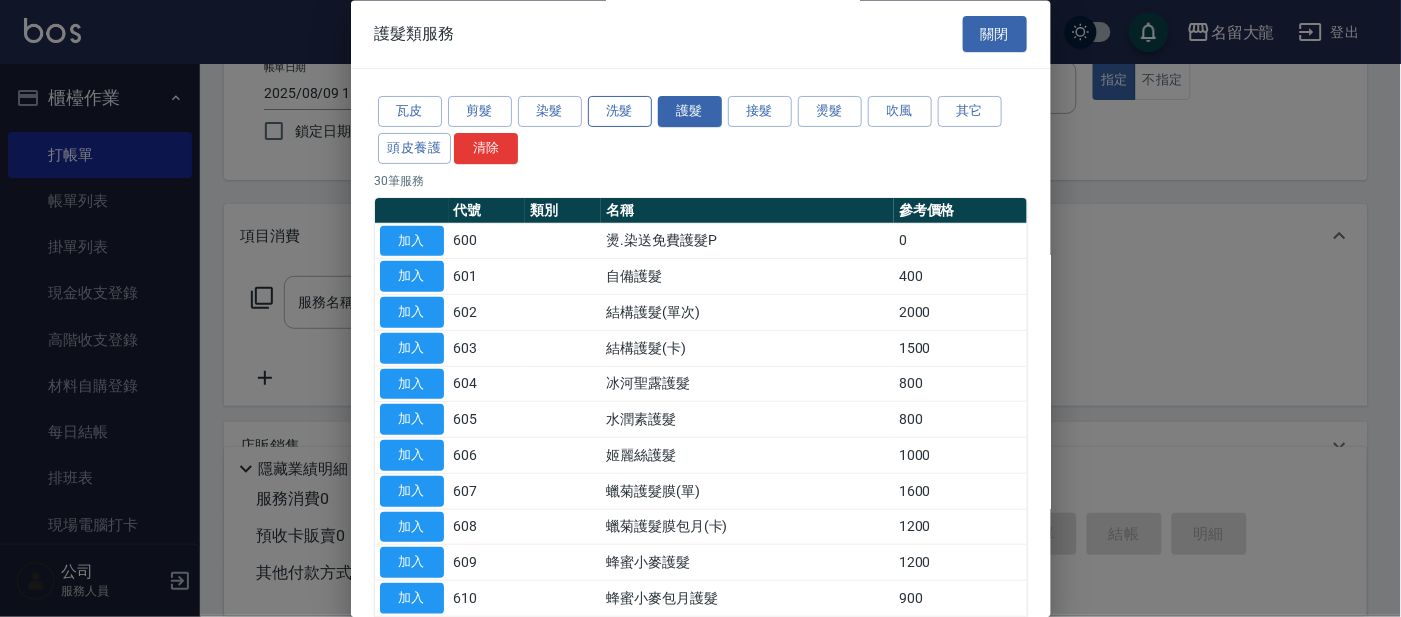 click on "洗髮" at bounding box center [620, 112] 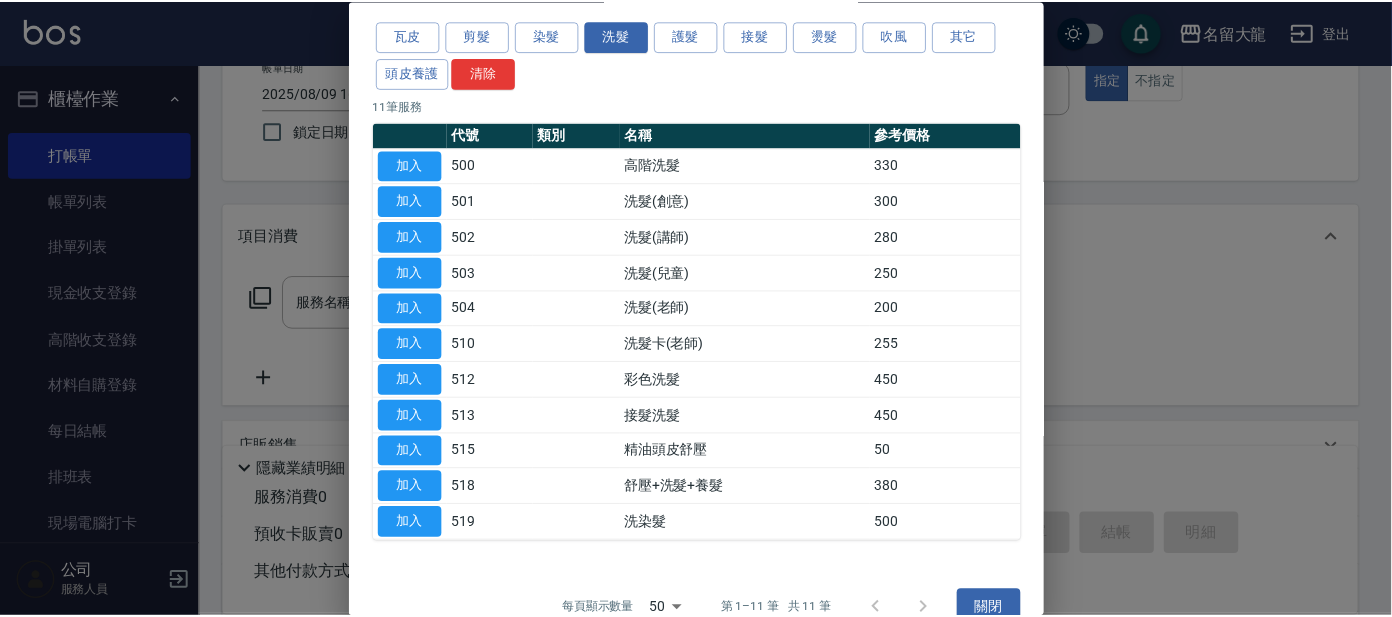 scroll, scrollTop: 109, scrollLeft: 0, axis: vertical 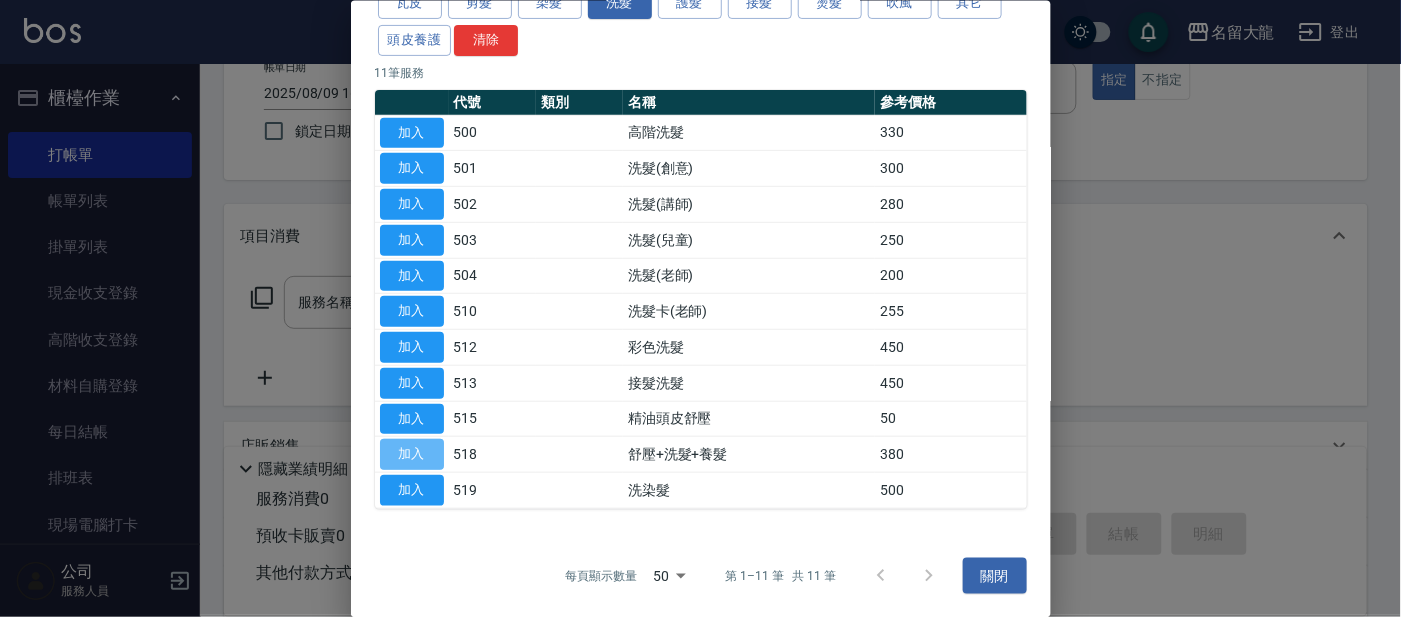 click on "加入" at bounding box center [412, 454] 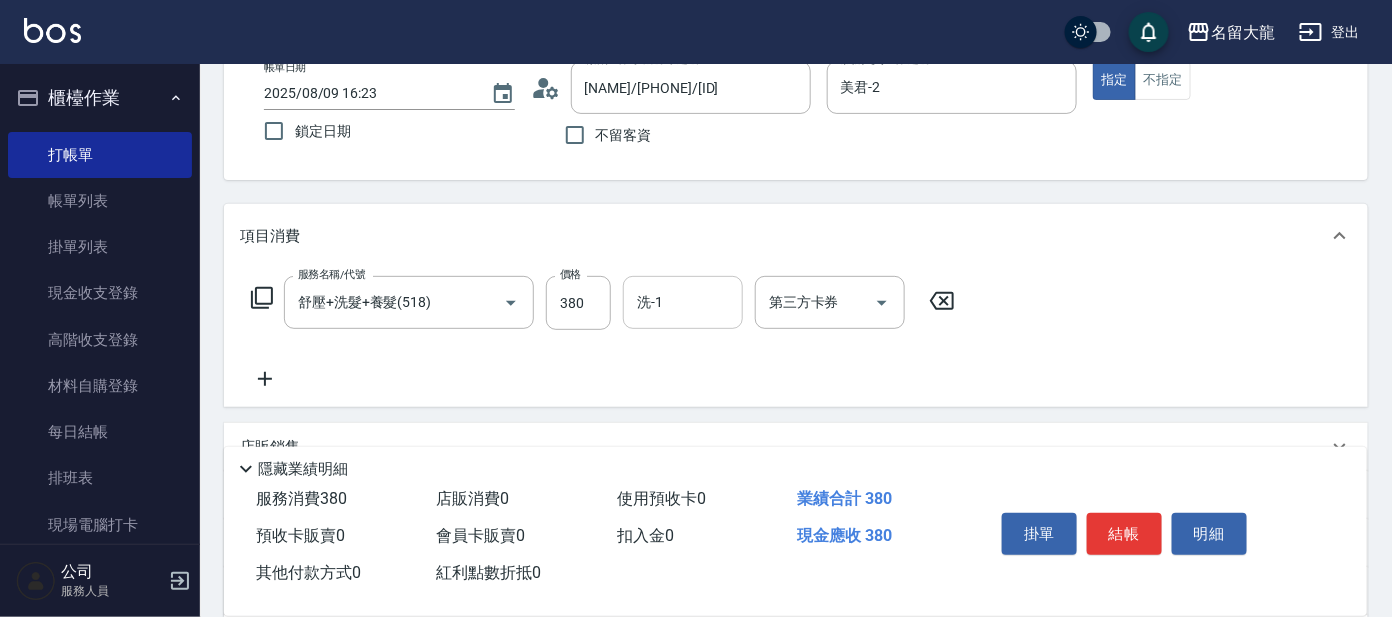 click on "洗-1" at bounding box center (683, 302) 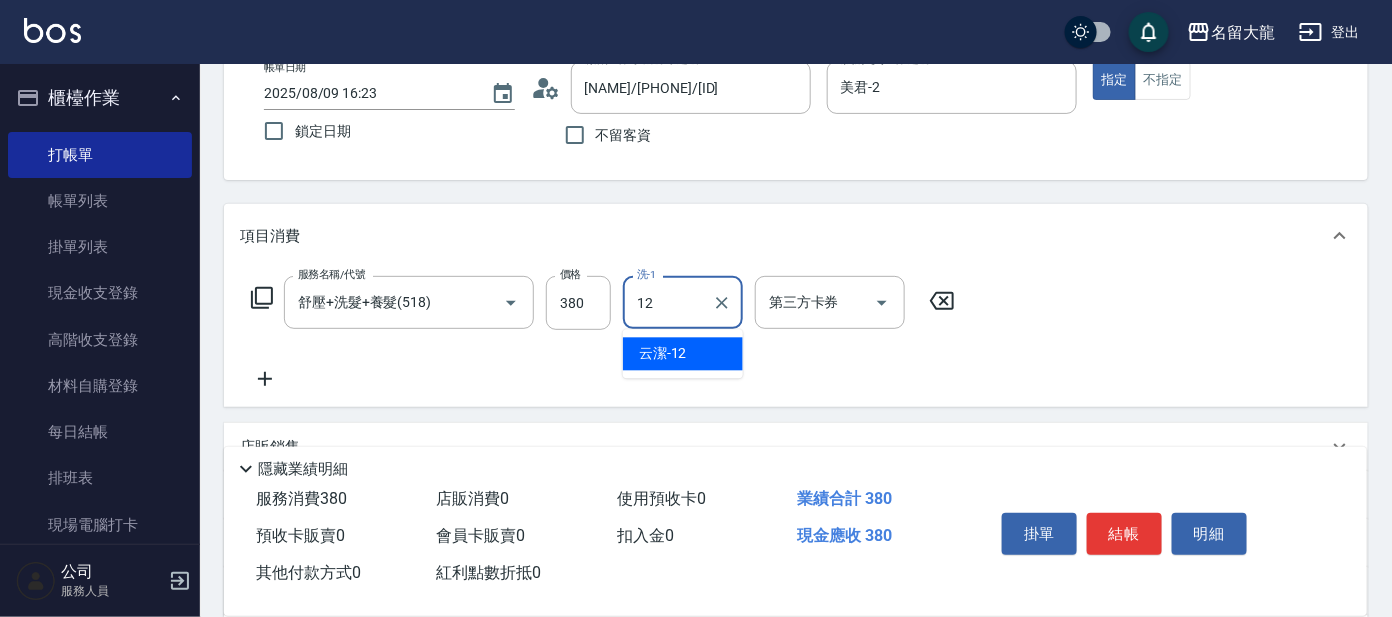 click on "云潔 -12" at bounding box center (663, 354) 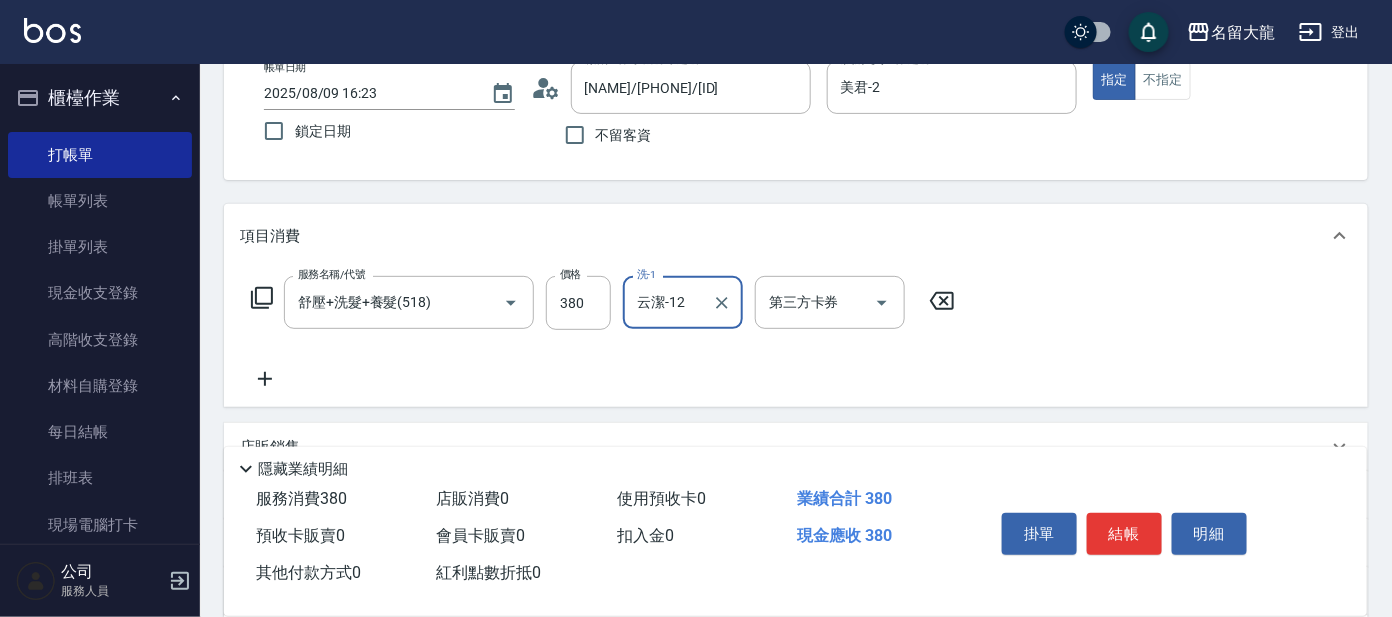 type 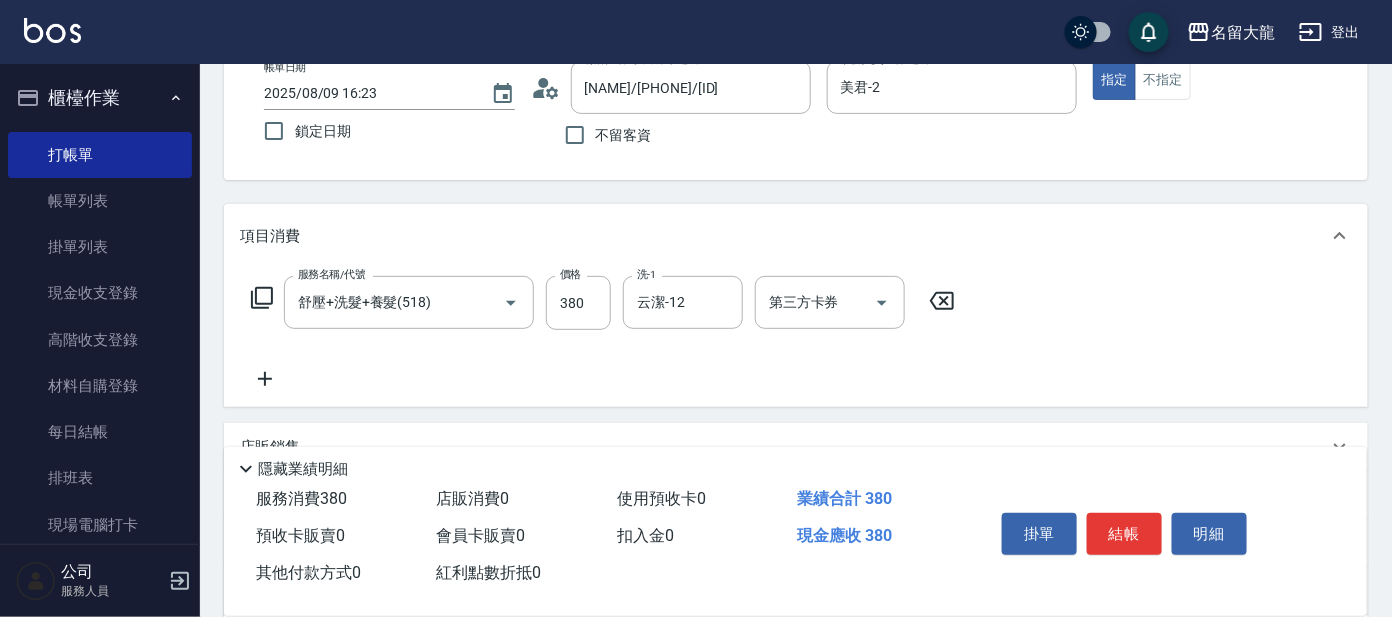 click 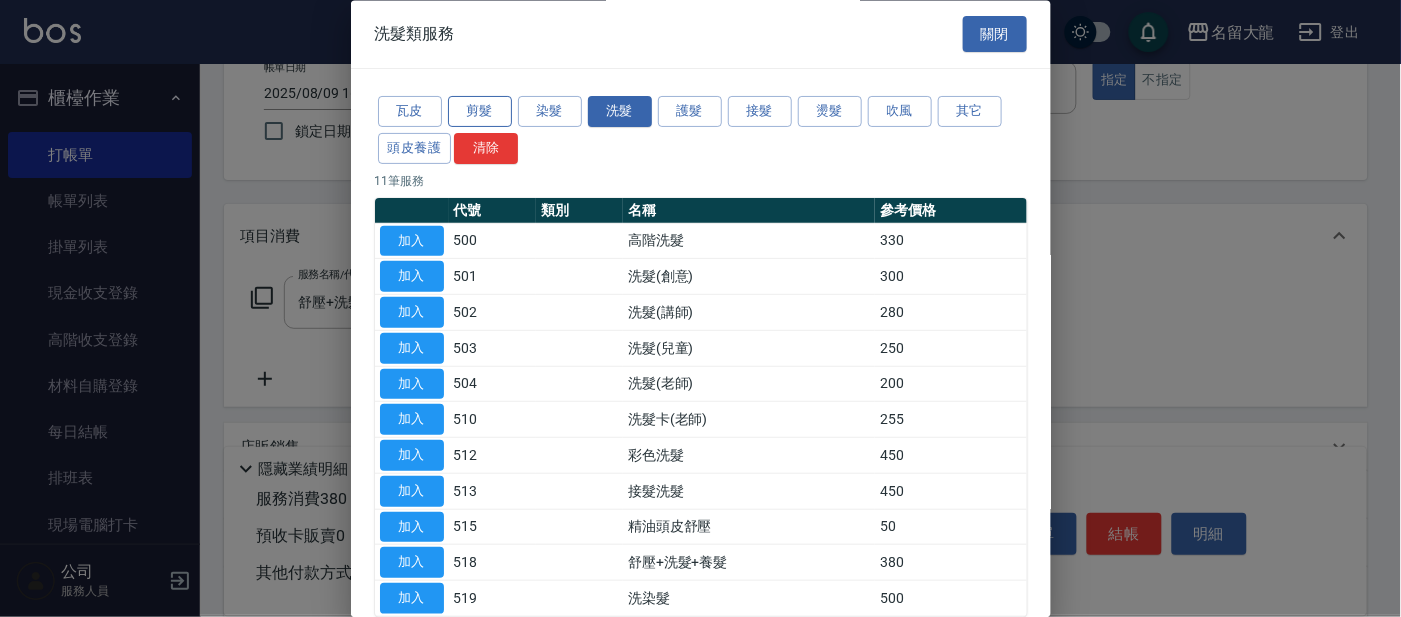 click on "剪髮" at bounding box center [480, 112] 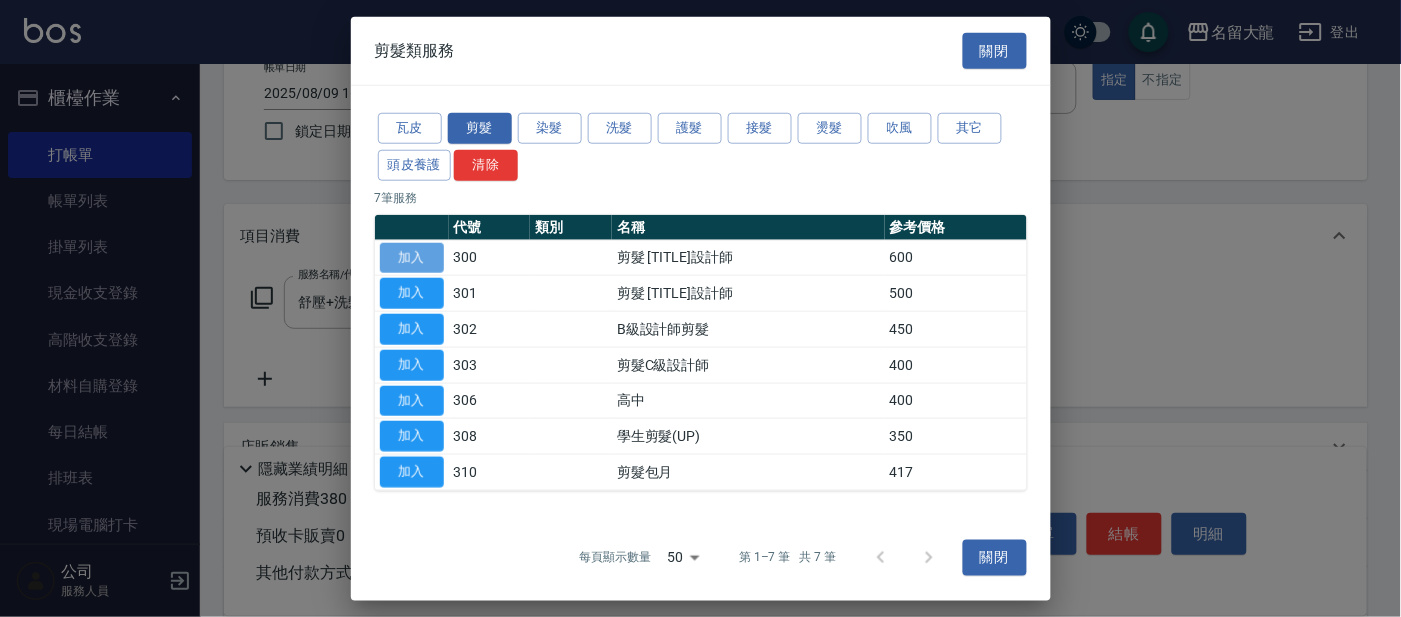 click on "加入" at bounding box center (412, 257) 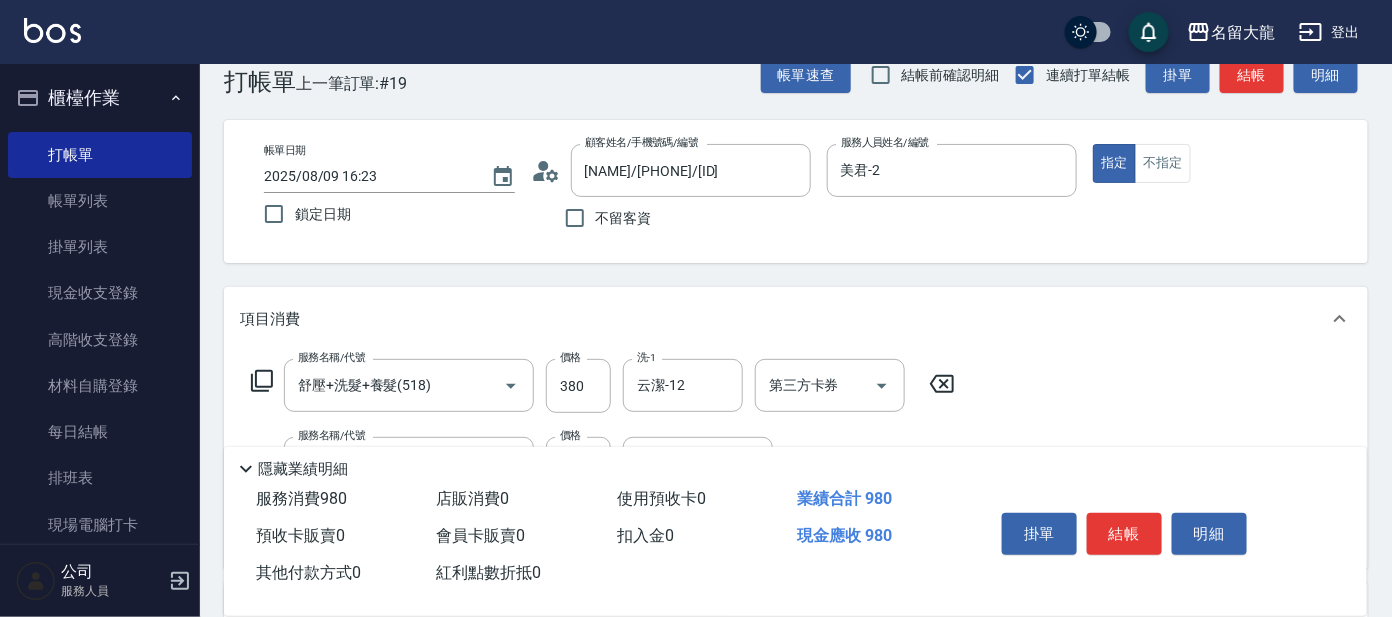 scroll, scrollTop: 0, scrollLeft: 0, axis: both 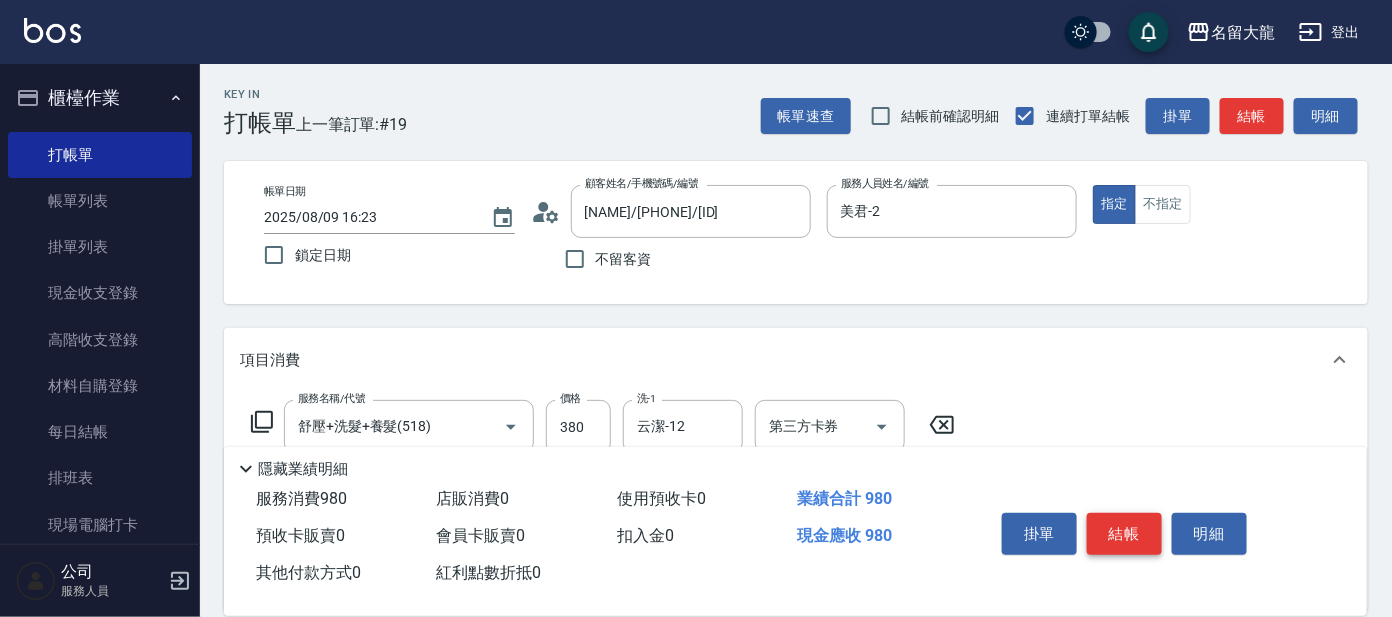 click on "結帳" at bounding box center (1124, 534) 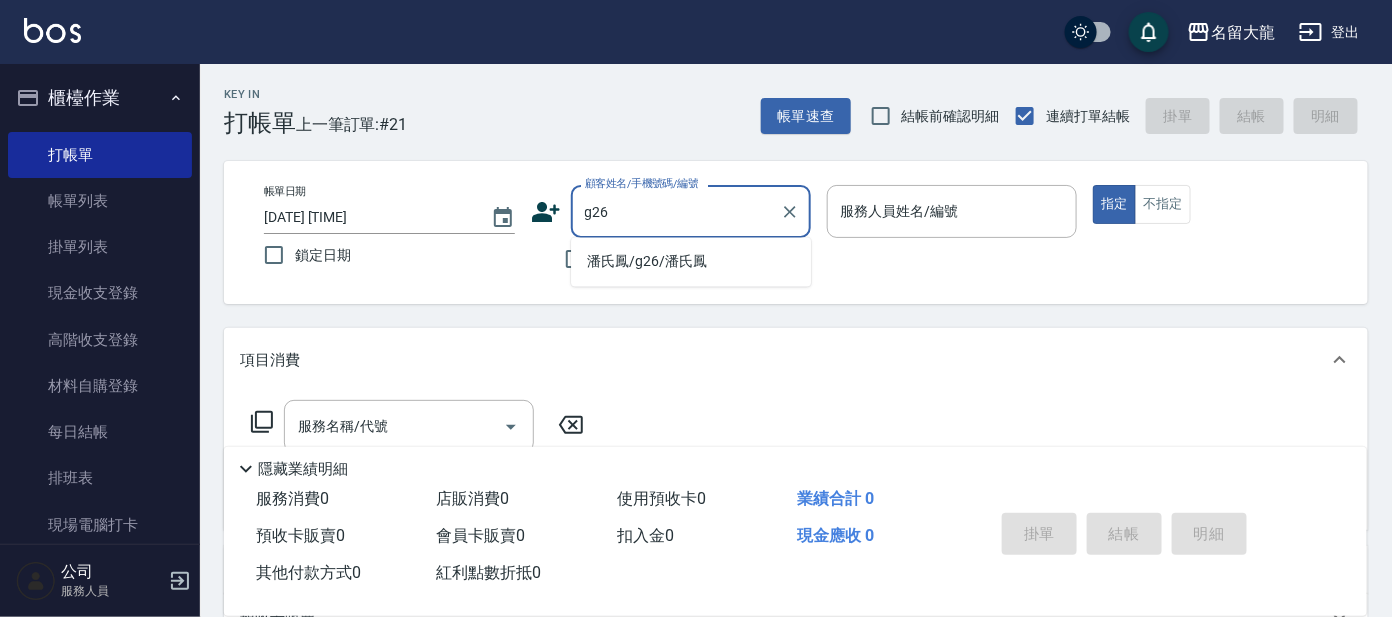 click on "潘氏鳳/g26/潘氏鳳" at bounding box center [691, 262] 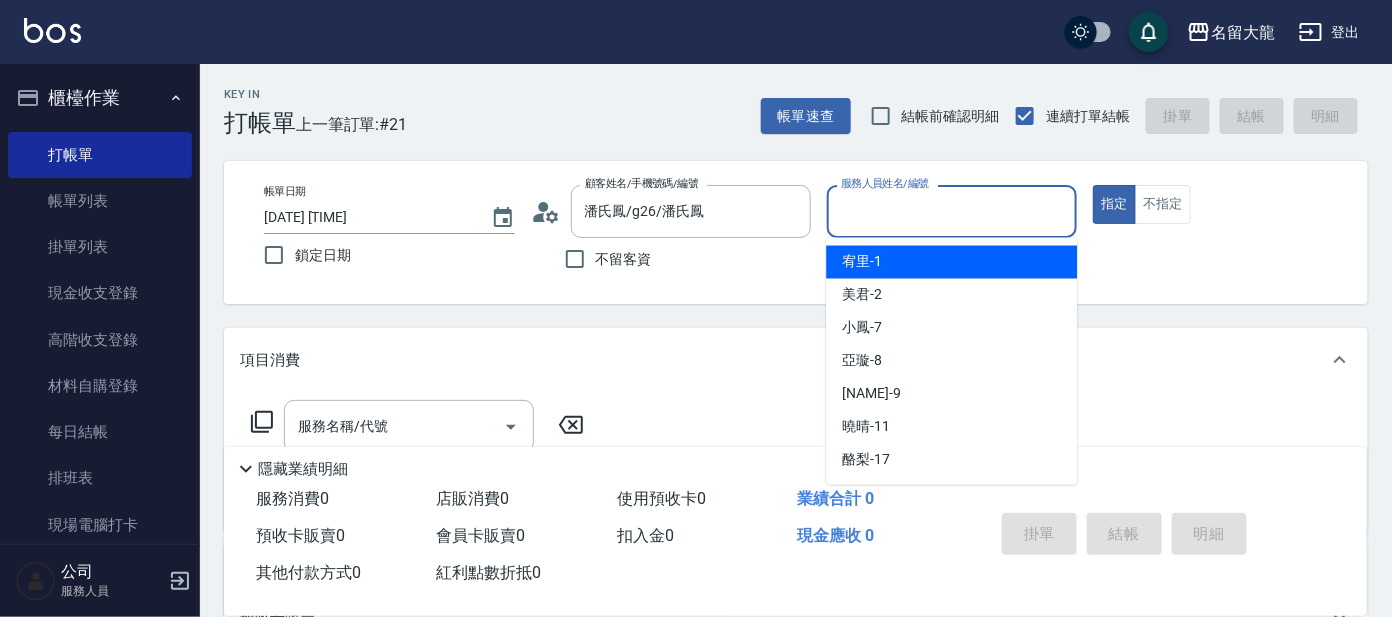 click on "服務人員姓名/編號" at bounding box center [952, 211] 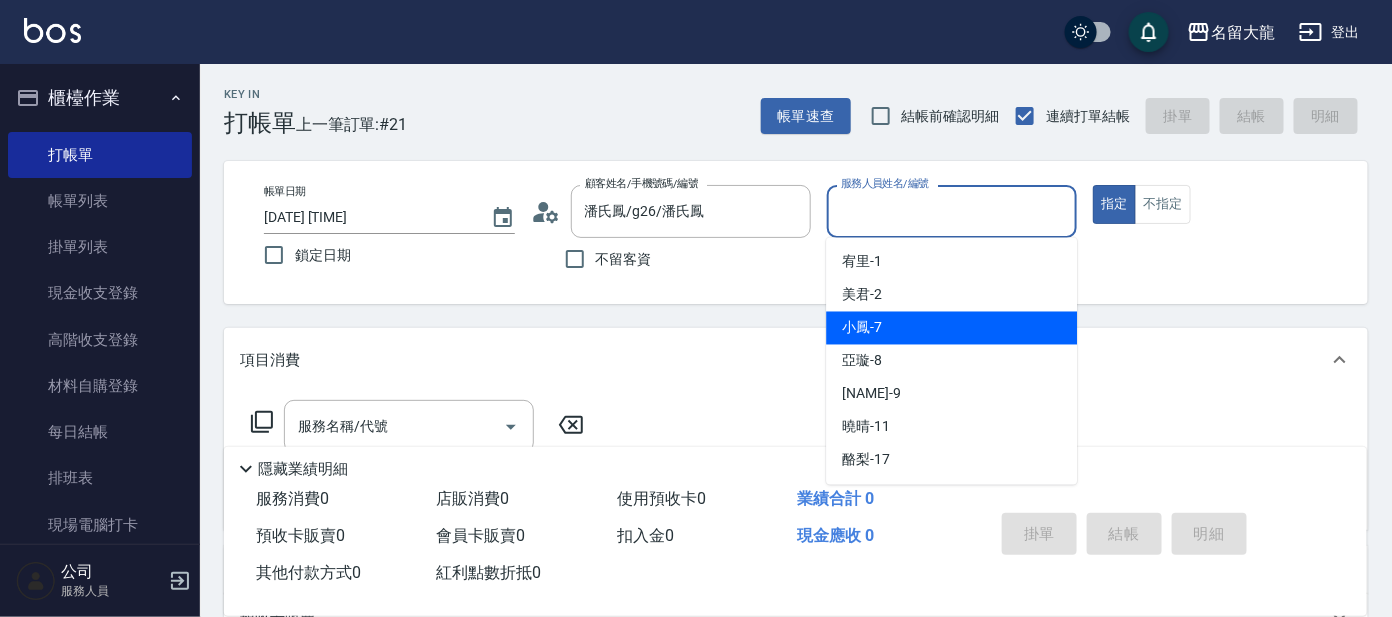 click on "小鳳 -7" at bounding box center (951, 328) 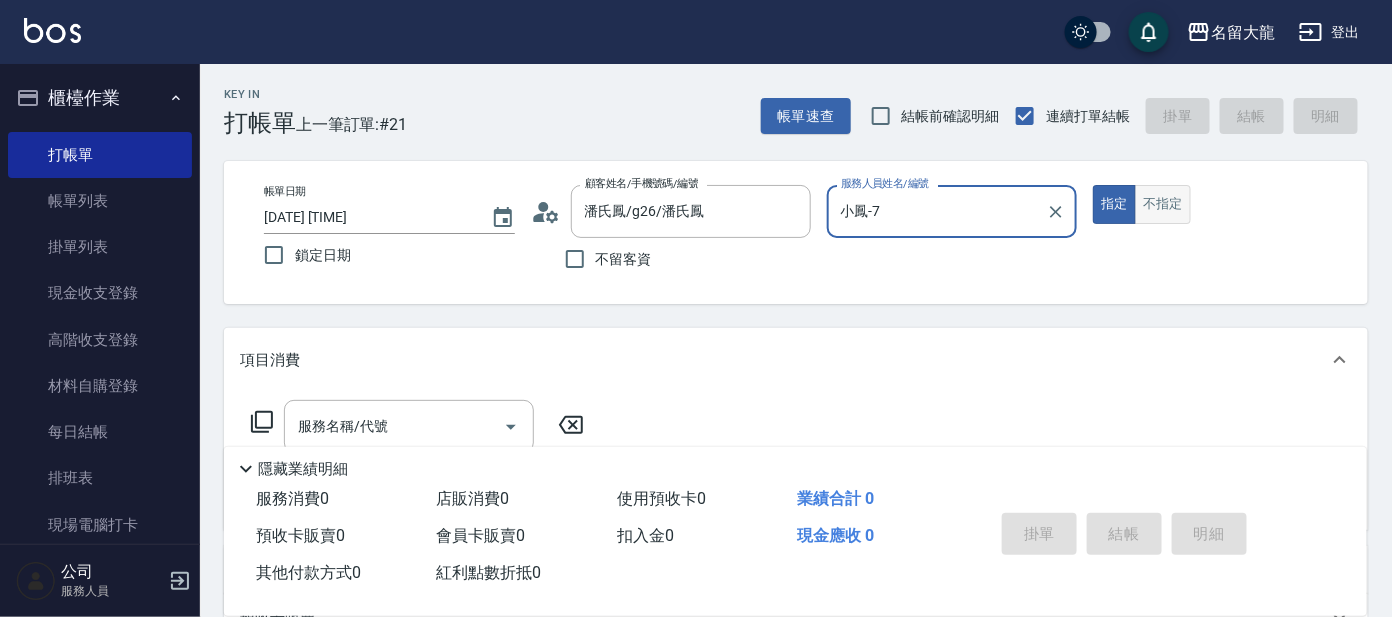 click on "不指定" at bounding box center (1163, 204) 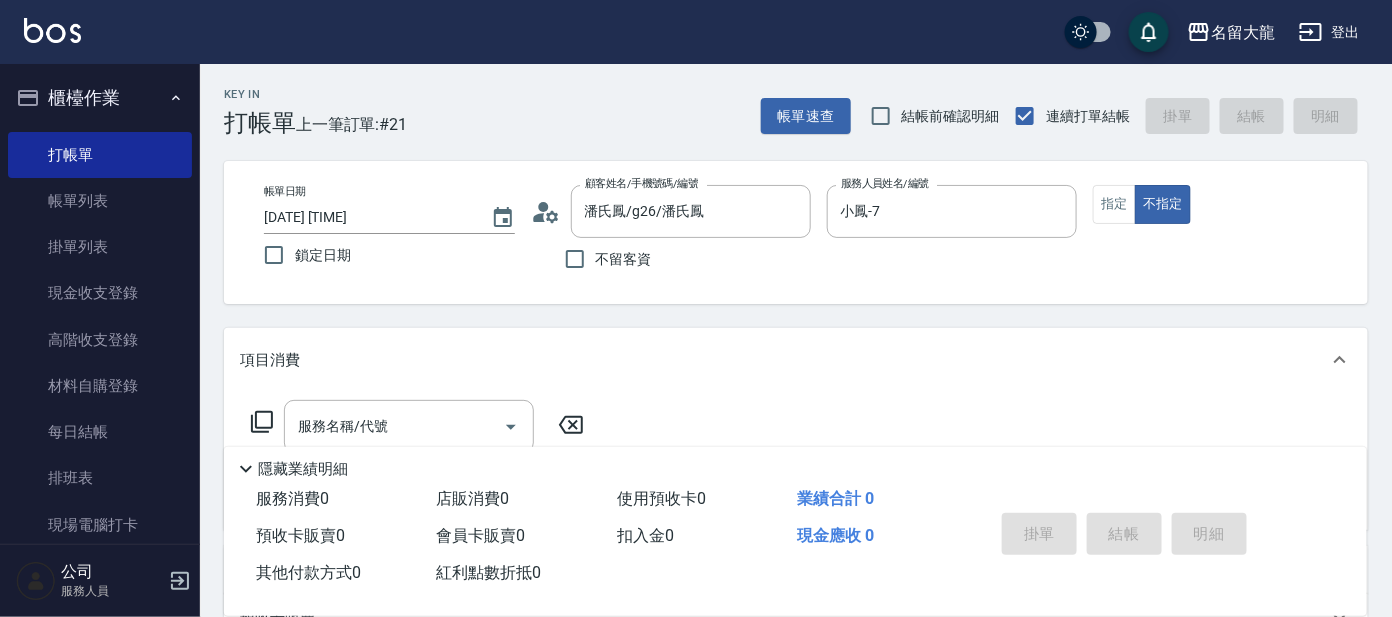 click on "服務名稱/代號 服務名稱/代號" at bounding box center [409, 426] 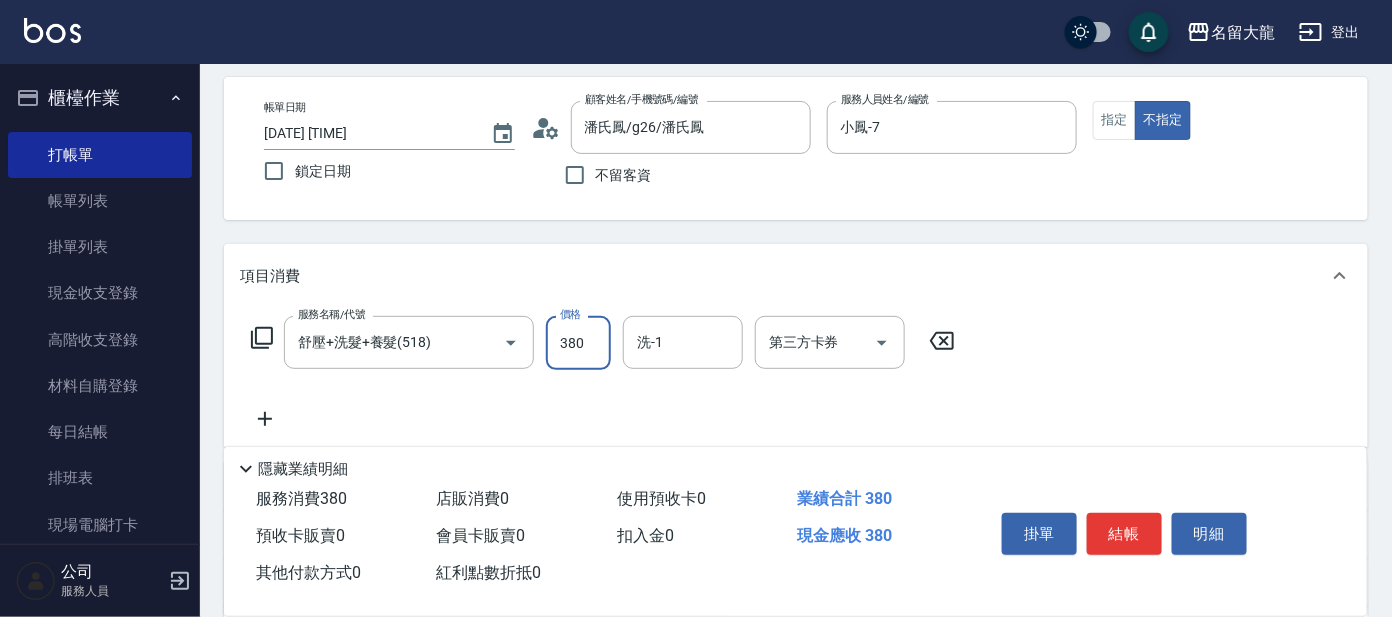 scroll, scrollTop: 124, scrollLeft: 0, axis: vertical 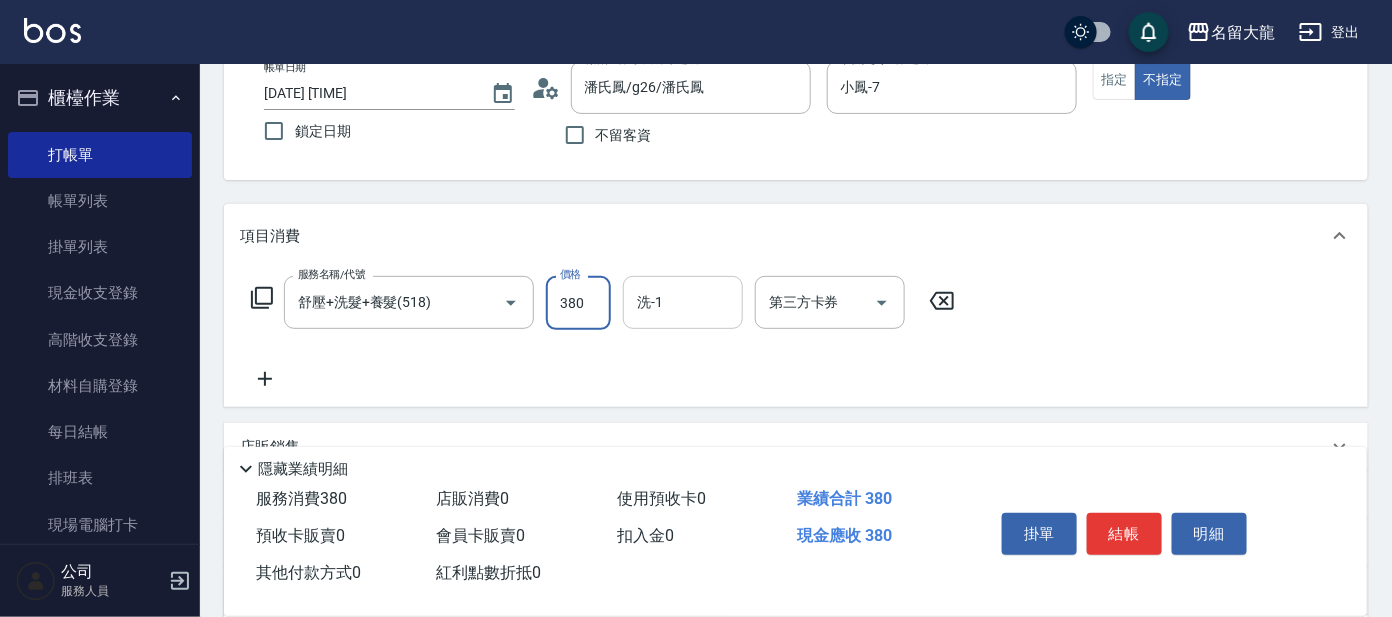 click on "洗-1" at bounding box center (683, 302) 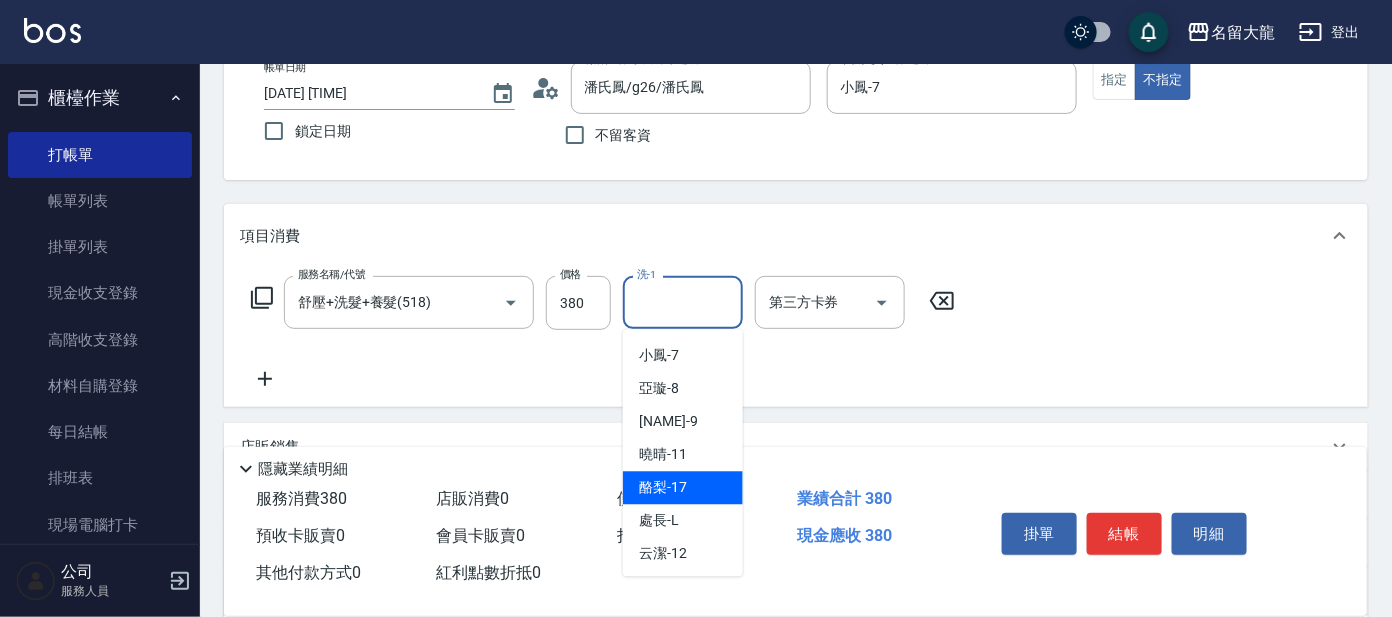 scroll, scrollTop: 99, scrollLeft: 0, axis: vertical 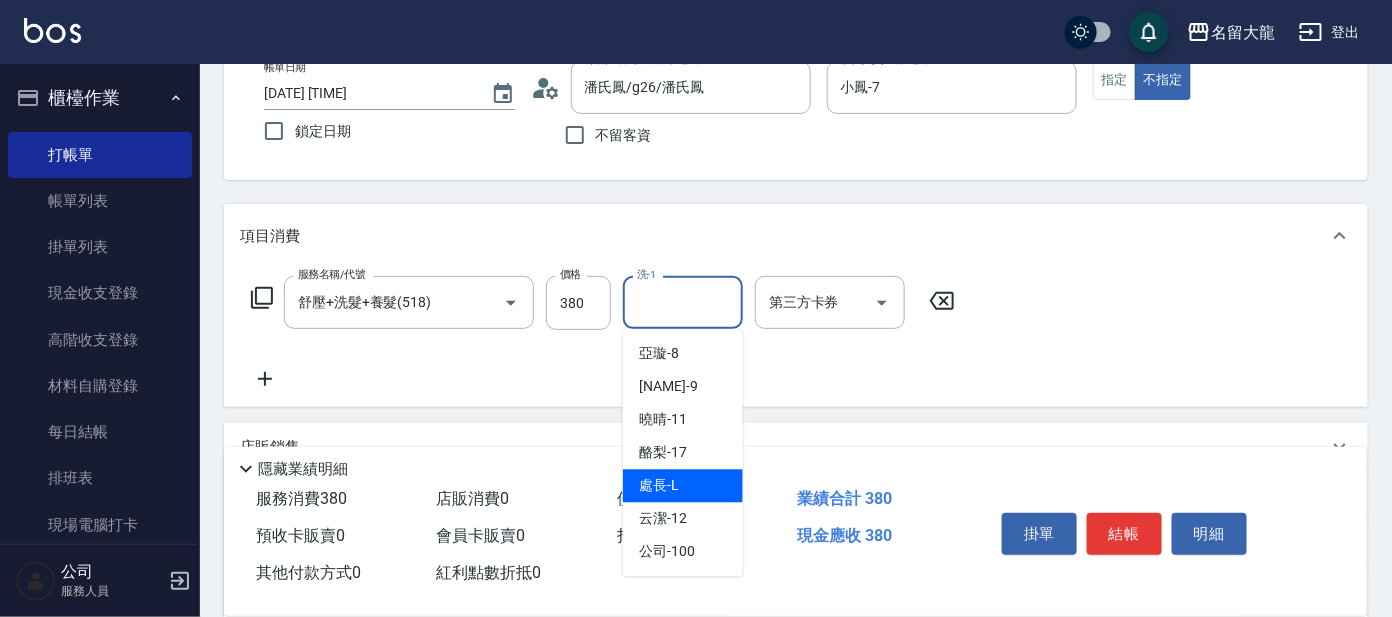 click on "處長 -L" at bounding box center (683, 486) 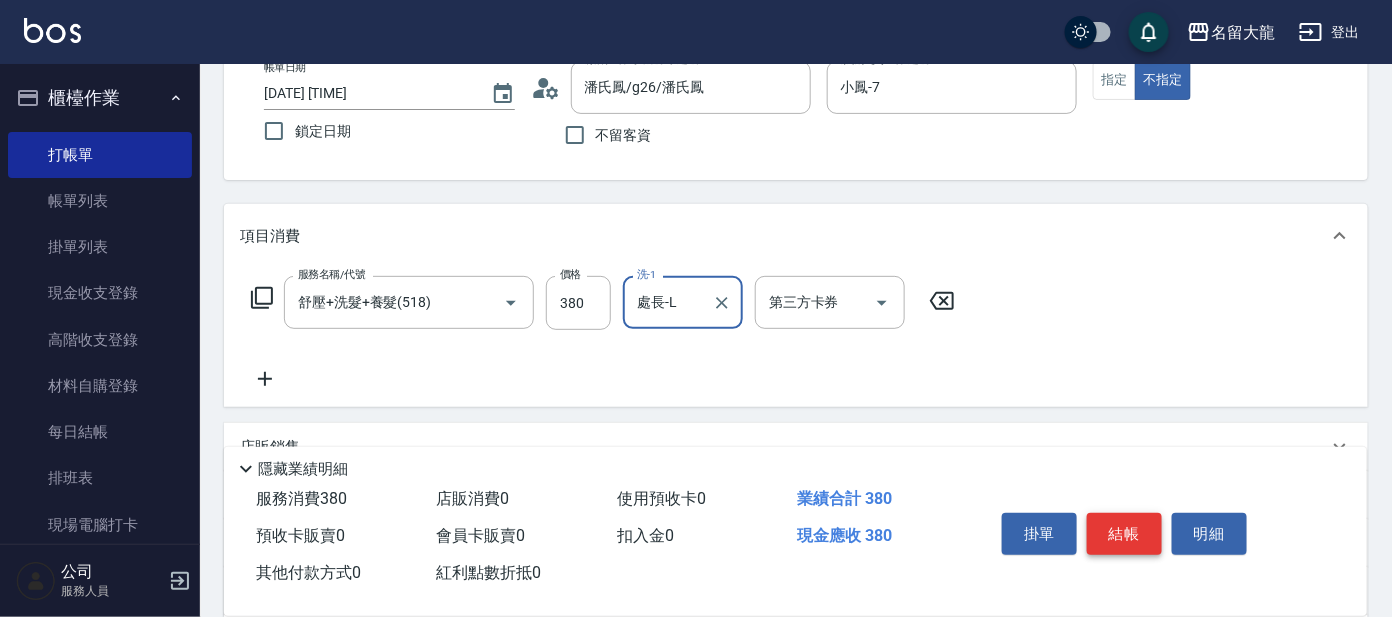 click on "結帳" at bounding box center (1124, 534) 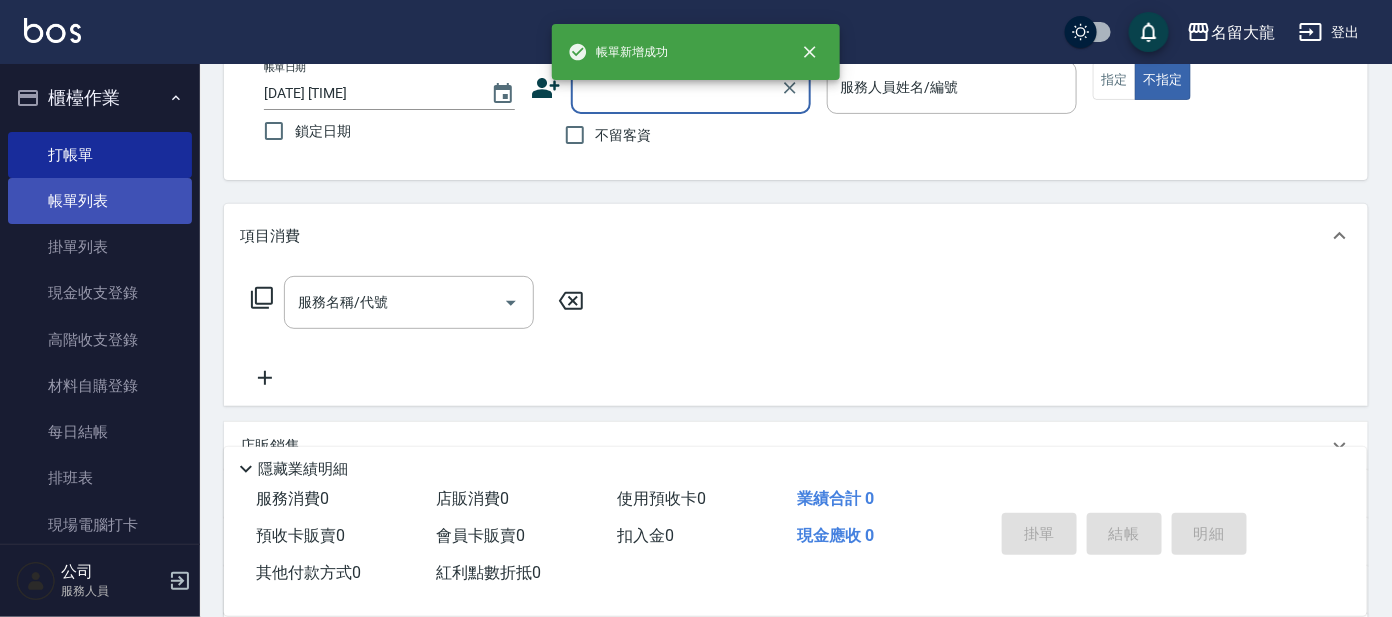 drag, startPoint x: 129, startPoint y: 192, endPoint x: 157, endPoint y: 194, distance: 28.071337 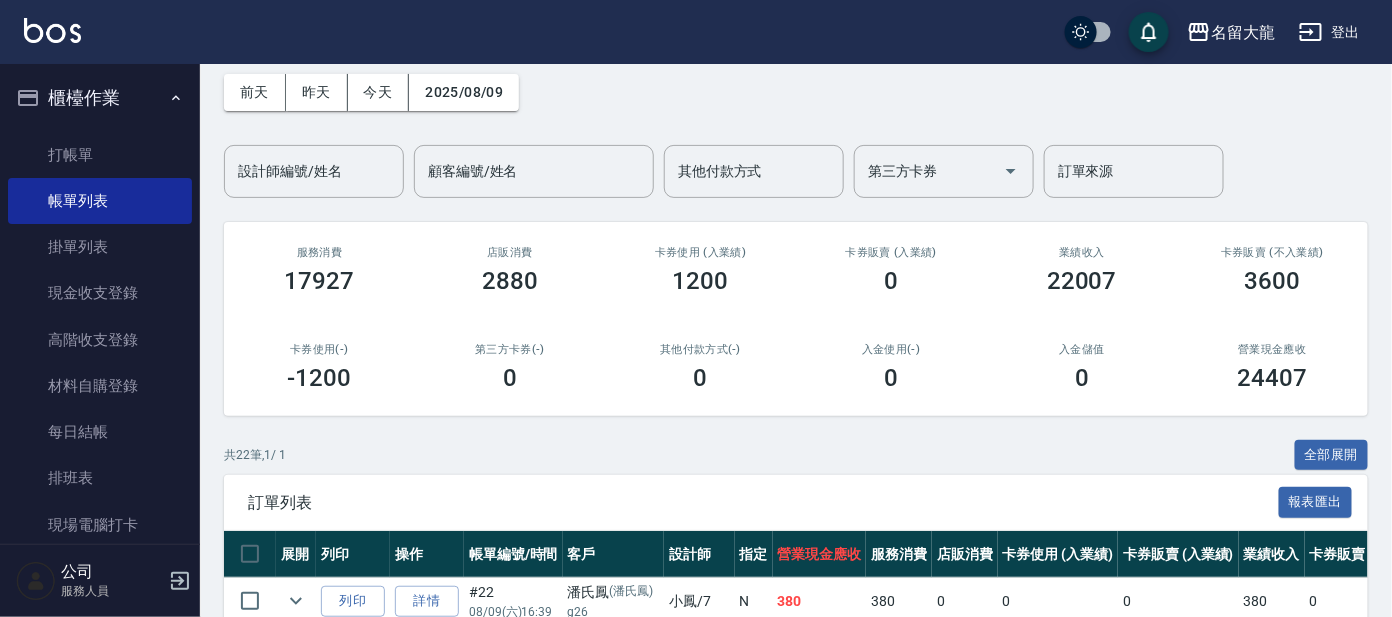 scroll, scrollTop: 249, scrollLeft: 0, axis: vertical 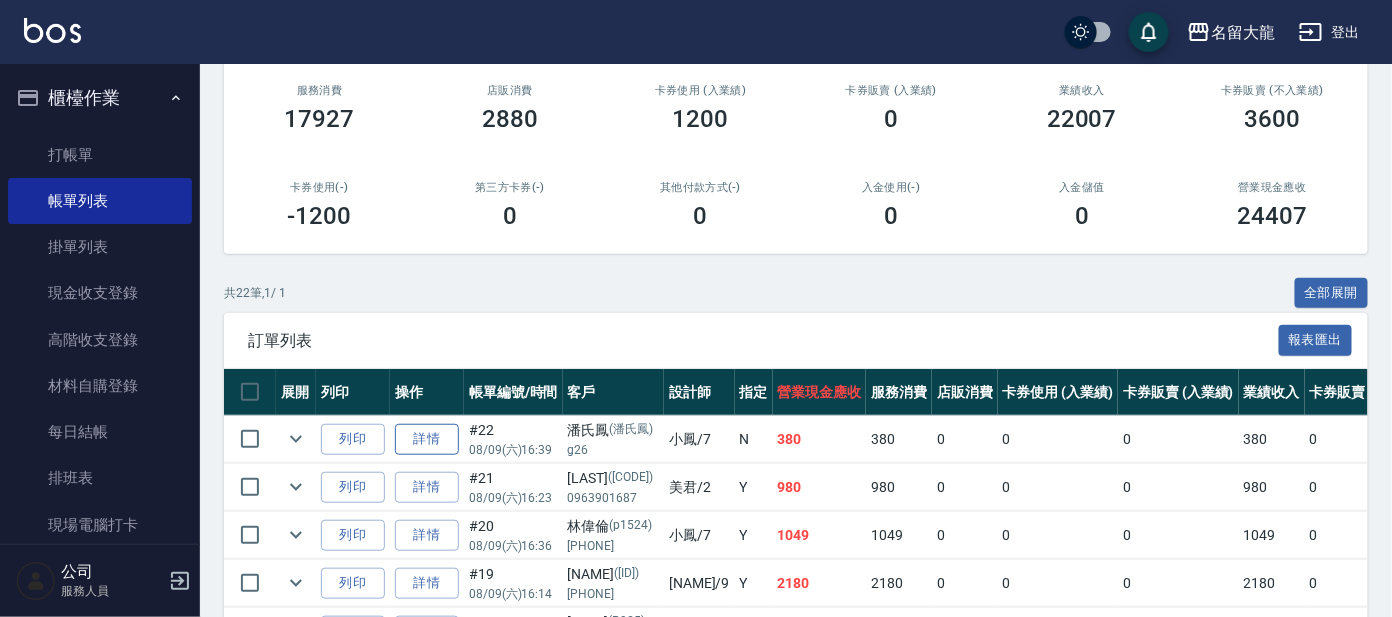 click on "詳情" at bounding box center [427, 439] 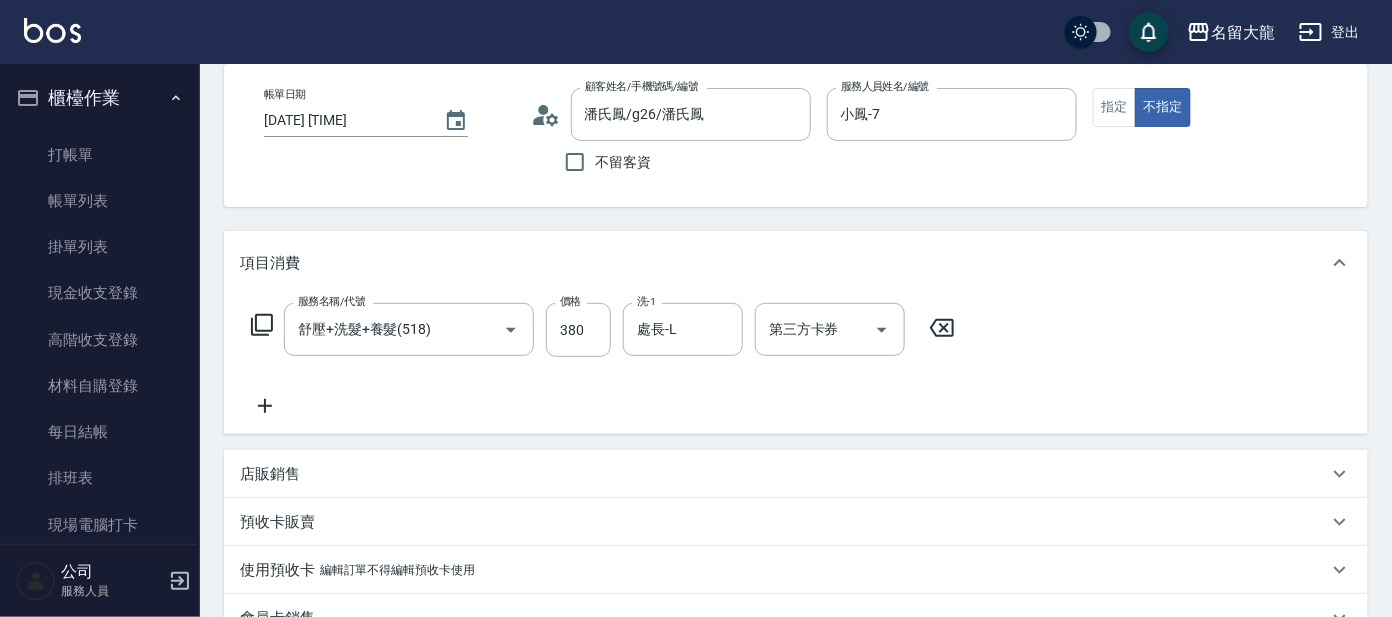 scroll, scrollTop: 249, scrollLeft: 0, axis: vertical 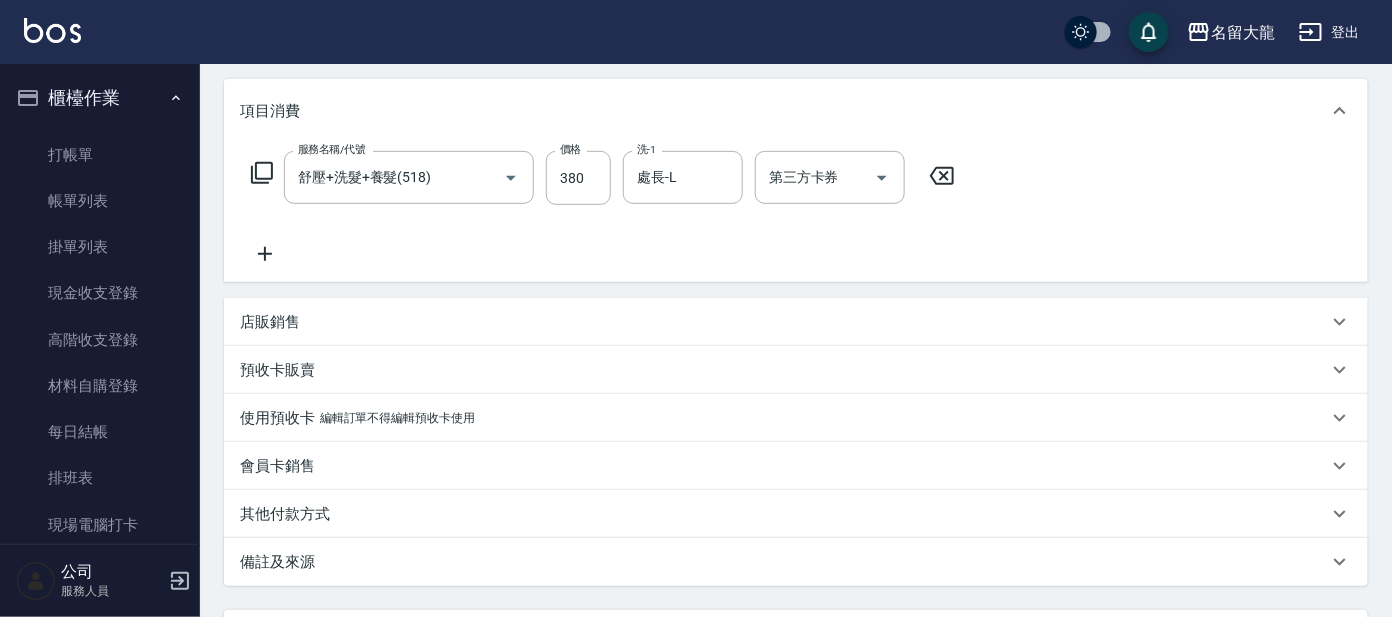 click 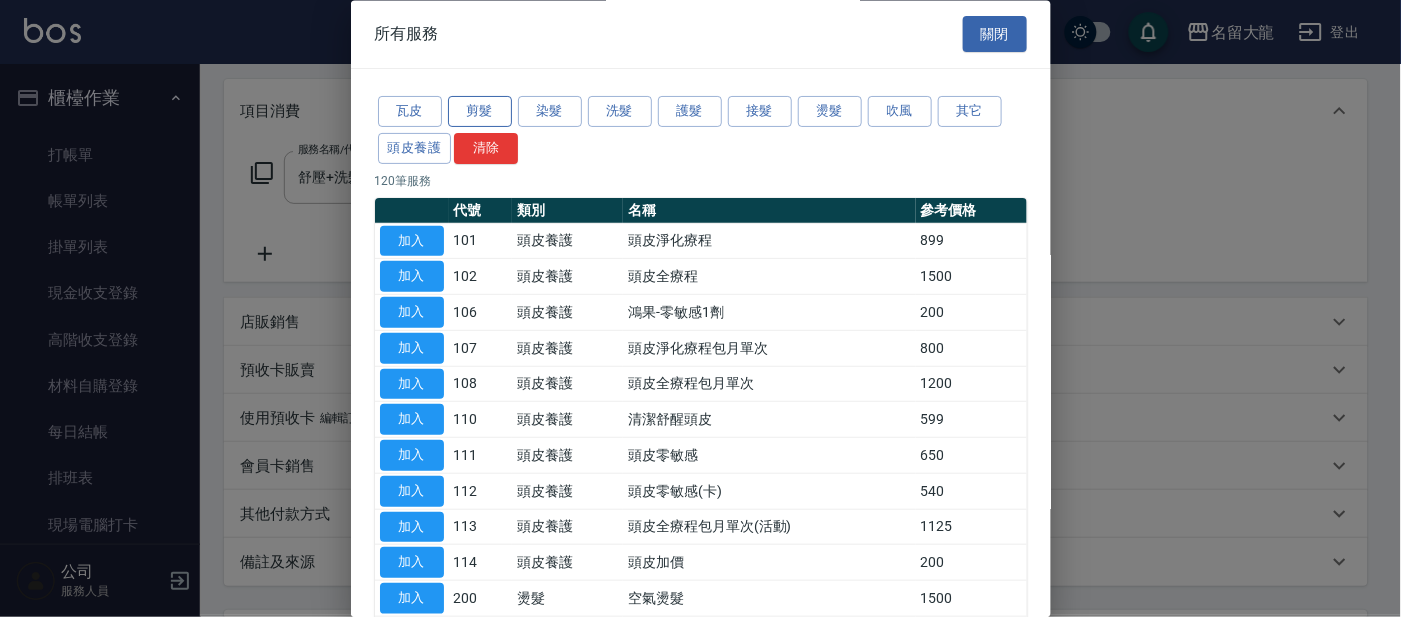 click on "剪髮" at bounding box center [480, 112] 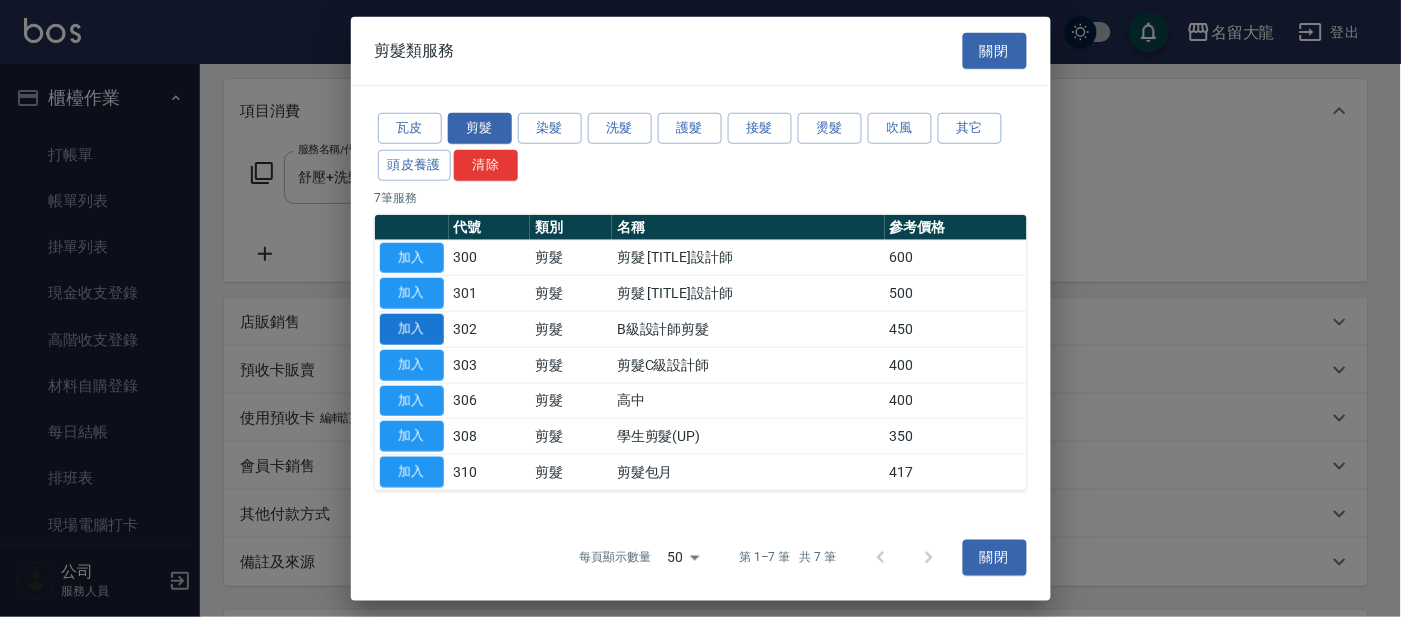 click on "加入" at bounding box center [412, 329] 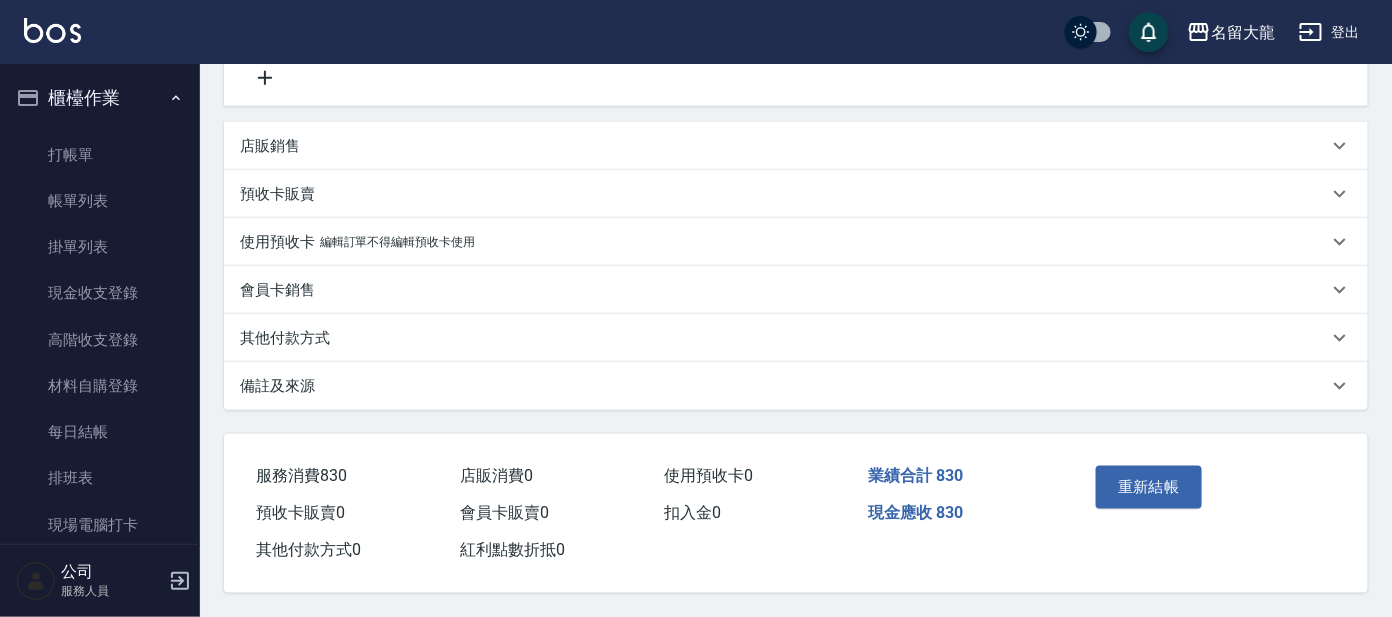 scroll, scrollTop: 507, scrollLeft: 0, axis: vertical 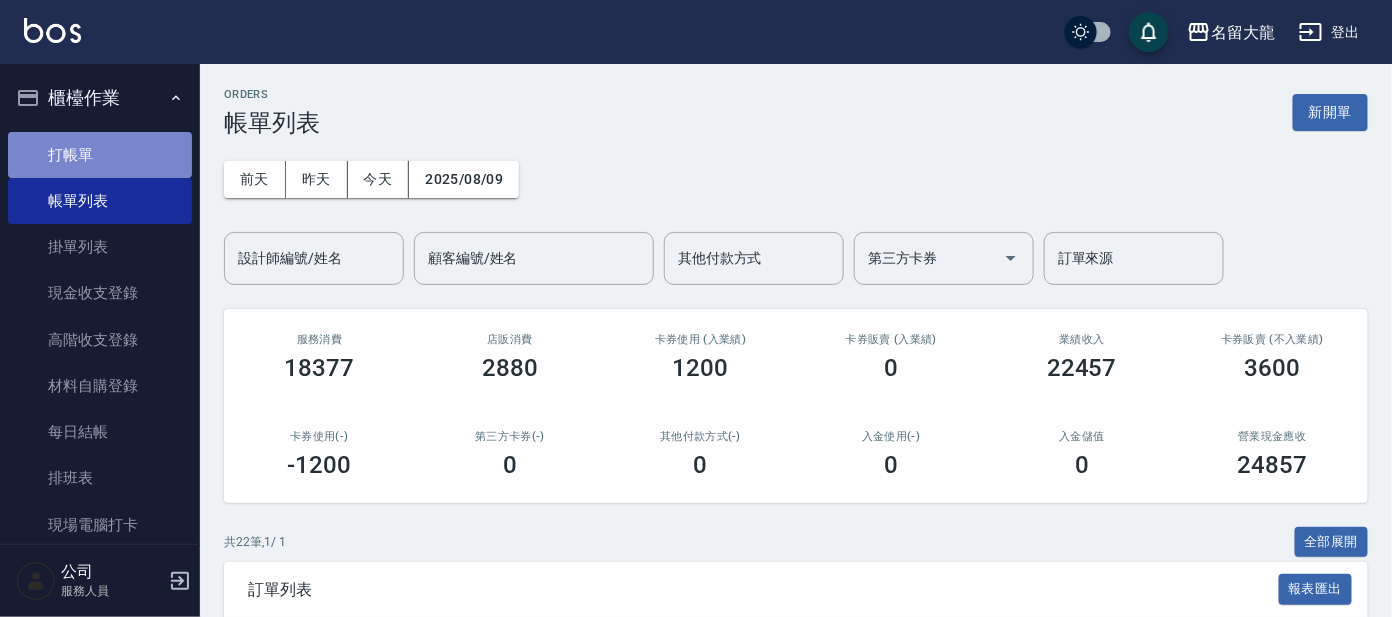 click on "打帳單" at bounding box center [100, 155] 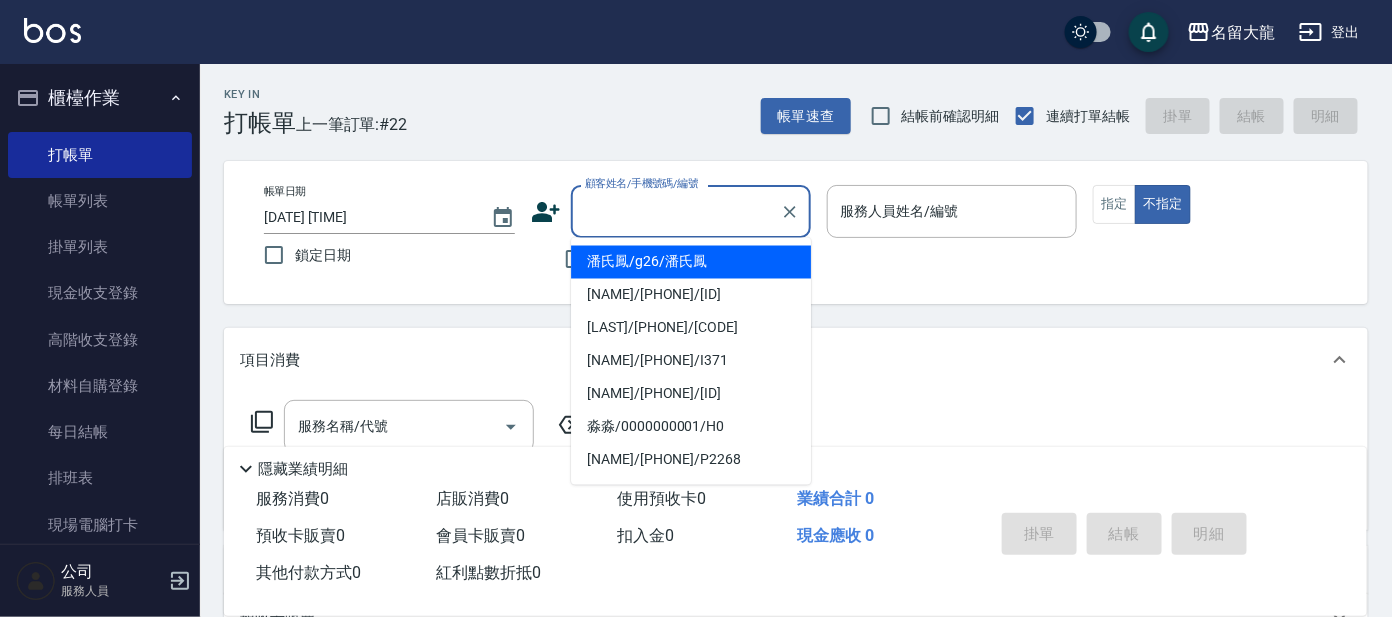 click on "顧客姓名/手機號碼/編號" at bounding box center (676, 211) 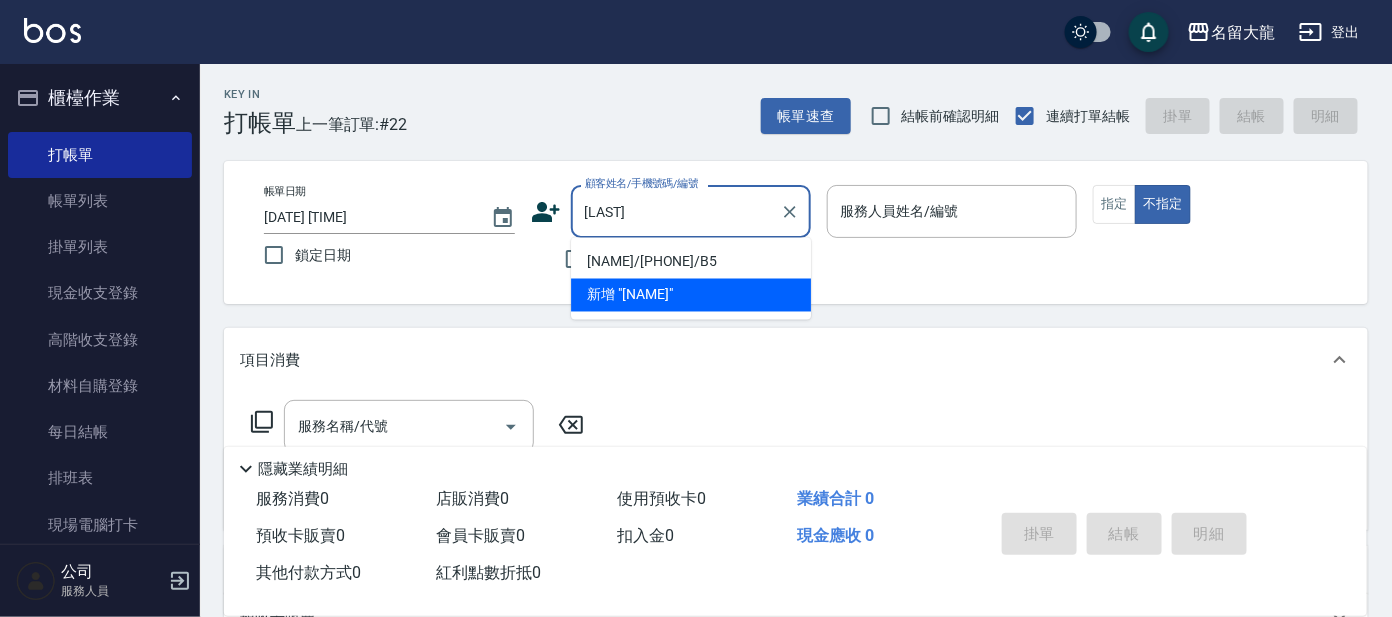 click on "[NAME]/[PHONE]/B5" at bounding box center (691, 262) 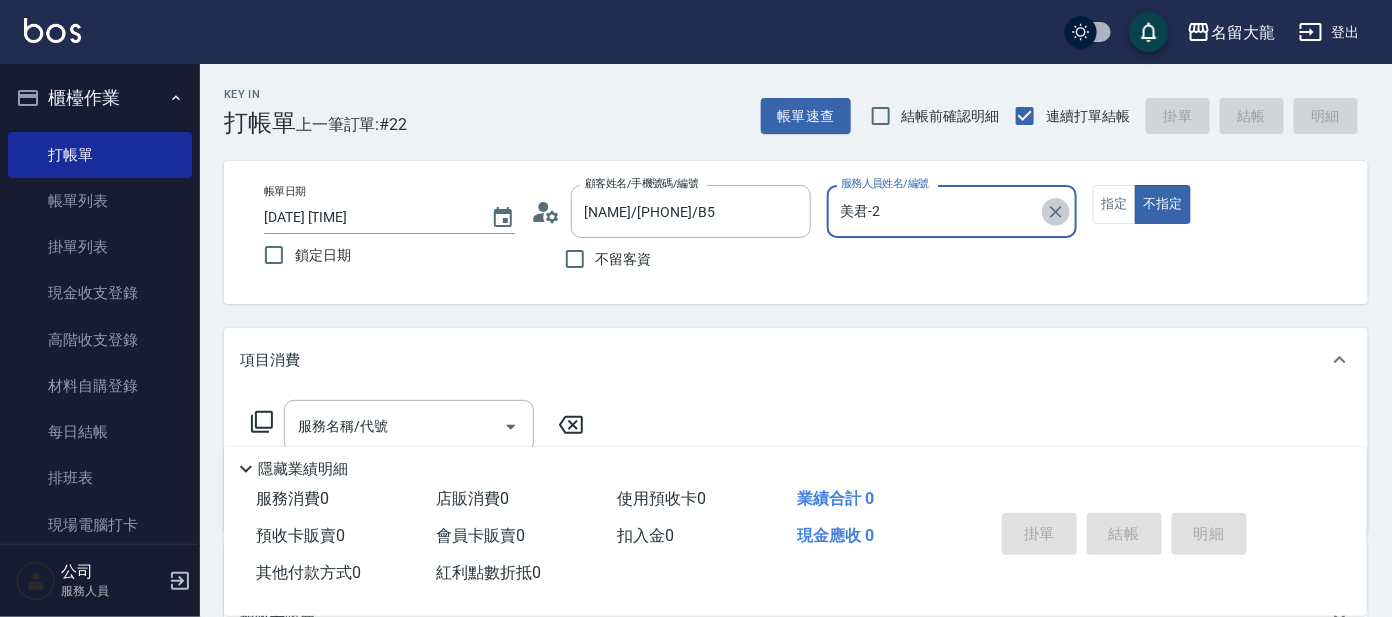 click 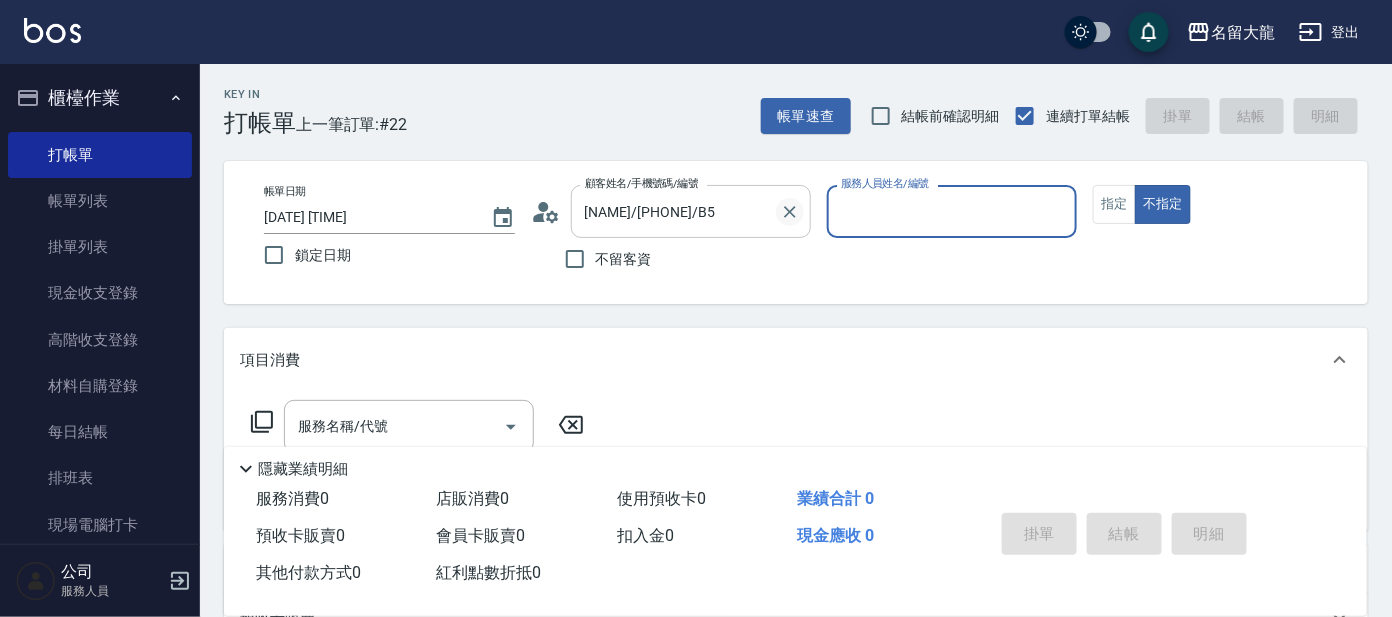 click 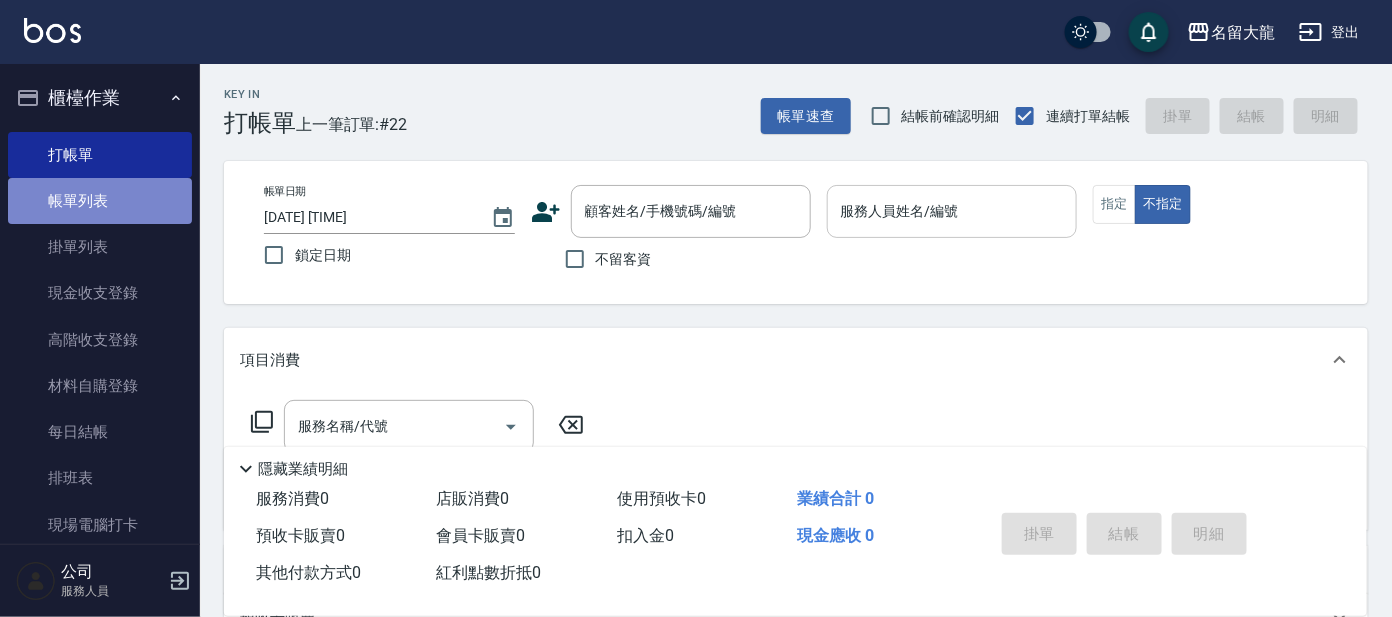 click on "帳單列表" at bounding box center [100, 201] 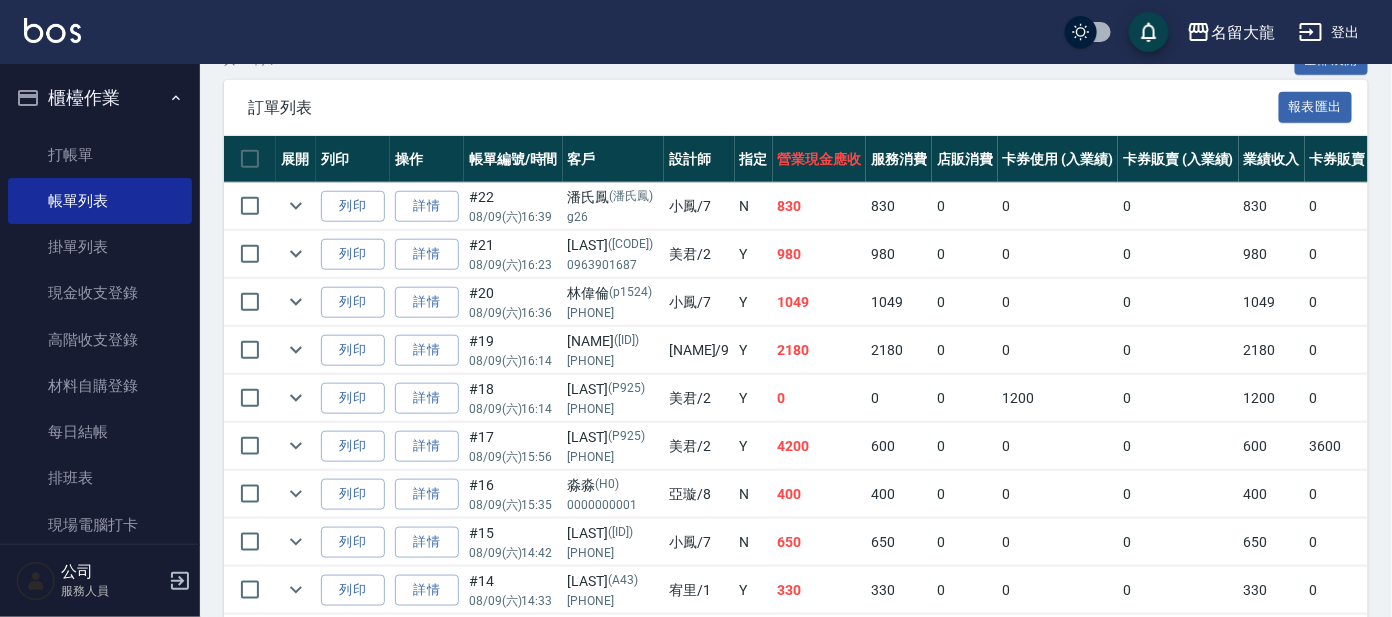 scroll, scrollTop: 374, scrollLeft: 0, axis: vertical 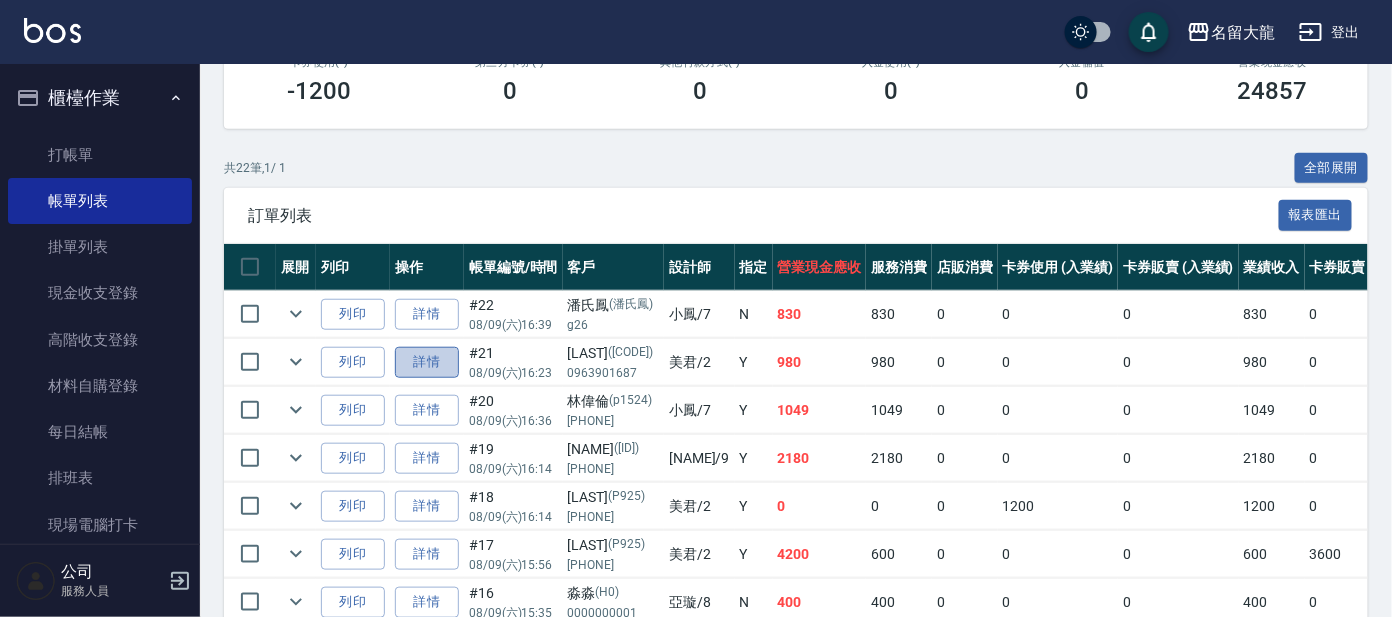 click on "詳情" at bounding box center (427, 362) 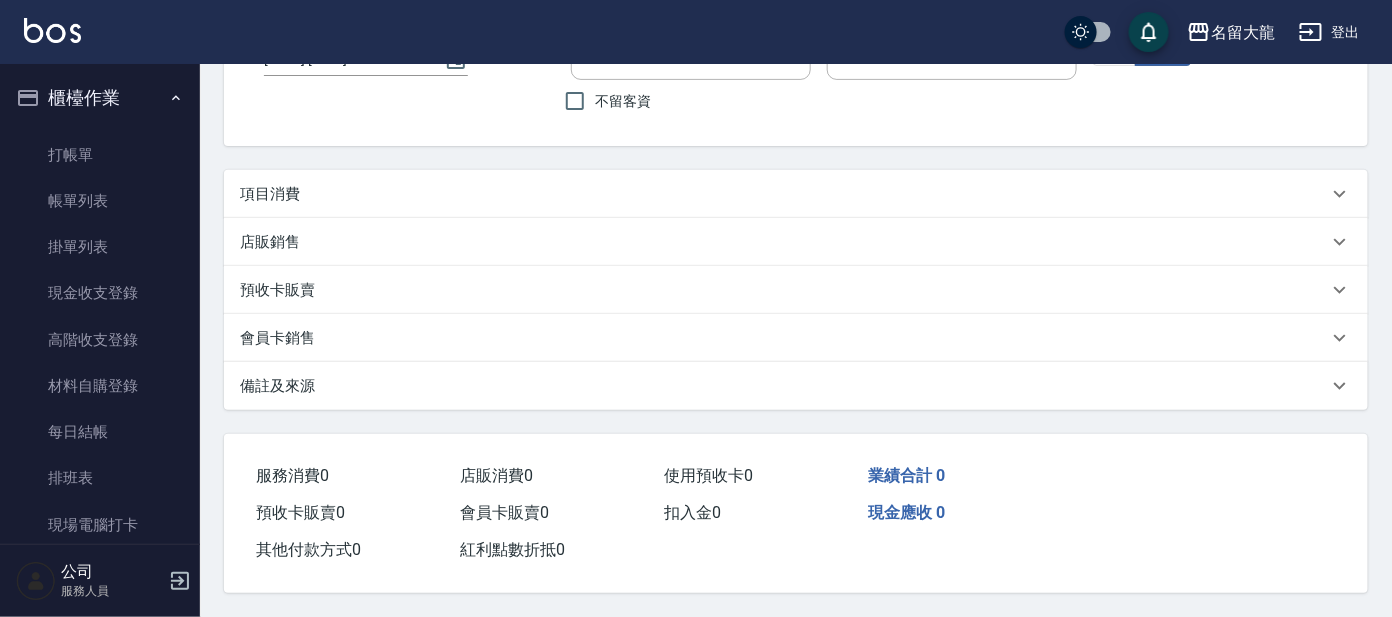 scroll, scrollTop: 0, scrollLeft: 0, axis: both 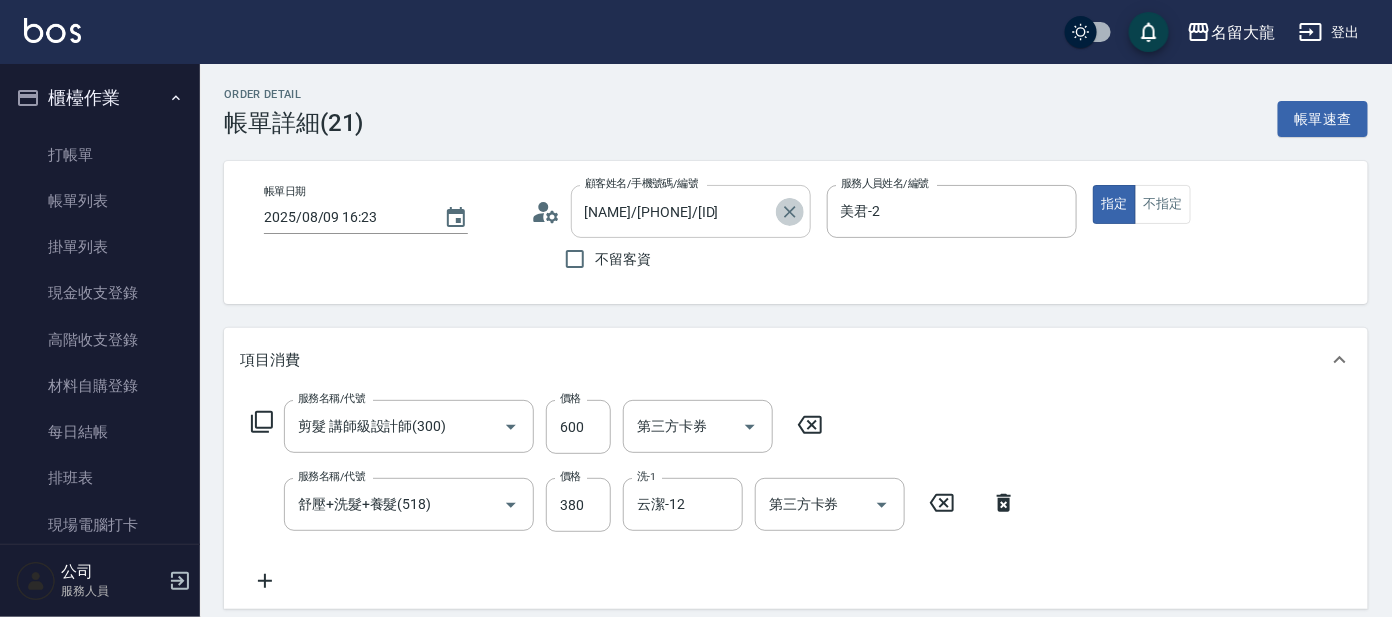 click 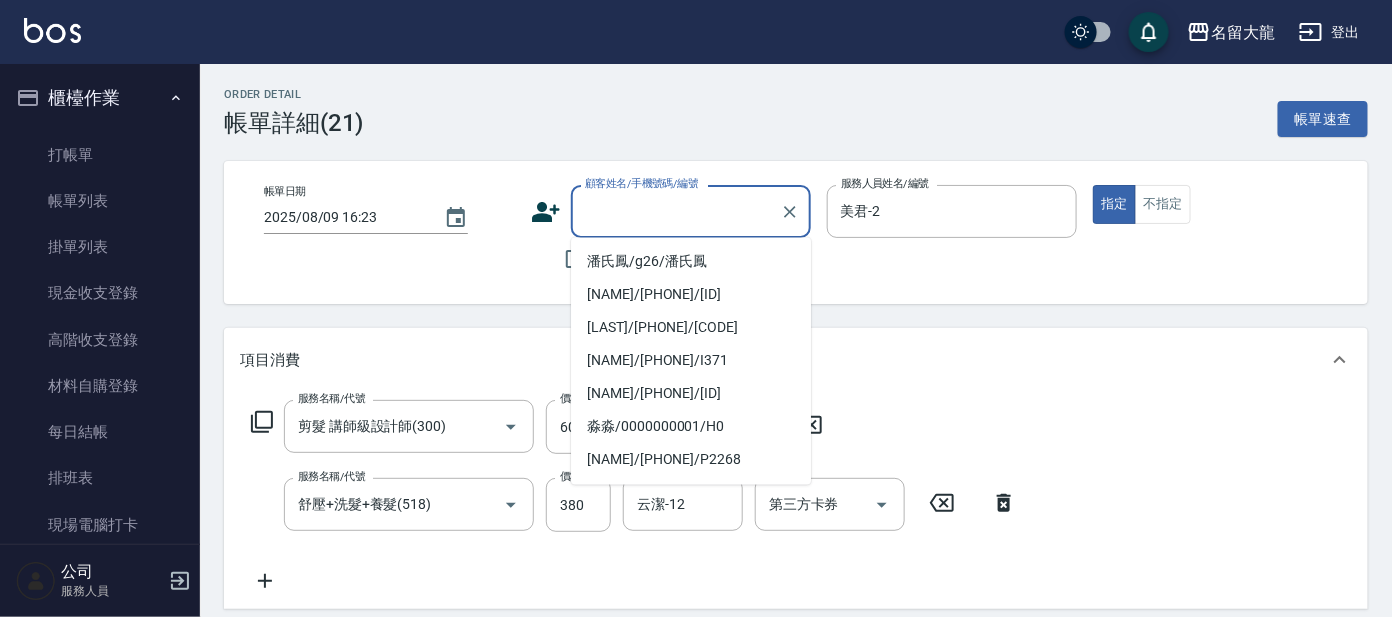 click on "顧客姓名/手機號碼/編號" at bounding box center [676, 211] 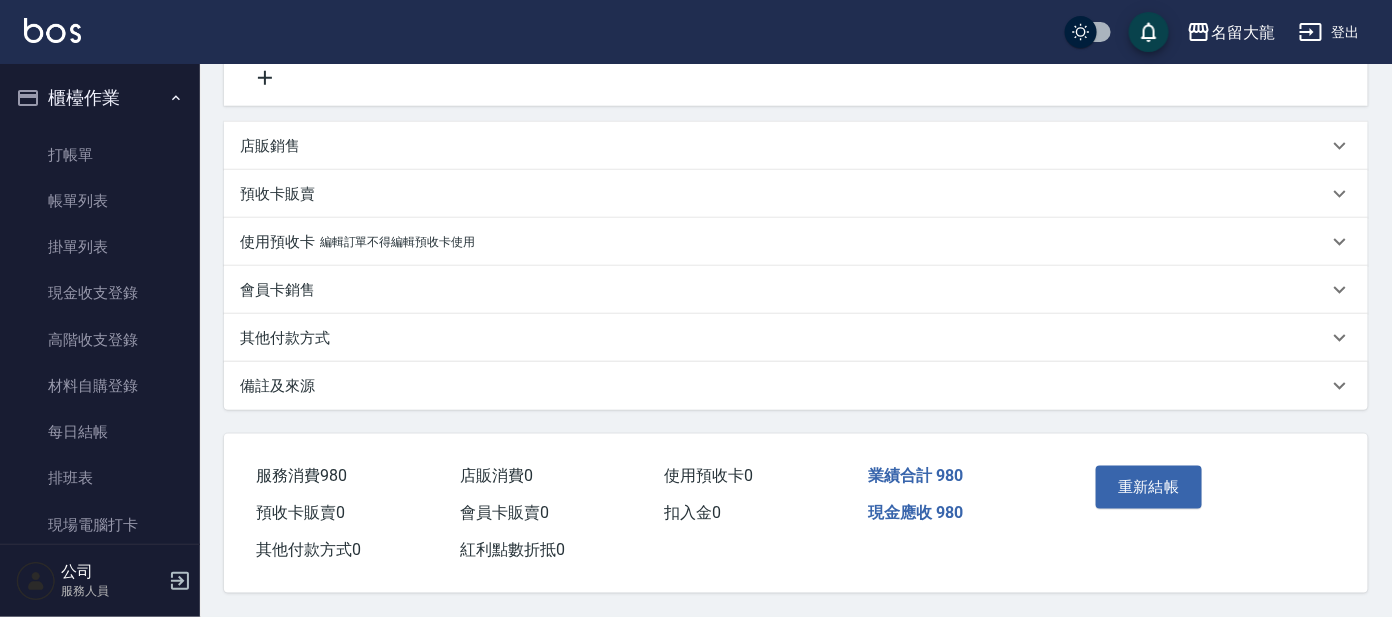 scroll, scrollTop: 507, scrollLeft: 0, axis: vertical 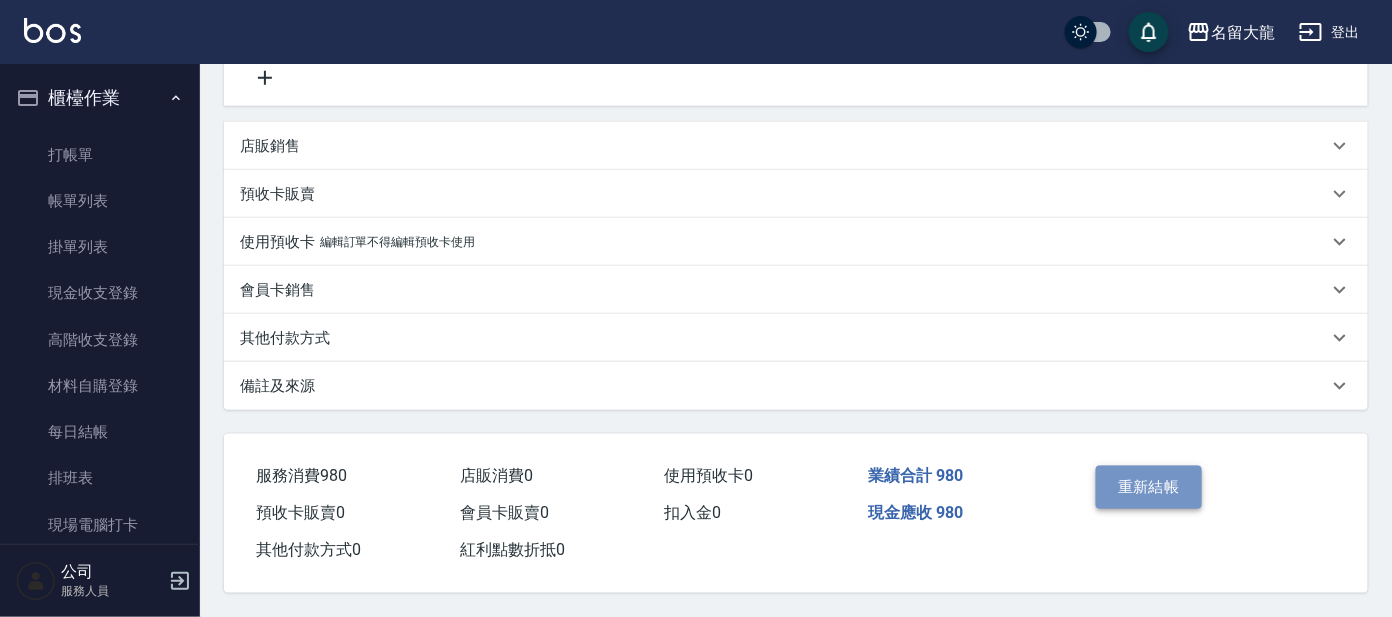 click on "重新結帳" at bounding box center (1149, 487) 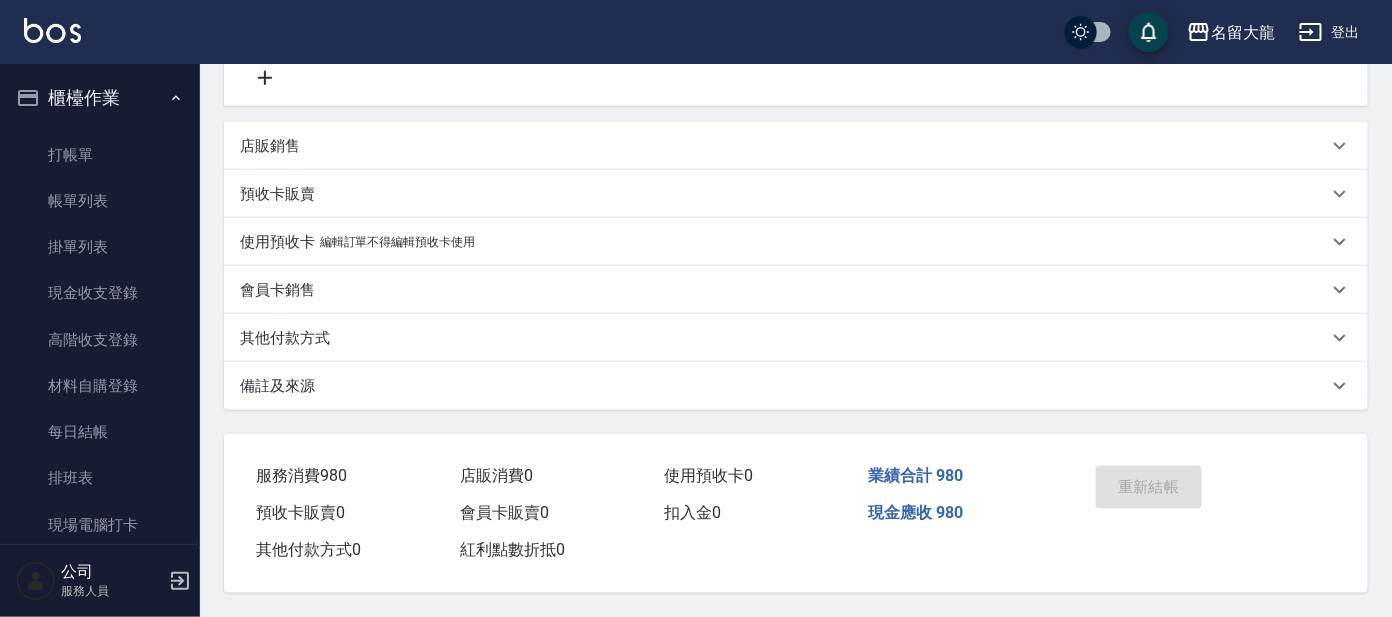 click on "櫃檯作業" at bounding box center [100, 98] 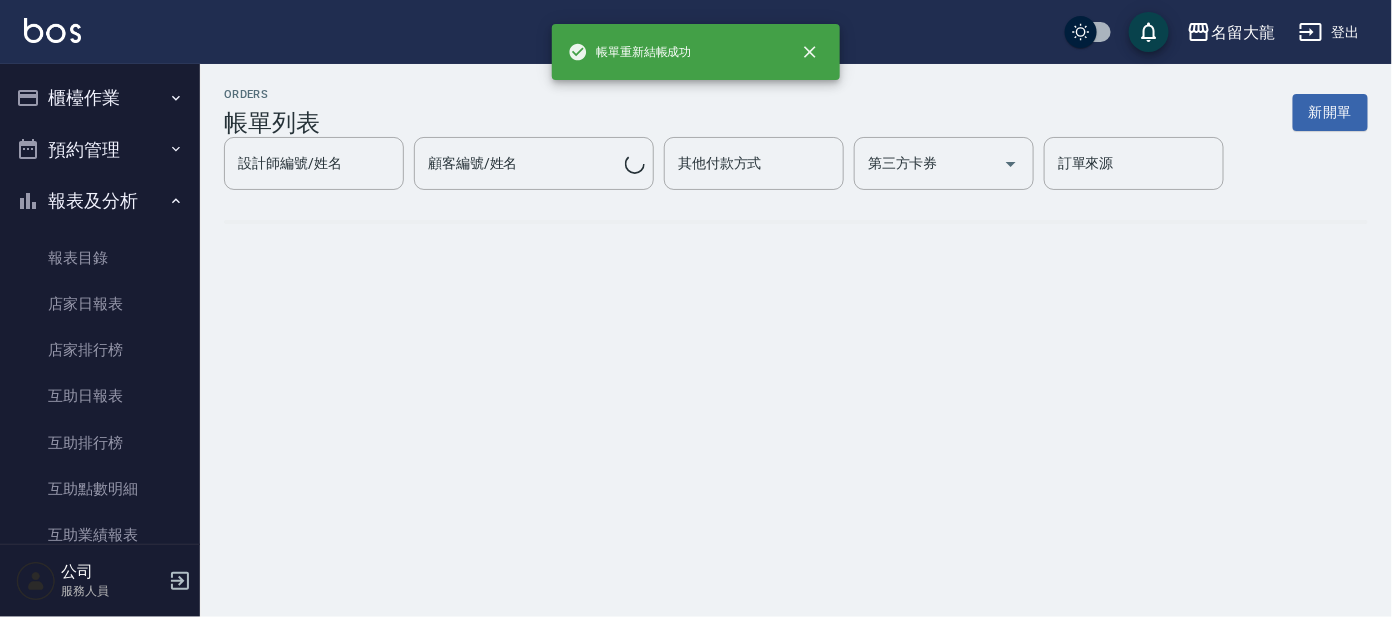 scroll, scrollTop: 0, scrollLeft: 0, axis: both 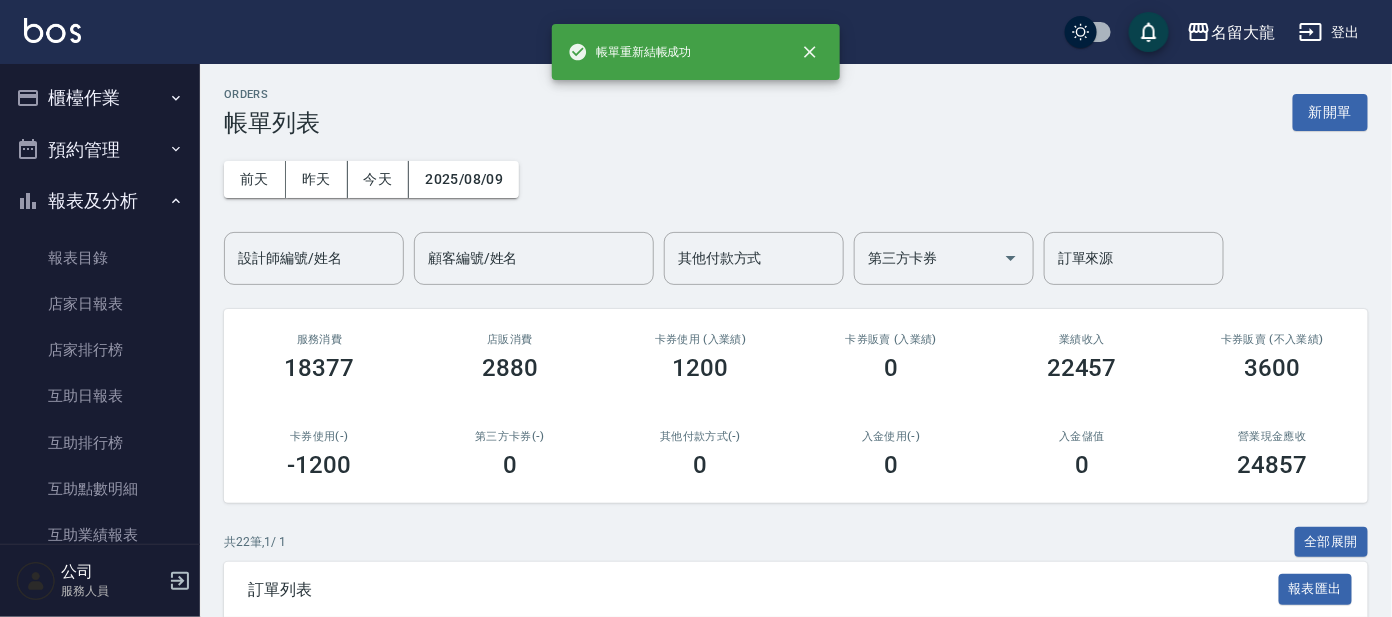 click on "櫃檯作業" at bounding box center [100, 98] 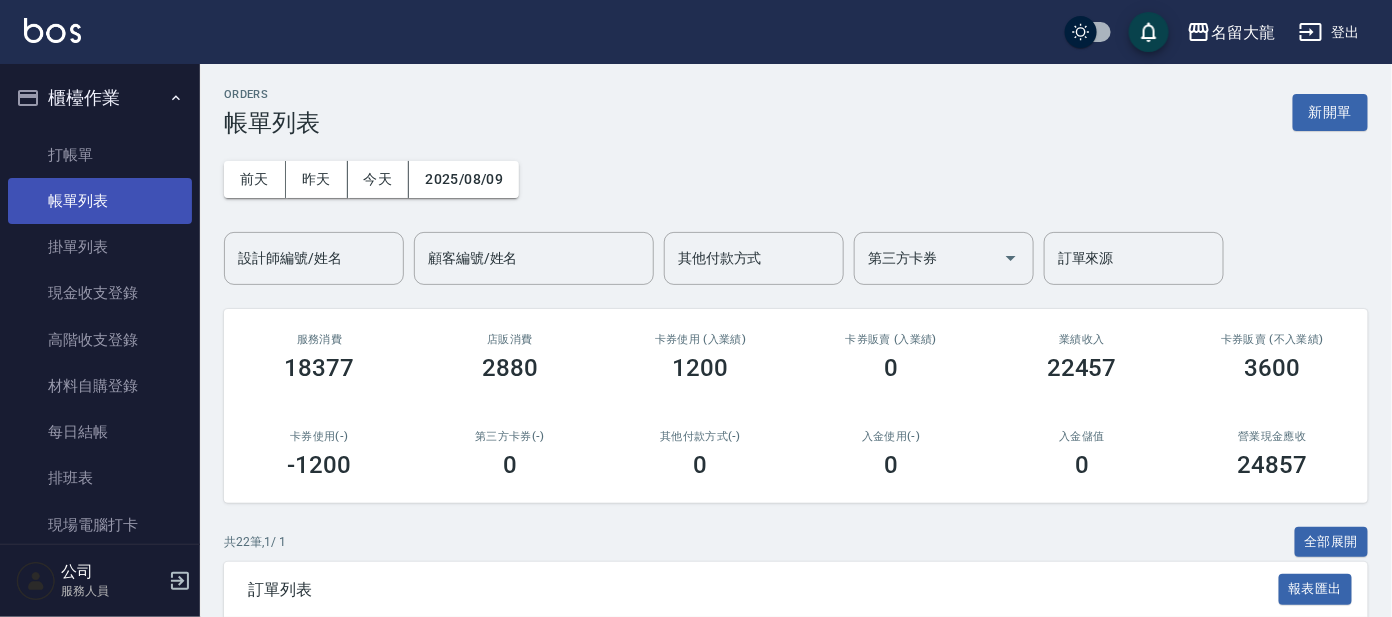 click on "帳單列表" at bounding box center (100, 201) 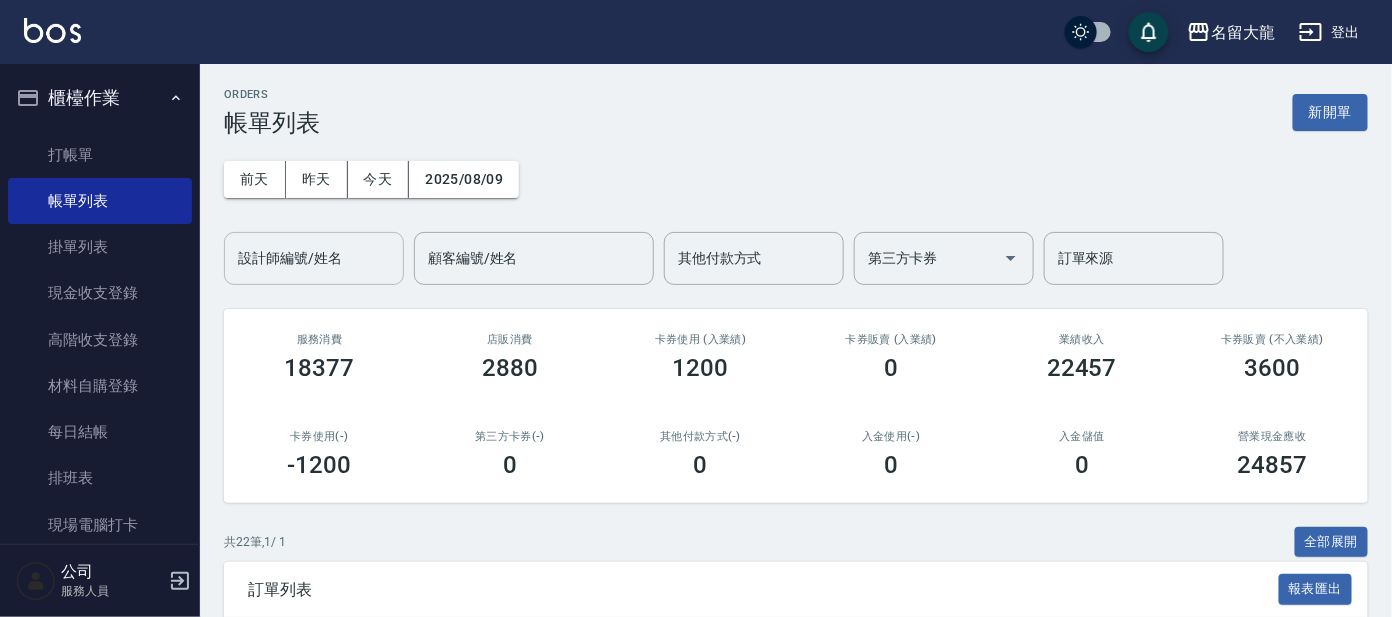 drag, startPoint x: 318, startPoint y: 263, endPoint x: 305, endPoint y: 278, distance: 19.849434 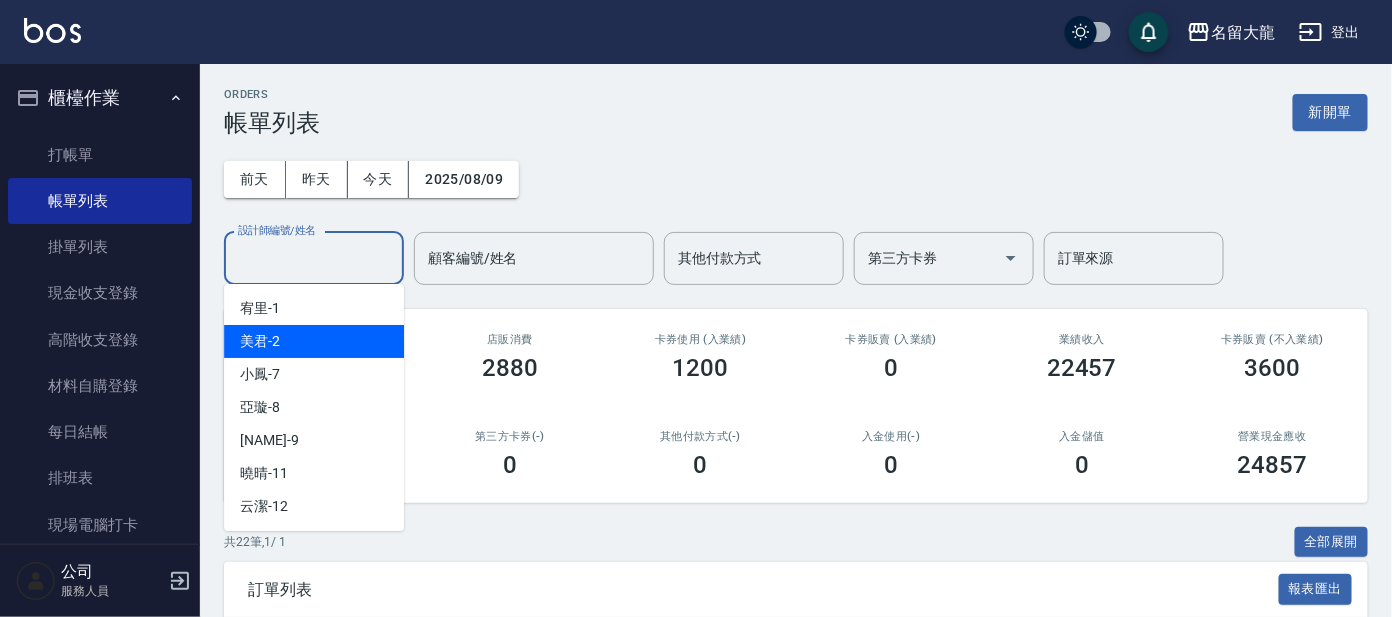 click on "[NAME] -2" at bounding box center [314, 341] 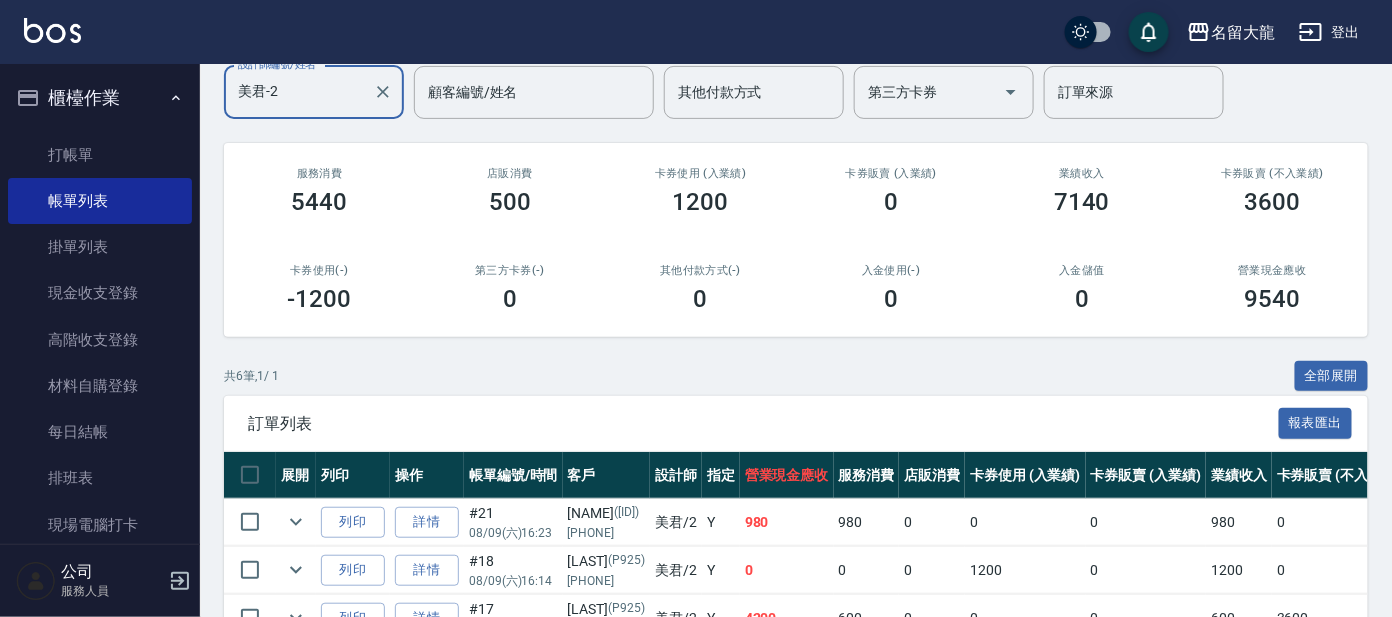 scroll, scrollTop: 431, scrollLeft: 0, axis: vertical 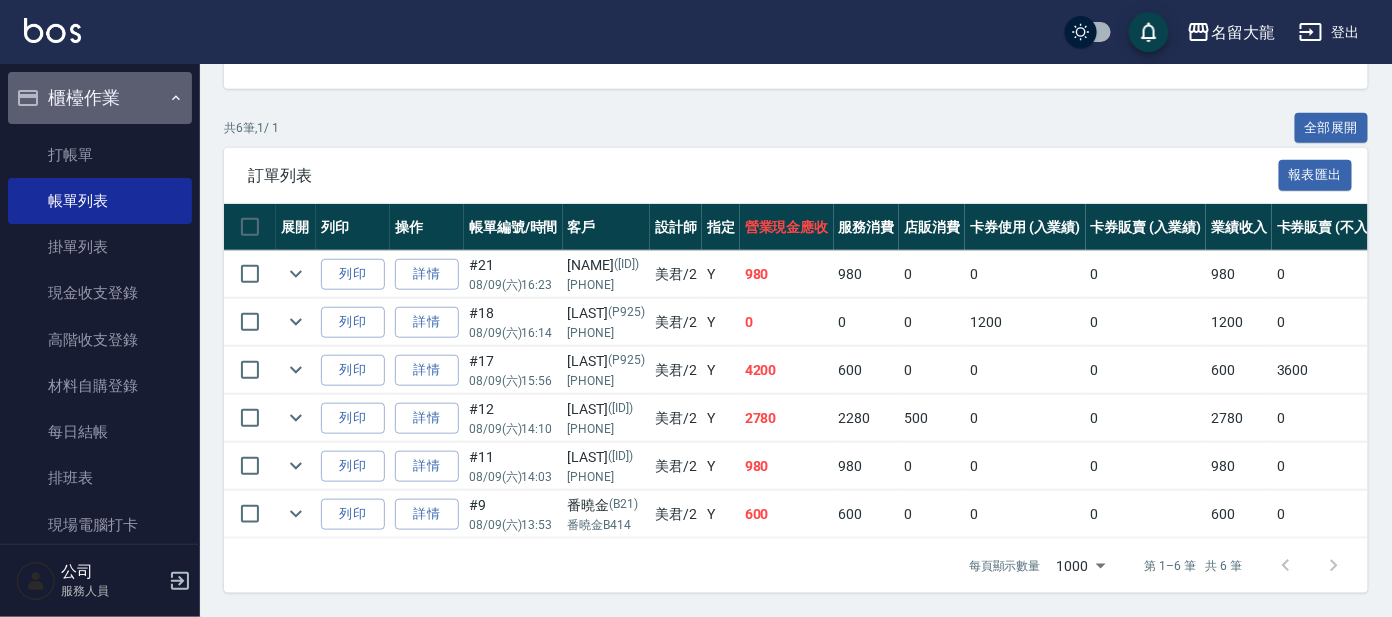 drag, startPoint x: 166, startPoint y: 81, endPoint x: 136, endPoint y: 86, distance: 30.413813 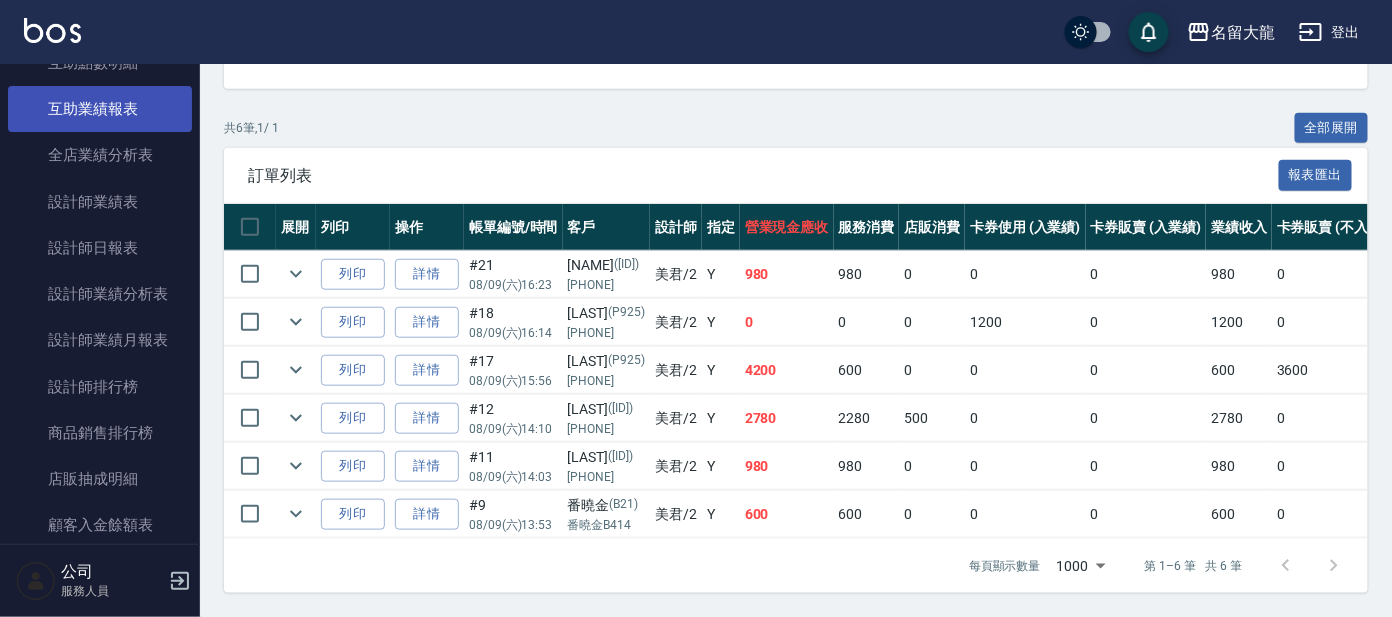 scroll, scrollTop: 282, scrollLeft: 0, axis: vertical 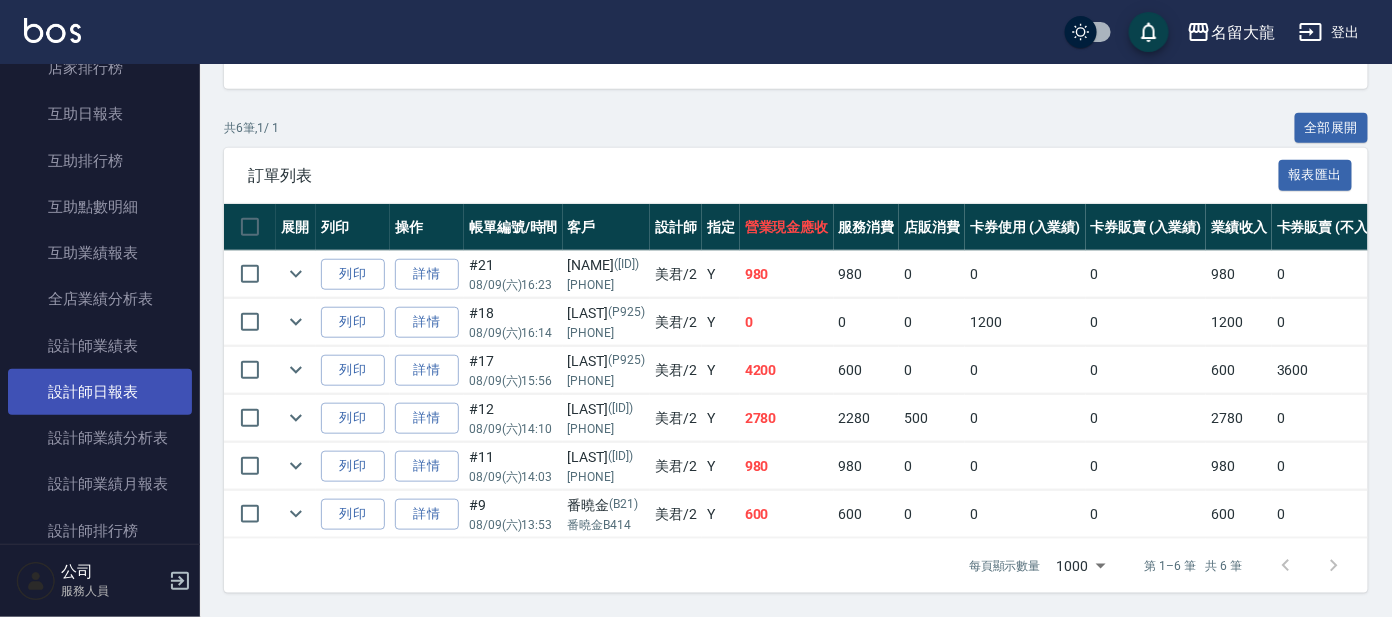 click on "設計師日報表" at bounding box center (100, 392) 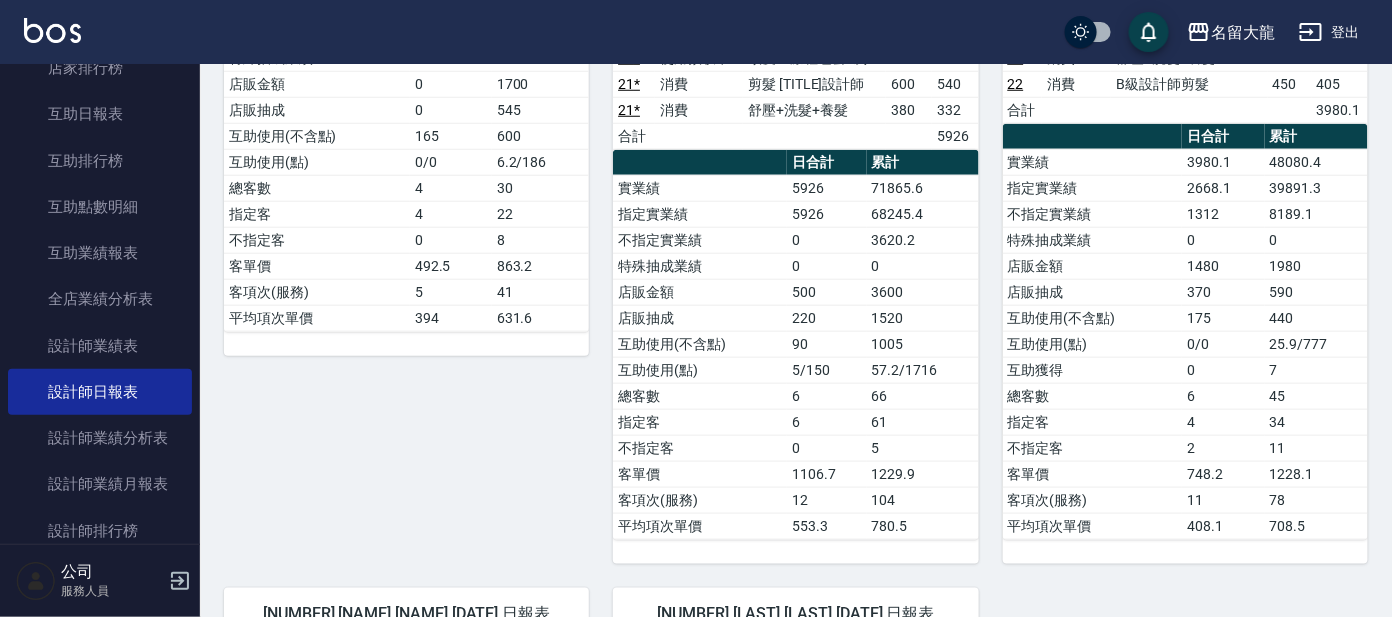 scroll, scrollTop: 499, scrollLeft: 0, axis: vertical 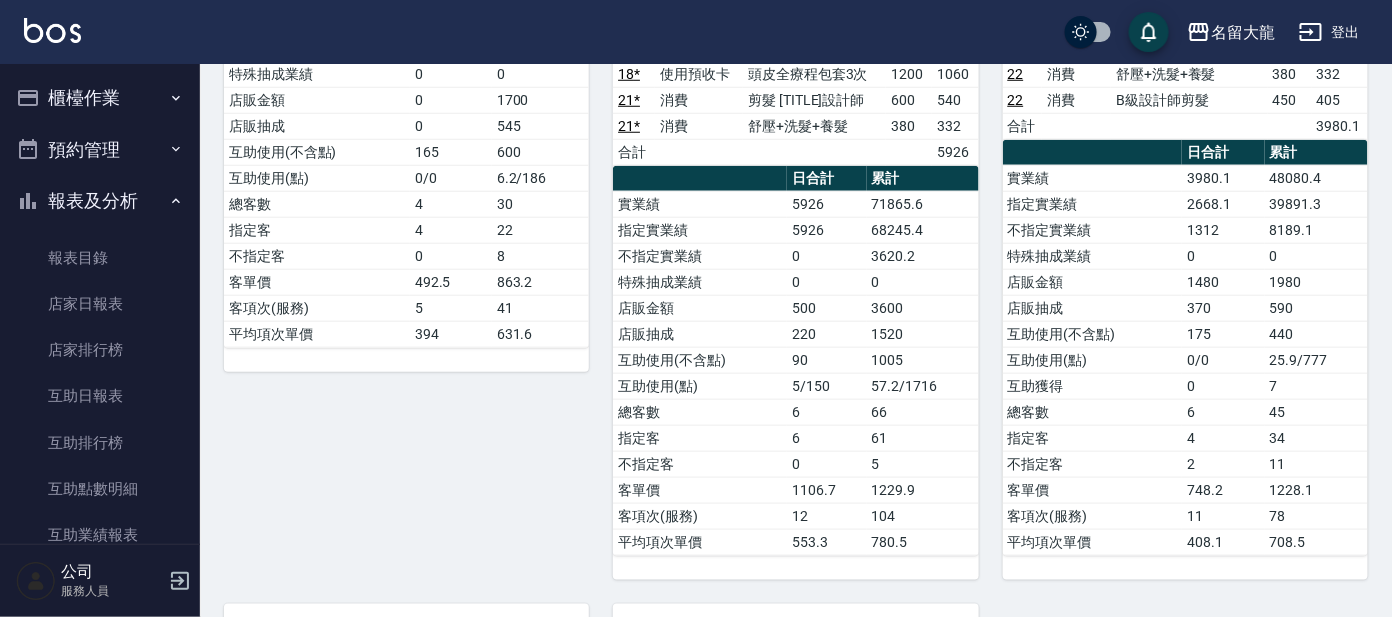 click on "櫃檯作業" at bounding box center [100, 98] 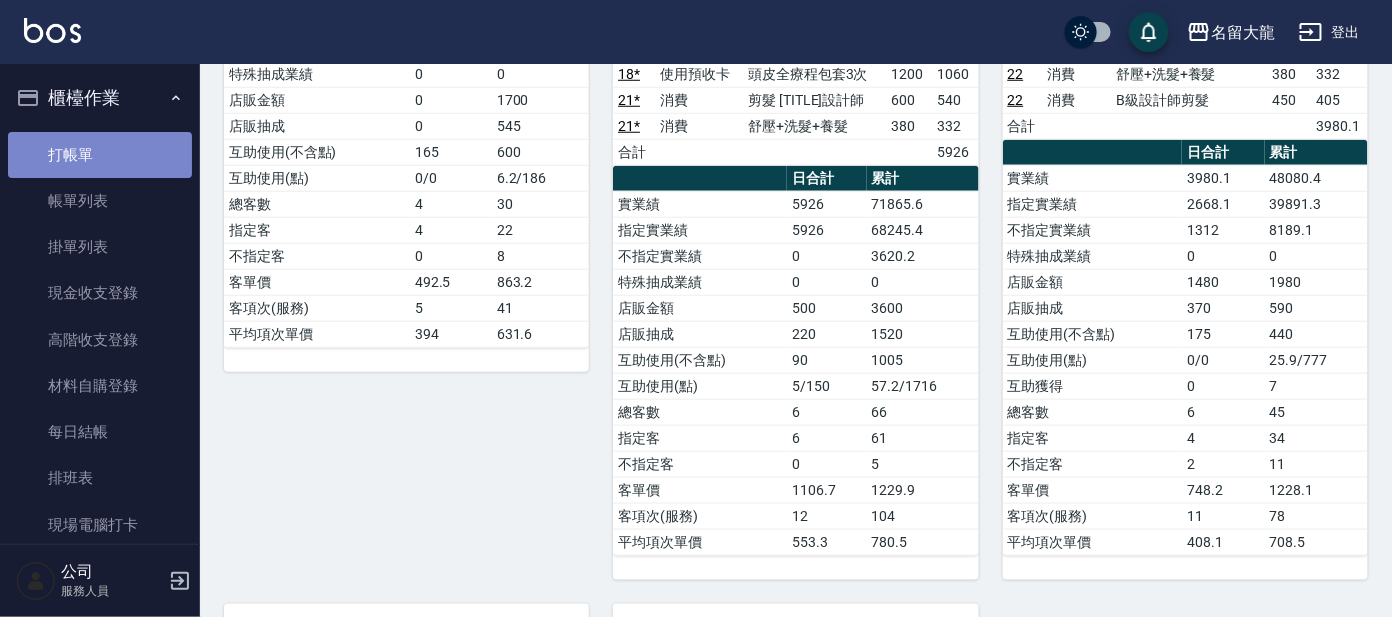 click on "打帳單" at bounding box center [100, 155] 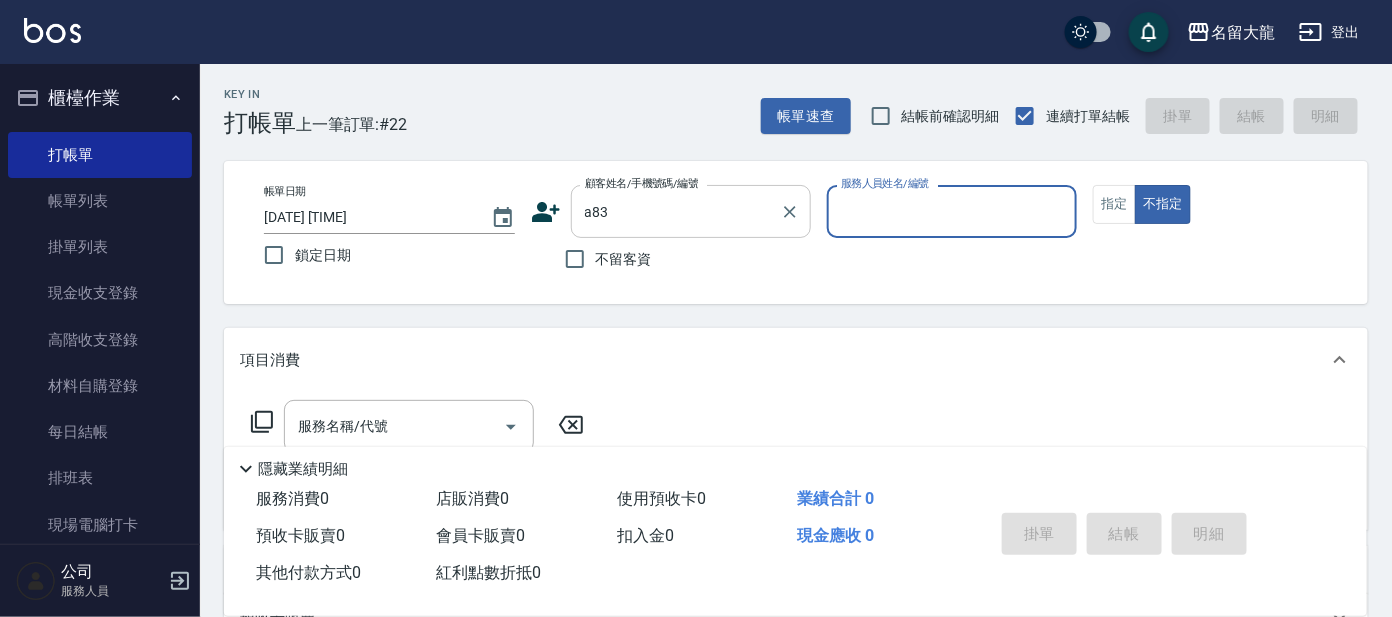 click on "a83" at bounding box center (676, 211) 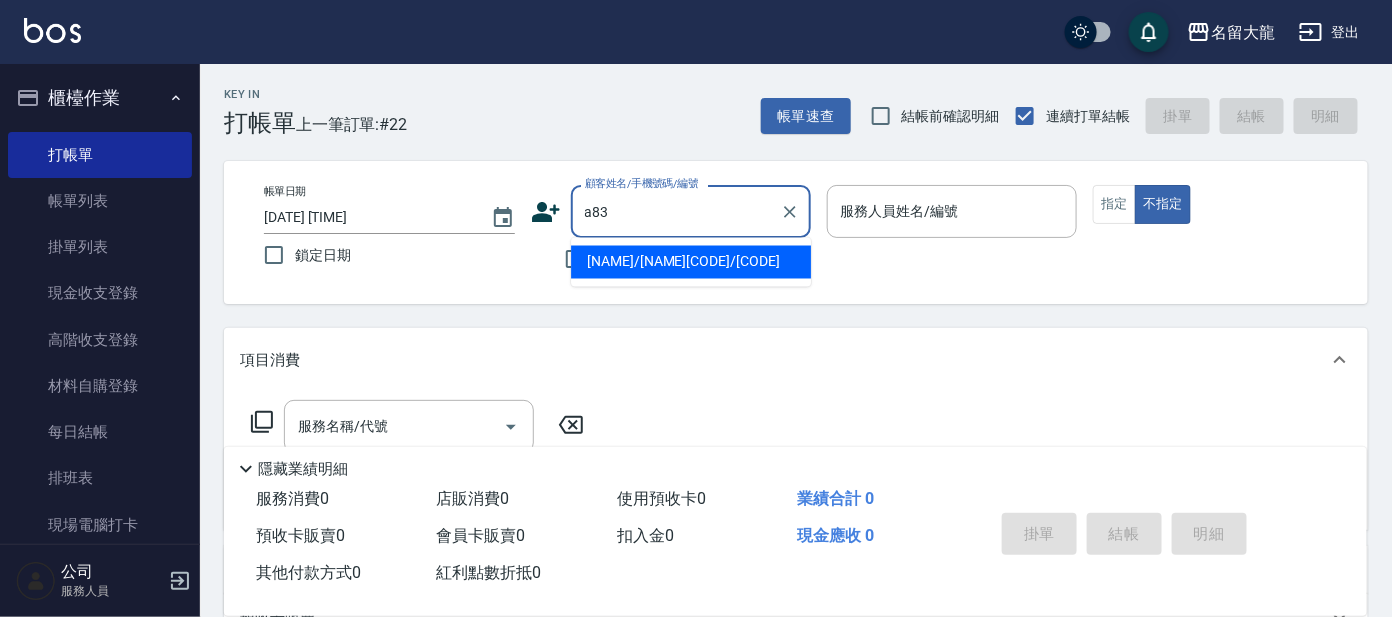 click on "[NAME]/[NAME][CODE]/[CODE]" at bounding box center [691, 262] 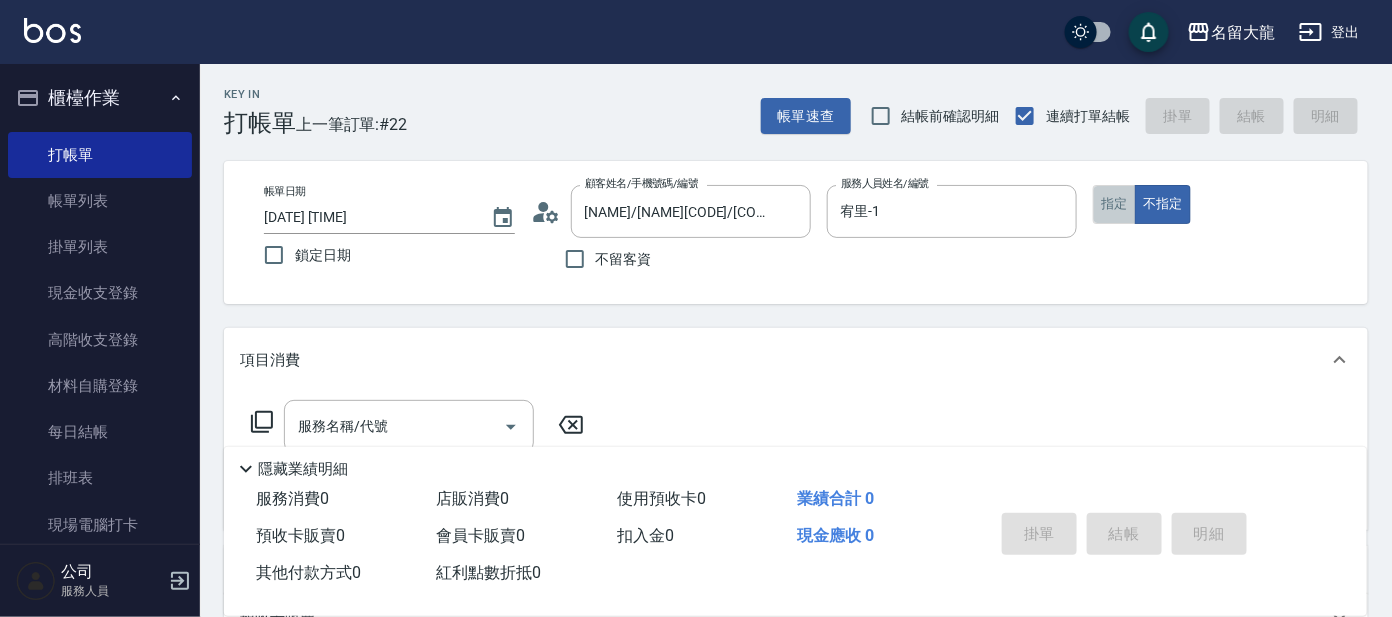 click on "指定" at bounding box center (1114, 204) 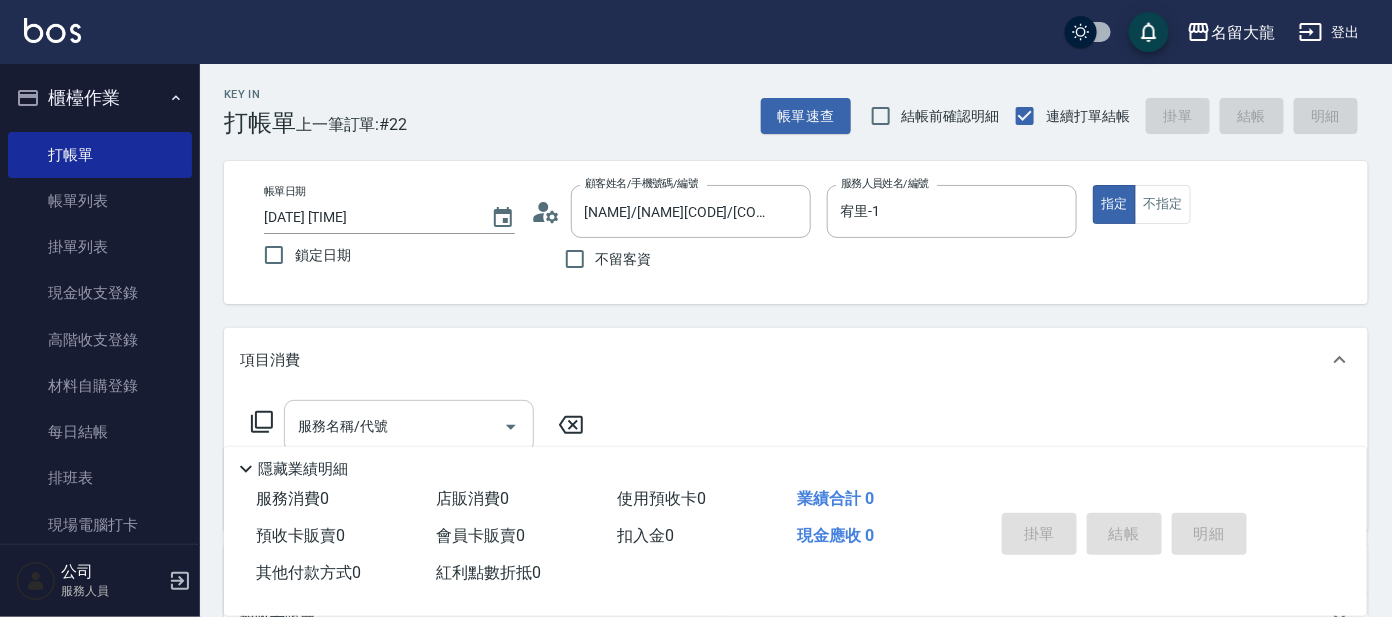 click on "服務名稱/代號" at bounding box center [394, 426] 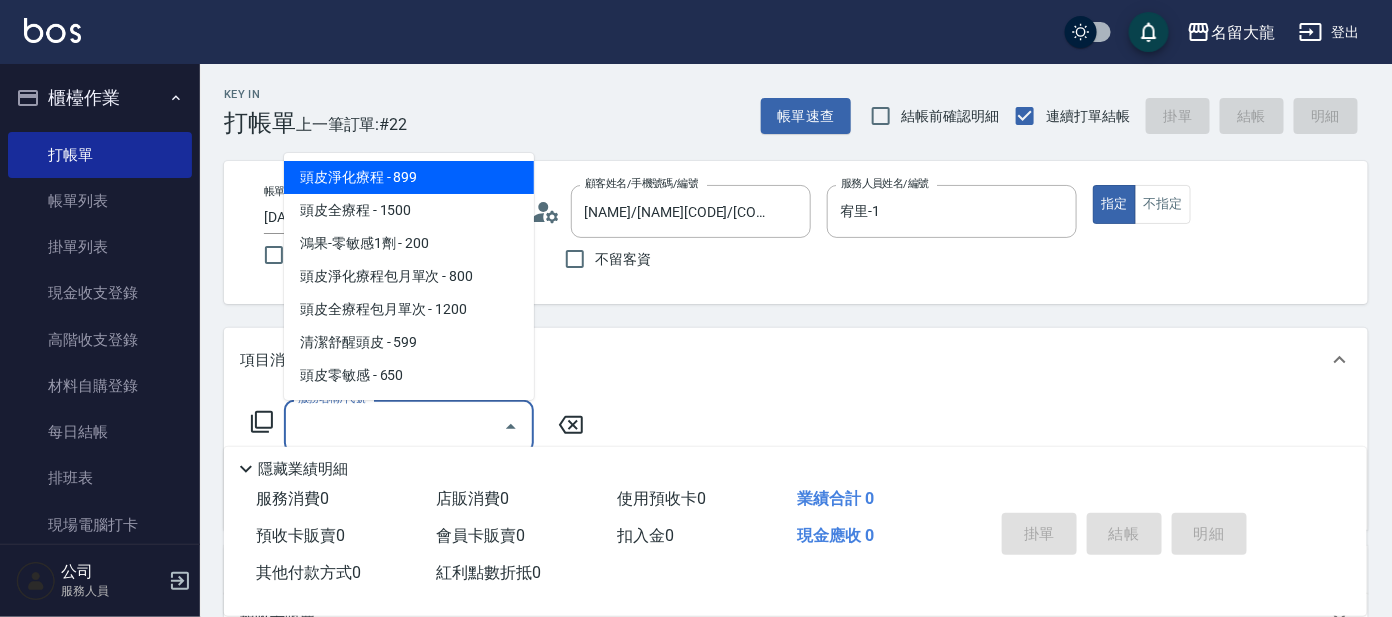 click 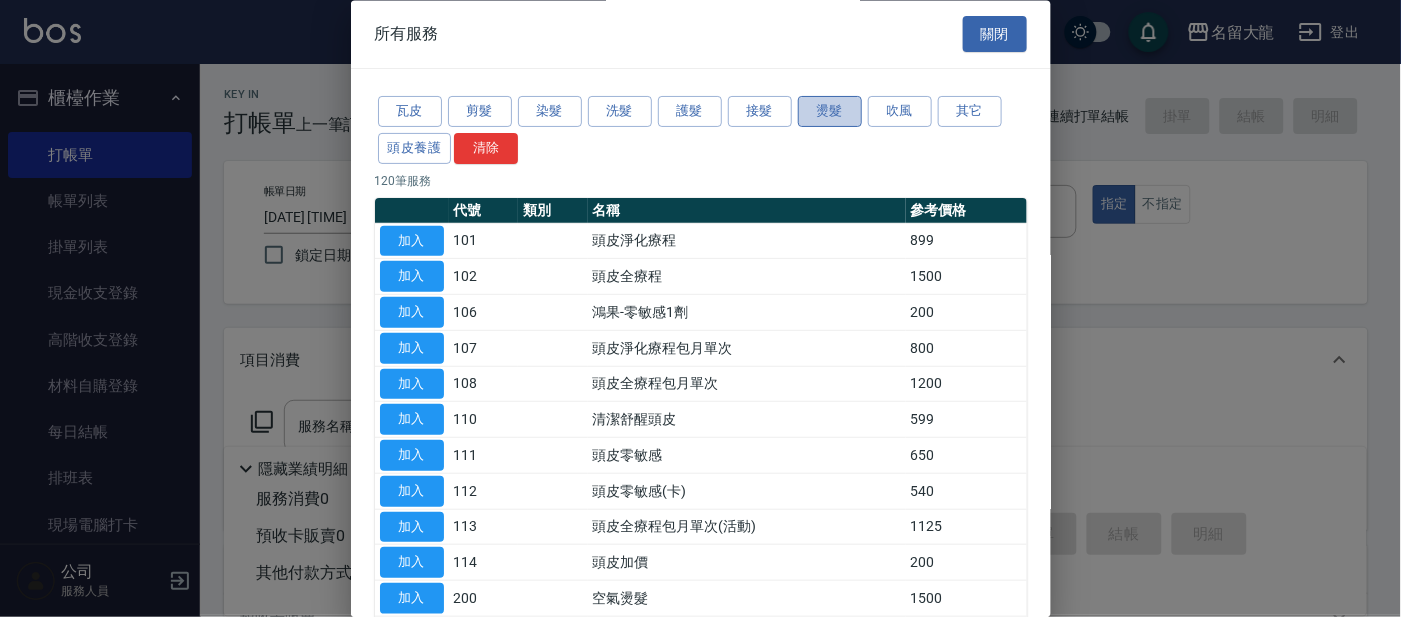 click on "燙髮" at bounding box center (830, 112) 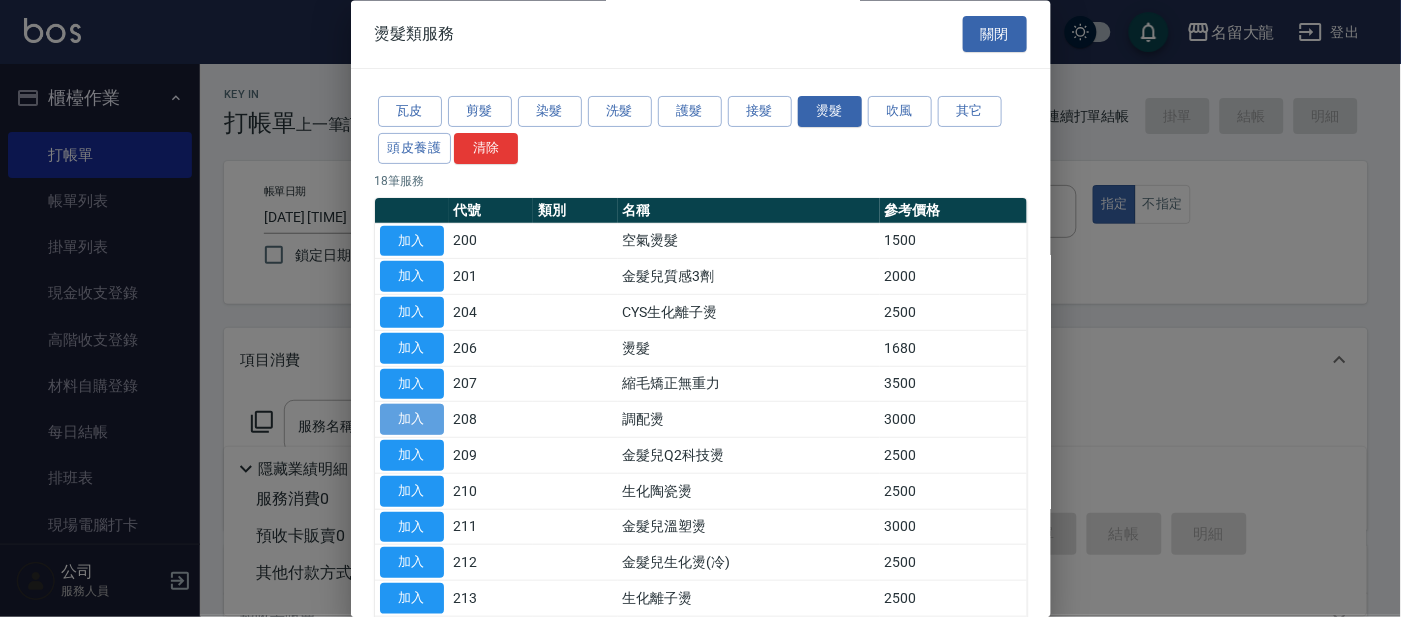 click on "加入" at bounding box center [412, 420] 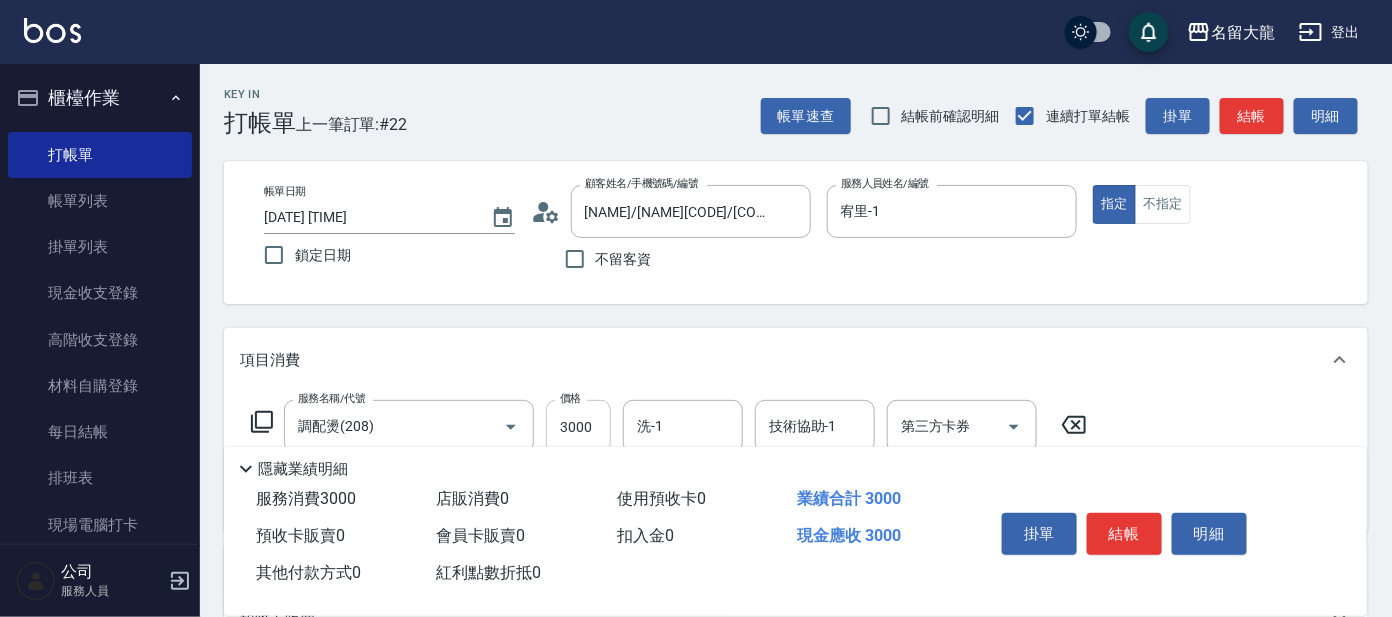 click on "3000" at bounding box center [578, 427] 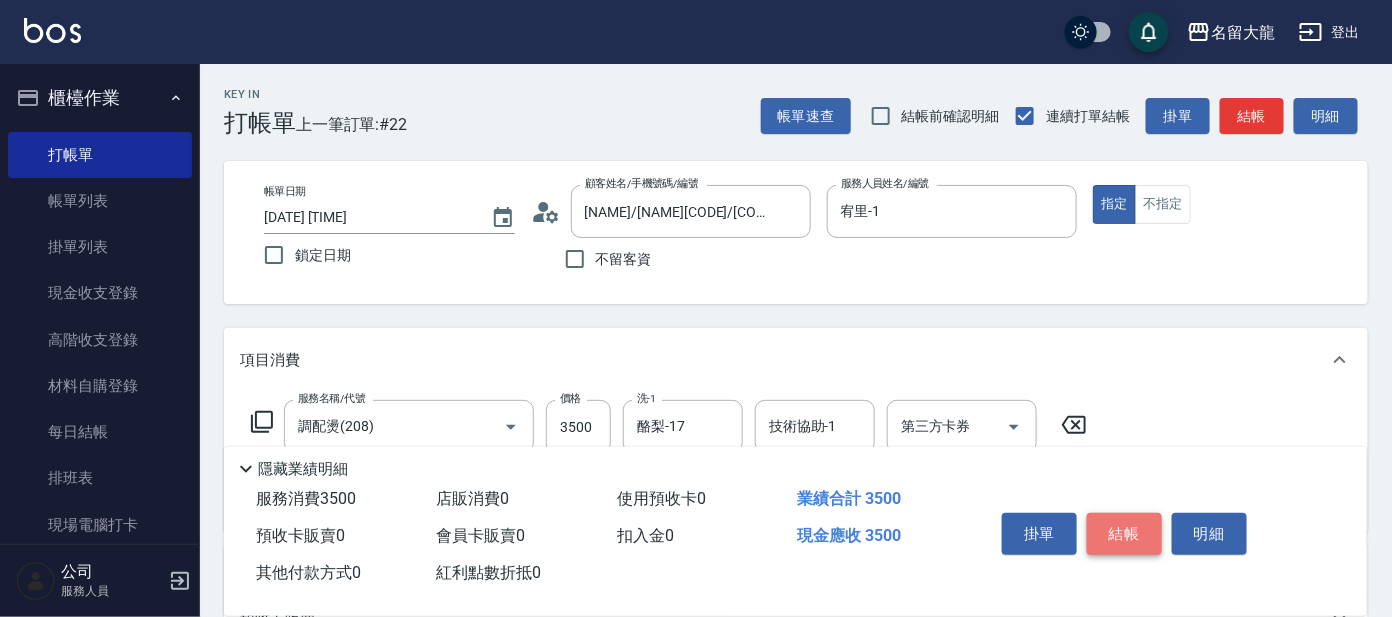 click on "結帳" at bounding box center (1124, 534) 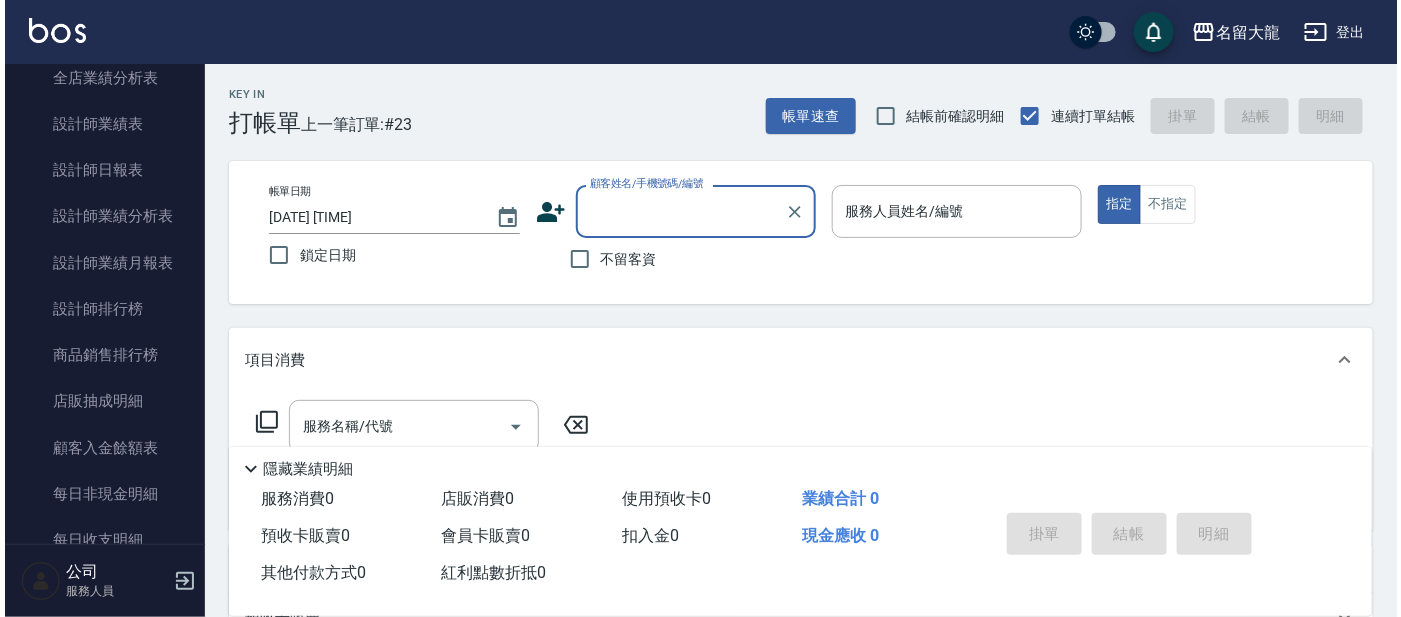 scroll, scrollTop: 966, scrollLeft: 0, axis: vertical 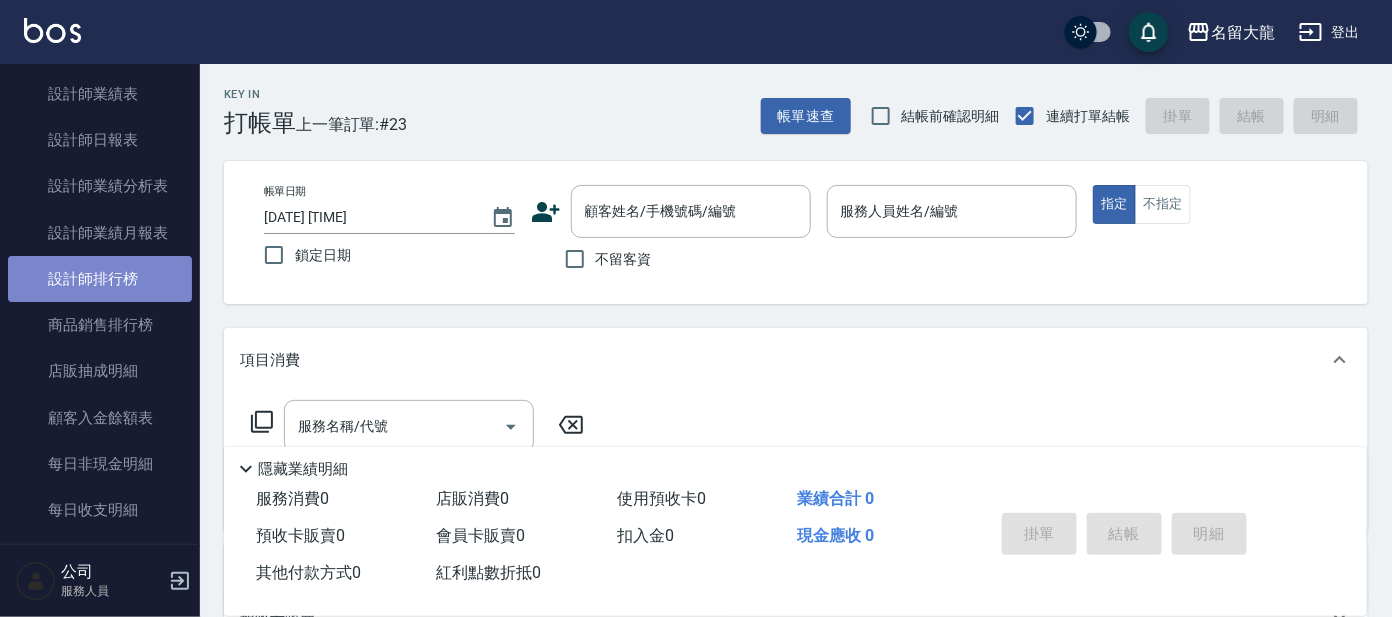 click on "設計師排行榜" at bounding box center [100, 279] 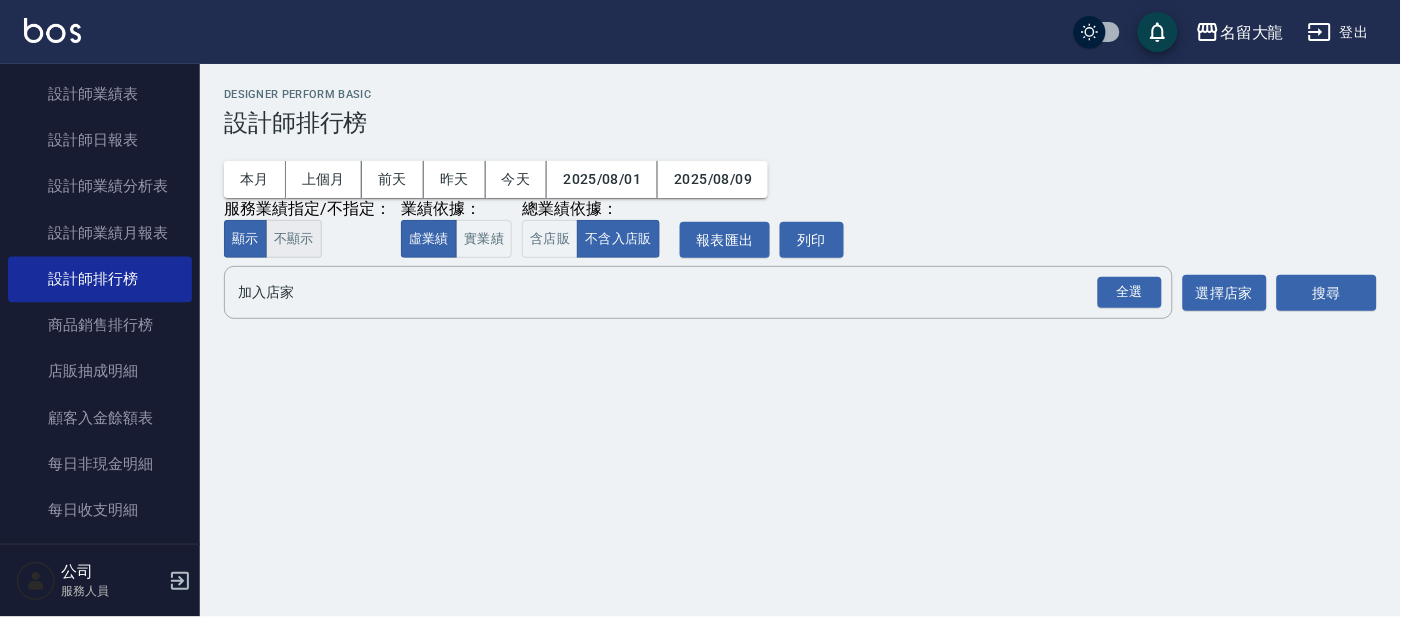 click on "不顯示" at bounding box center (294, 239) 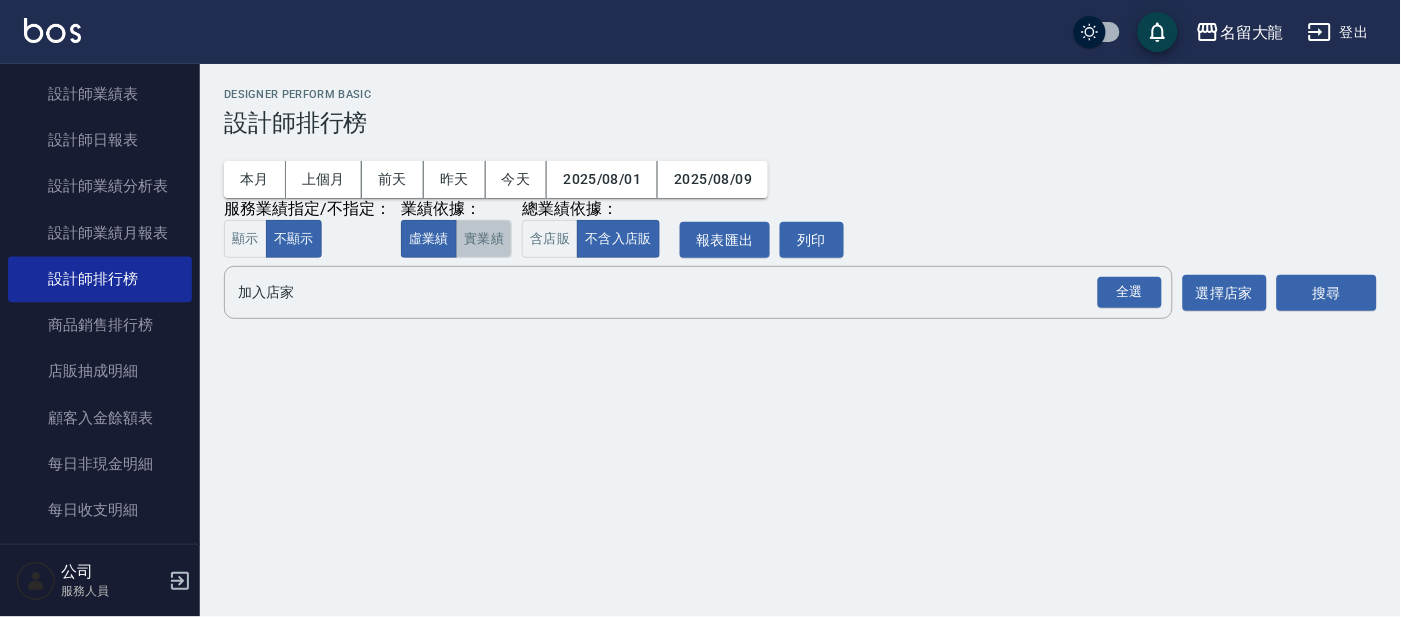 click on "實業績" at bounding box center [484, 239] 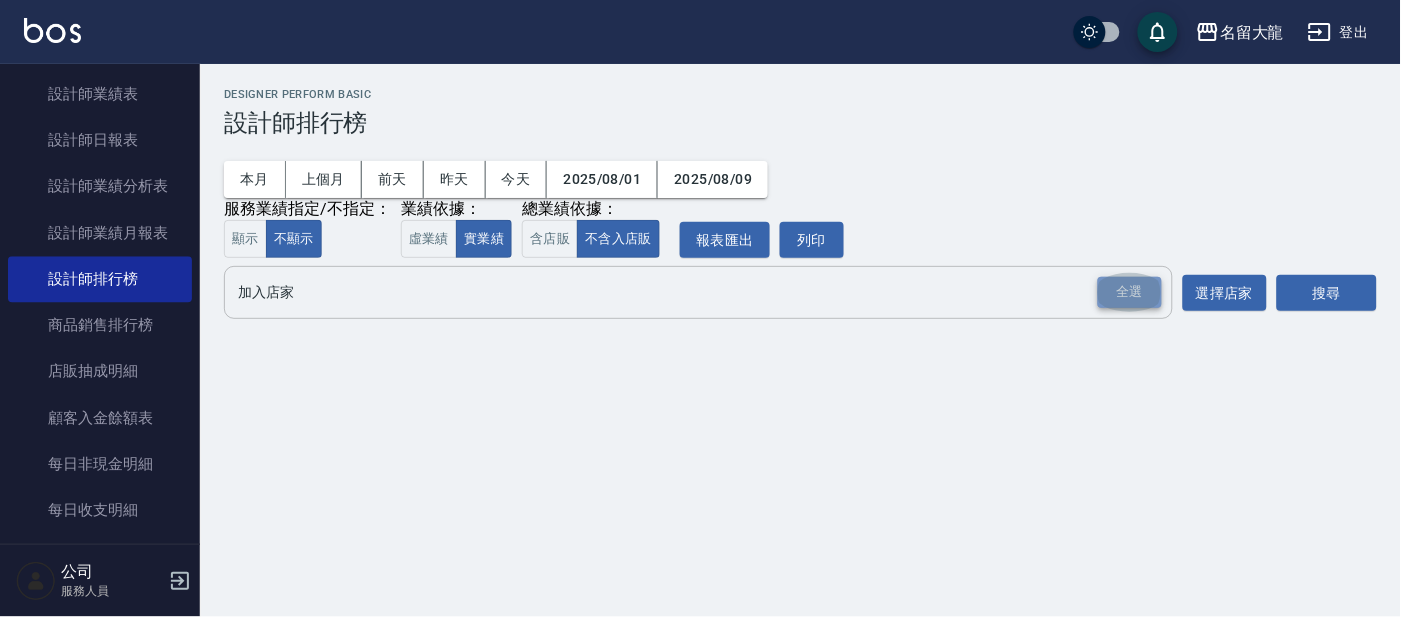click on "全選" at bounding box center [1130, 292] 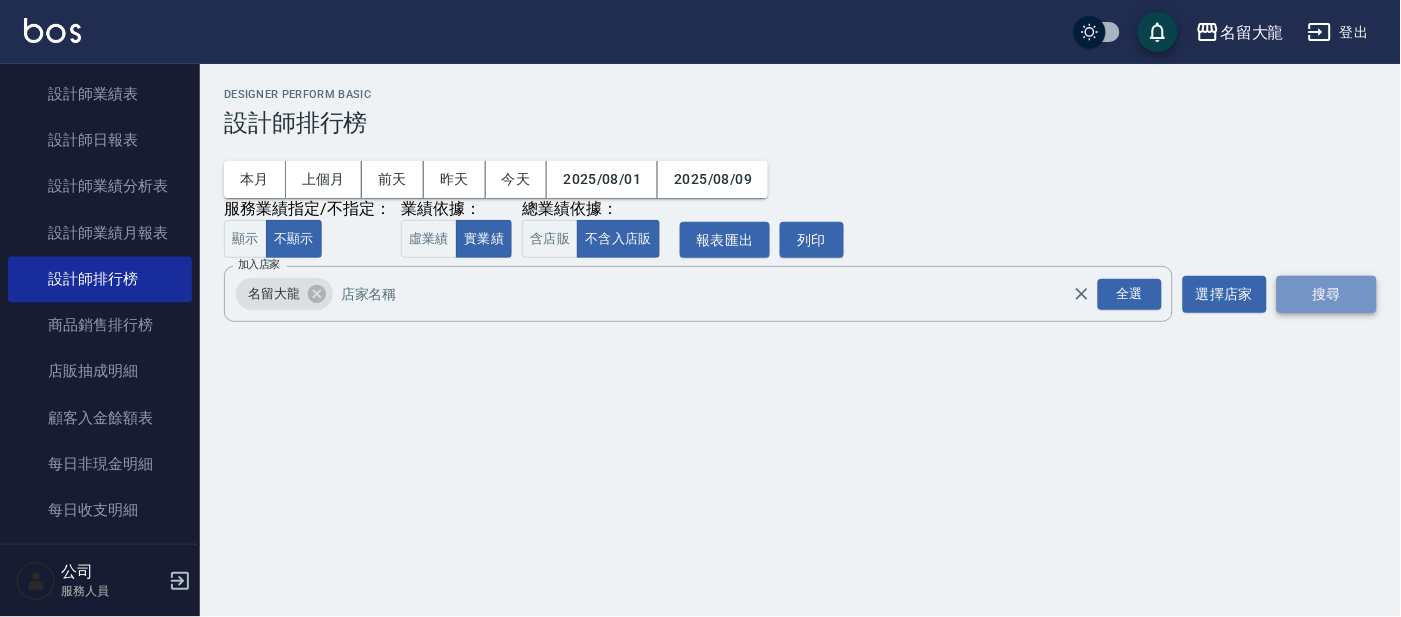 click on "搜尋" at bounding box center [1327, 294] 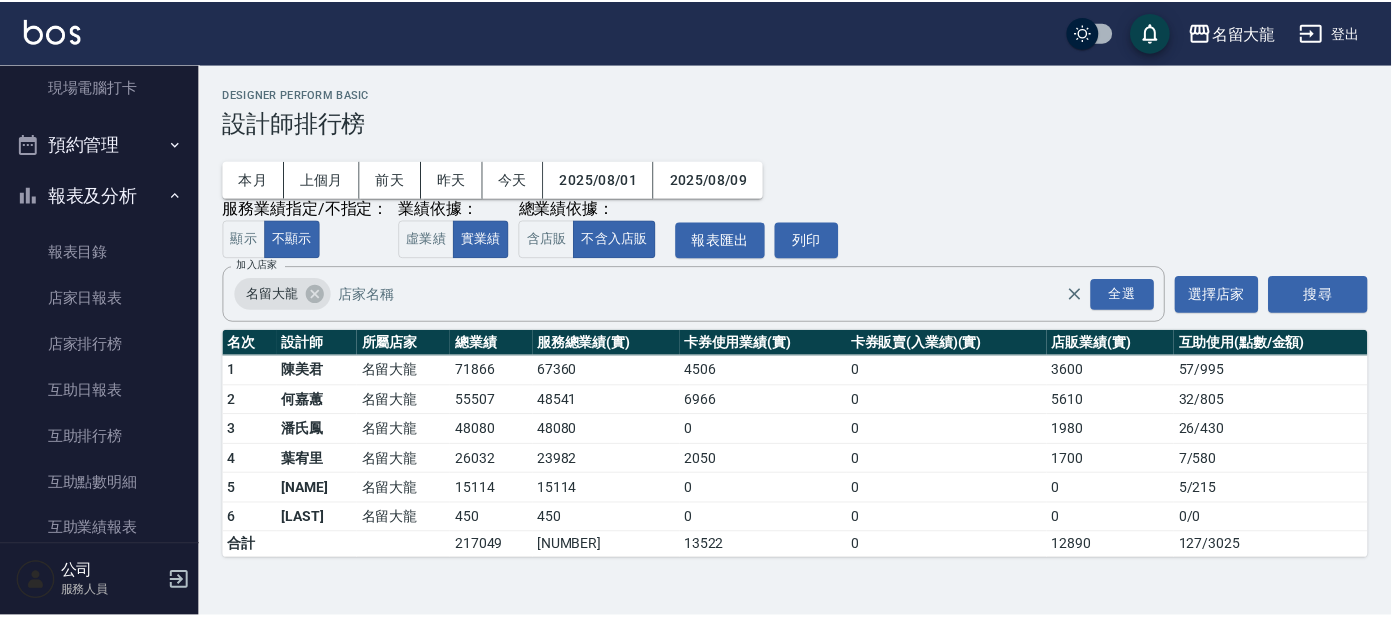 scroll, scrollTop: 19, scrollLeft: 0, axis: vertical 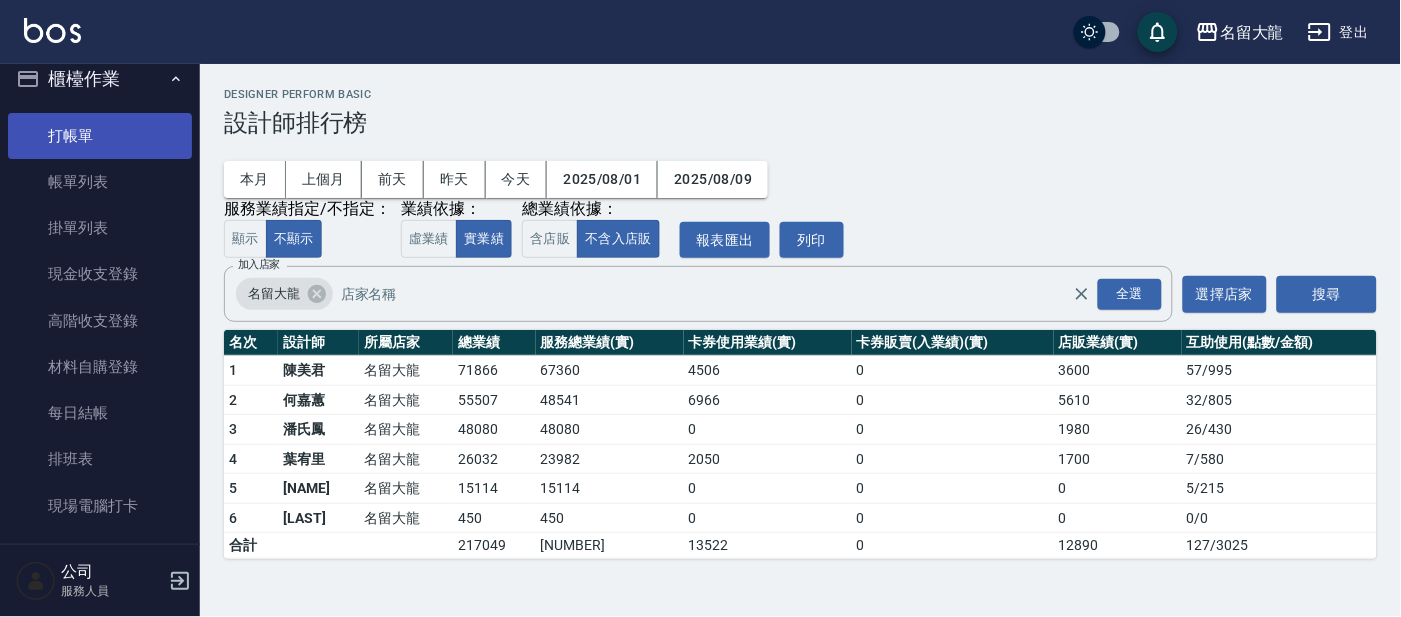 click on "打帳單" at bounding box center (100, 136) 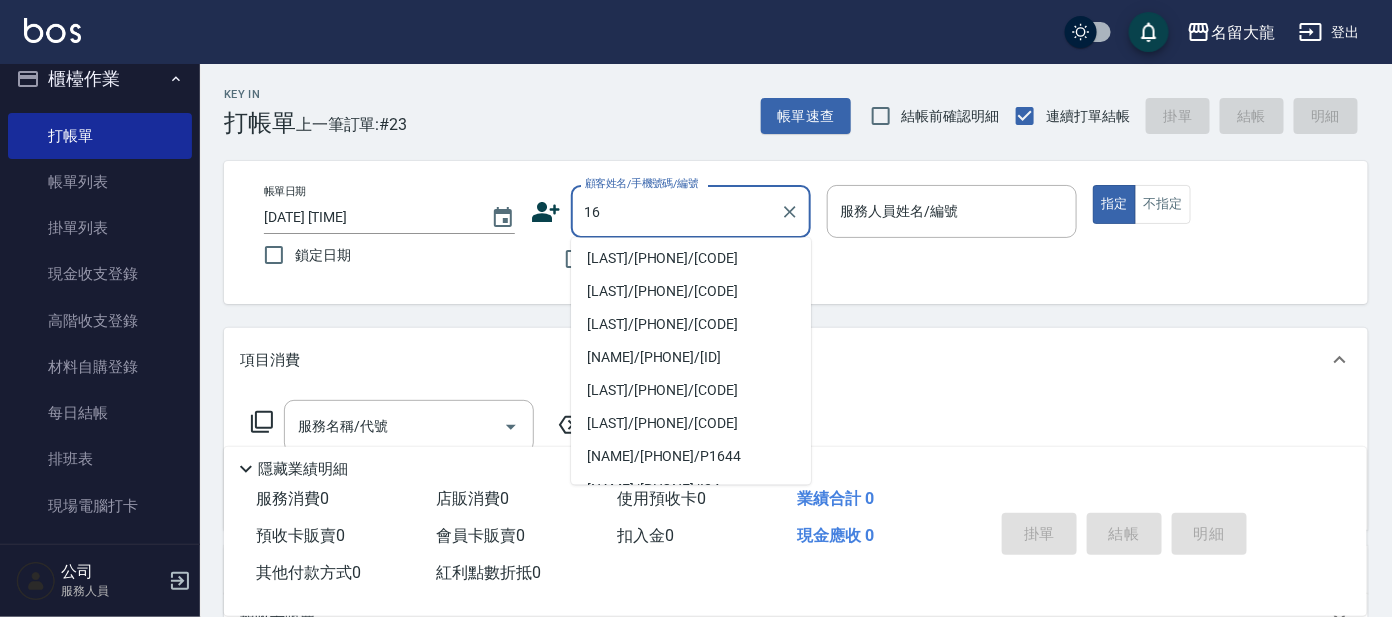 scroll, scrollTop: 107, scrollLeft: 0, axis: vertical 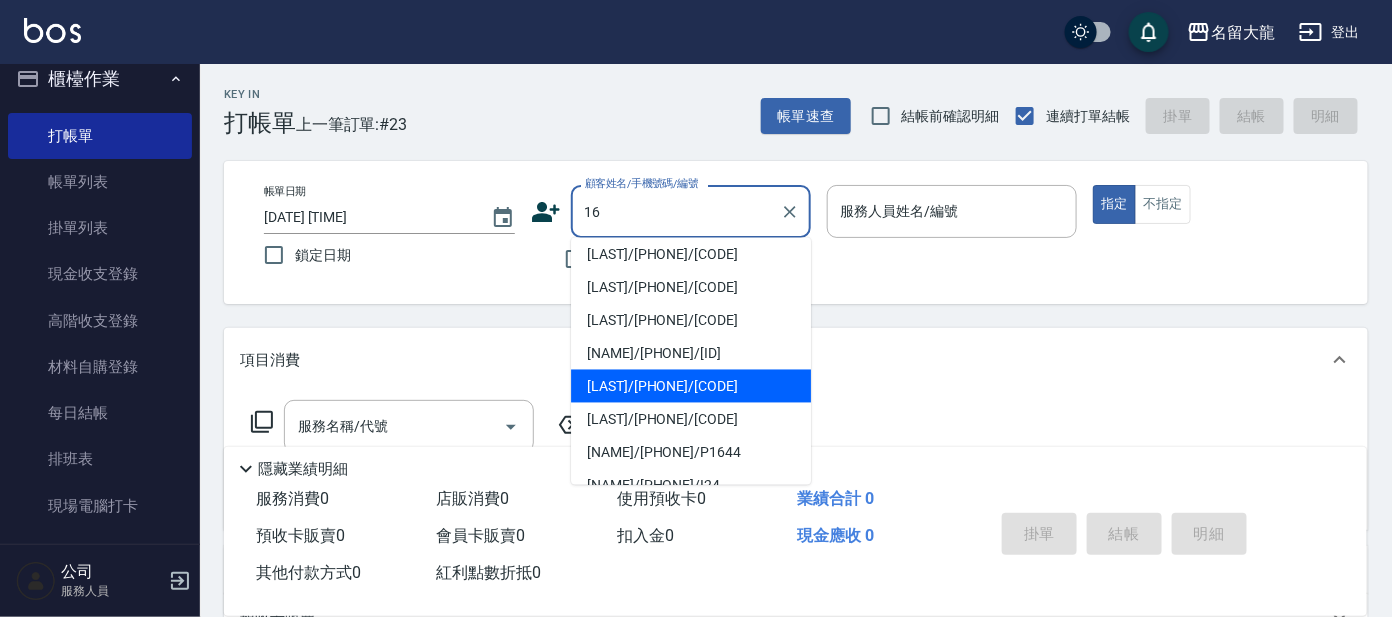 click on "[LAST]/[PHONE]/[CODE]" at bounding box center (691, 386) 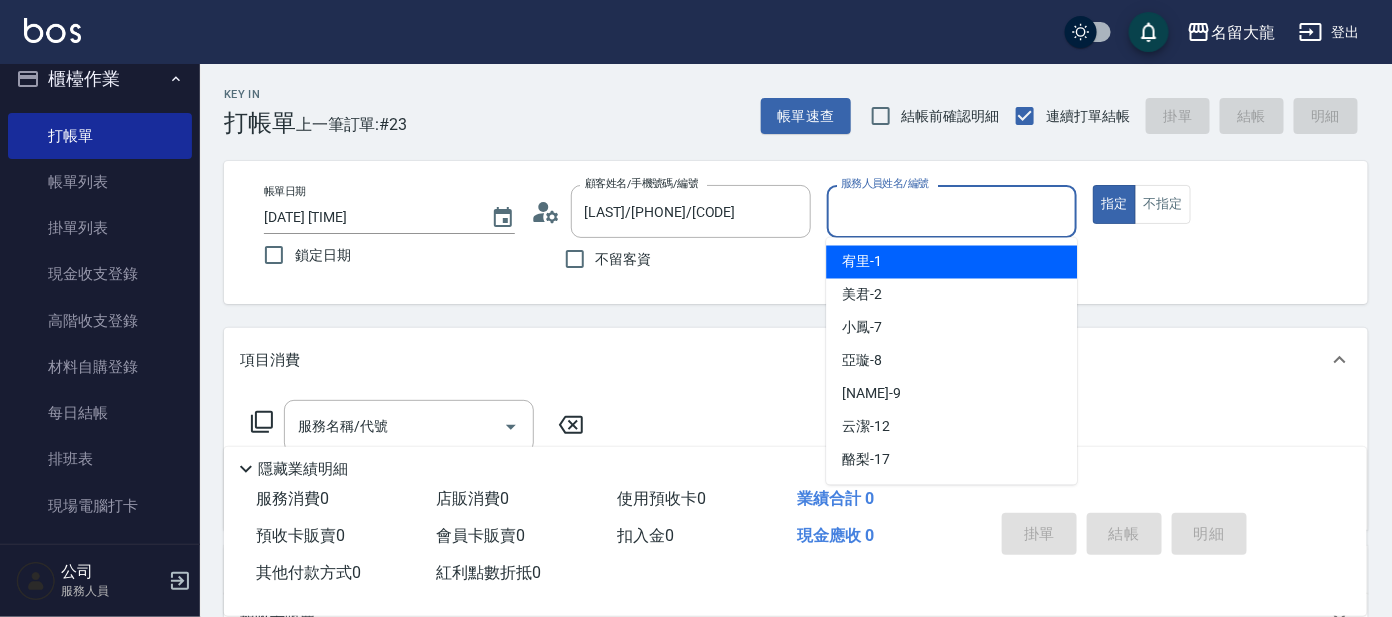 click on "服務人員姓名/編號" at bounding box center [952, 211] 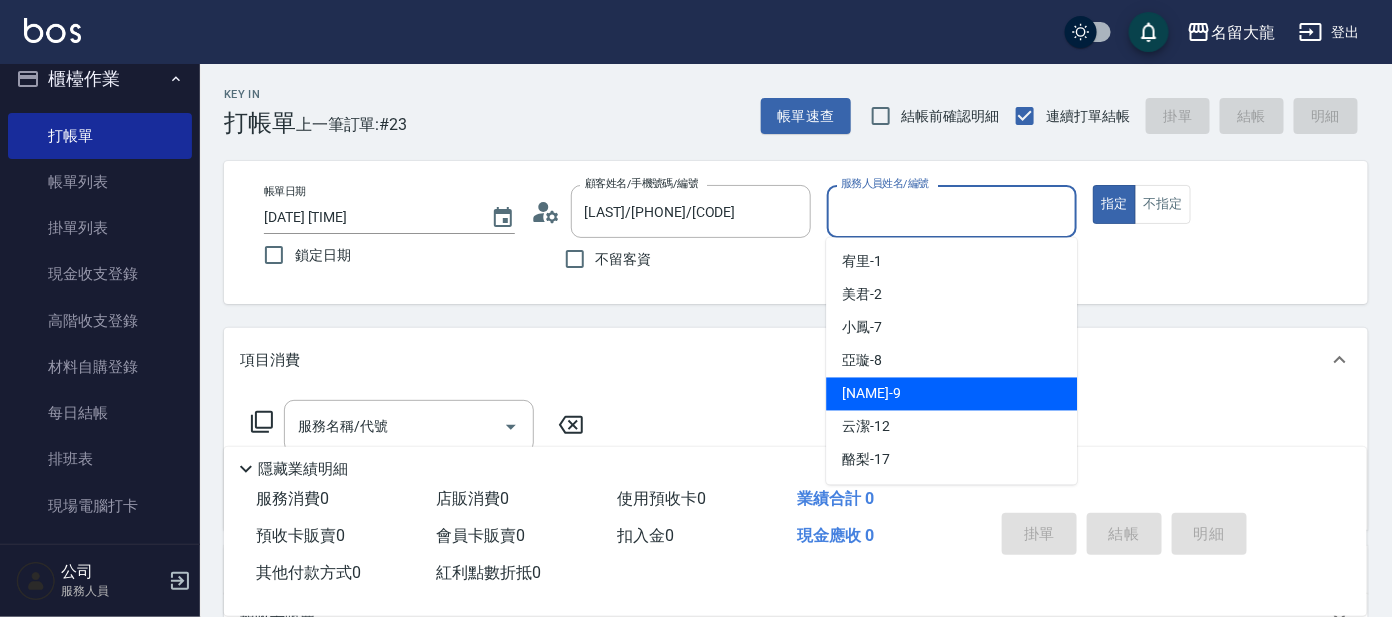 drag, startPoint x: 965, startPoint y: 383, endPoint x: 1060, endPoint y: 308, distance: 121.037186 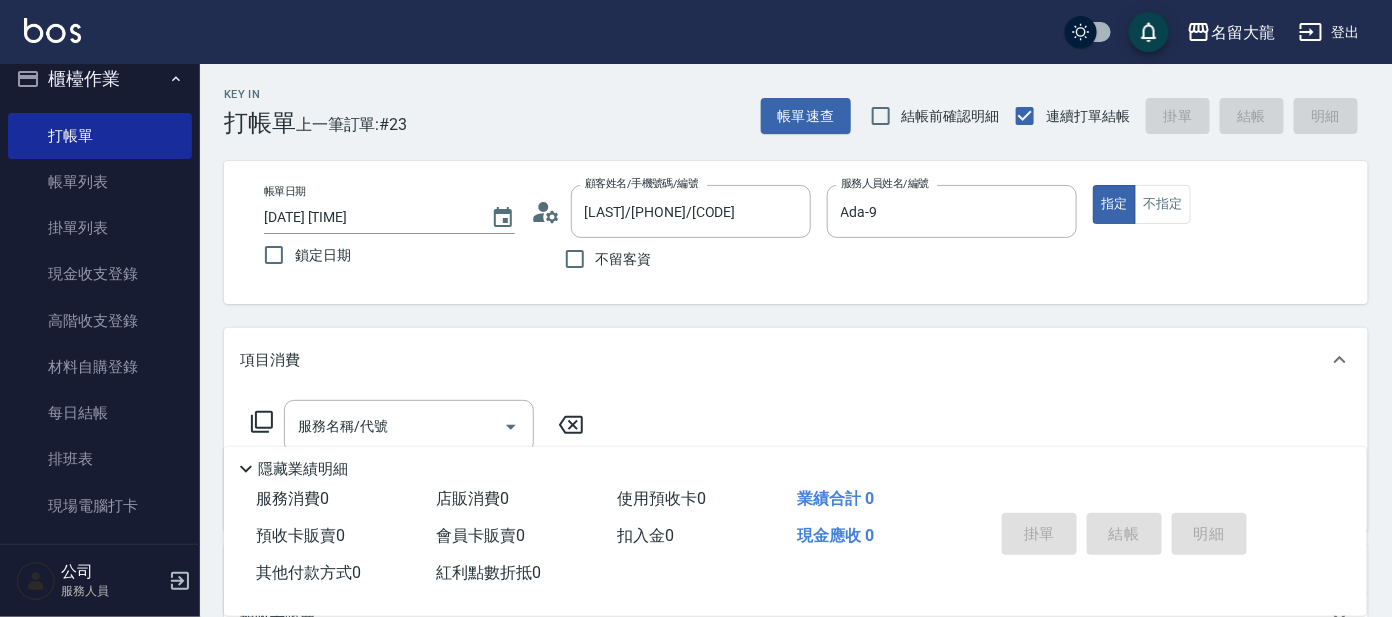 drag, startPoint x: 1175, startPoint y: 181, endPoint x: 1186, endPoint y: 204, distance: 25.495098 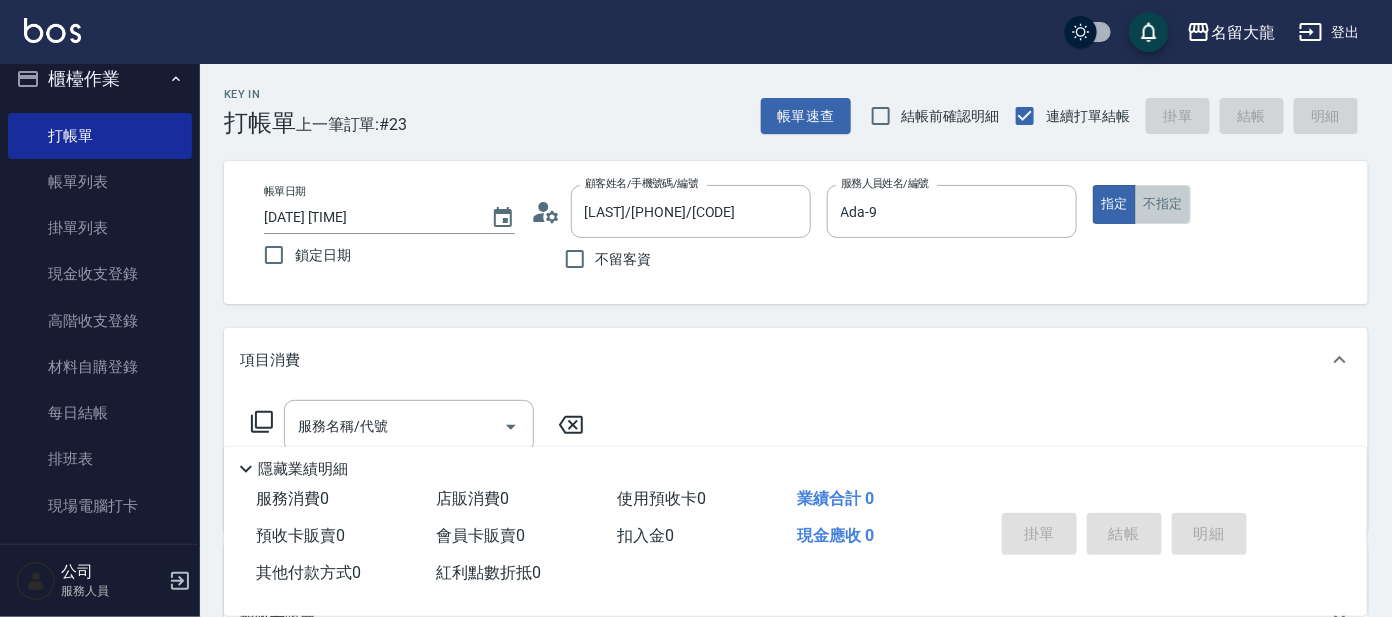 click on "不指定" at bounding box center (1163, 204) 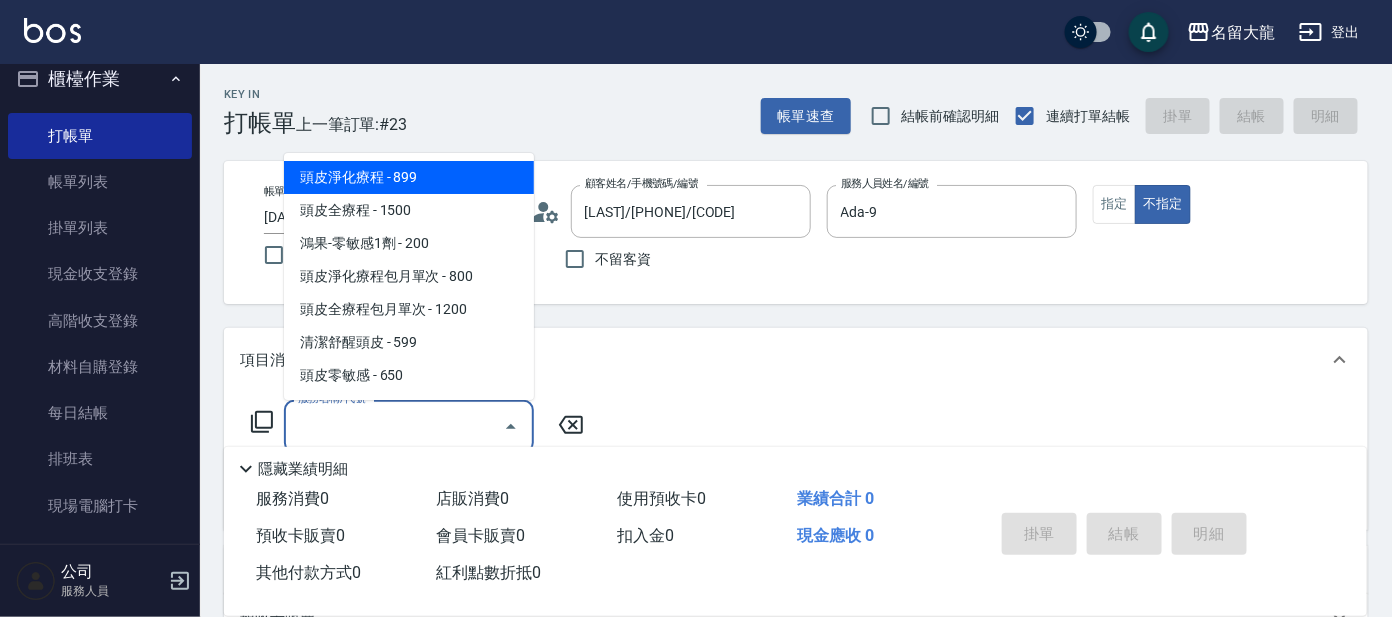 click on "服務名稱/代號" at bounding box center [394, 426] 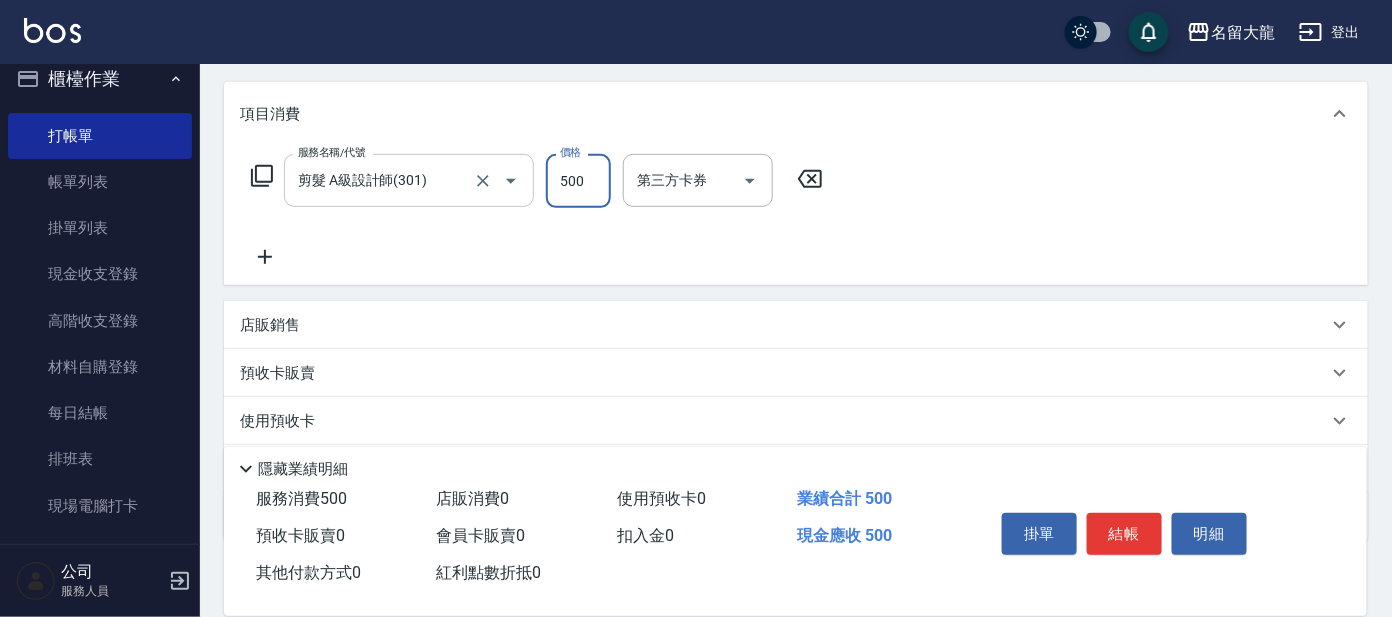 scroll, scrollTop: 249, scrollLeft: 0, axis: vertical 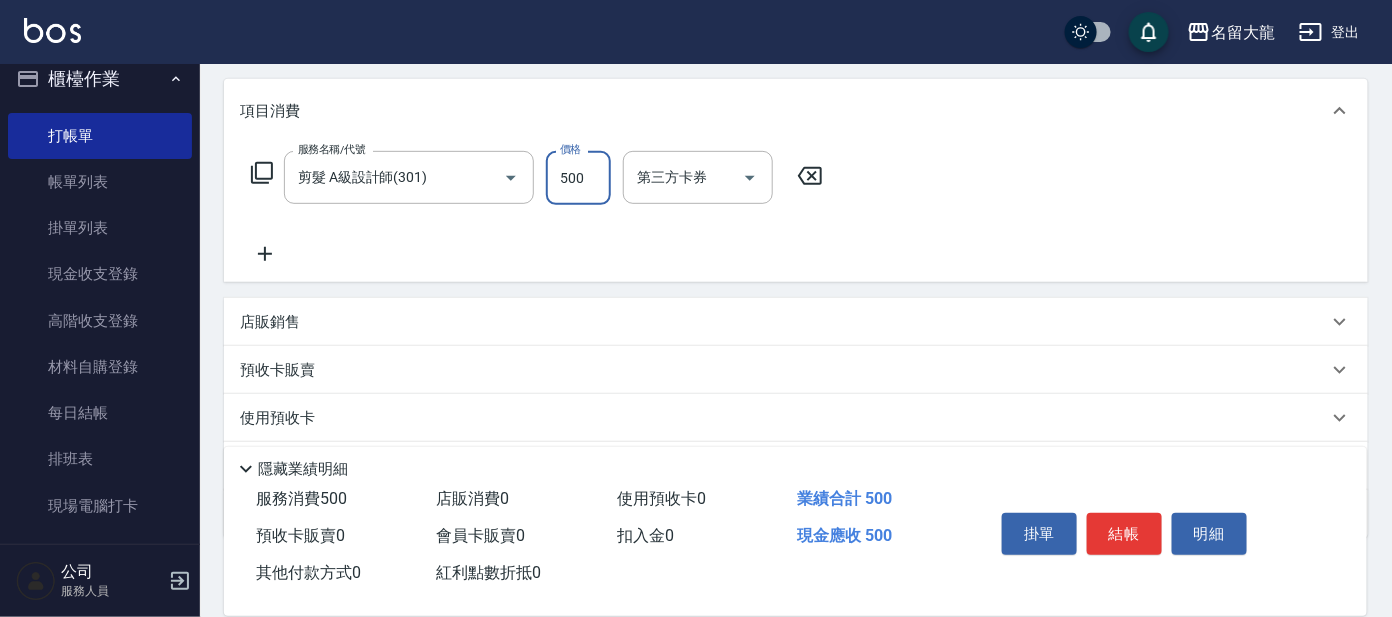 click 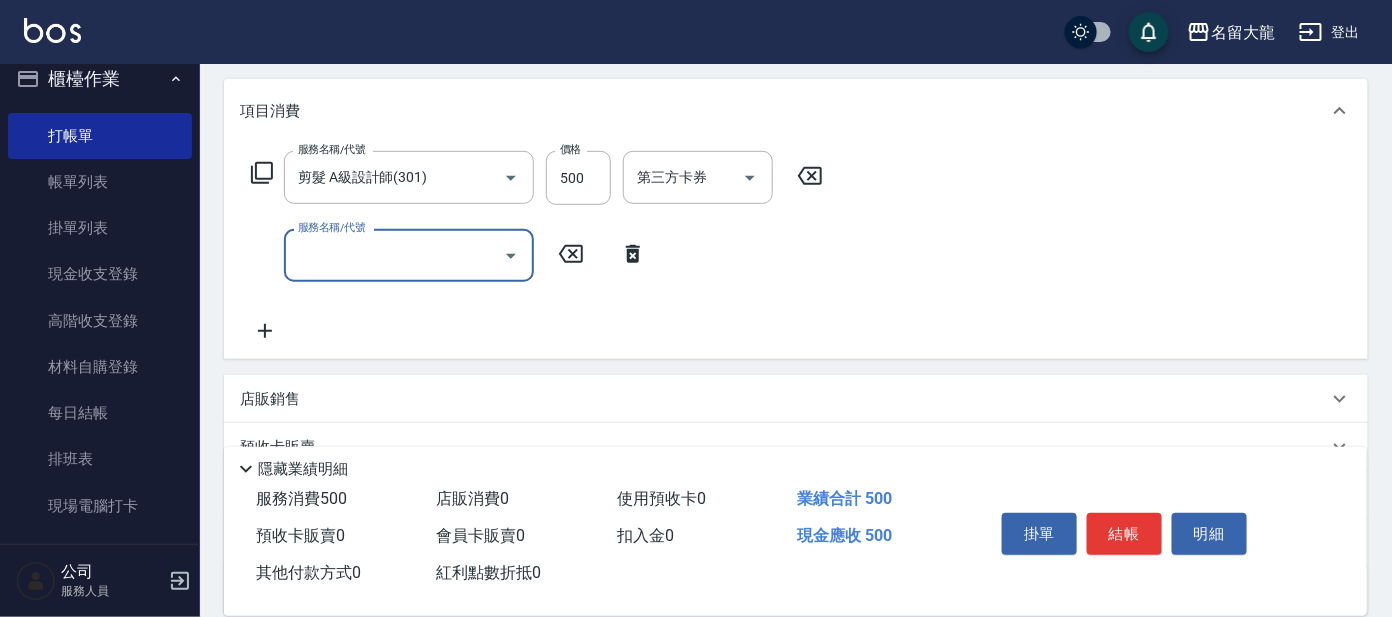 click on "服務名稱/代號" at bounding box center [394, 255] 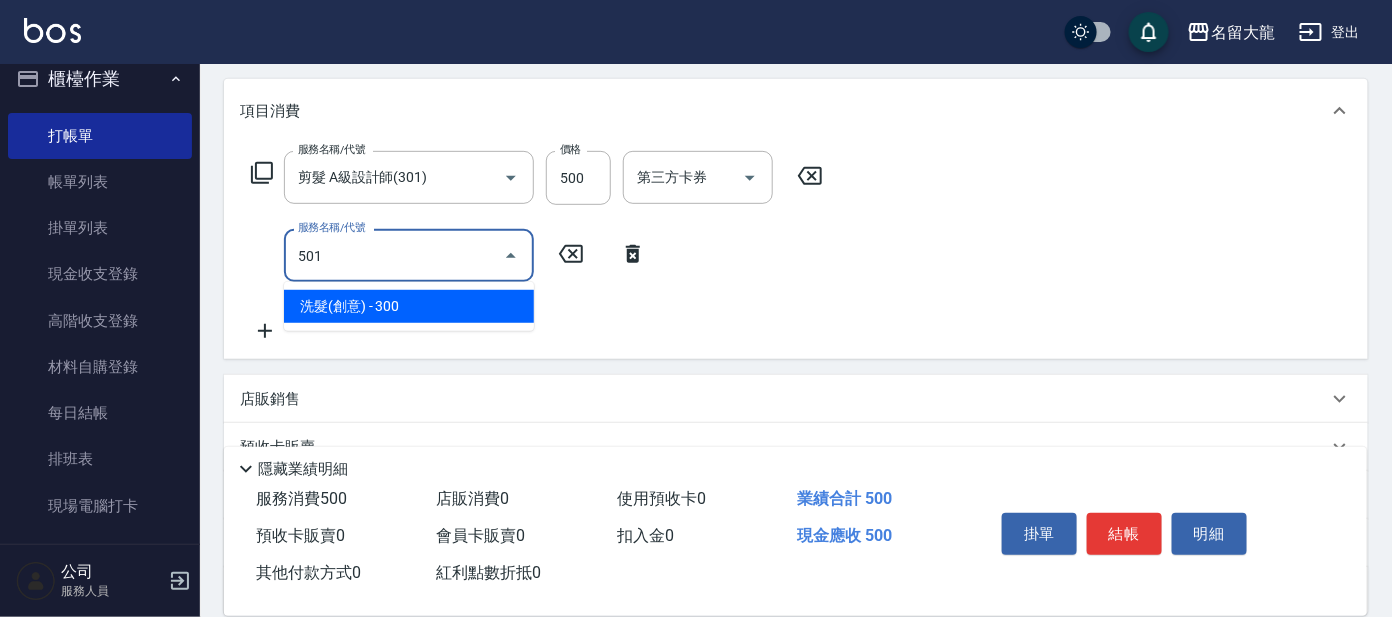 click on "洗髮(創意) - 300" at bounding box center [409, 306] 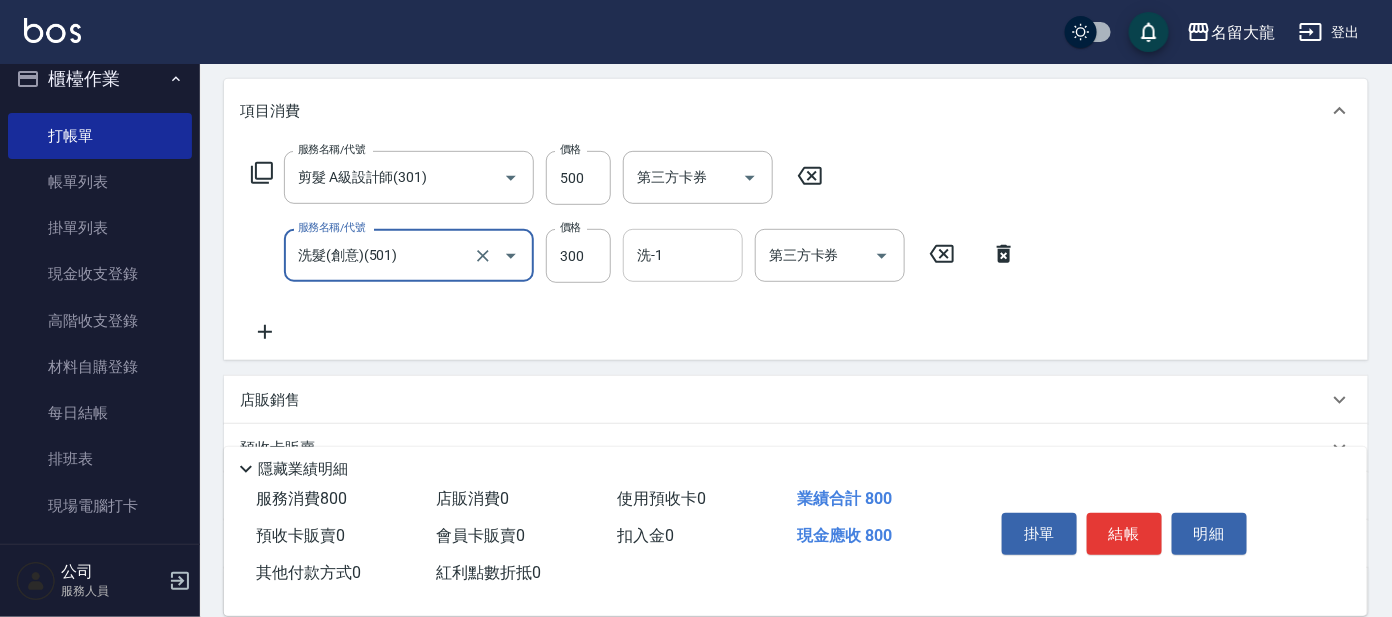 click on "洗-1" at bounding box center [683, 255] 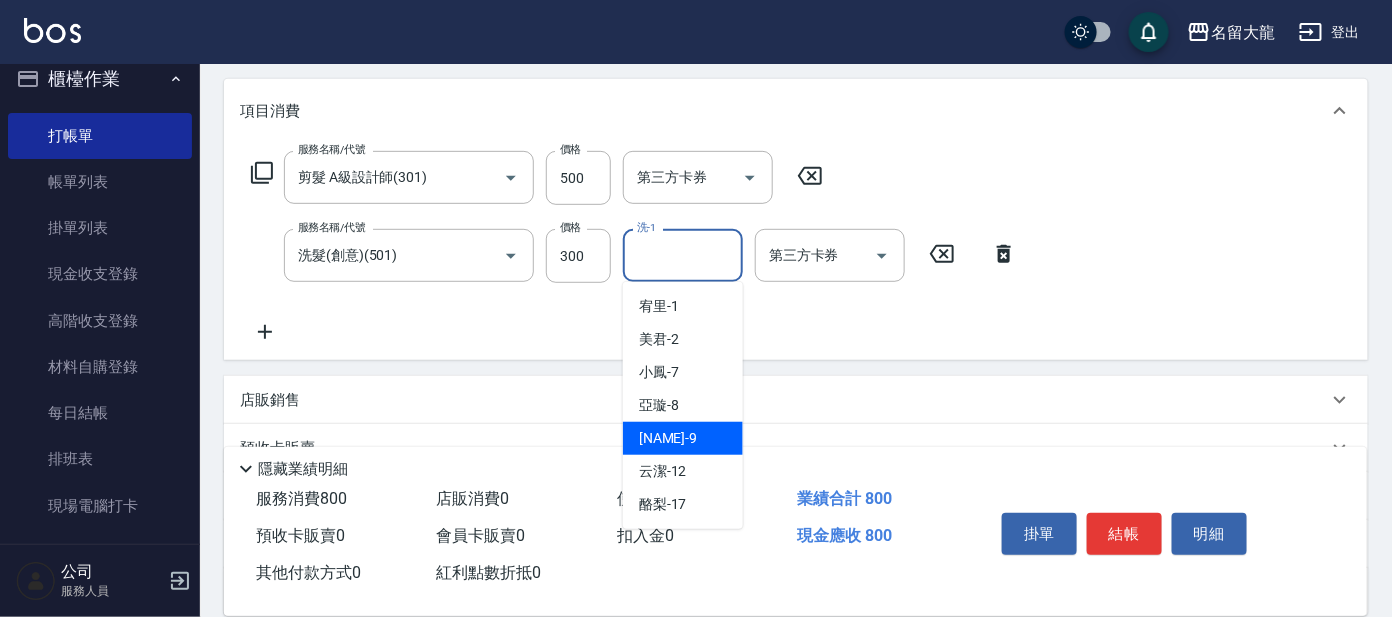 scroll, scrollTop: 99, scrollLeft: 0, axis: vertical 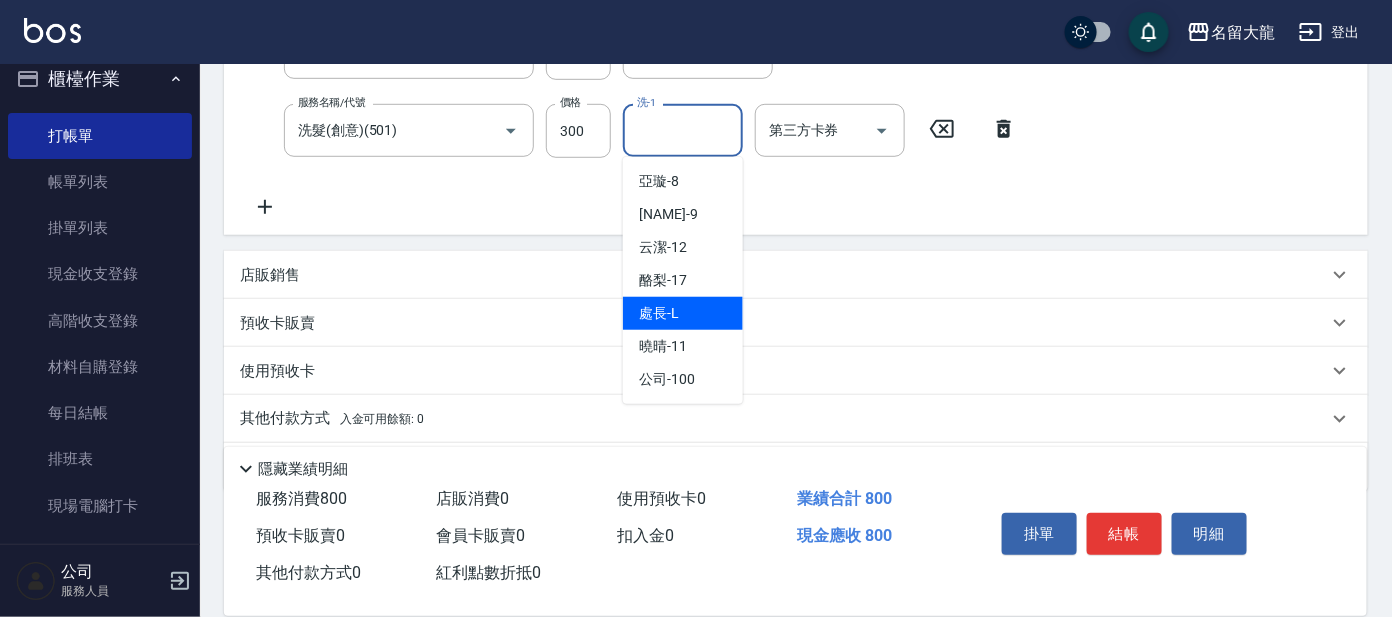 click on "處長 -L" at bounding box center [659, 313] 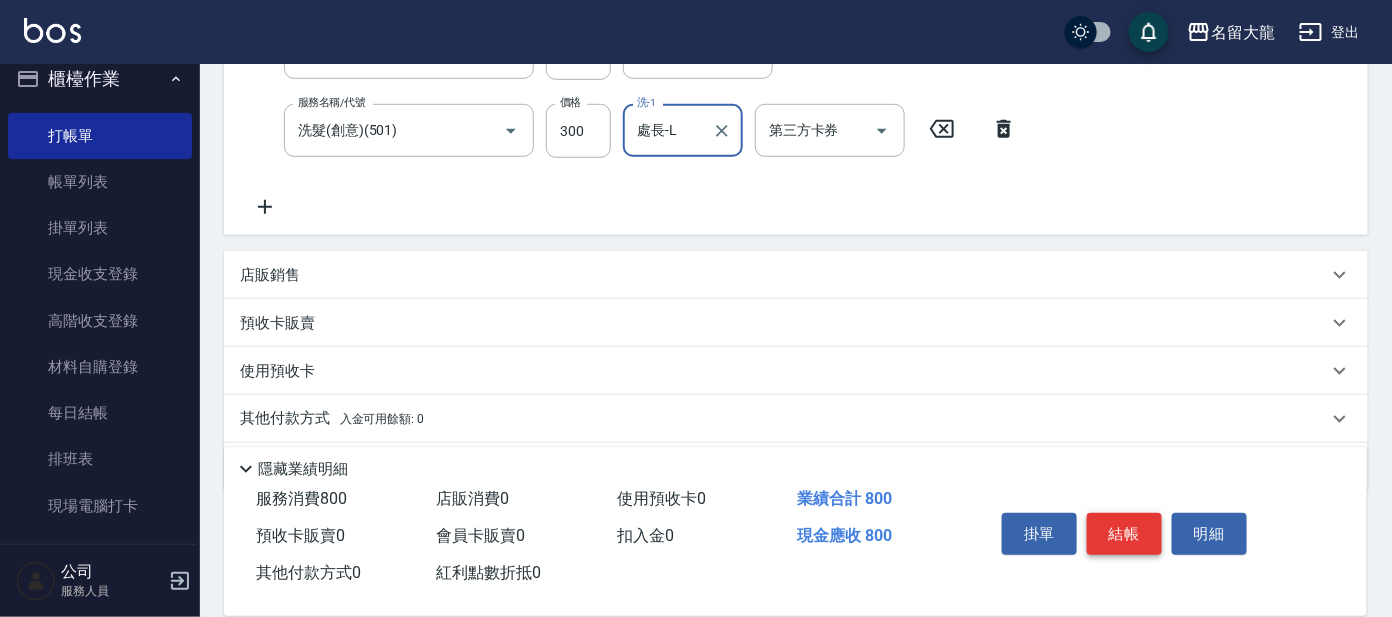 drag, startPoint x: 1117, startPoint y: 530, endPoint x: 1111, endPoint y: 502, distance: 28.635643 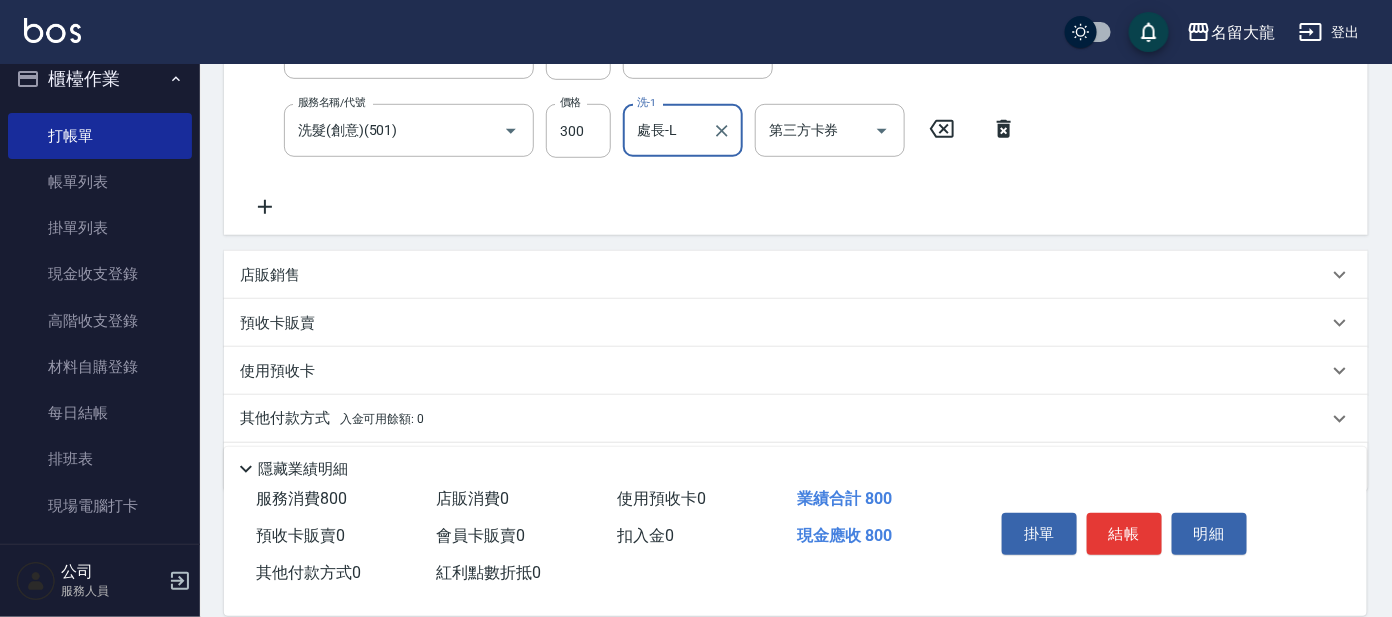 click on "結帳" at bounding box center (1124, 534) 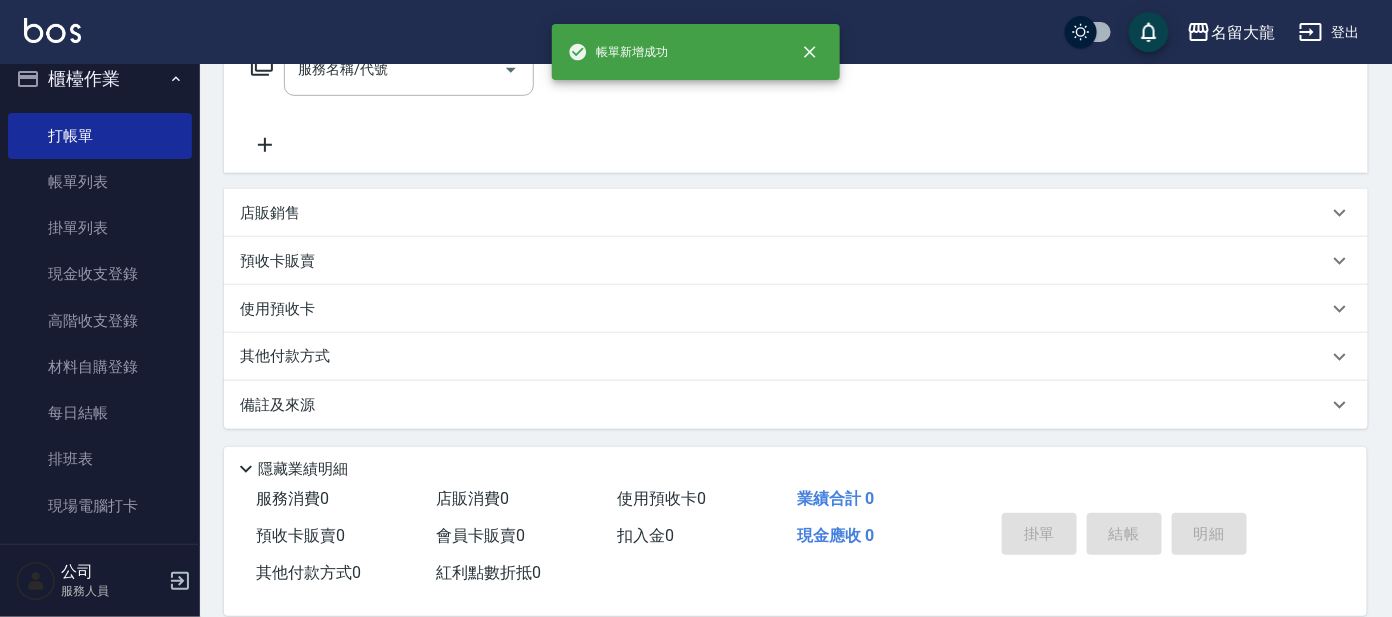 scroll, scrollTop: 0, scrollLeft: 0, axis: both 